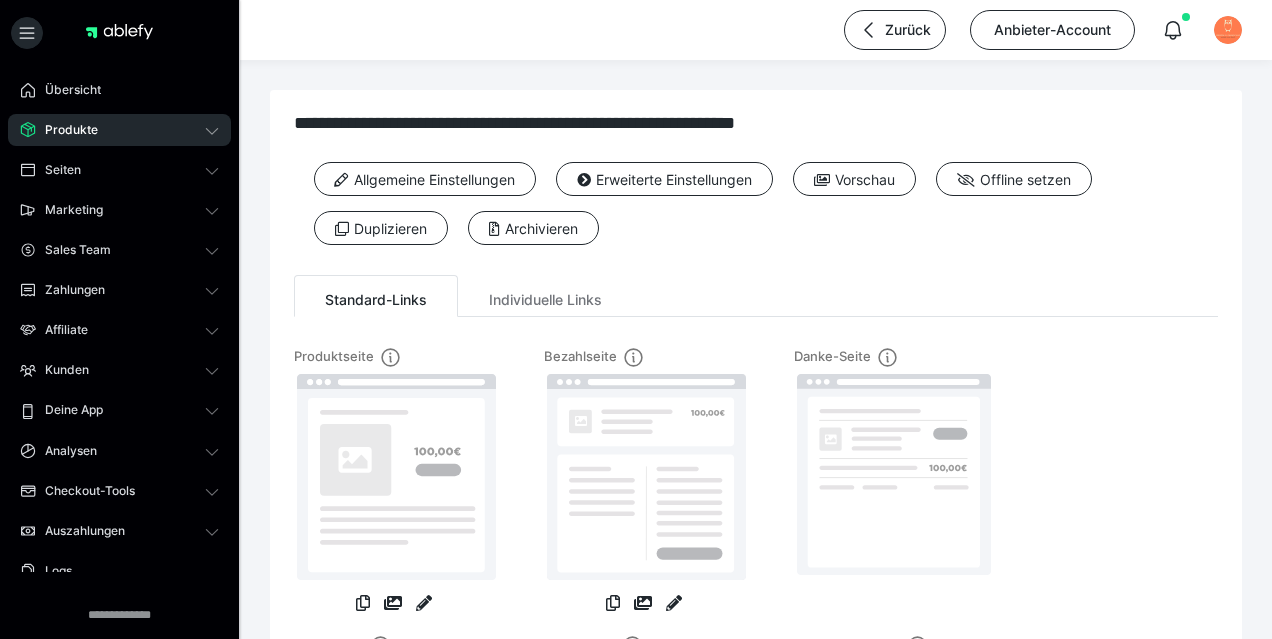 scroll, scrollTop: 413, scrollLeft: 0, axis: vertical 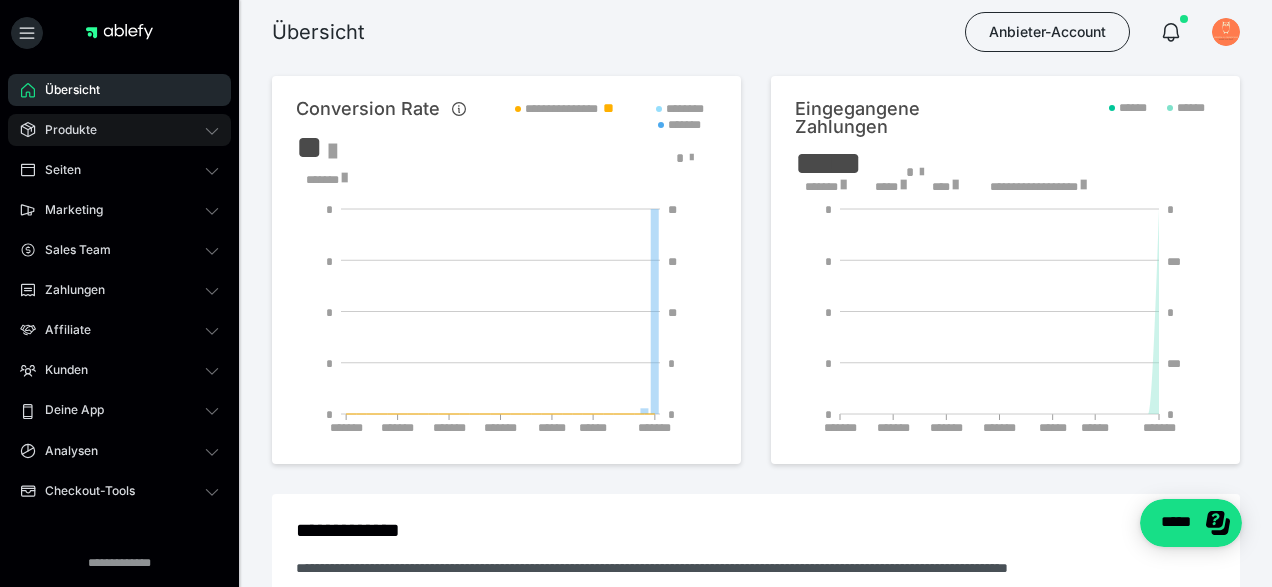 click on "Produkte" at bounding box center [119, 130] 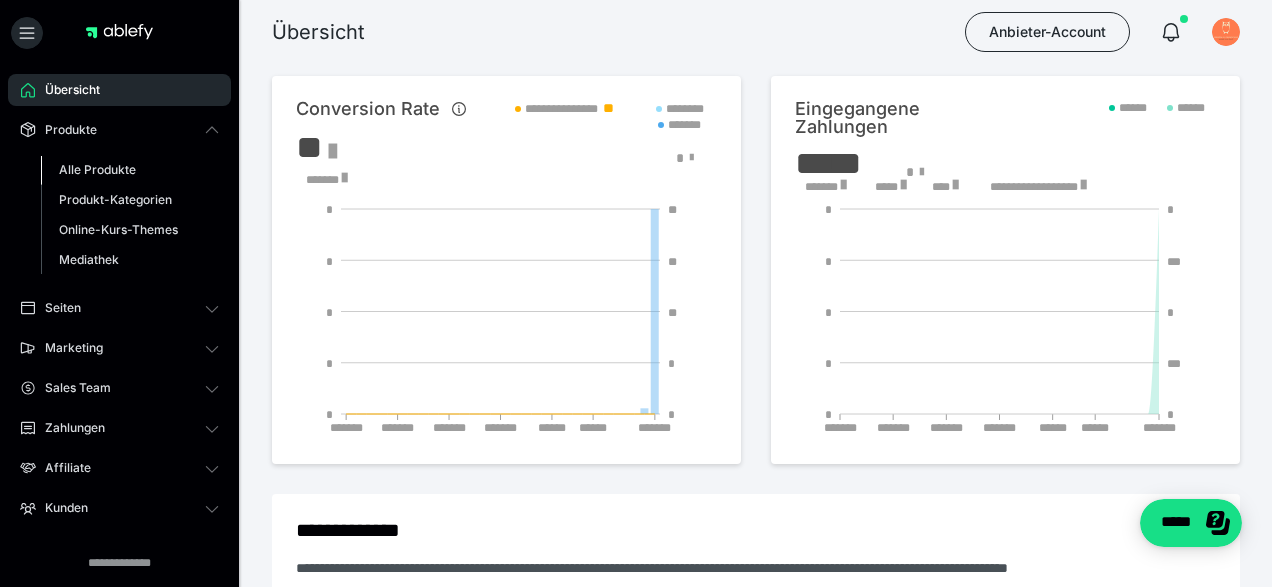 click on "Alle Produkte" at bounding box center (97, 169) 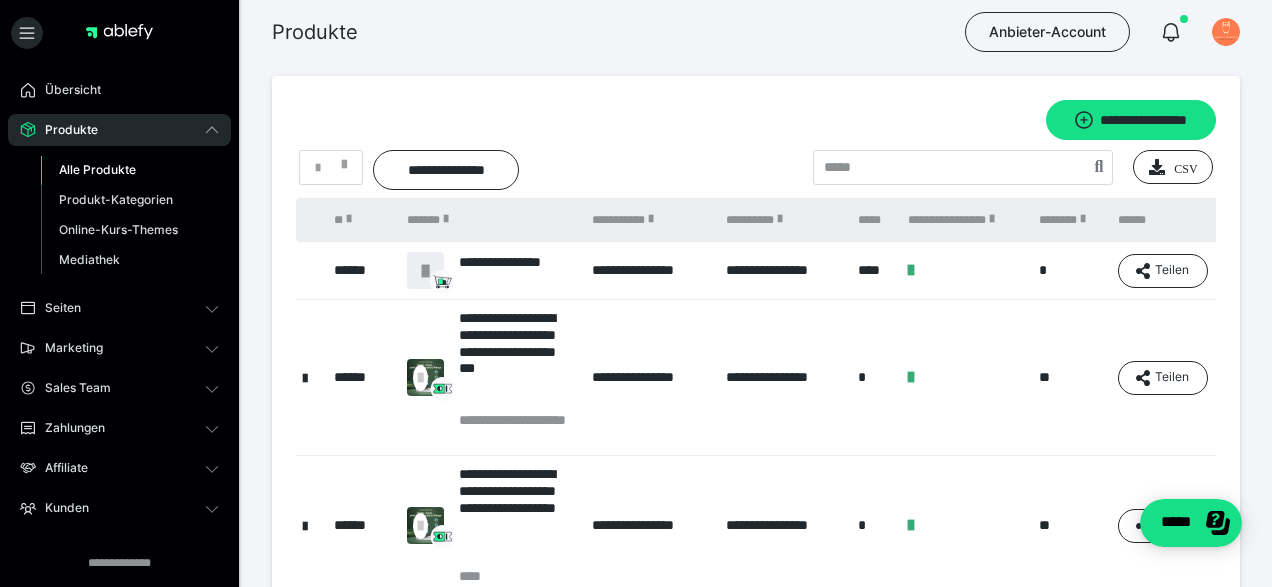 scroll, scrollTop: 0, scrollLeft: 123, axis: horizontal 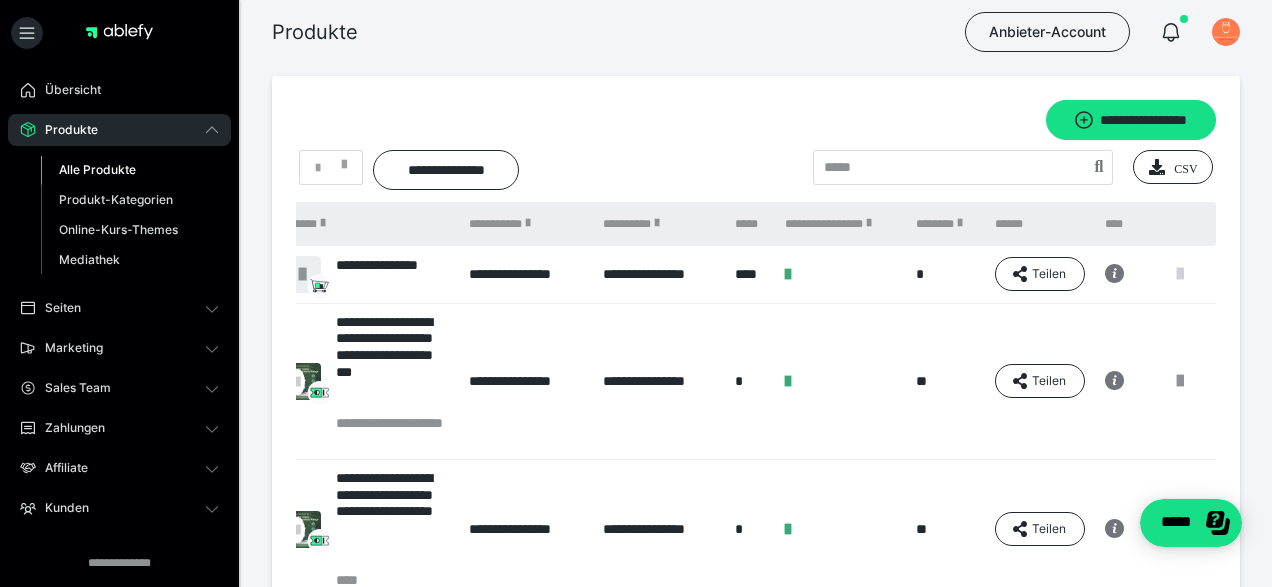 click at bounding box center [1180, 274] 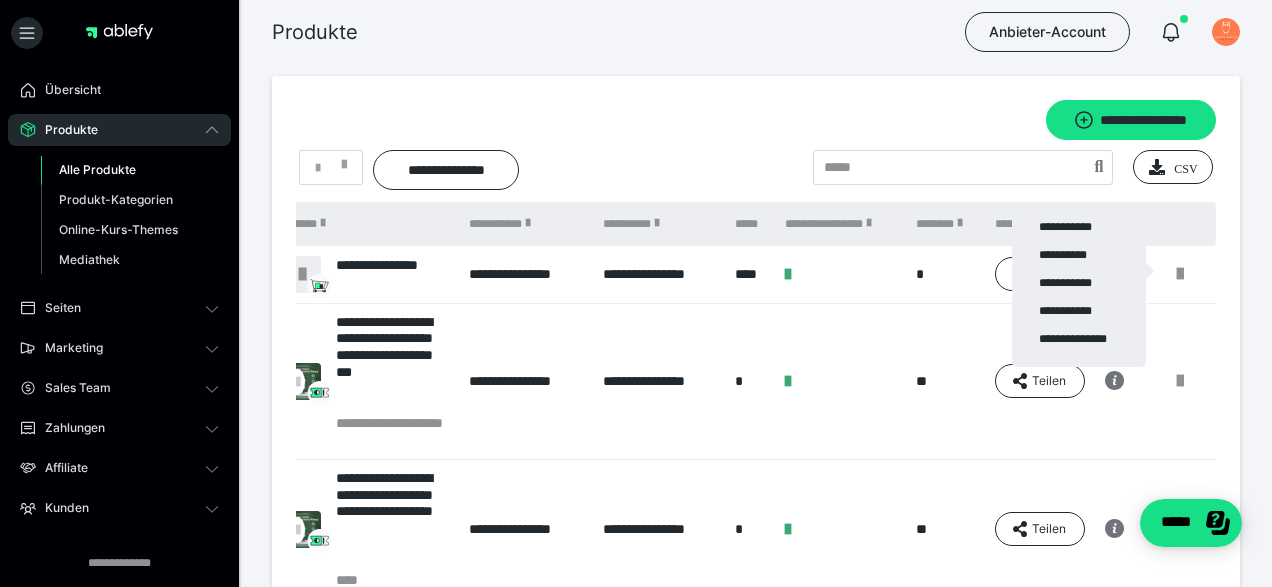 click at bounding box center [636, 293] 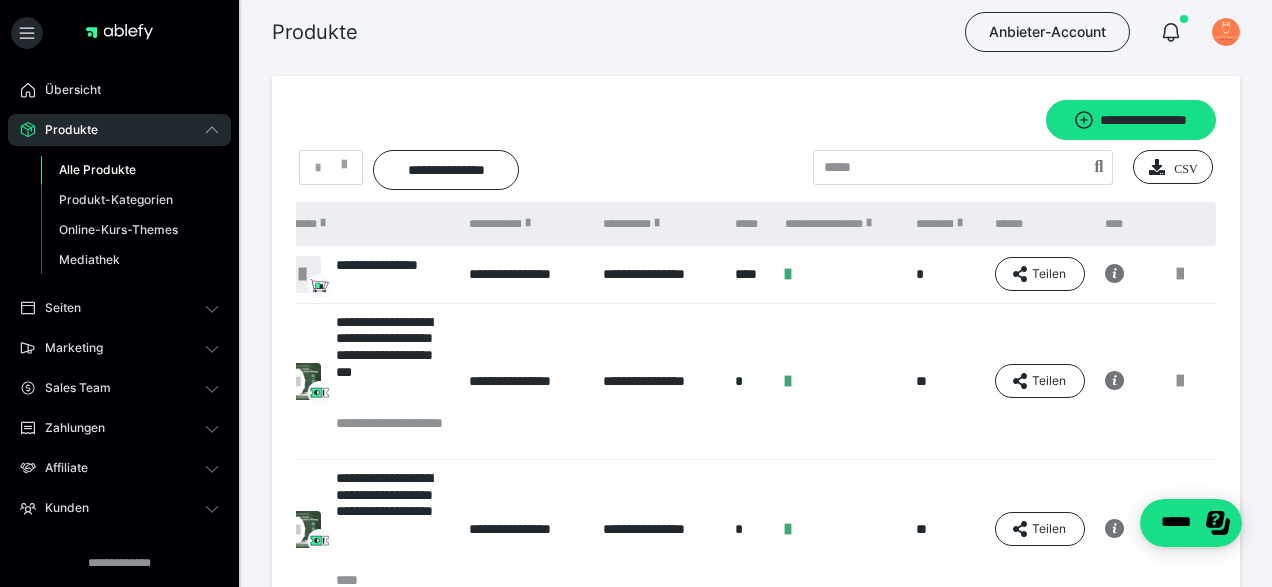 scroll, scrollTop: 0, scrollLeft: 0, axis: both 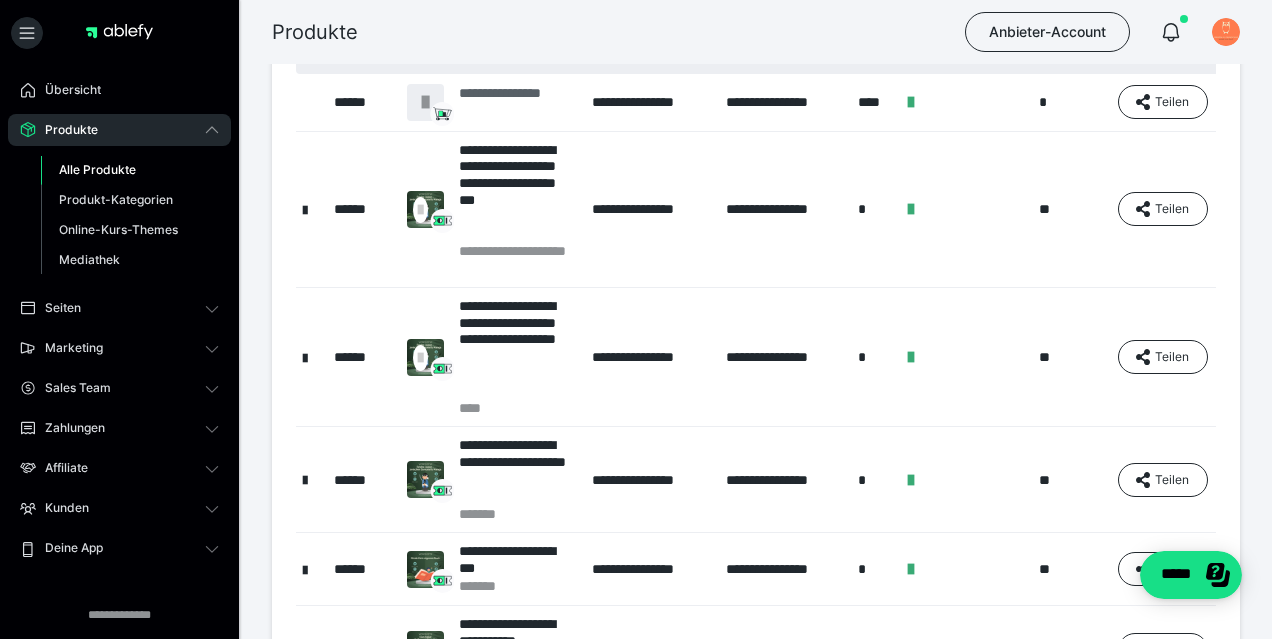 click on "**********" at bounding box center [515, 102] 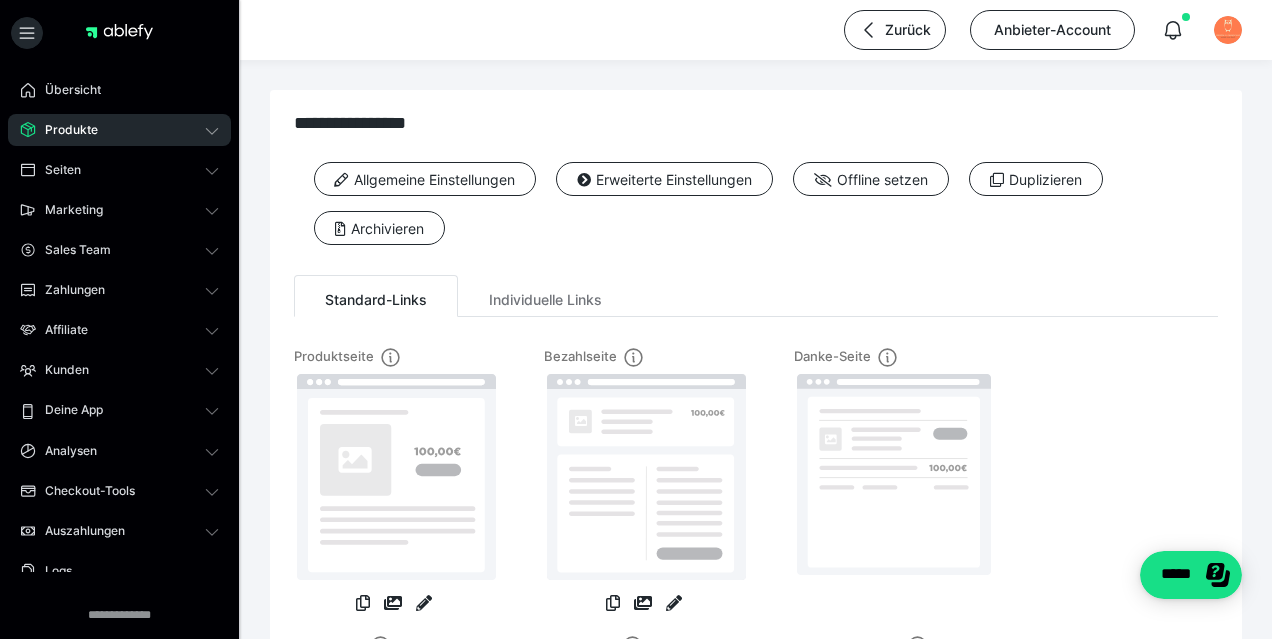 scroll, scrollTop: 186, scrollLeft: 0, axis: vertical 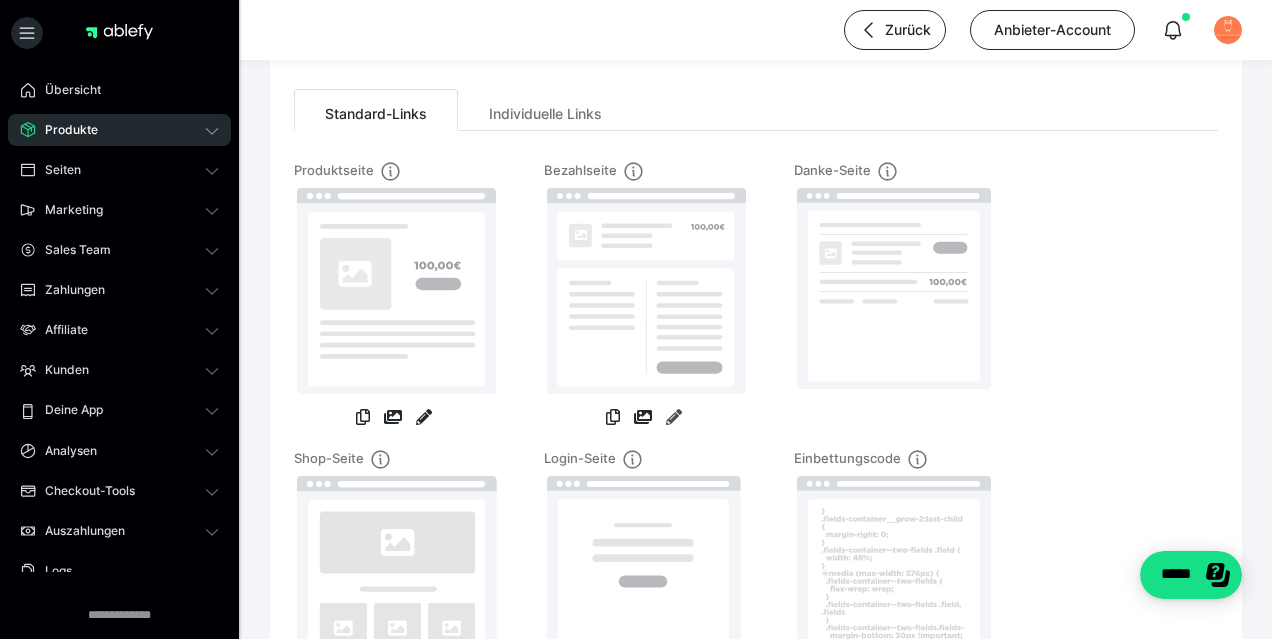 click at bounding box center [674, 417] 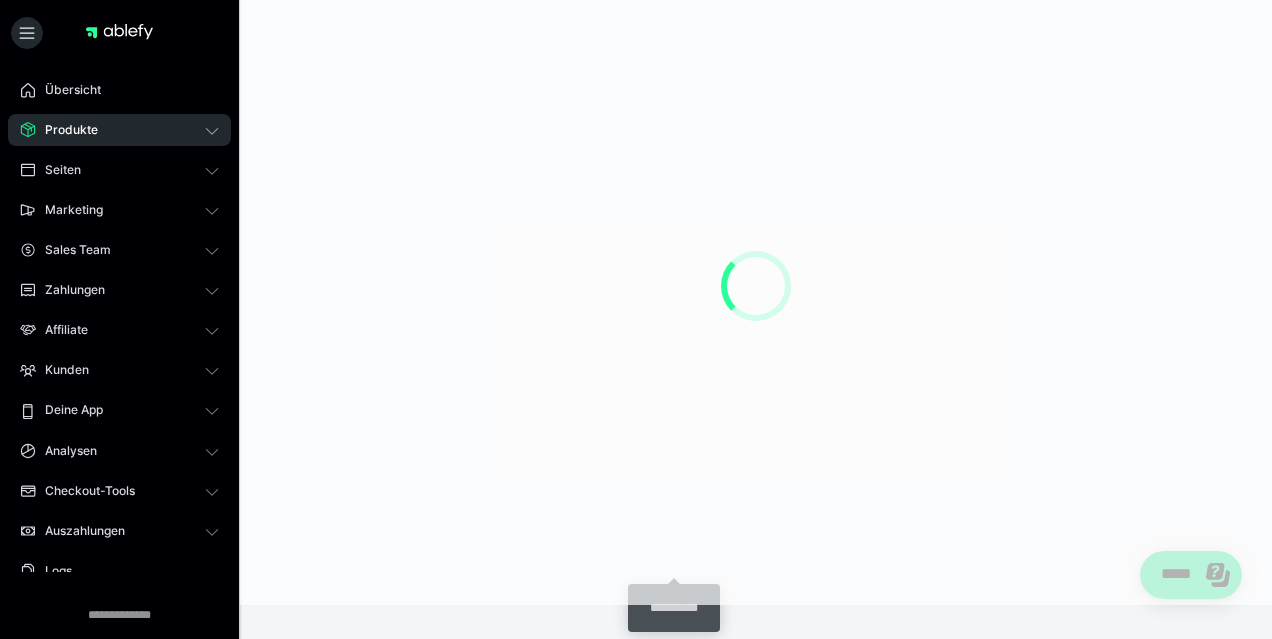 scroll, scrollTop: 0, scrollLeft: 0, axis: both 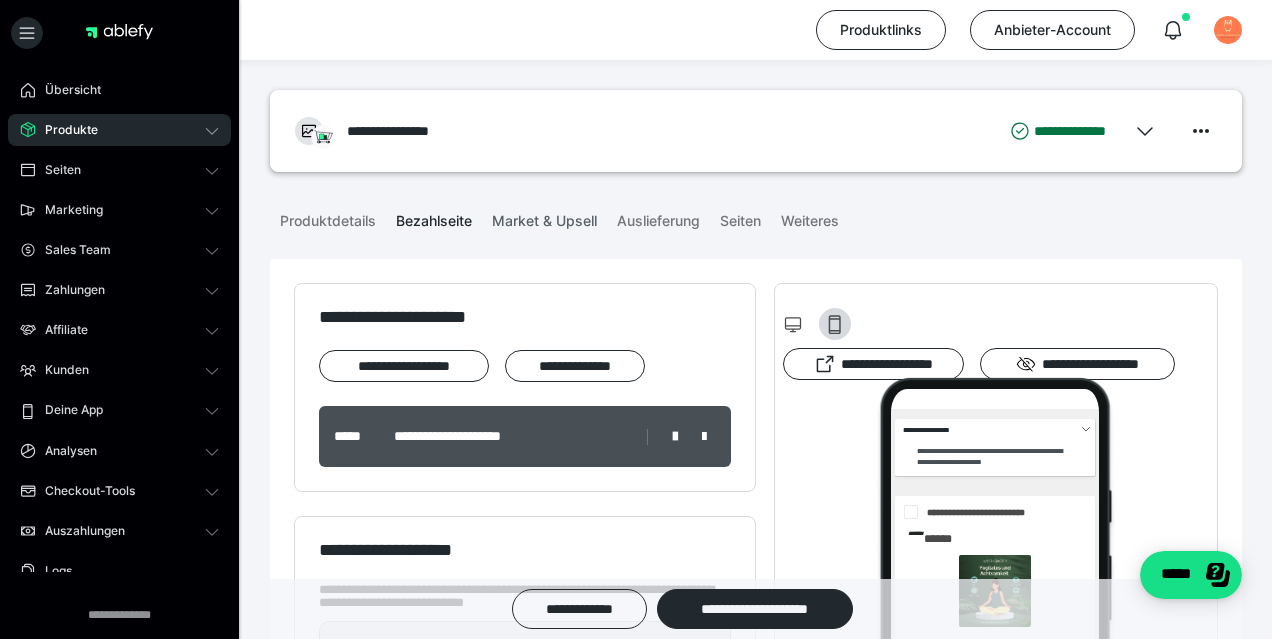 click on "Market & Upsell" at bounding box center [544, 217] 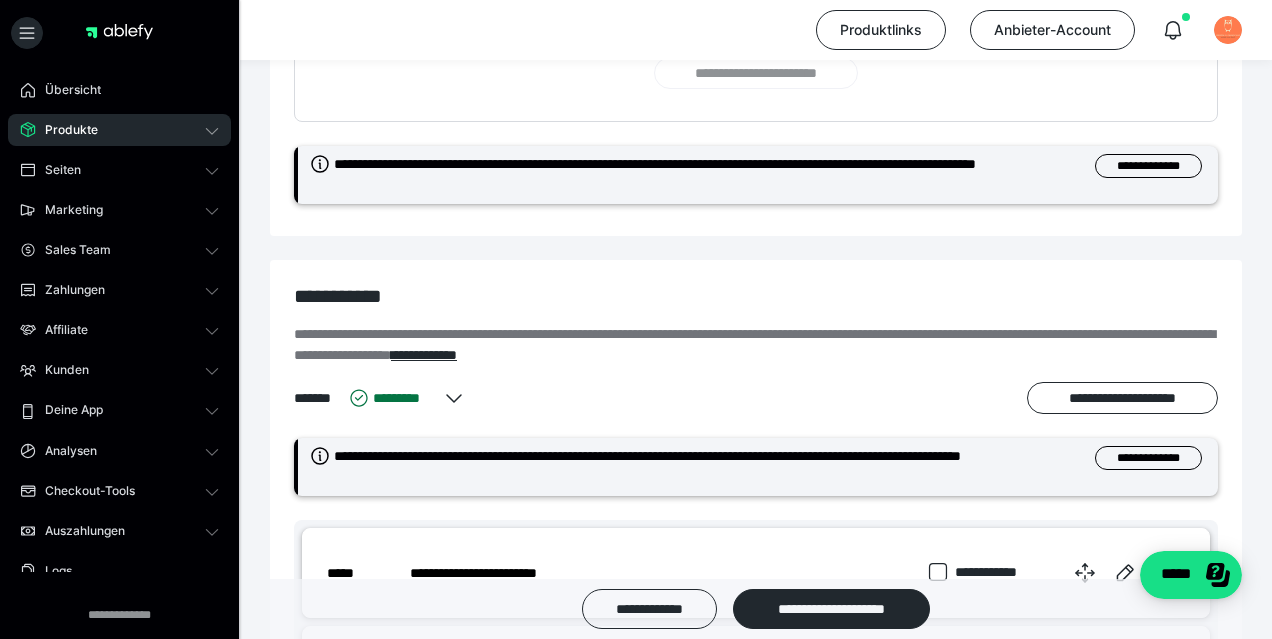 scroll, scrollTop: 576, scrollLeft: 0, axis: vertical 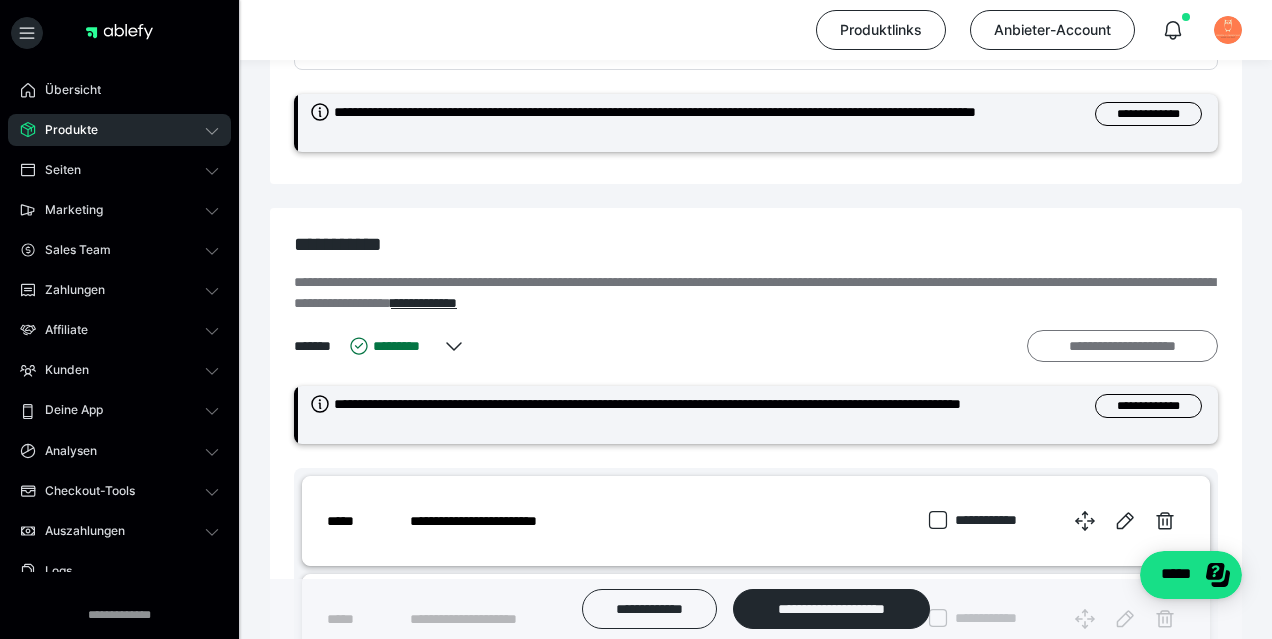 click on "**********" at bounding box center [1122, 346] 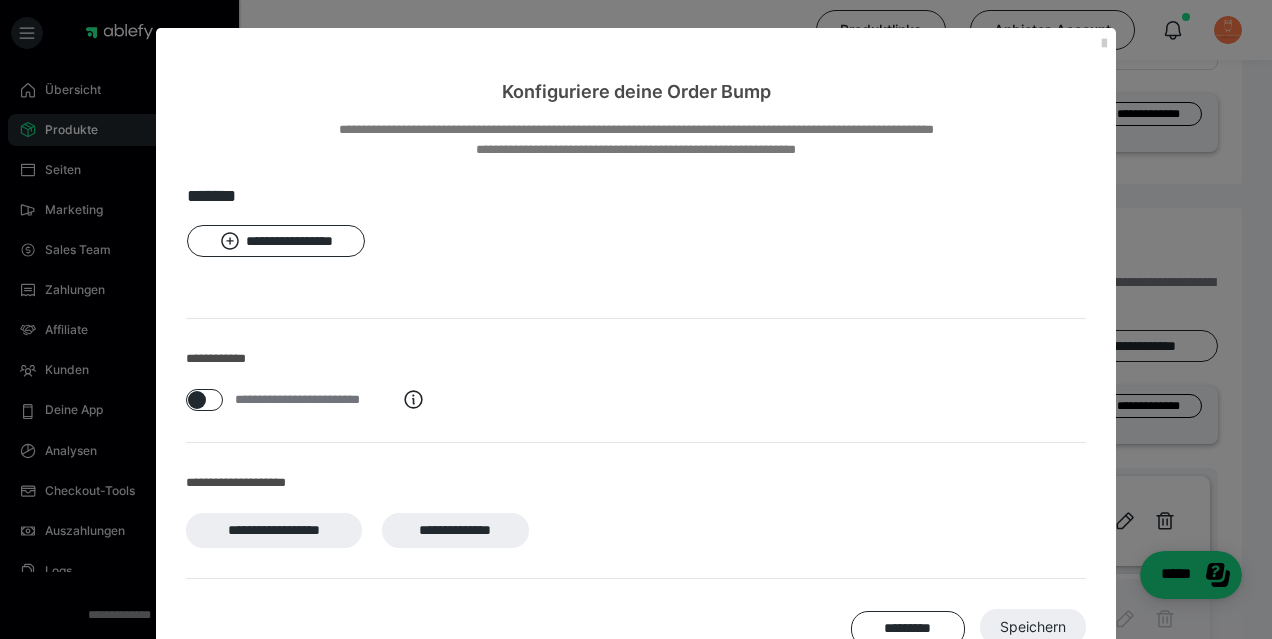 scroll, scrollTop: 63, scrollLeft: 0, axis: vertical 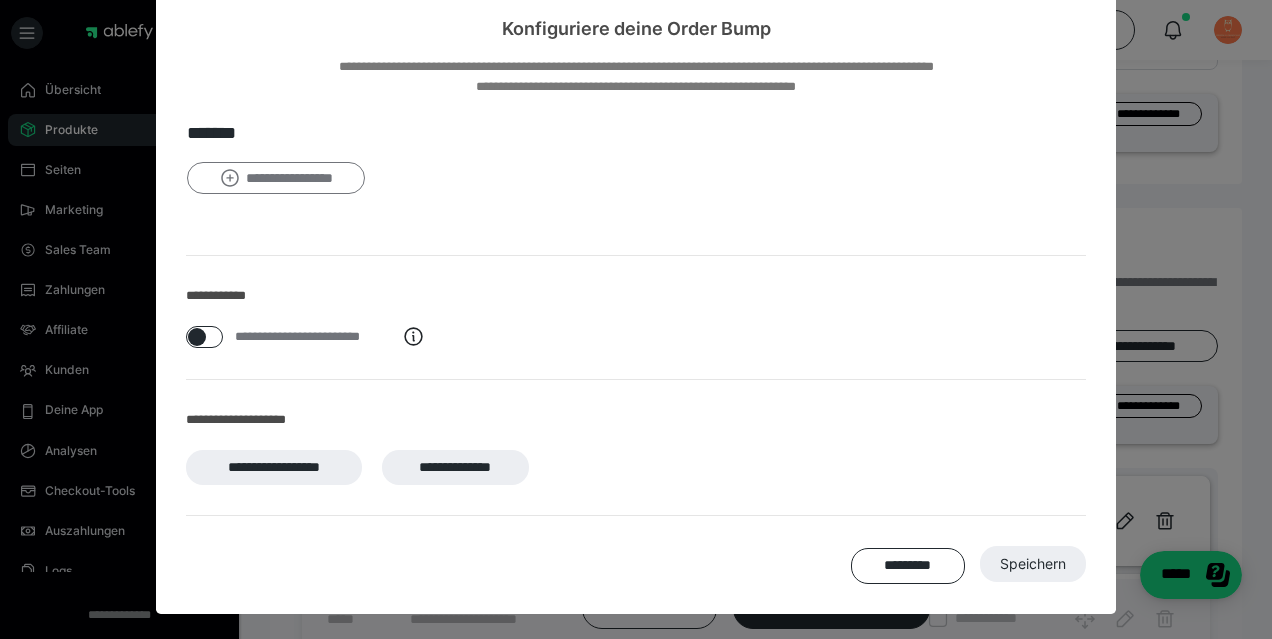 click on "**********" at bounding box center (276, 178) 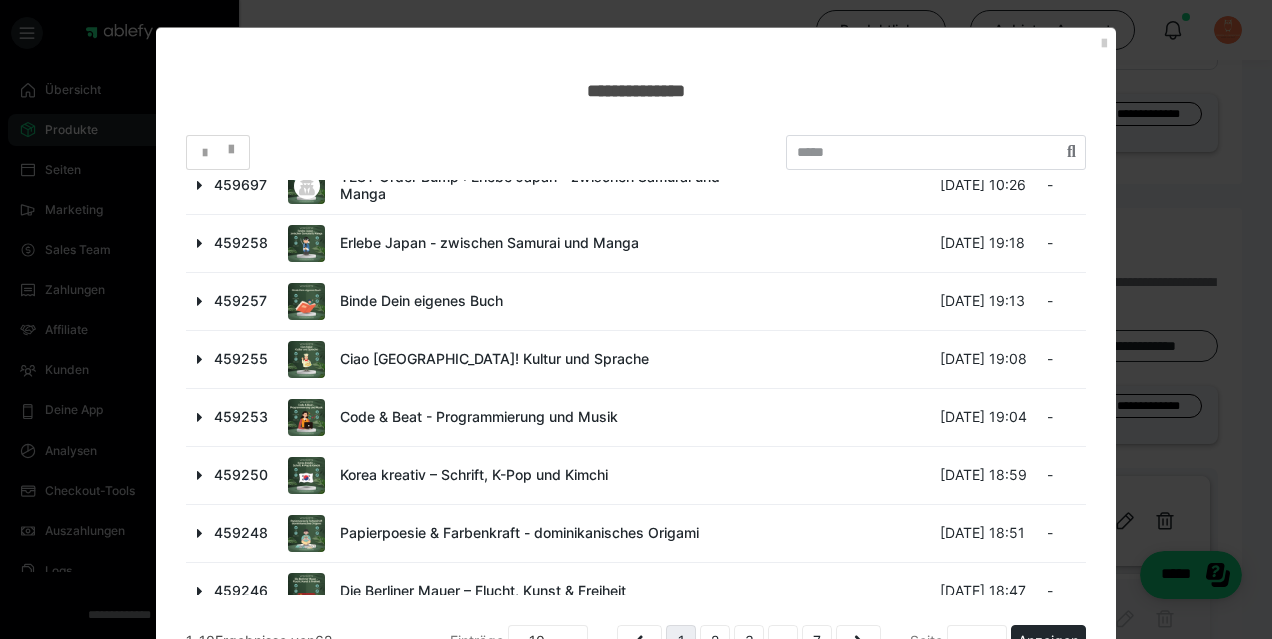 scroll, scrollTop: 208, scrollLeft: 0, axis: vertical 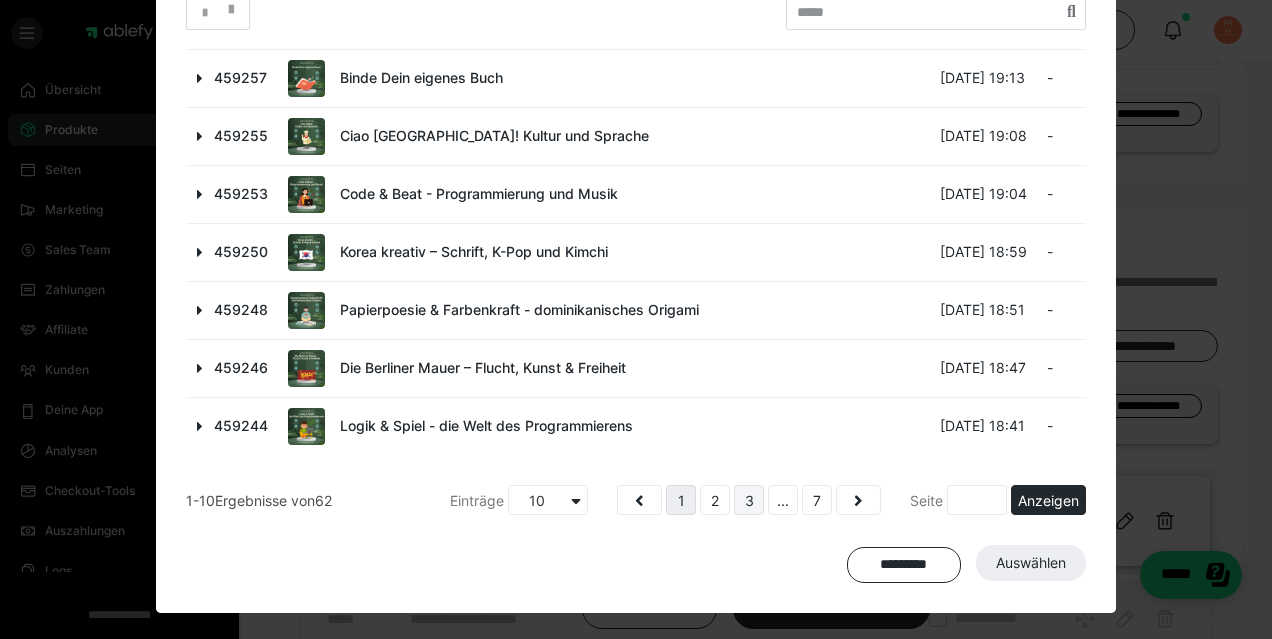 click on "3" at bounding box center [749, 500] 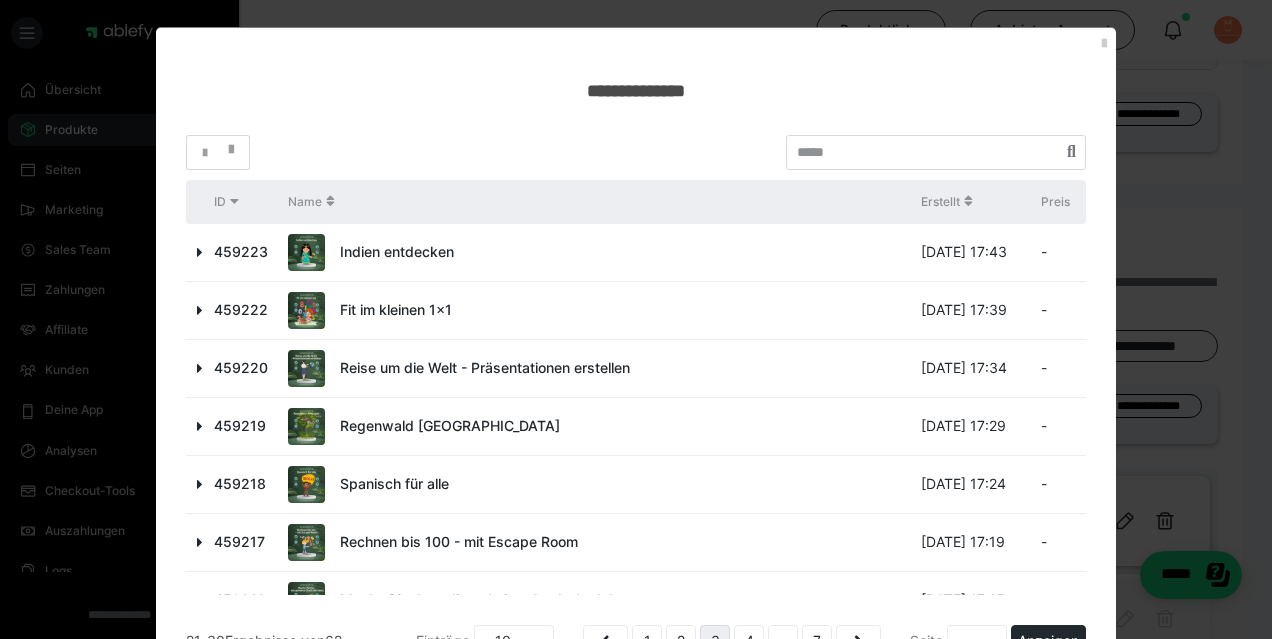 click at bounding box center [200, 252] 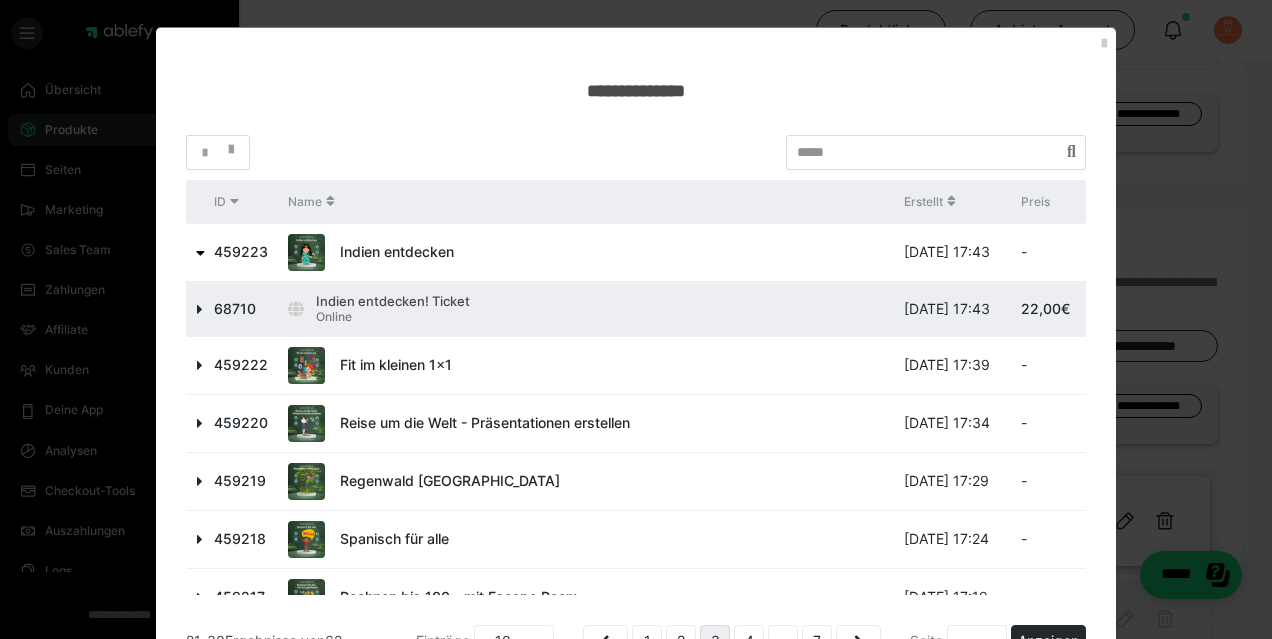 click at bounding box center (200, 309) 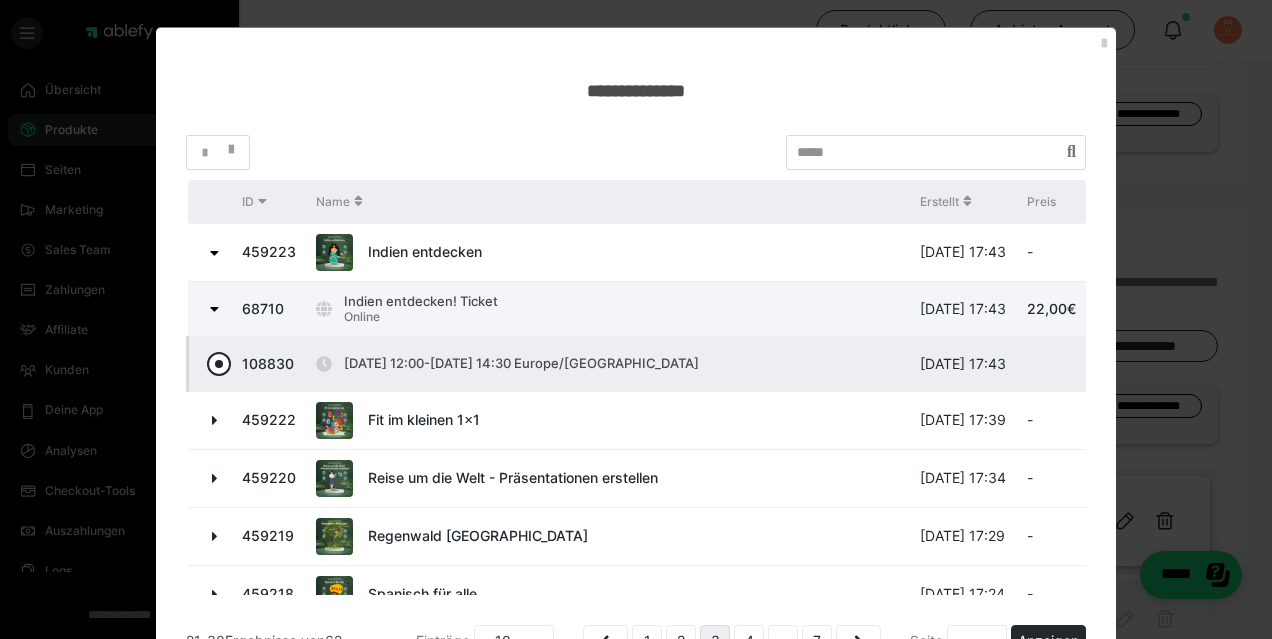 click at bounding box center [219, 364] 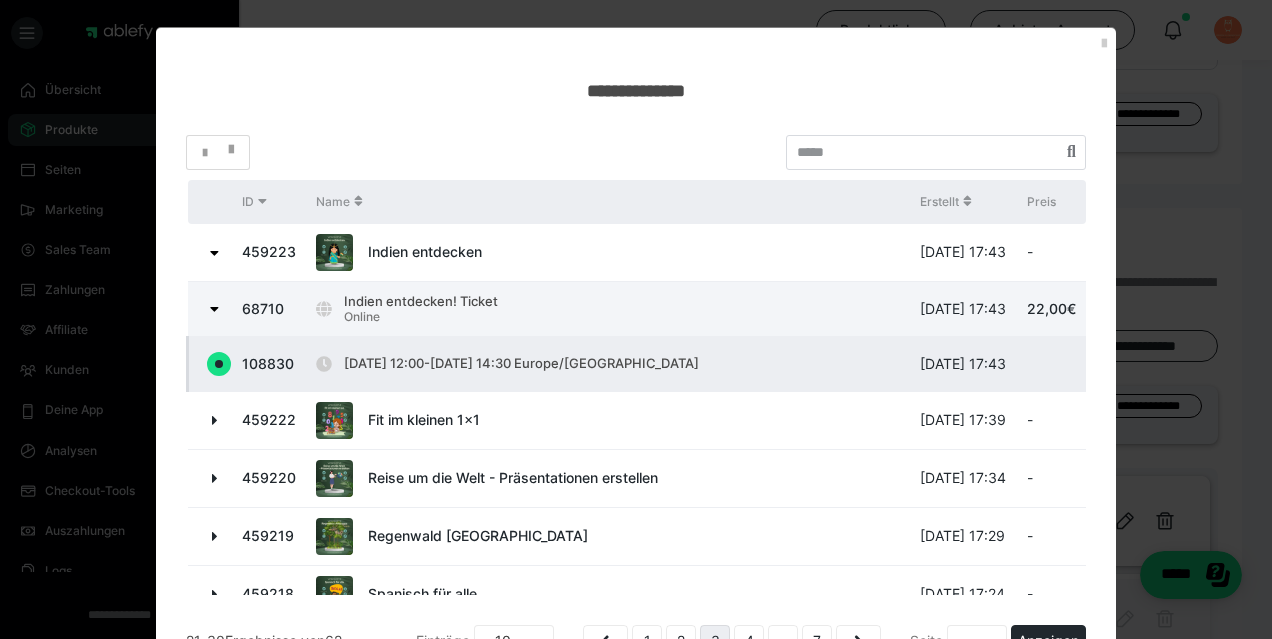 radio on "true" 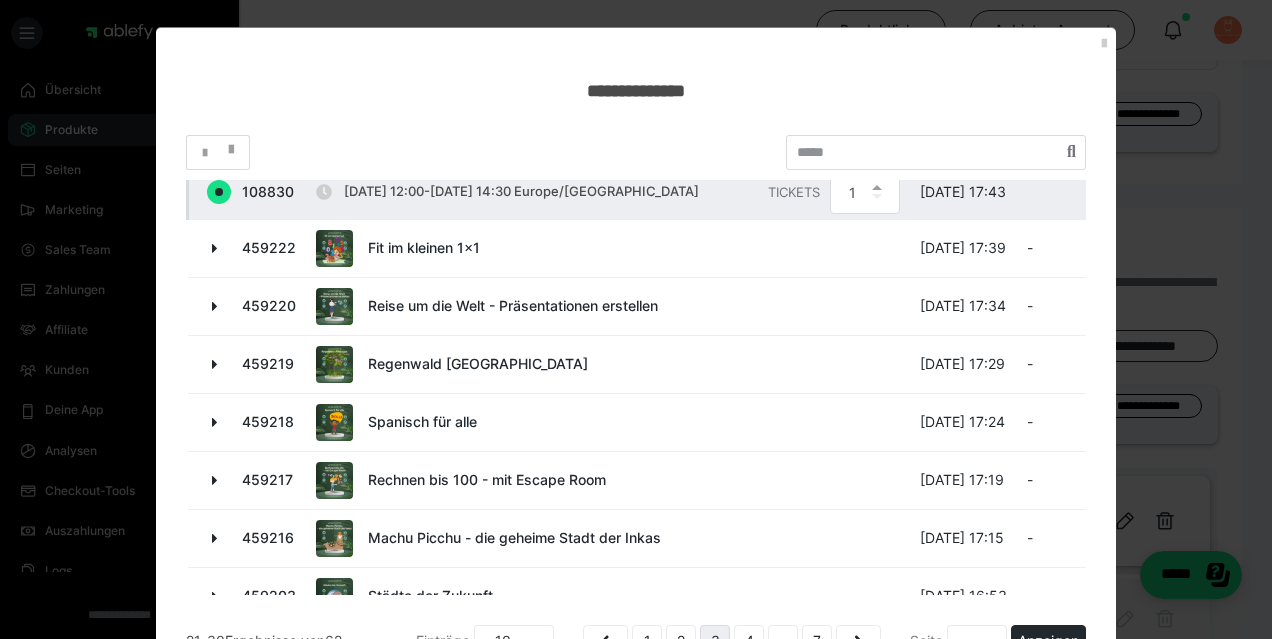 scroll, scrollTop: 318, scrollLeft: 0, axis: vertical 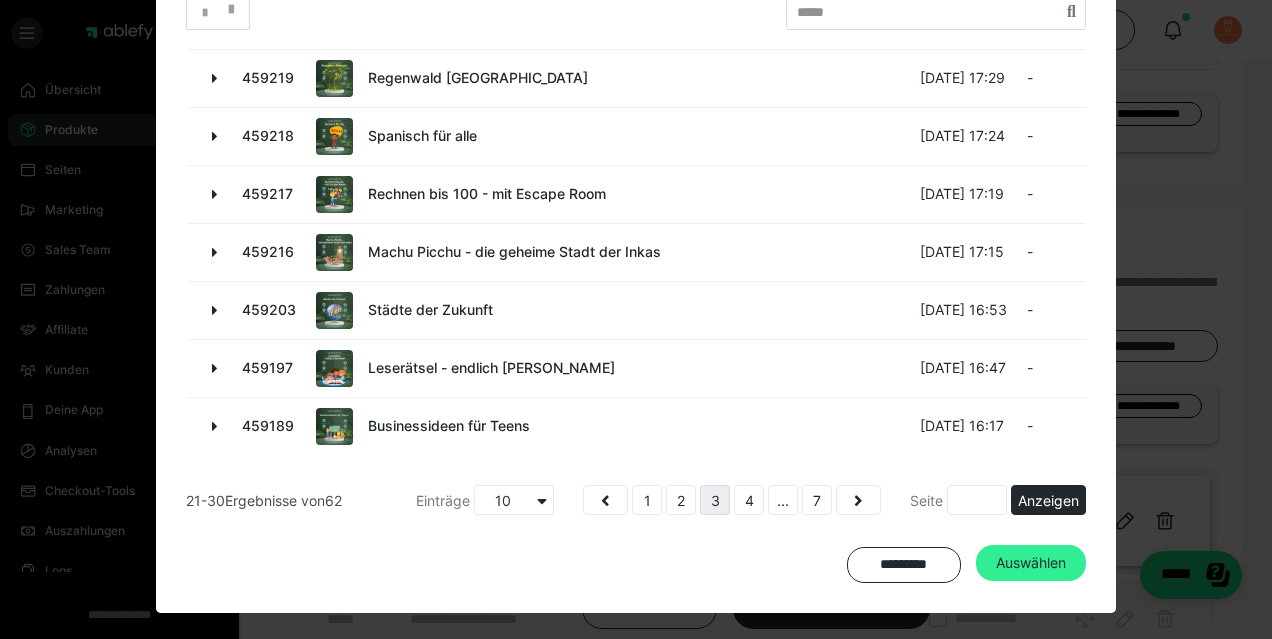 click on "Auswählen" at bounding box center (1031, 563) 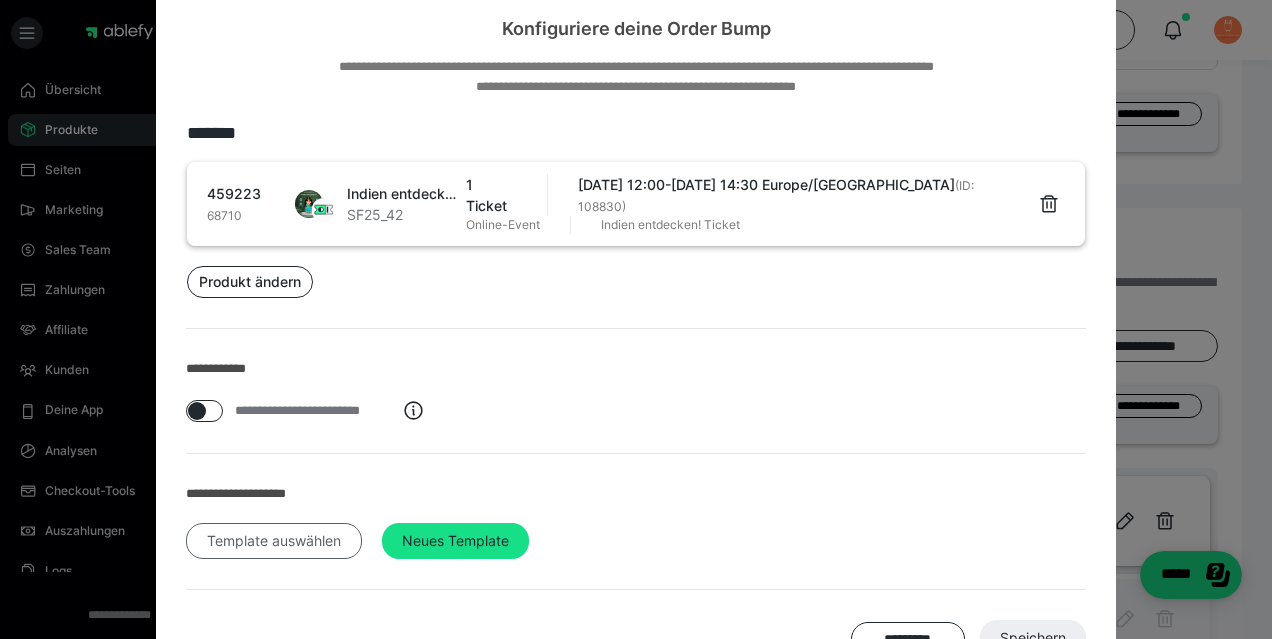 click on "Template auswählen" at bounding box center [274, 541] 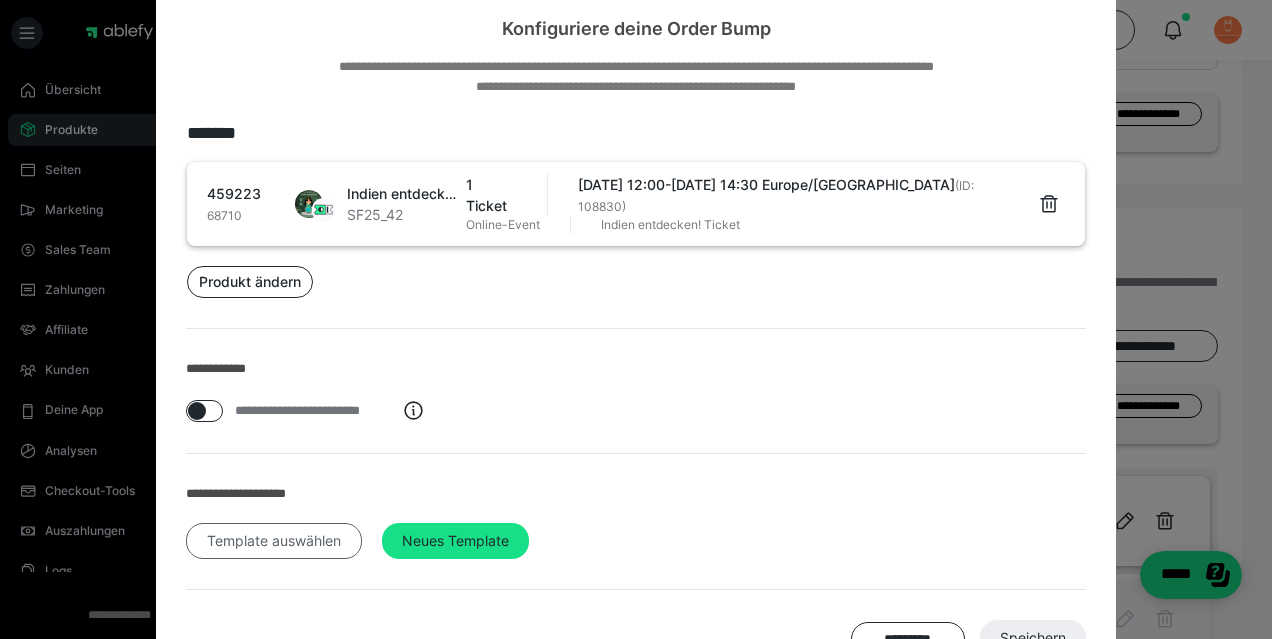 scroll, scrollTop: 0, scrollLeft: 0, axis: both 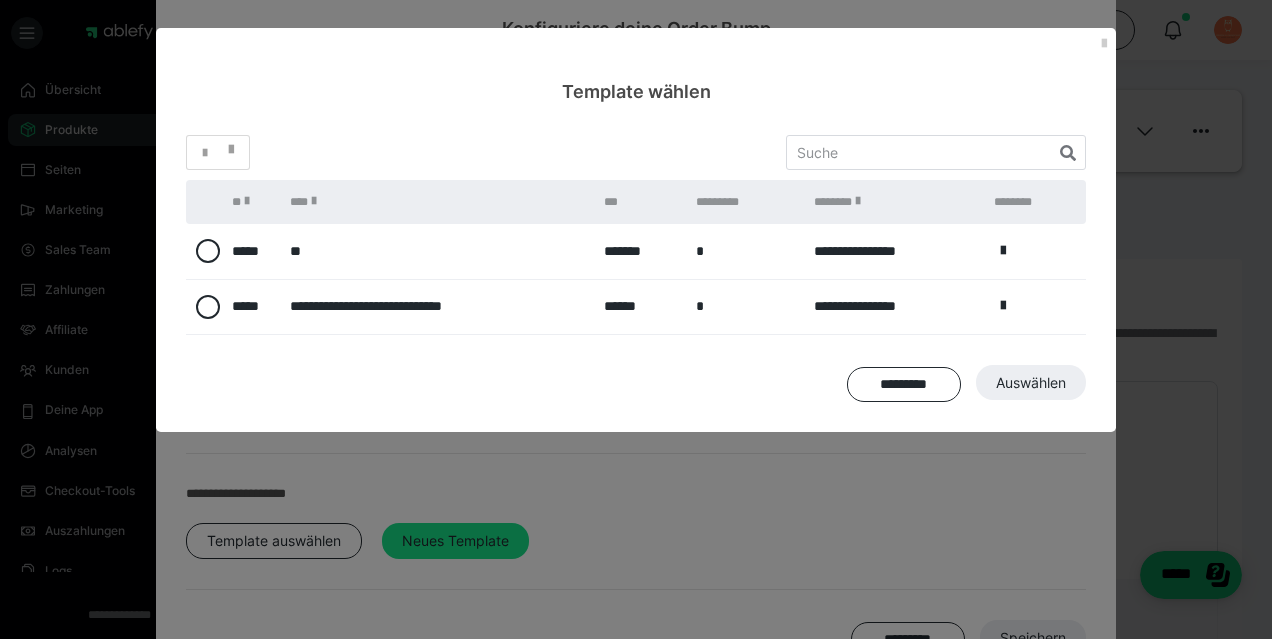 click at bounding box center [204, 306] 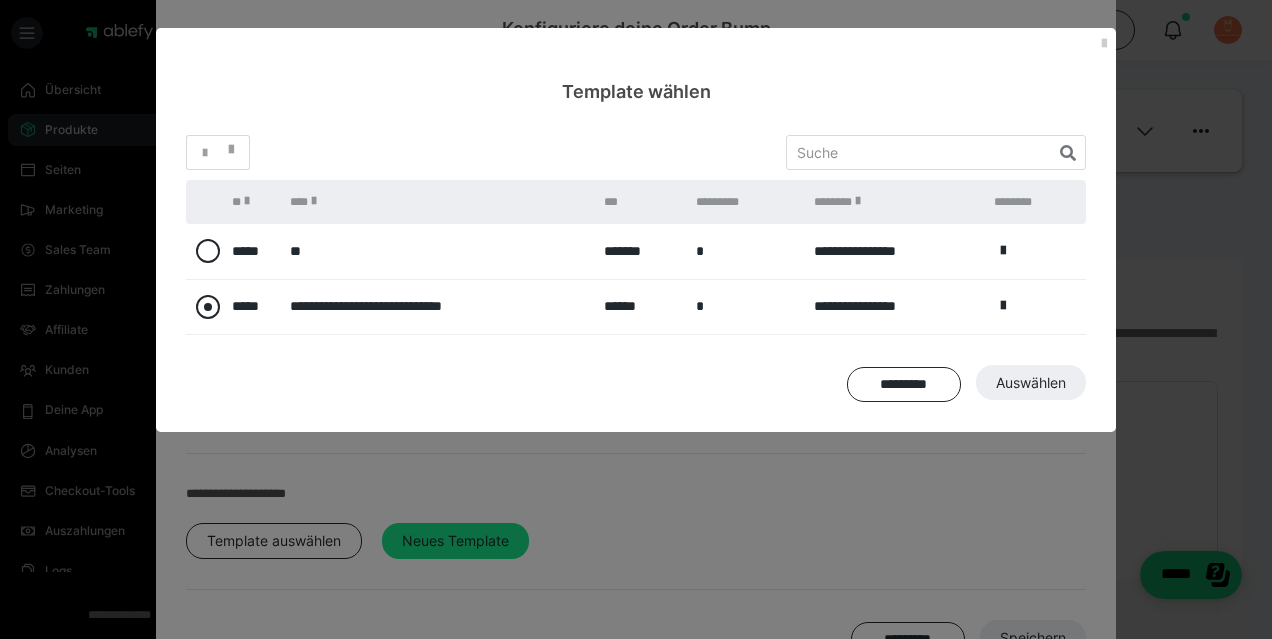 click at bounding box center [208, 307] 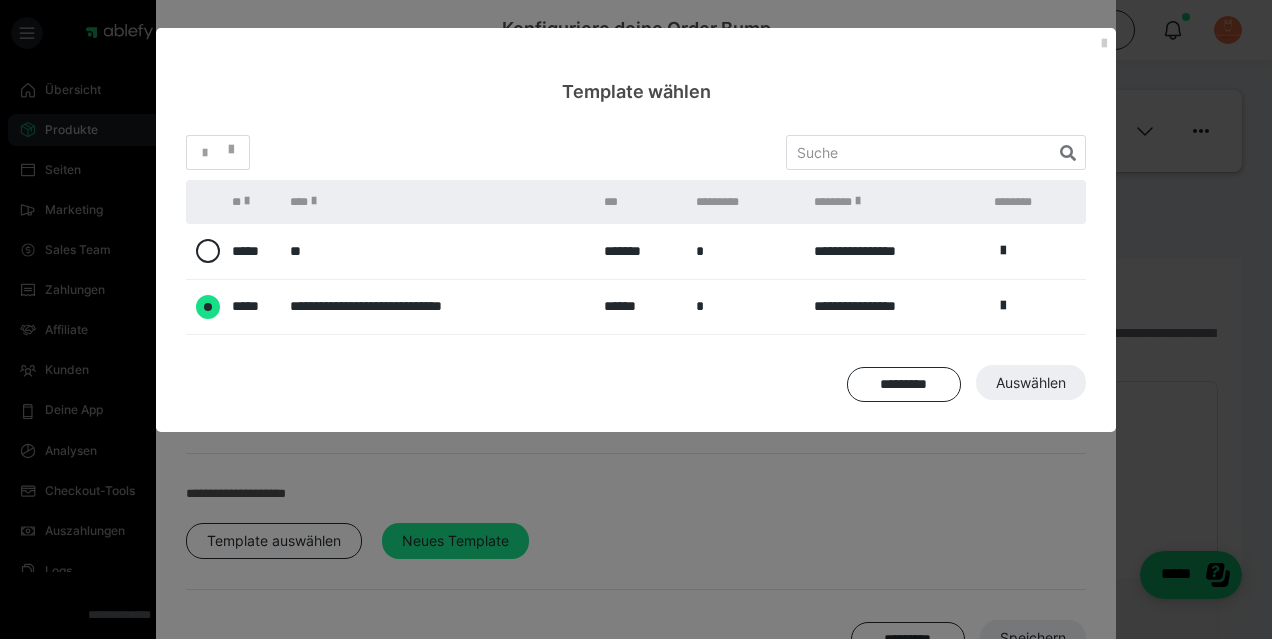 radio on "****" 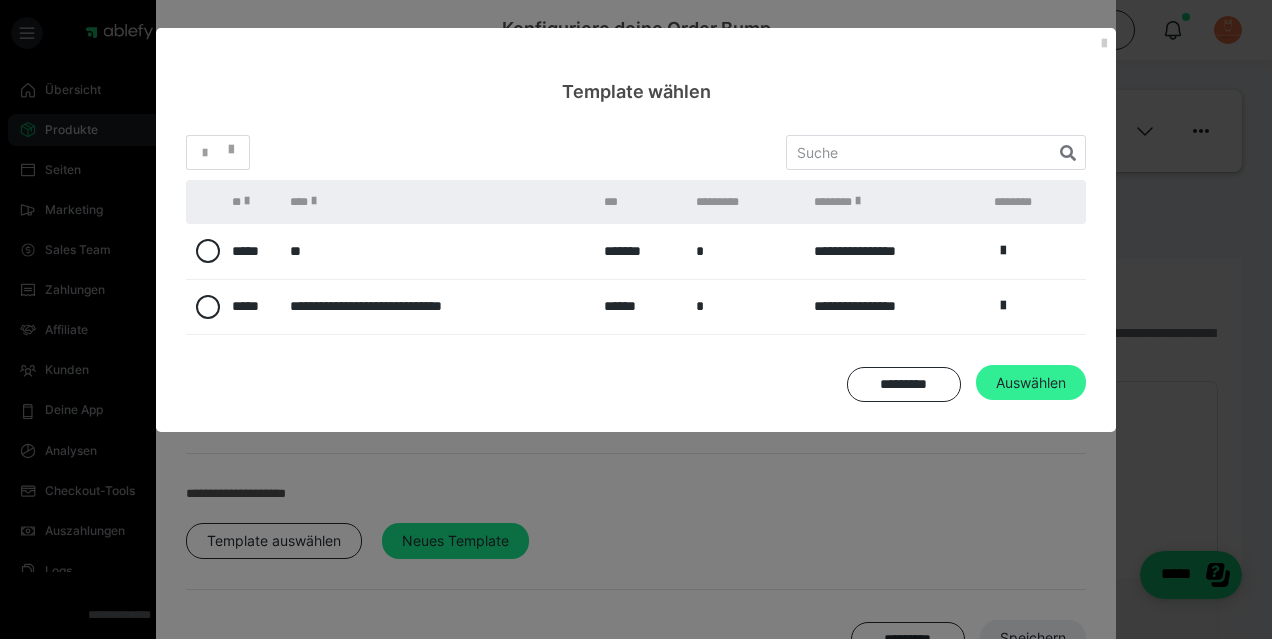 click on "Auswählen" at bounding box center (1033, 638) 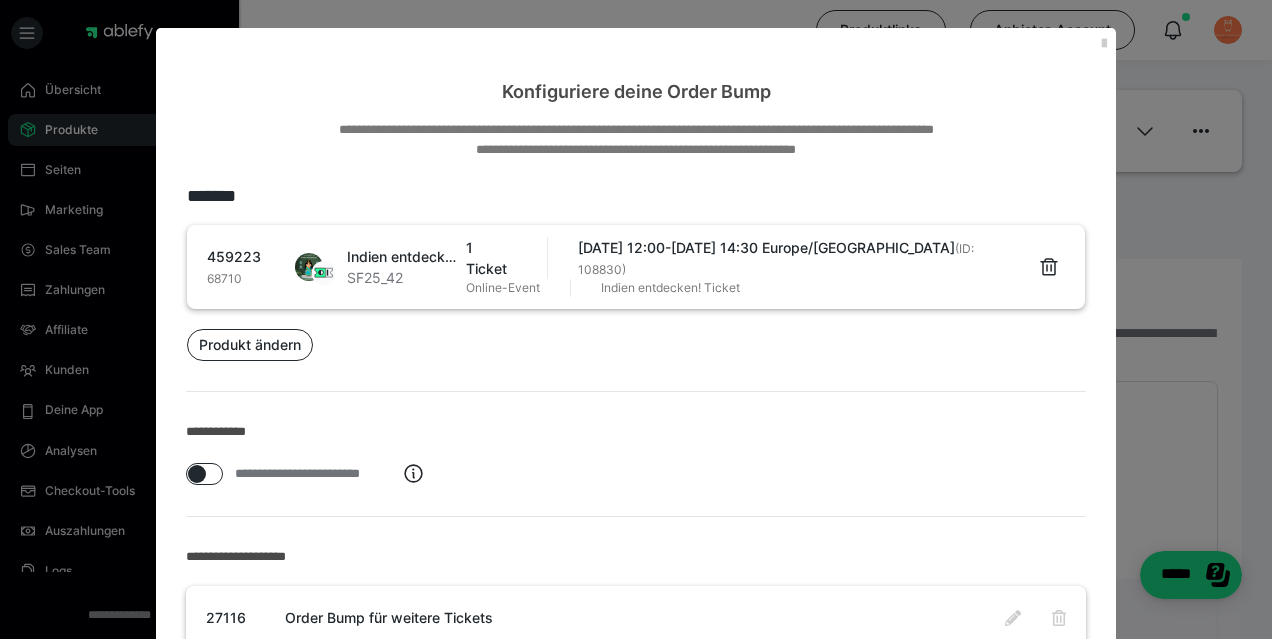 scroll, scrollTop: 202, scrollLeft: 0, axis: vertical 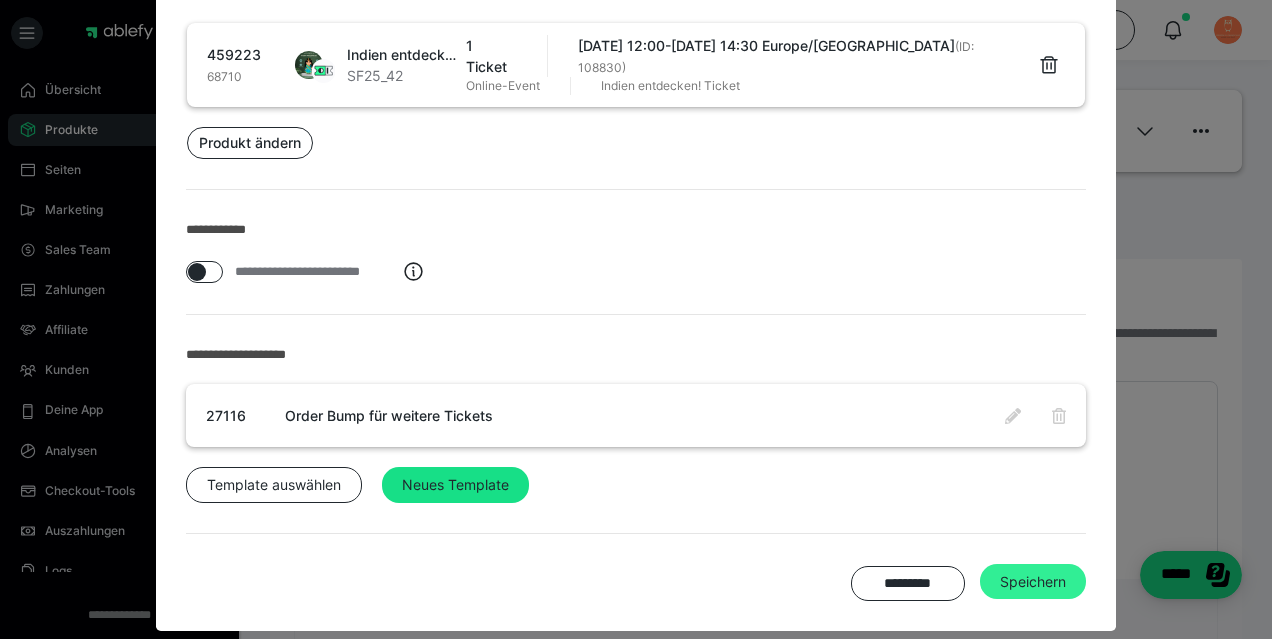 click on "Speichern" at bounding box center [1033, 582] 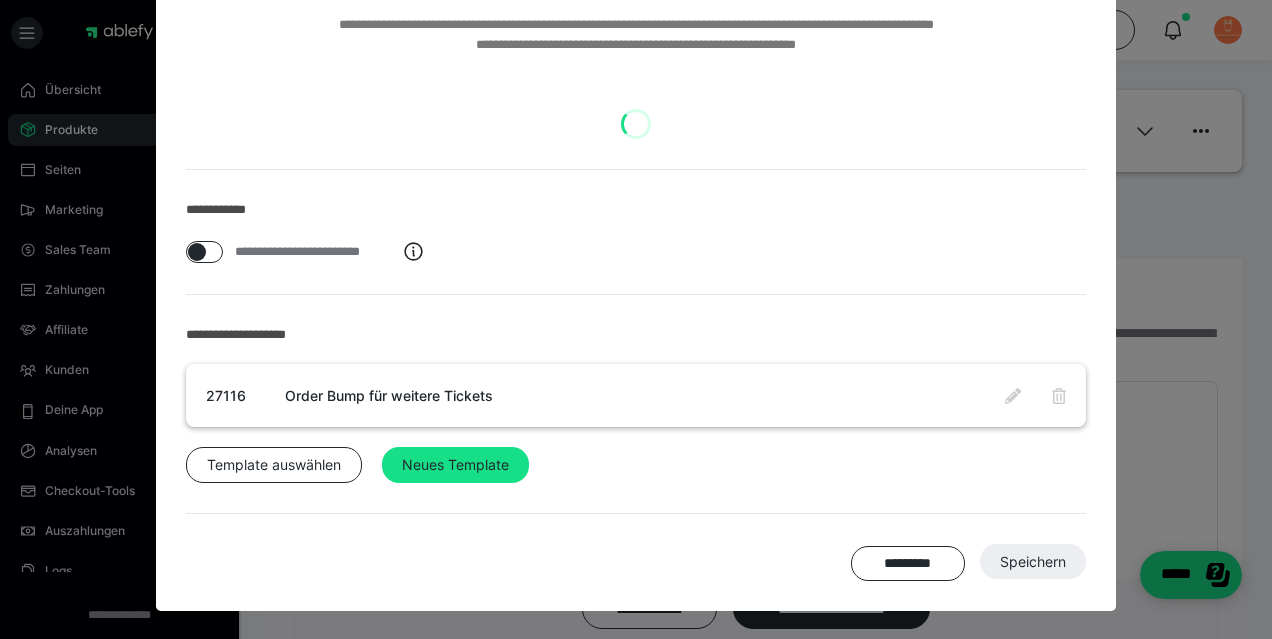 scroll, scrollTop: 103, scrollLeft: 0, axis: vertical 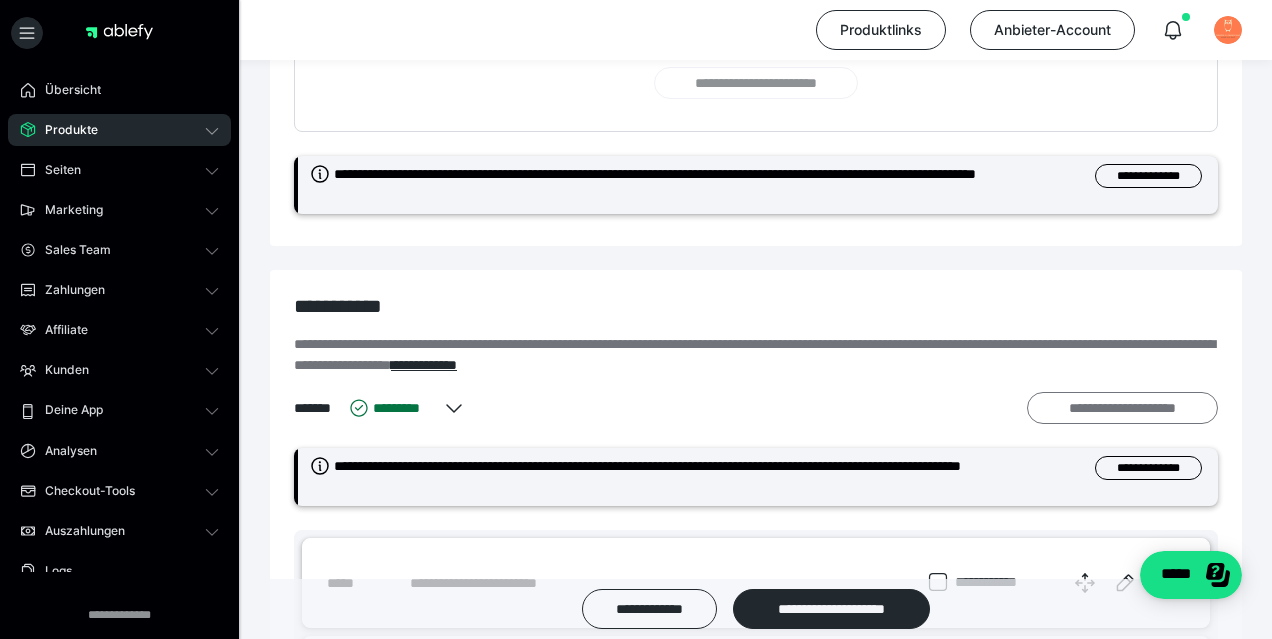 click on "**********" at bounding box center (1122, 408) 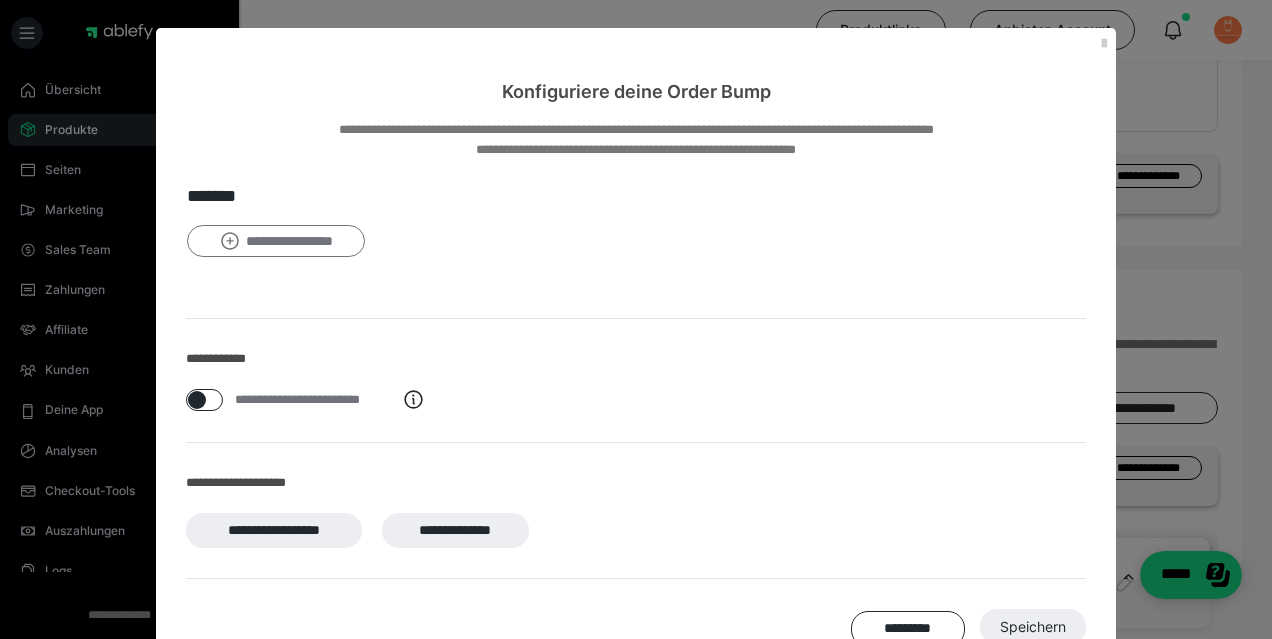 click on "**********" at bounding box center [276, 241] 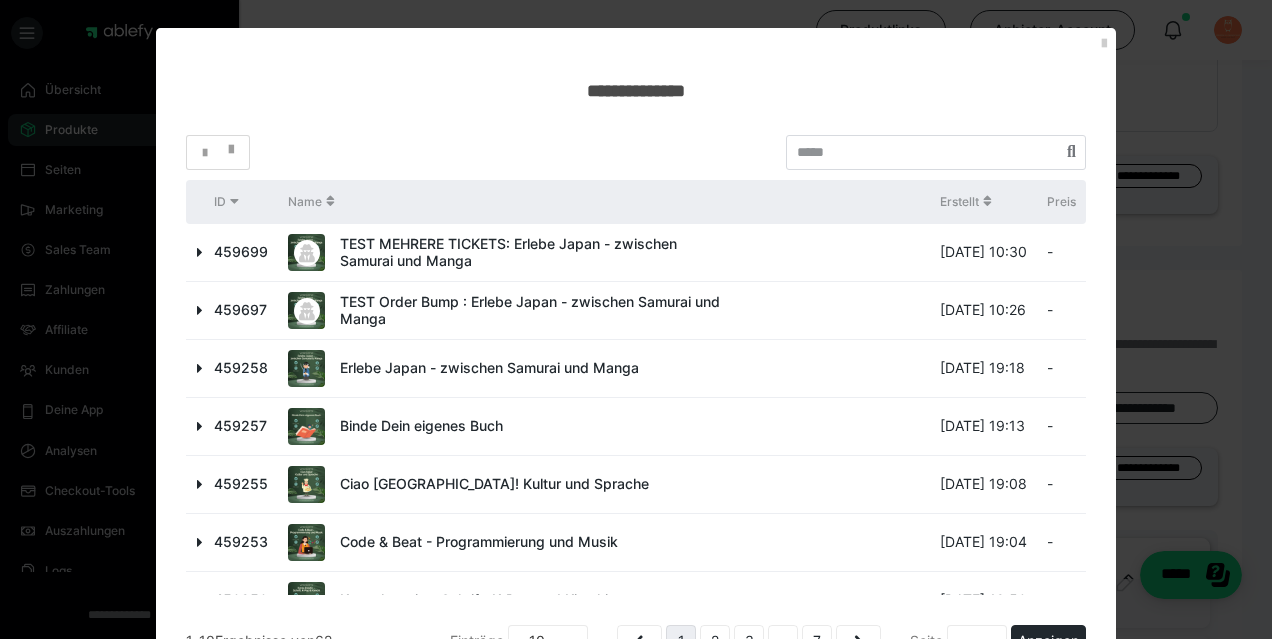 scroll, scrollTop: 208, scrollLeft: 0, axis: vertical 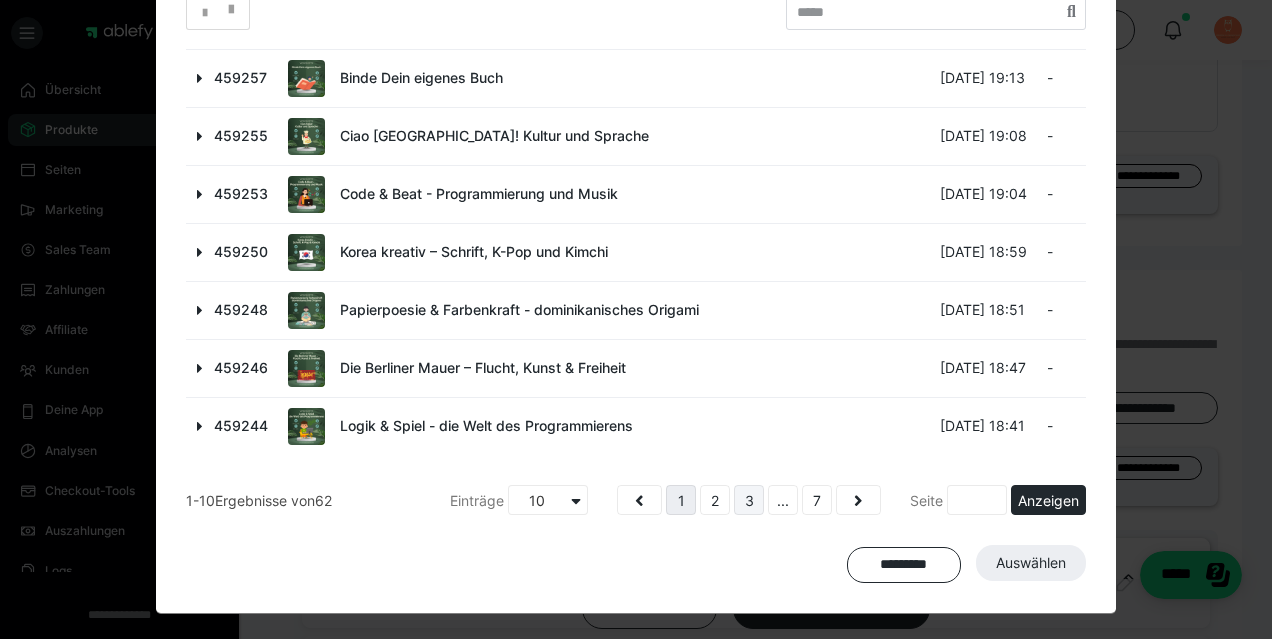 click on "3" at bounding box center [749, 500] 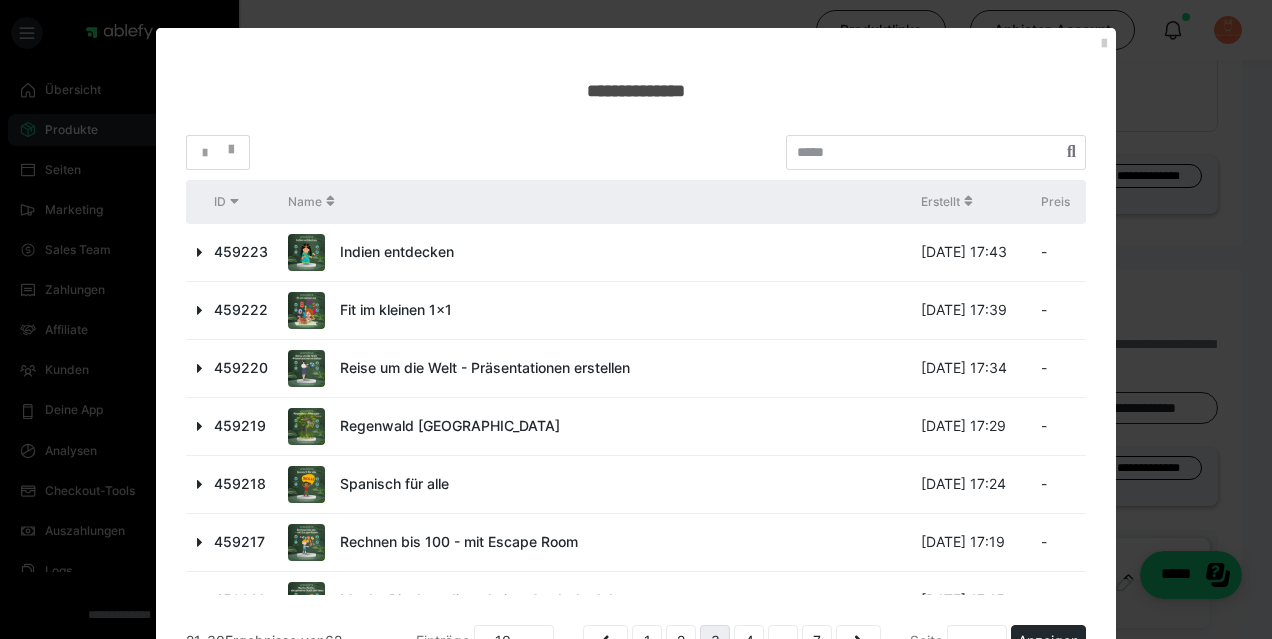 click at bounding box center (200, 310) 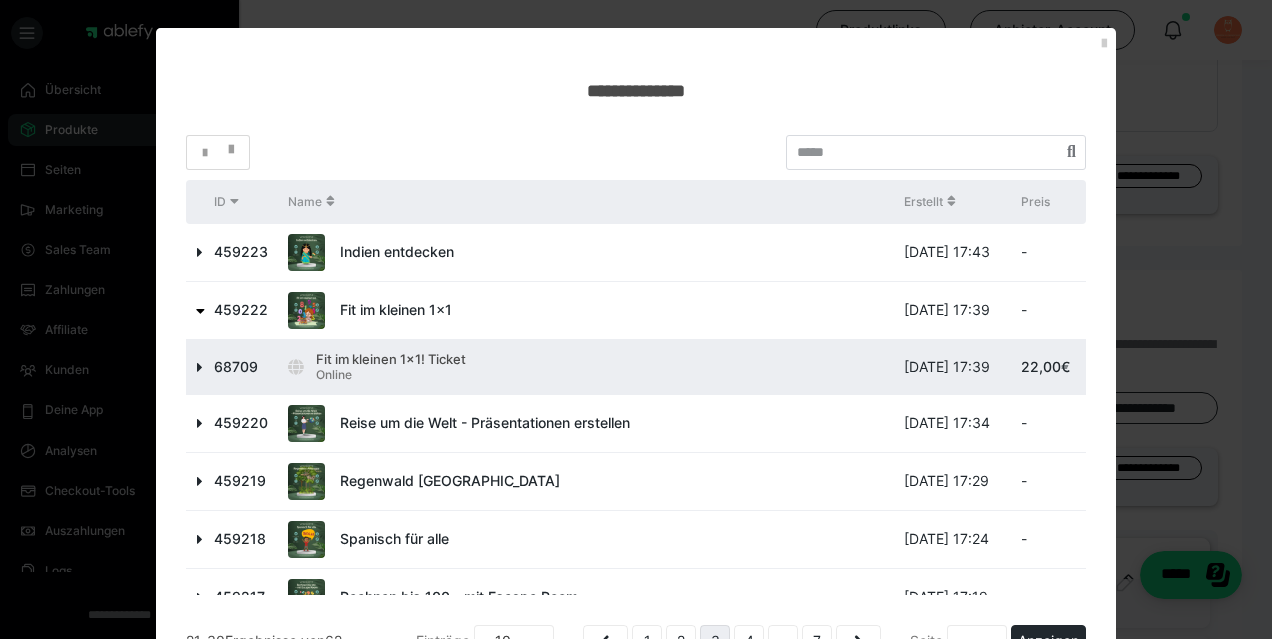 click at bounding box center [200, 367] 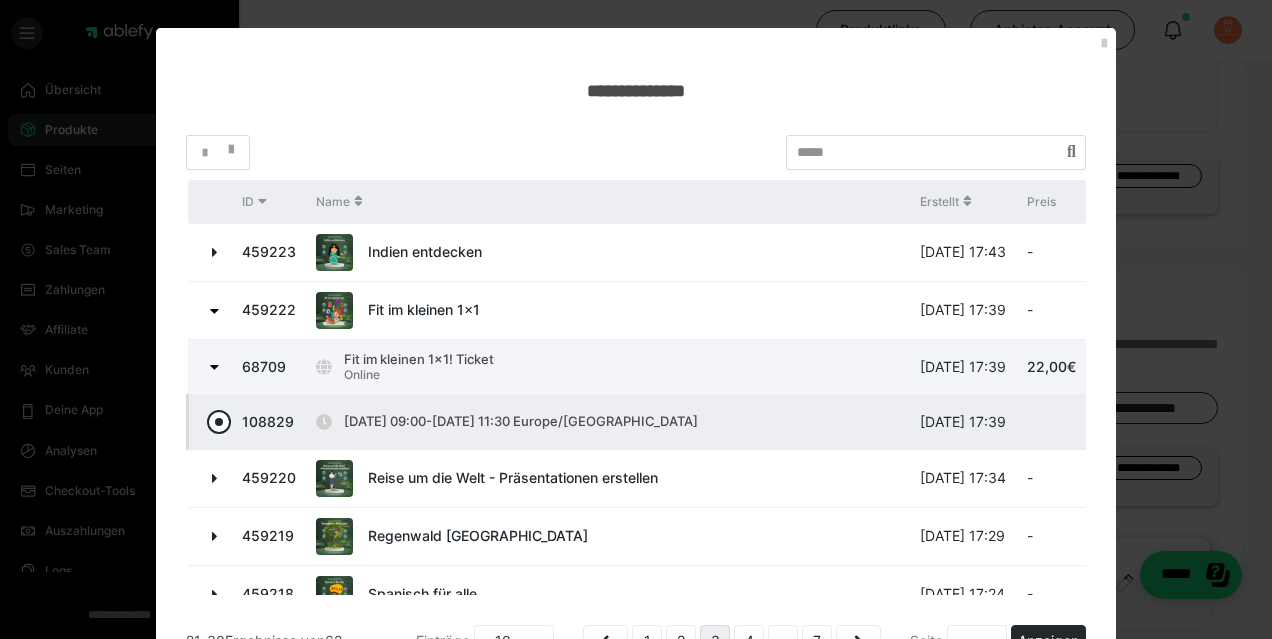 click at bounding box center [219, 422] 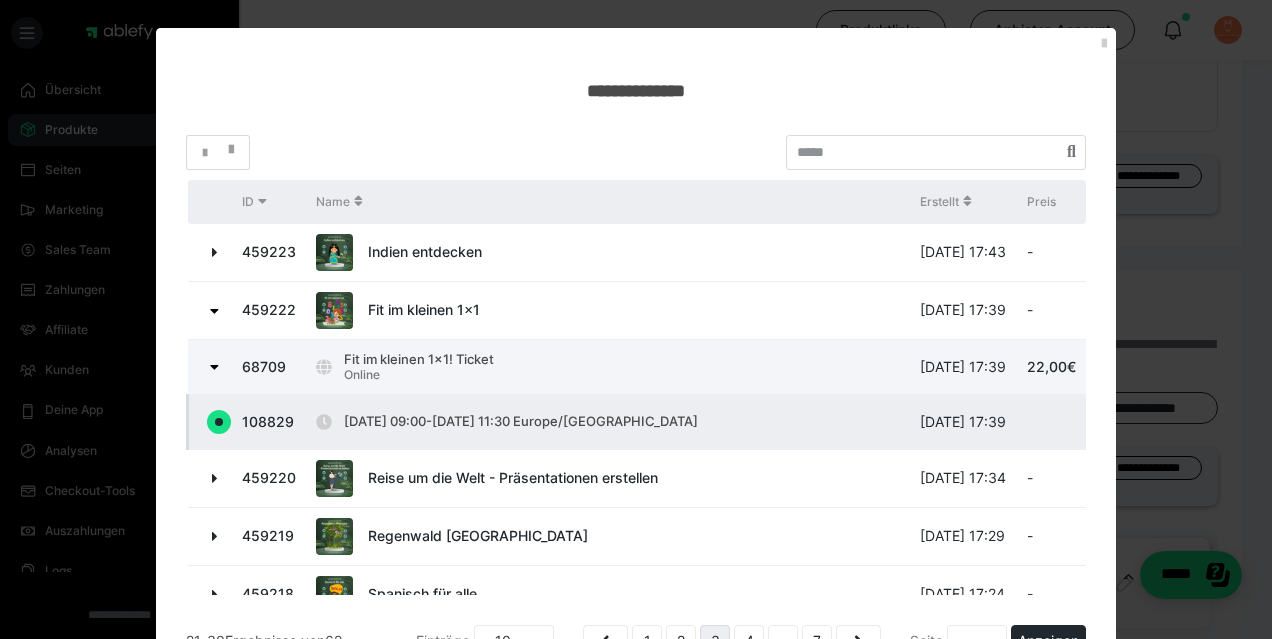 radio on "true" 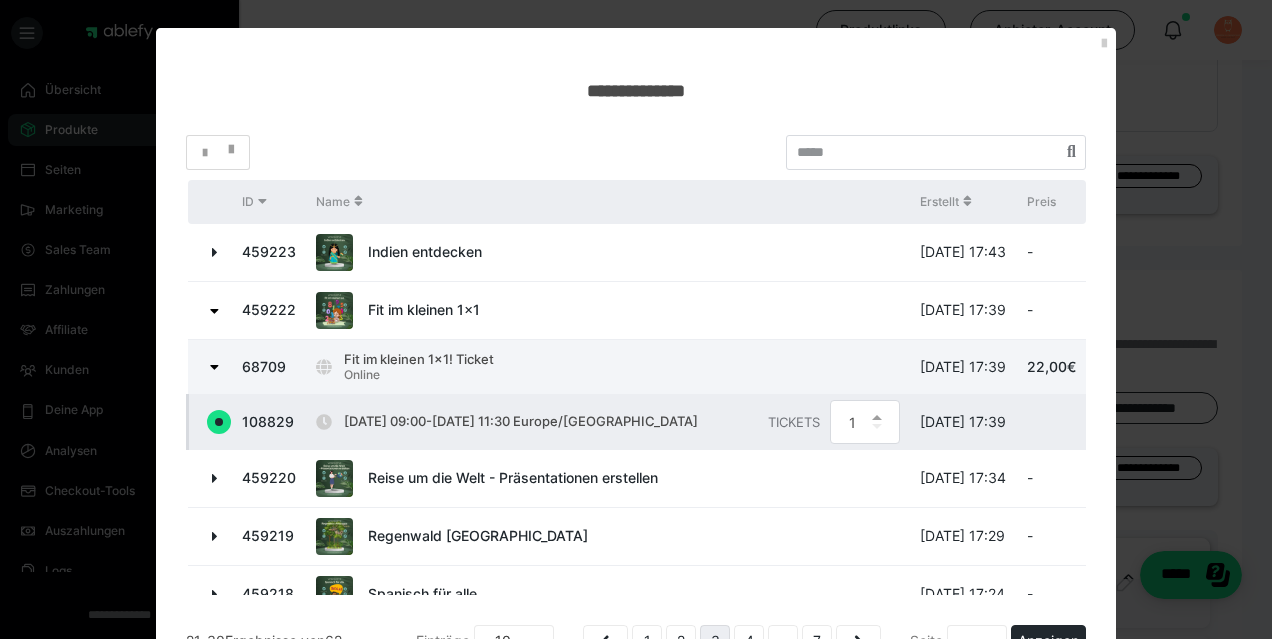 scroll, scrollTop: 318, scrollLeft: 0, axis: vertical 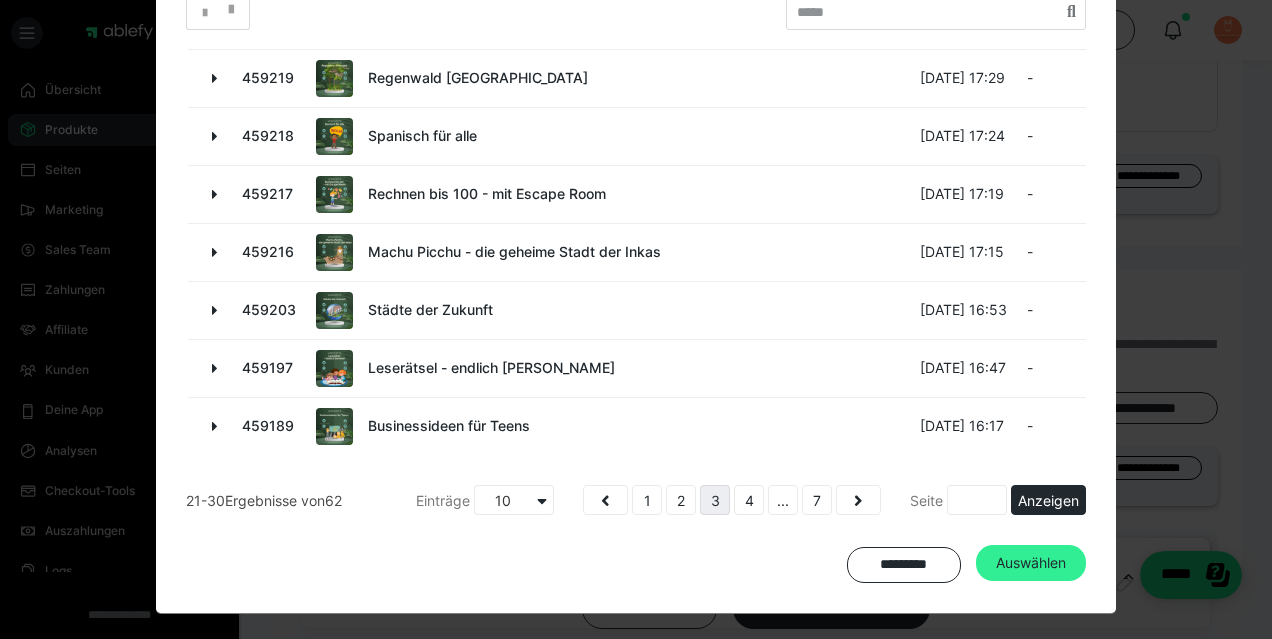 click on "Auswählen" at bounding box center [1031, 563] 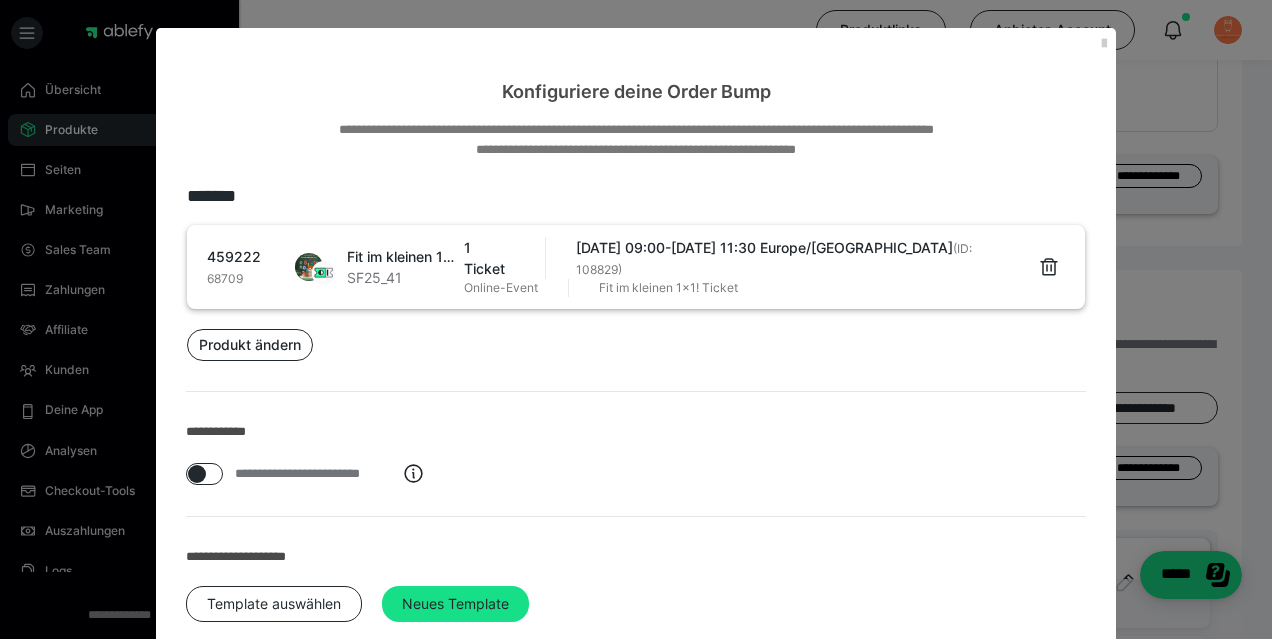 scroll, scrollTop: 119, scrollLeft: 0, axis: vertical 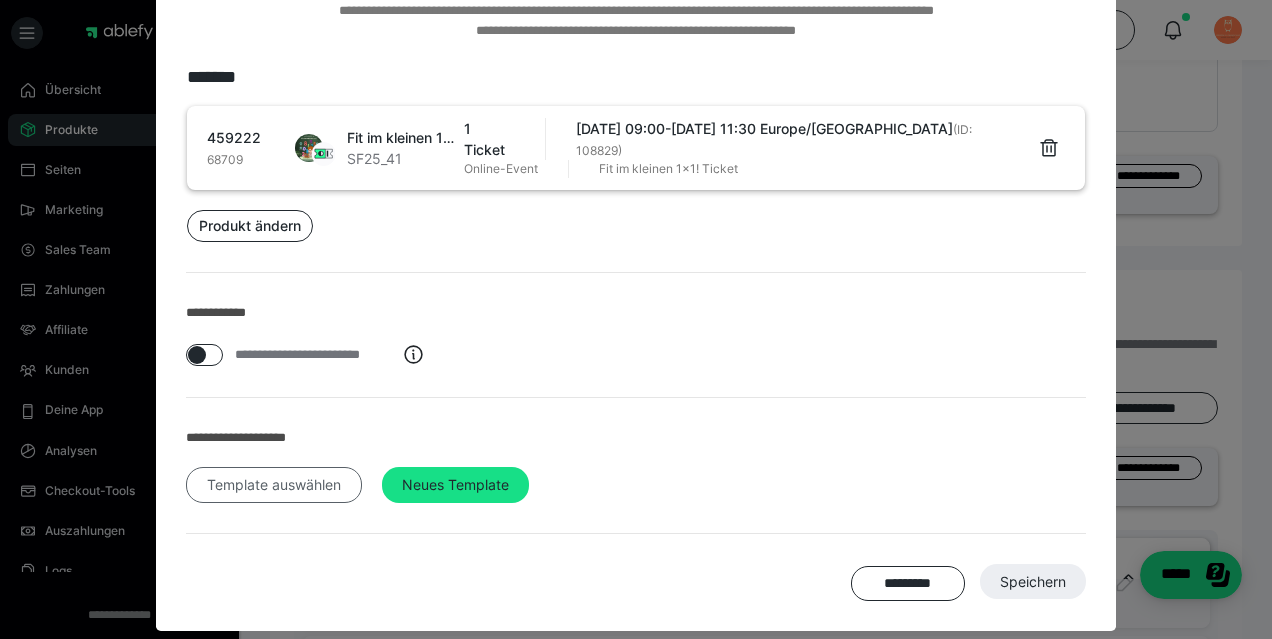 click on "Template auswählen" at bounding box center [274, 485] 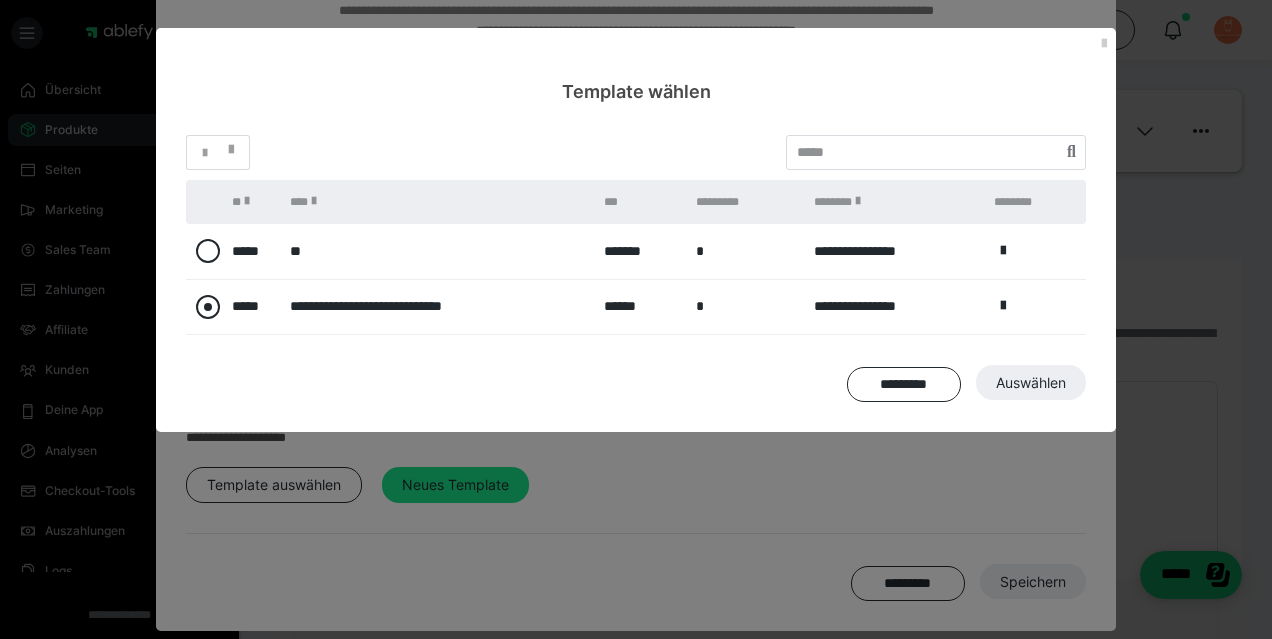 click at bounding box center (208, 307) 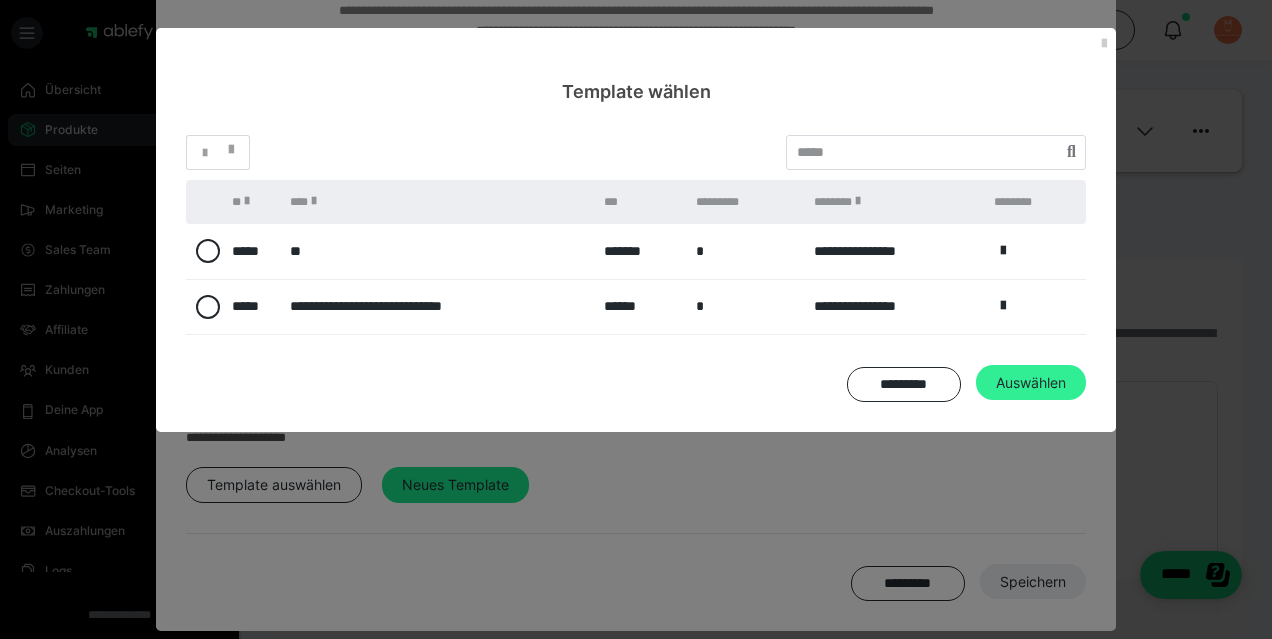 click on "Auswählen" at bounding box center [1033, 582] 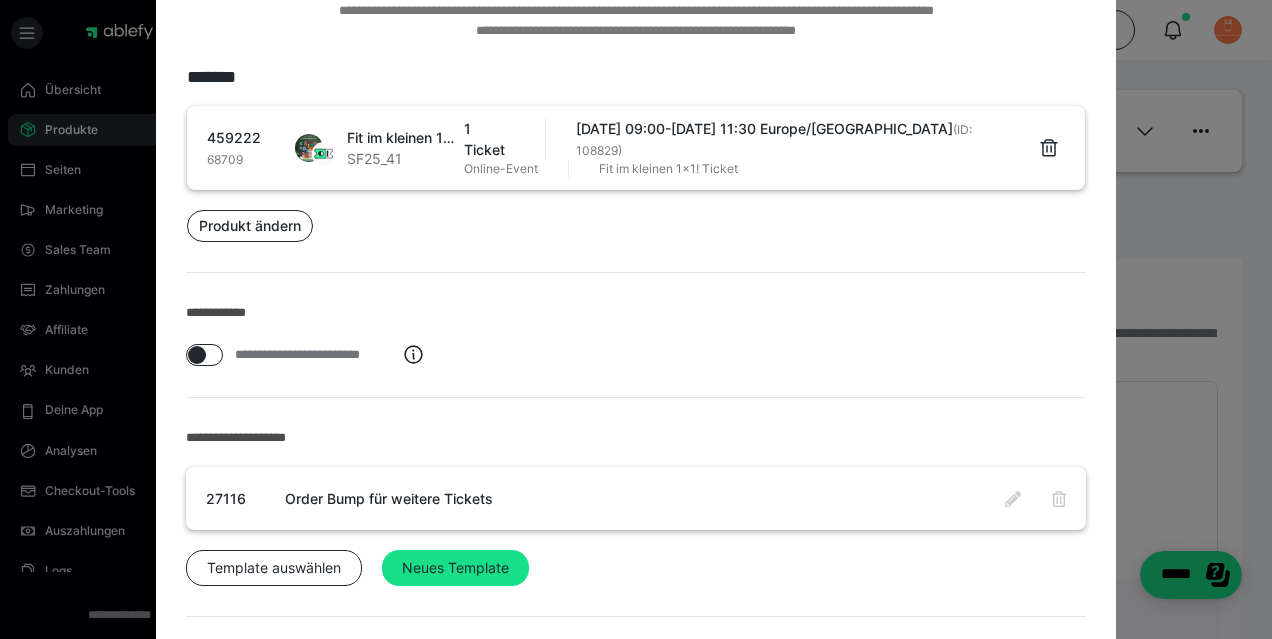 scroll, scrollTop: 202, scrollLeft: 0, axis: vertical 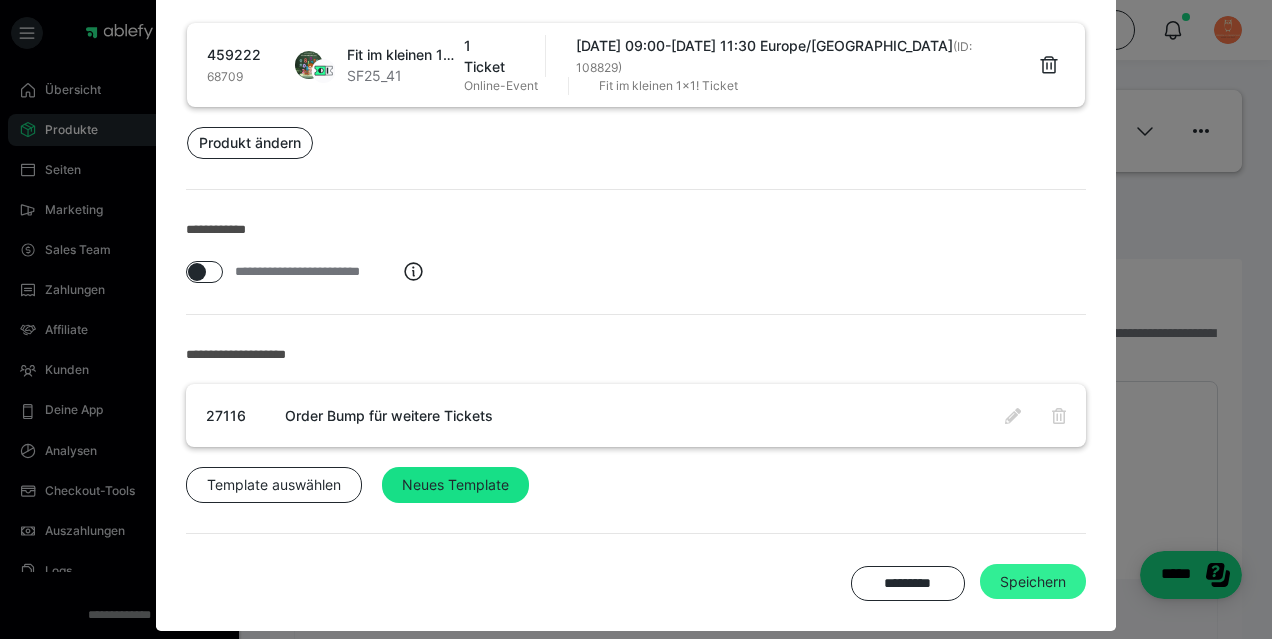 click on "Speichern" at bounding box center [1033, 582] 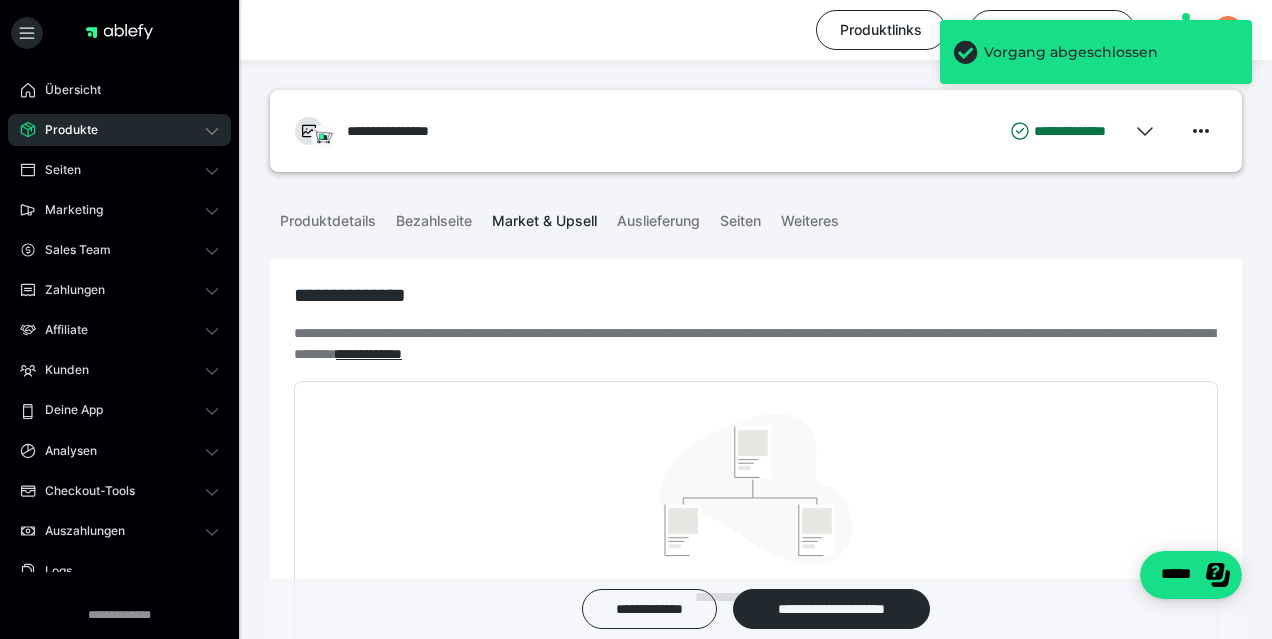 scroll, scrollTop: 602, scrollLeft: 0, axis: vertical 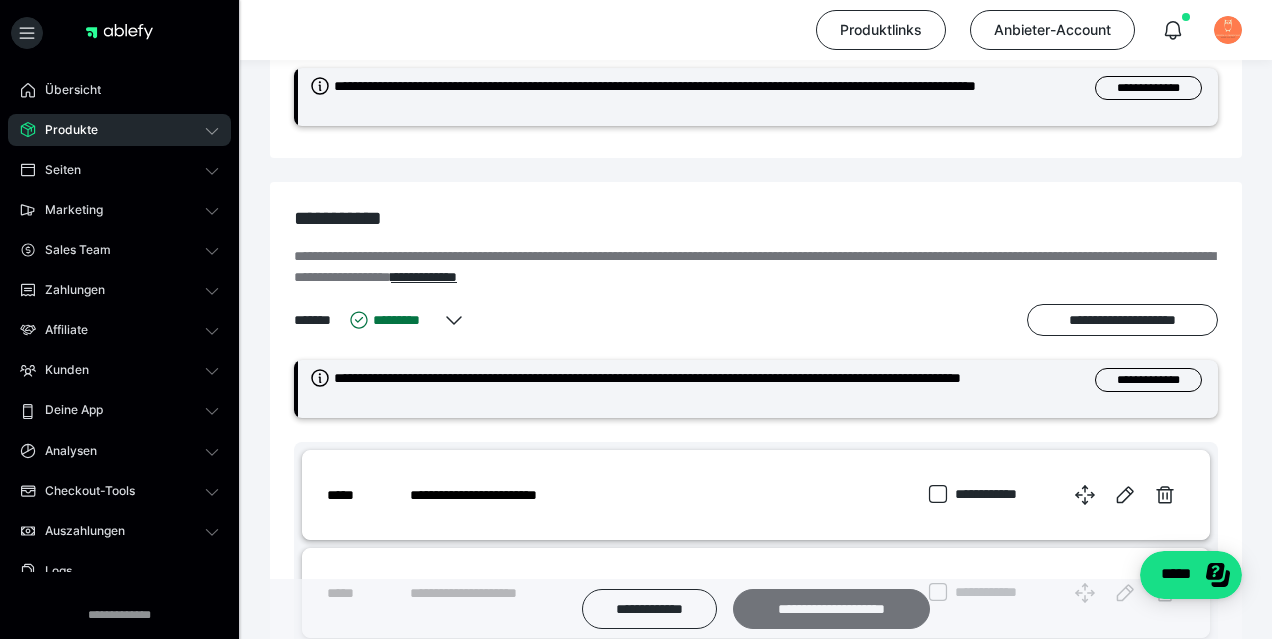 click on "**********" at bounding box center [831, 609] 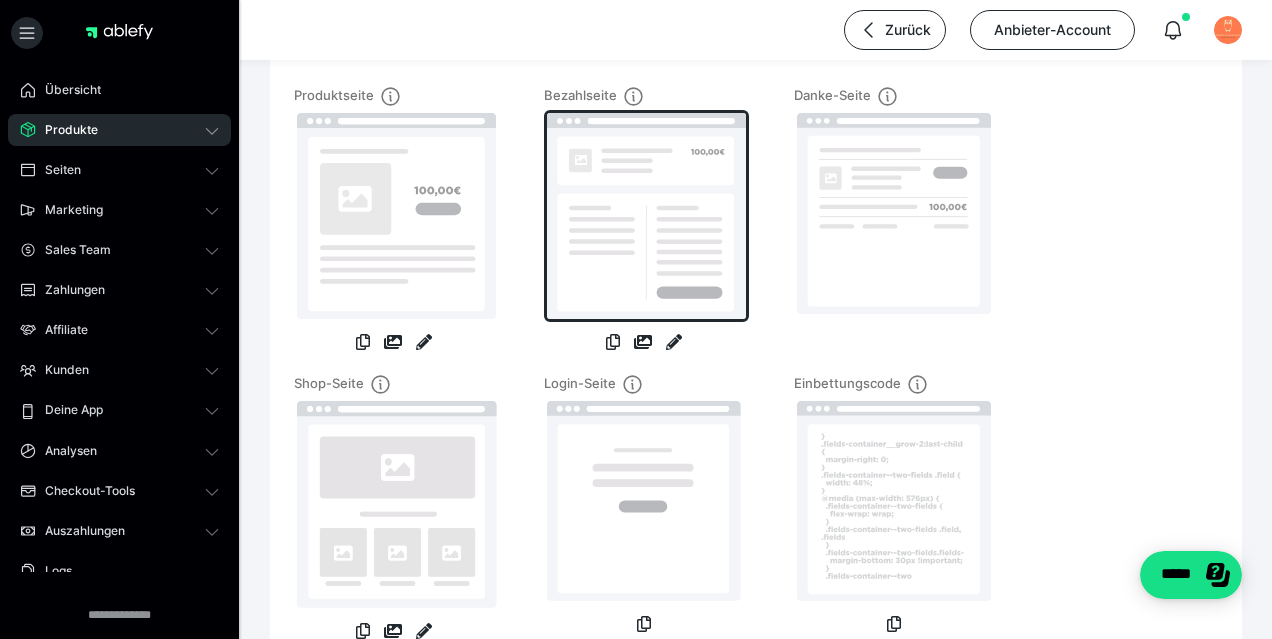 scroll, scrollTop: 260, scrollLeft: 0, axis: vertical 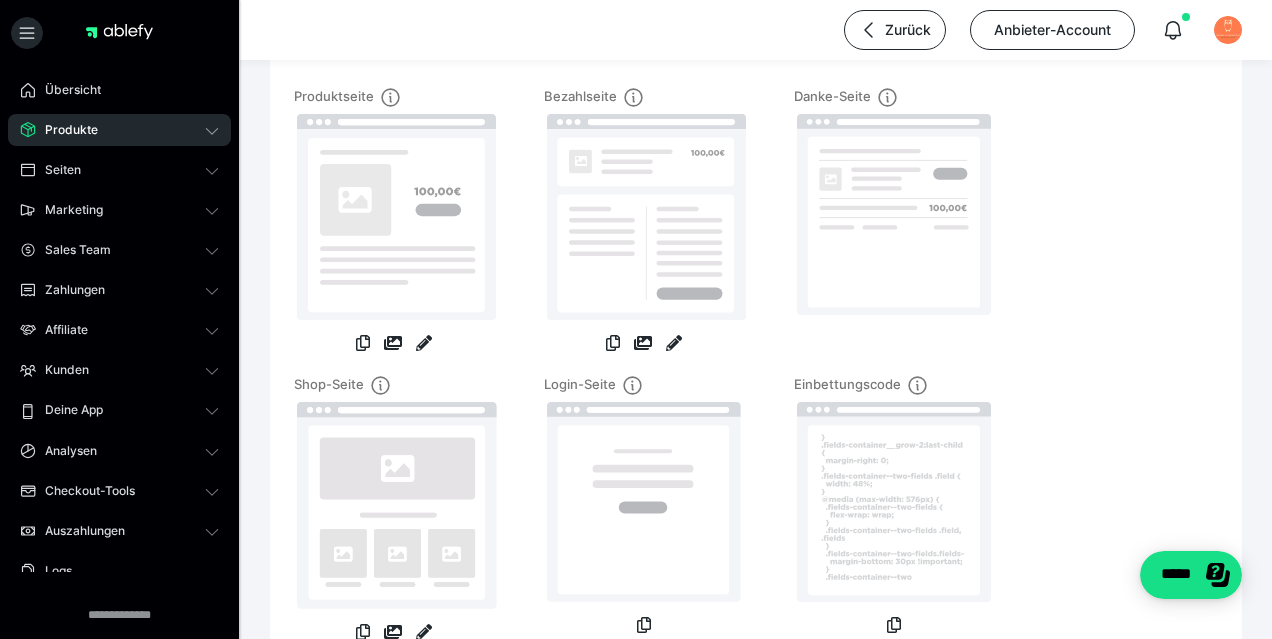 click at bounding box center (674, 345) 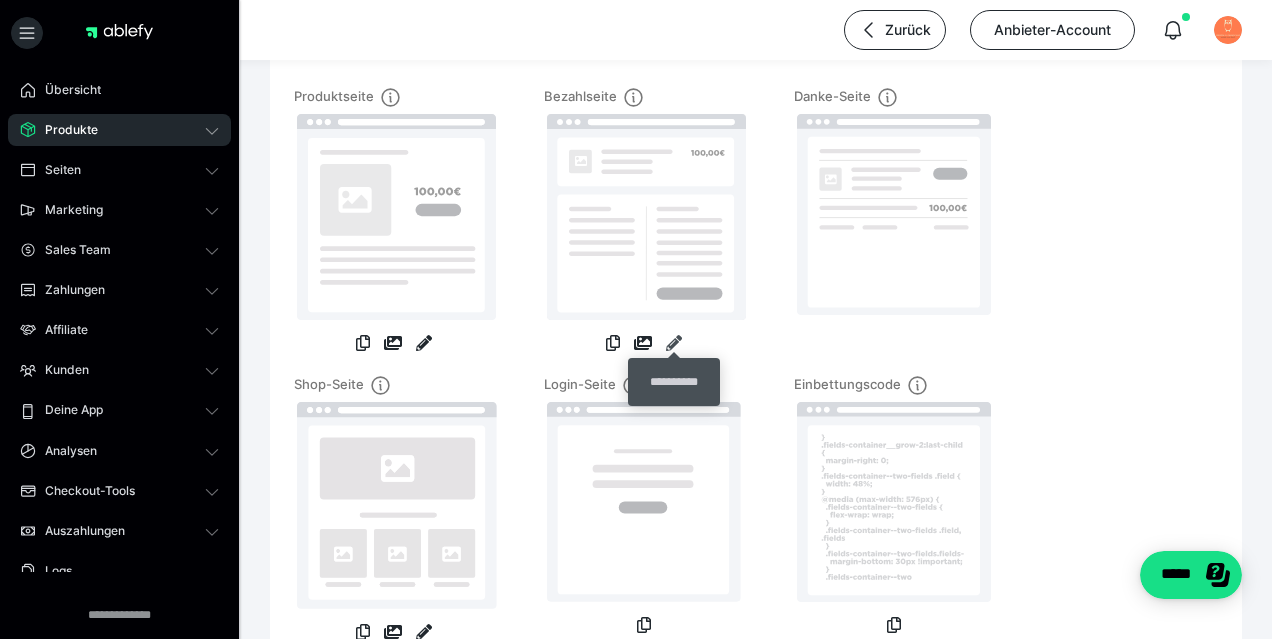 click at bounding box center [674, 343] 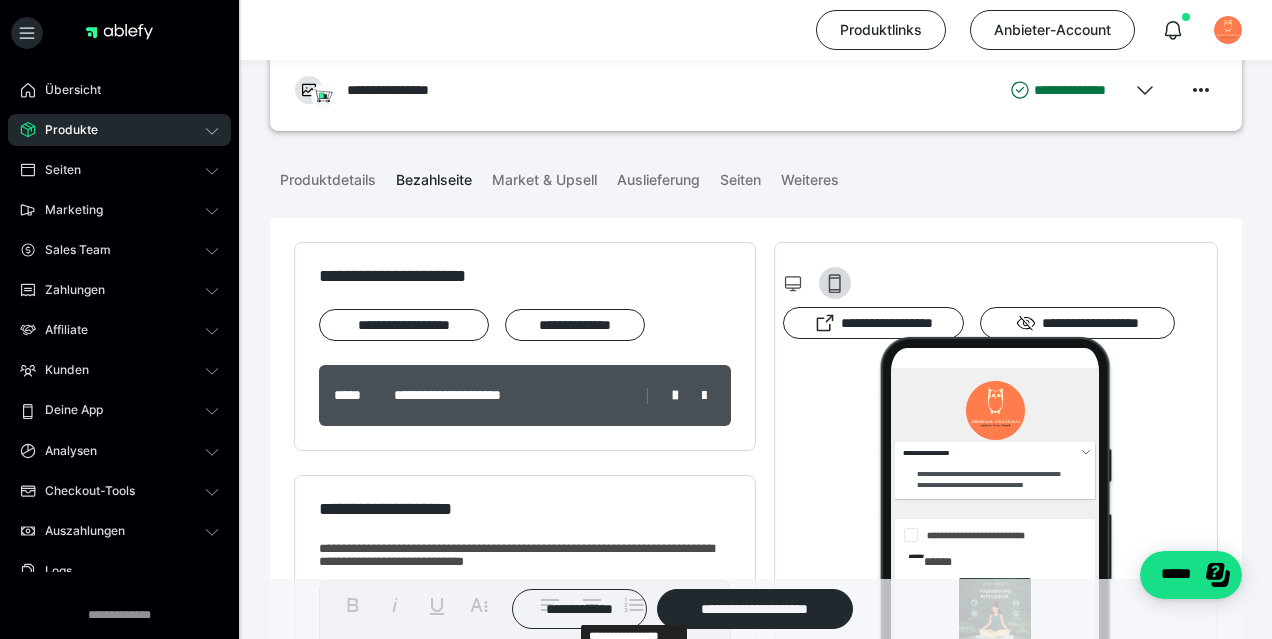 scroll, scrollTop: 0, scrollLeft: 0, axis: both 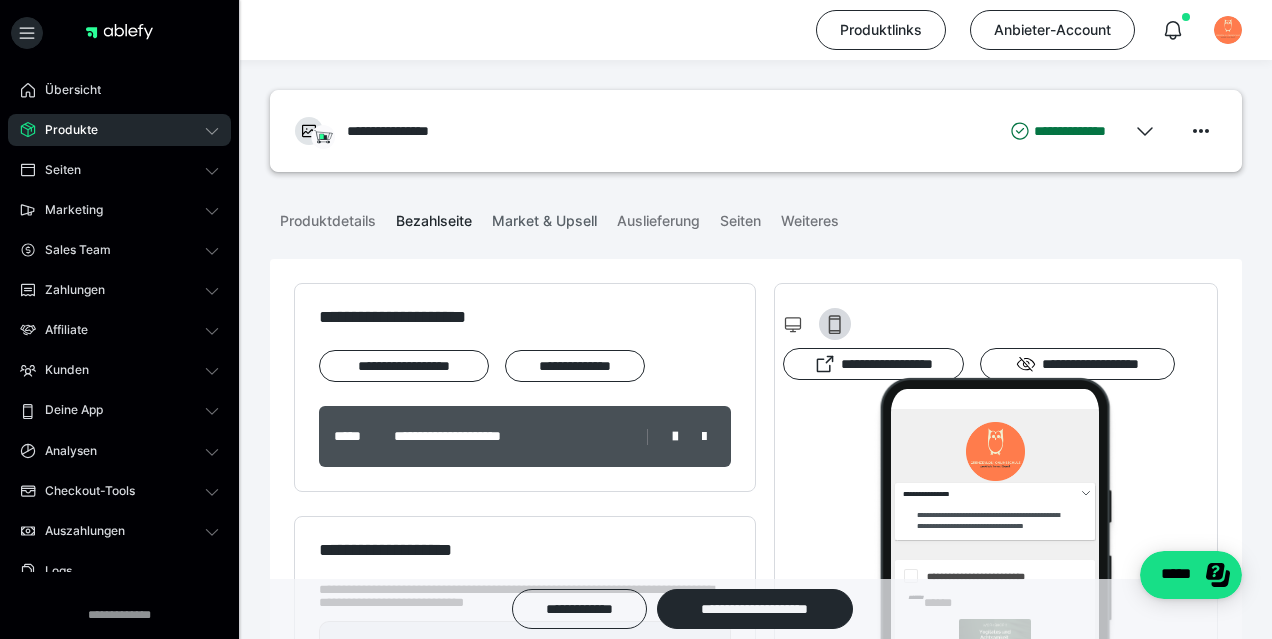 click on "Market & Upsell" at bounding box center [544, 217] 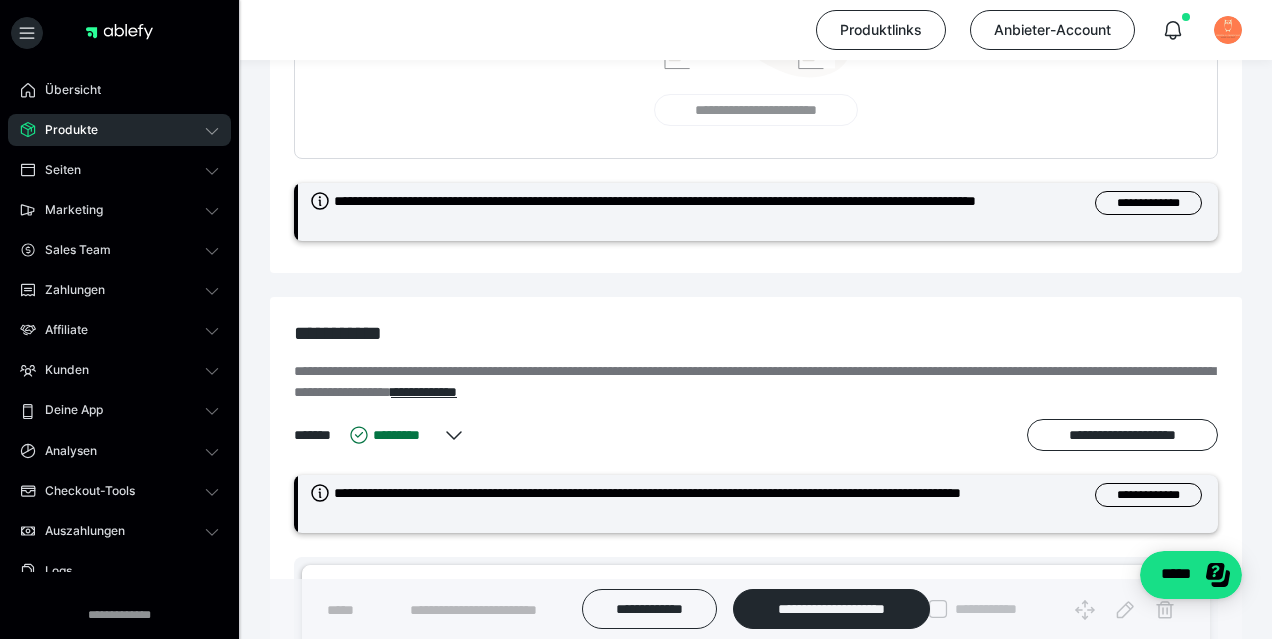 scroll, scrollTop: 489, scrollLeft: 0, axis: vertical 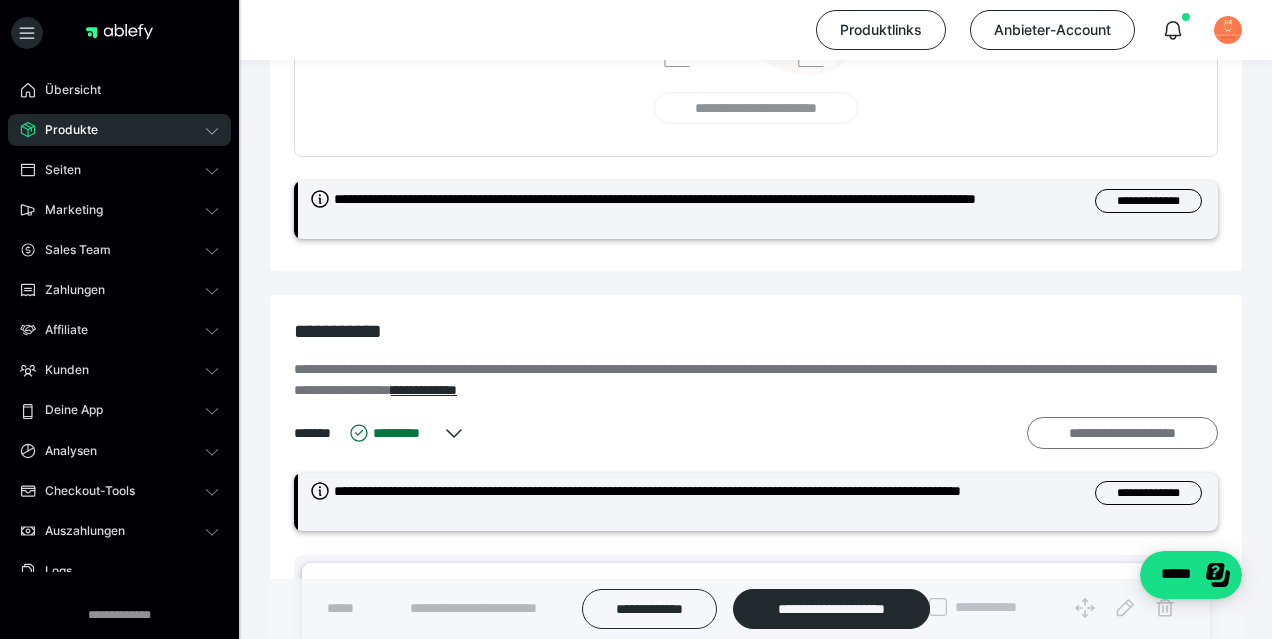 click on "**********" at bounding box center (1122, 433) 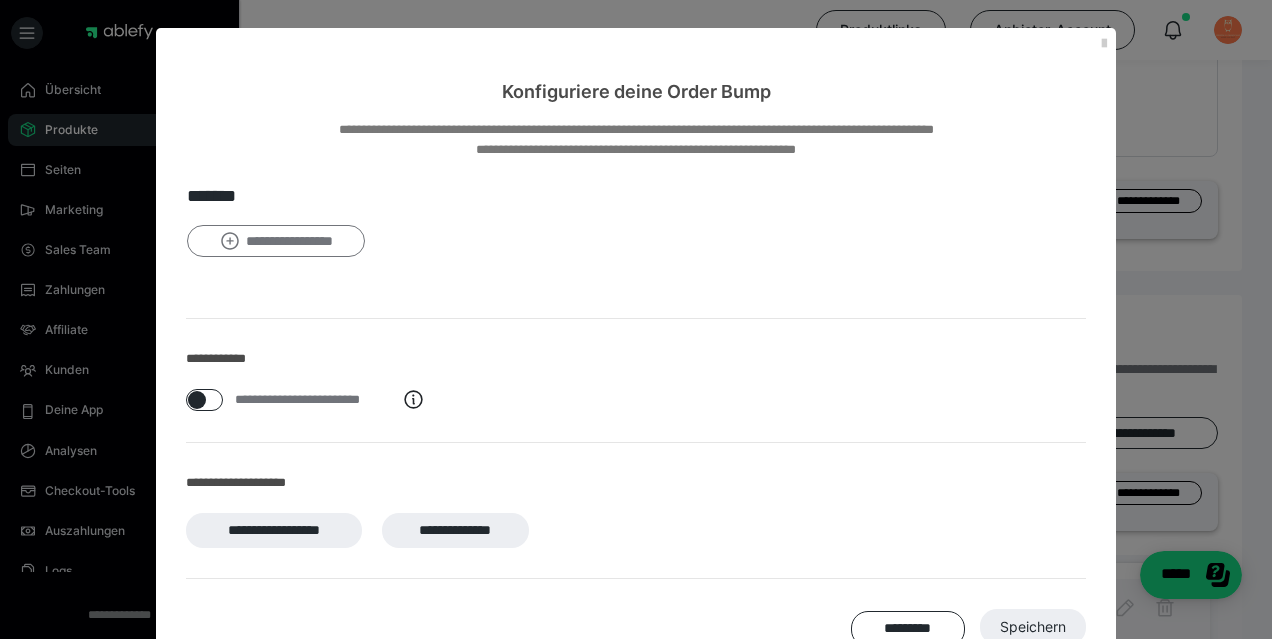 click on "**********" at bounding box center (276, 241) 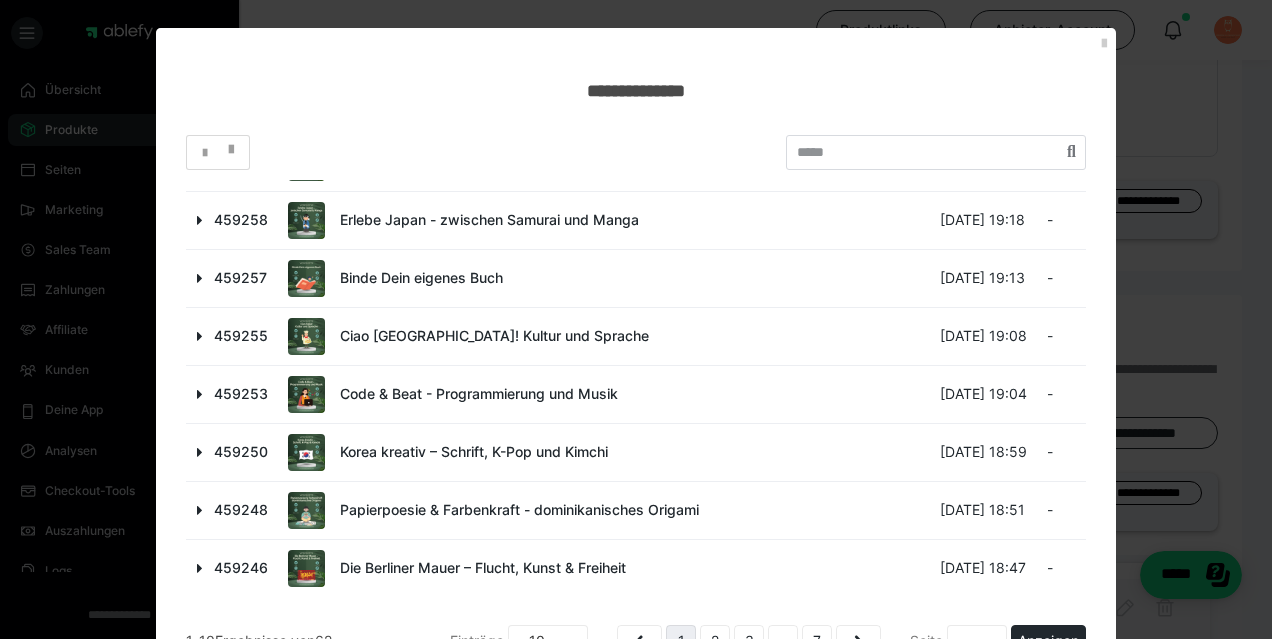 scroll, scrollTop: 208, scrollLeft: 0, axis: vertical 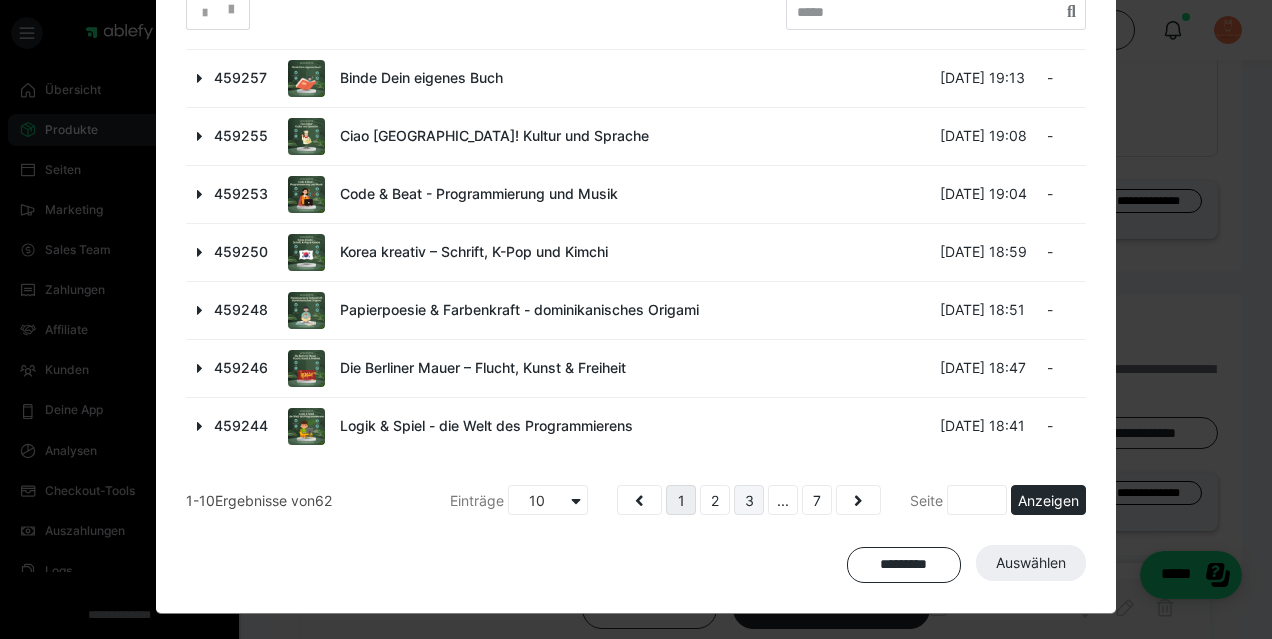 click on "3" at bounding box center [749, 500] 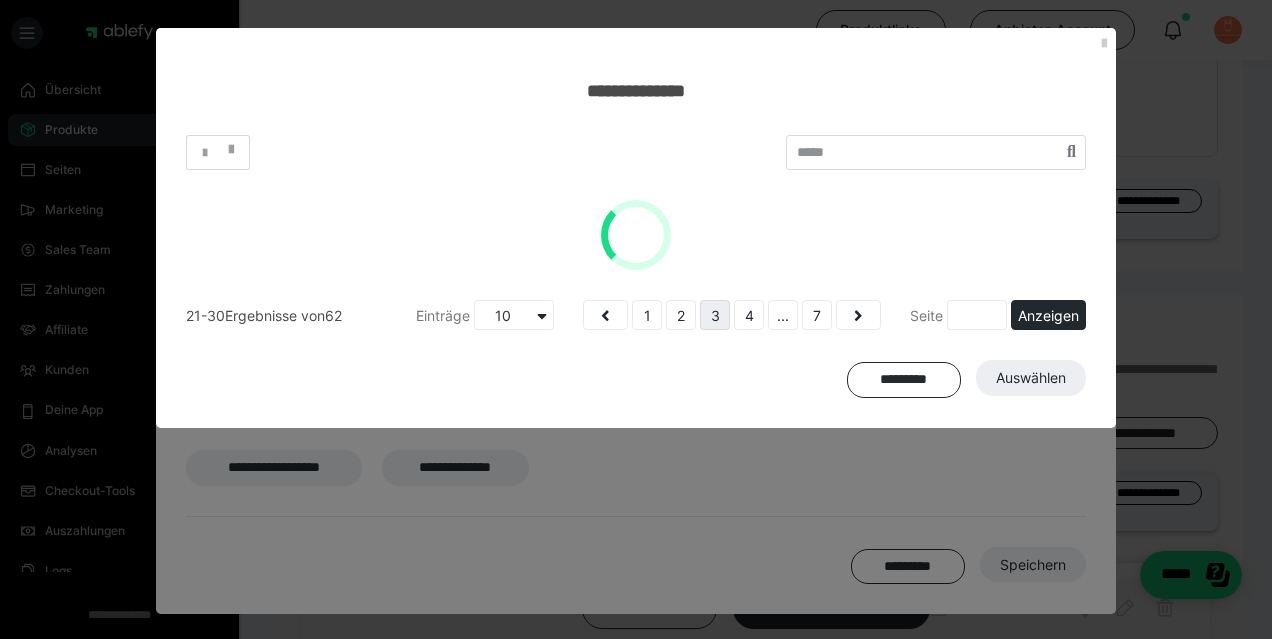 scroll, scrollTop: 0, scrollLeft: 0, axis: both 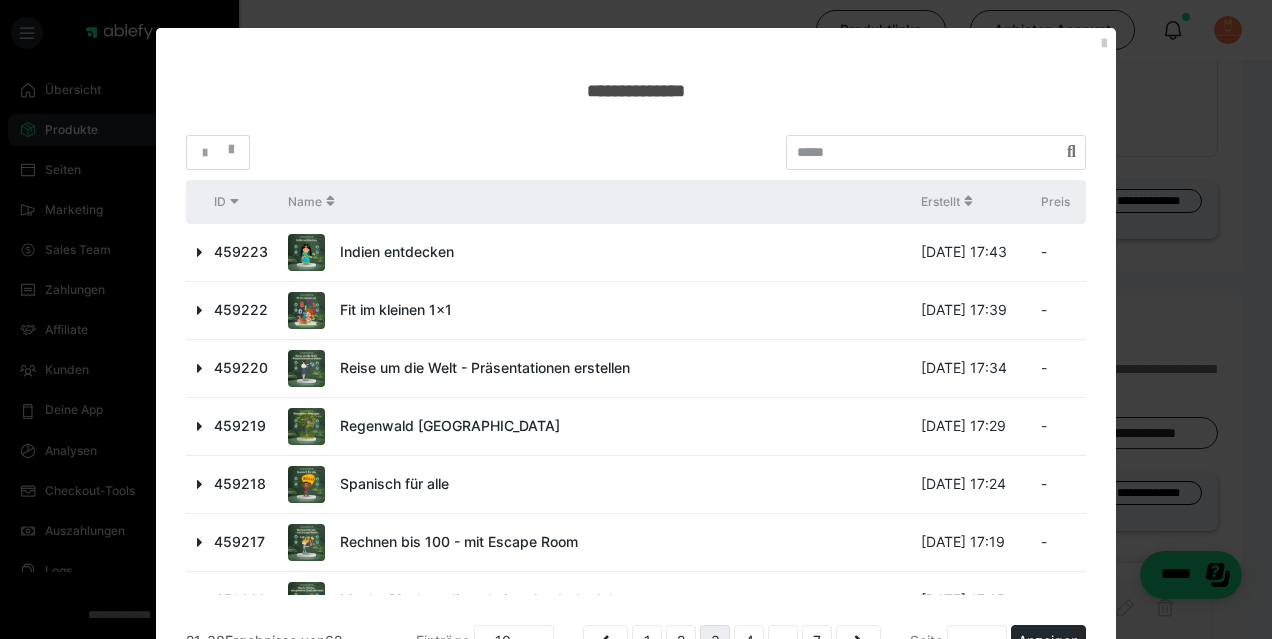 click at bounding box center [200, 368] 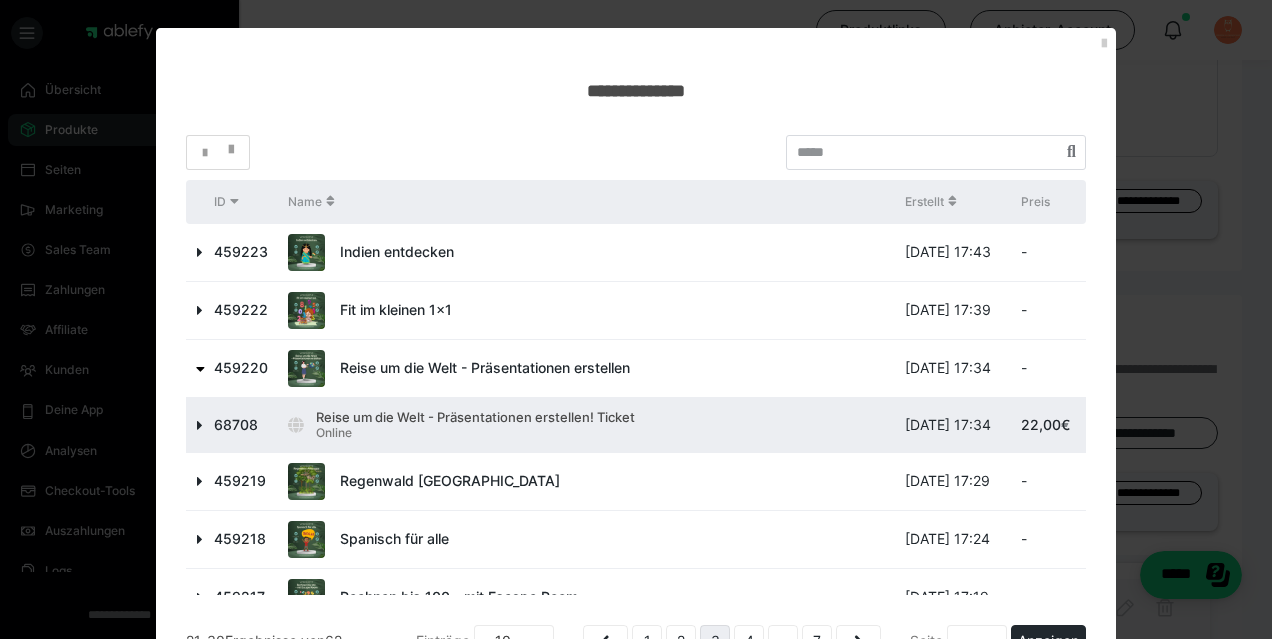 click at bounding box center (200, 425) 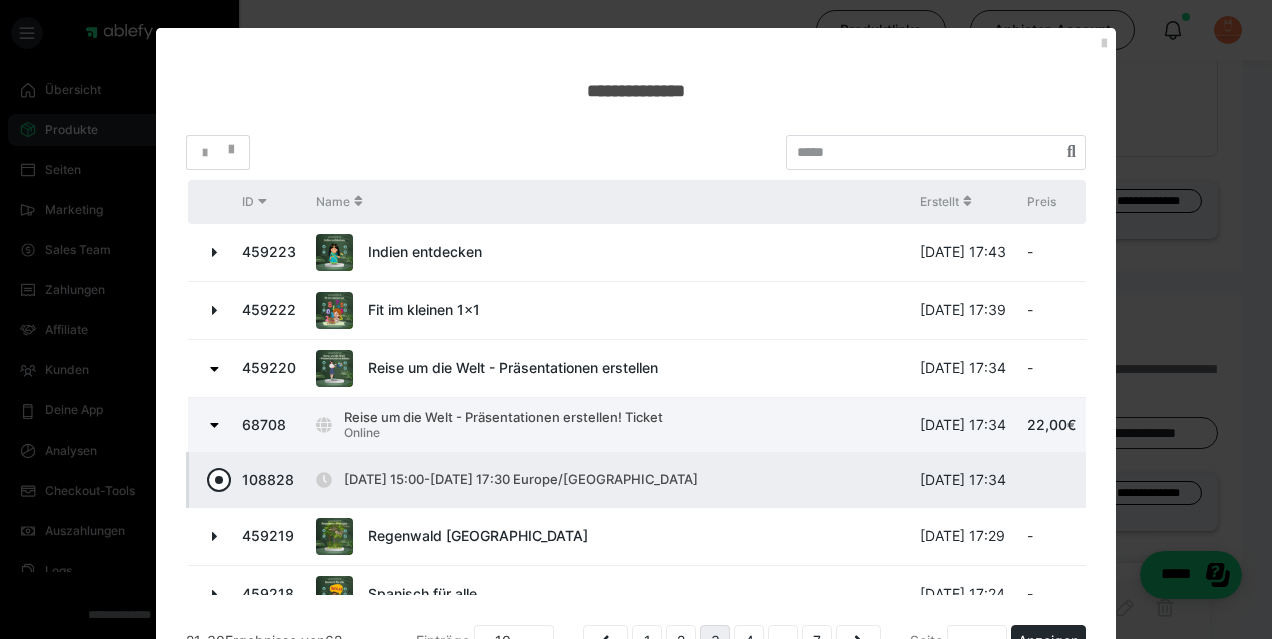 click at bounding box center (219, 480) 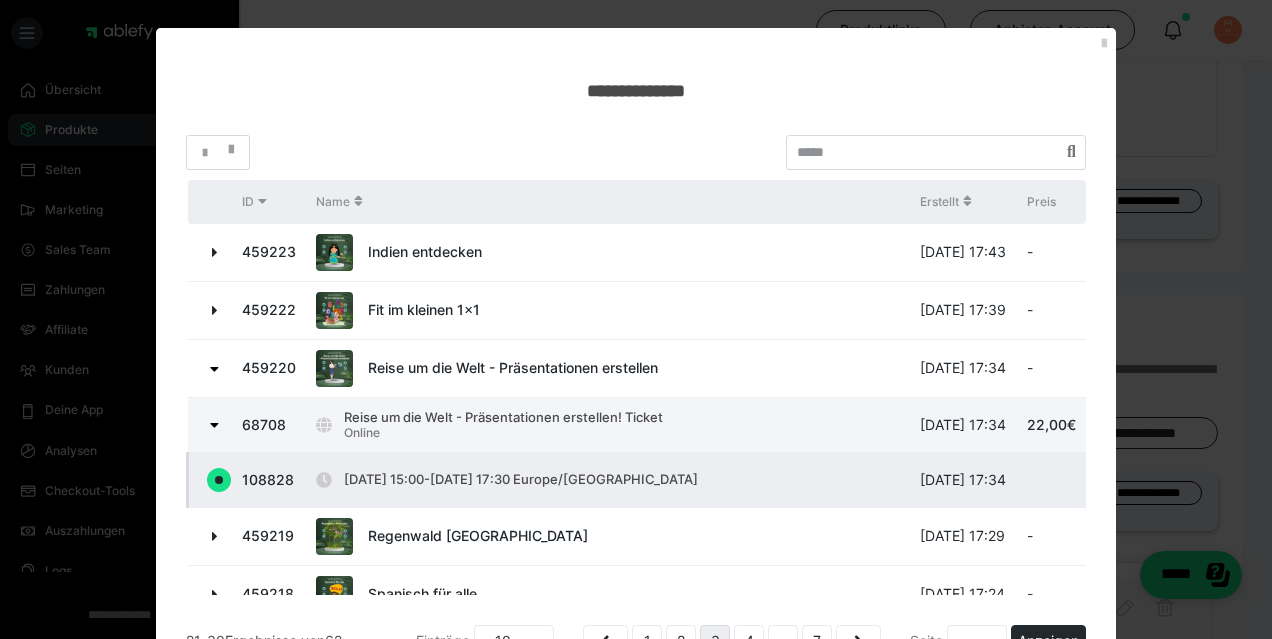 radio on "true" 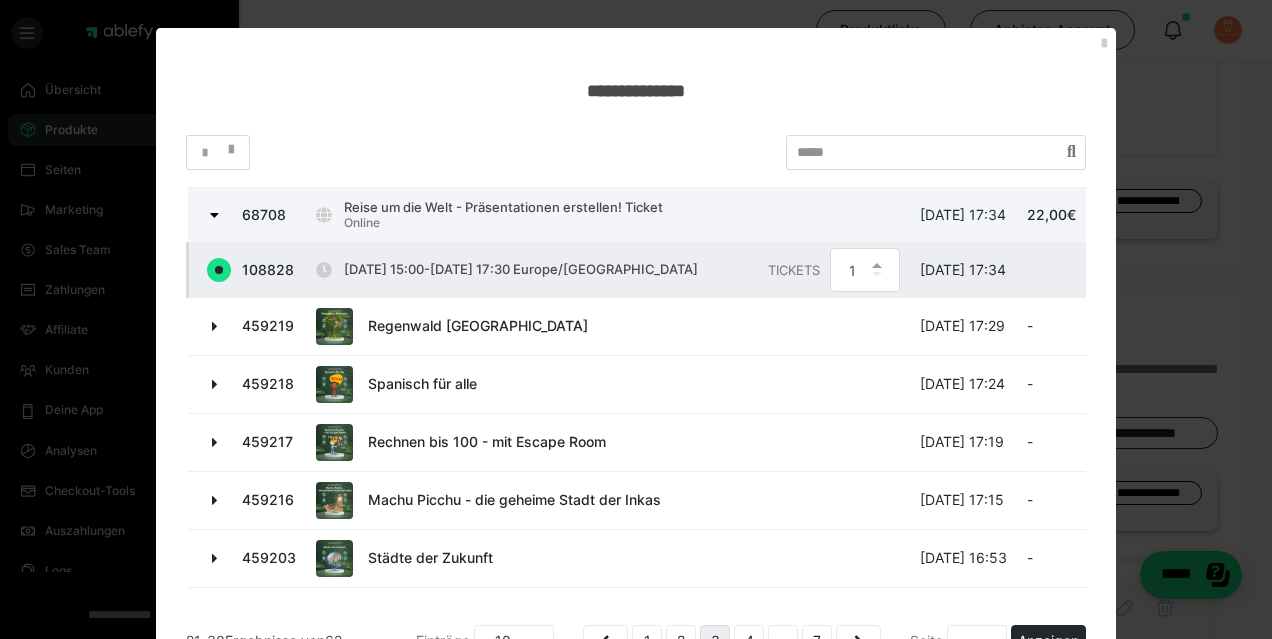 scroll, scrollTop: 318, scrollLeft: 0, axis: vertical 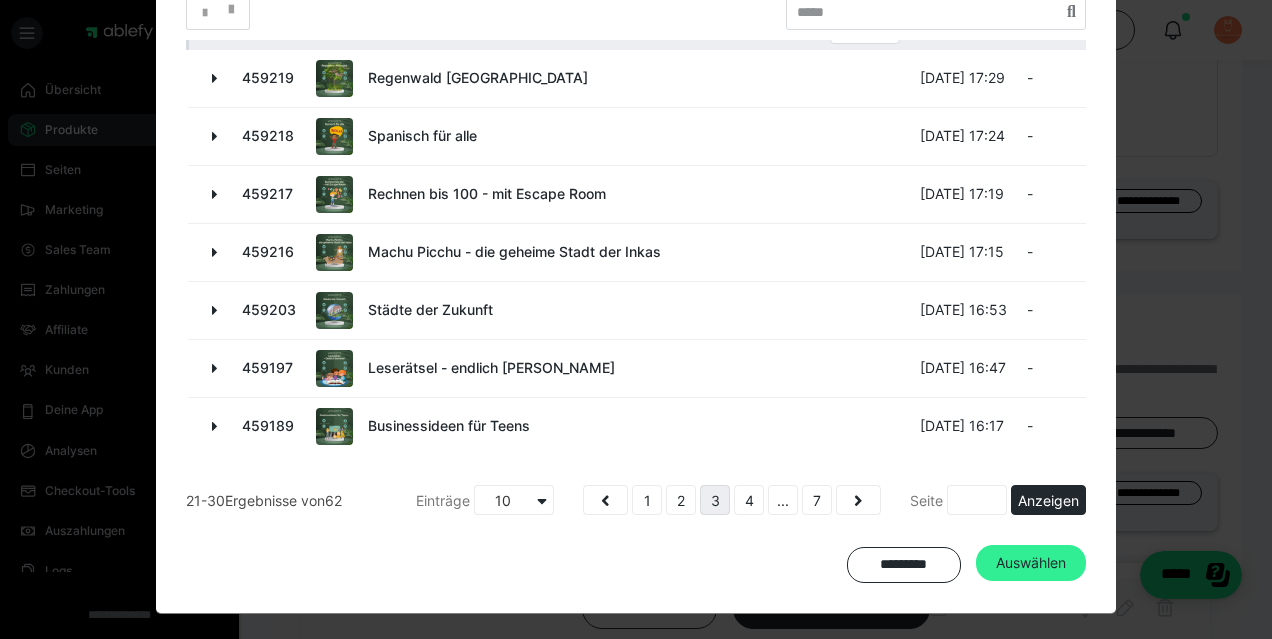 click on "Auswählen" at bounding box center [1031, 563] 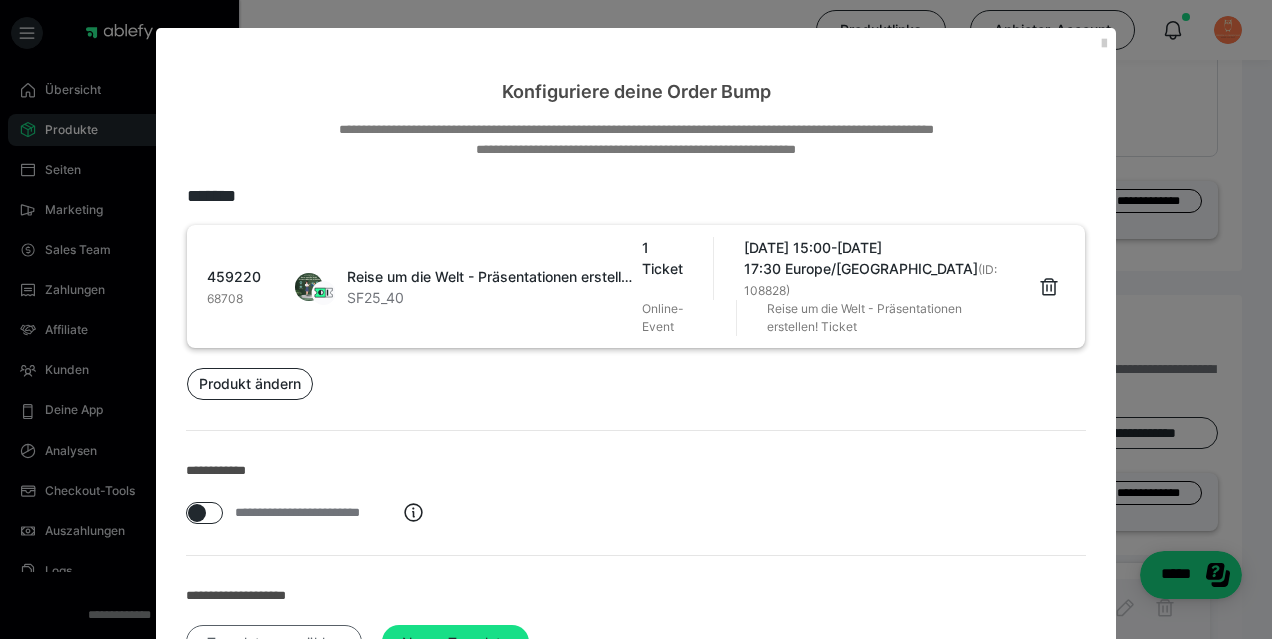 click on "Template auswählen" at bounding box center [274, 643] 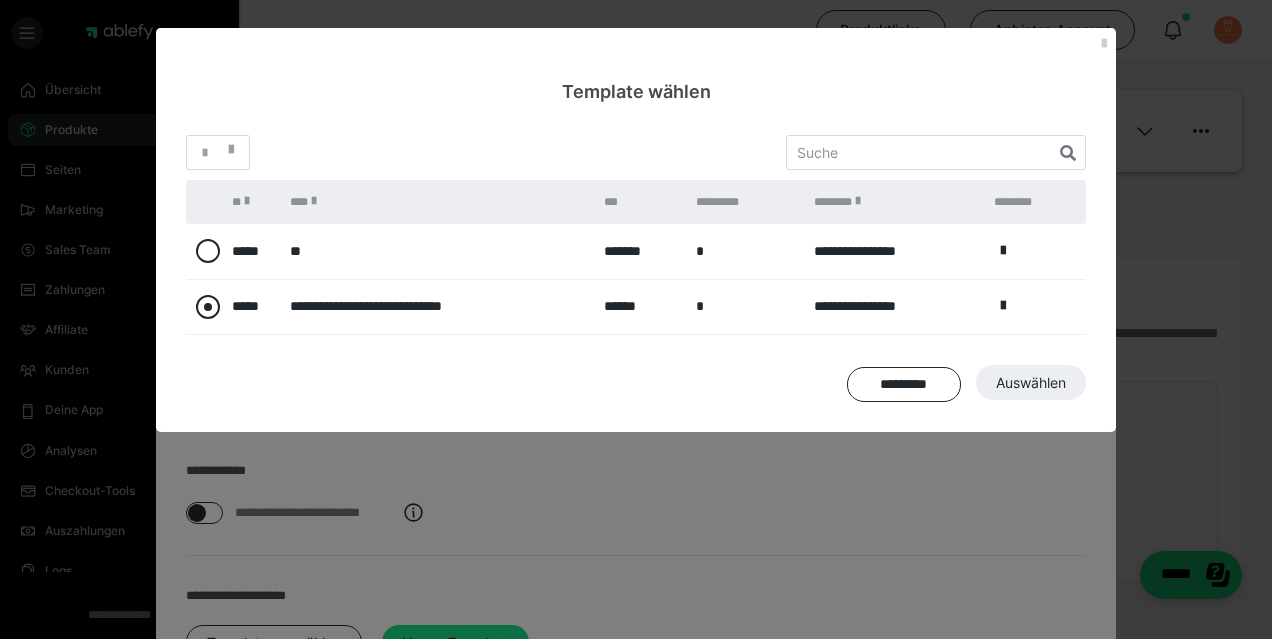 click at bounding box center [208, 307] 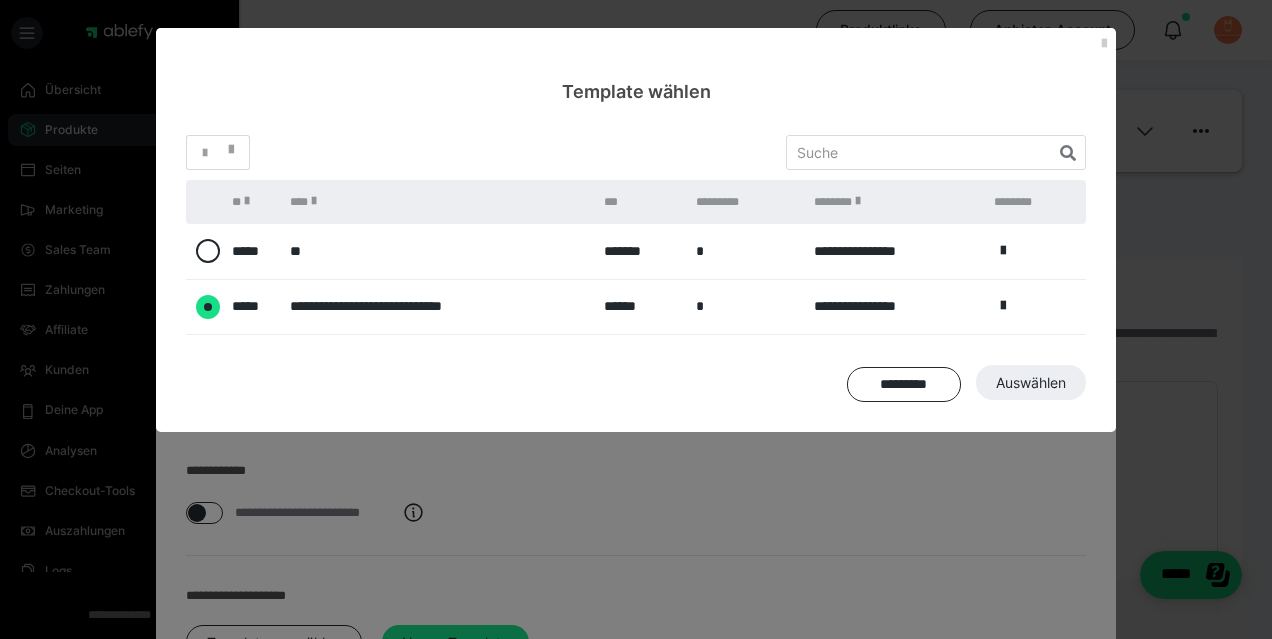 radio on "****" 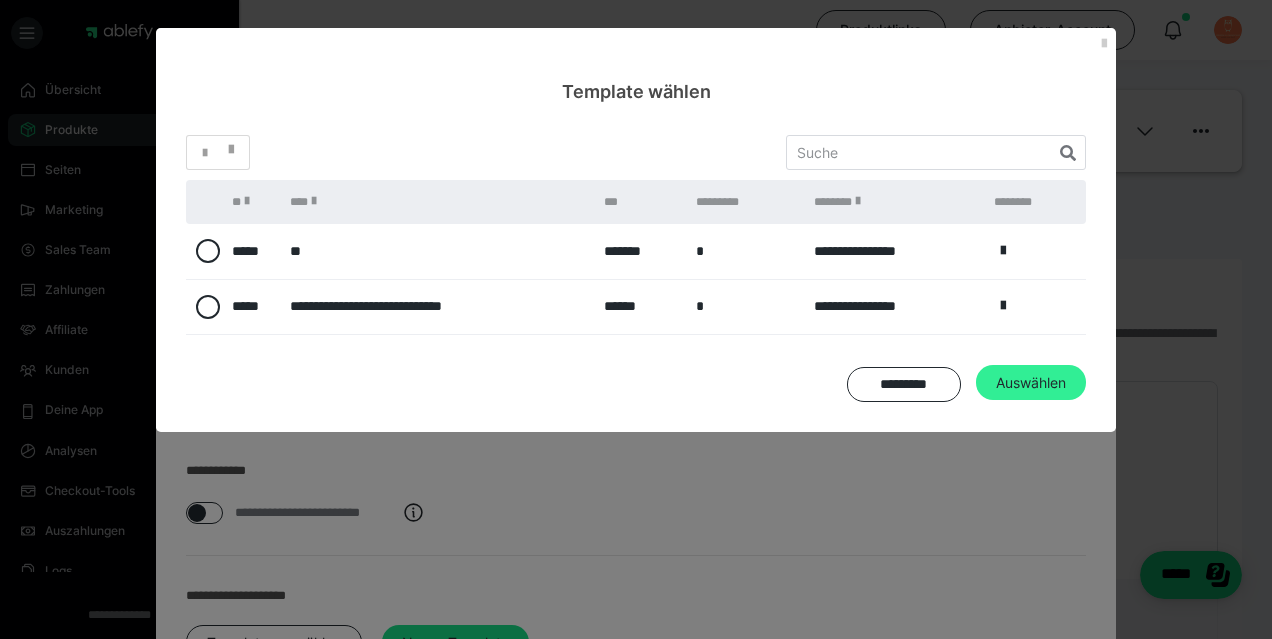 click on "Auswählen" at bounding box center (1033, 740) 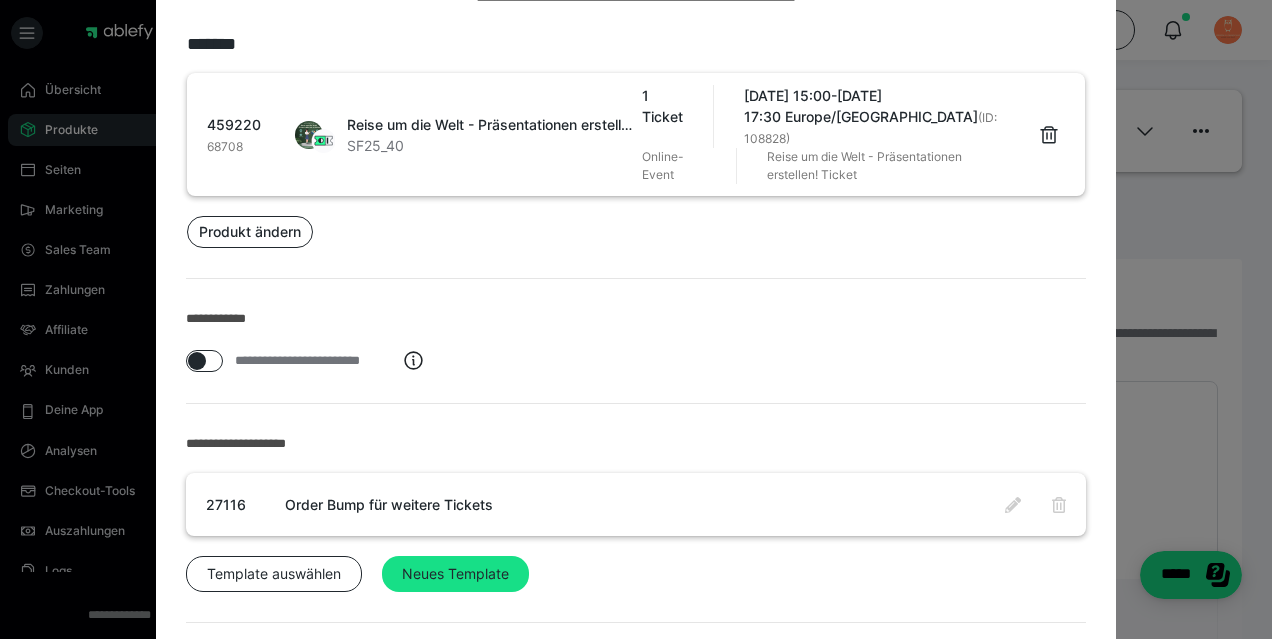 scroll, scrollTop: 238, scrollLeft: 0, axis: vertical 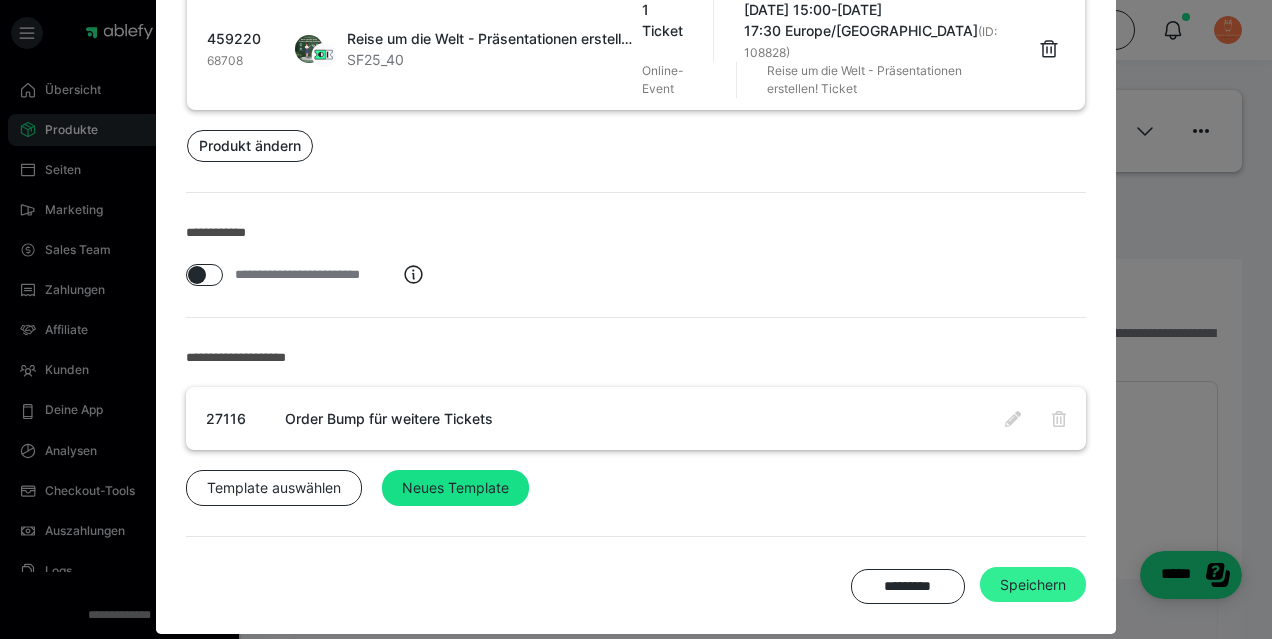 click on "Speichern" at bounding box center [1033, 585] 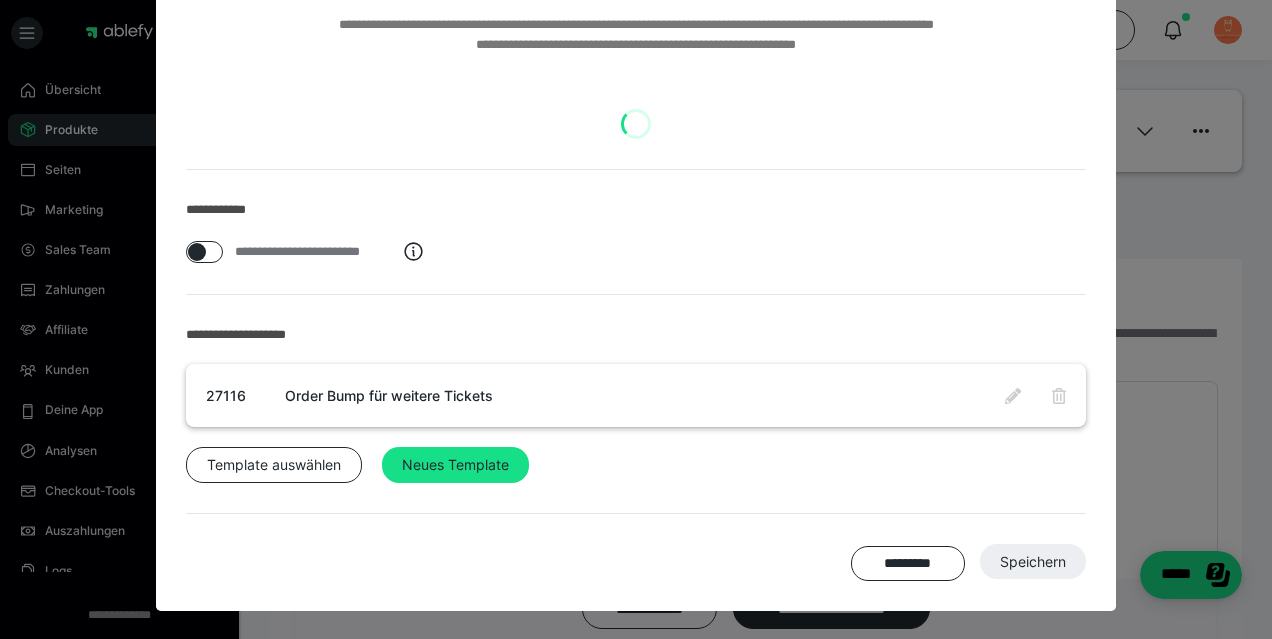 scroll, scrollTop: 103, scrollLeft: 0, axis: vertical 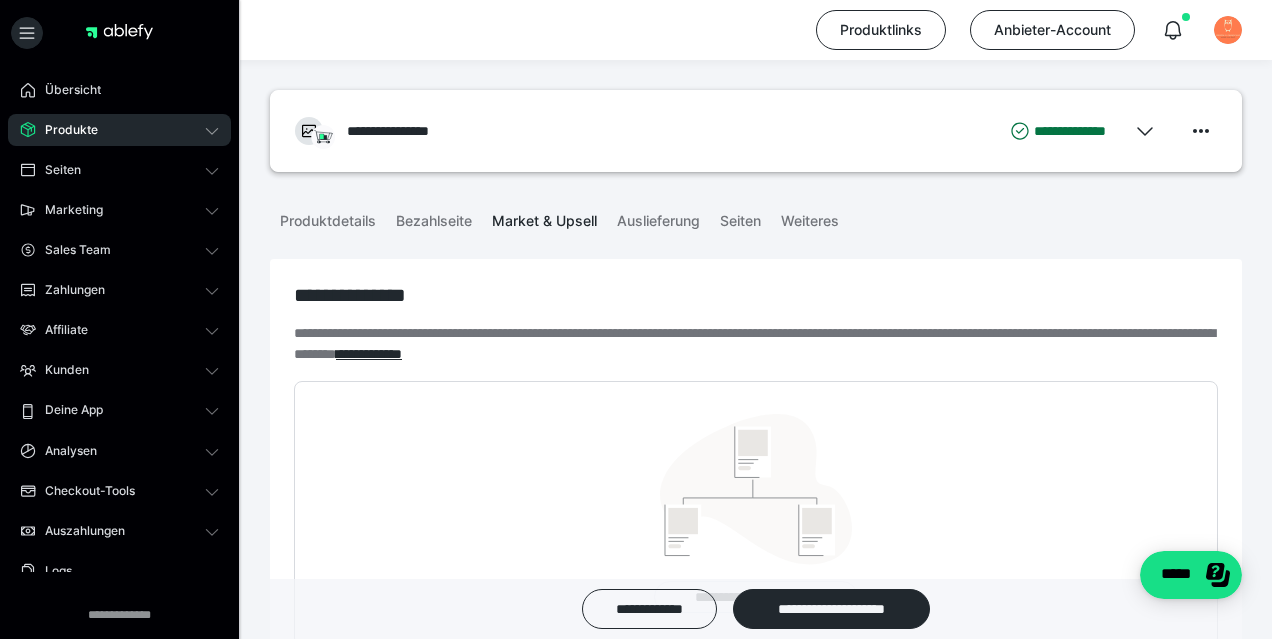 click on "**********" at bounding box center (409, 131) 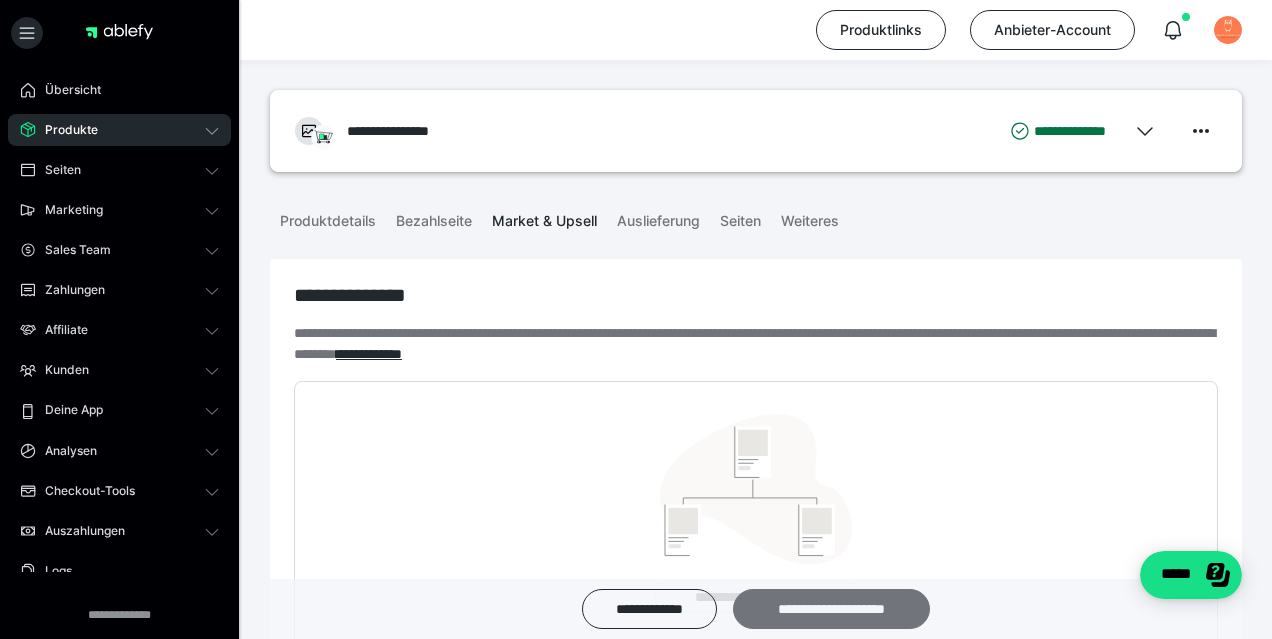 click on "**********" at bounding box center [831, 609] 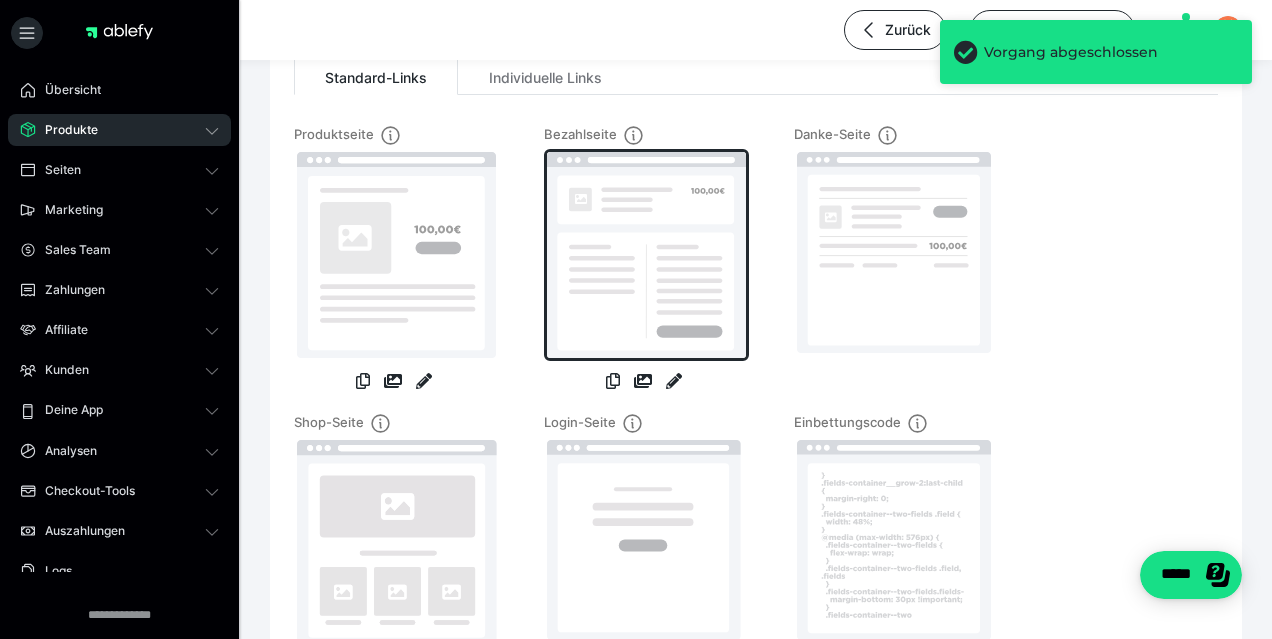 scroll, scrollTop: 223, scrollLeft: 0, axis: vertical 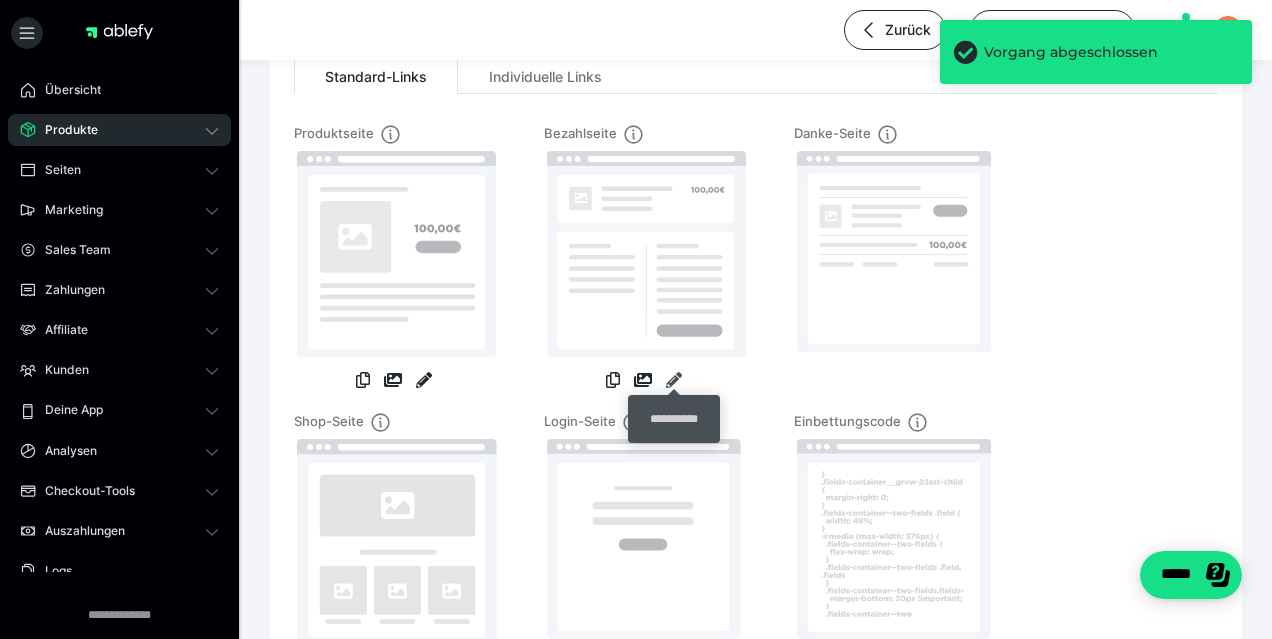 click at bounding box center (674, 380) 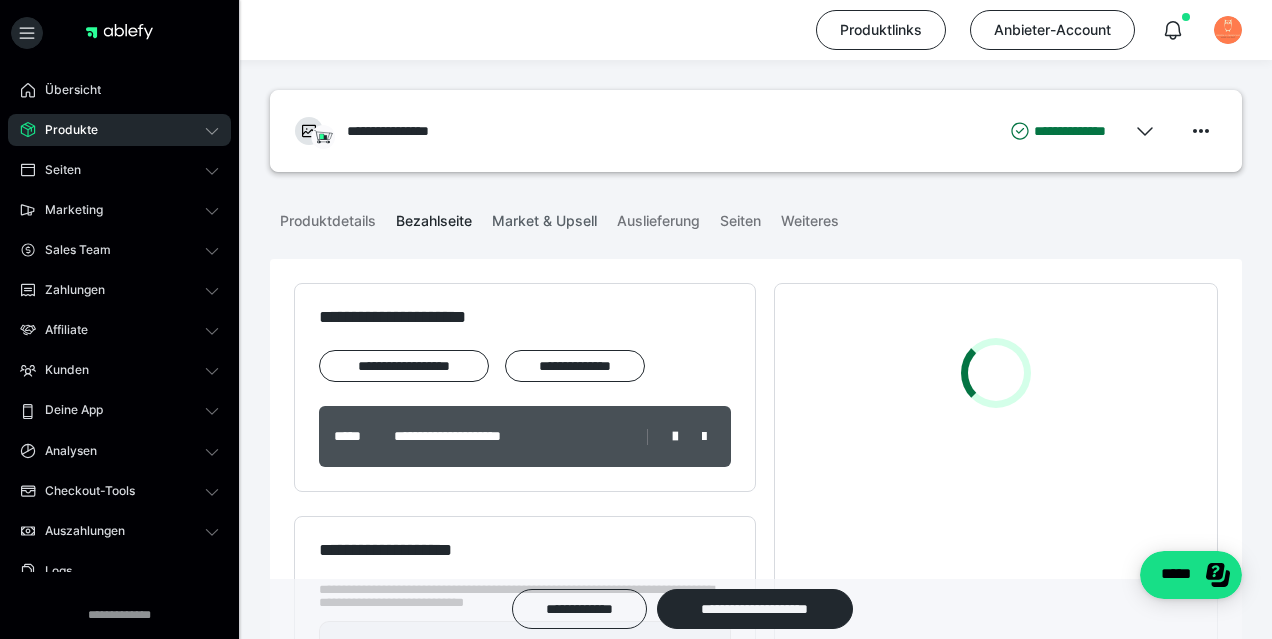 click on "Market & Upsell" at bounding box center [544, 217] 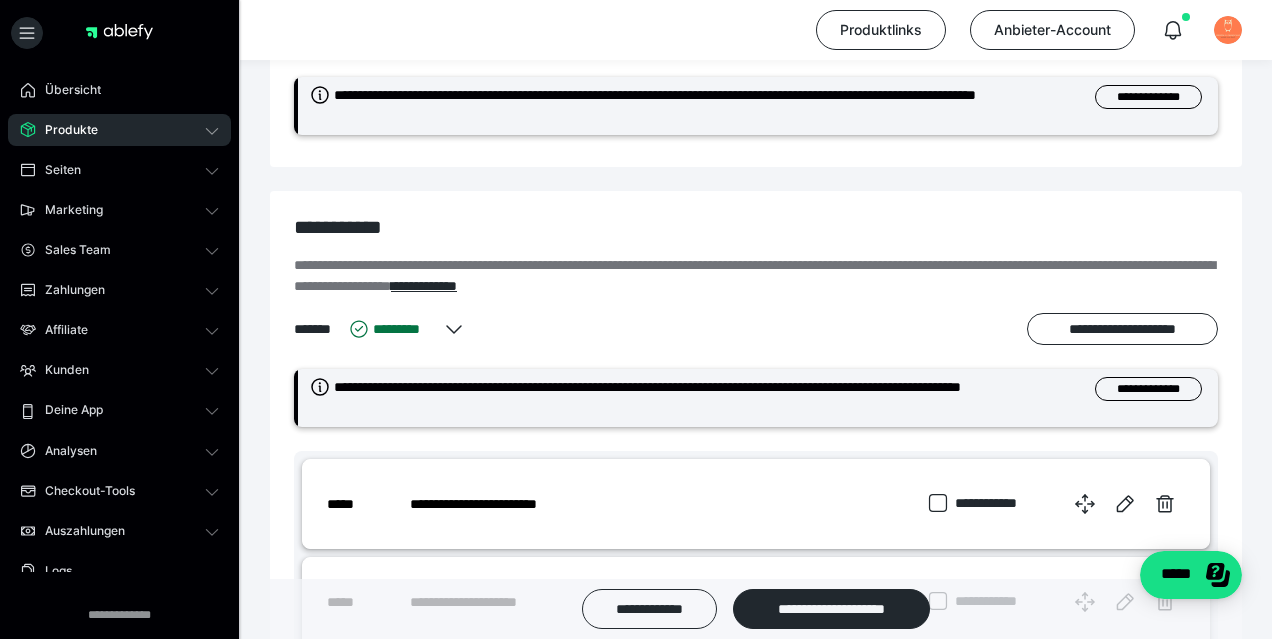 scroll, scrollTop: 608, scrollLeft: 0, axis: vertical 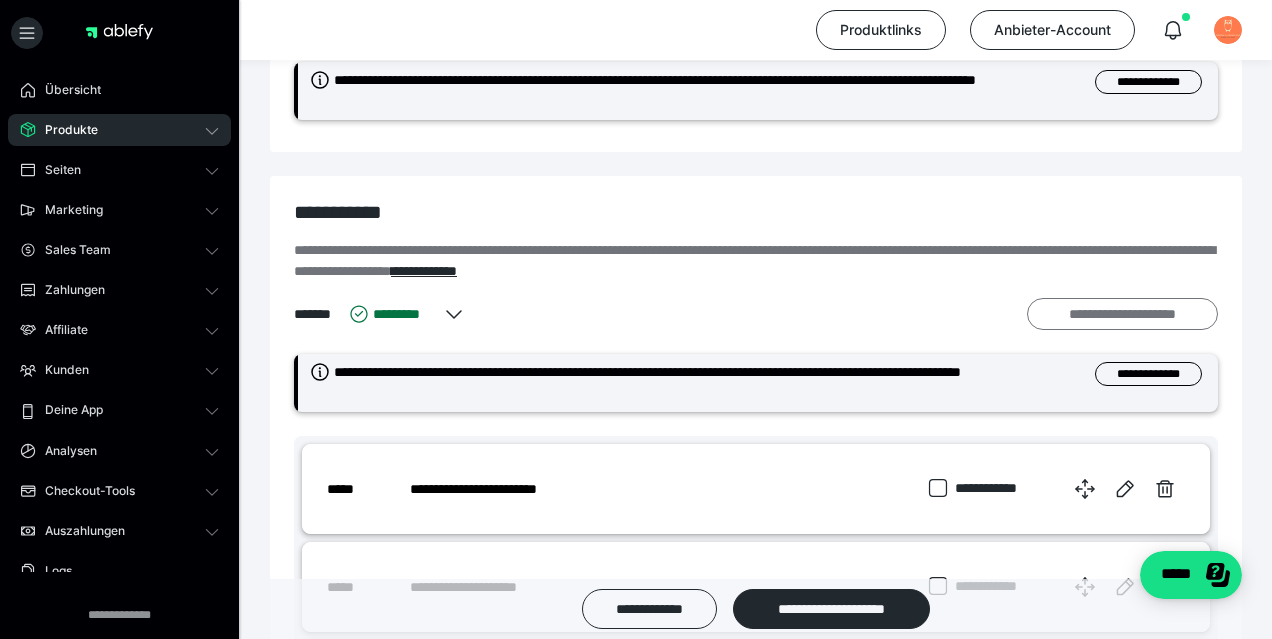 click on "**********" at bounding box center (1122, 314) 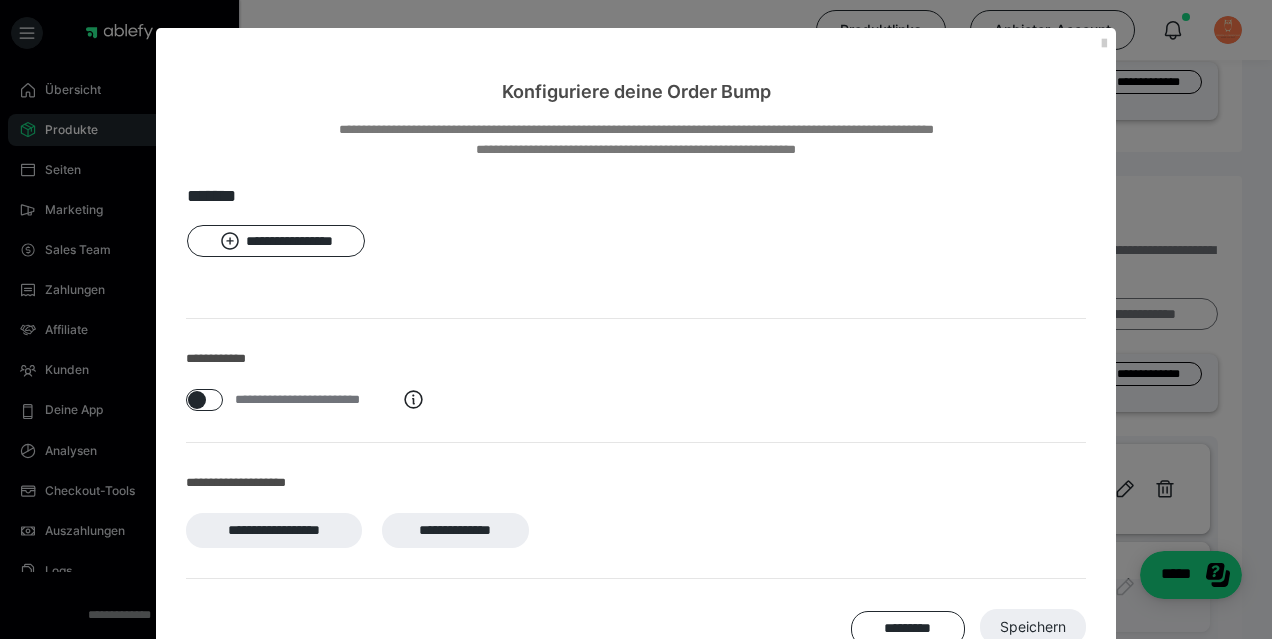 scroll, scrollTop: 63, scrollLeft: 0, axis: vertical 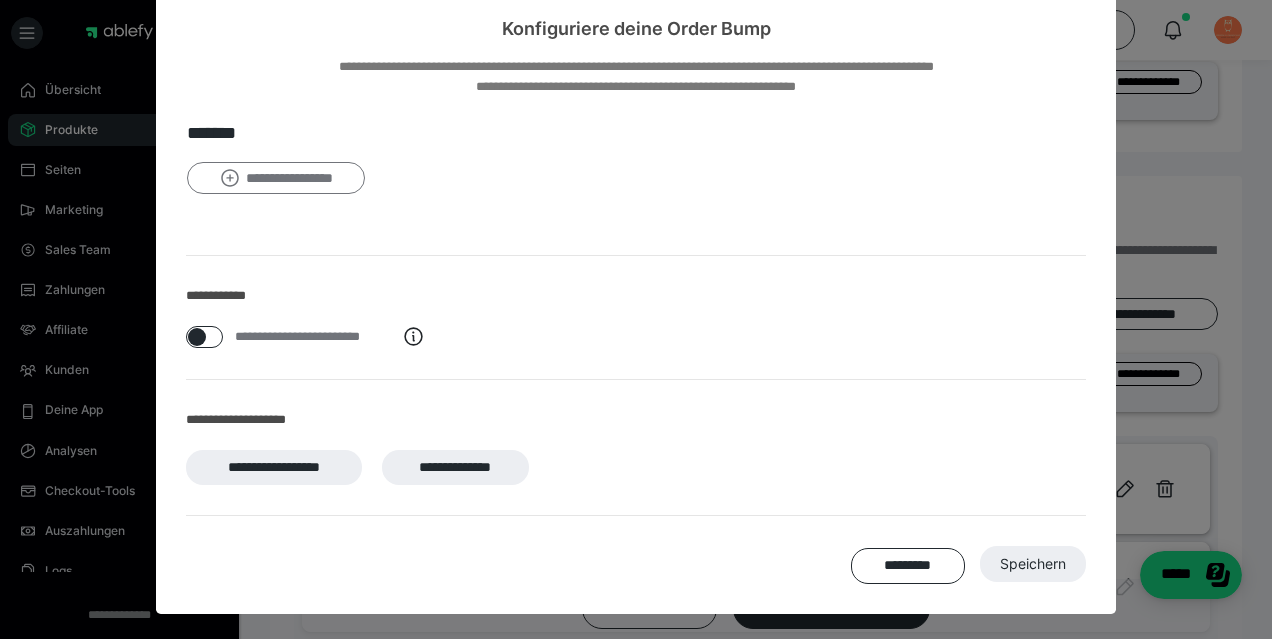 click on "**********" at bounding box center (276, 178) 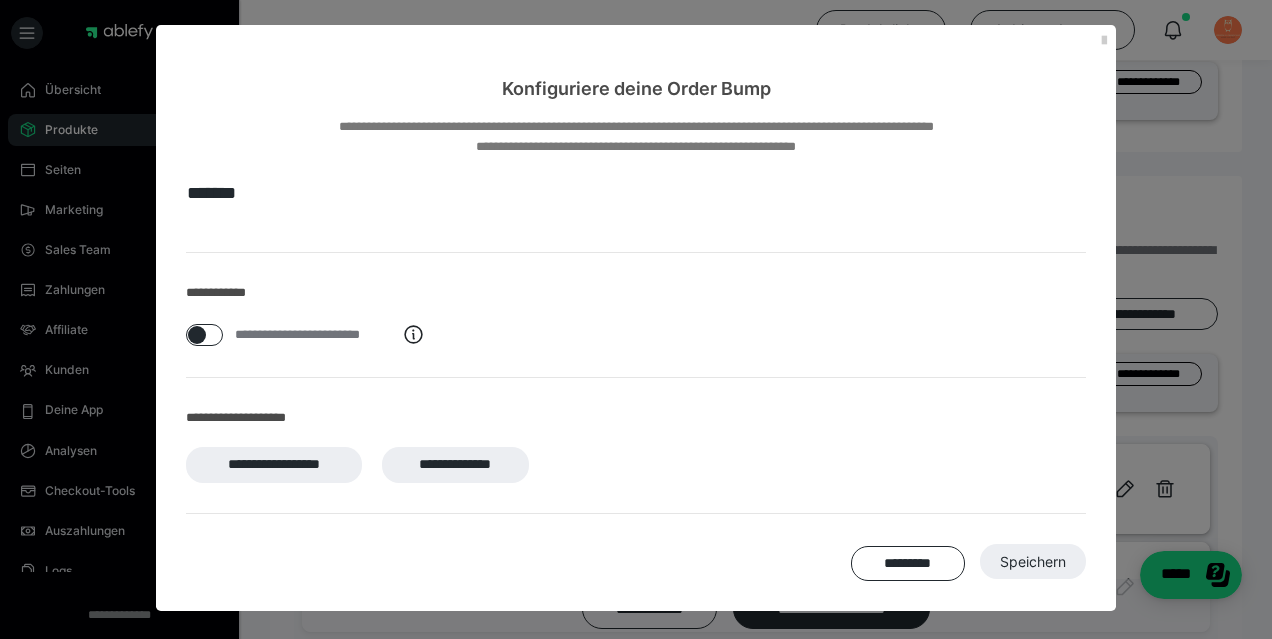 scroll, scrollTop: 1, scrollLeft: 0, axis: vertical 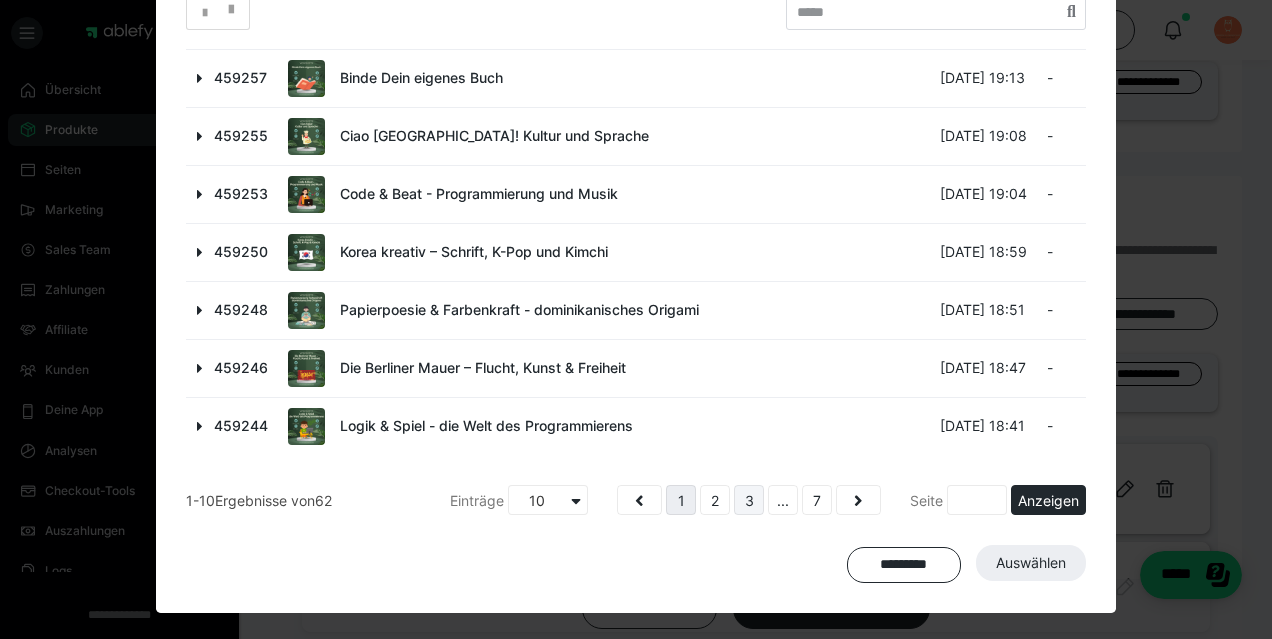 click on "3" at bounding box center [749, 500] 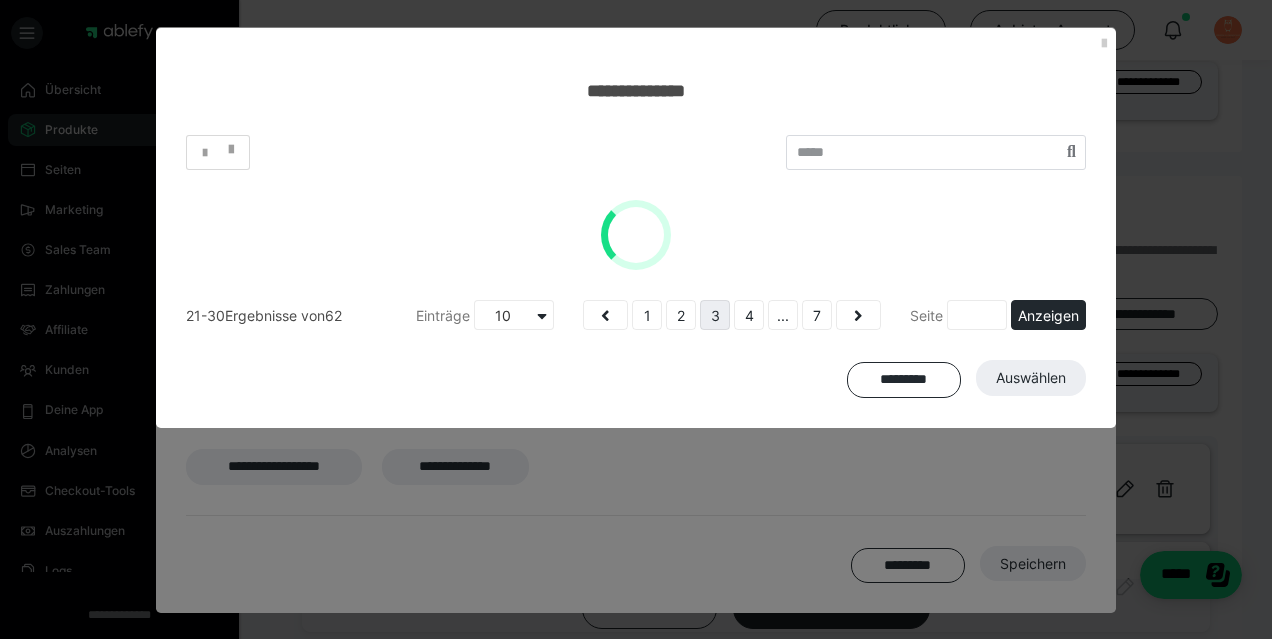 scroll, scrollTop: 0, scrollLeft: 0, axis: both 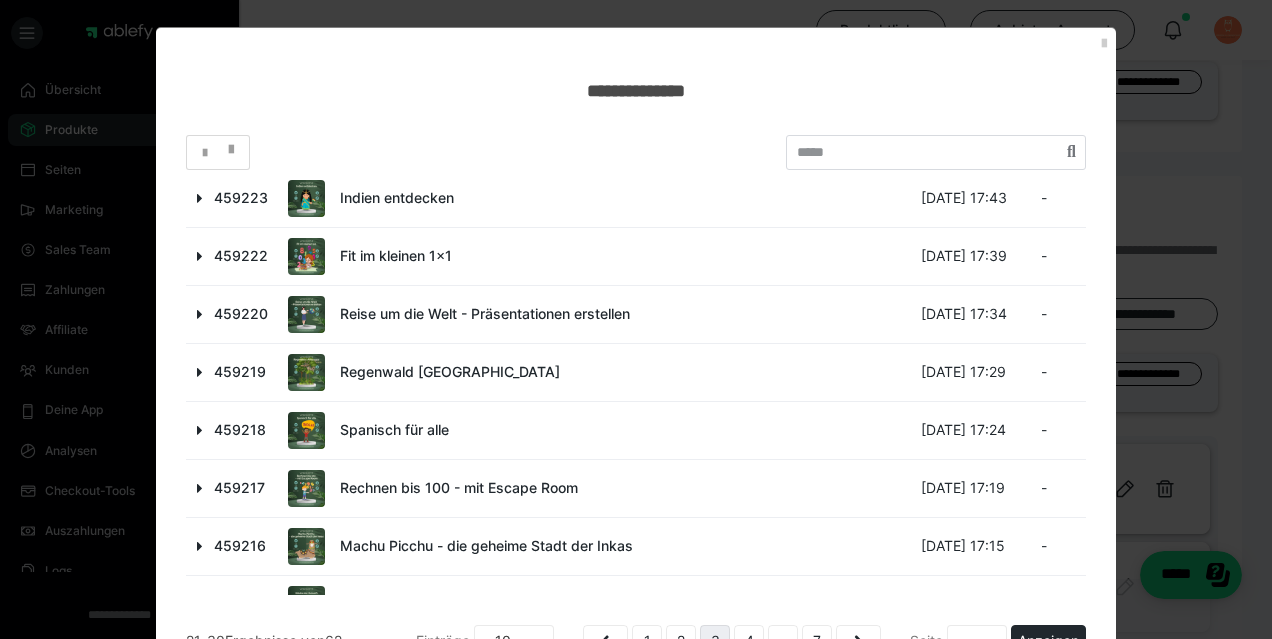 click at bounding box center [200, 372] 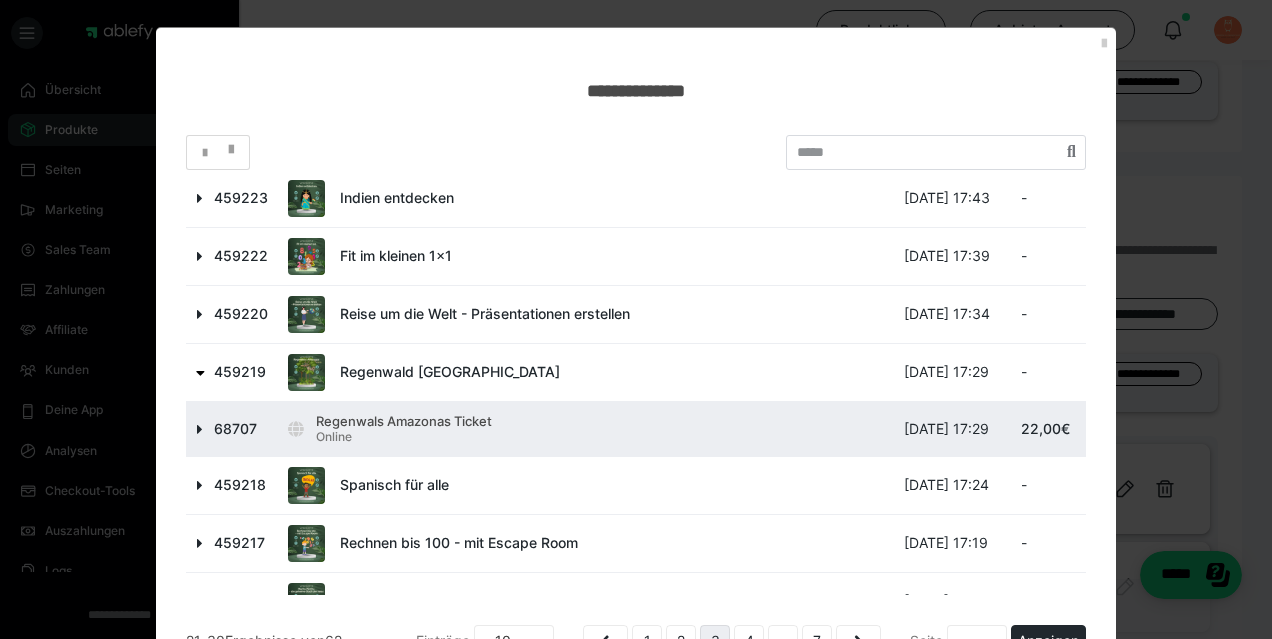 click at bounding box center [200, 429] 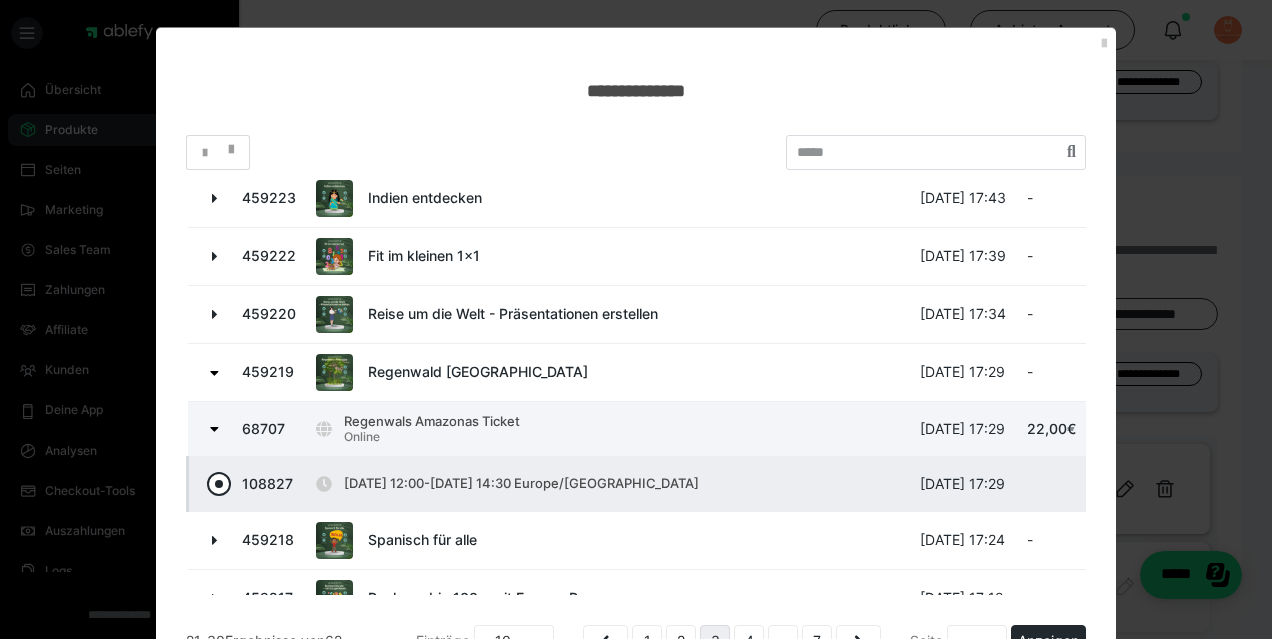 click at bounding box center [219, 484] 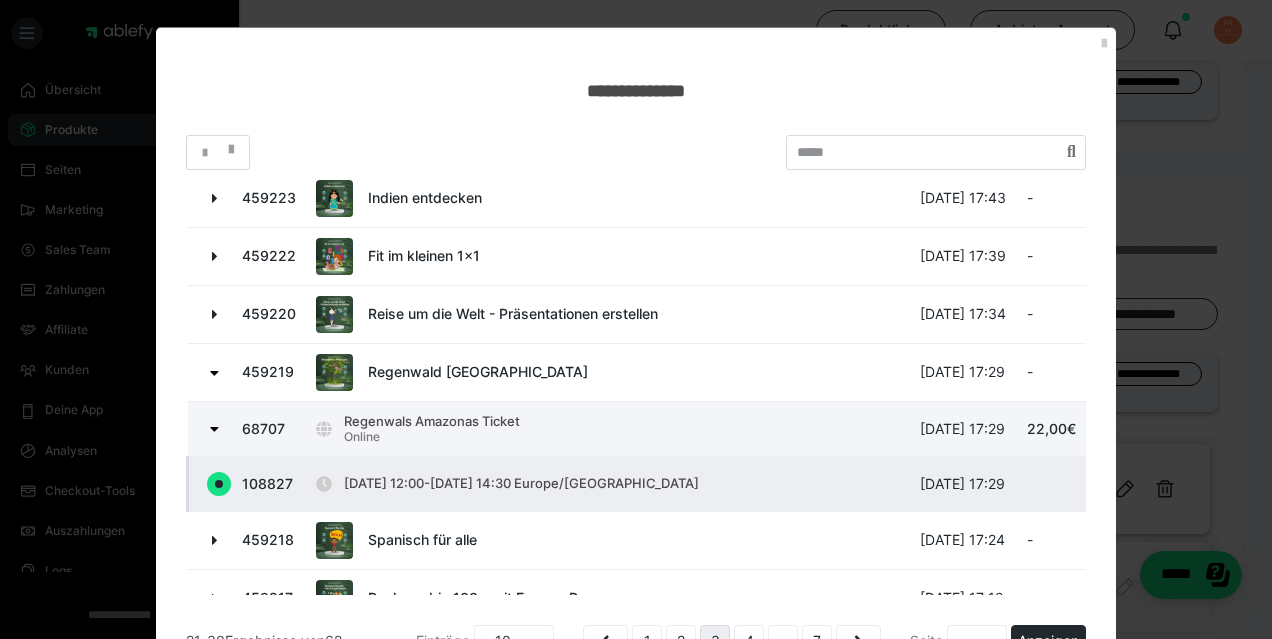 radio on "true" 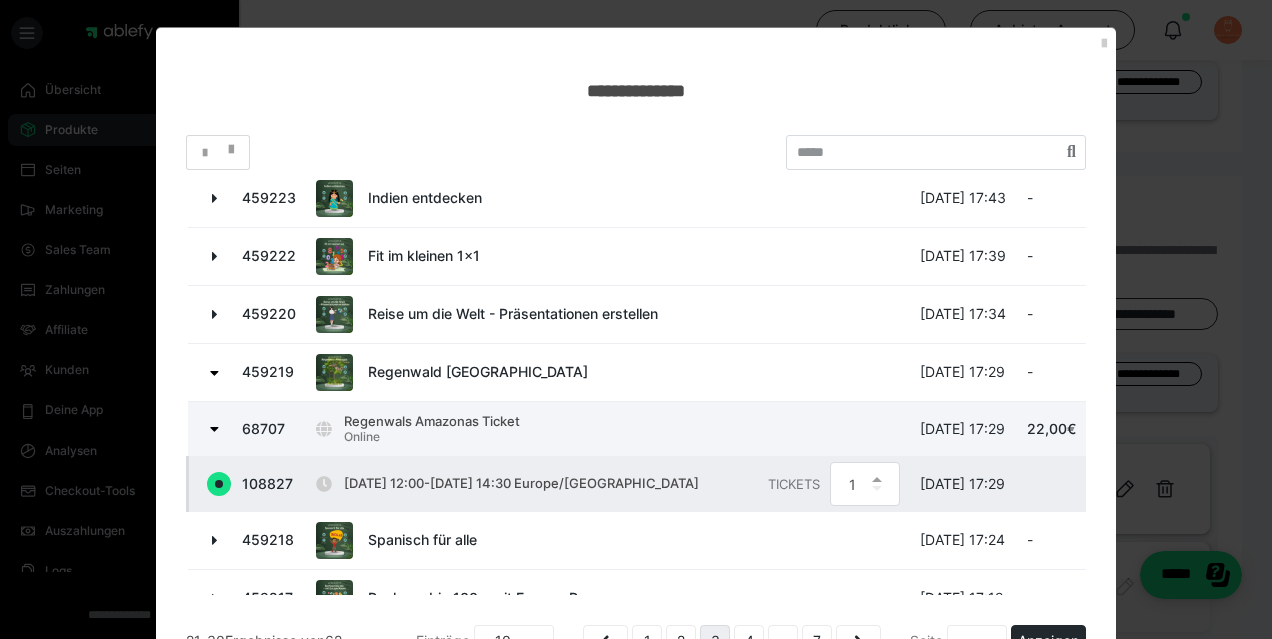 scroll, scrollTop: 318, scrollLeft: 0, axis: vertical 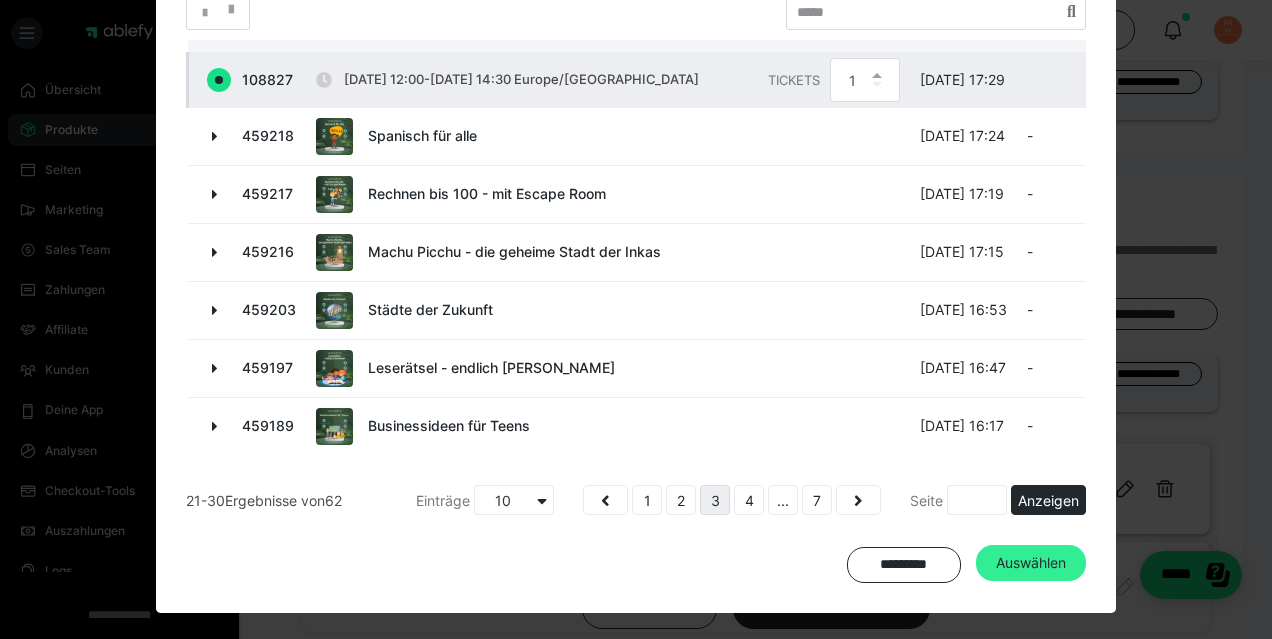 click on "Auswählen" at bounding box center (1031, 563) 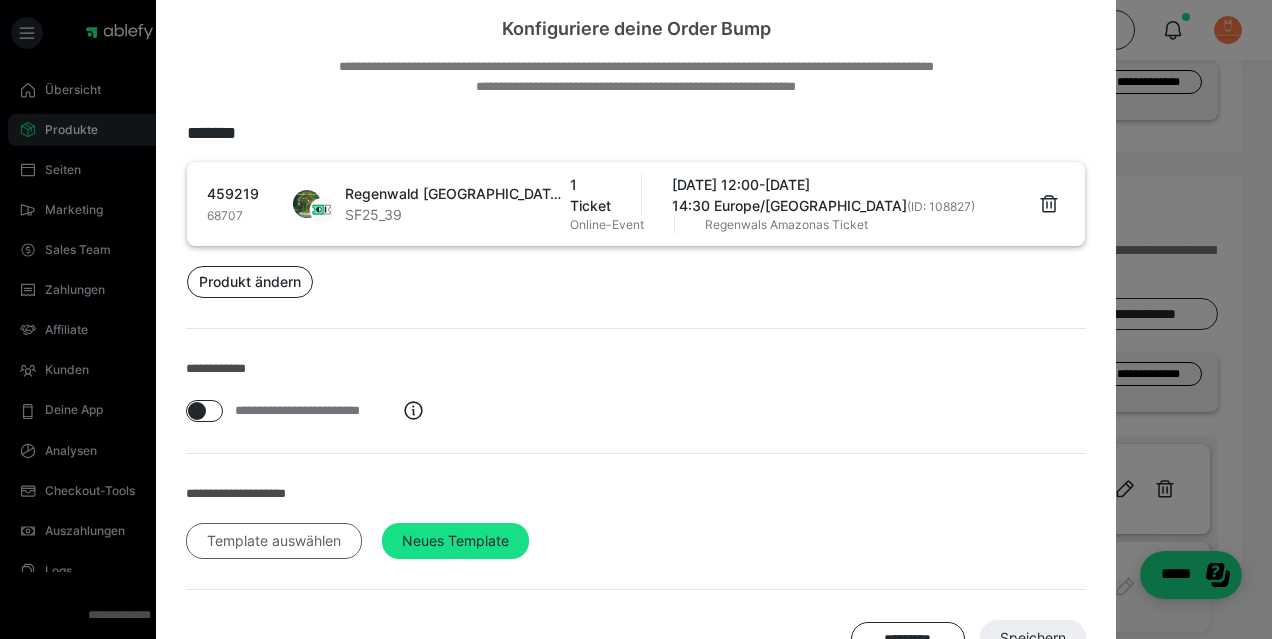 click on "Template auswählen" at bounding box center (274, 541) 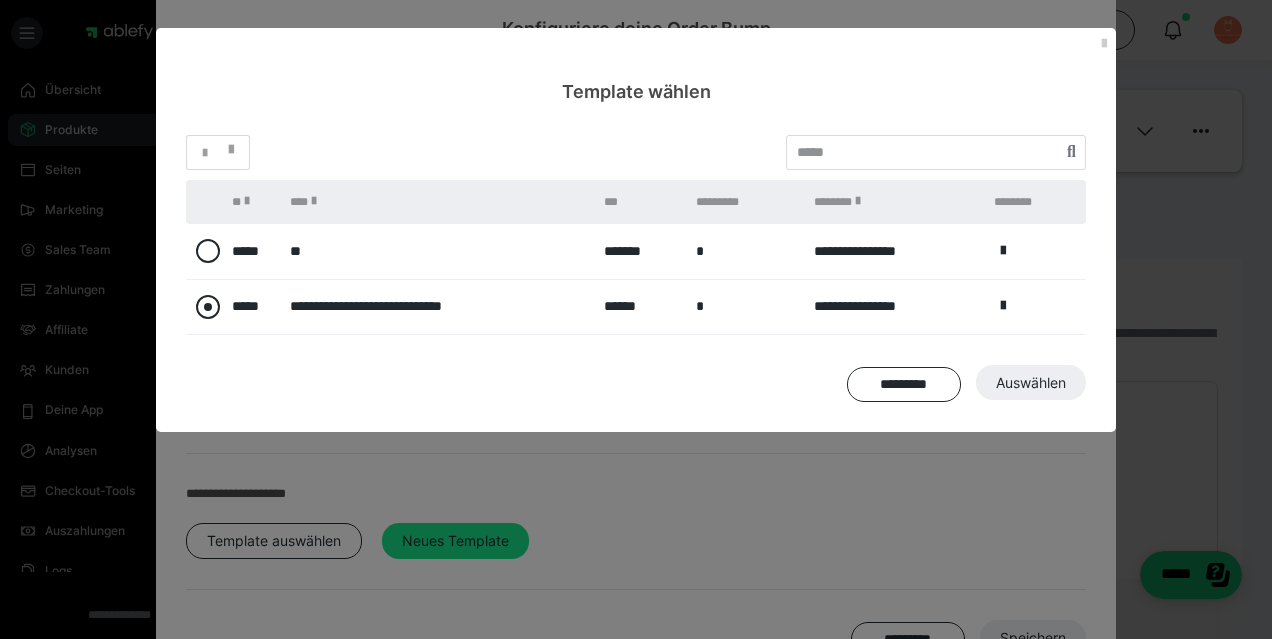 click at bounding box center [208, 307] 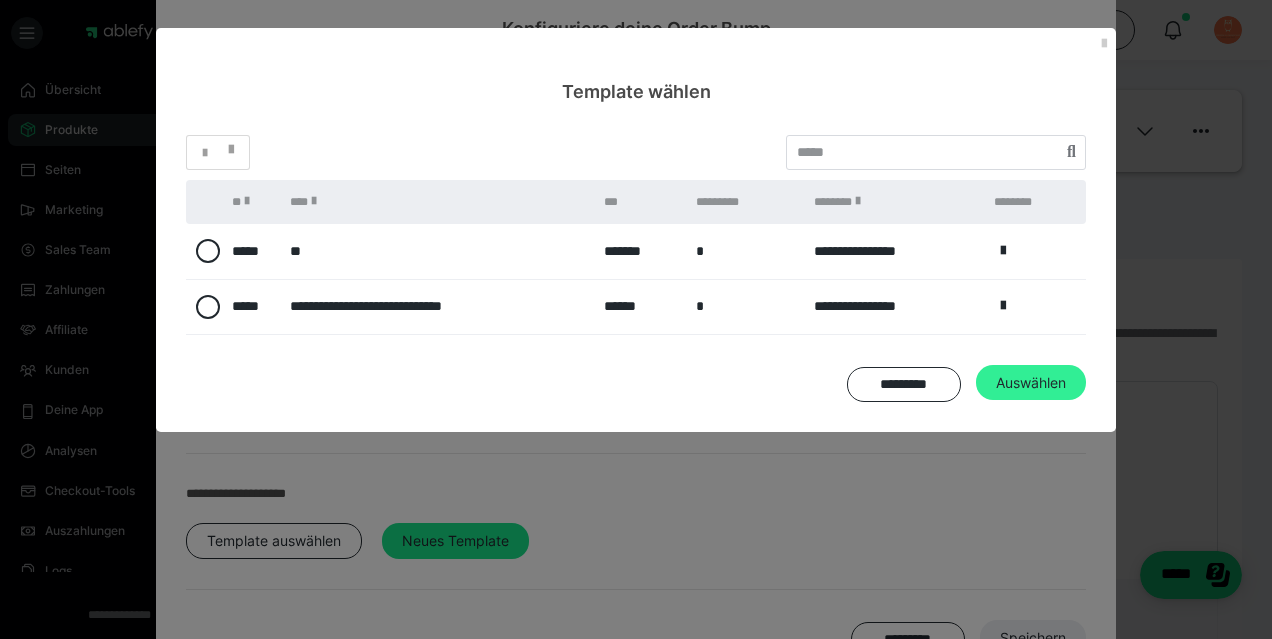 click on "Auswählen" at bounding box center [1033, 638] 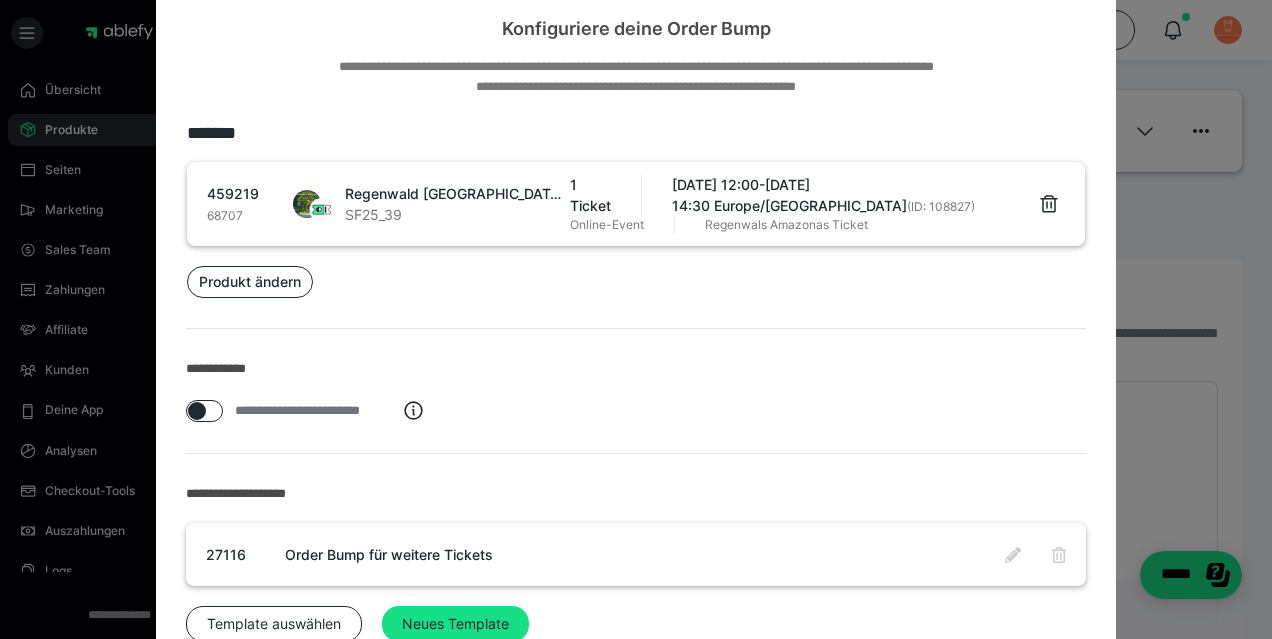 scroll, scrollTop: 220, scrollLeft: 0, axis: vertical 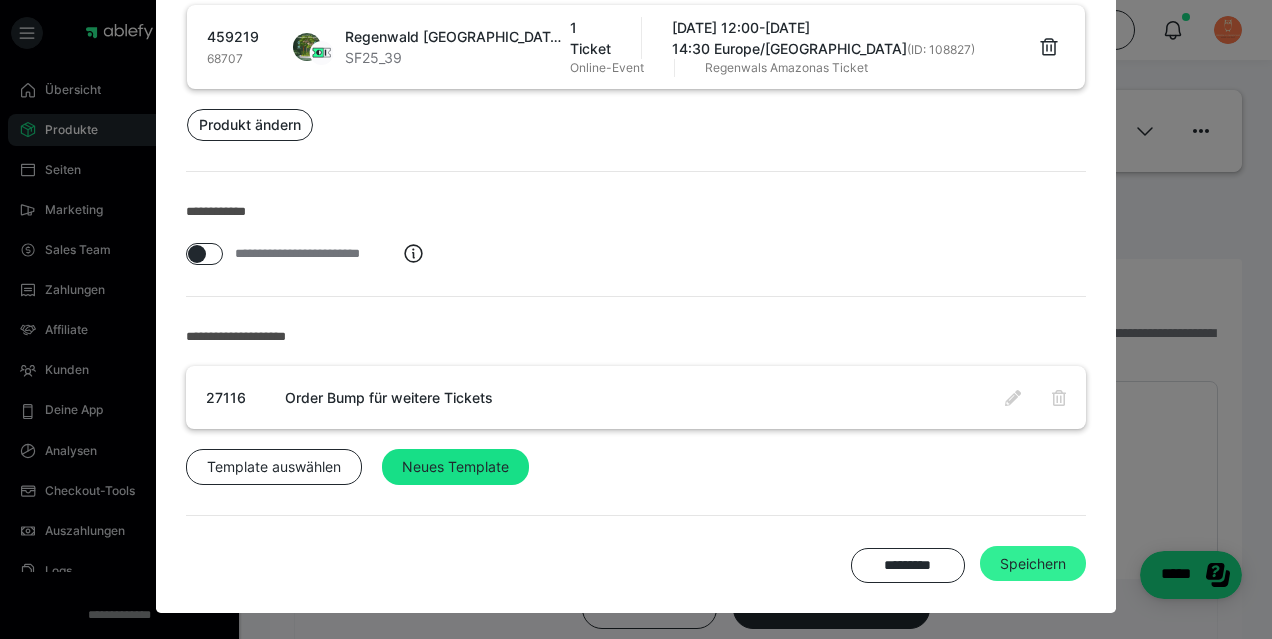 click on "Speichern" at bounding box center (1033, 564) 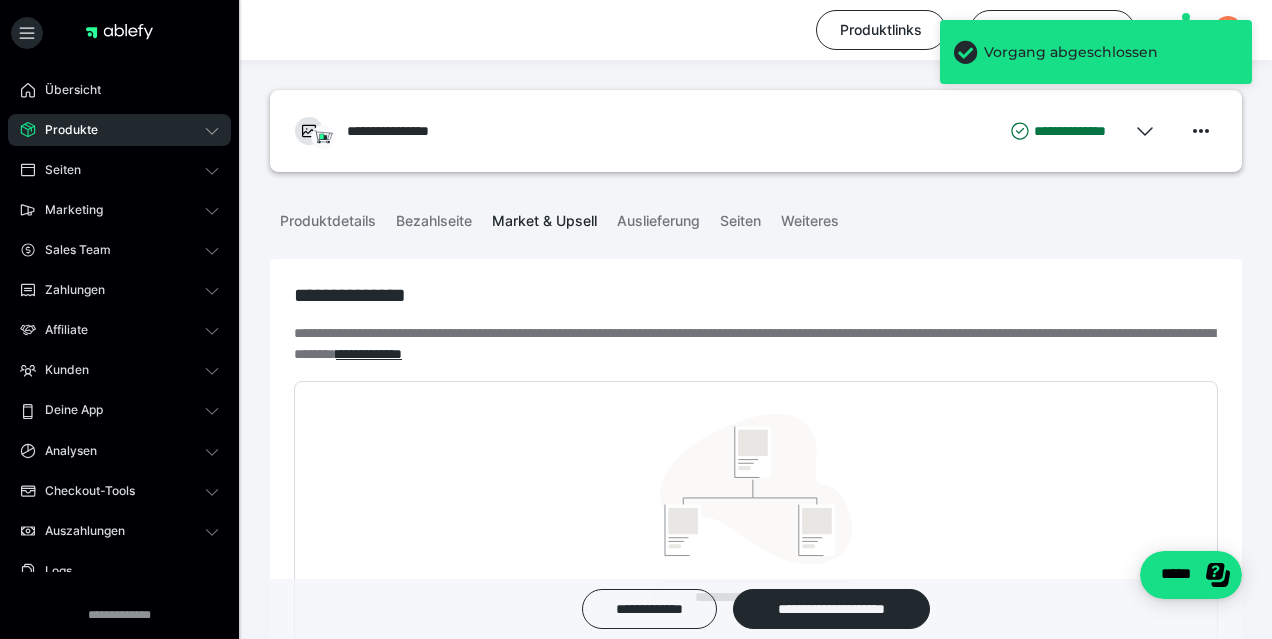 scroll, scrollTop: 602, scrollLeft: 0, axis: vertical 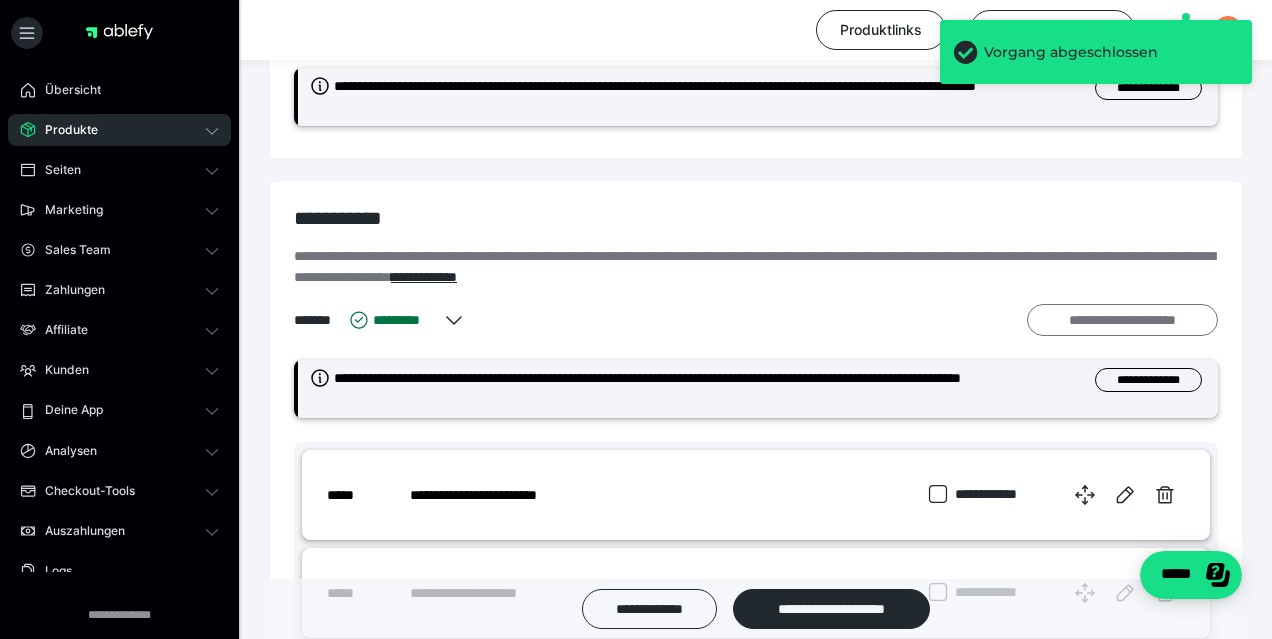 click on "**********" at bounding box center (1122, 320) 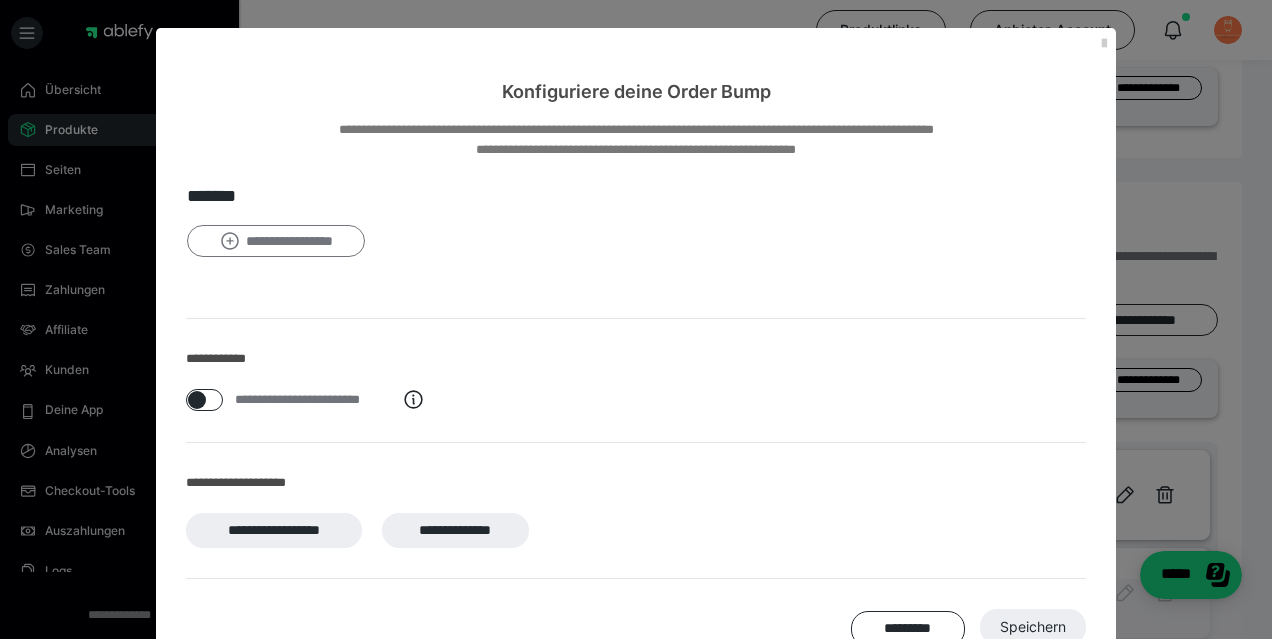click on "**********" at bounding box center [276, 241] 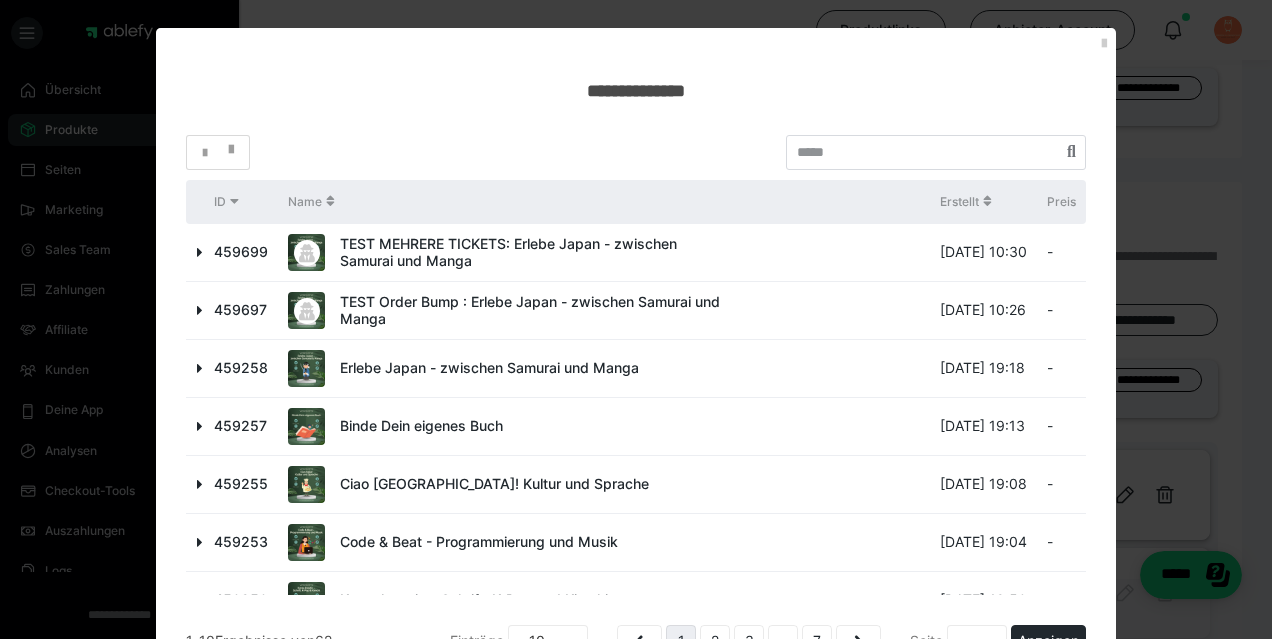 scroll, scrollTop: 208, scrollLeft: 0, axis: vertical 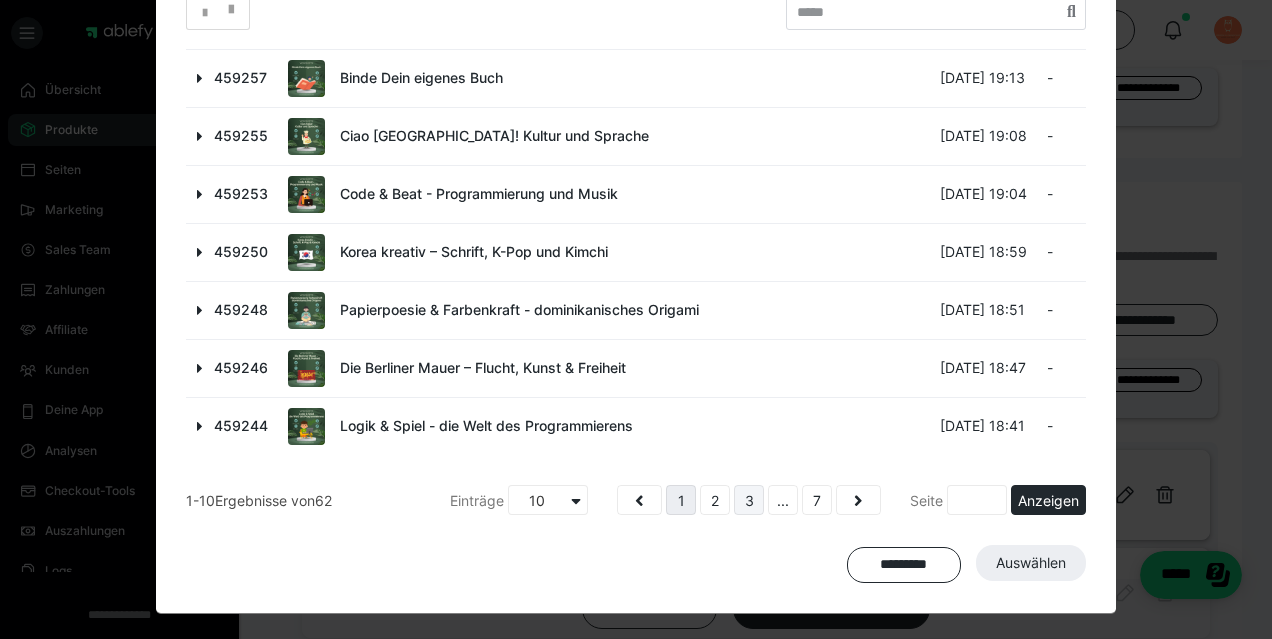 click on "3" at bounding box center (749, 500) 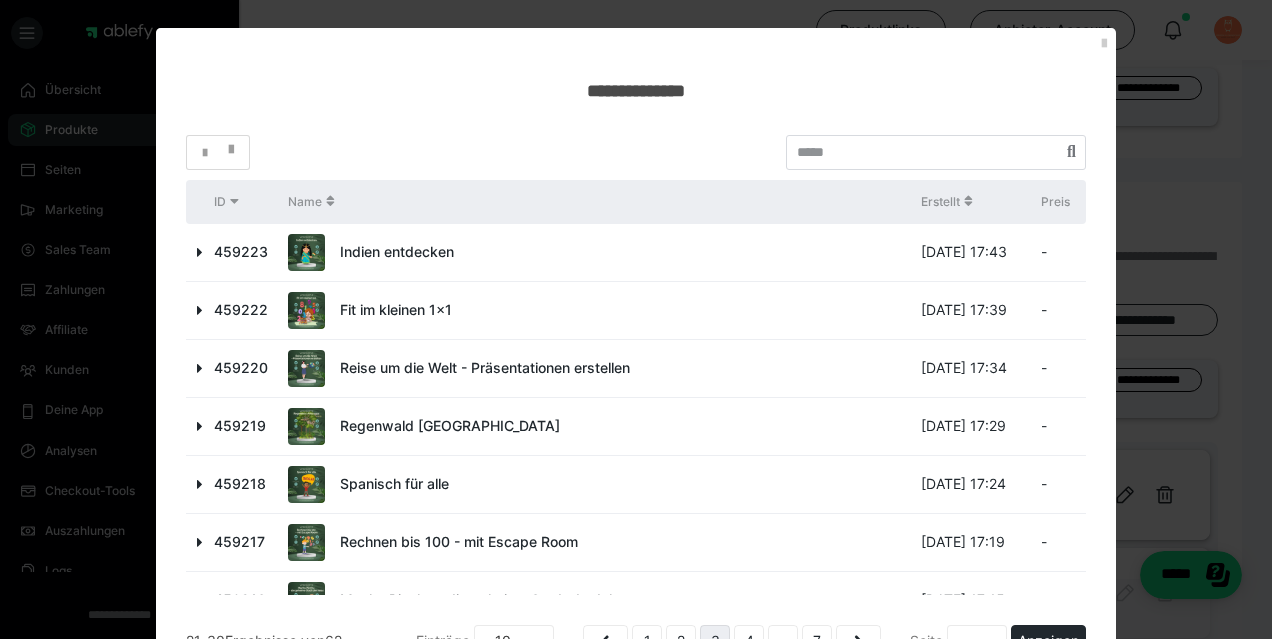 click at bounding box center [200, 484] 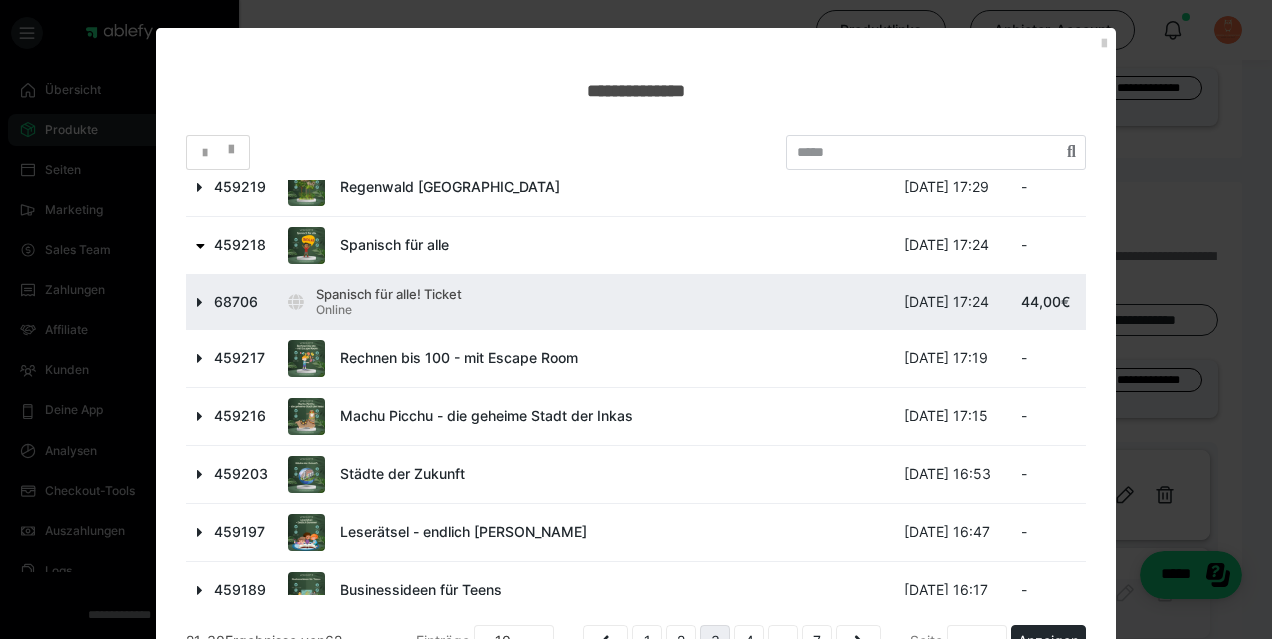 scroll, scrollTop: 263, scrollLeft: 0, axis: vertical 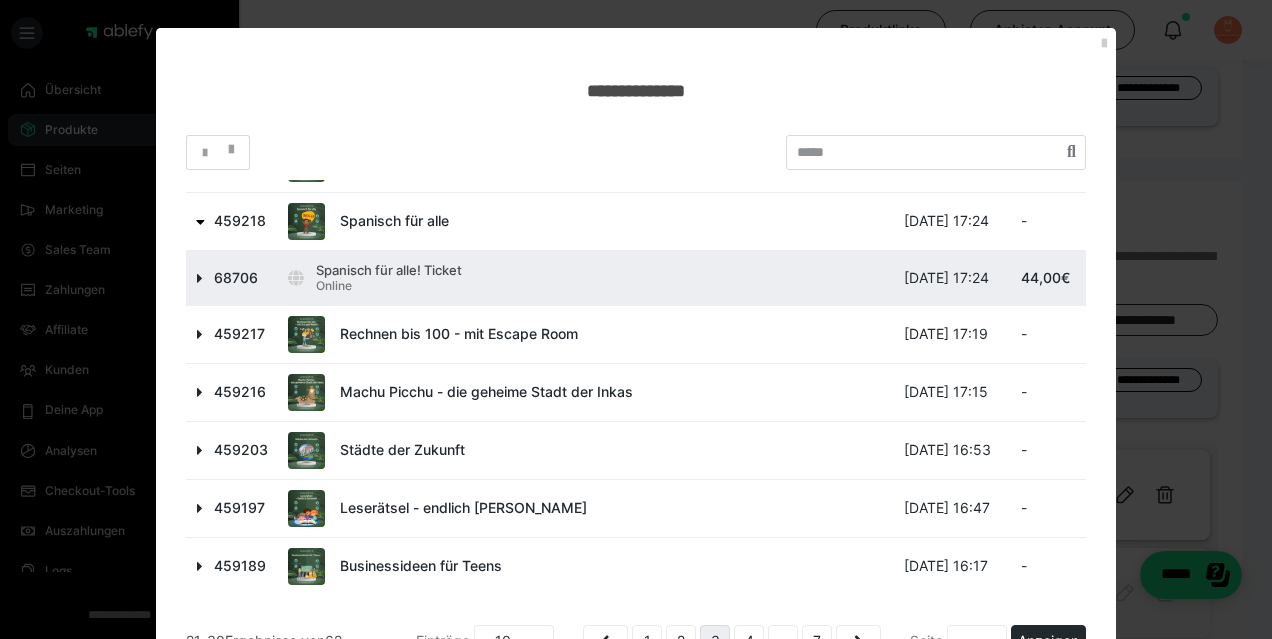 click at bounding box center (200, 278) 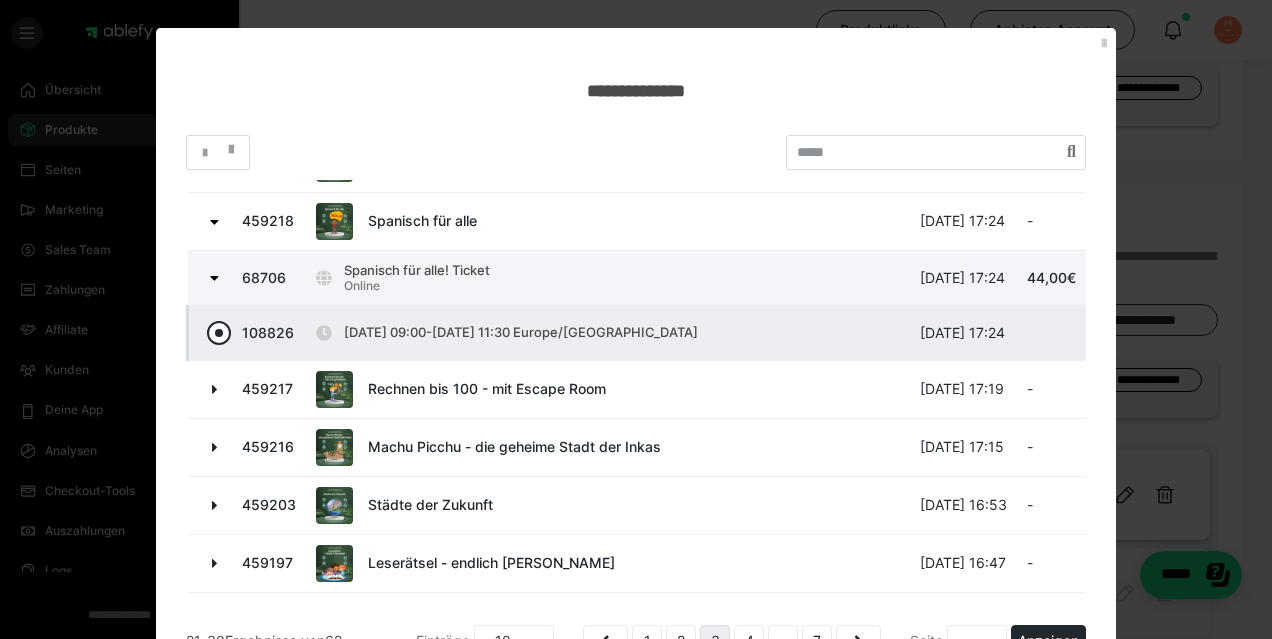 click at bounding box center [219, 333] 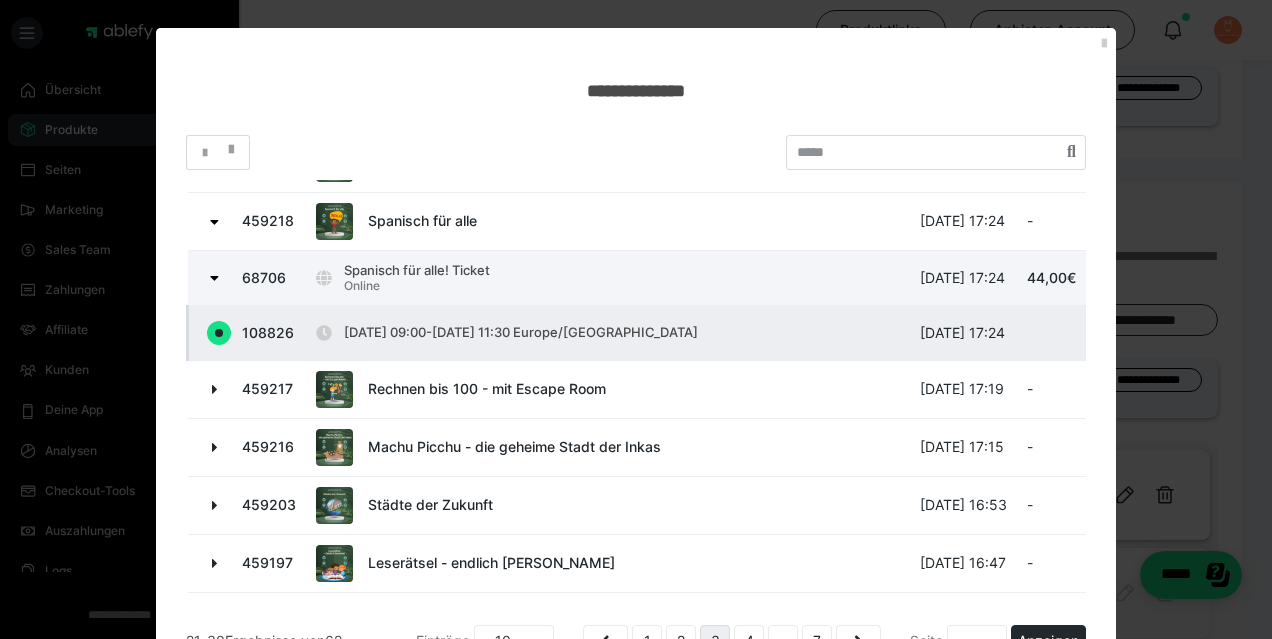 radio on "true" 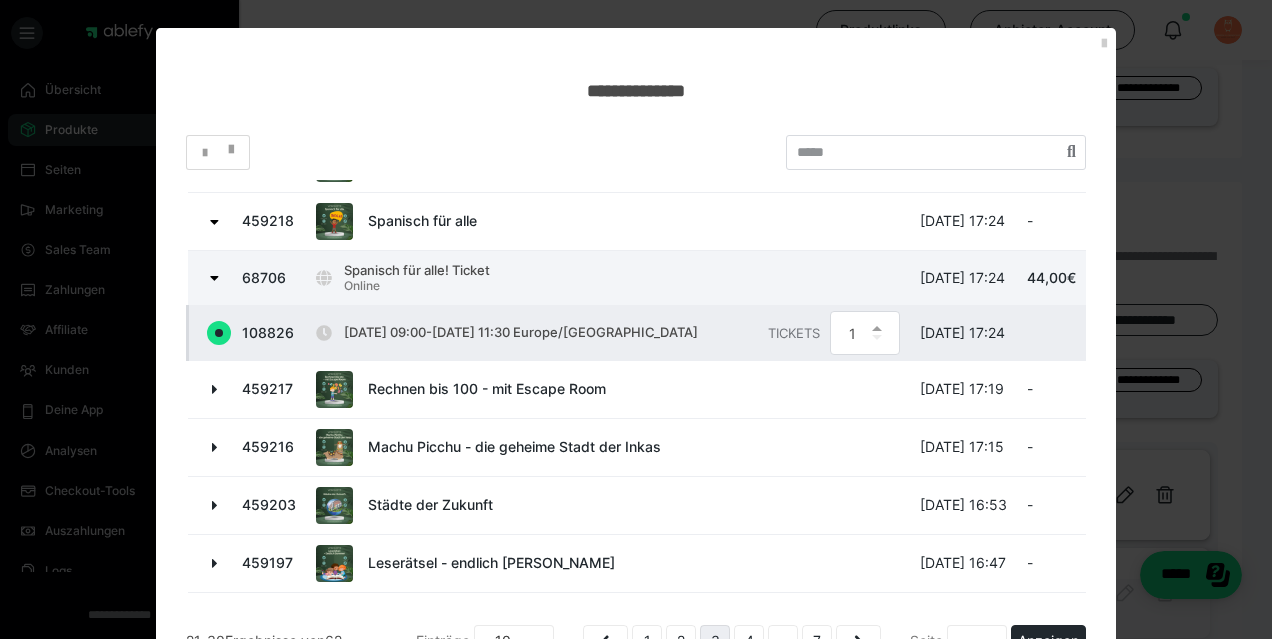 scroll, scrollTop: 318, scrollLeft: 0, axis: vertical 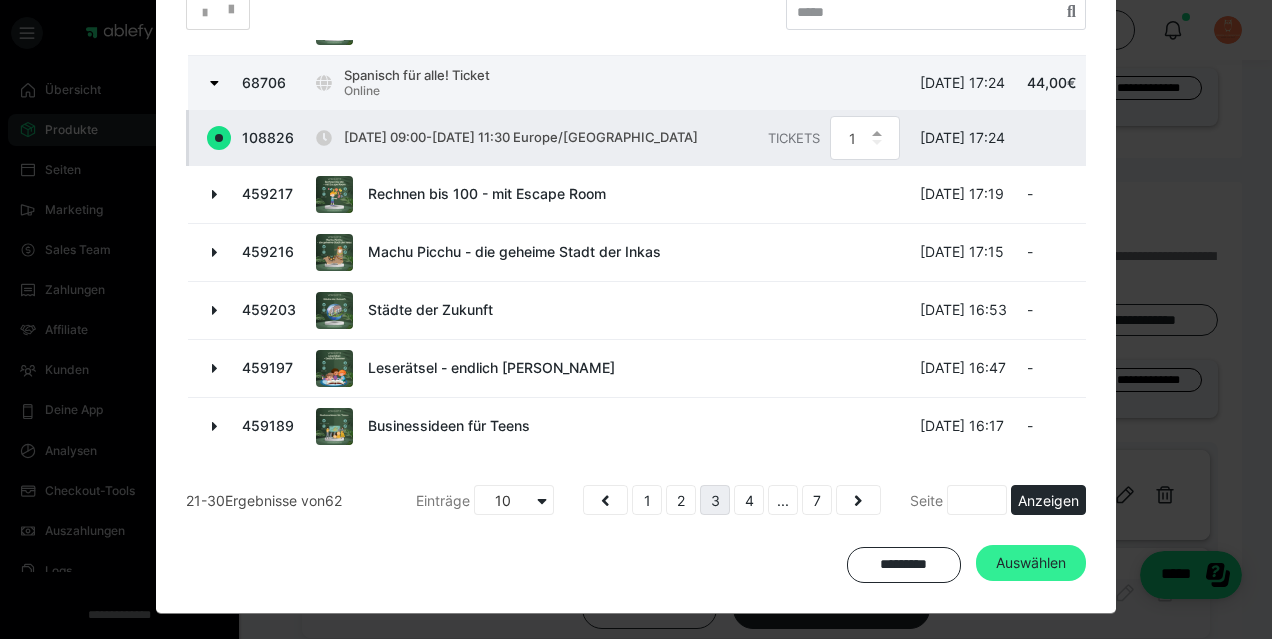 click on "Auswählen" at bounding box center (1031, 563) 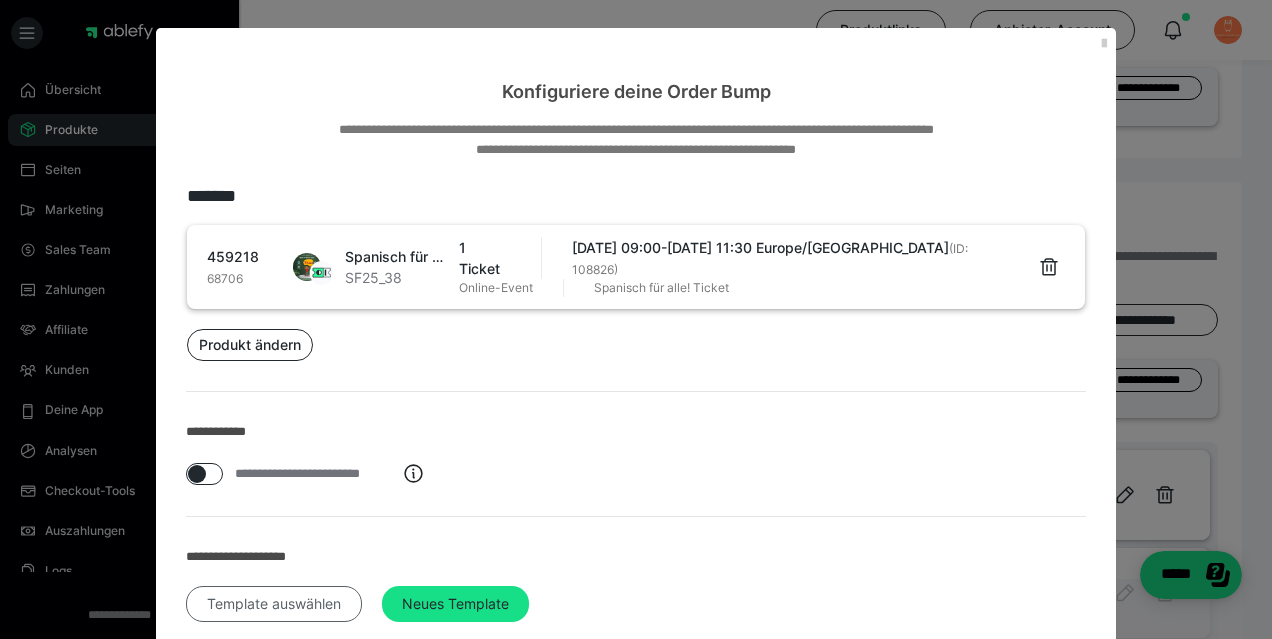click on "Template auswählen" at bounding box center [274, 604] 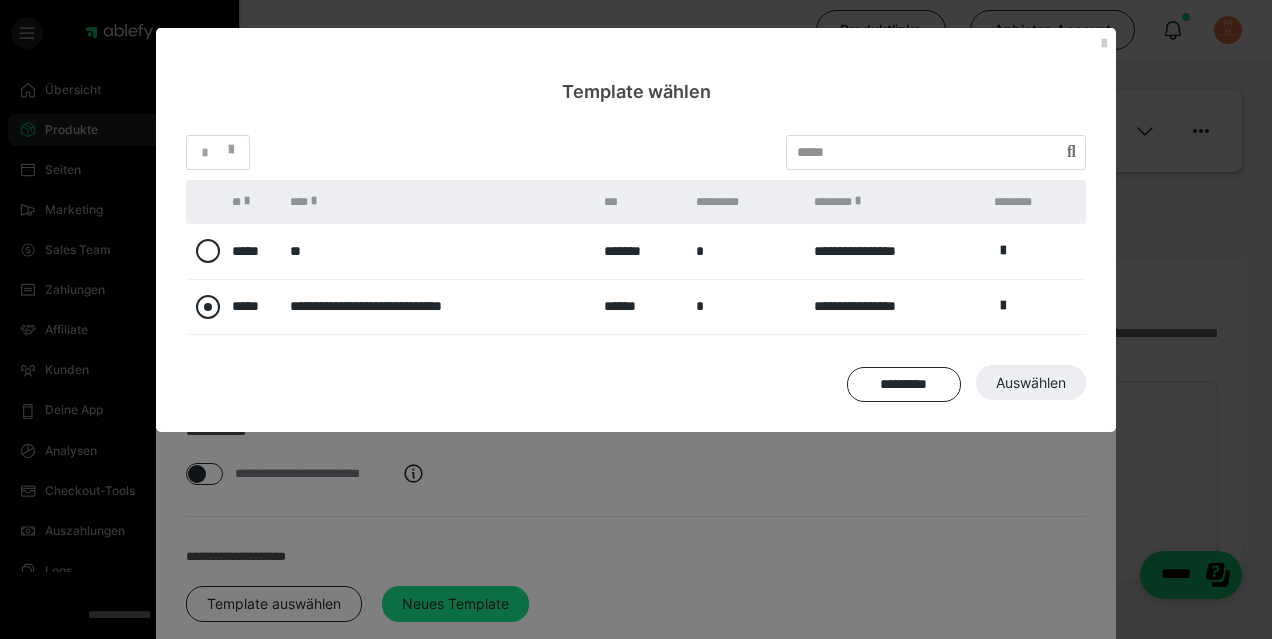 click at bounding box center [208, 307] 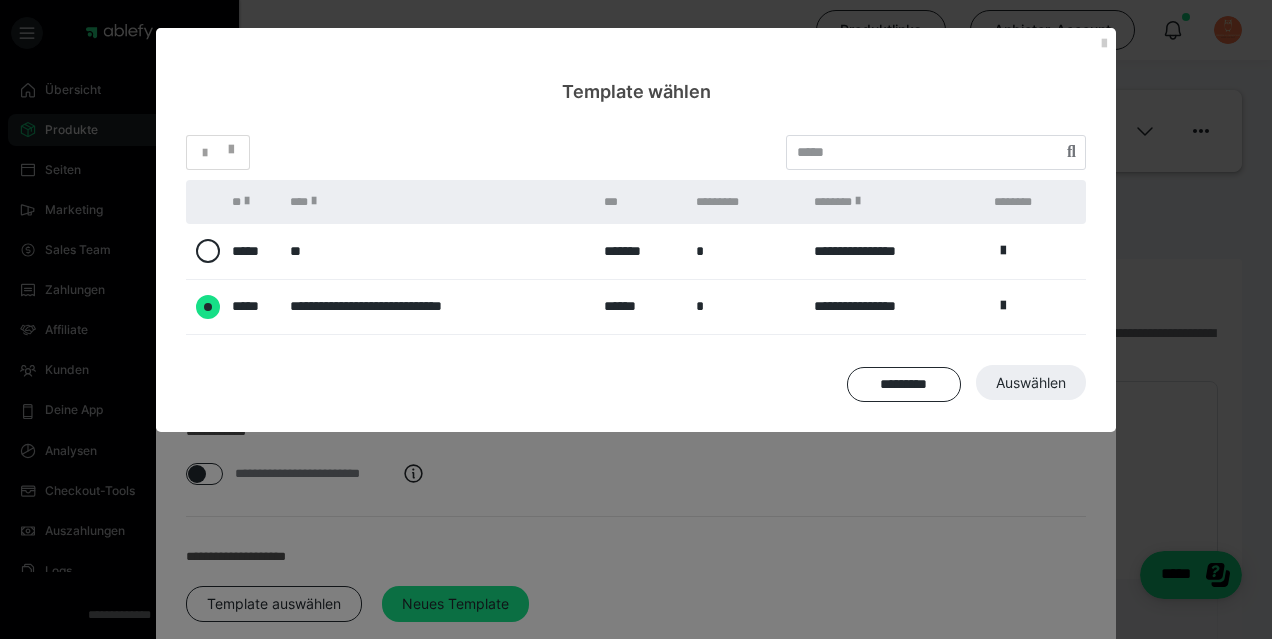 radio on "****" 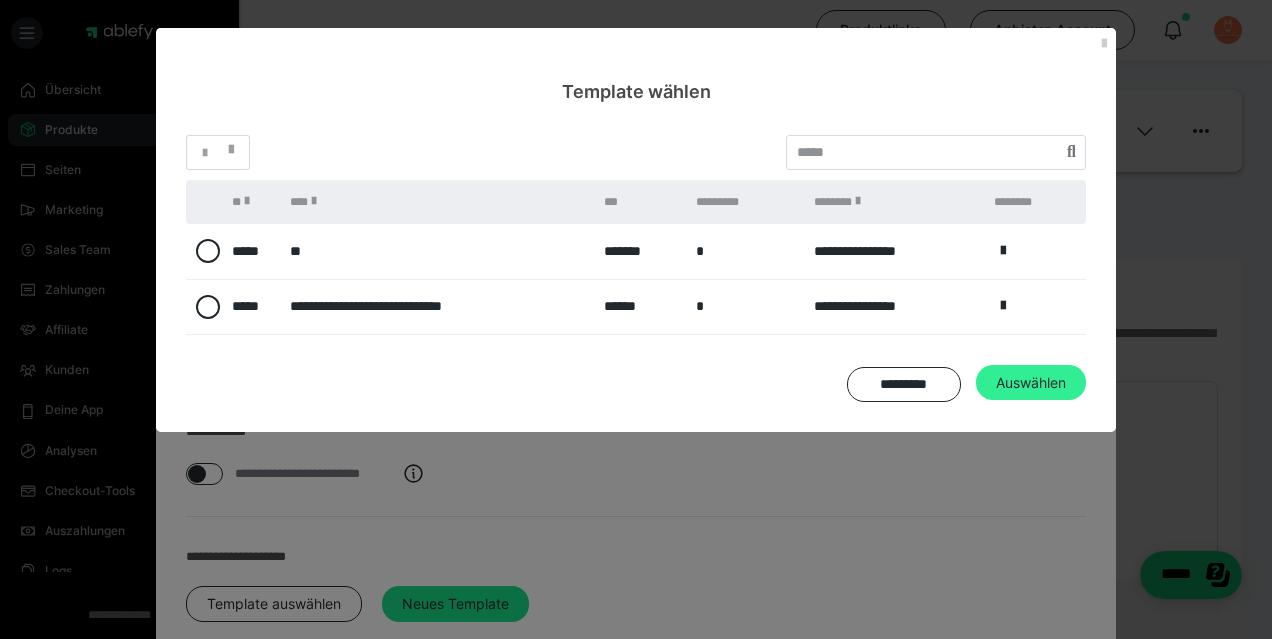 click on "Auswählen" at bounding box center (1033, 701) 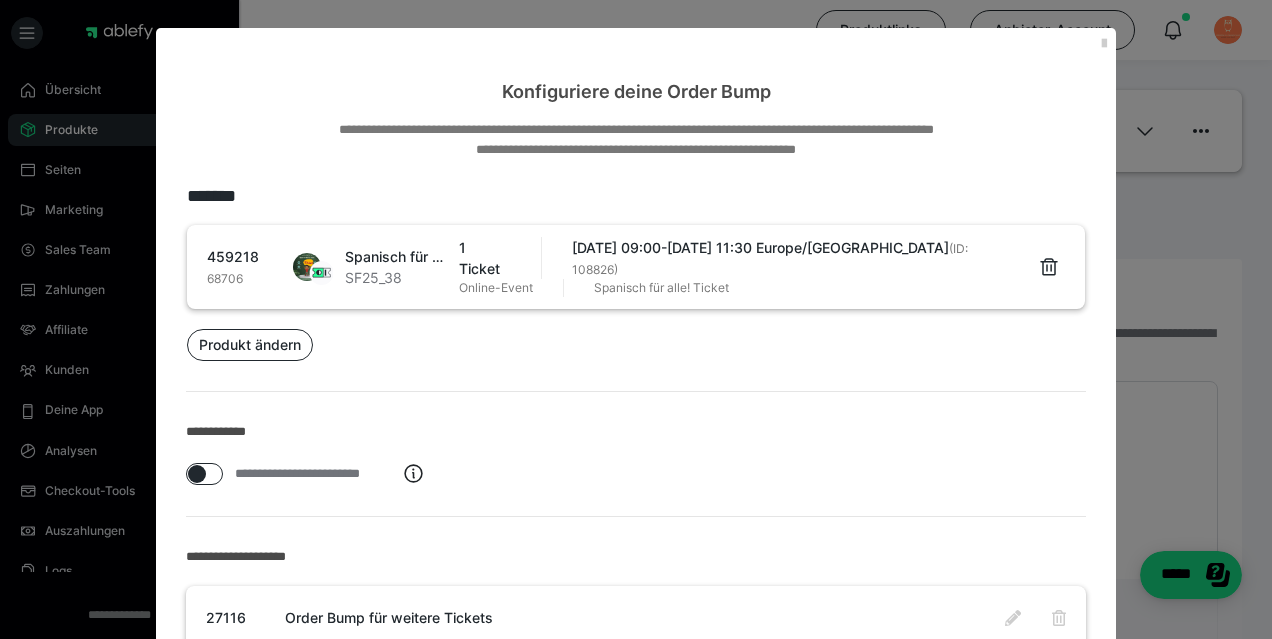 scroll, scrollTop: 202, scrollLeft: 0, axis: vertical 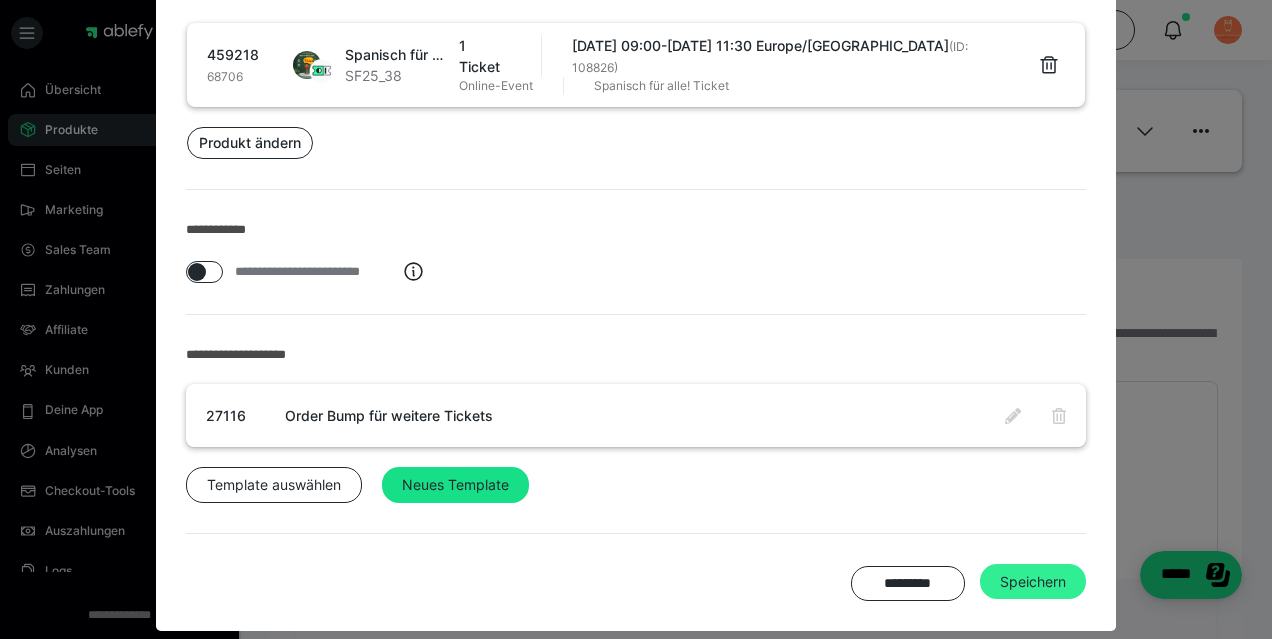 click on "Speichern" at bounding box center [1033, 582] 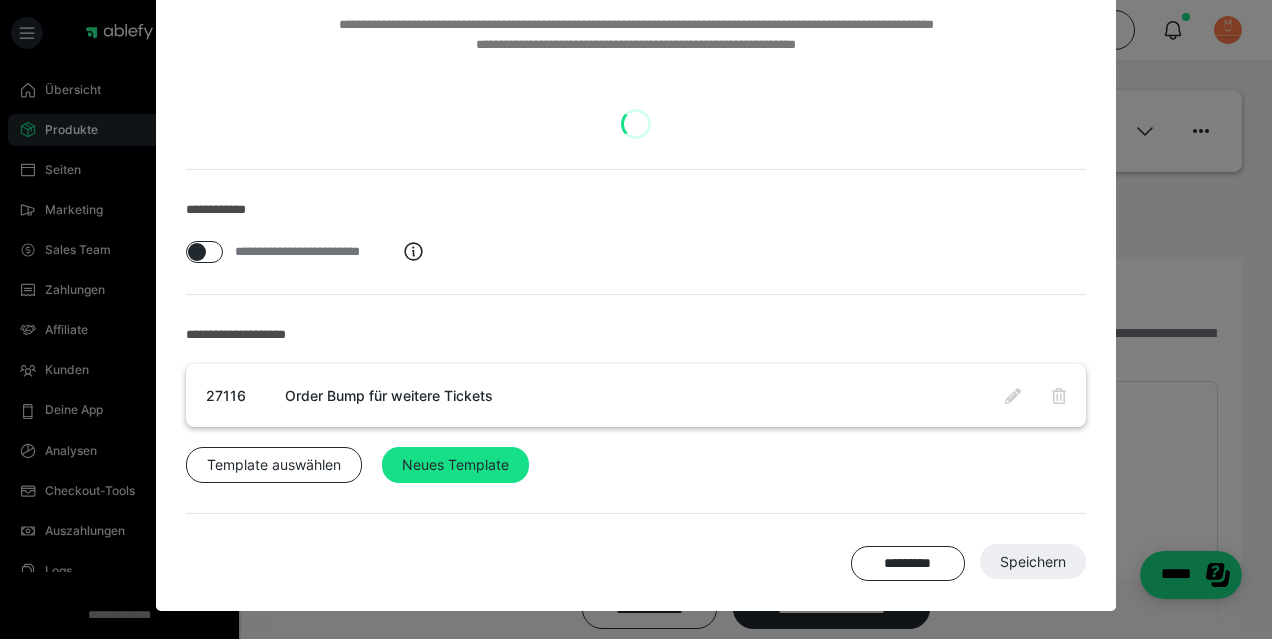 scroll, scrollTop: 0, scrollLeft: 0, axis: both 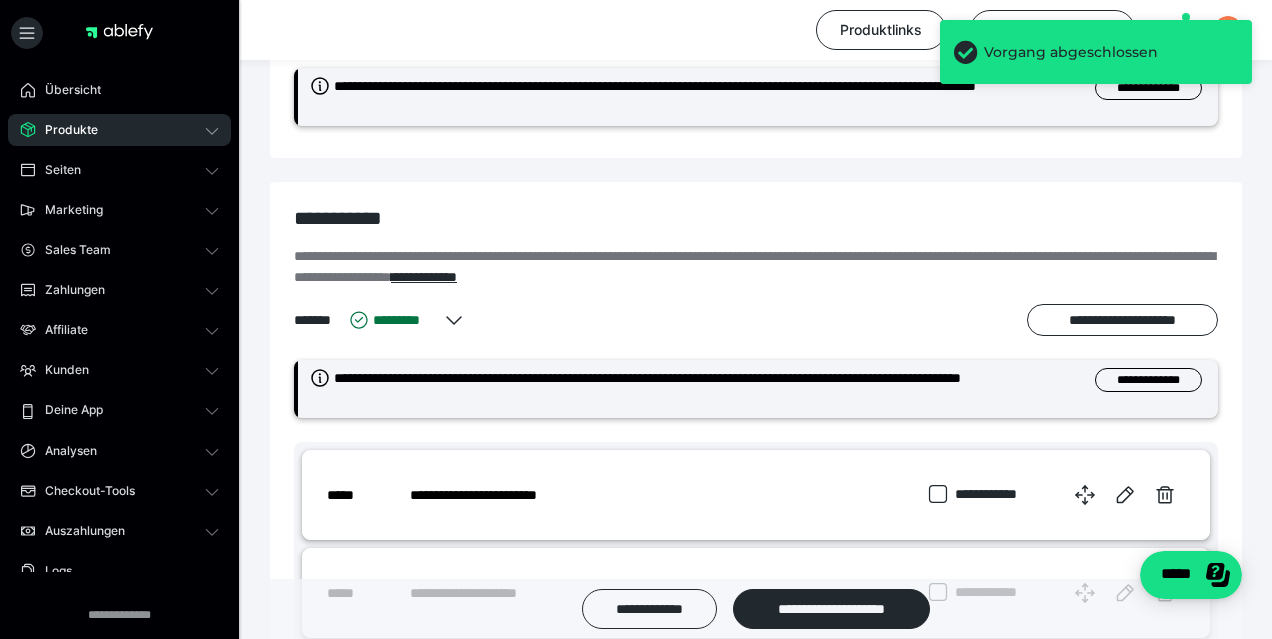 click on "**********" at bounding box center (1122, 320) 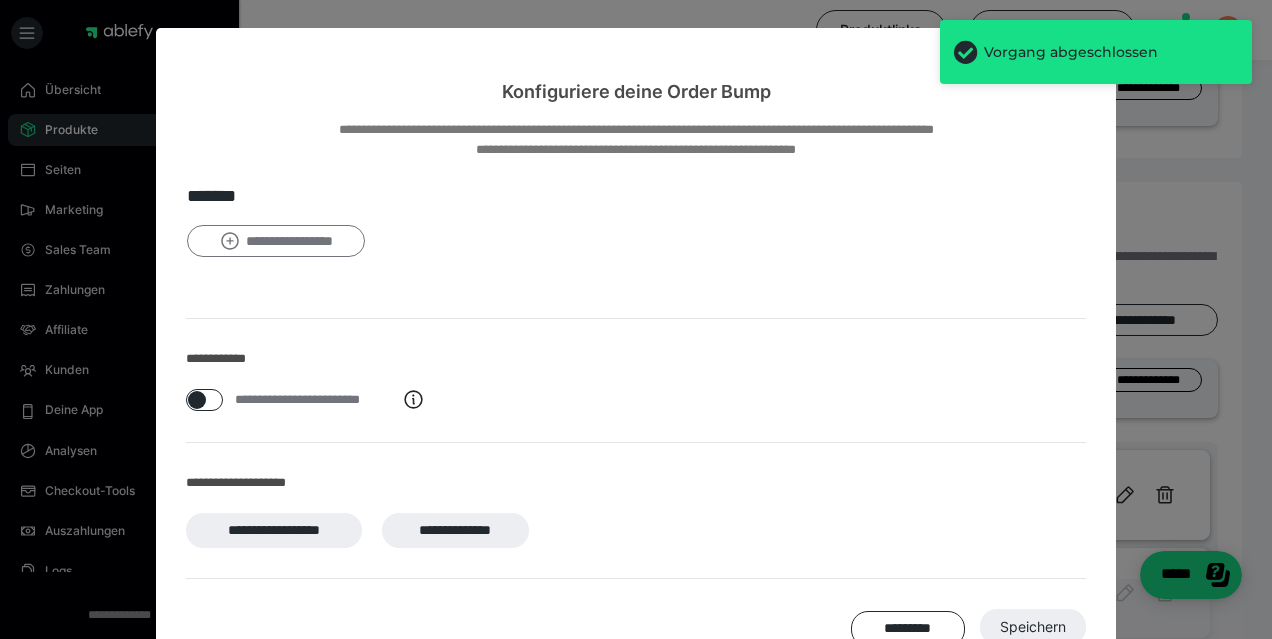 click on "**********" at bounding box center (276, 241) 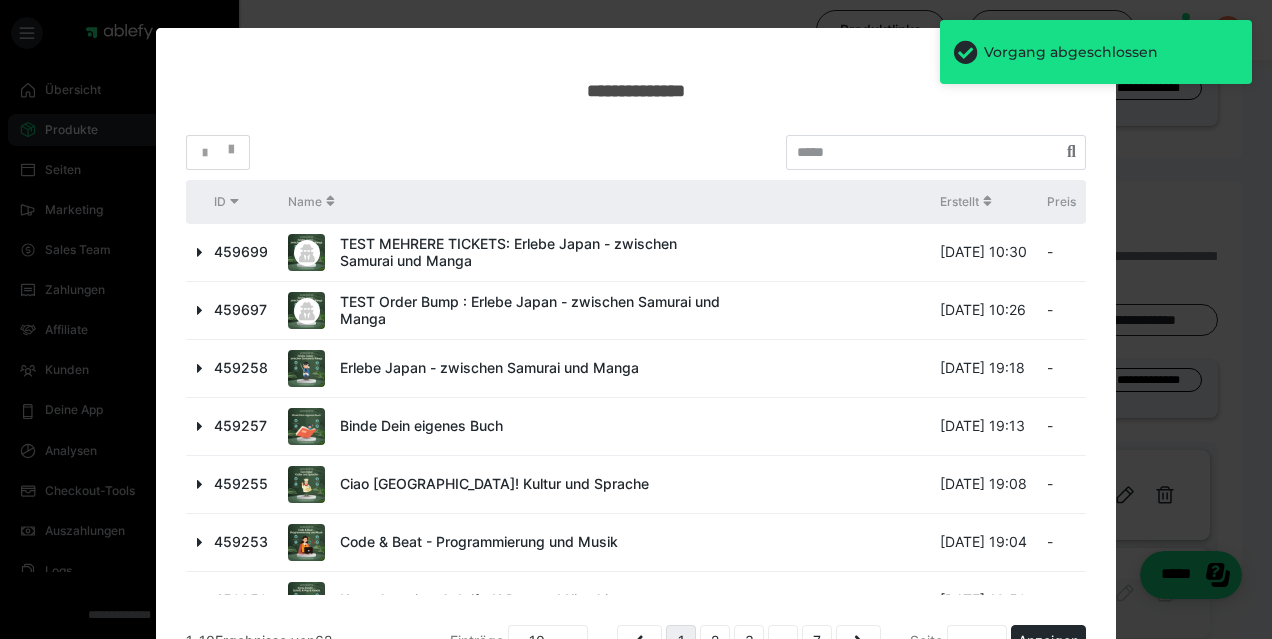 scroll, scrollTop: 208, scrollLeft: 0, axis: vertical 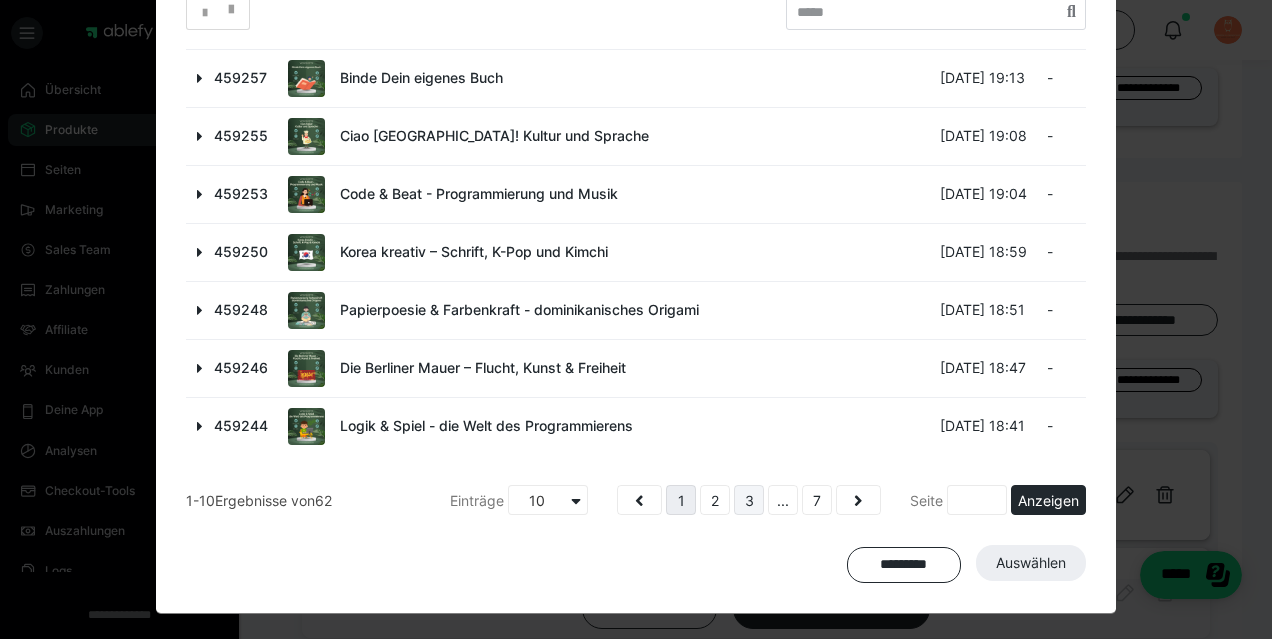 click on "3" at bounding box center (749, 500) 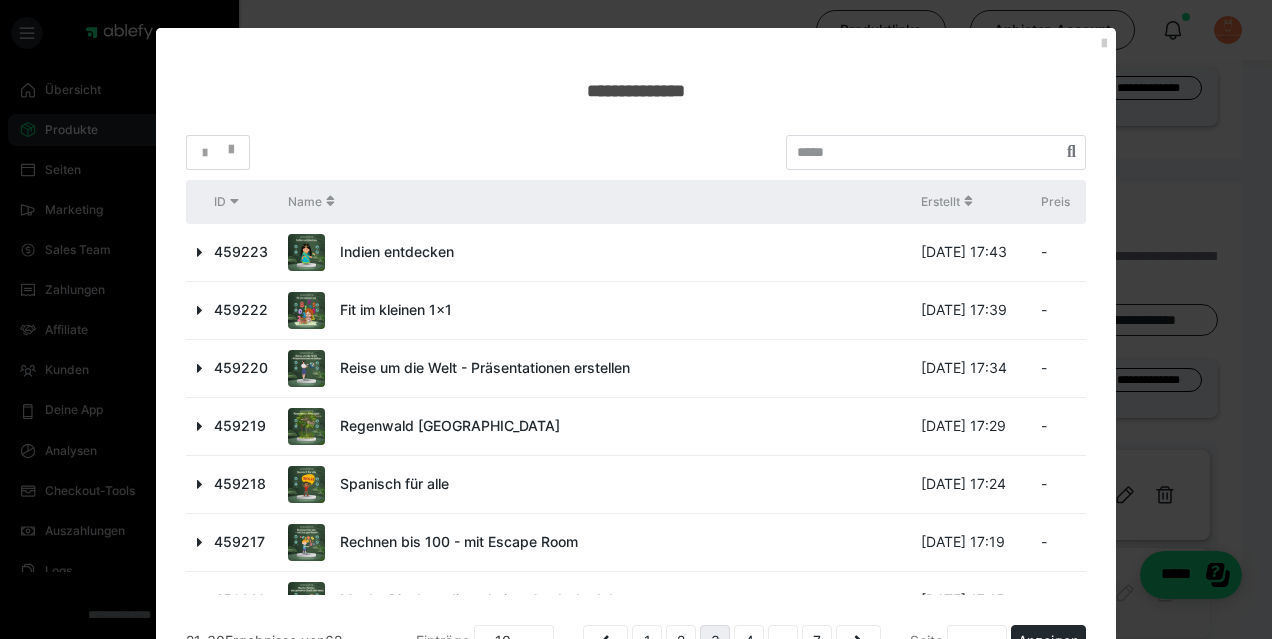 scroll, scrollTop: 208, scrollLeft: 0, axis: vertical 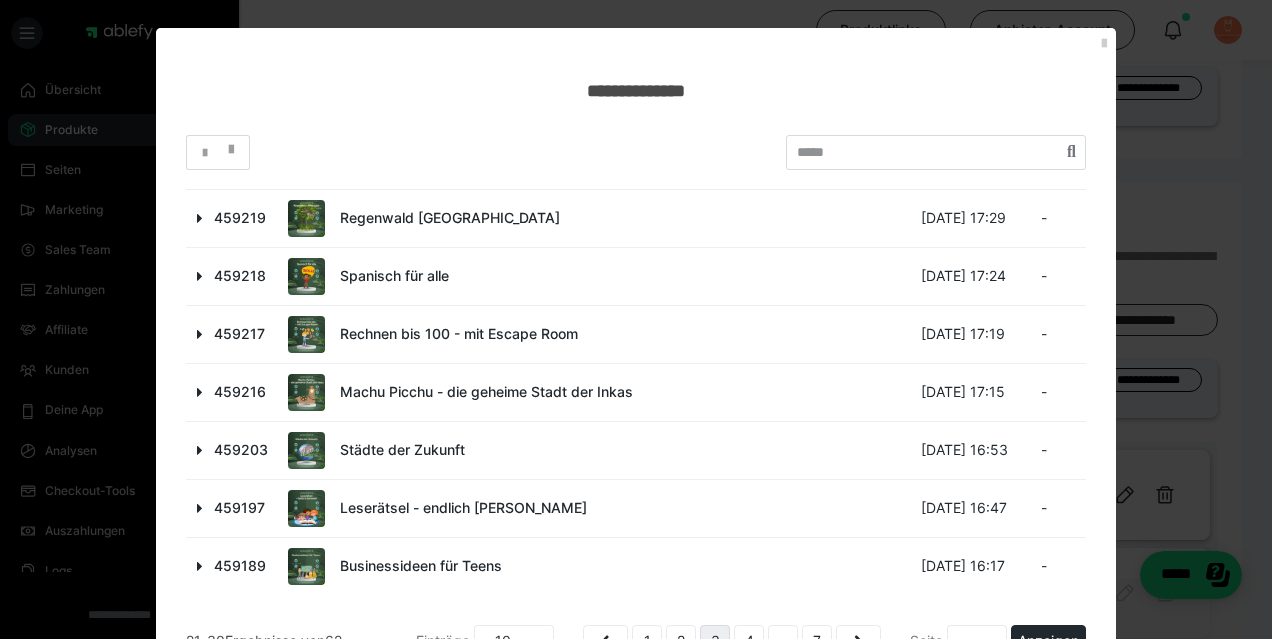 click at bounding box center (200, 334) 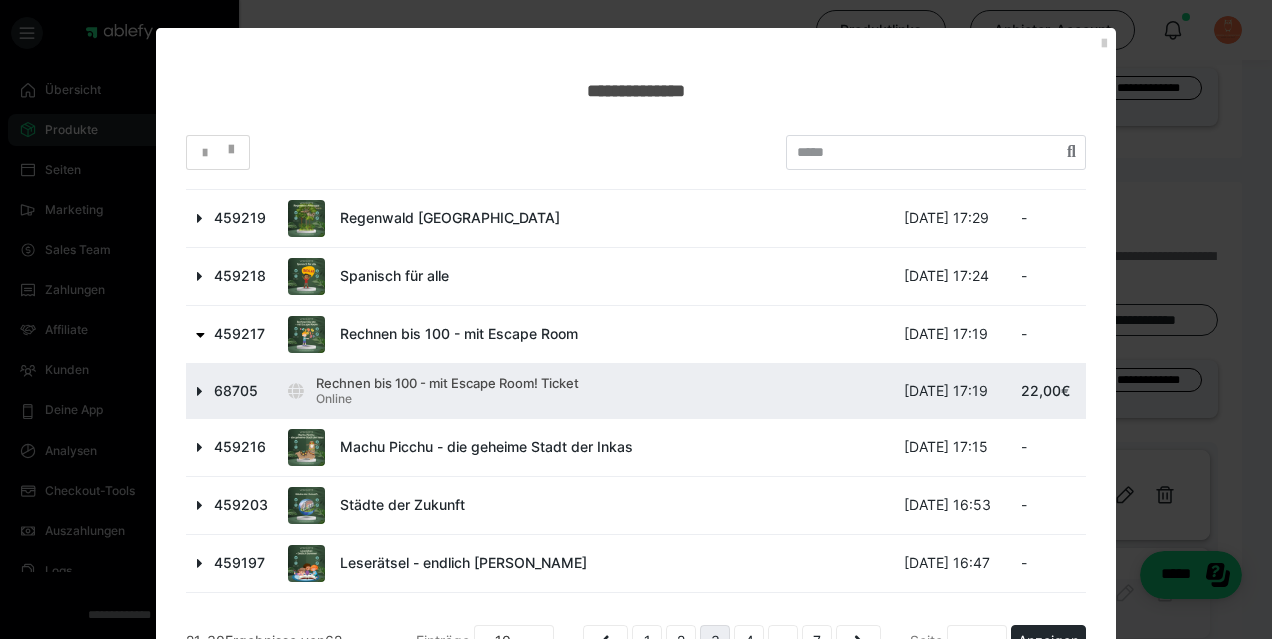 click at bounding box center [200, 391] 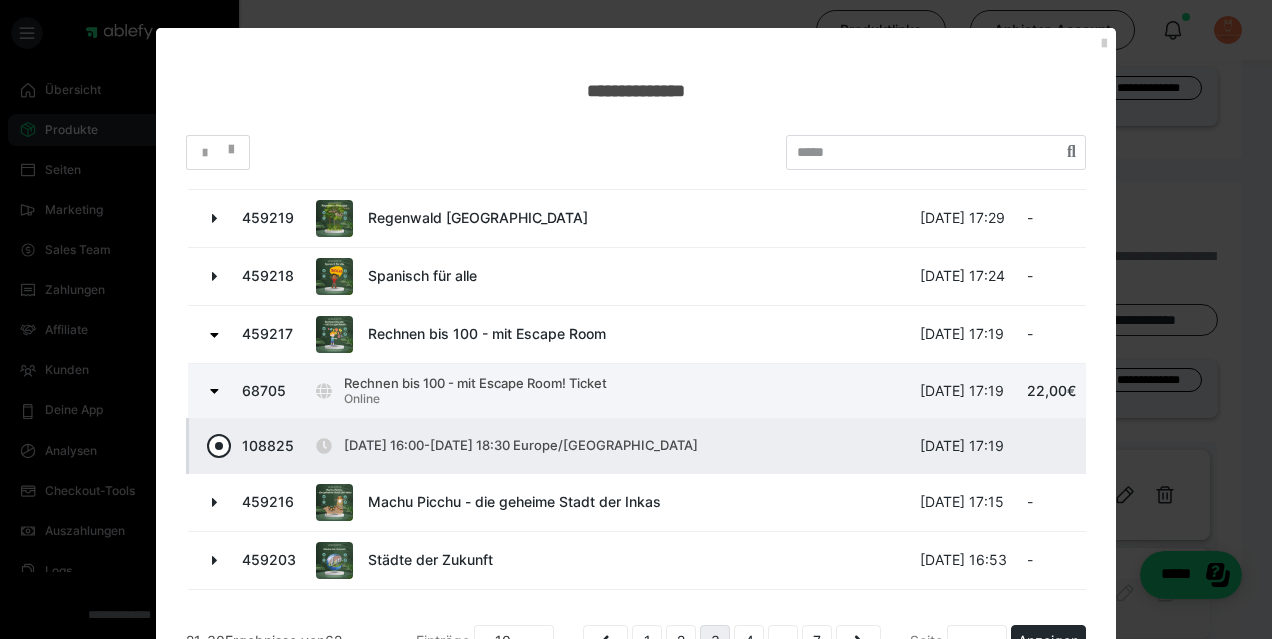 click at bounding box center (219, 446) 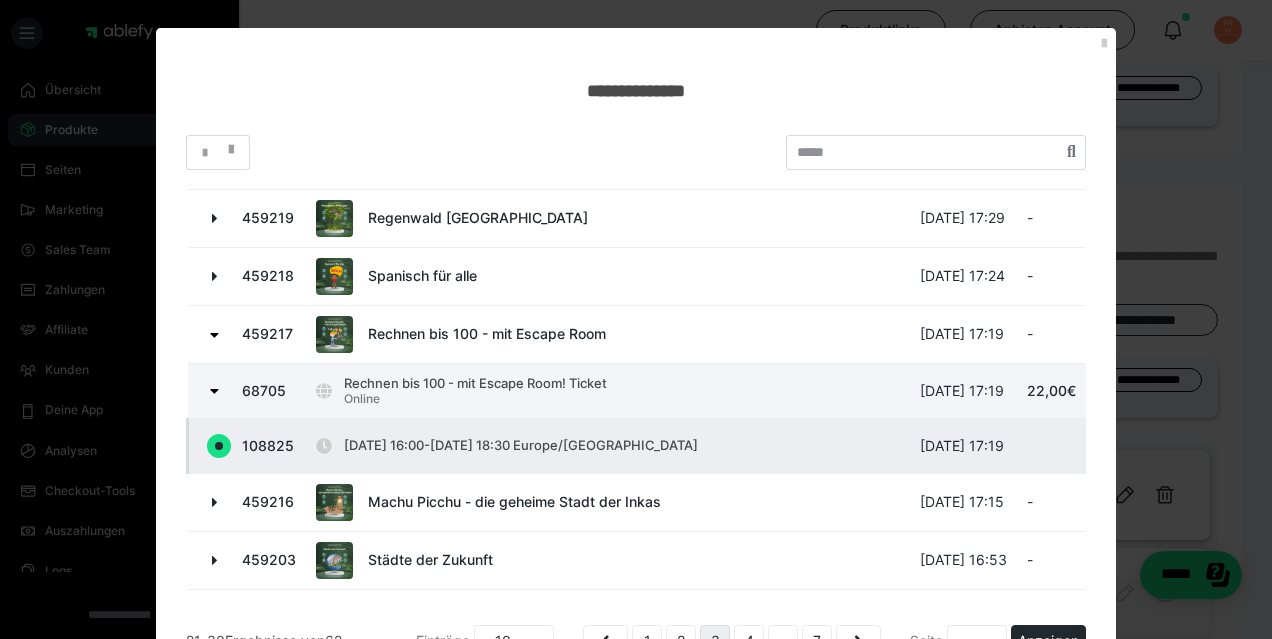radio on "true" 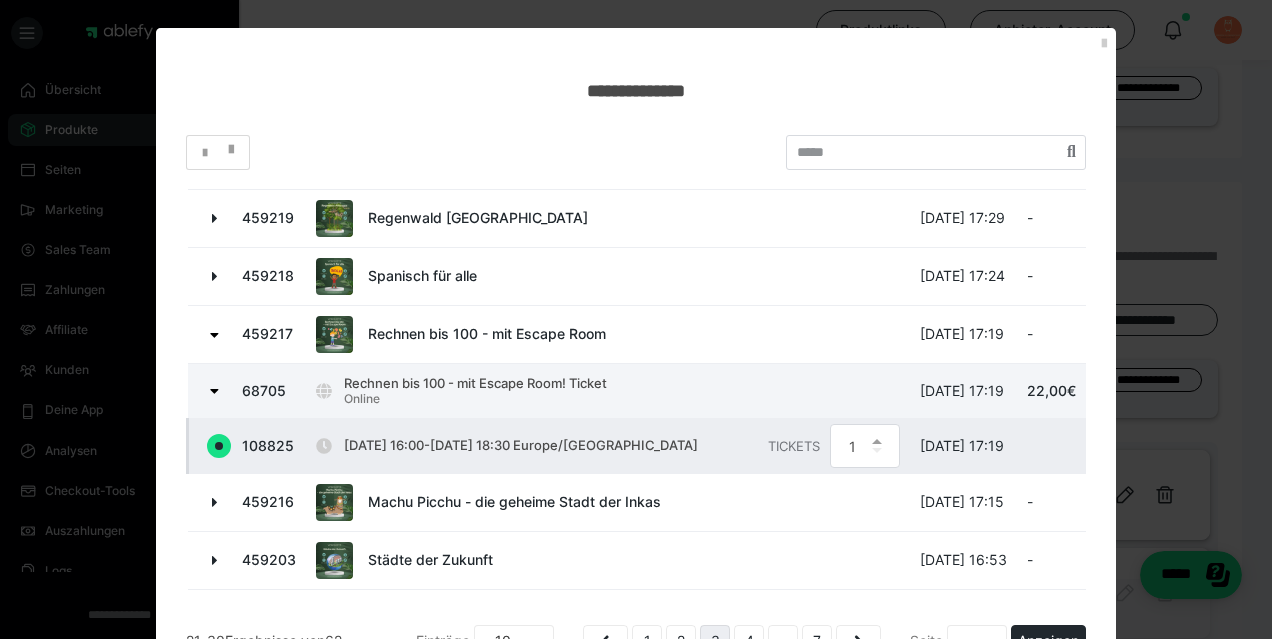 scroll, scrollTop: 318, scrollLeft: 0, axis: vertical 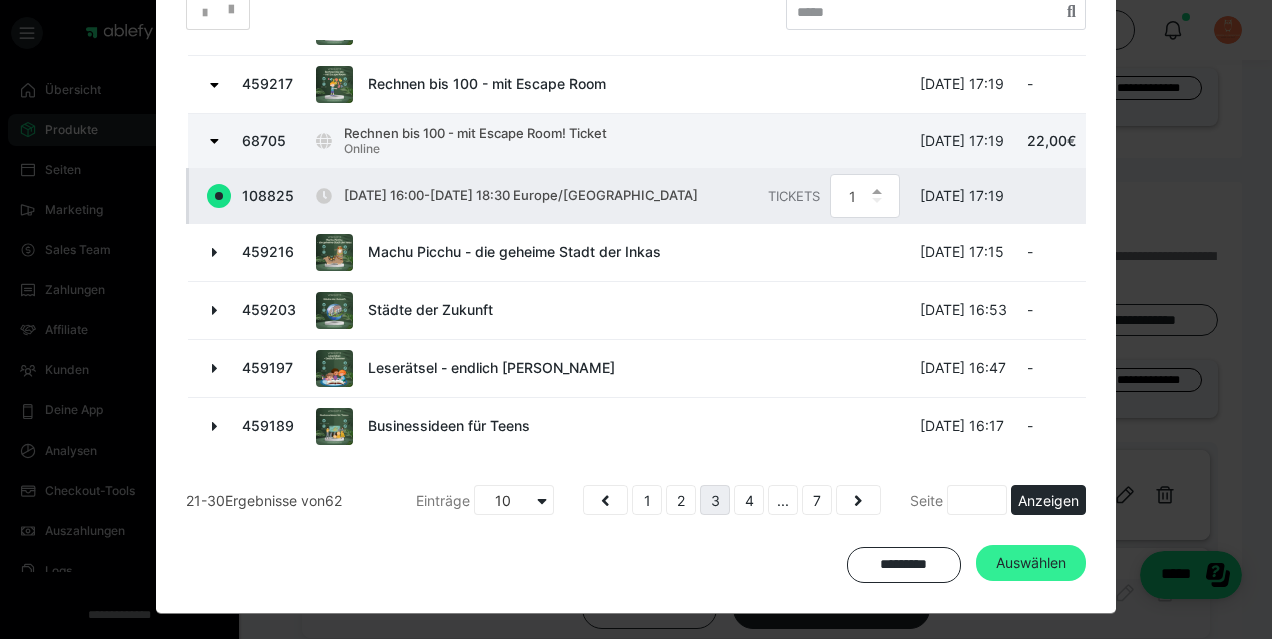 click on "Auswählen" at bounding box center (1031, 563) 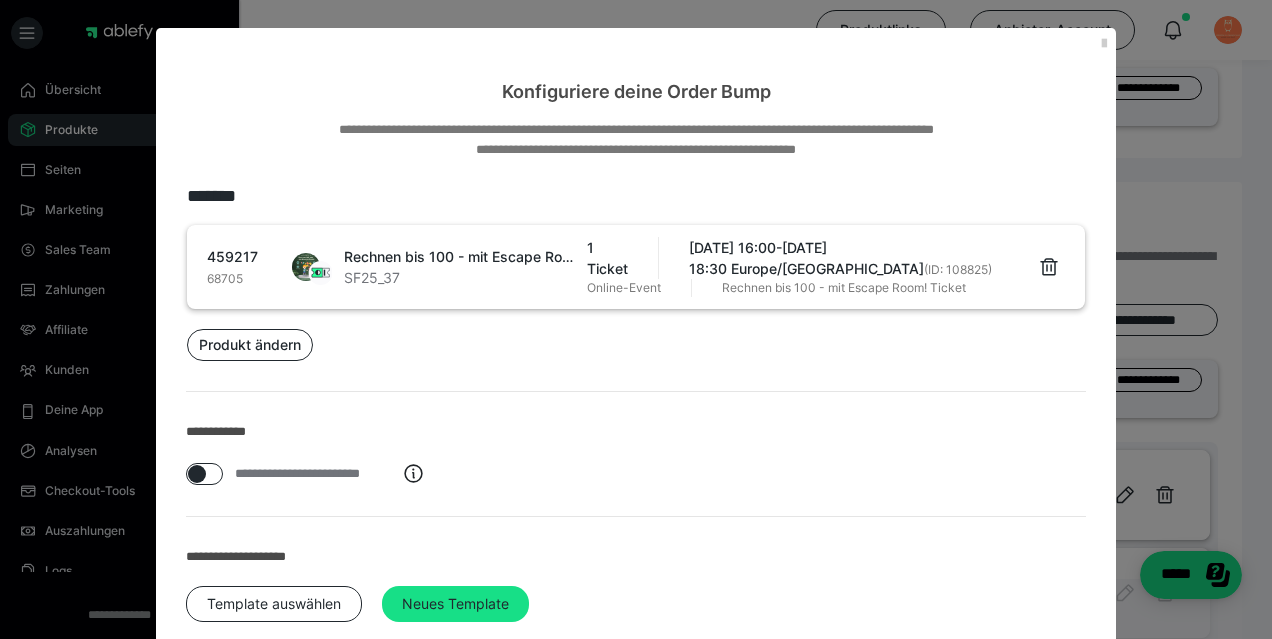 scroll, scrollTop: 137, scrollLeft: 0, axis: vertical 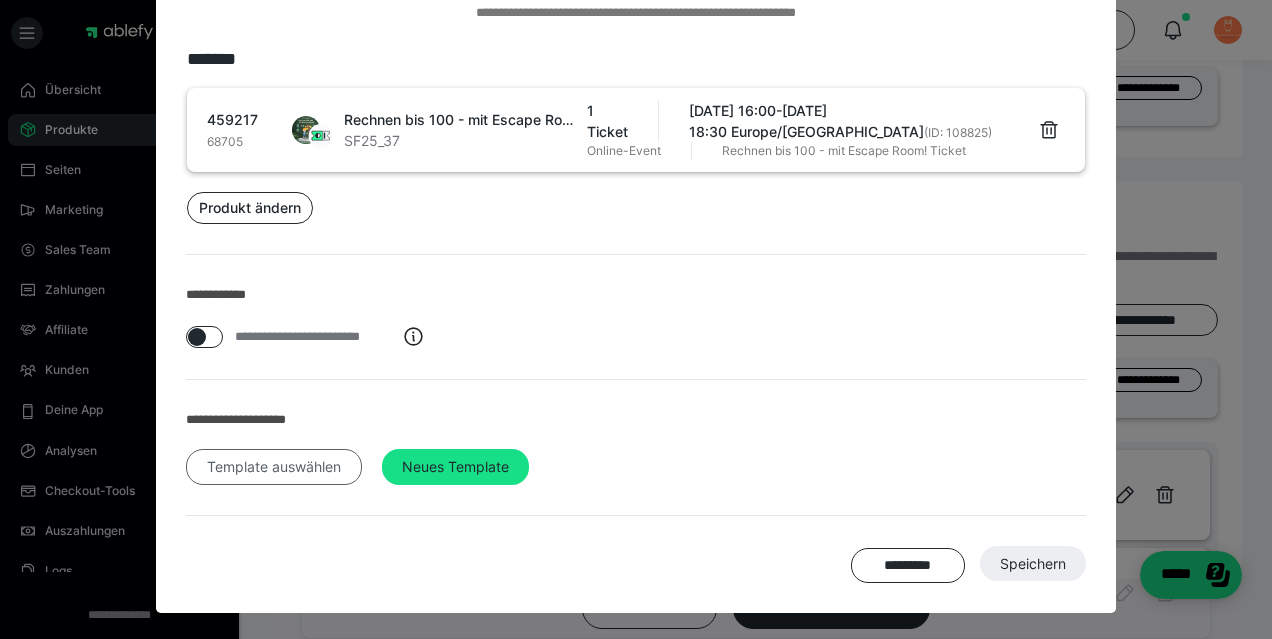 click on "Template auswählen" at bounding box center [274, 467] 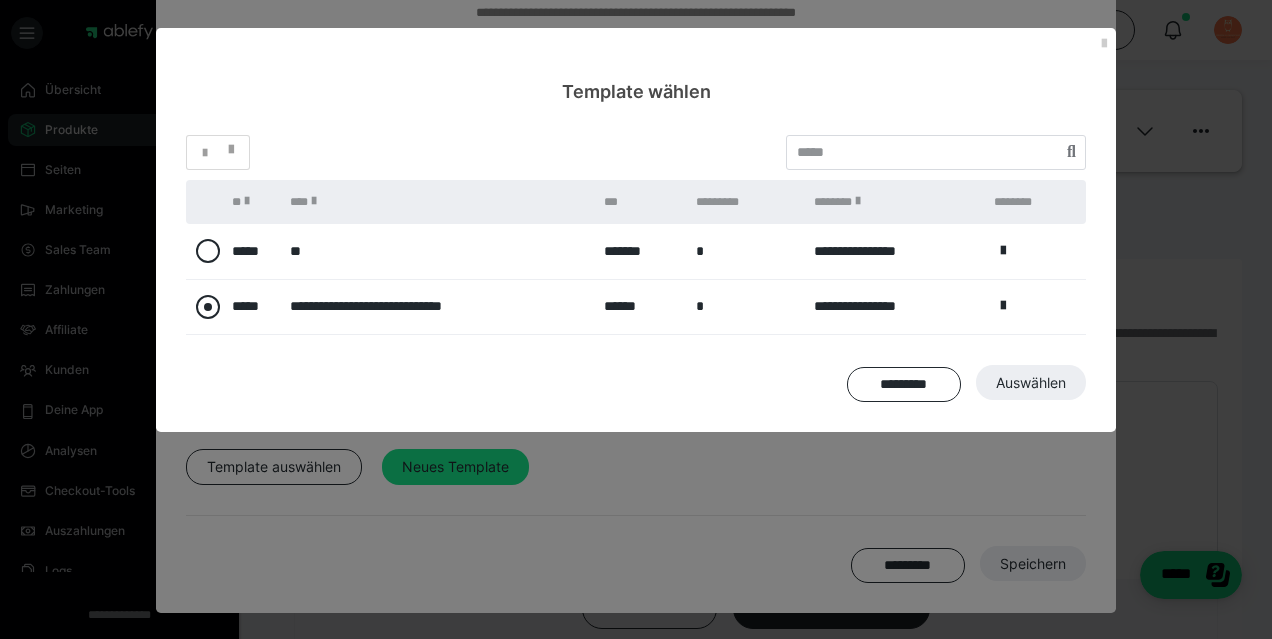 click at bounding box center [208, 307] 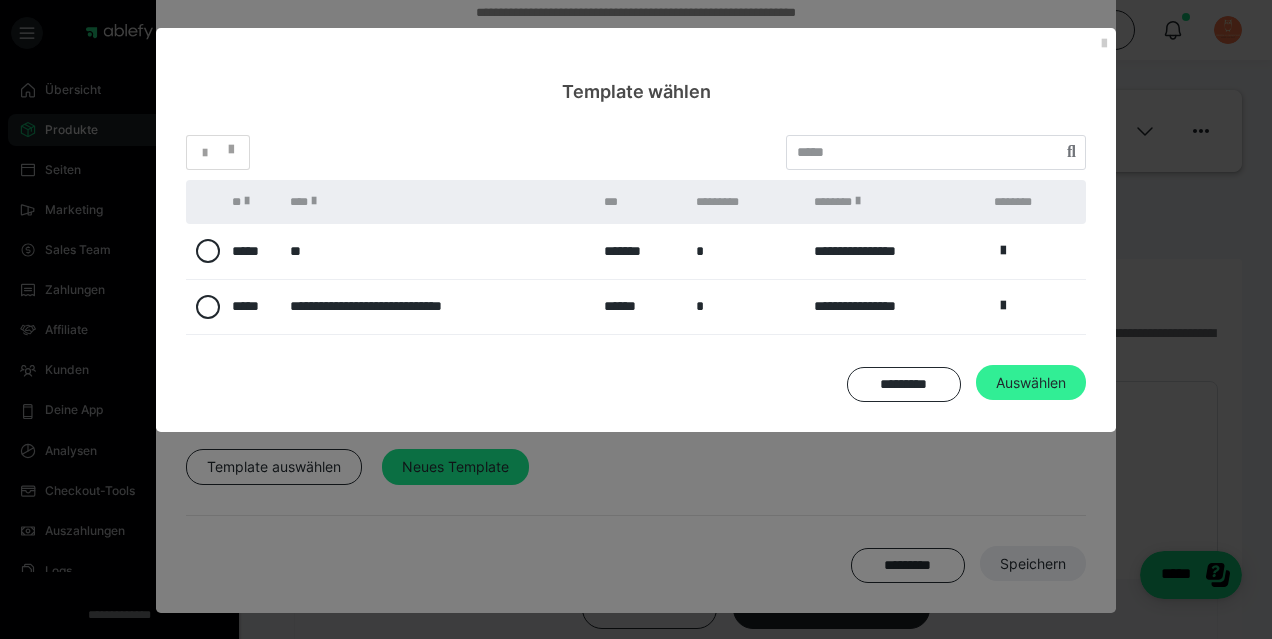 click on "Auswählen" at bounding box center (1033, 564) 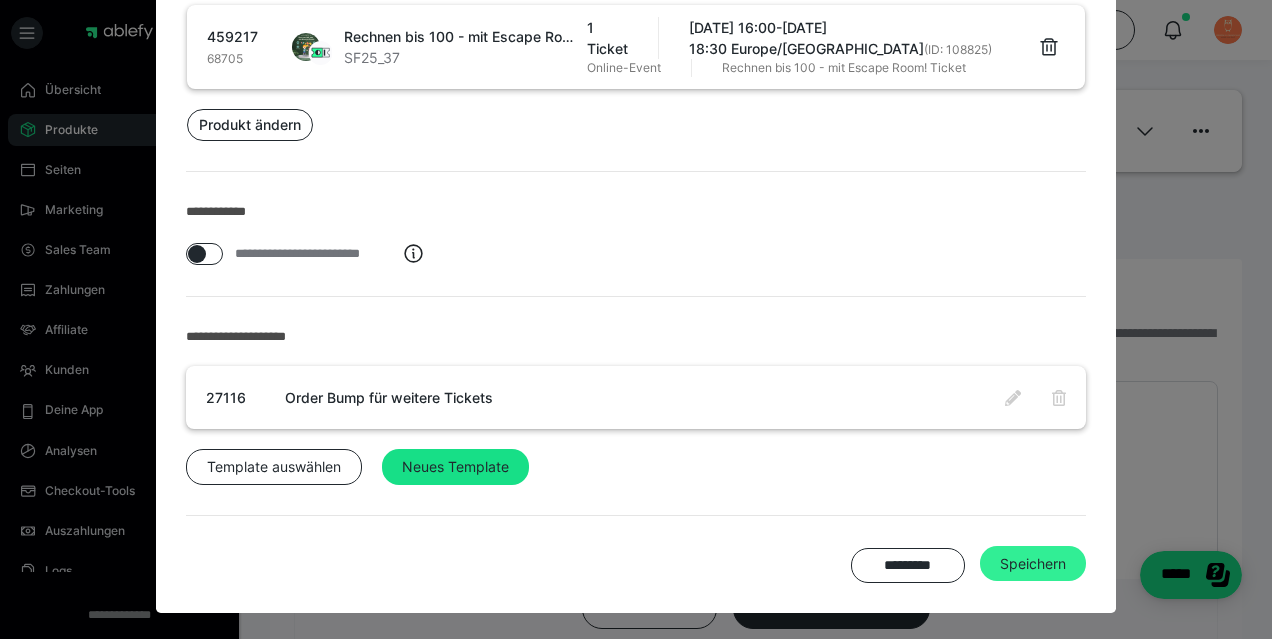 click on "Speichern" at bounding box center (1033, 564) 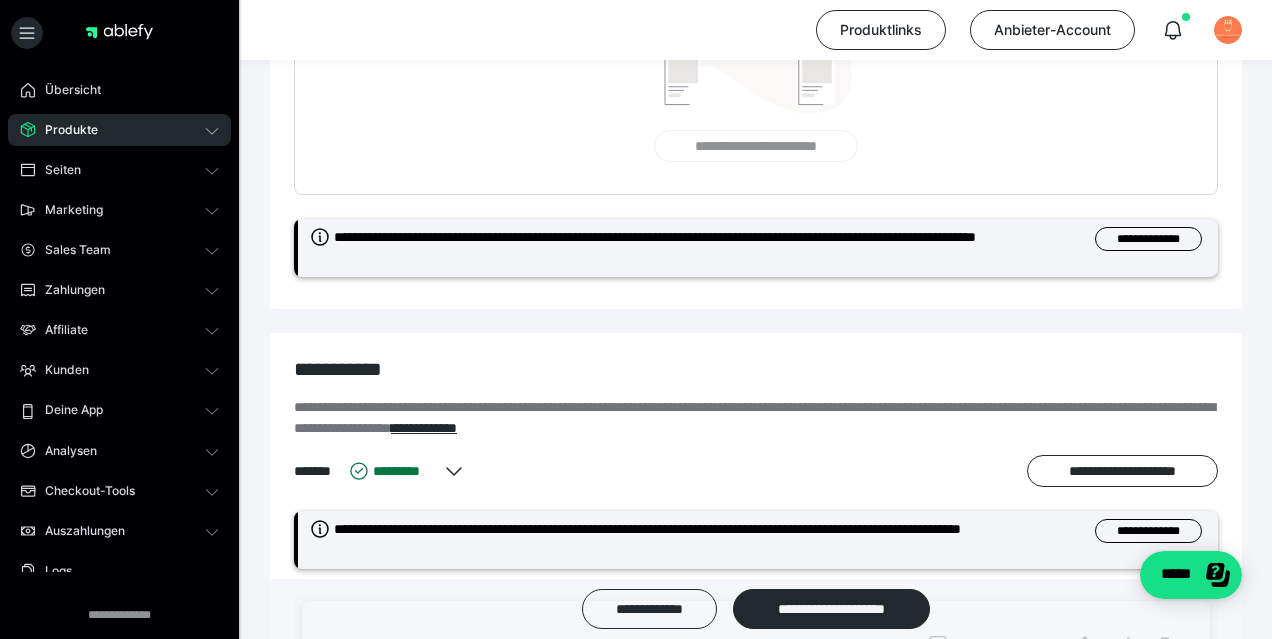 scroll, scrollTop: 537, scrollLeft: 0, axis: vertical 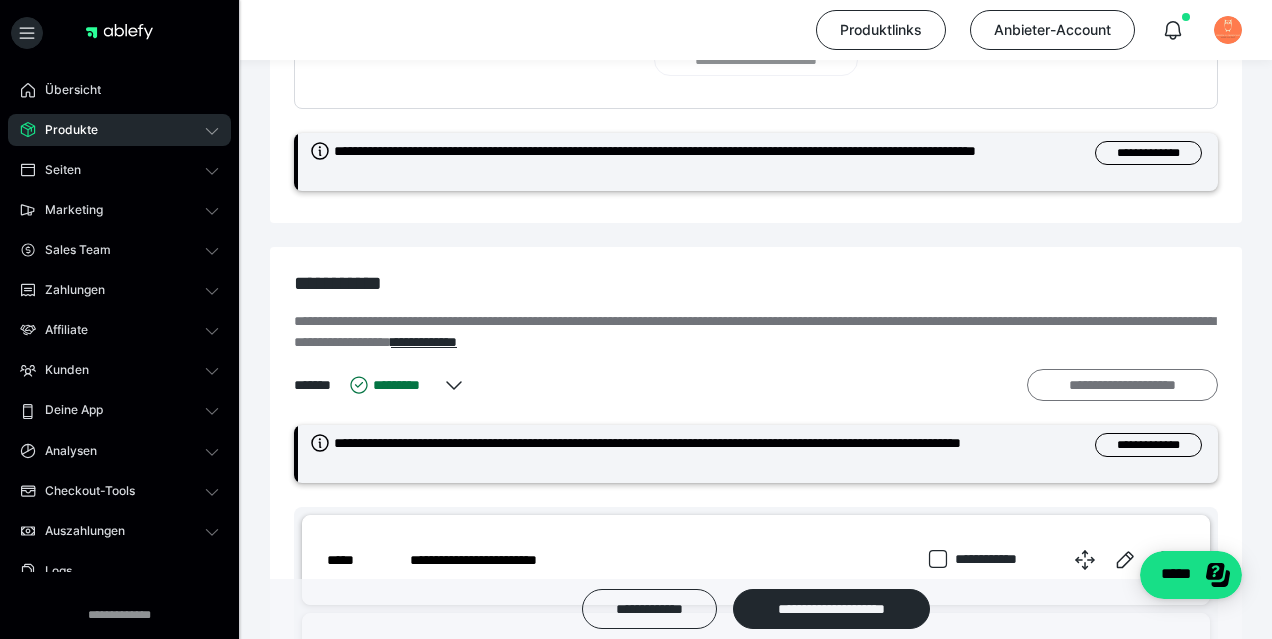 click on "**********" at bounding box center (1122, 385) 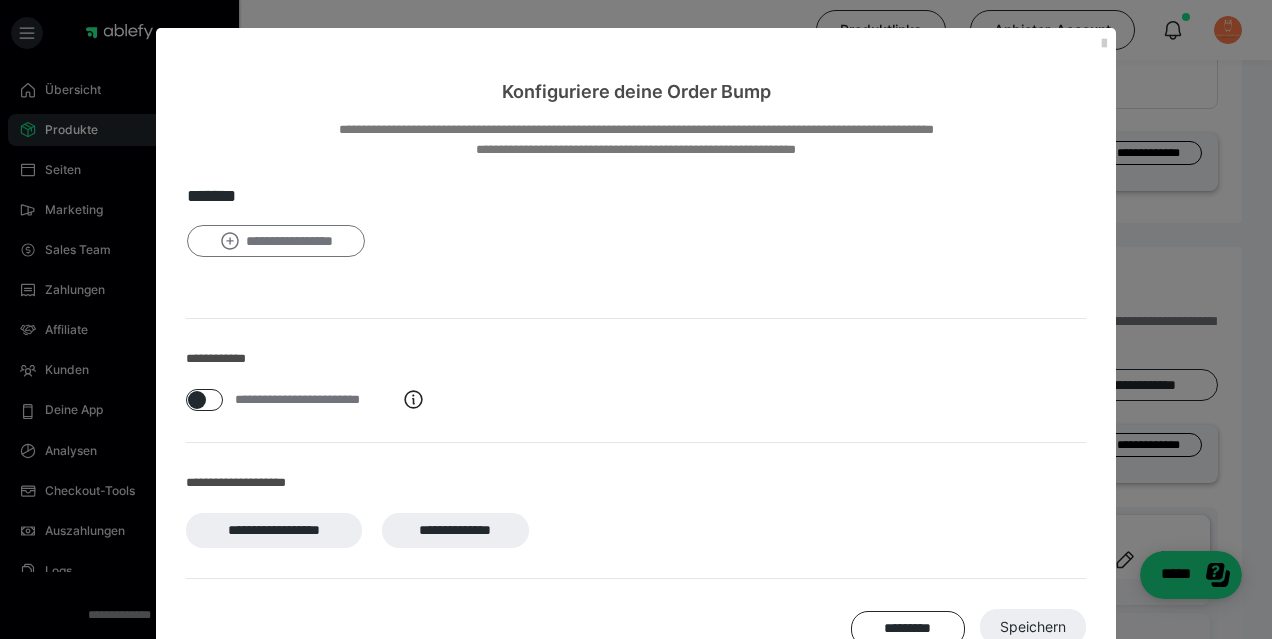 click on "**********" at bounding box center [276, 241] 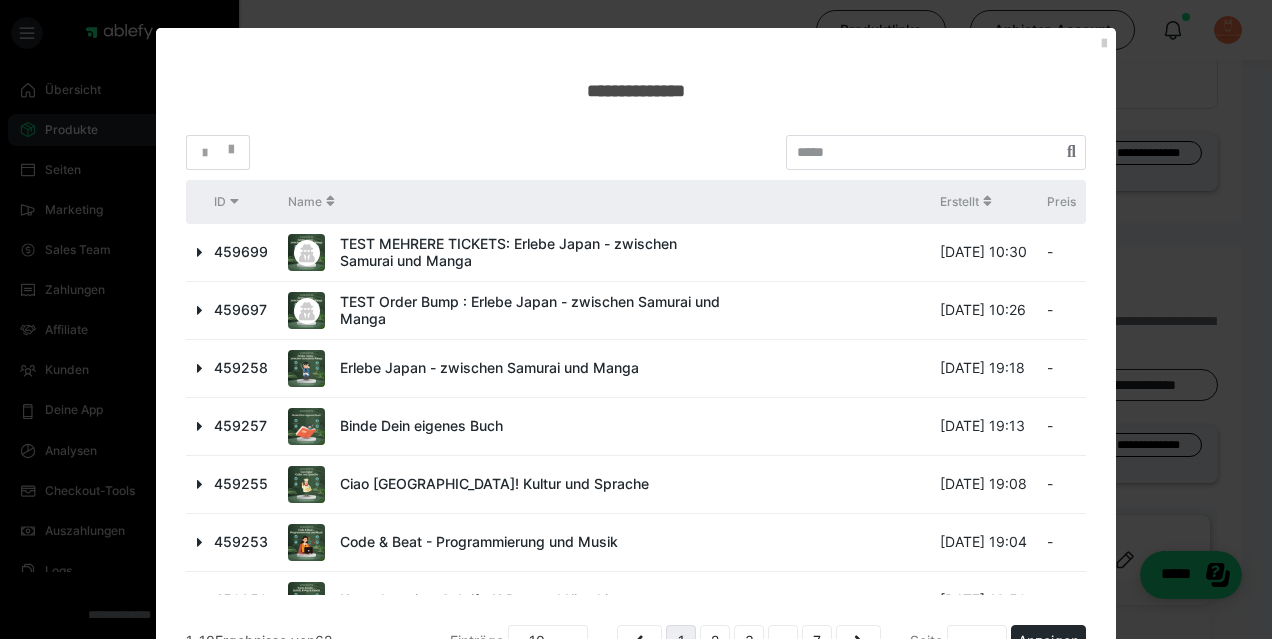 scroll, scrollTop: 208, scrollLeft: 0, axis: vertical 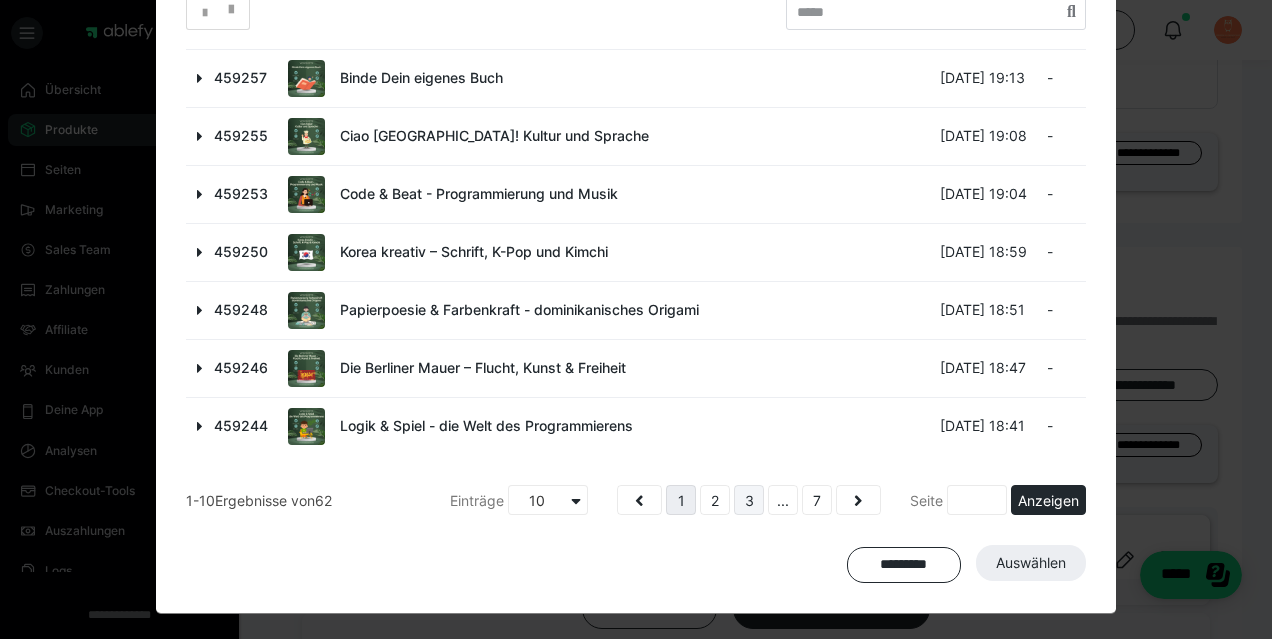 click on "3" at bounding box center [749, 500] 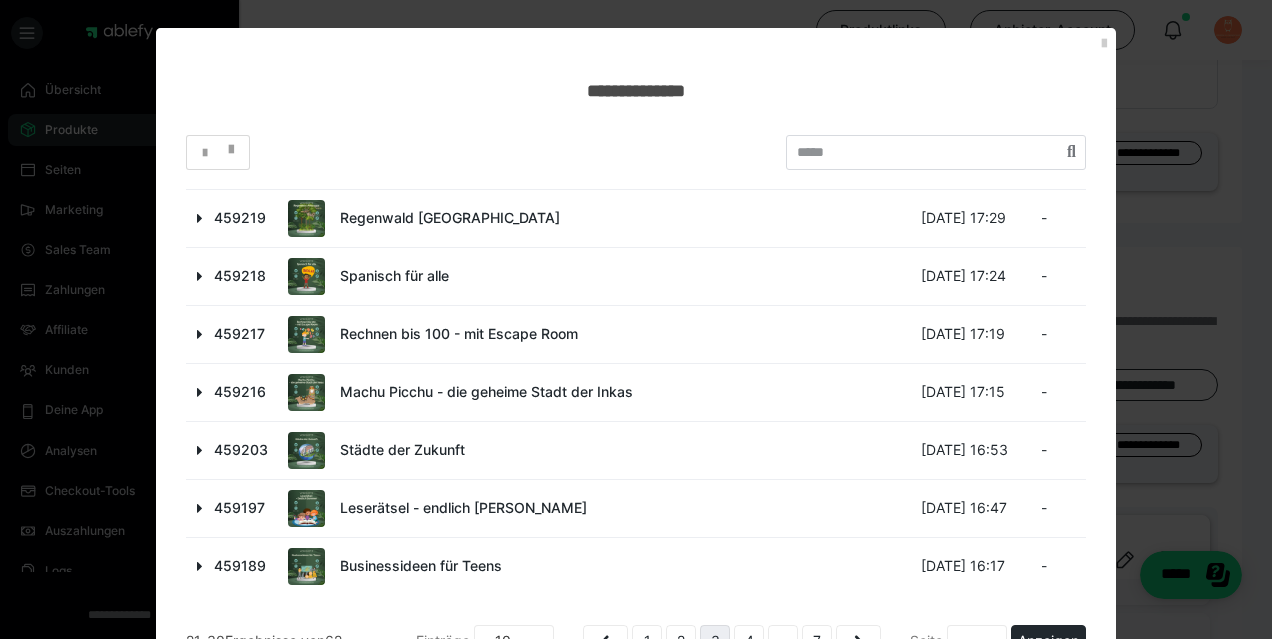 scroll, scrollTop: 206, scrollLeft: 0, axis: vertical 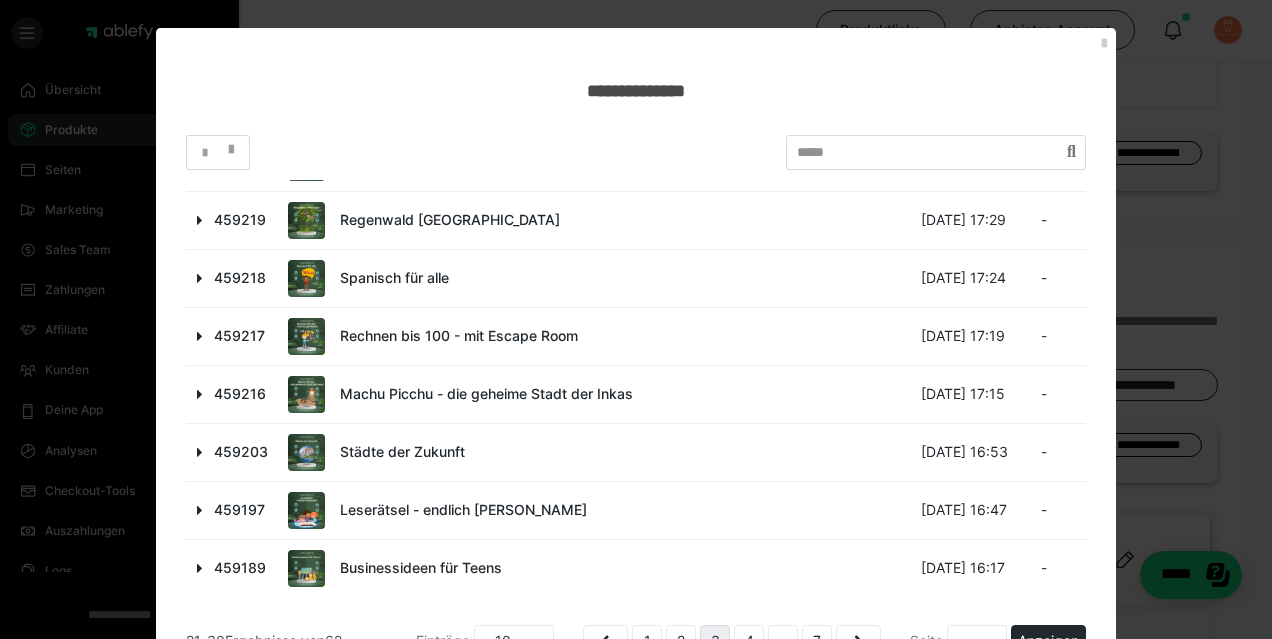 click at bounding box center (200, 394) 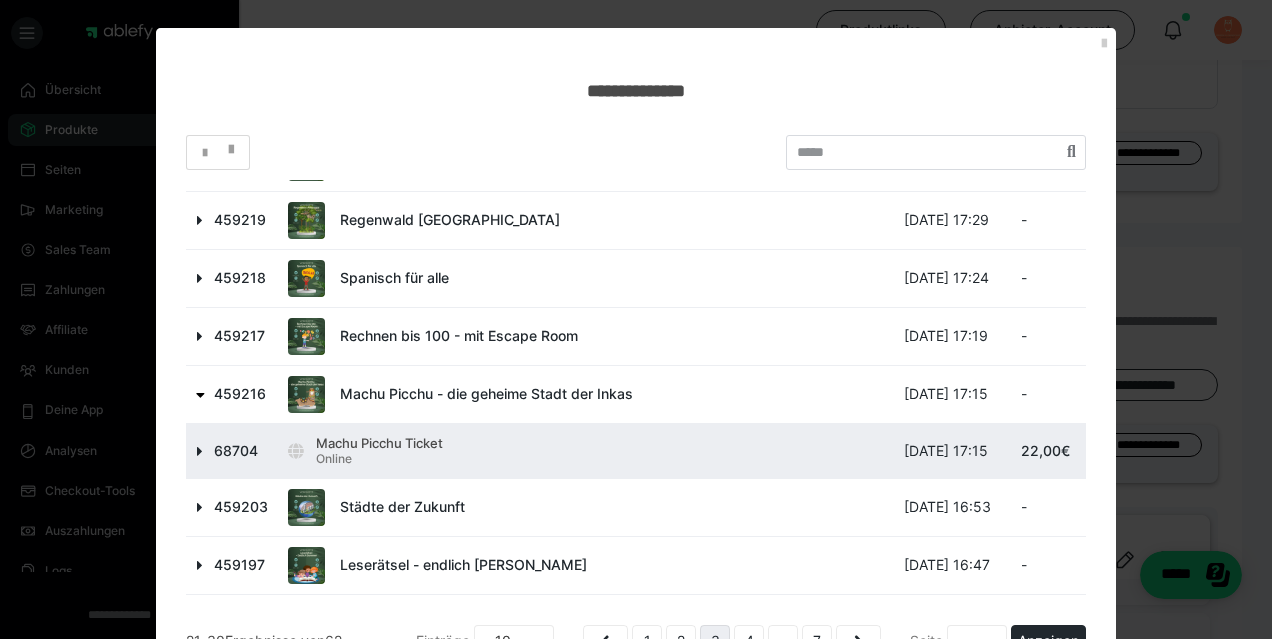 click at bounding box center (200, 451) 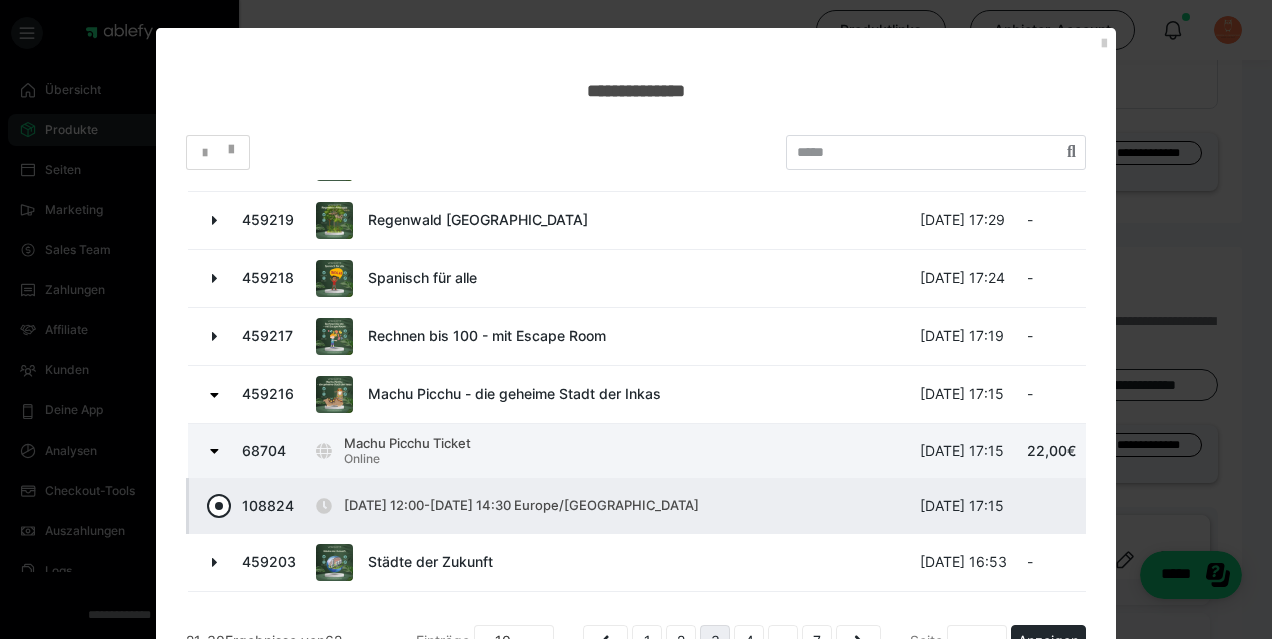 click at bounding box center [219, 506] 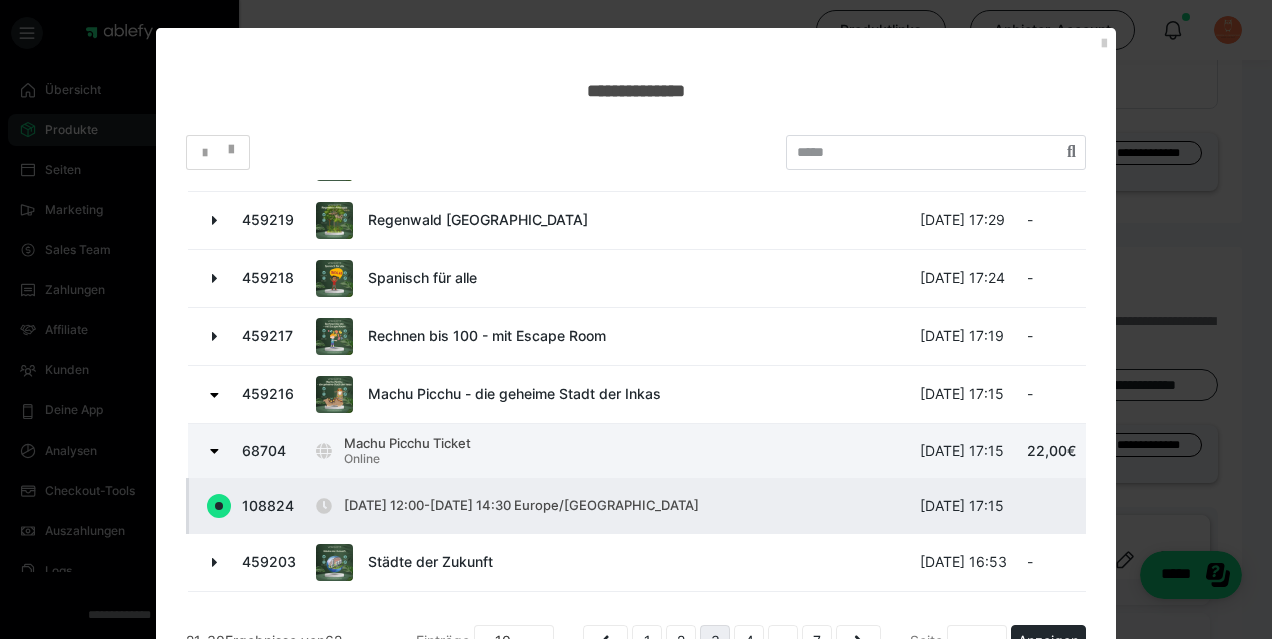 radio on "true" 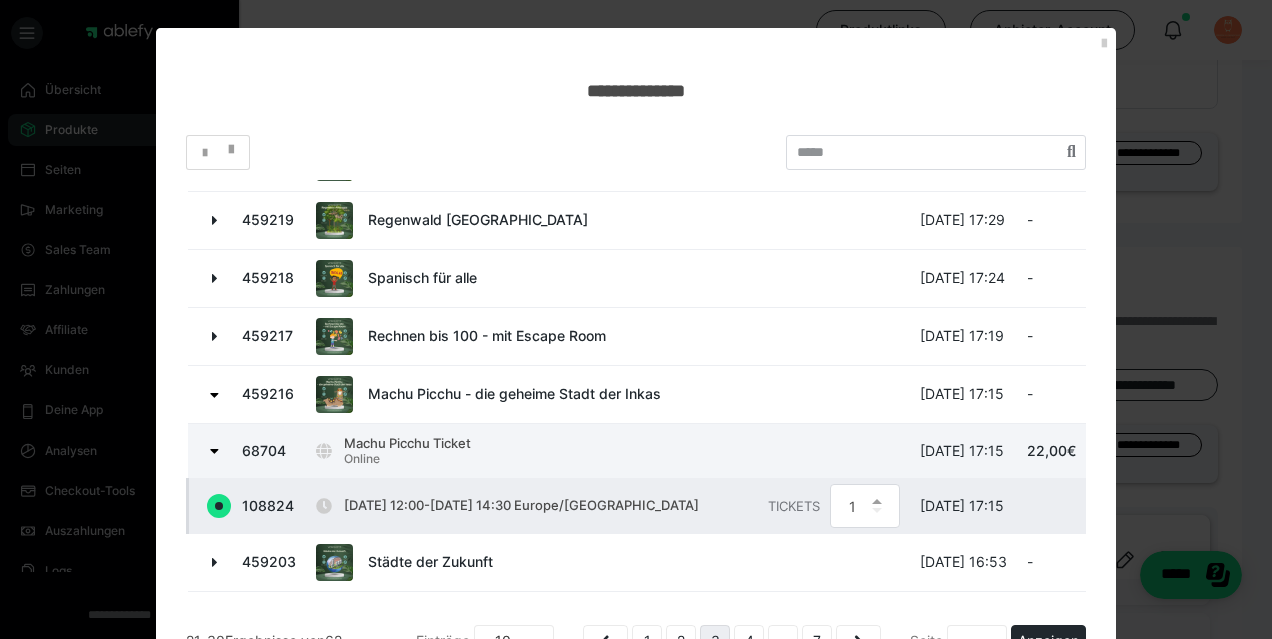 scroll, scrollTop: 318, scrollLeft: 0, axis: vertical 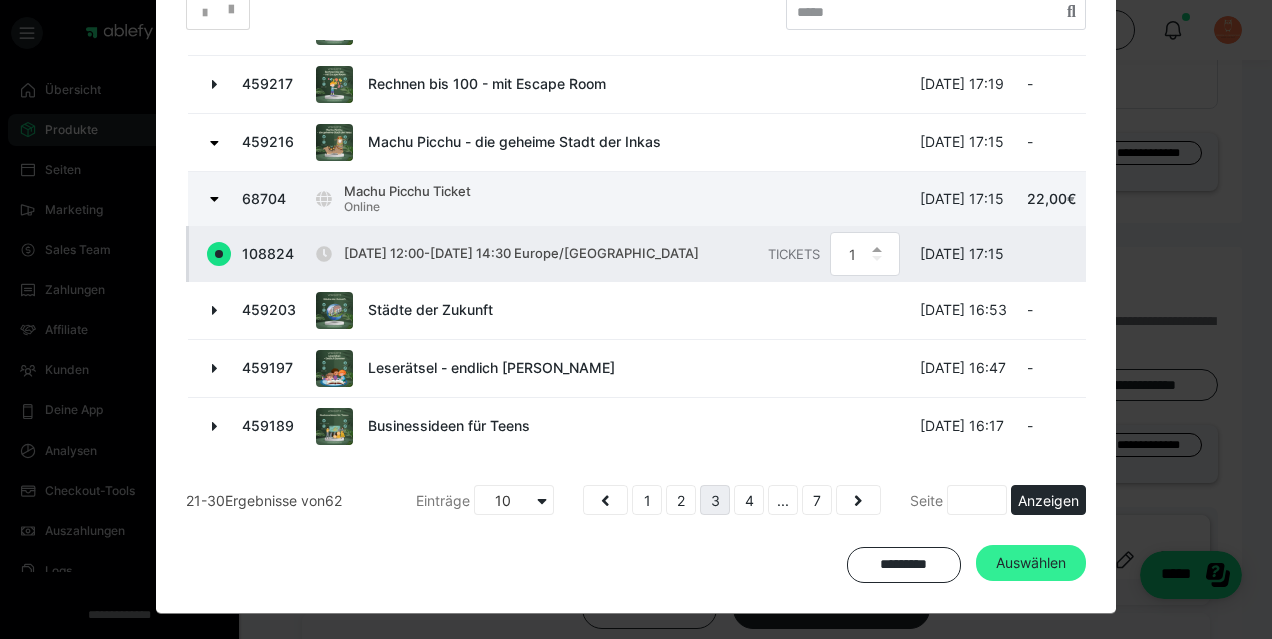 click on "Auswählen" at bounding box center (1031, 563) 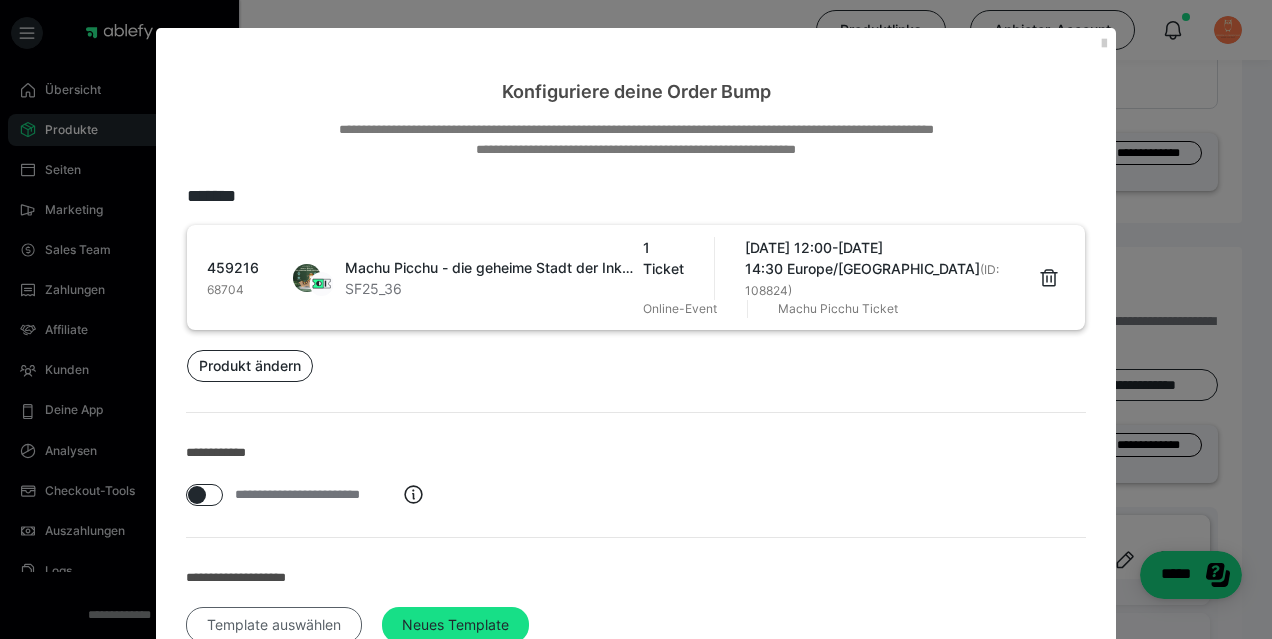 click on "Template auswählen" at bounding box center (274, 625) 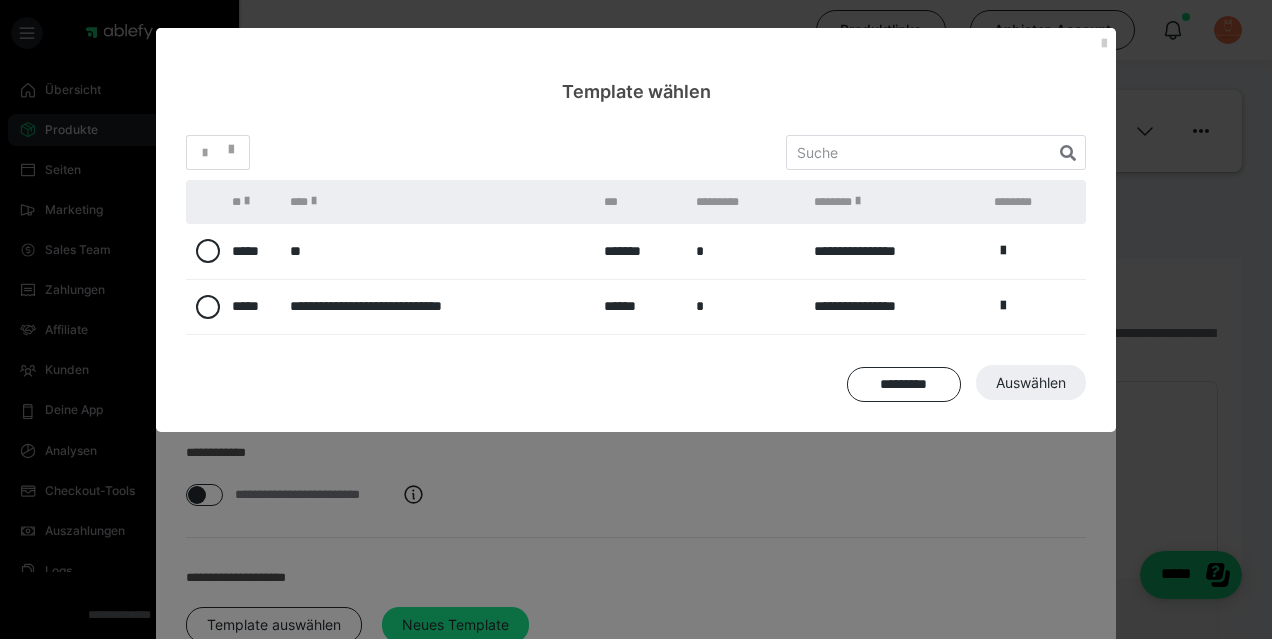 click at bounding box center (204, 306) 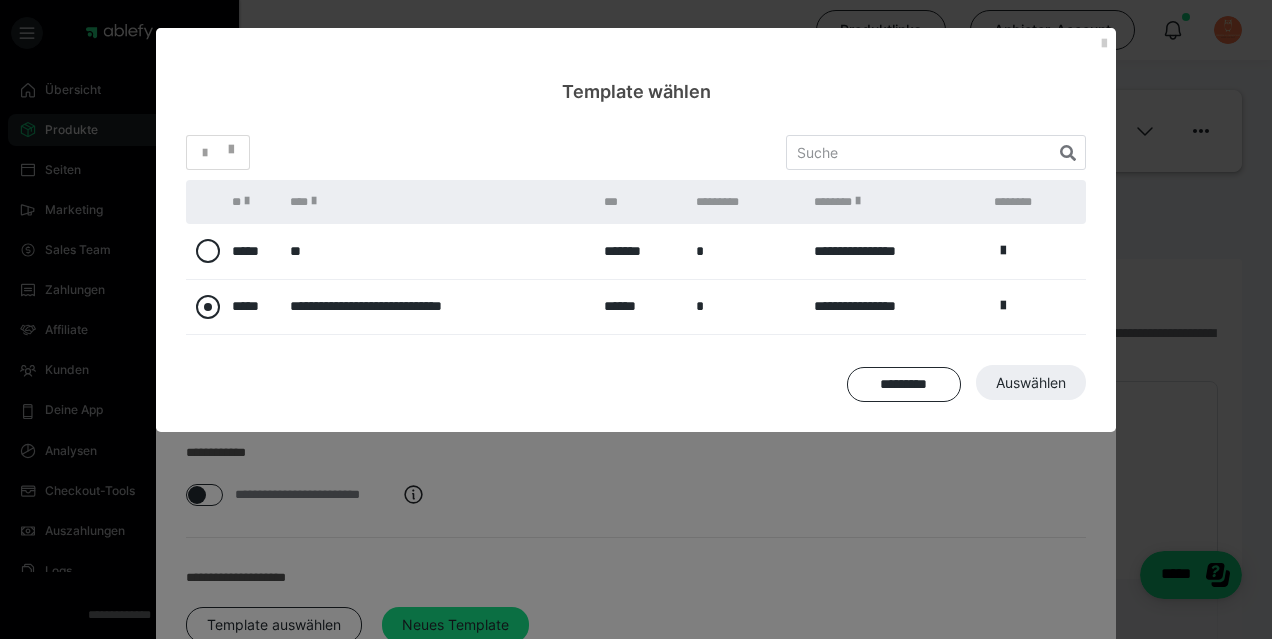 click at bounding box center (208, 307) 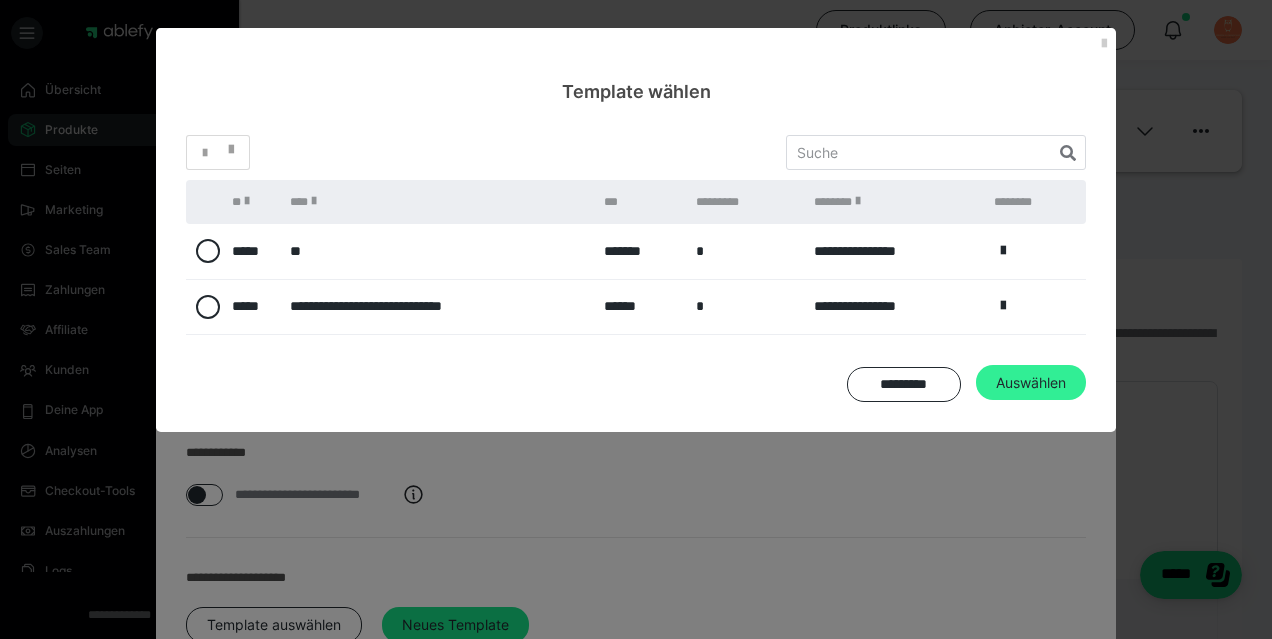 click on "Auswählen" at bounding box center (1033, 722) 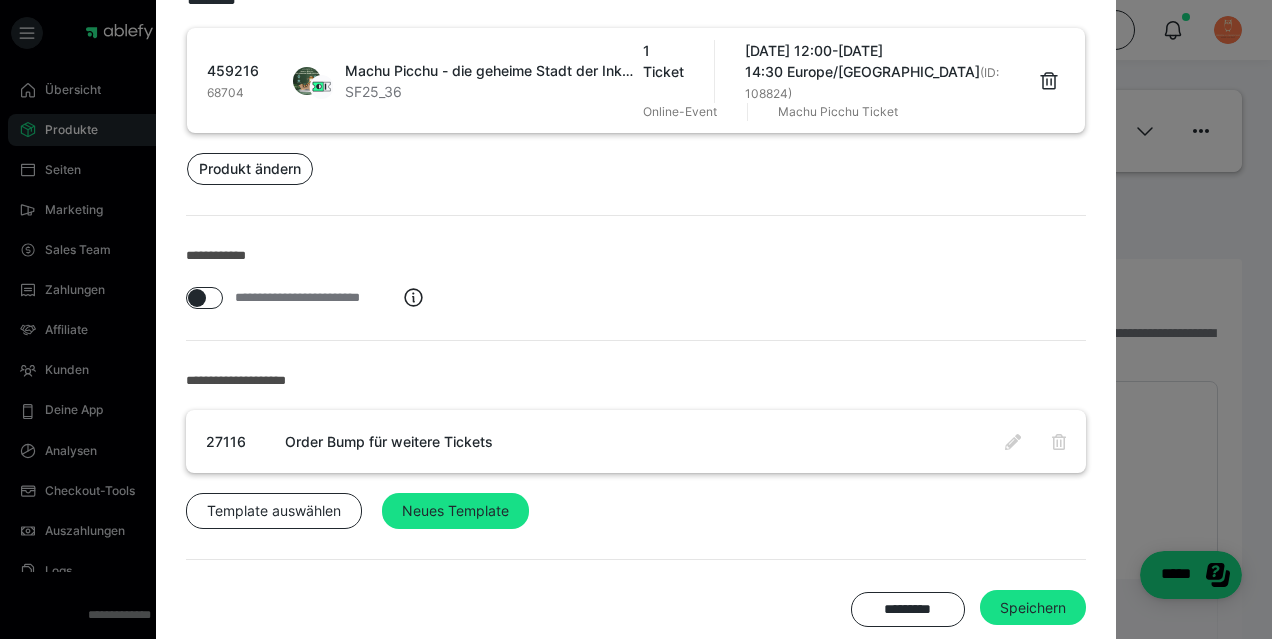 scroll, scrollTop: 220, scrollLeft: 0, axis: vertical 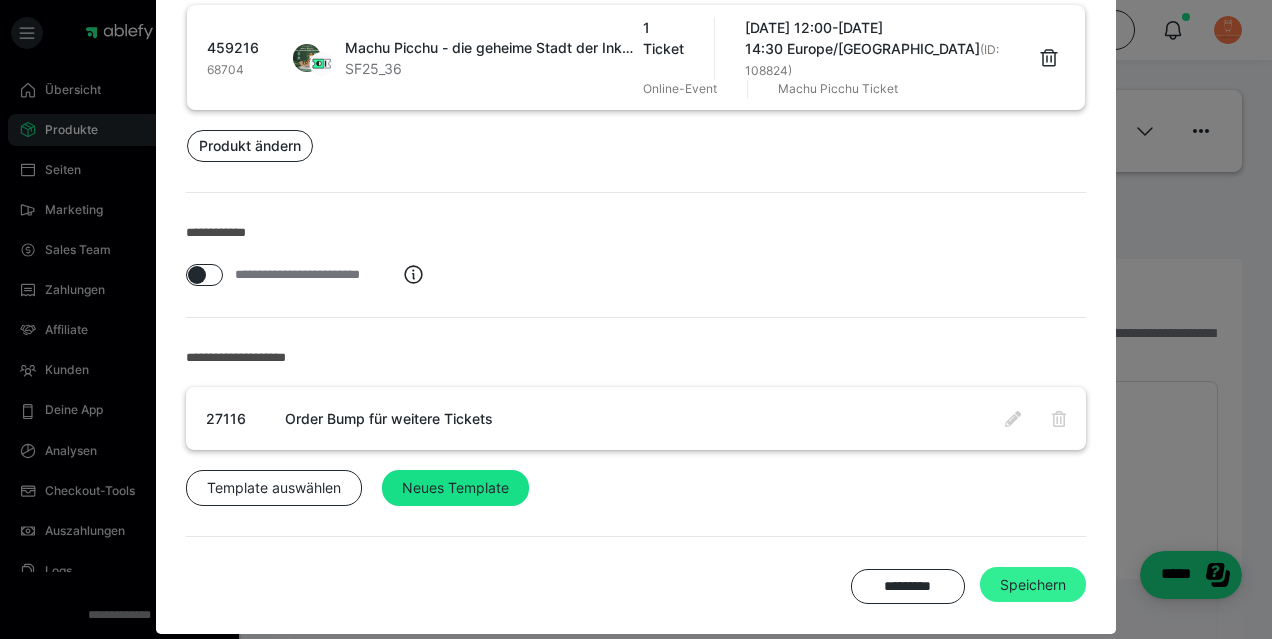 click on "Speichern" at bounding box center (1033, 585) 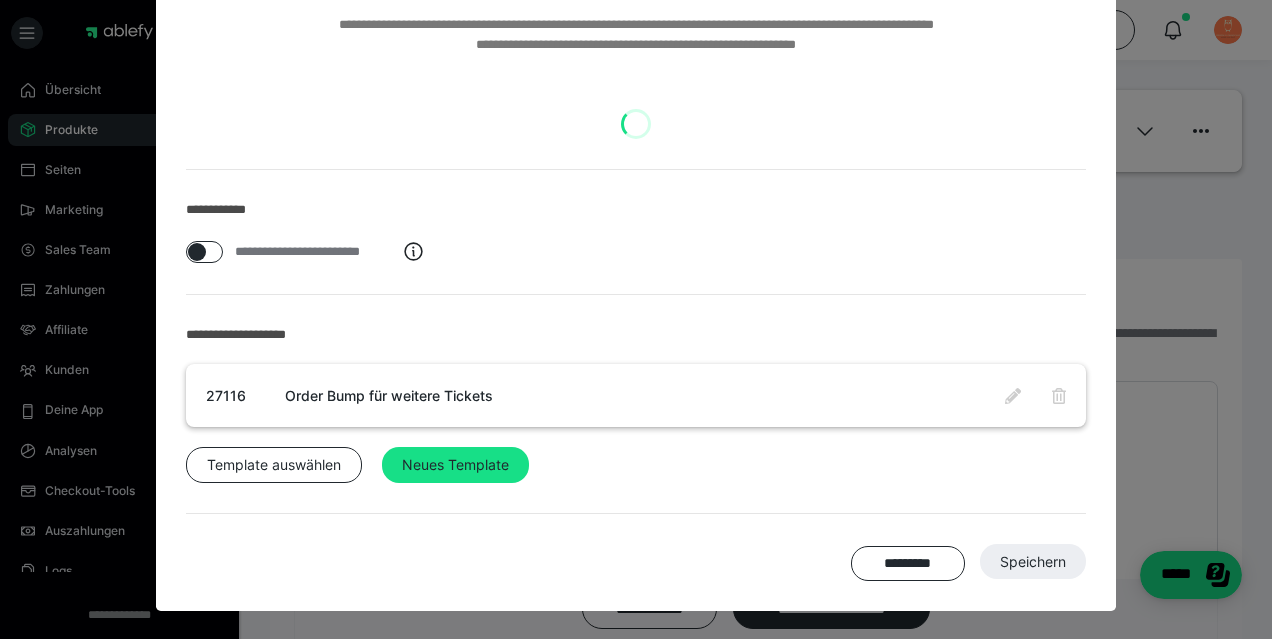 scroll, scrollTop: 0, scrollLeft: 0, axis: both 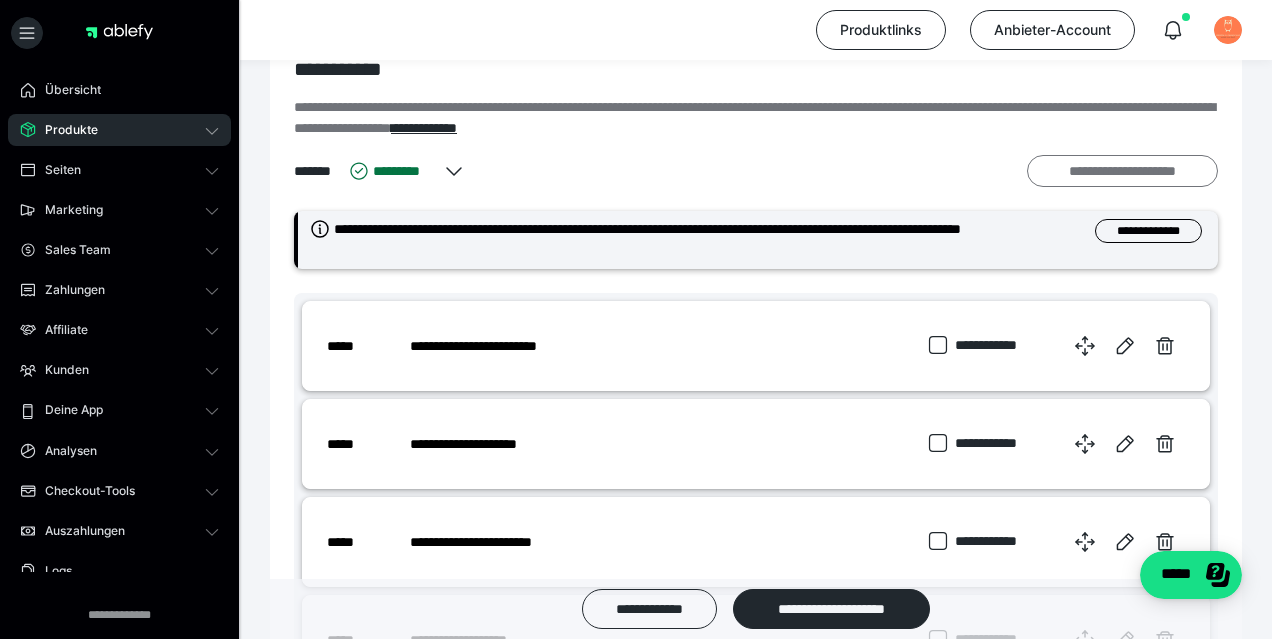 click on "**********" at bounding box center (1122, 171) 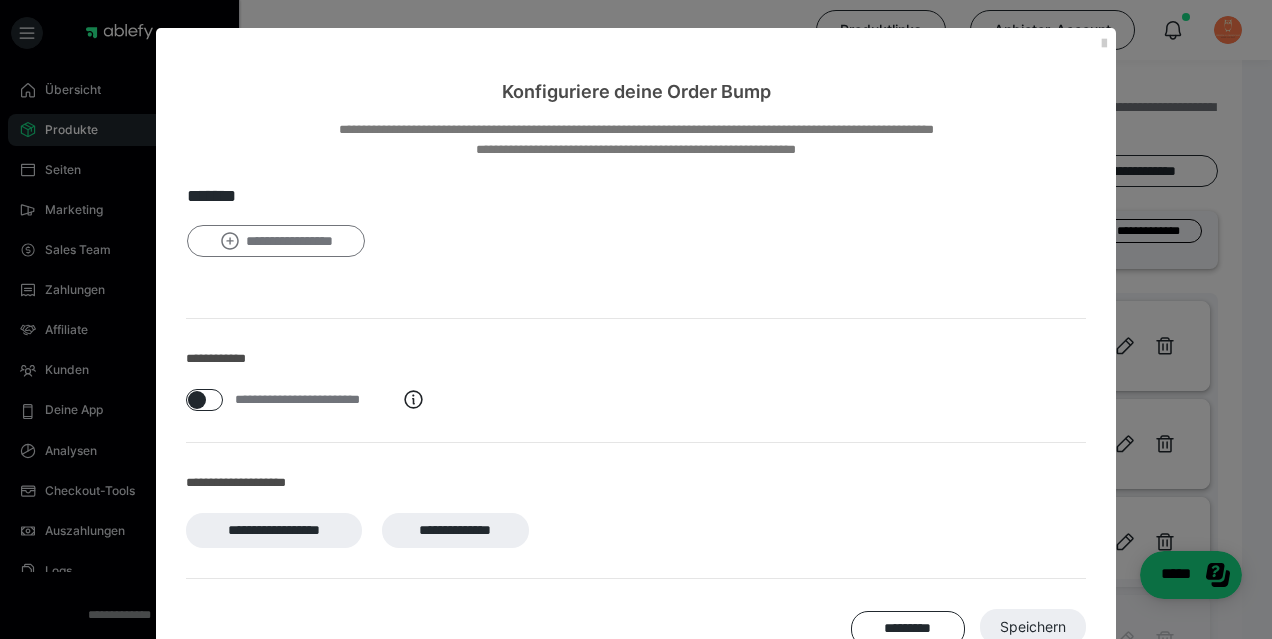 click on "**********" at bounding box center (276, 241) 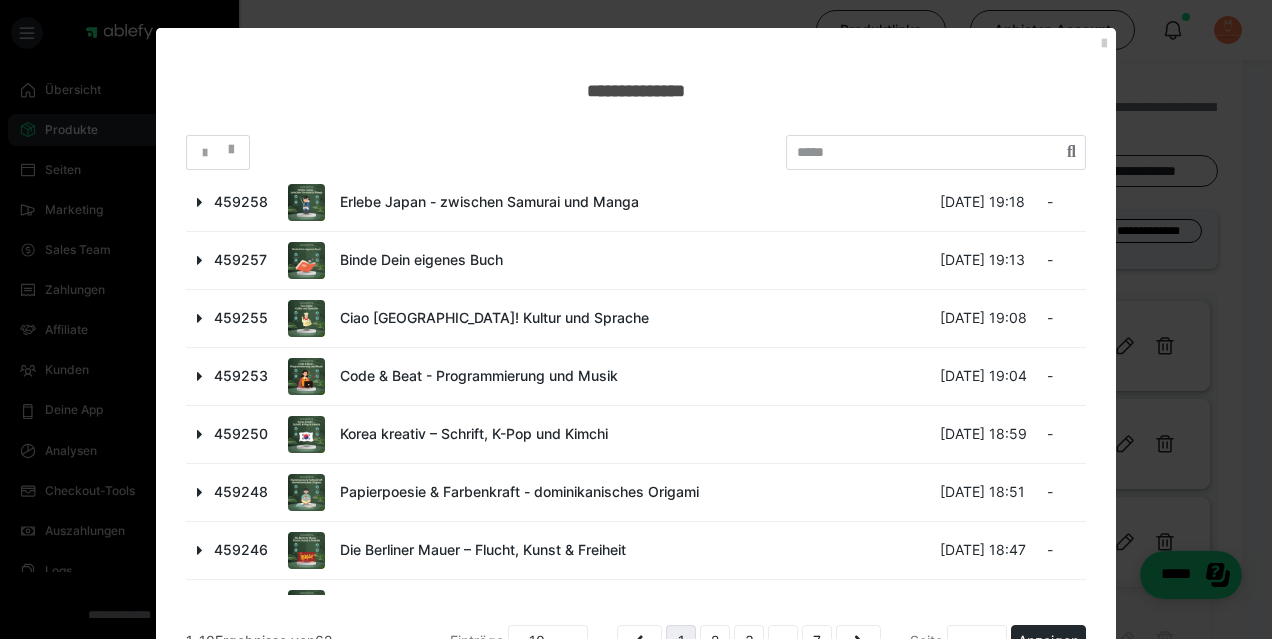 scroll, scrollTop: 208, scrollLeft: 0, axis: vertical 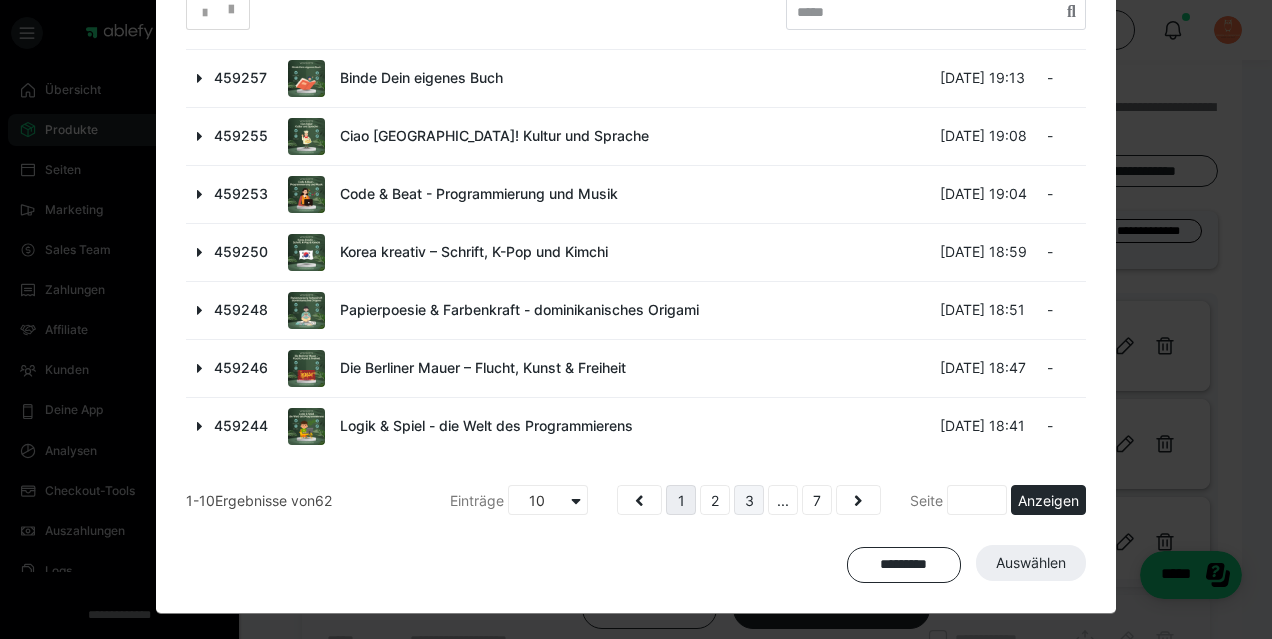 click on "3" at bounding box center (749, 500) 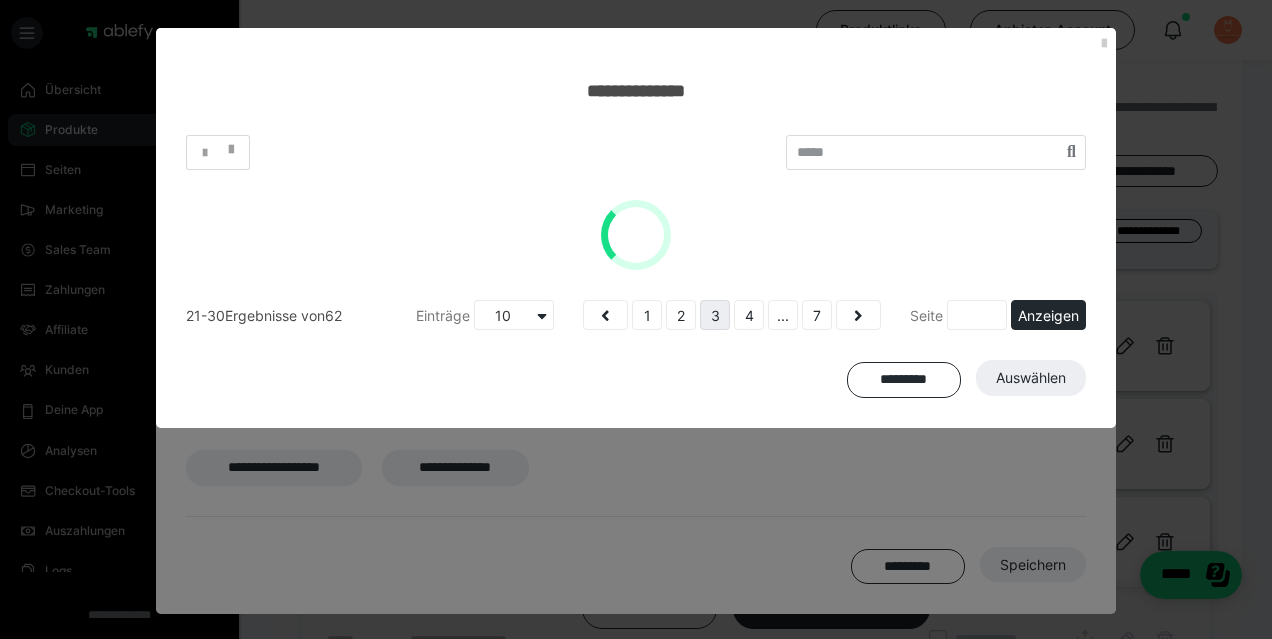 scroll, scrollTop: 0, scrollLeft: 0, axis: both 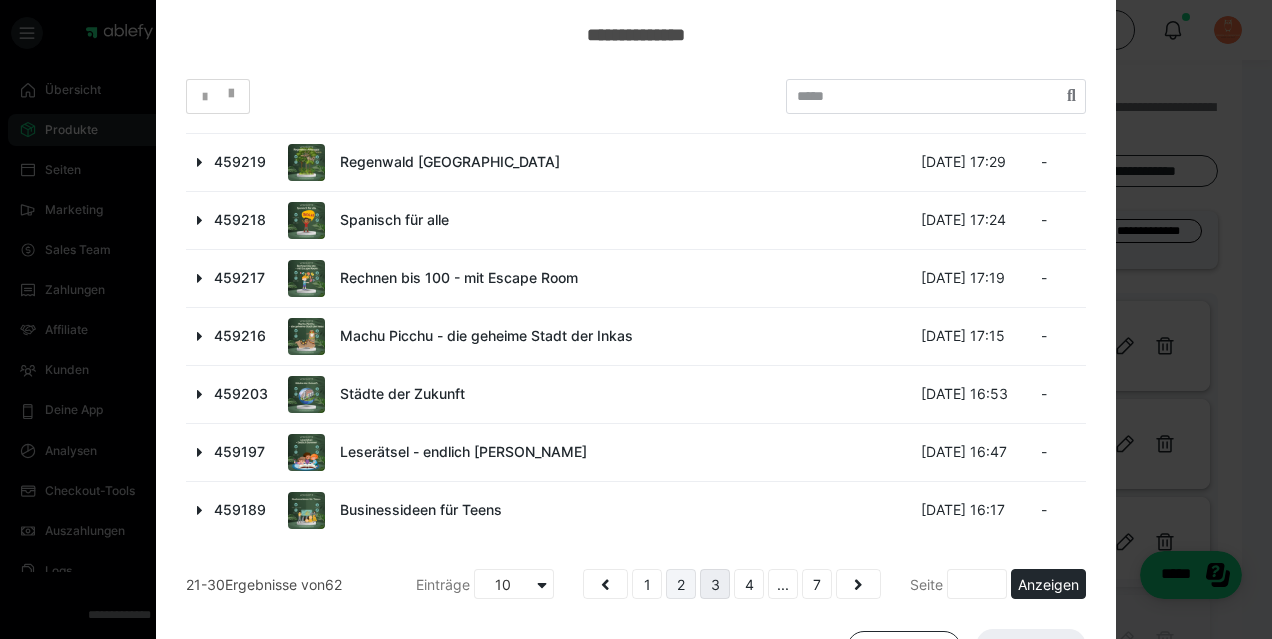 click on "2" at bounding box center [681, 584] 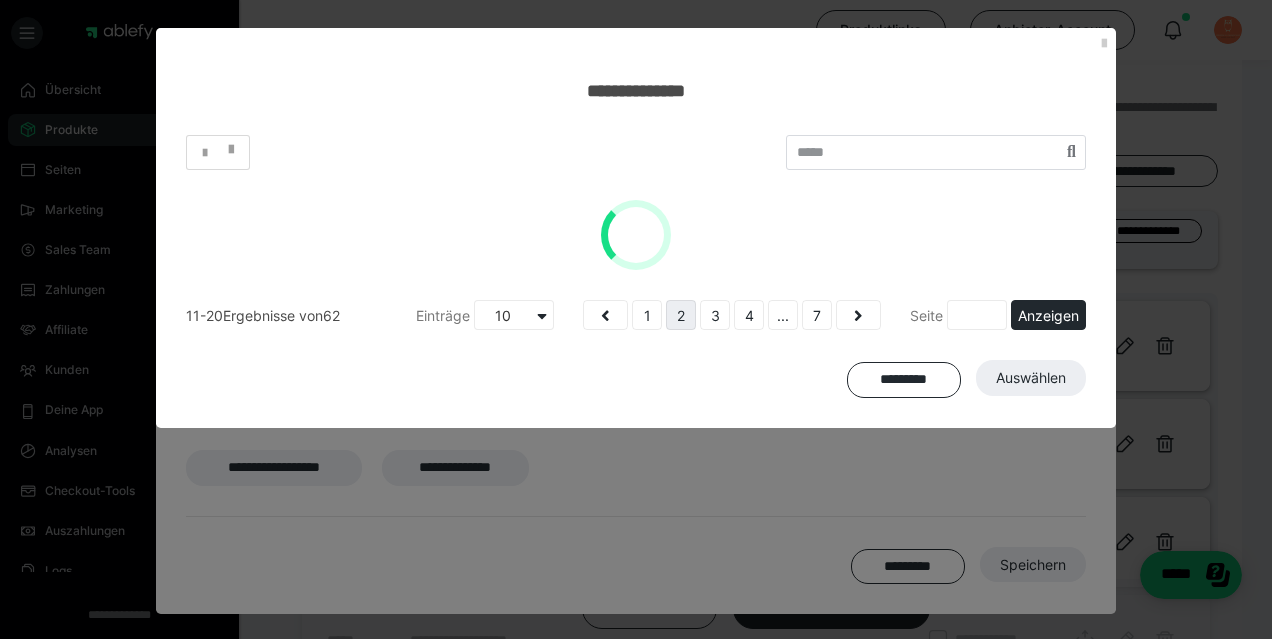 scroll, scrollTop: 0, scrollLeft: 0, axis: both 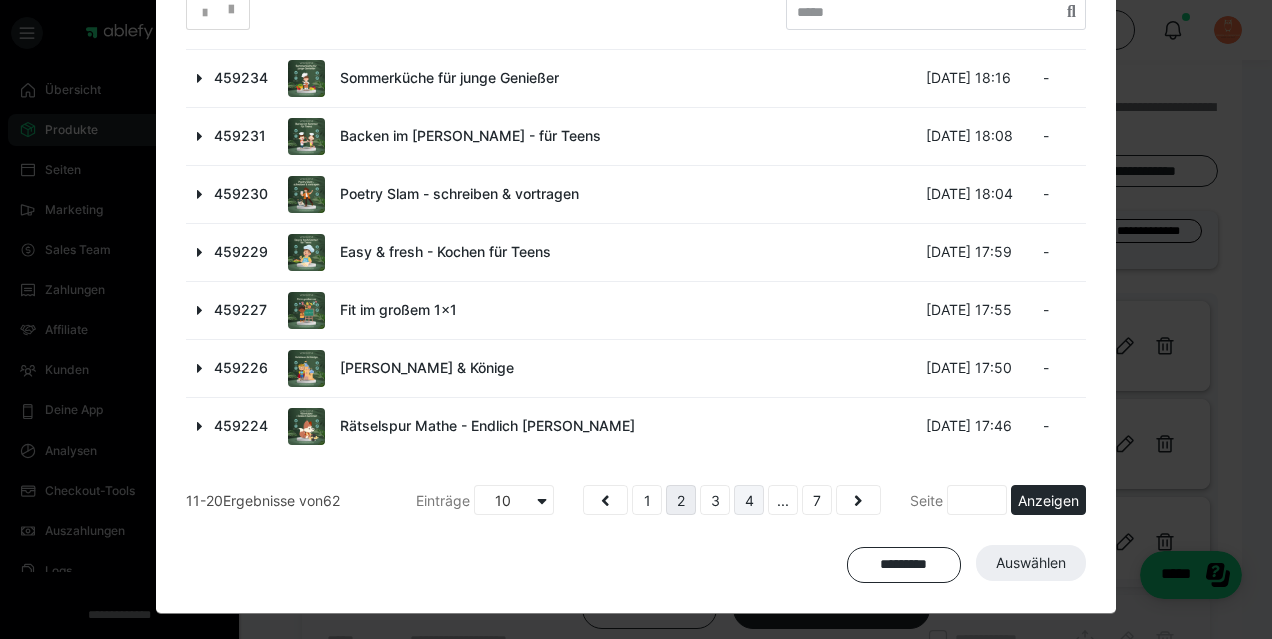 click on "4" at bounding box center (749, 500) 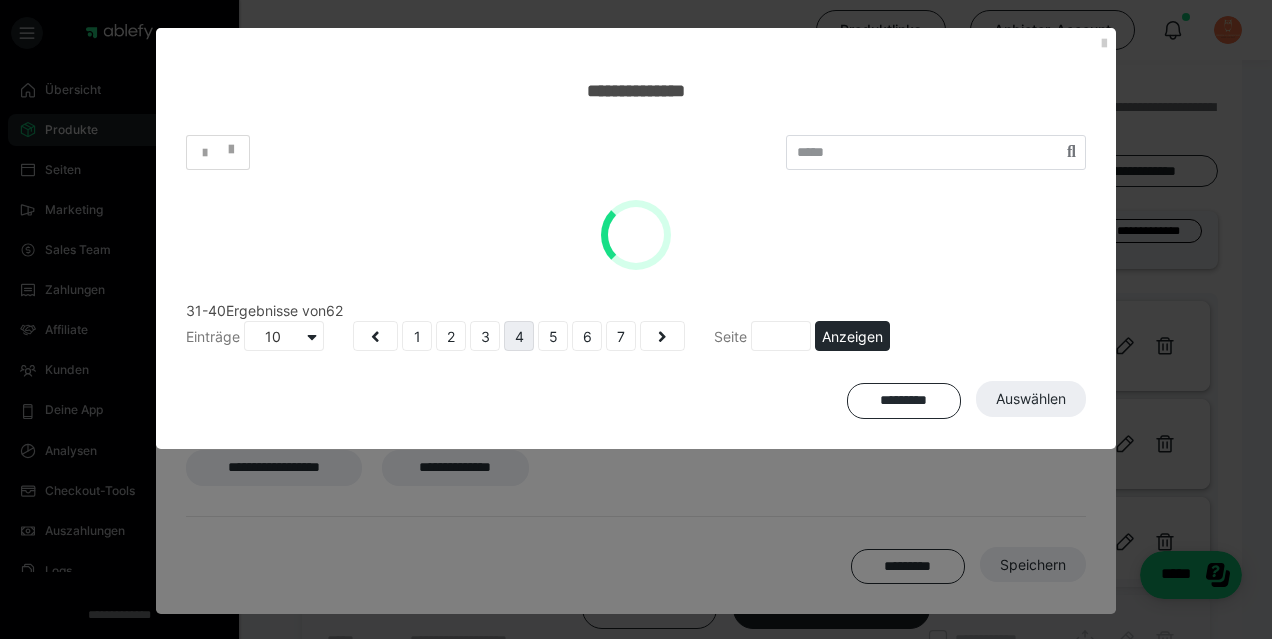 scroll, scrollTop: 0, scrollLeft: 0, axis: both 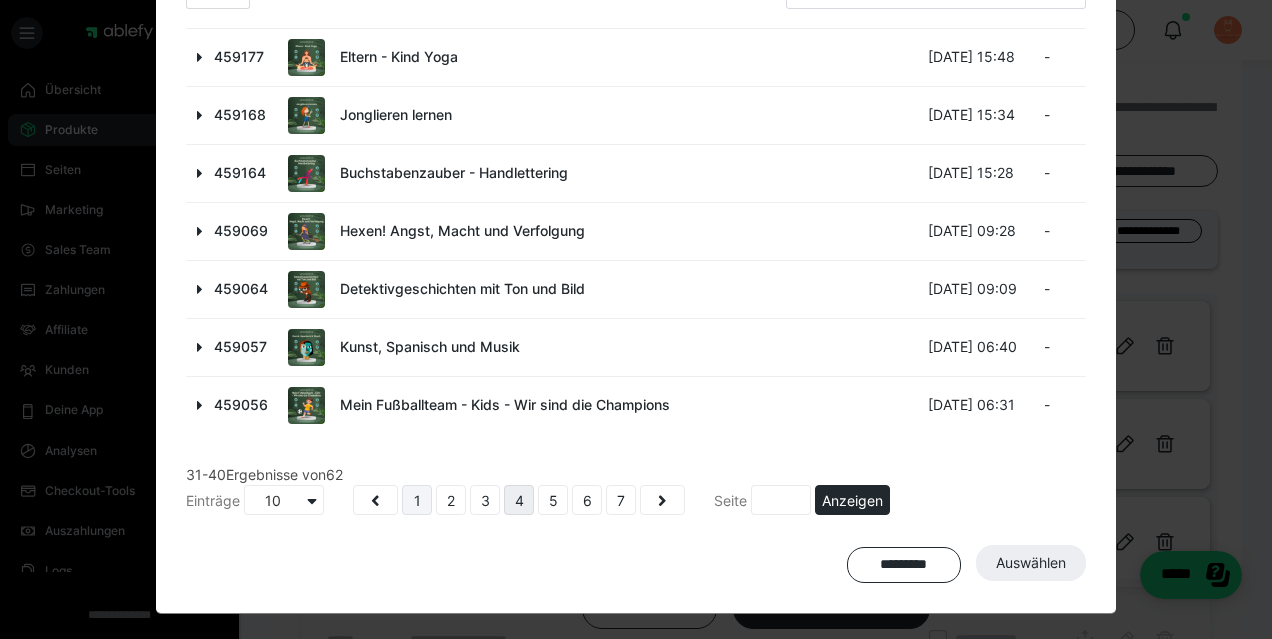 click on "1" at bounding box center (417, 500) 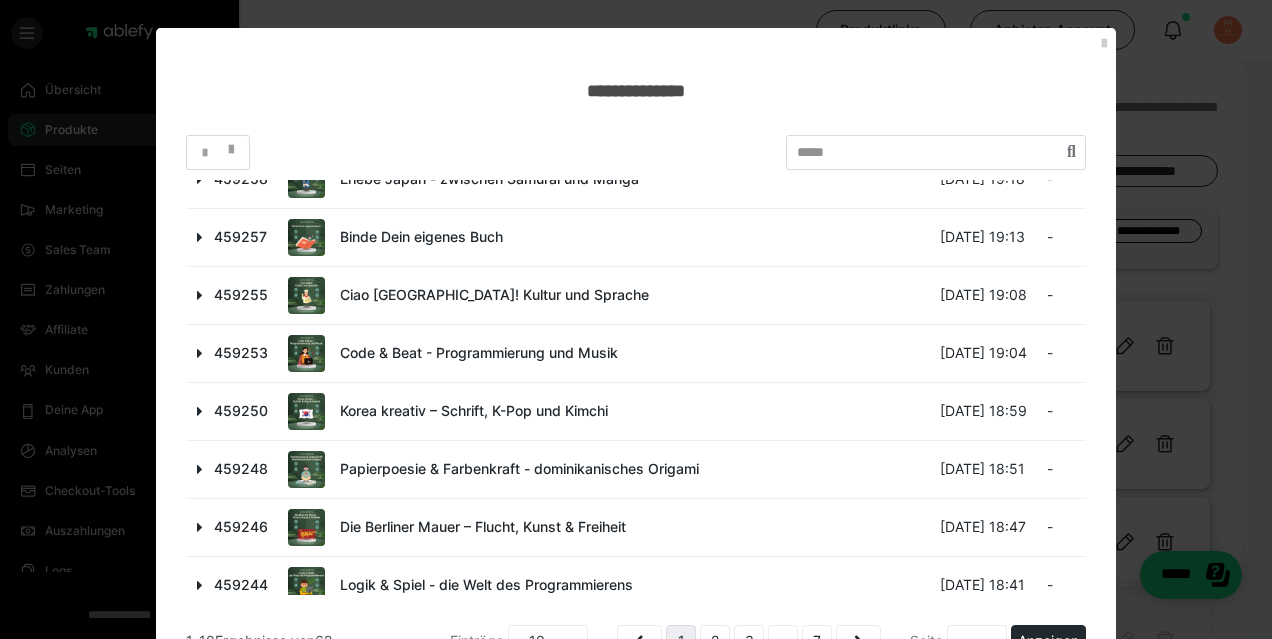 scroll, scrollTop: 208, scrollLeft: 0, axis: vertical 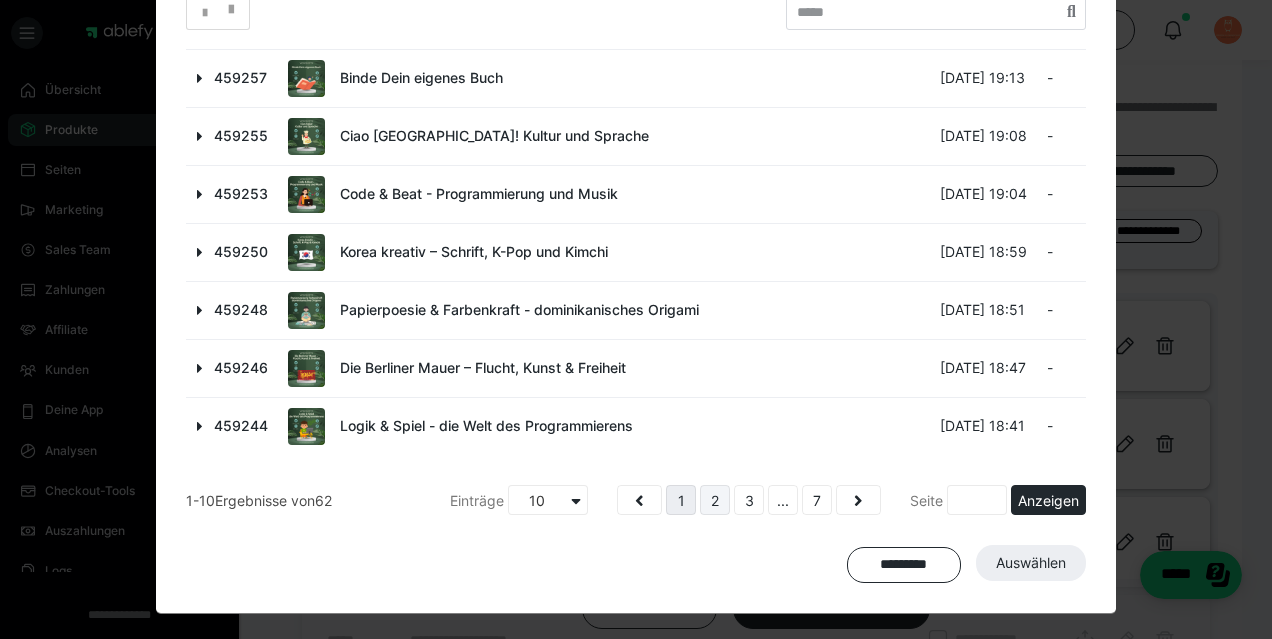 click on "2" at bounding box center [715, 500] 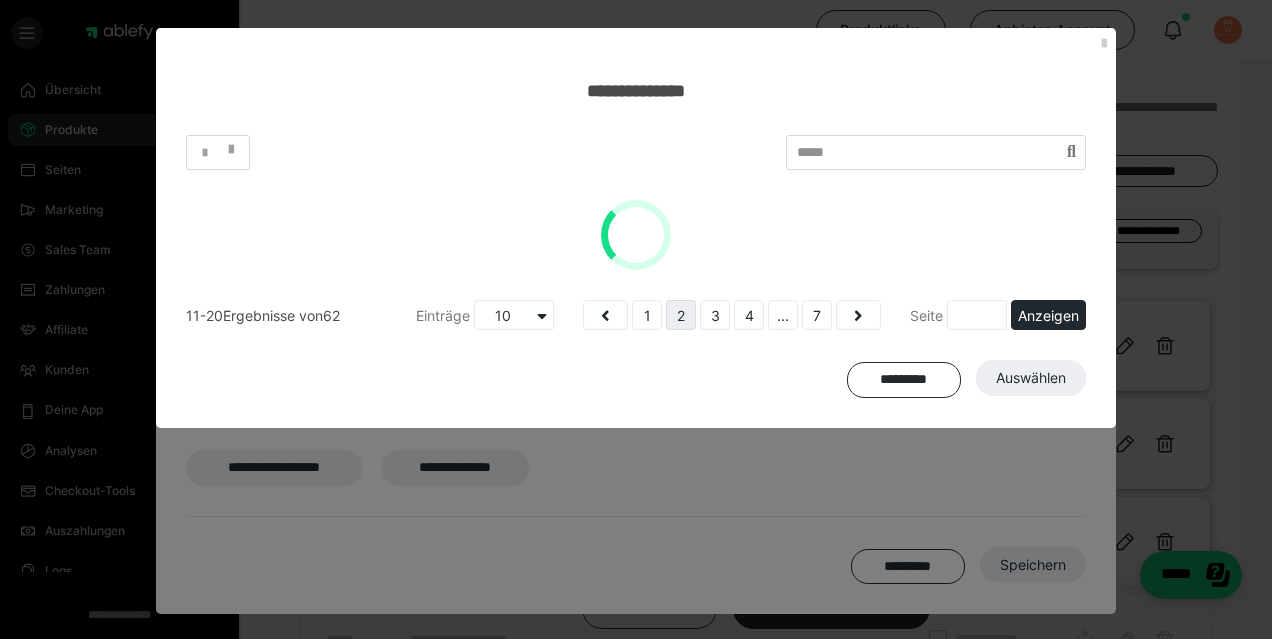 scroll 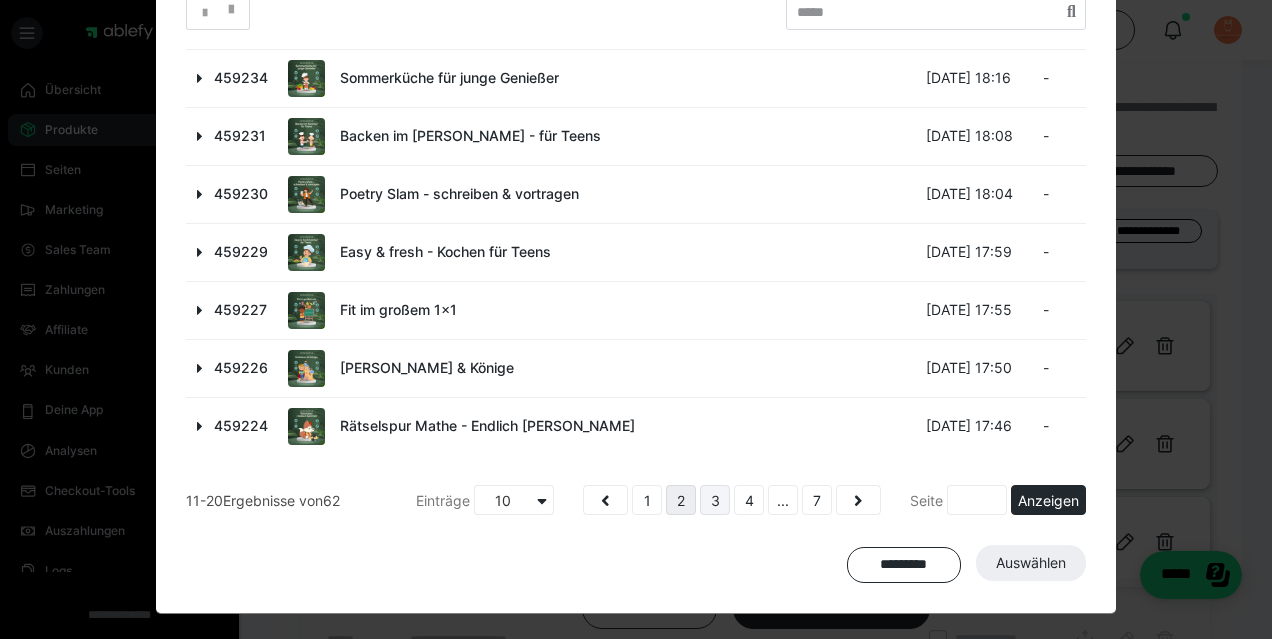 click on "3" at bounding box center [715, 500] 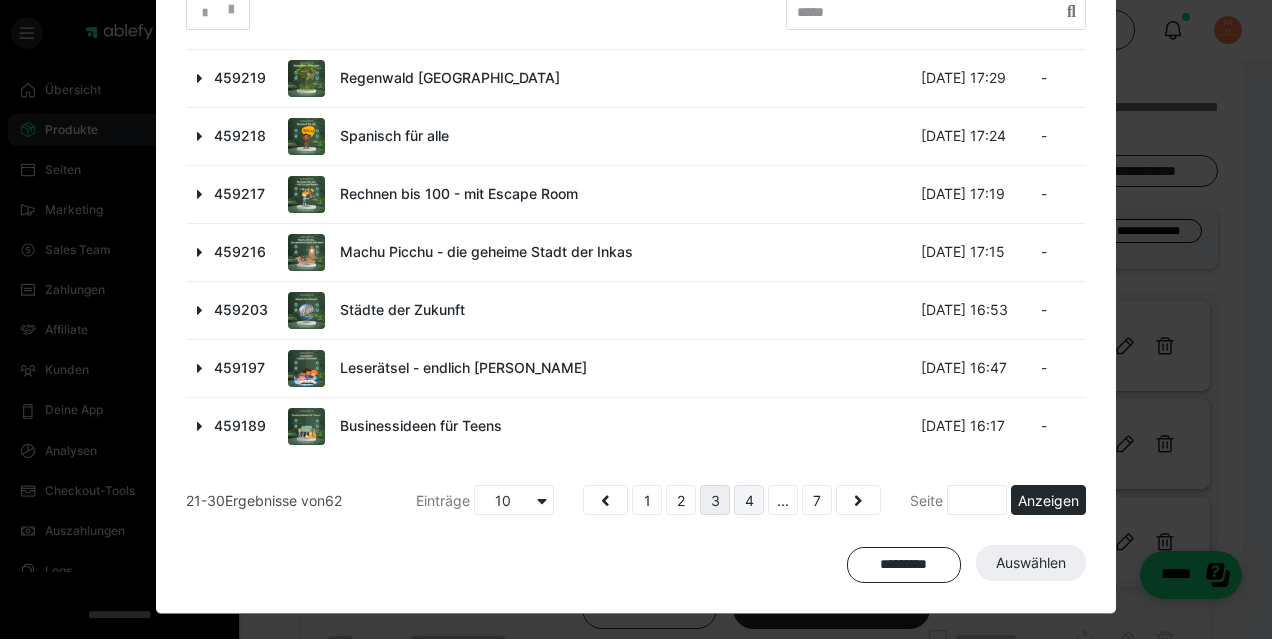 click on "4" at bounding box center (749, 500) 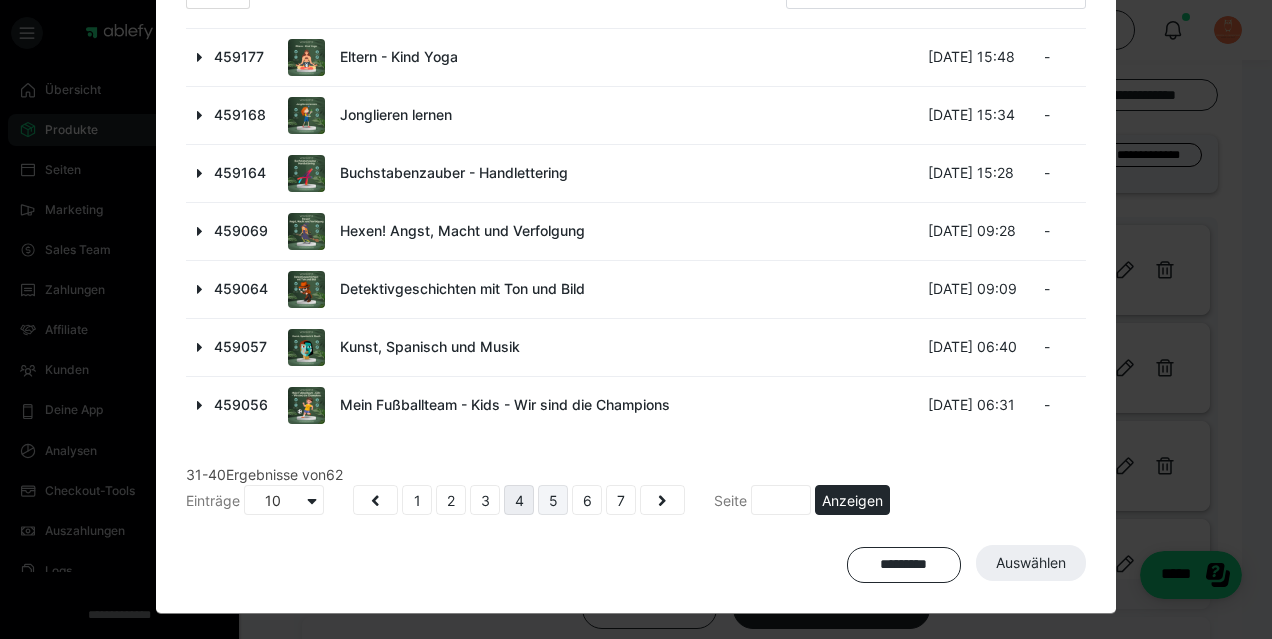 click on "5" at bounding box center (553, 500) 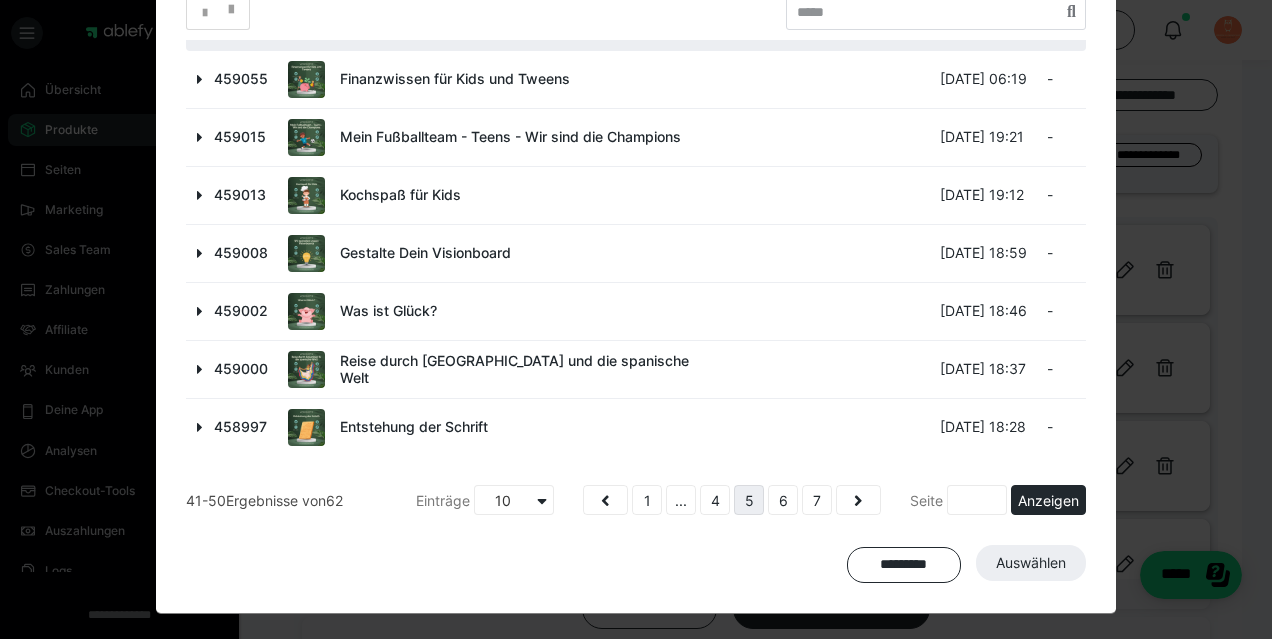 click at bounding box center (200, 137) 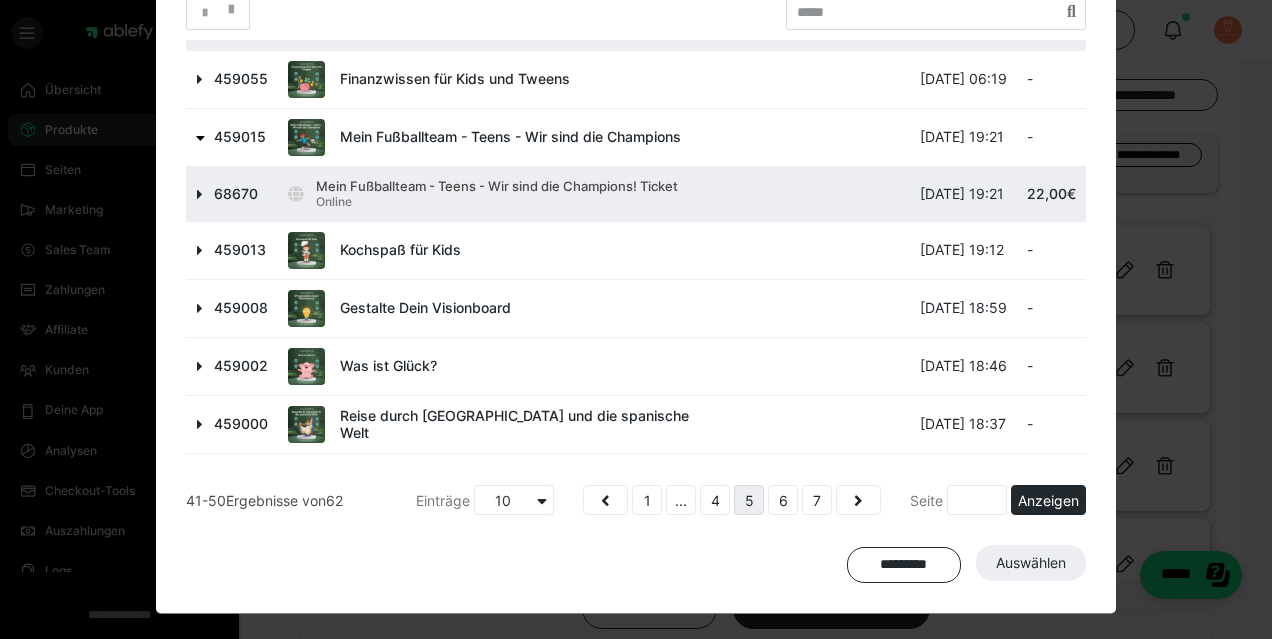 click at bounding box center (200, 194) 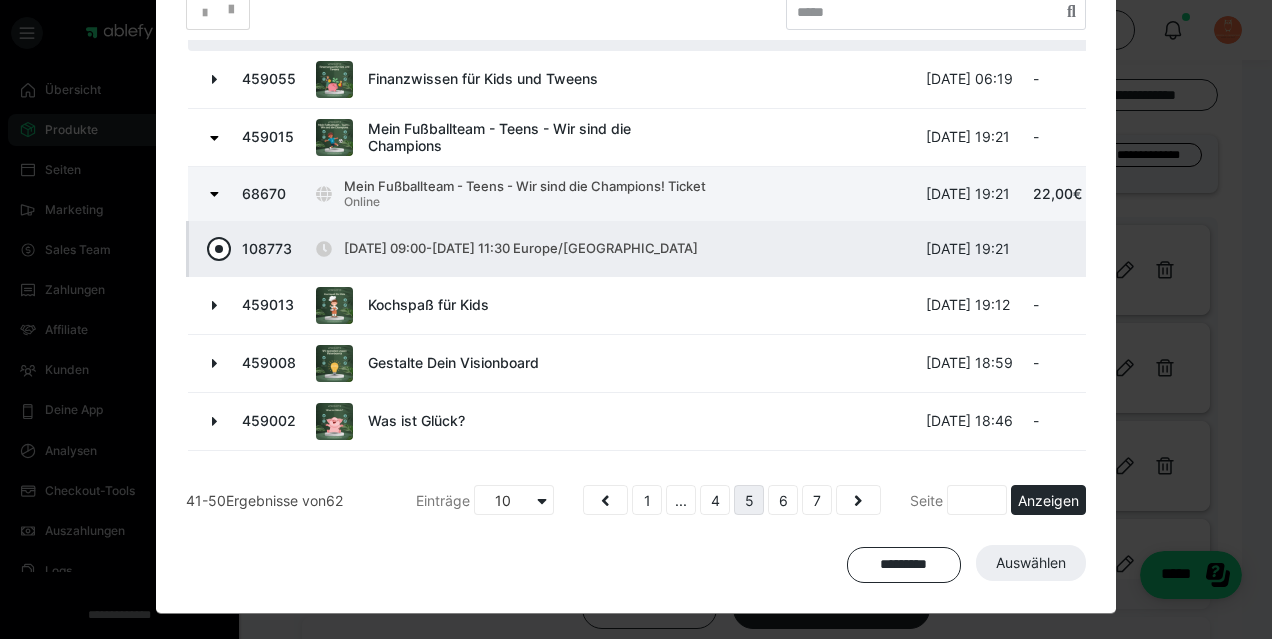 click at bounding box center (219, 249) 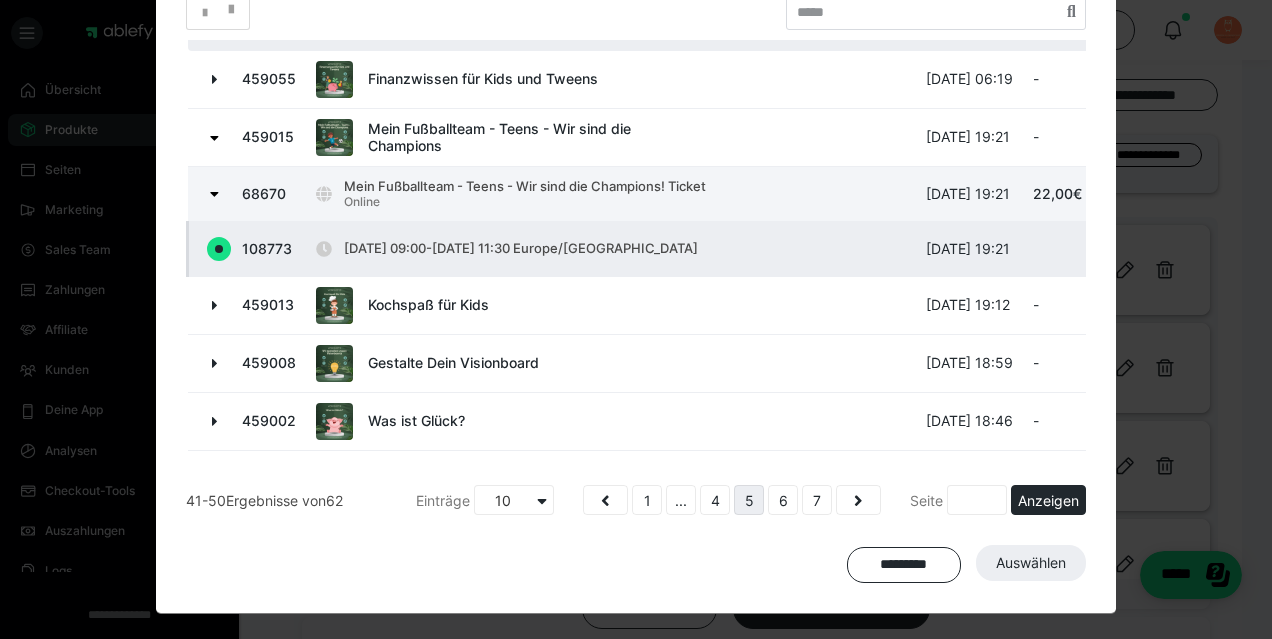 radio on "true" 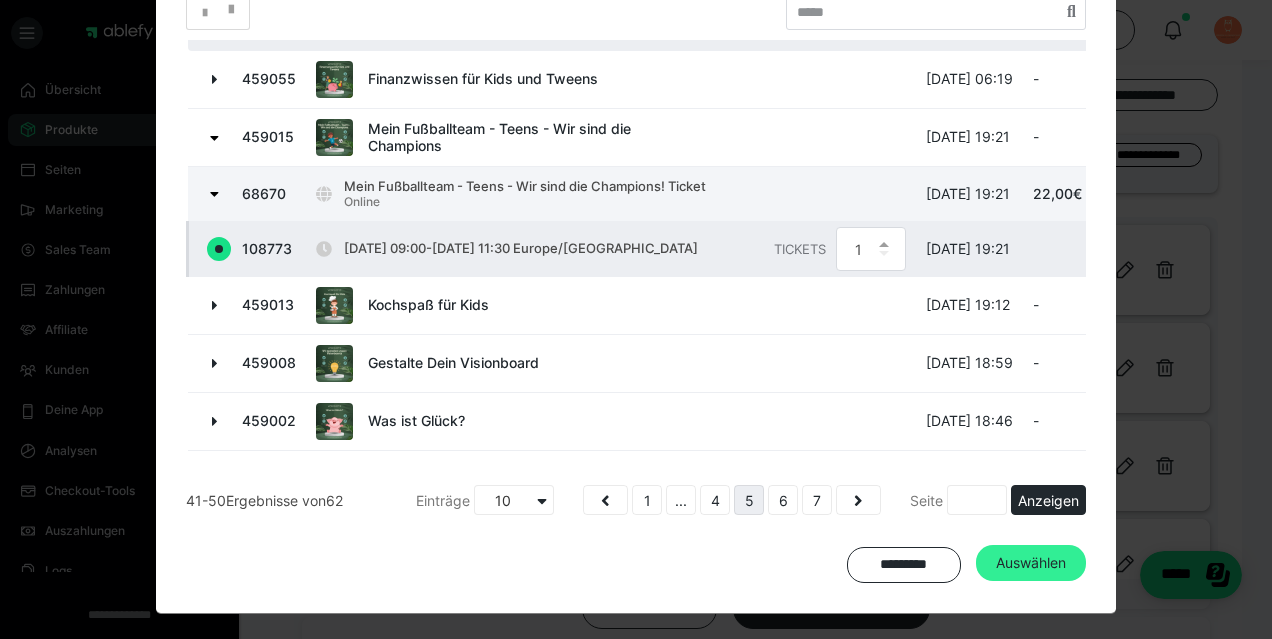 click on "Auswählen" at bounding box center [1031, 563] 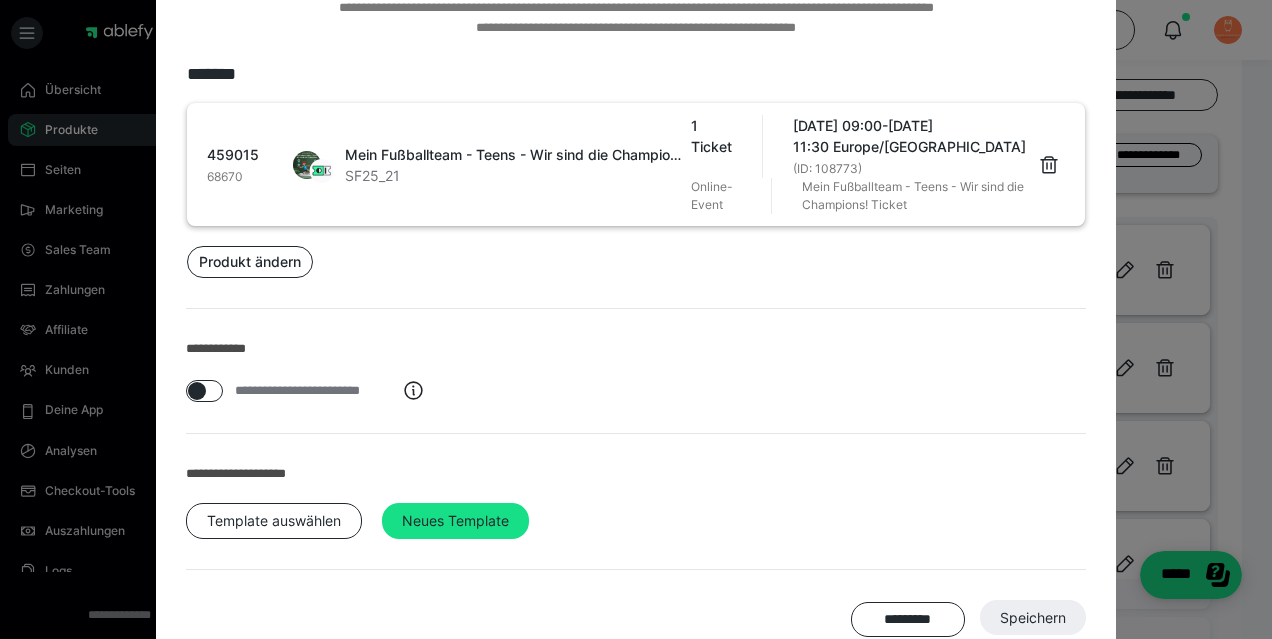 scroll, scrollTop: 155, scrollLeft: 0, axis: vertical 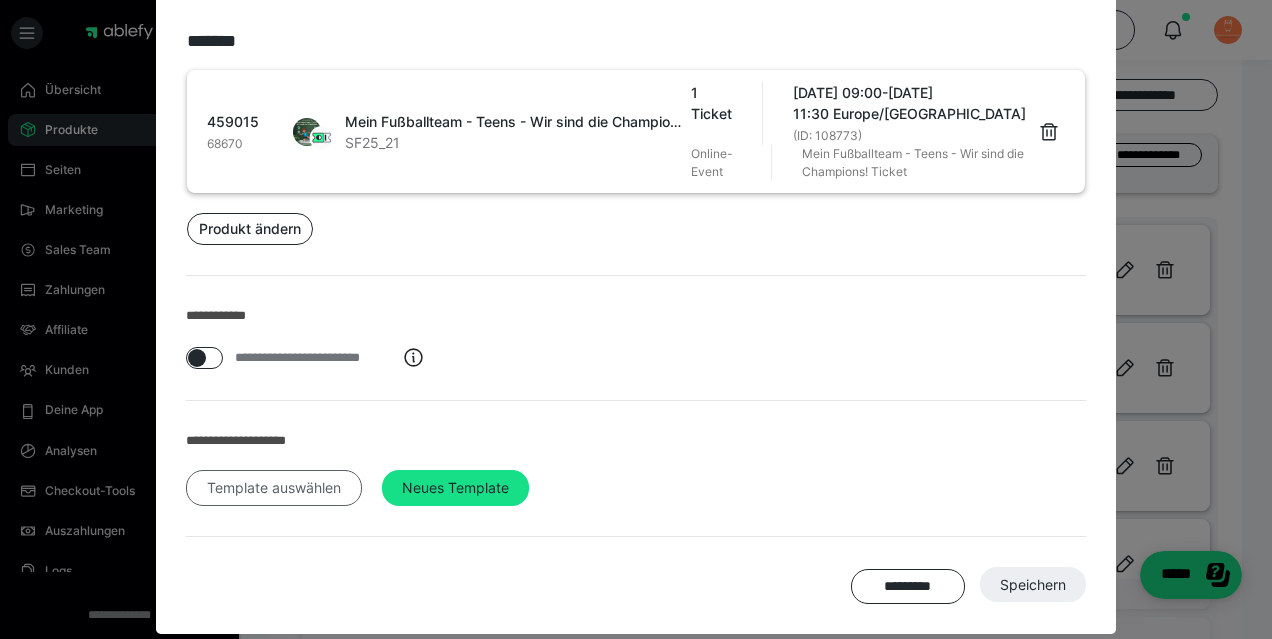 click on "Template auswählen" at bounding box center (274, 488) 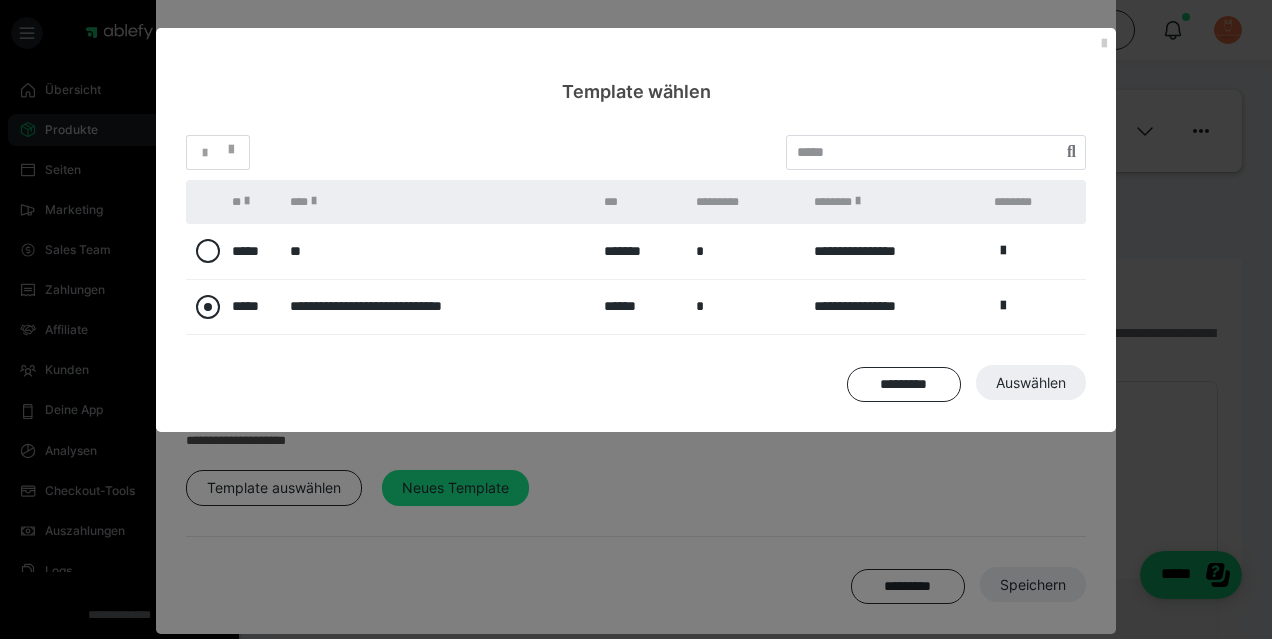 click at bounding box center [208, 307] 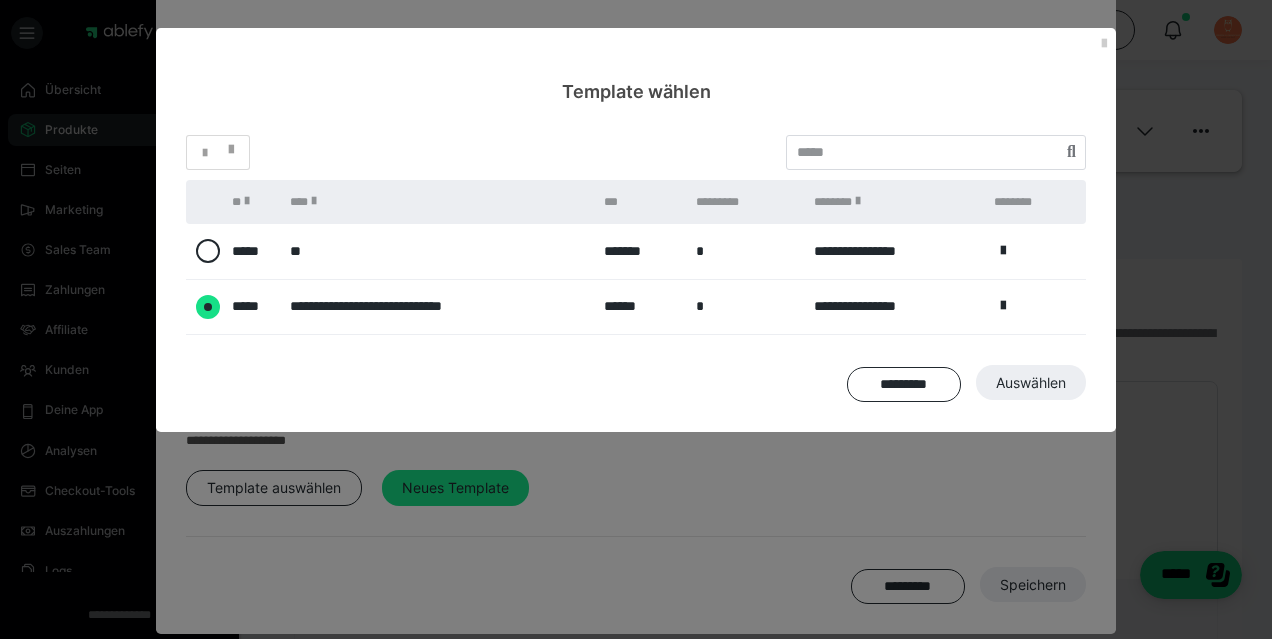 radio on "****" 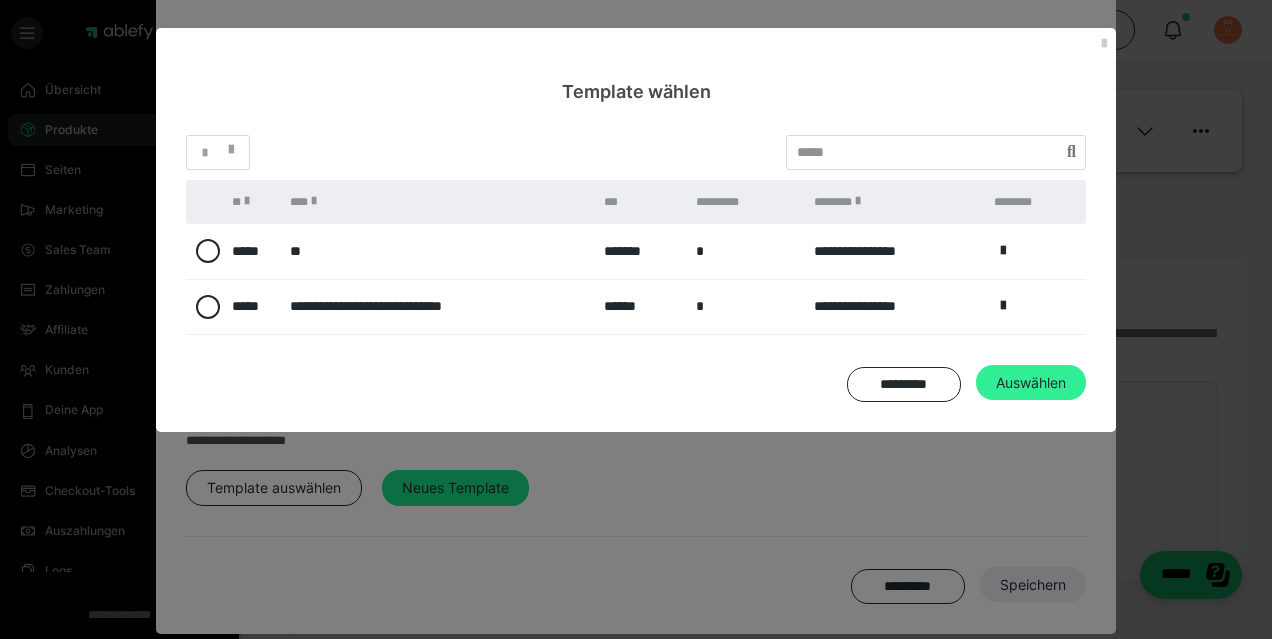 click on "Auswählen" at bounding box center (1033, 585) 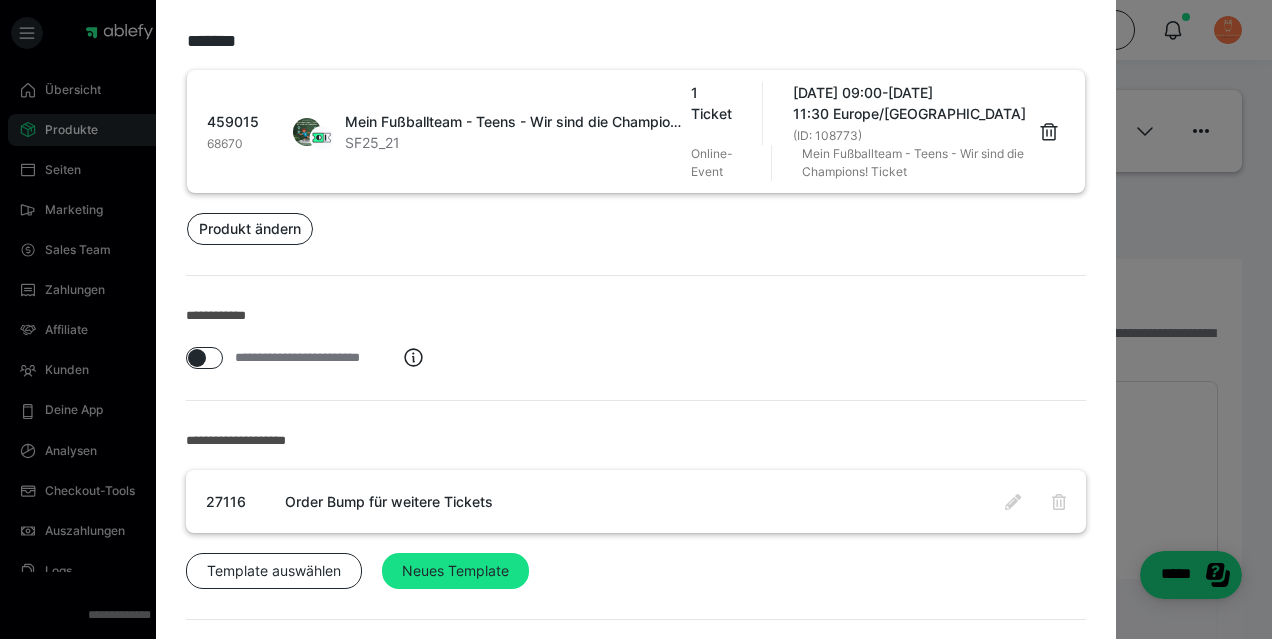 scroll, scrollTop: 238, scrollLeft: 0, axis: vertical 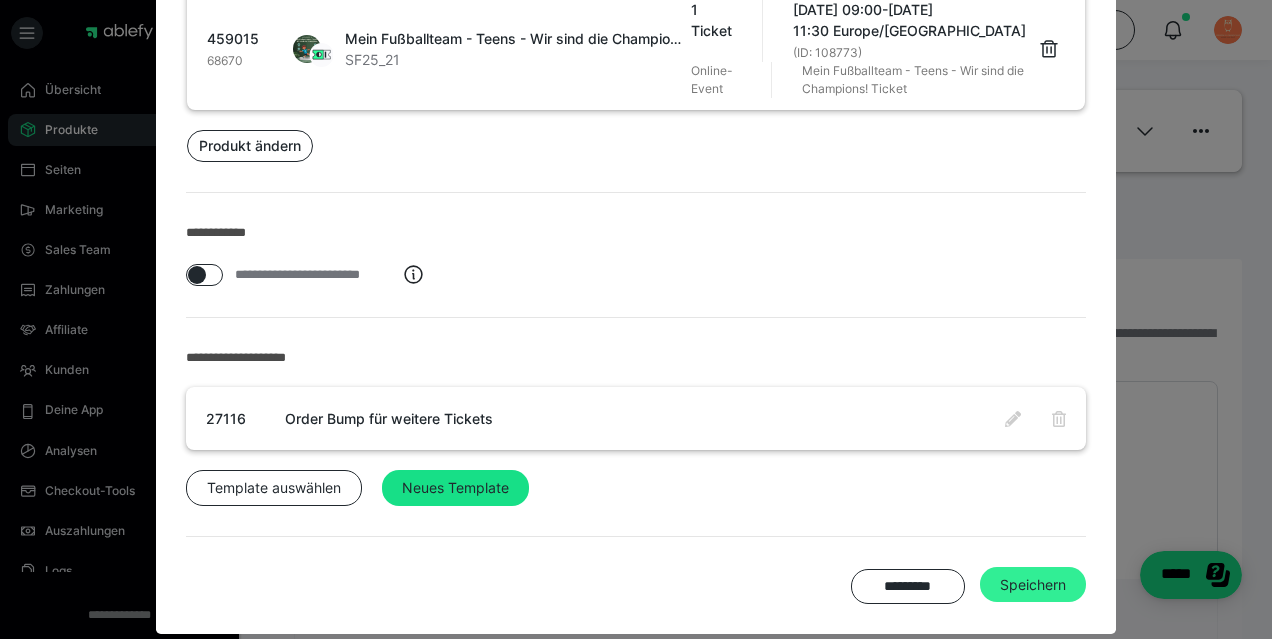 click on "Speichern" at bounding box center (1033, 585) 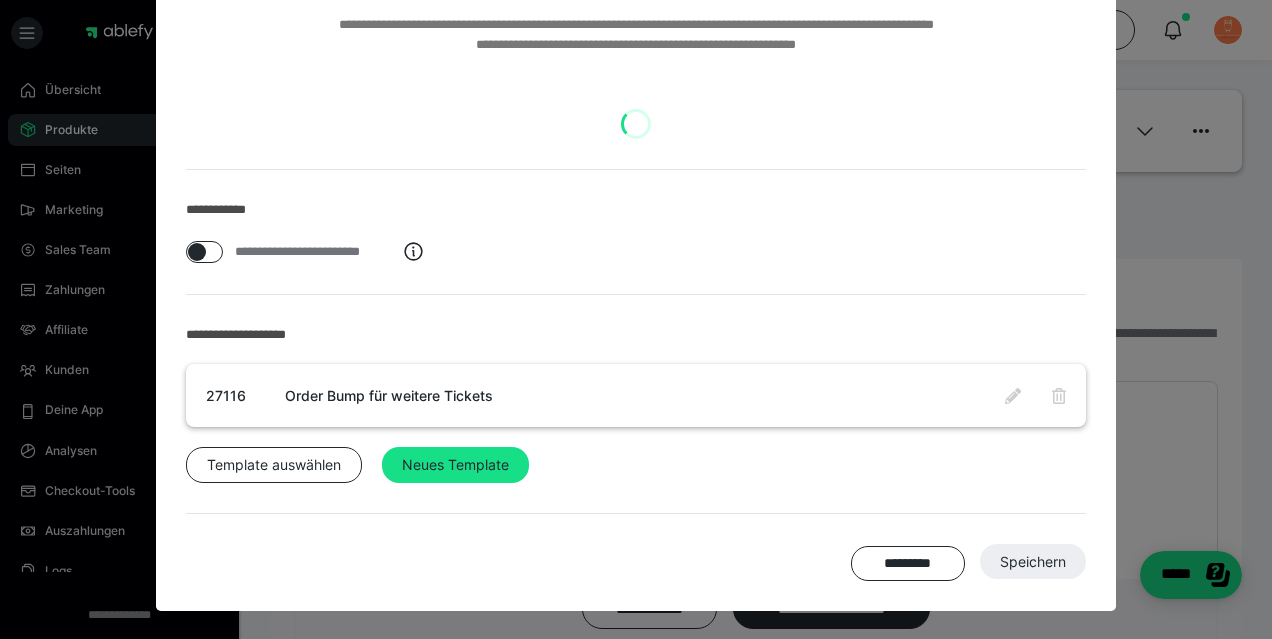 scroll, scrollTop: 0, scrollLeft: 0, axis: both 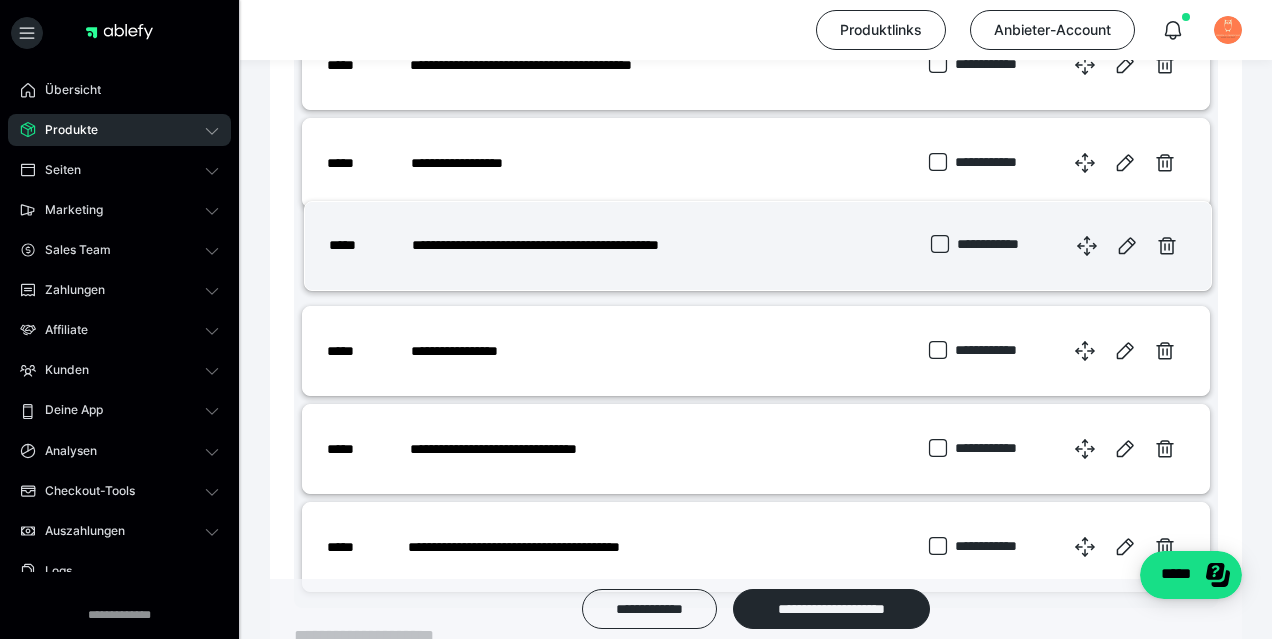 drag, startPoint x: 1088, startPoint y: 550, endPoint x: 1090, endPoint y: 241, distance: 309.00647 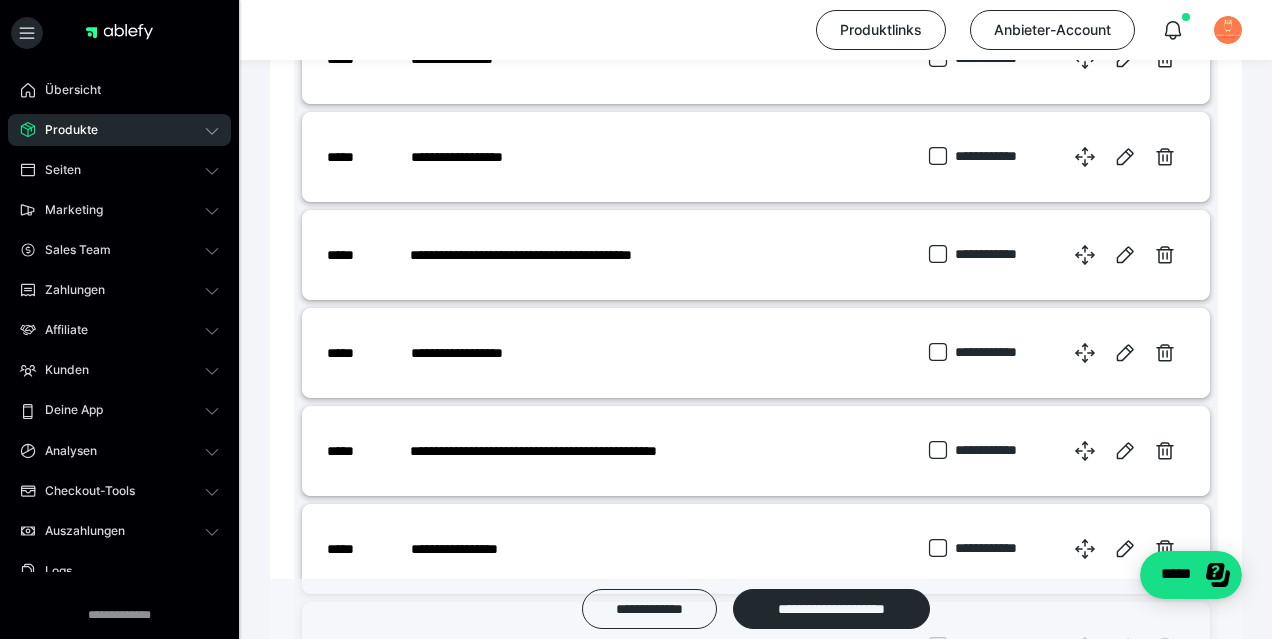 scroll, scrollTop: 2997, scrollLeft: 0, axis: vertical 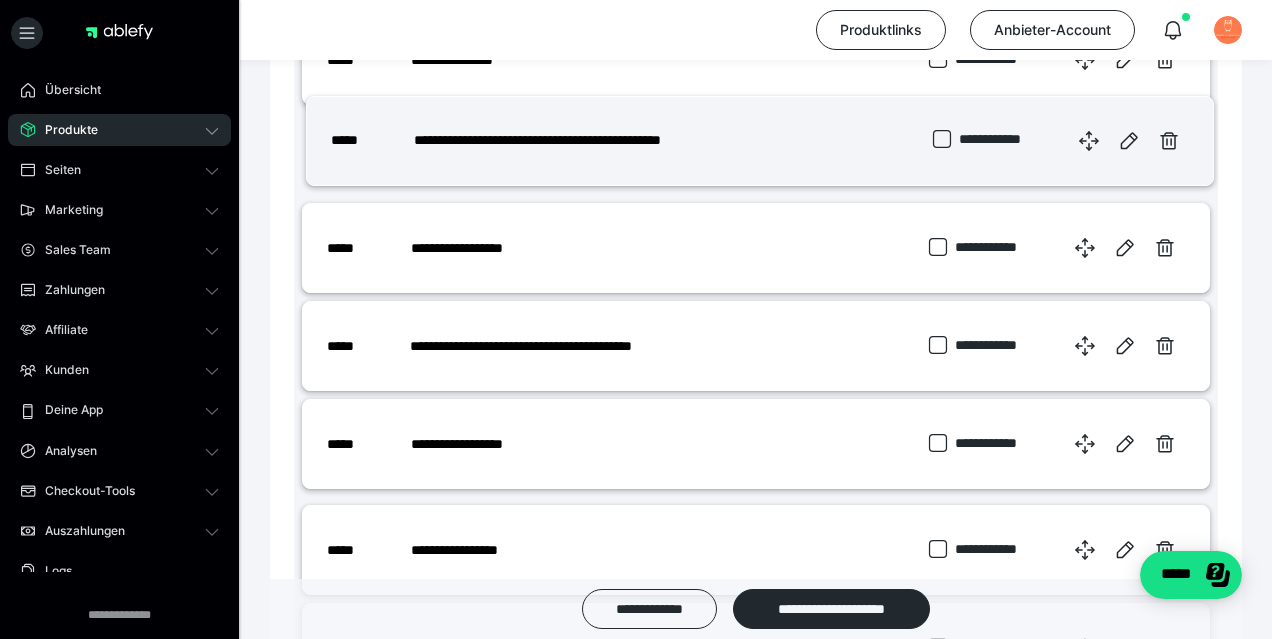 drag, startPoint x: 1087, startPoint y: 452, endPoint x: 1091, endPoint y: 146, distance: 306.02615 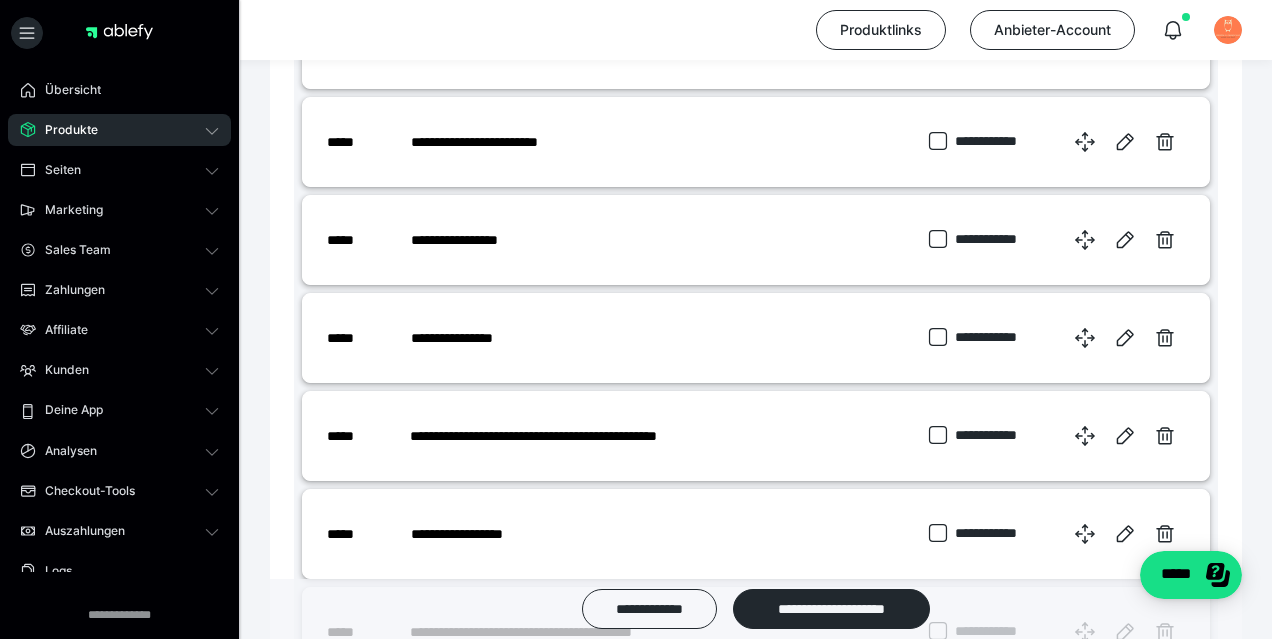 scroll, scrollTop: 2713, scrollLeft: 0, axis: vertical 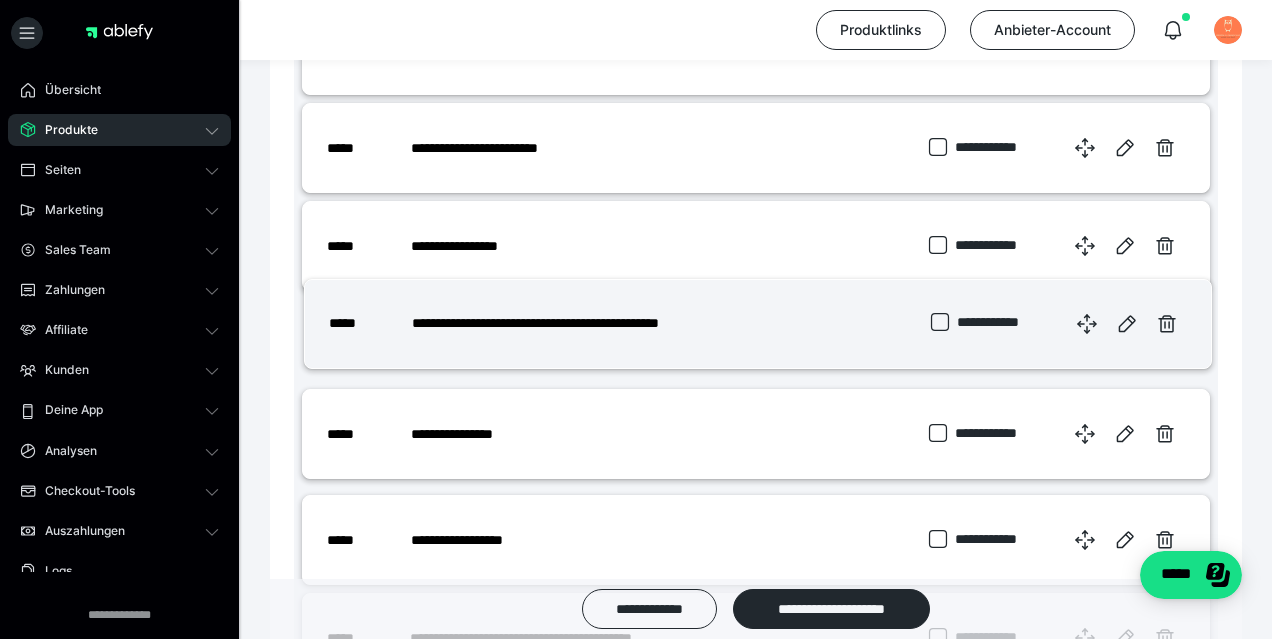 drag, startPoint x: 1082, startPoint y: 443, endPoint x: 1084, endPoint y: 328, distance: 115.01739 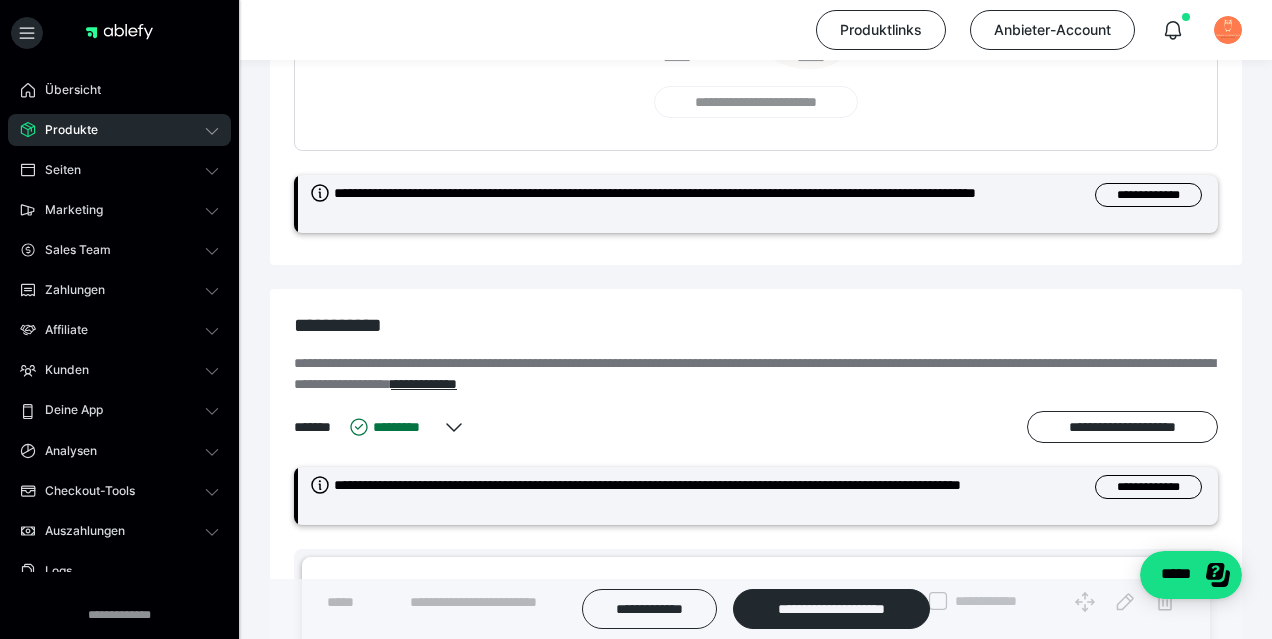 scroll, scrollTop: 493, scrollLeft: 0, axis: vertical 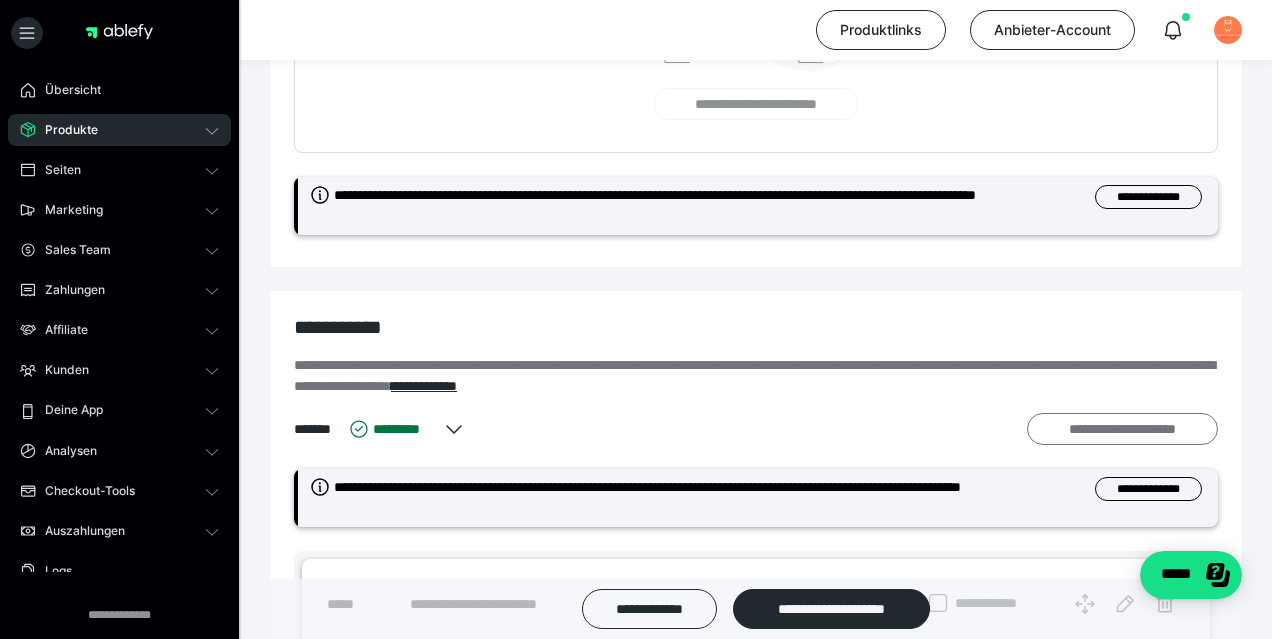 click on "**********" at bounding box center (1122, 429) 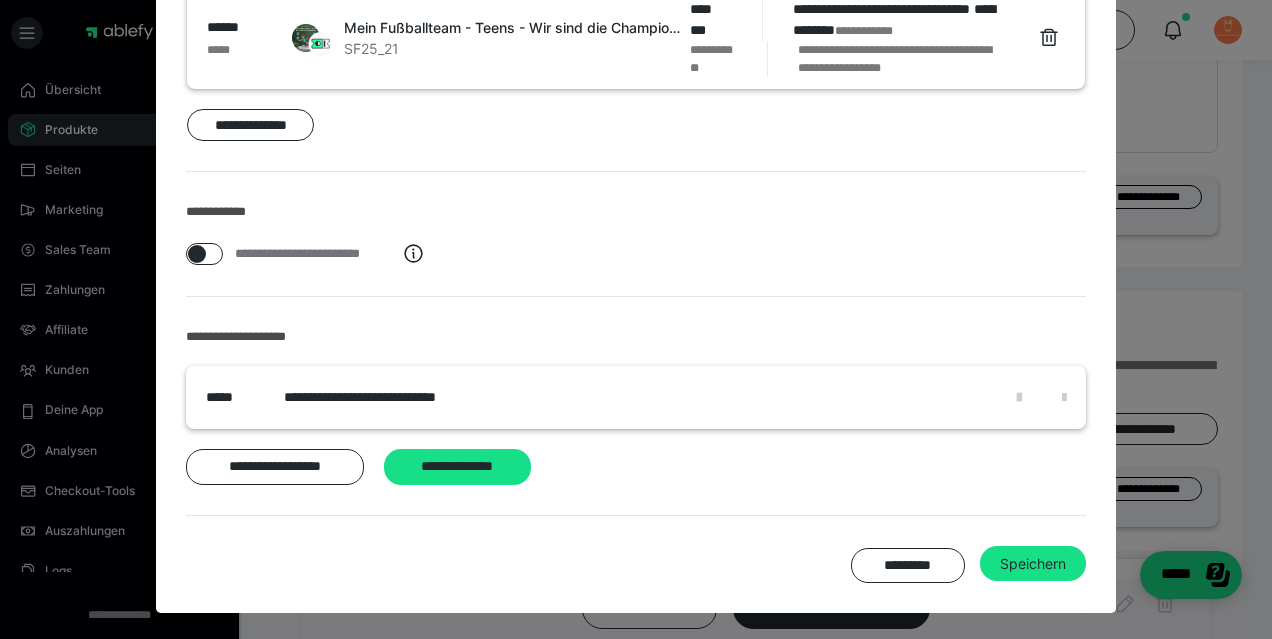 scroll, scrollTop: 235, scrollLeft: 0, axis: vertical 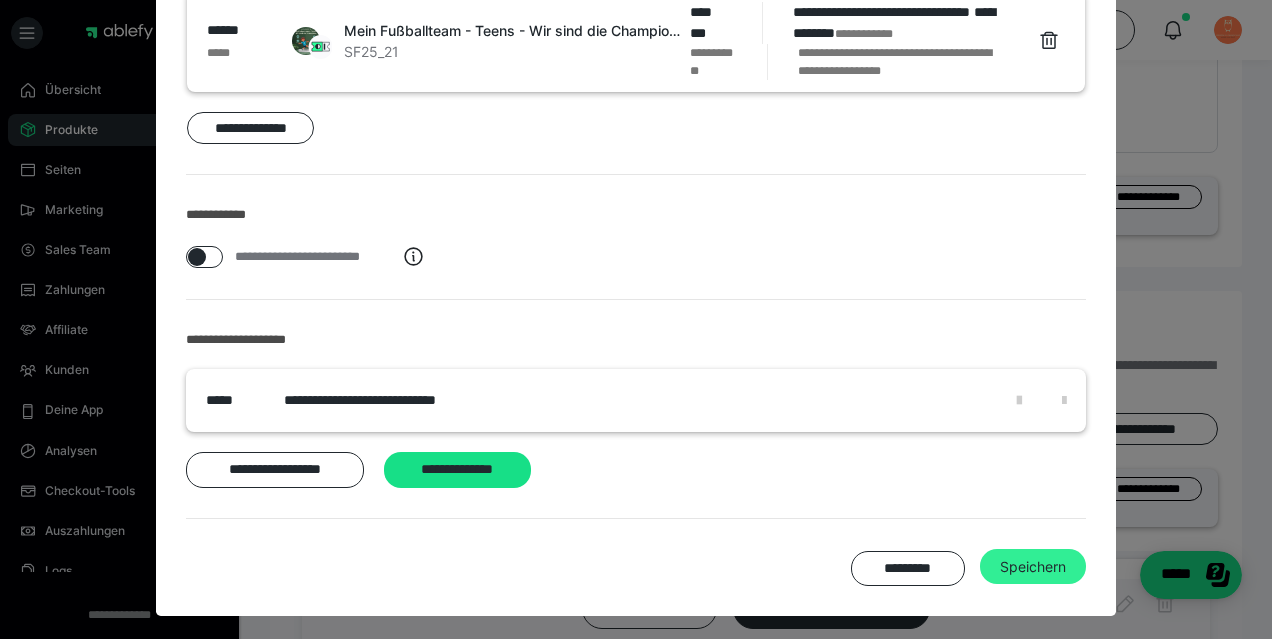click on "Speichern" at bounding box center (1033, 567) 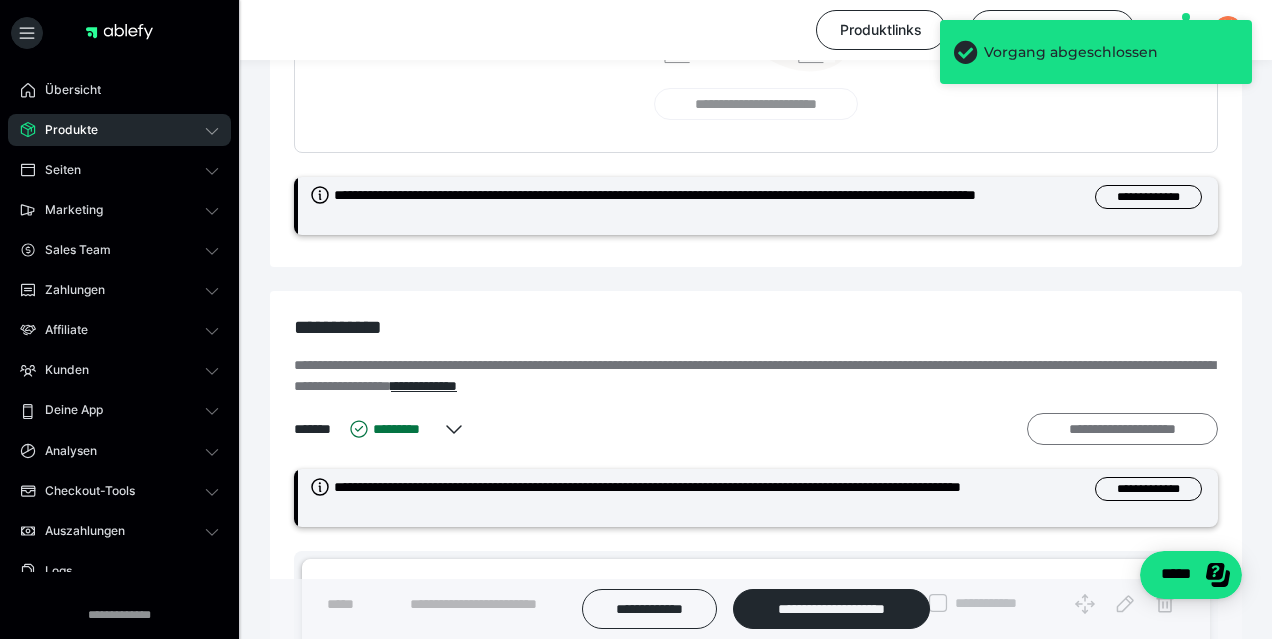 click on "**********" at bounding box center [1122, 429] 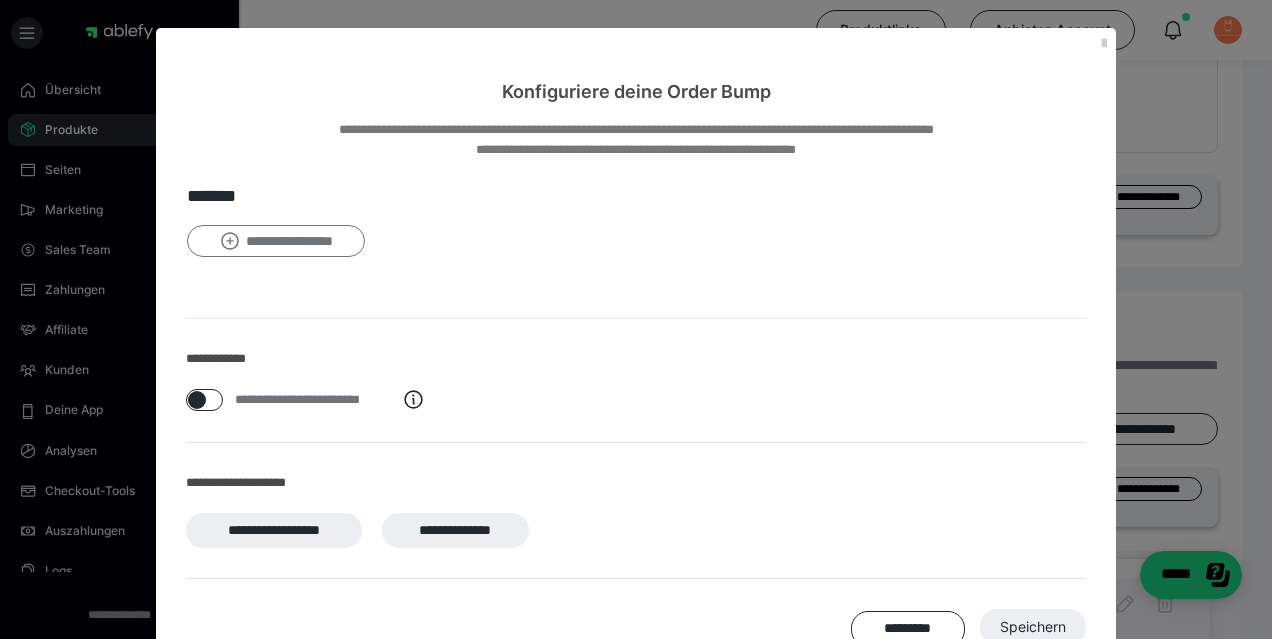 click on "**********" at bounding box center (276, 241) 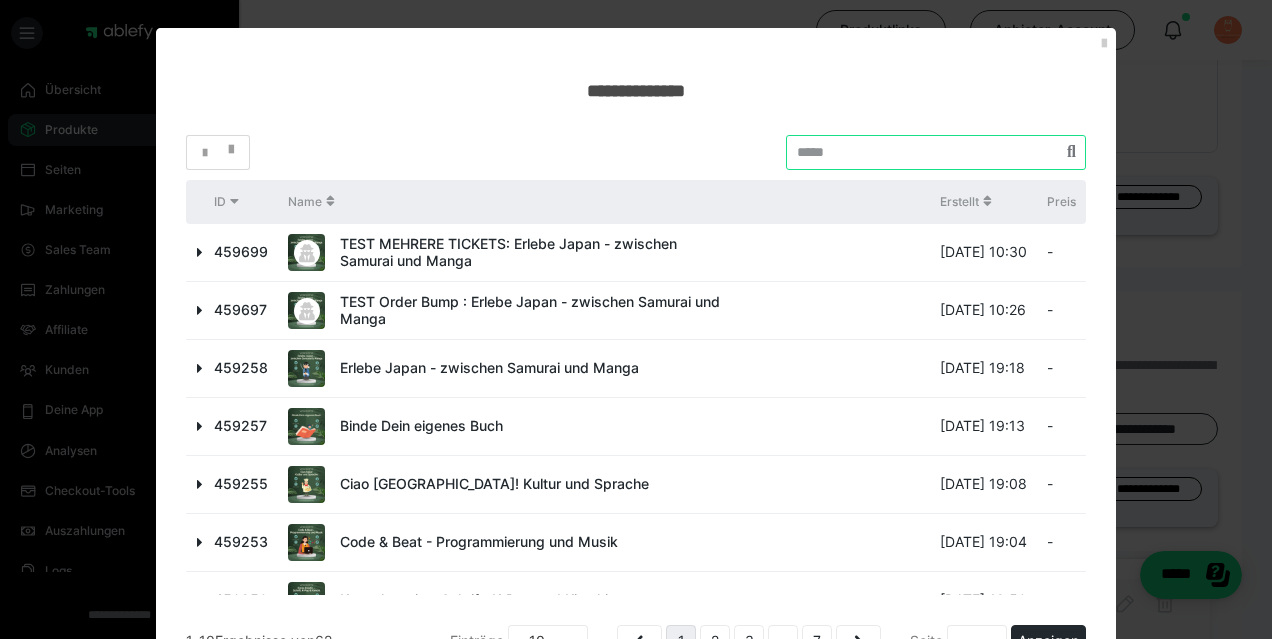 click at bounding box center (936, 152) 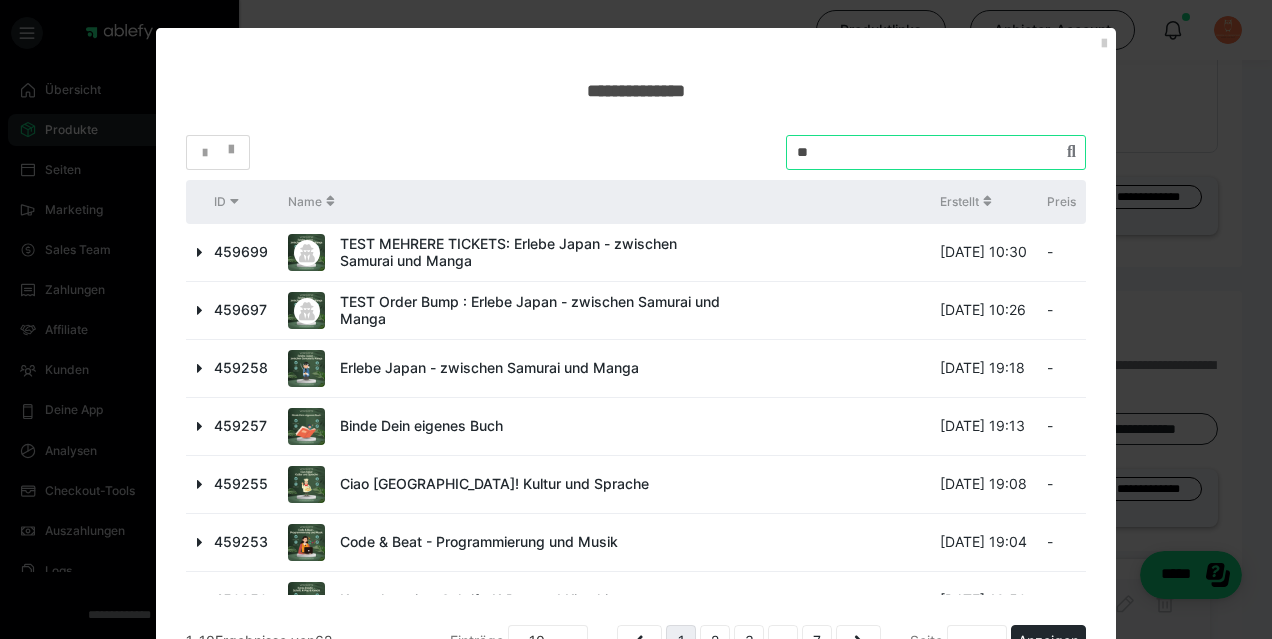 type on "*" 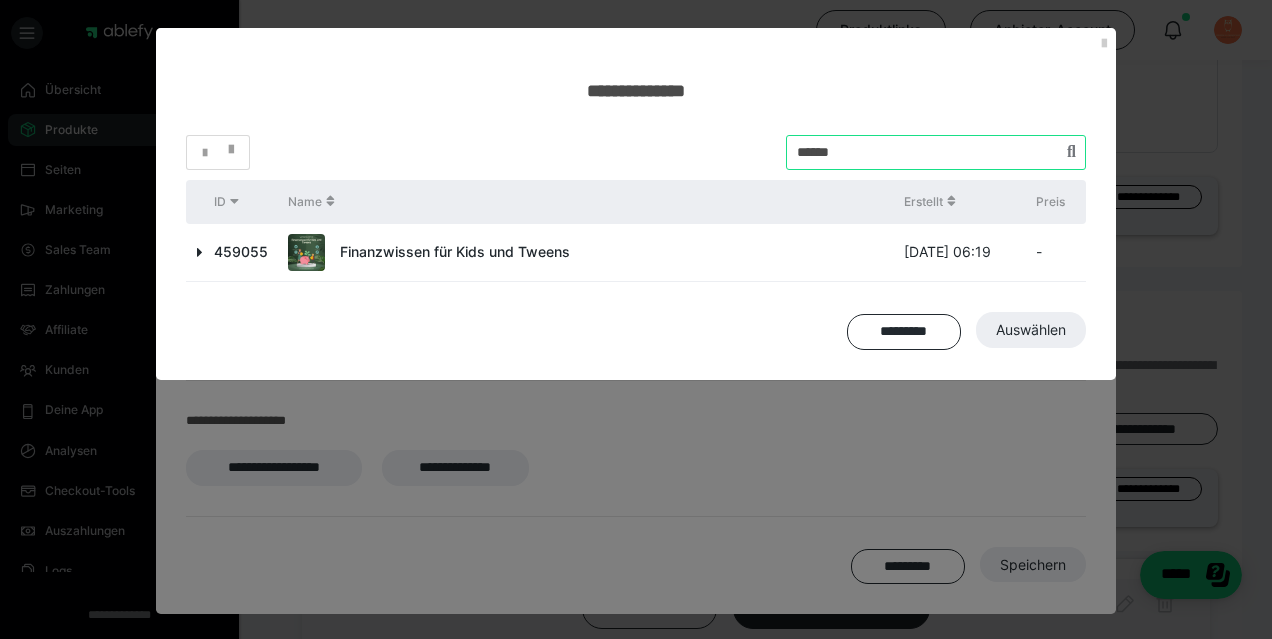 type on "******" 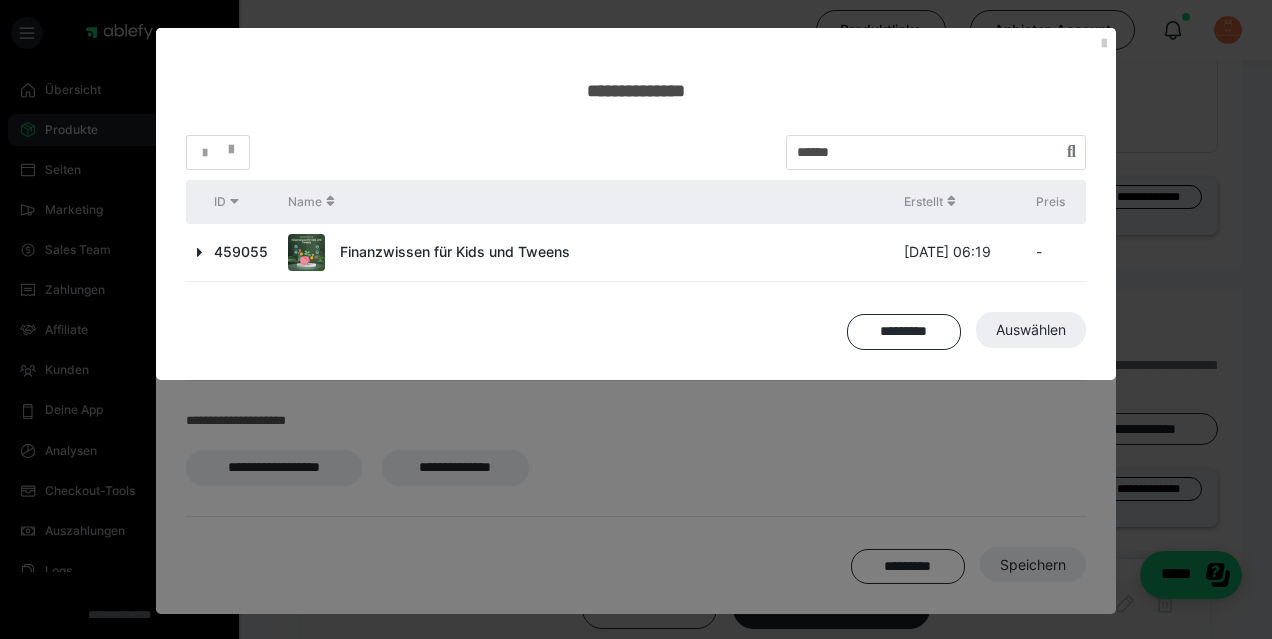 click at bounding box center [200, 252] 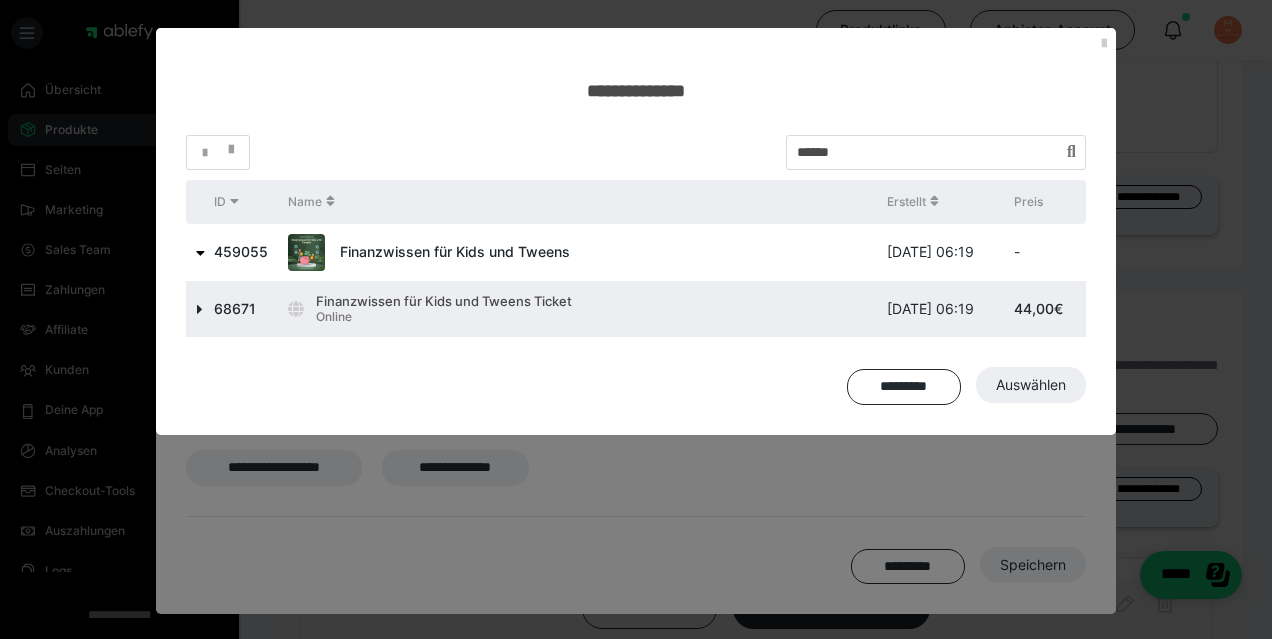 click at bounding box center (200, 309) 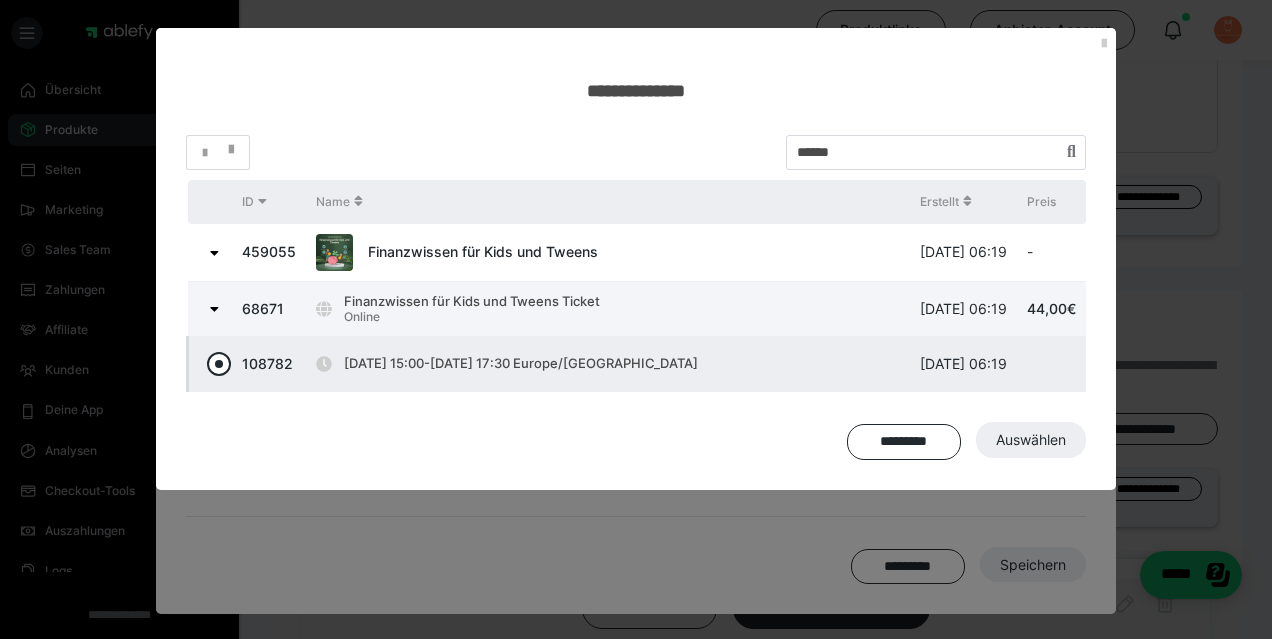 click at bounding box center [219, 364] 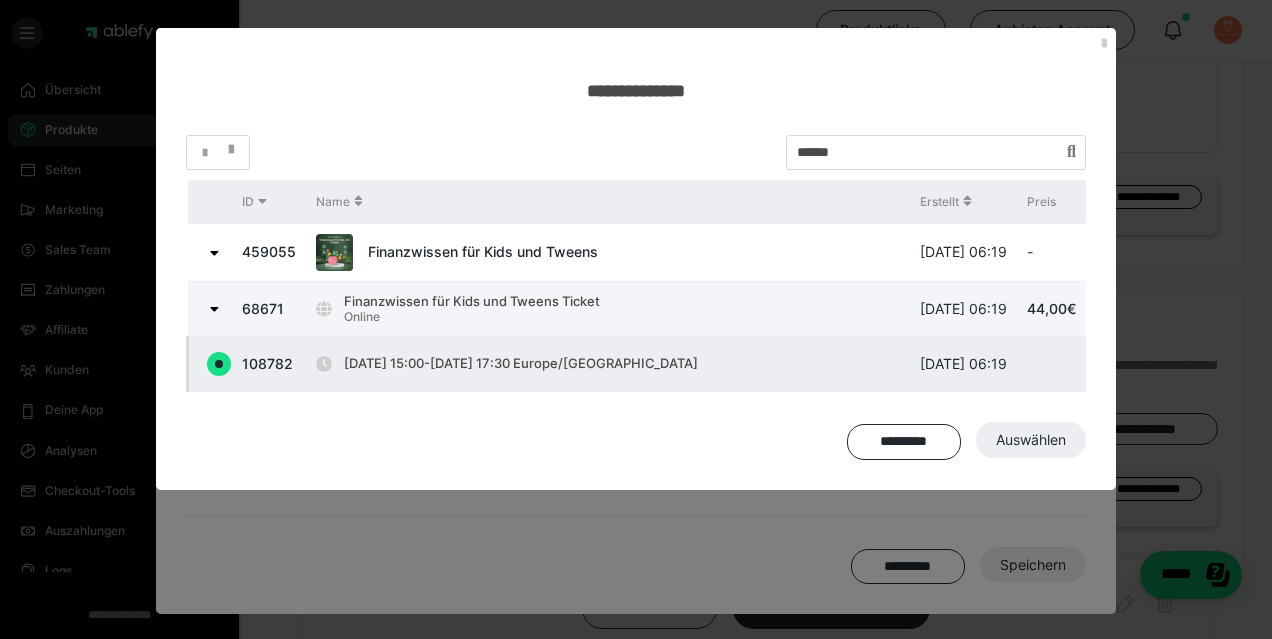 radio on "true" 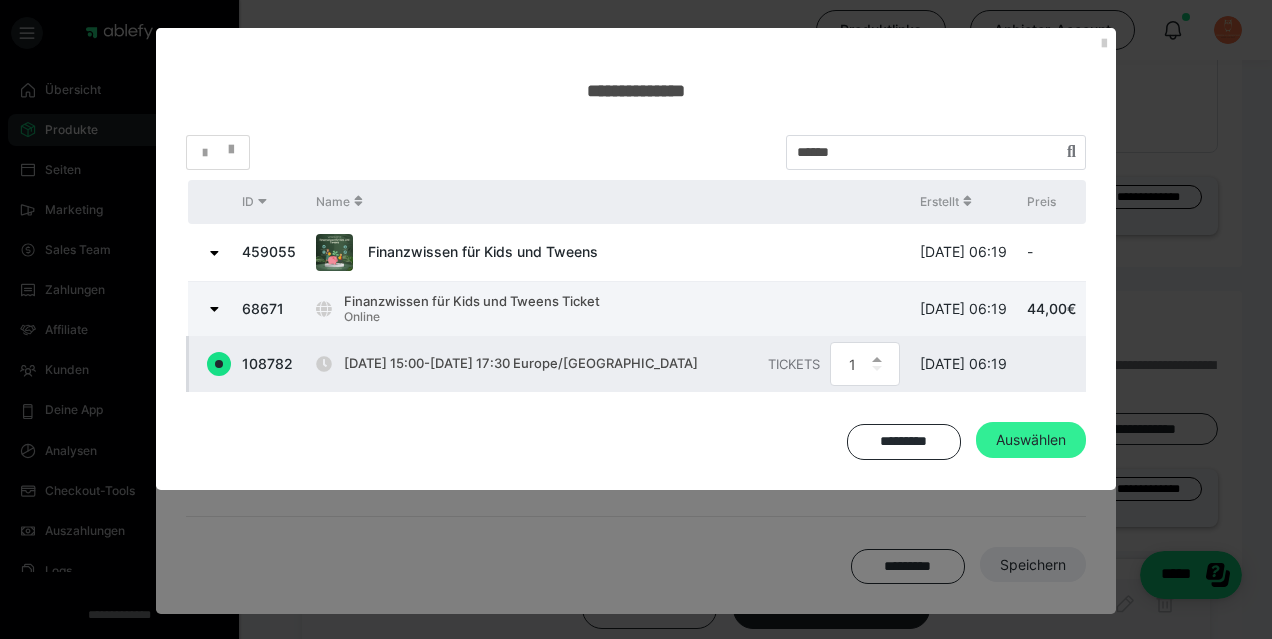 click on "Auswählen" at bounding box center [1031, 440] 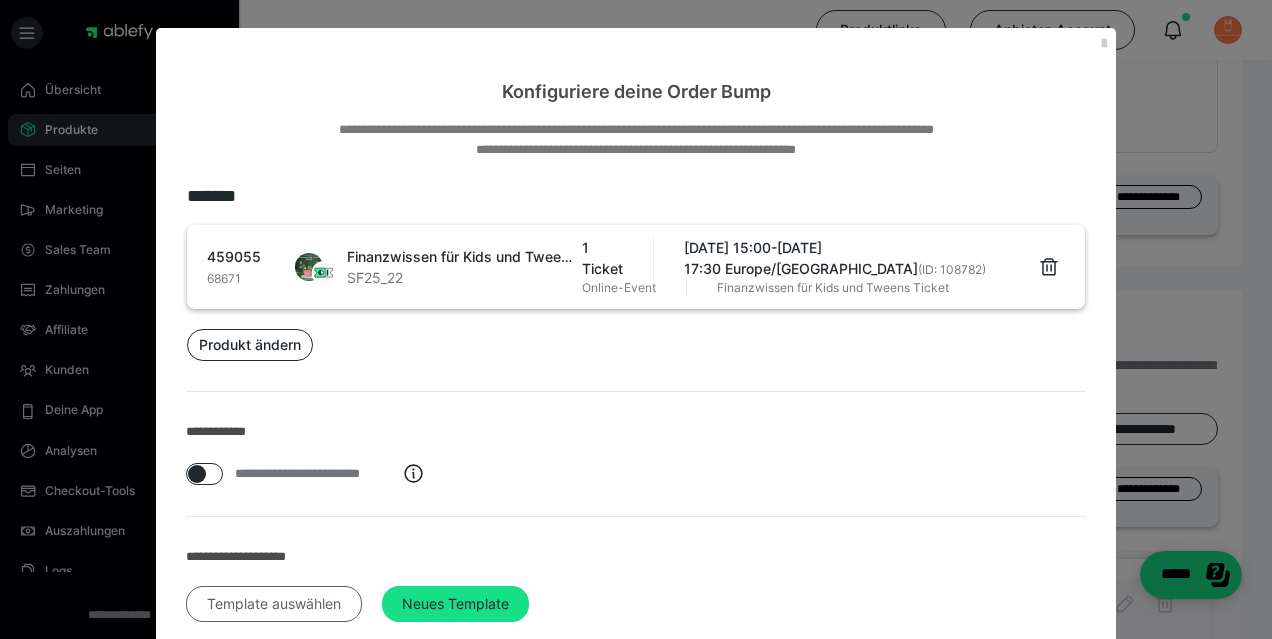 click on "Template auswählen" at bounding box center [274, 604] 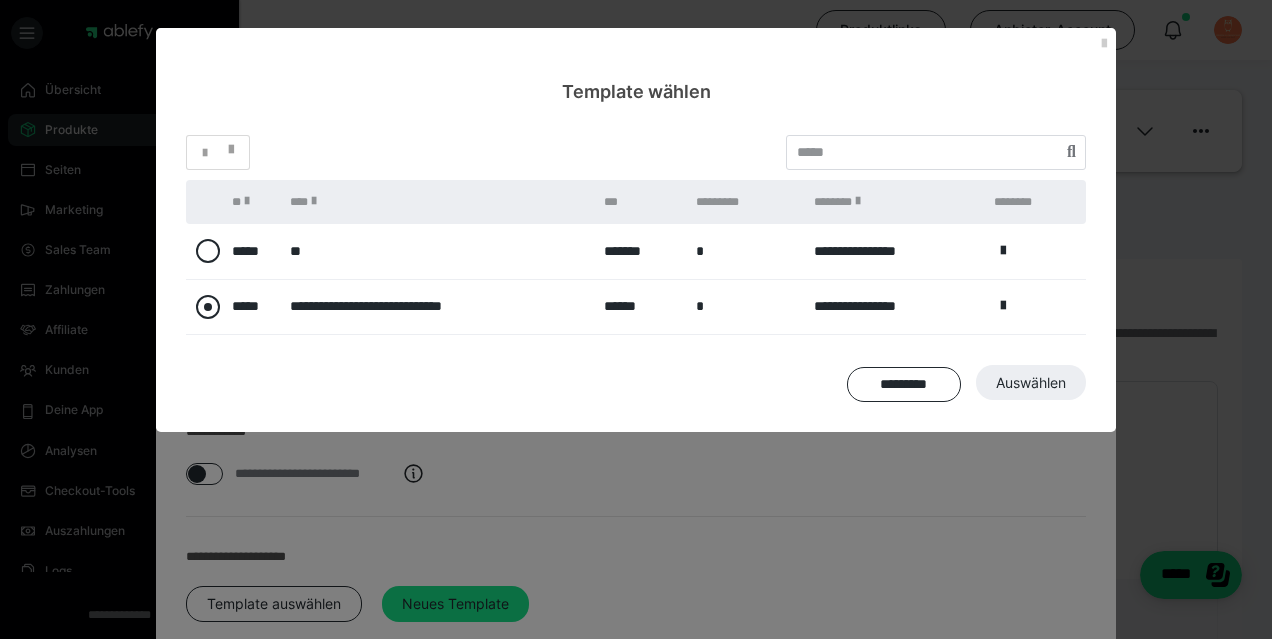 click at bounding box center (208, 307) 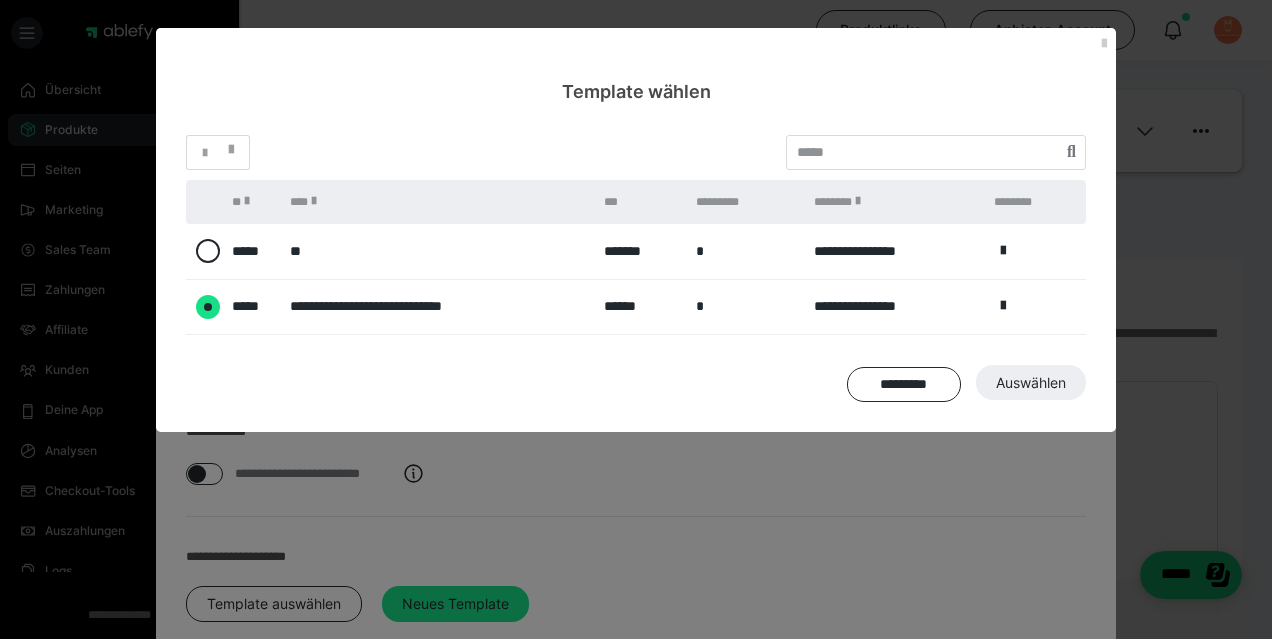 radio on "****" 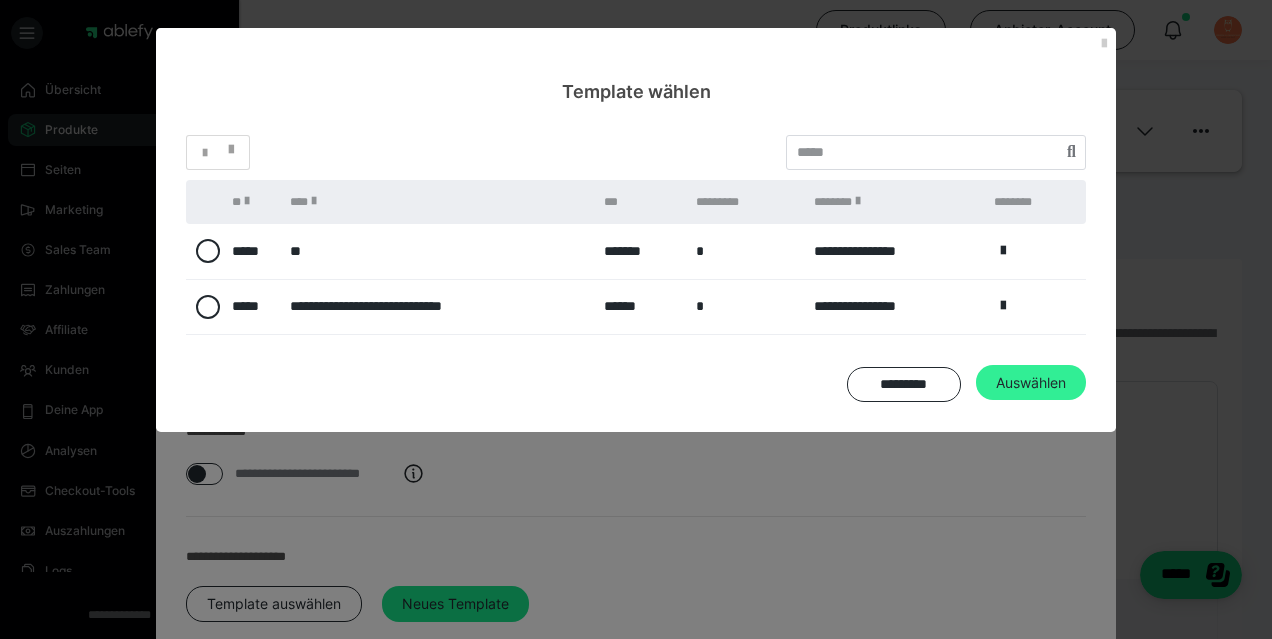 click on "Auswählen" at bounding box center [1033, 701] 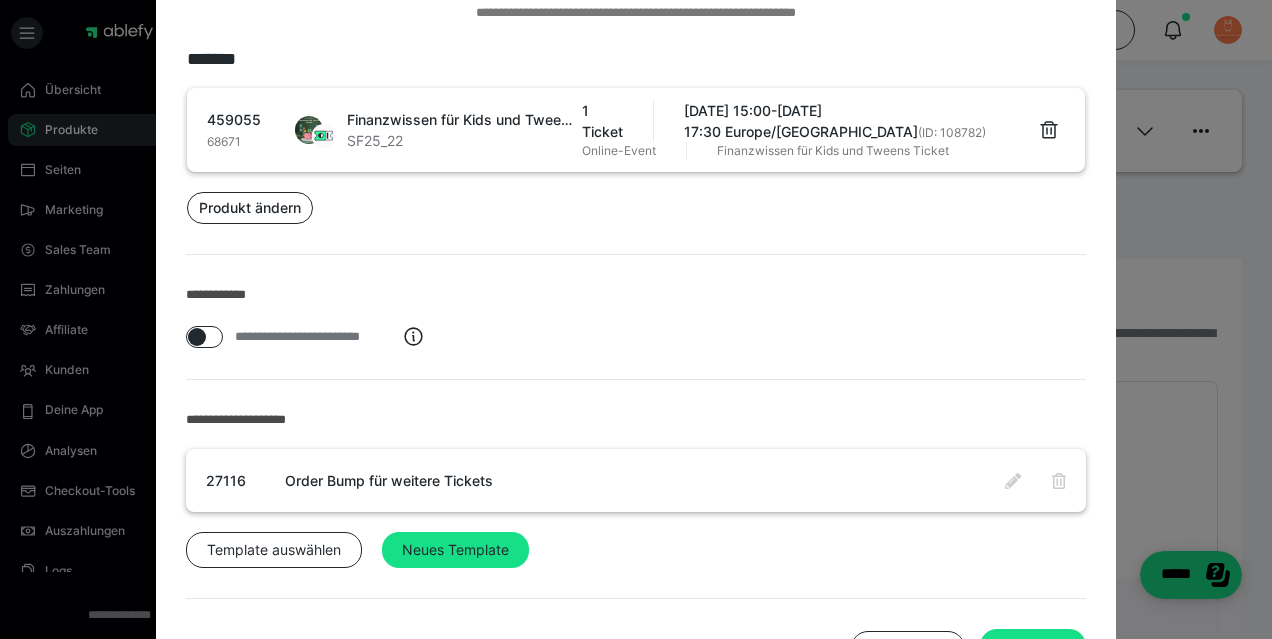scroll, scrollTop: 220, scrollLeft: 0, axis: vertical 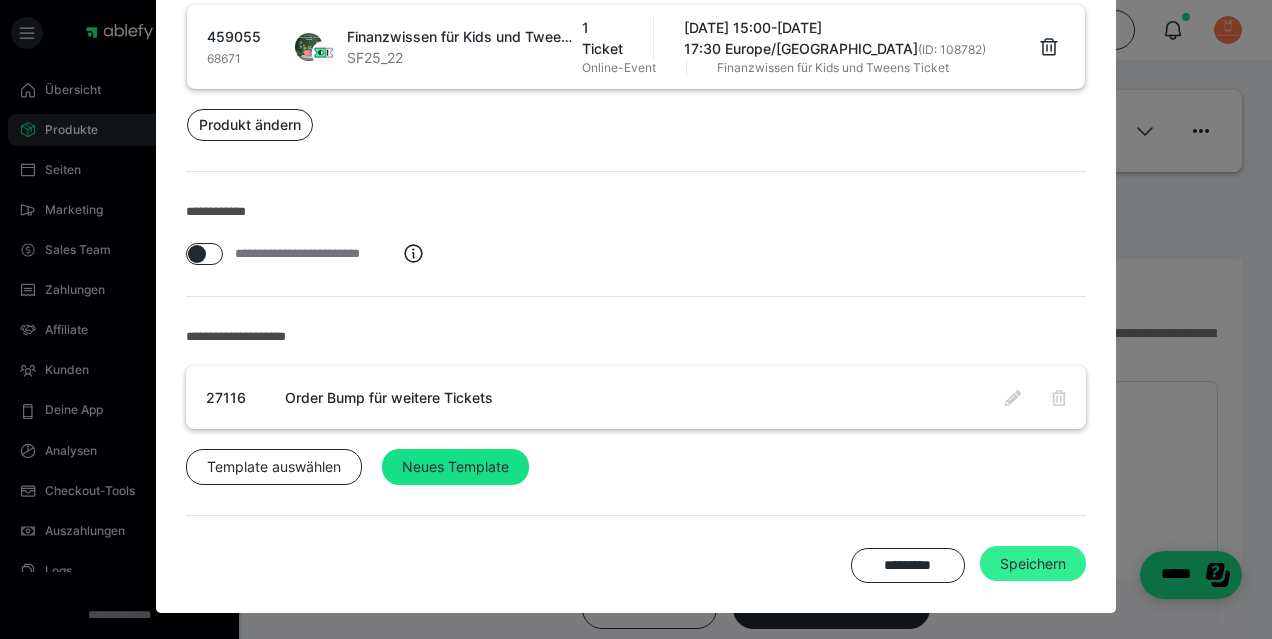 click on "Speichern" at bounding box center (1033, 564) 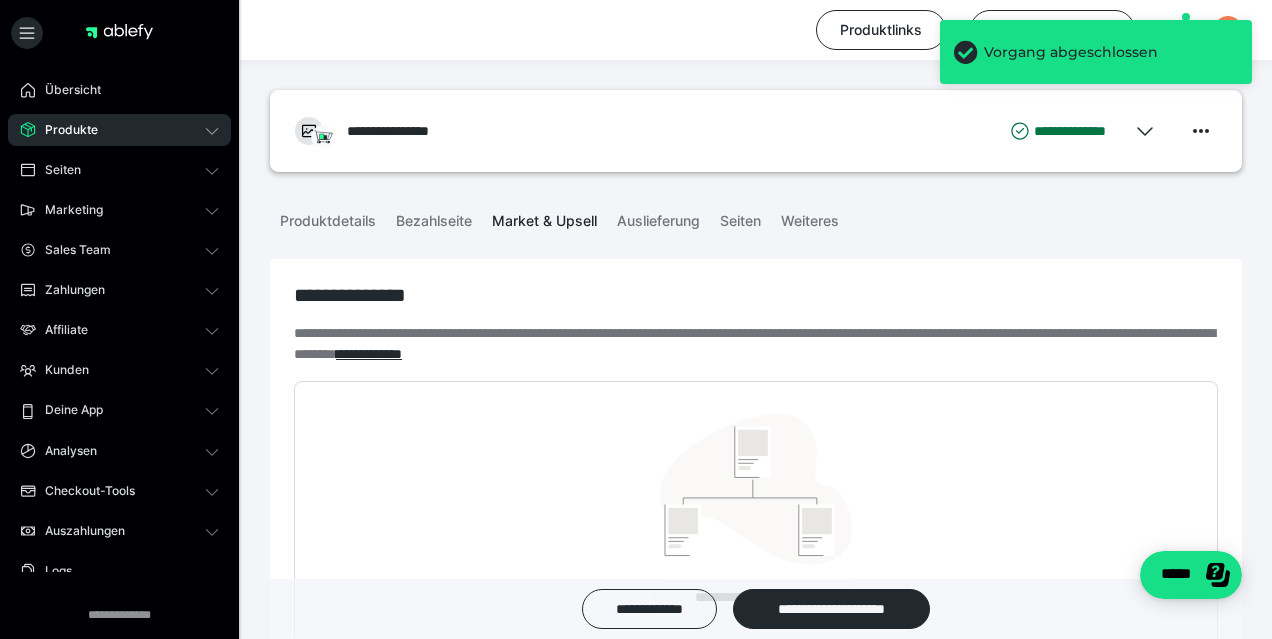 scroll, scrollTop: 602, scrollLeft: 0, axis: vertical 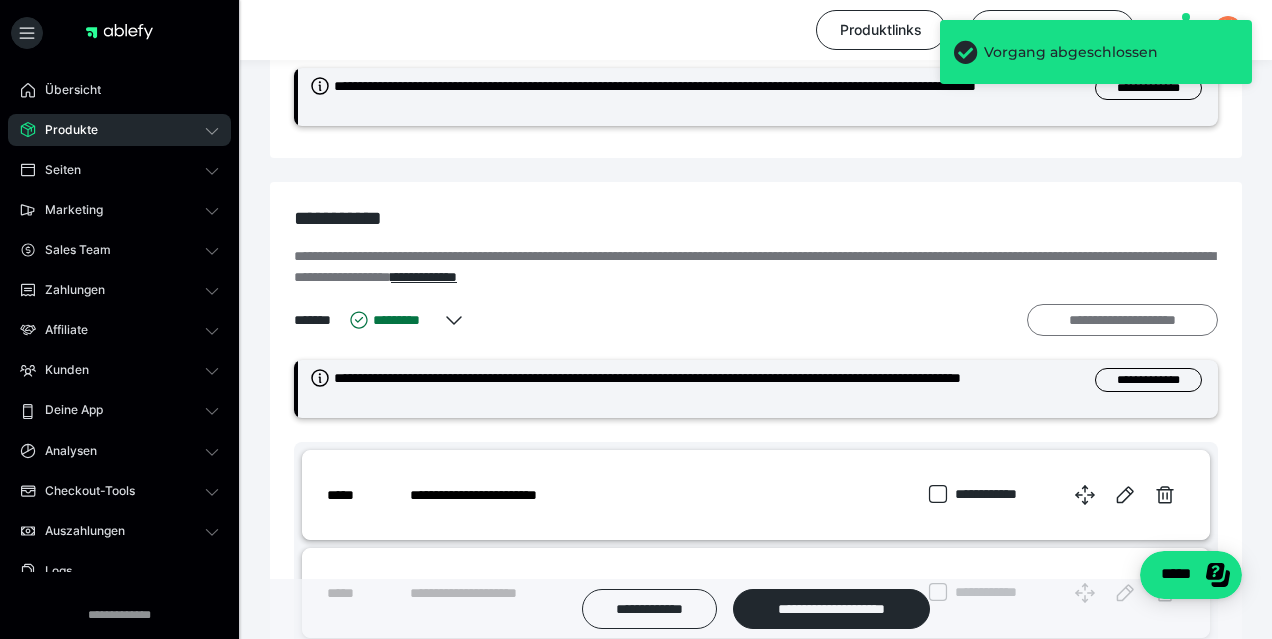 click on "**********" at bounding box center [1122, 320] 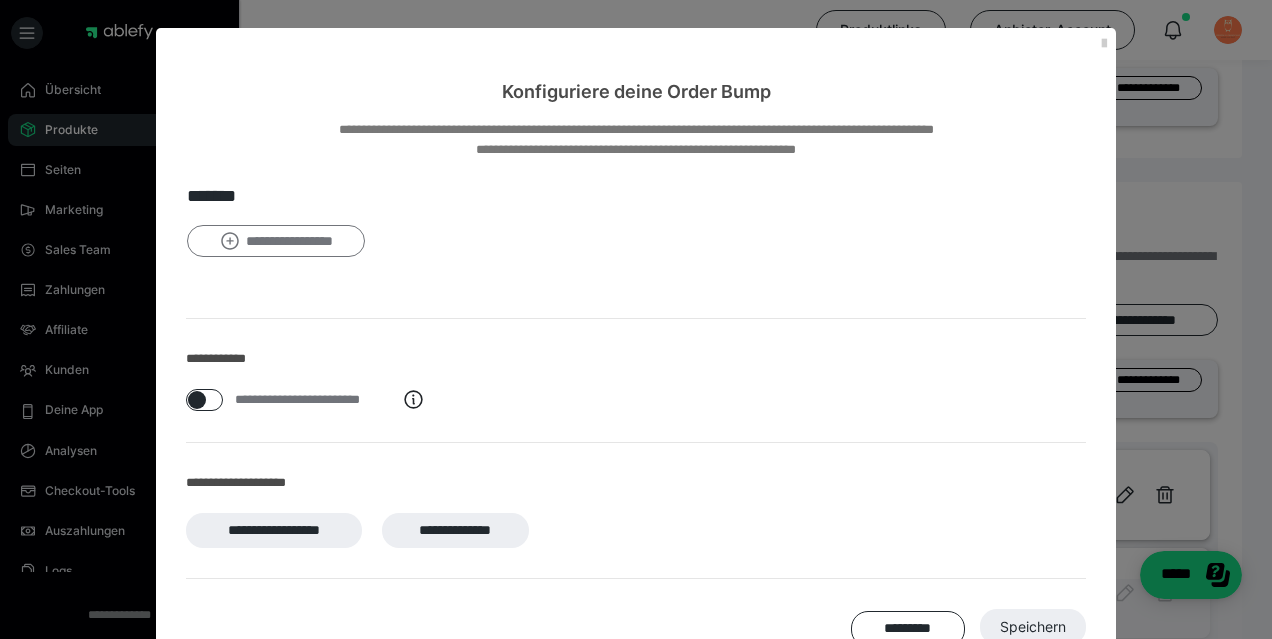 click on "**********" at bounding box center (276, 241) 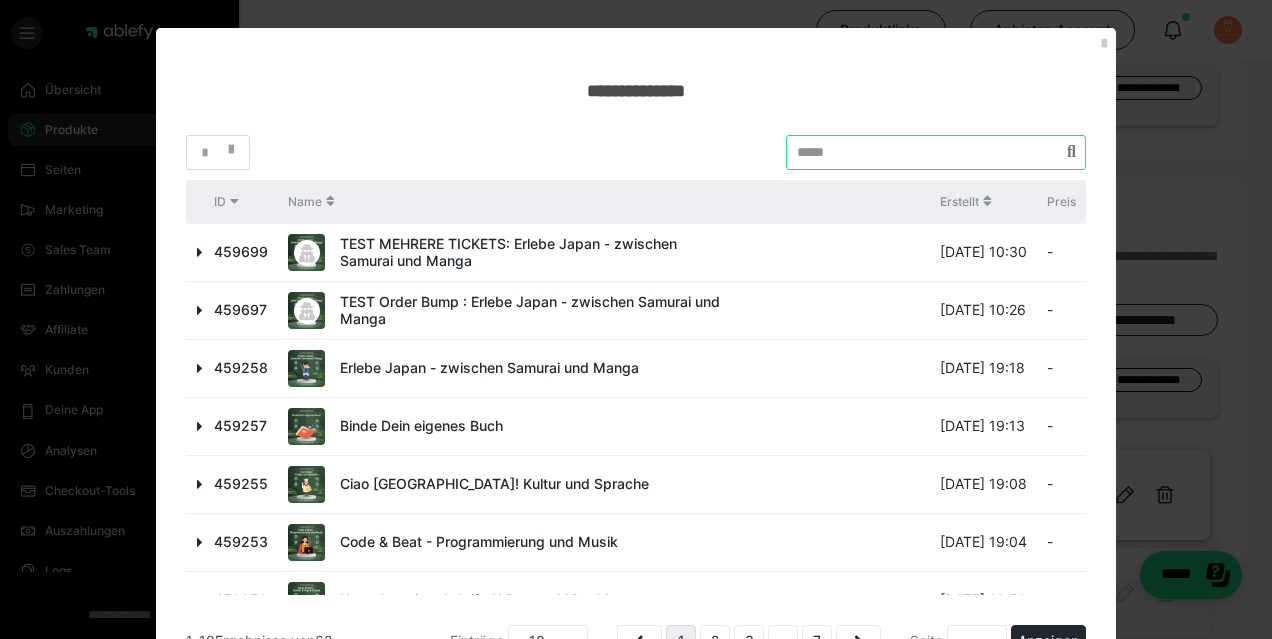 click at bounding box center (936, 152) 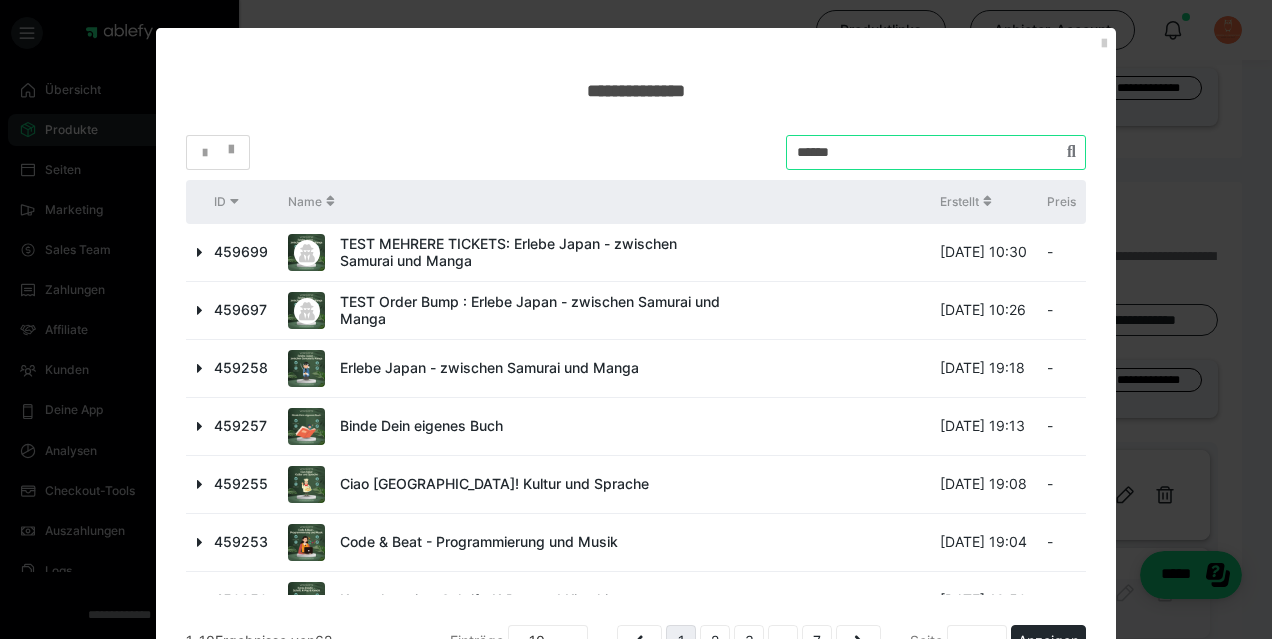 click at bounding box center [936, 152] 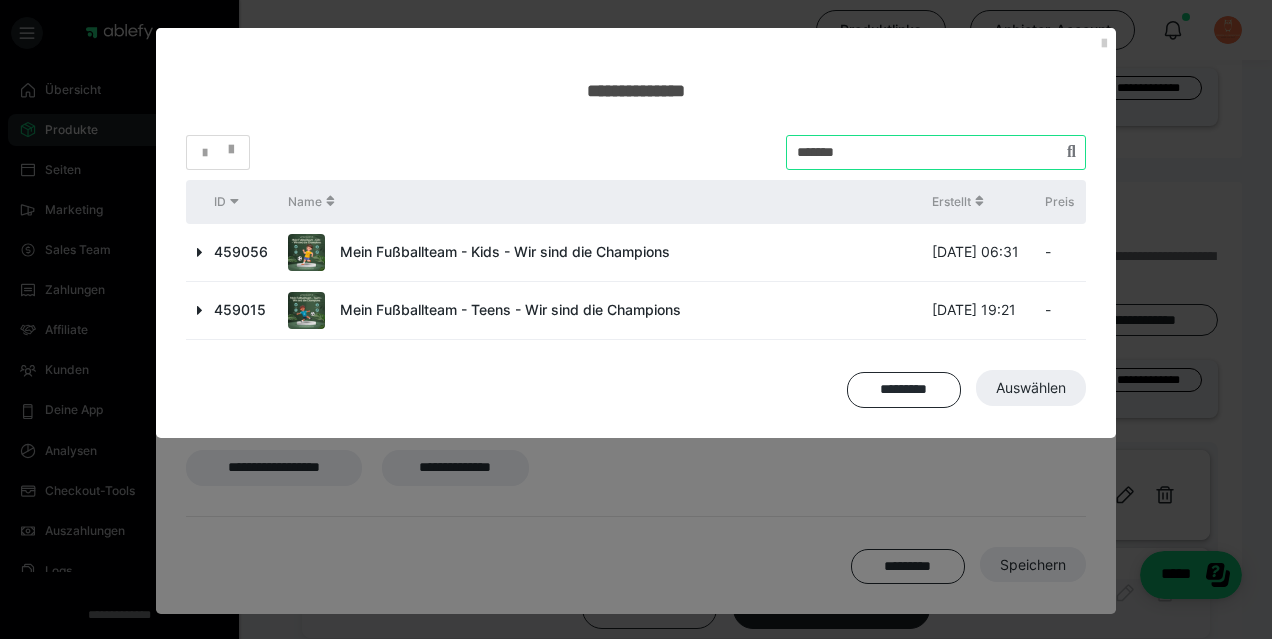 type on "*******" 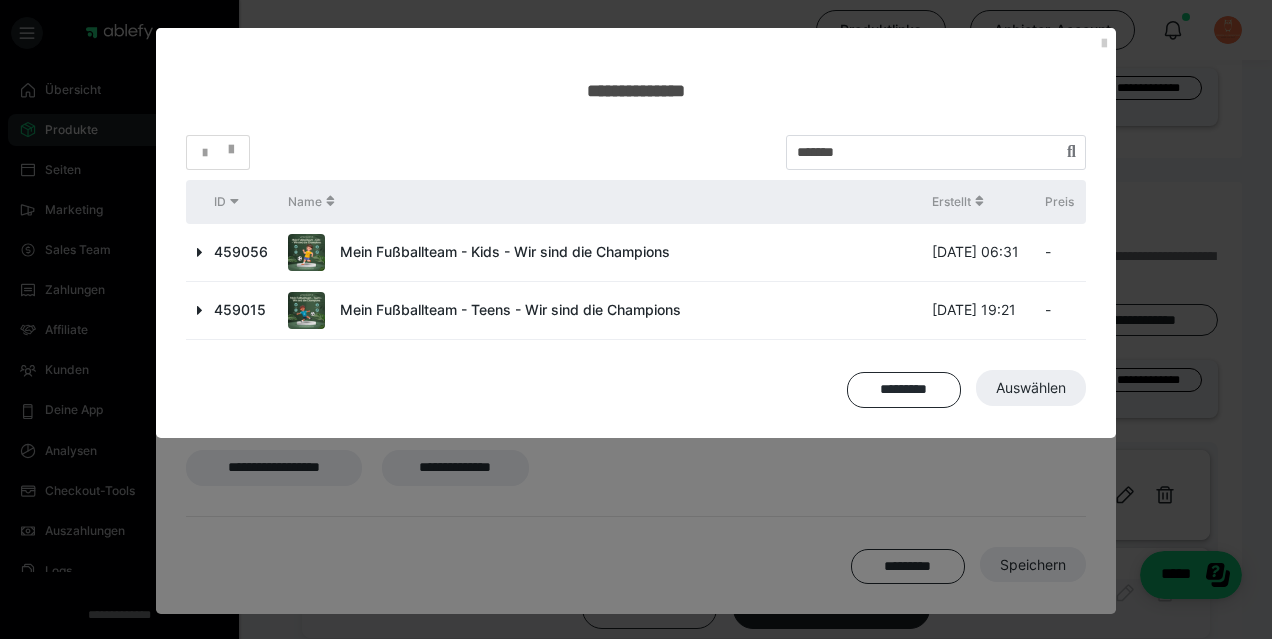 click at bounding box center (200, 252) 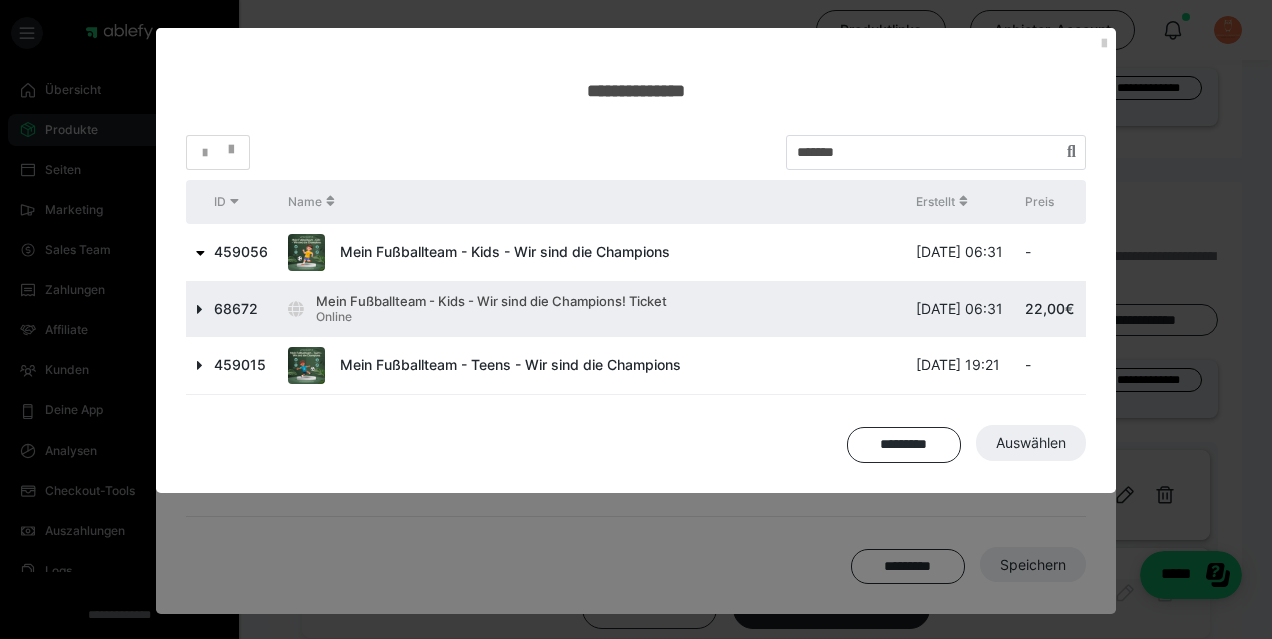 click at bounding box center [200, 309] 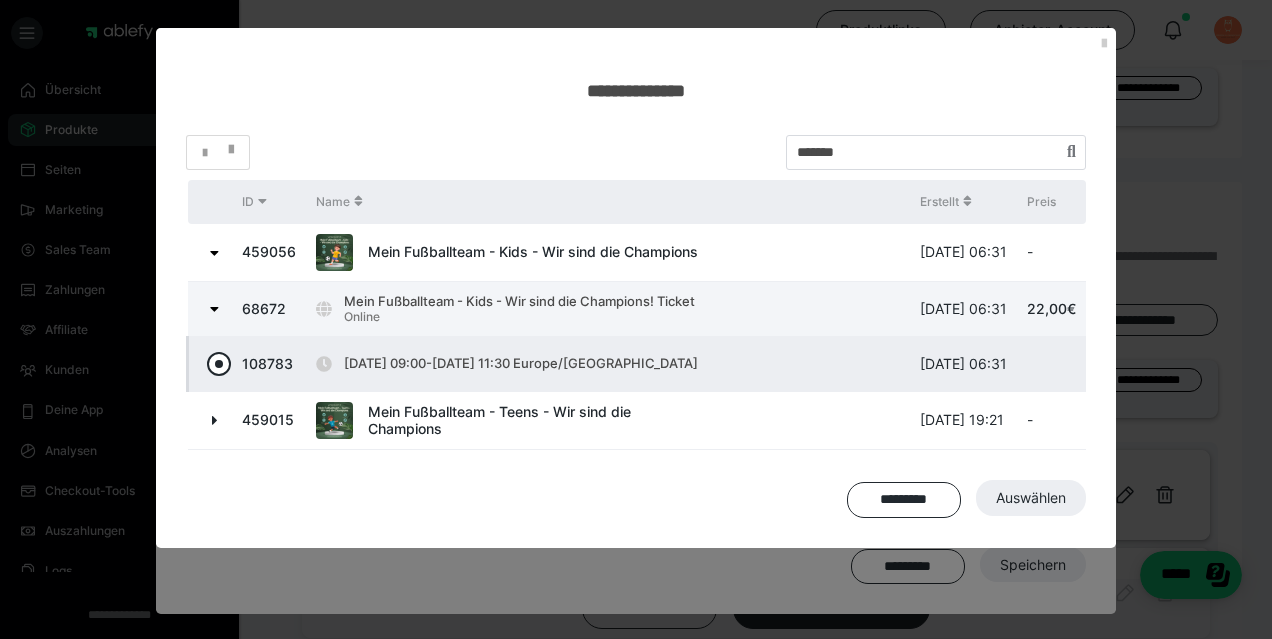 click at bounding box center [219, 364] 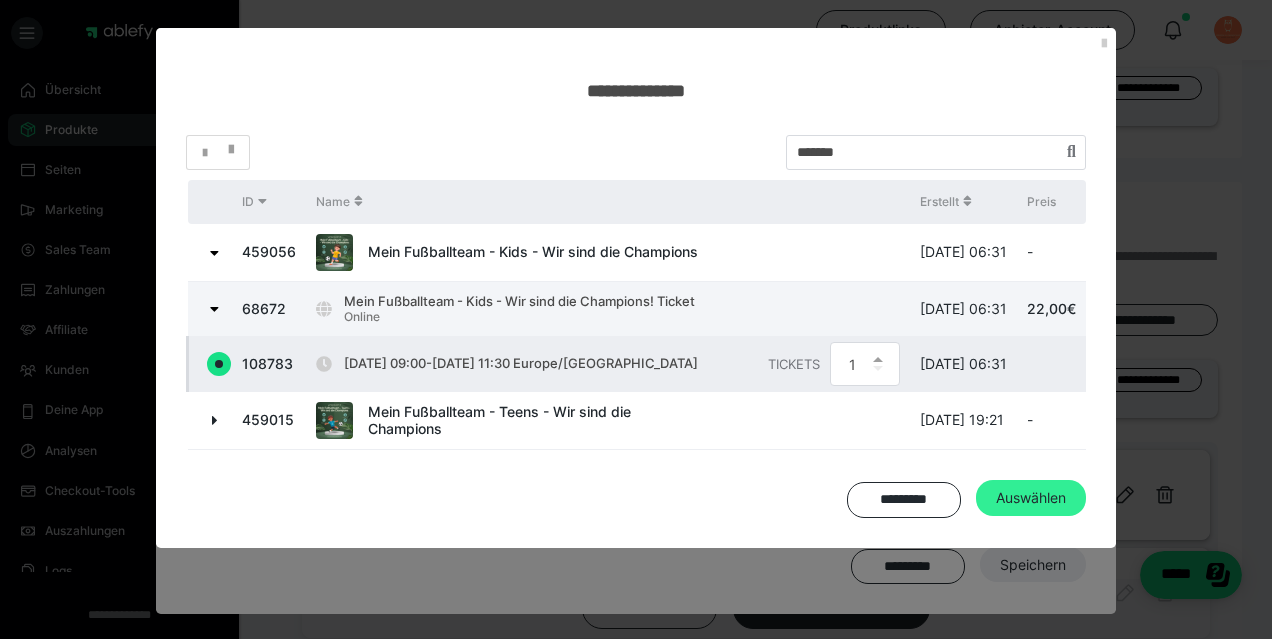 click on "Auswählen" at bounding box center (1031, 498) 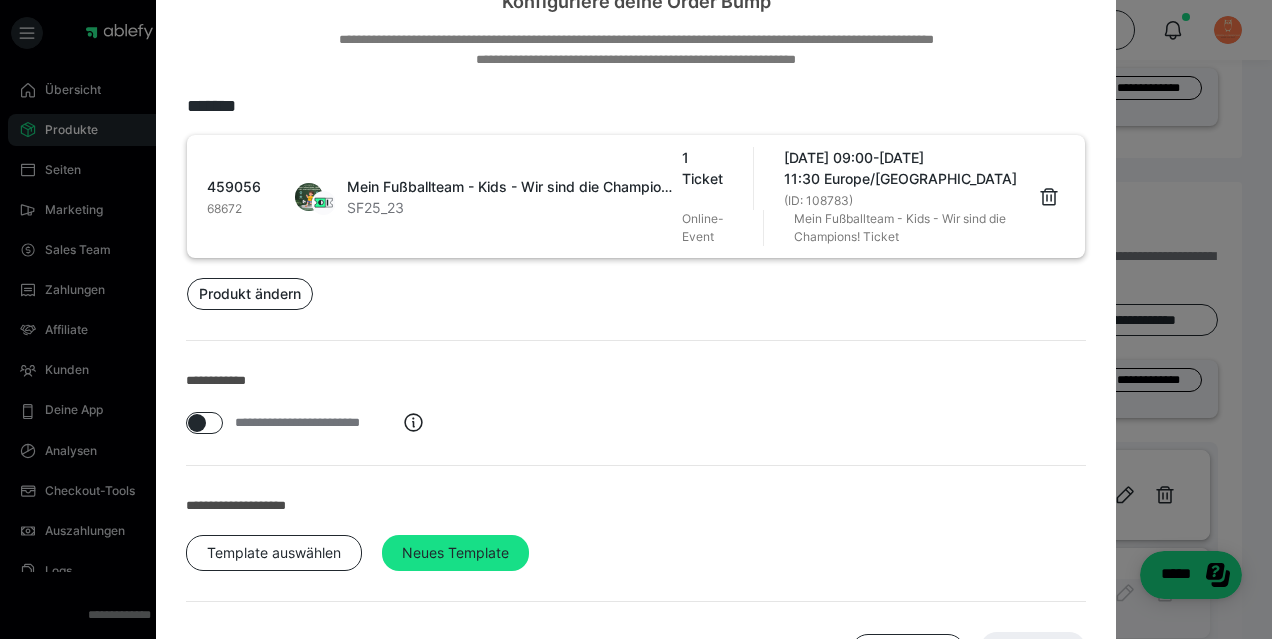 scroll, scrollTop: 155, scrollLeft: 0, axis: vertical 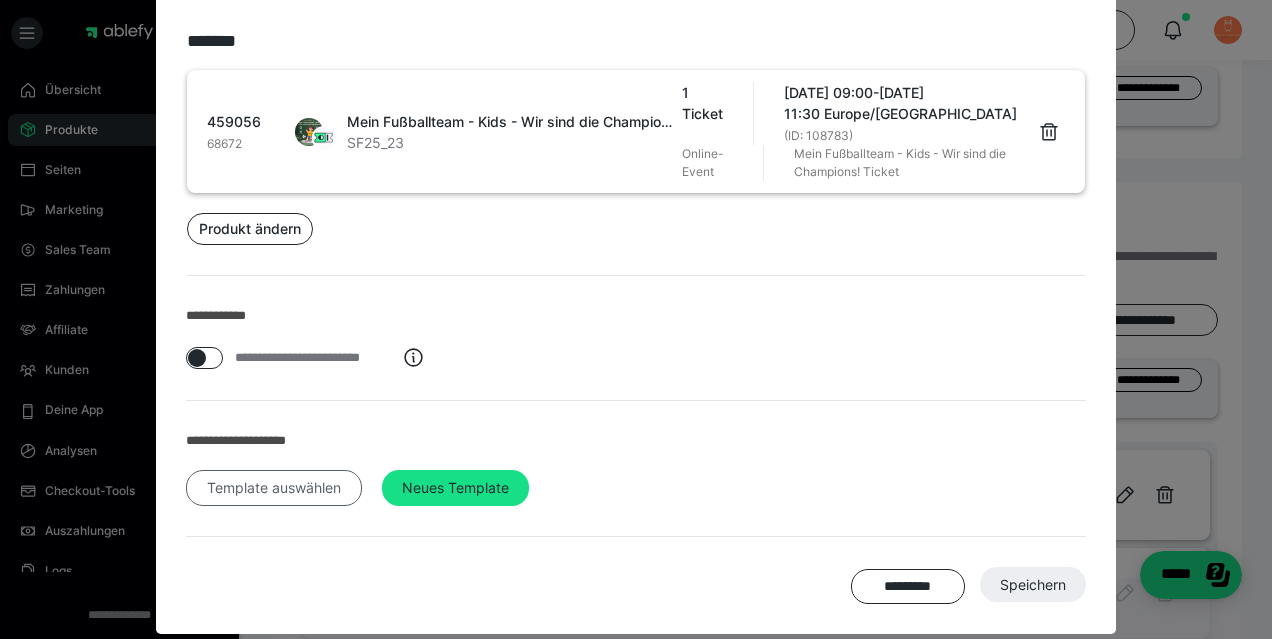 click on "Template auswählen" at bounding box center (274, 488) 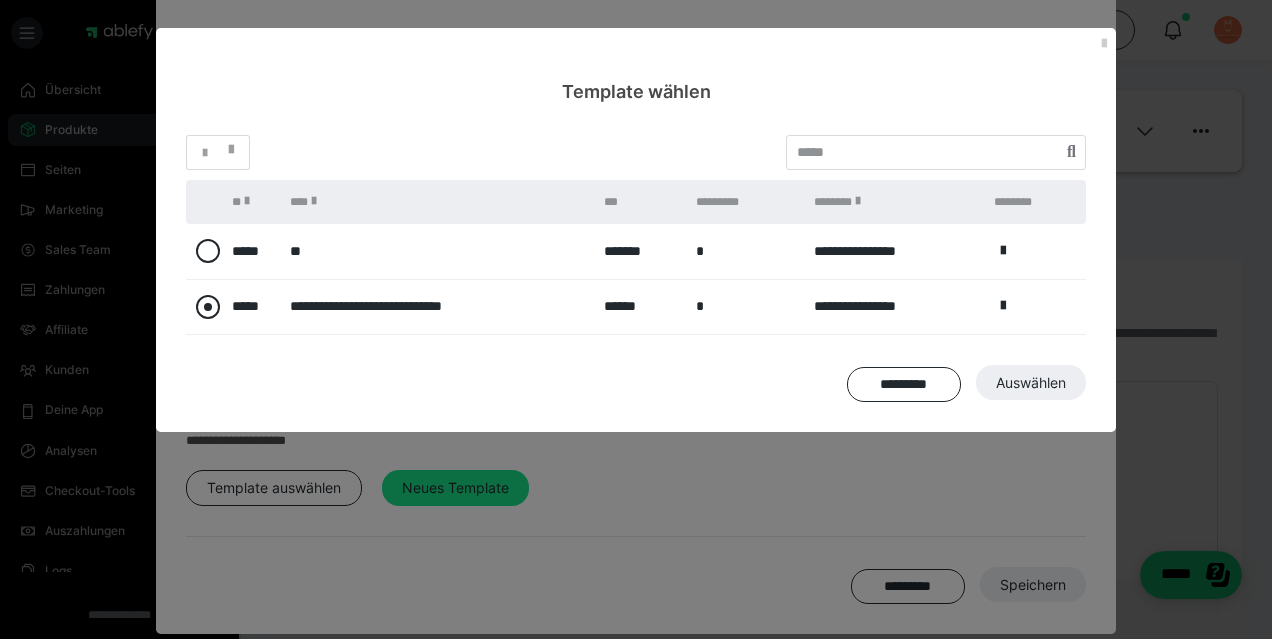 click at bounding box center (208, 307) 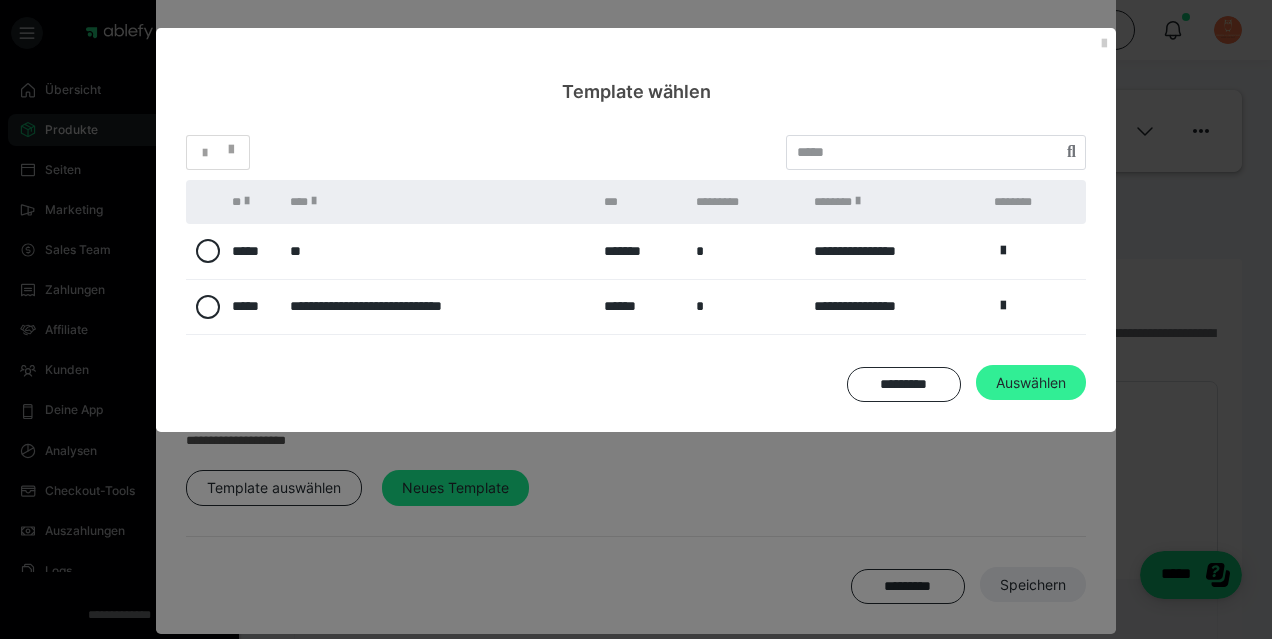 click on "Auswählen" at bounding box center (1033, 585) 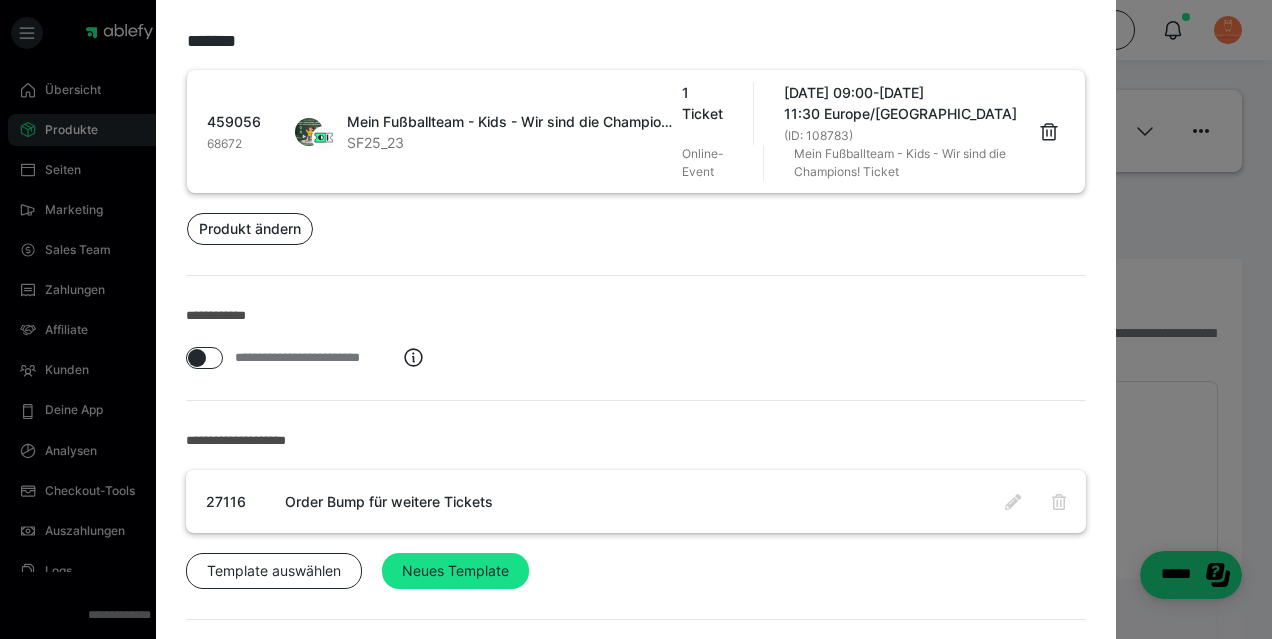 scroll, scrollTop: 238, scrollLeft: 0, axis: vertical 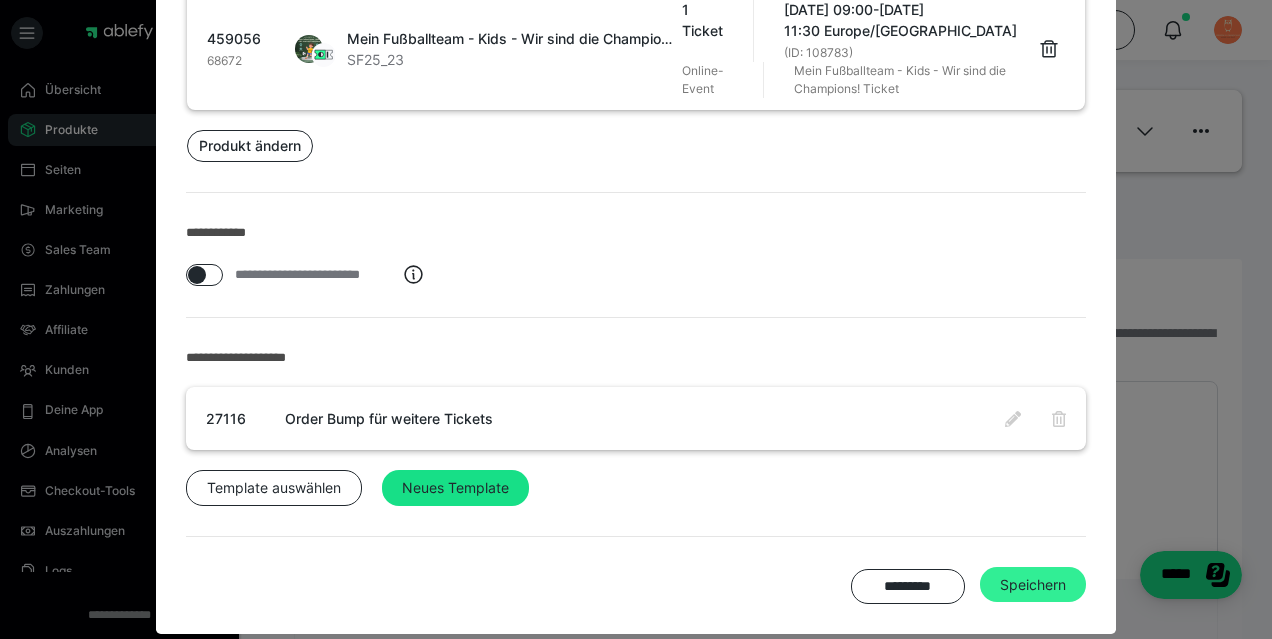 click on "Speichern" at bounding box center (1033, 585) 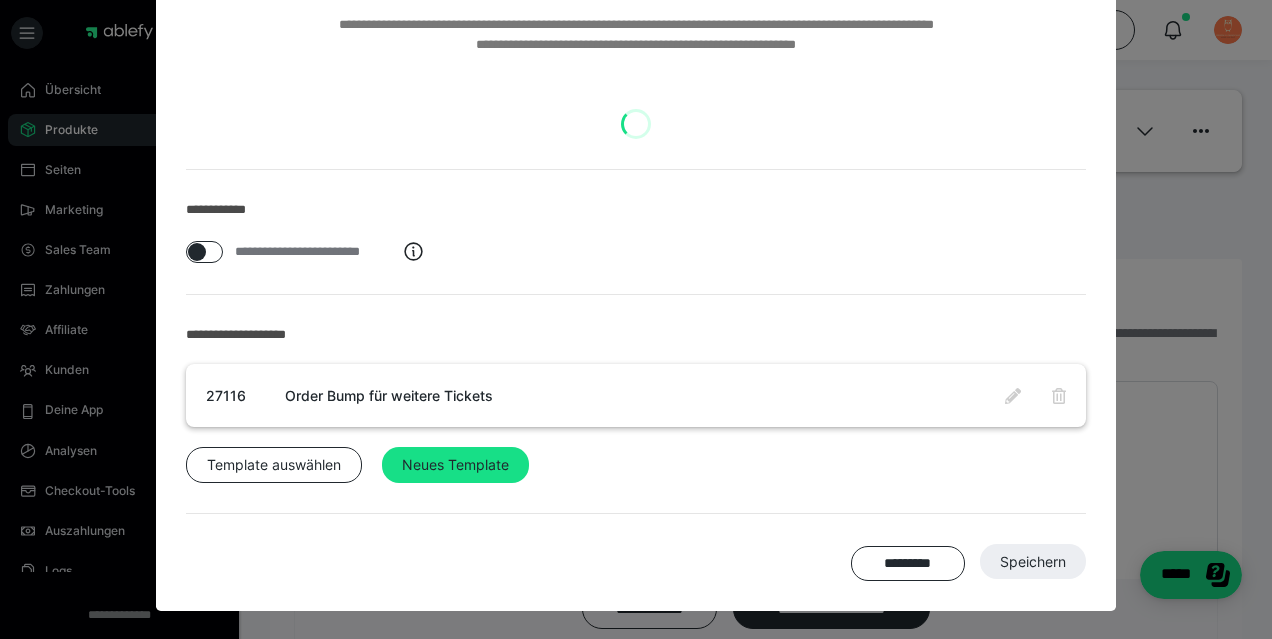 scroll, scrollTop: 103, scrollLeft: 0, axis: vertical 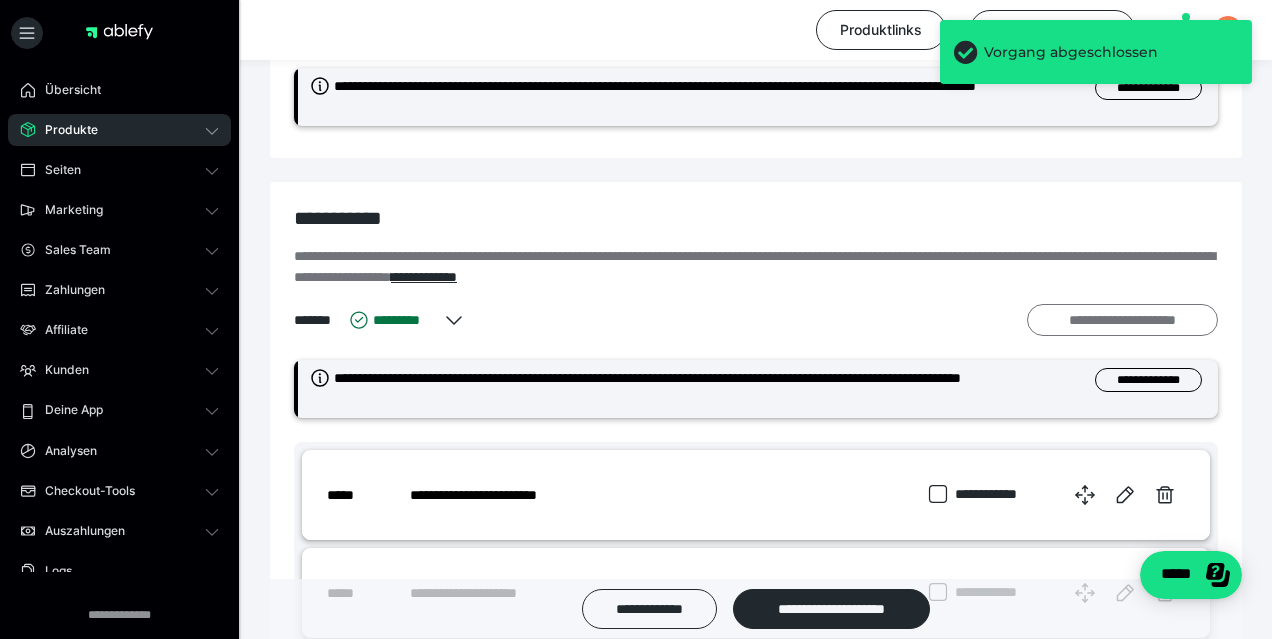click on "**********" at bounding box center (1122, 320) 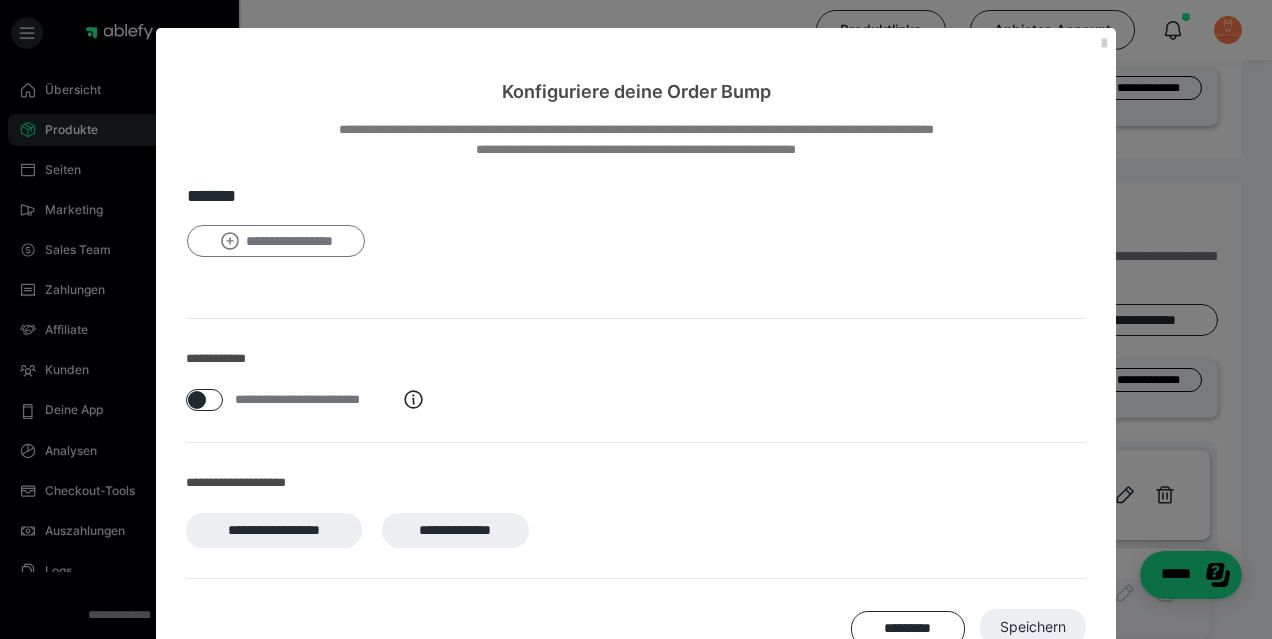 click on "**********" at bounding box center (276, 241) 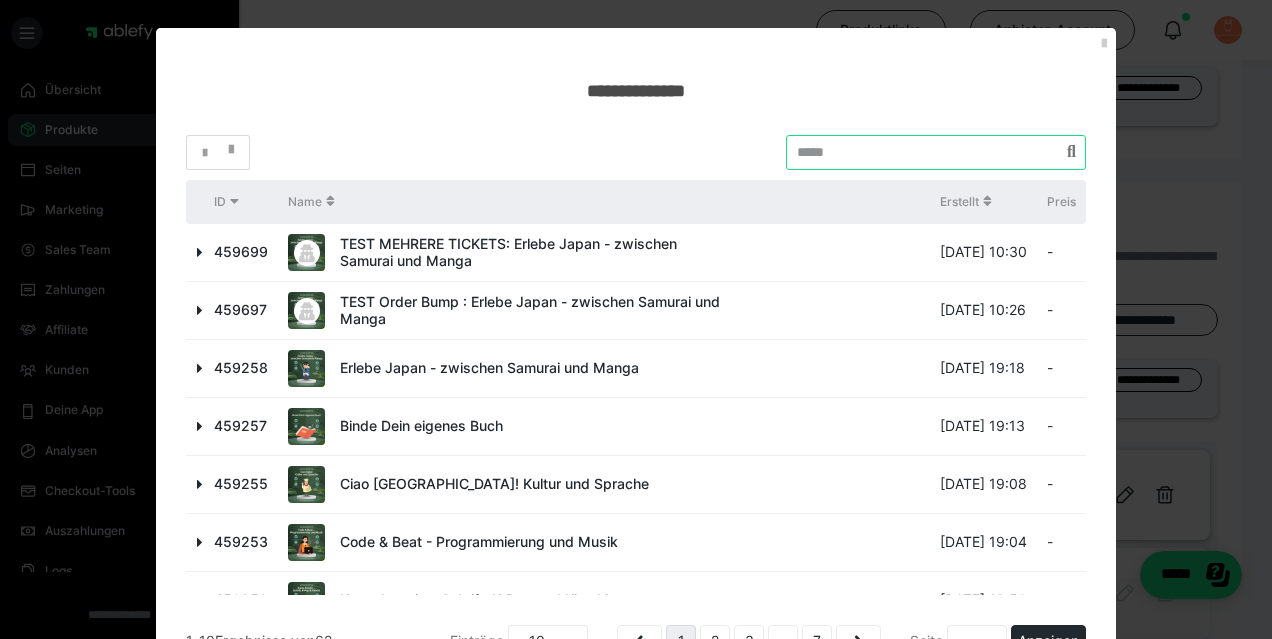 click at bounding box center [936, 152] 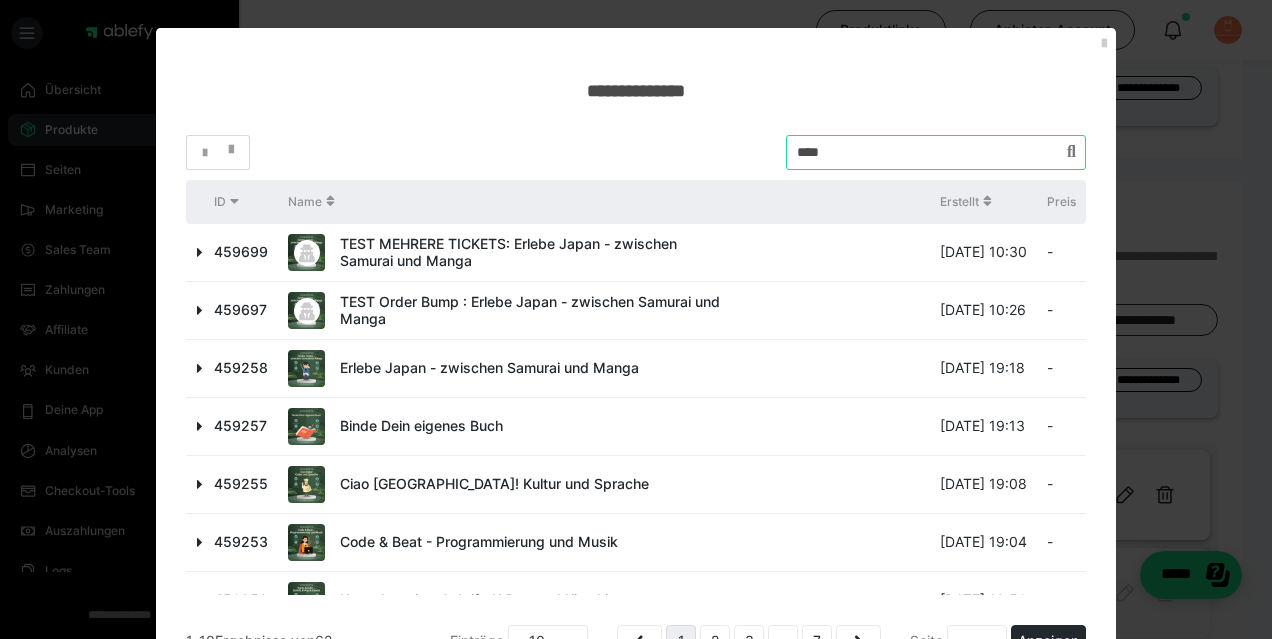 click at bounding box center [936, 152] 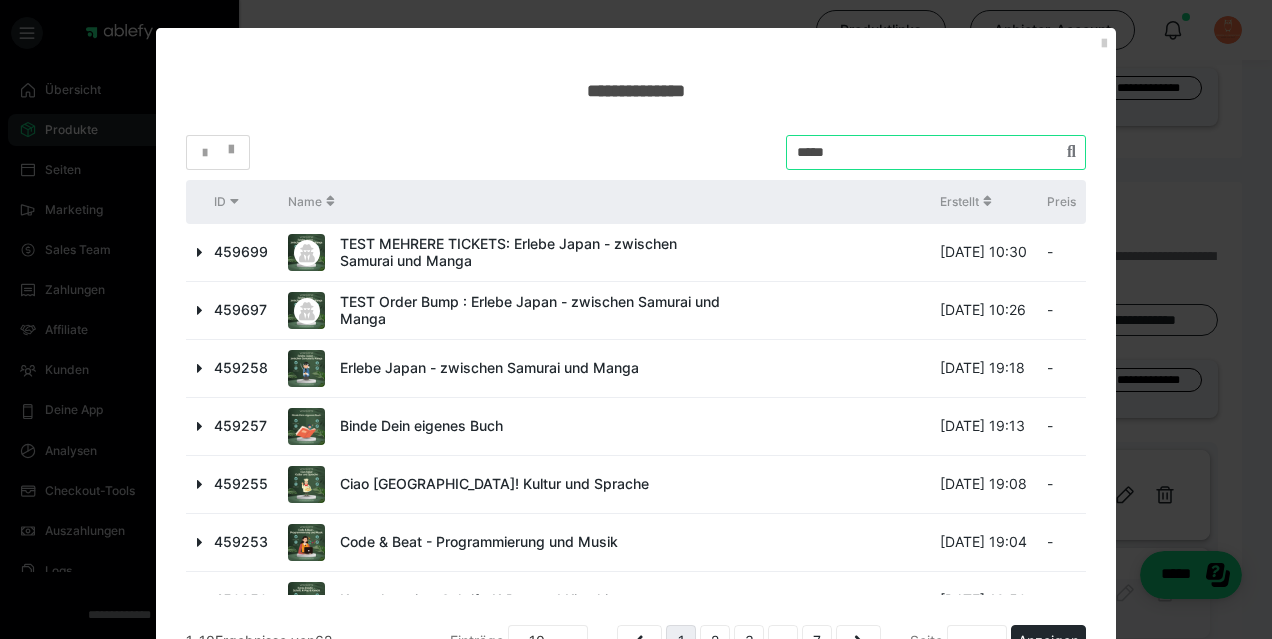 click at bounding box center (936, 152) 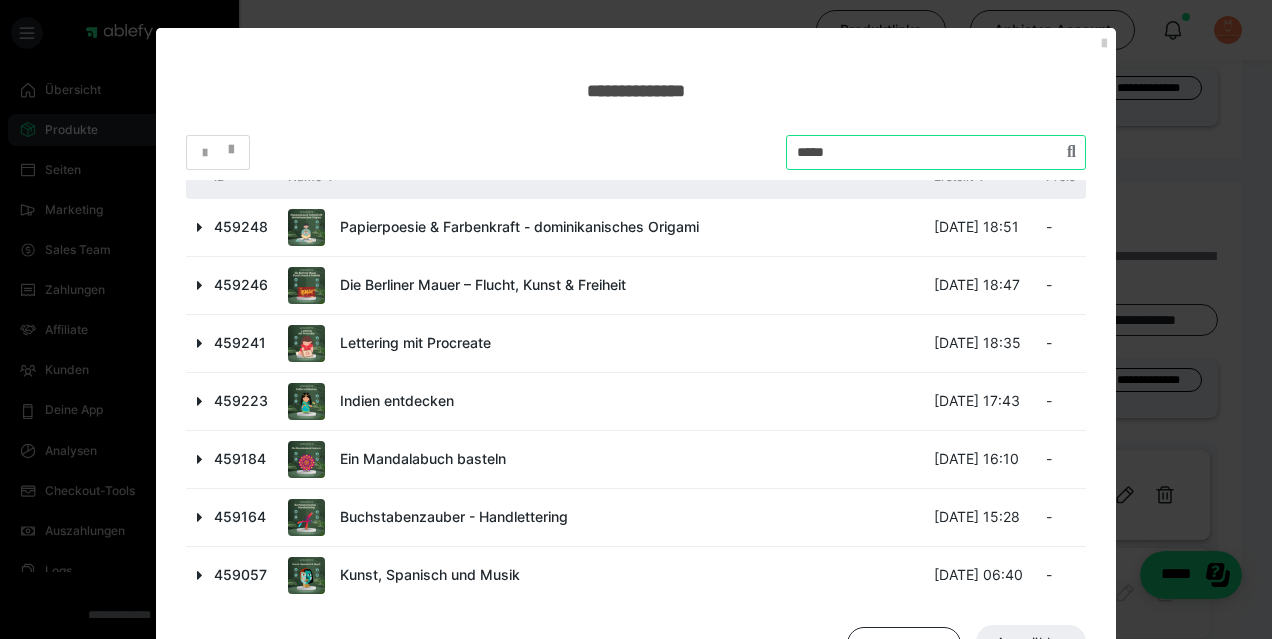 scroll, scrollTop: 34, scrollLeft: 0, axis: vertical 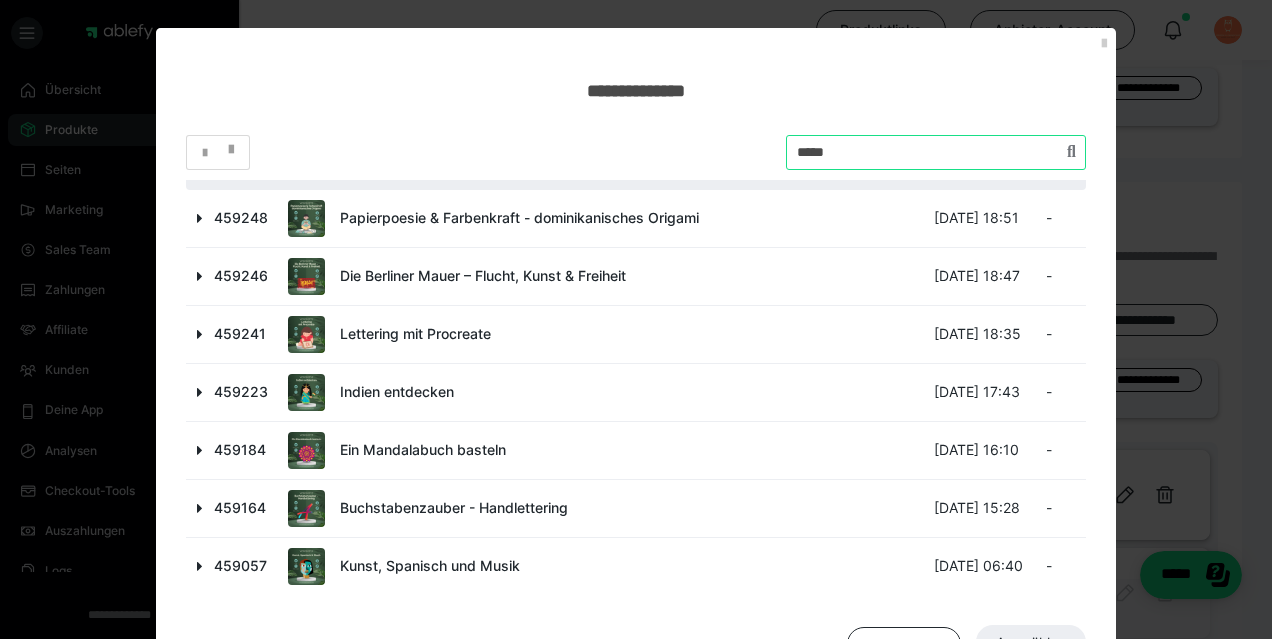 type on "*****" 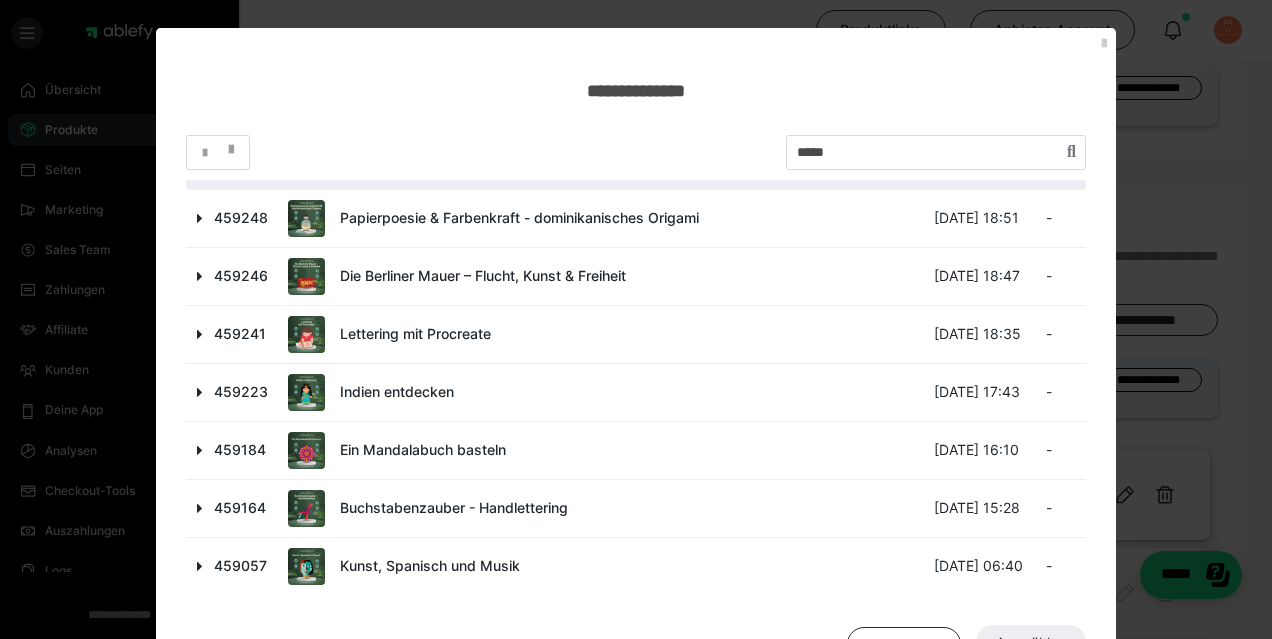 click at bounding box center [200, 566] 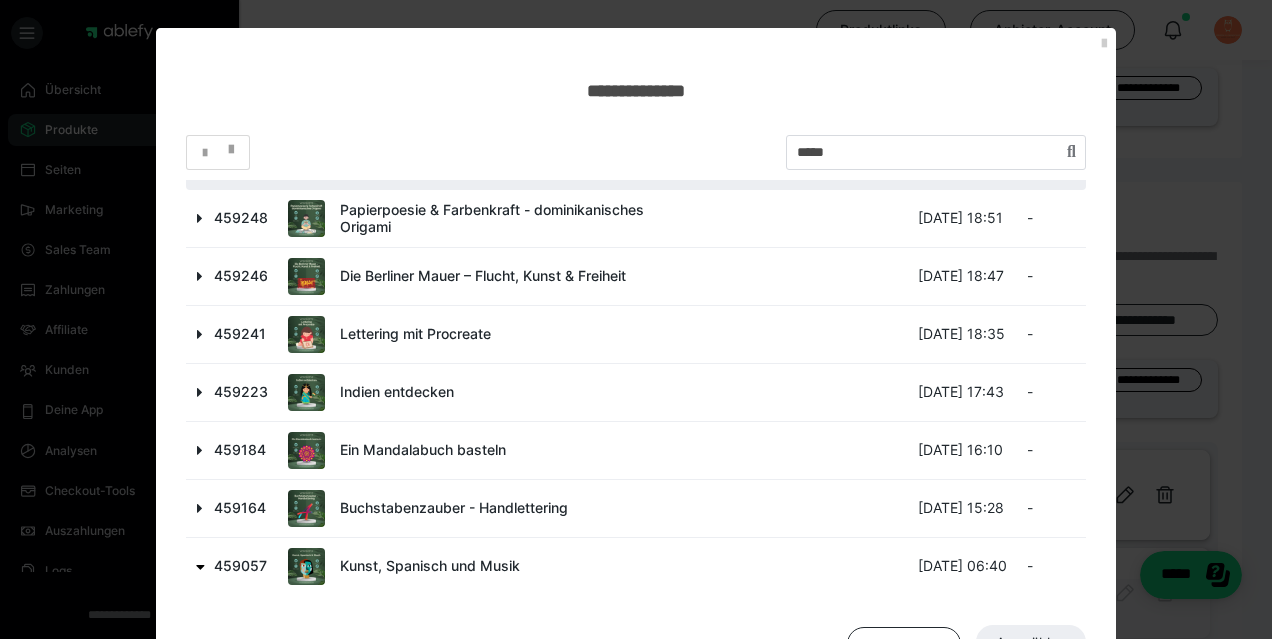 scroll, scrollTop: 89, scrollLeft: 0, axis: vertical 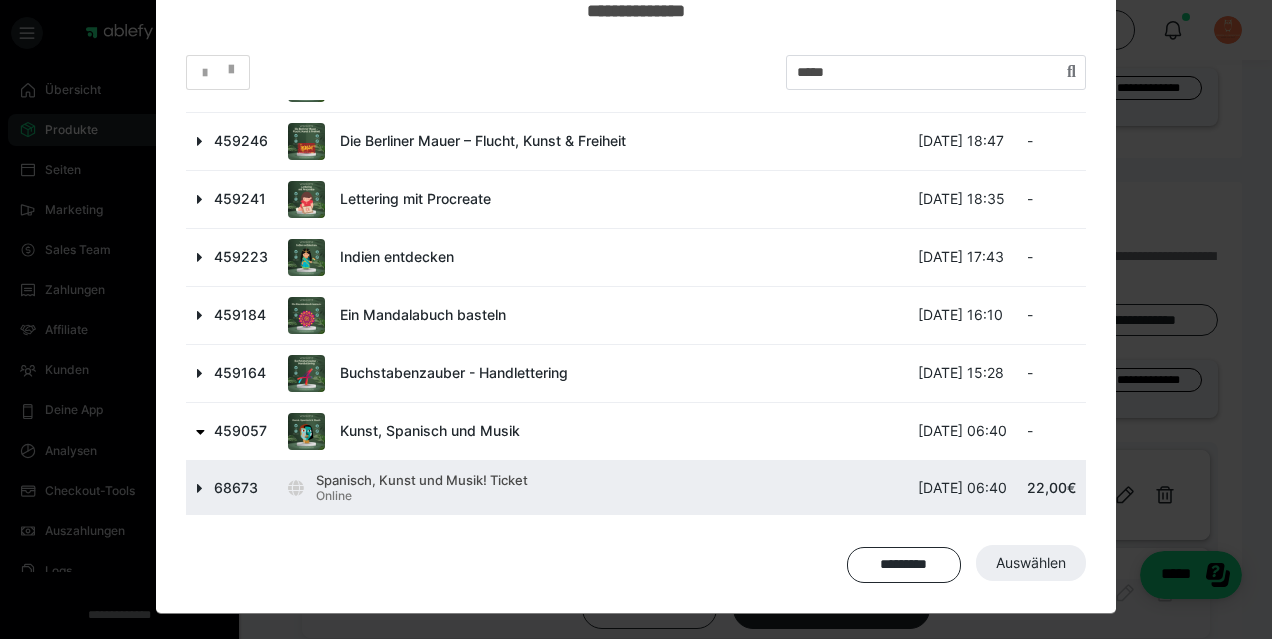 click at bounding box center (200, 488) 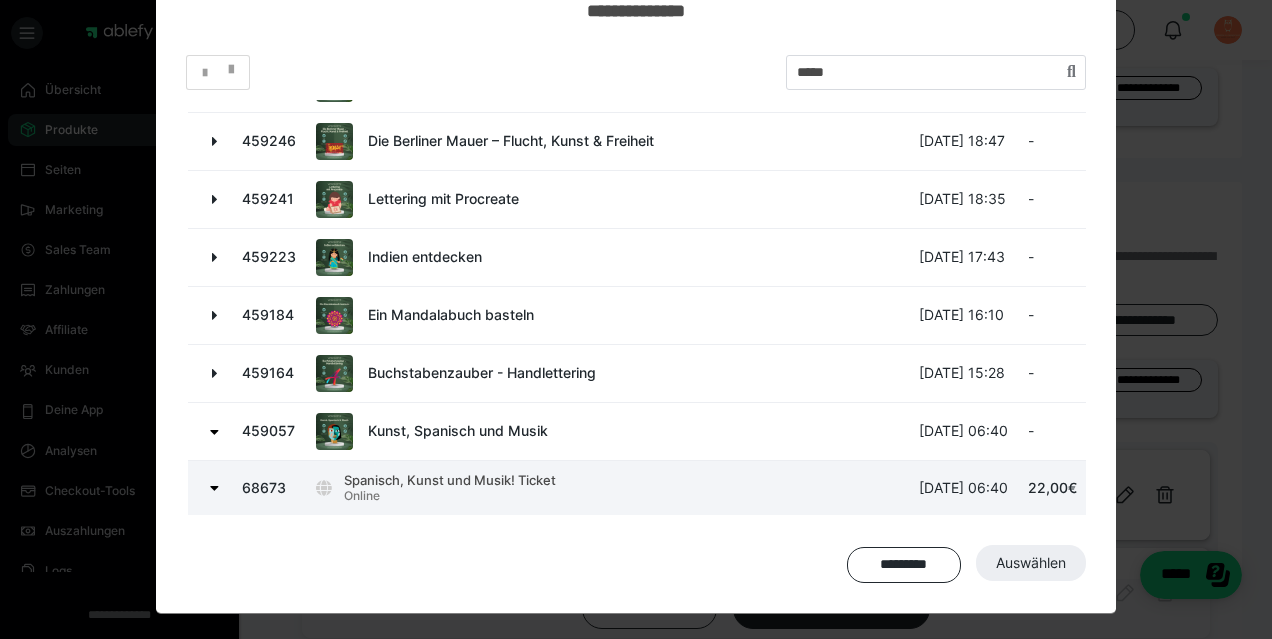 click at bounding box center [215, 488] 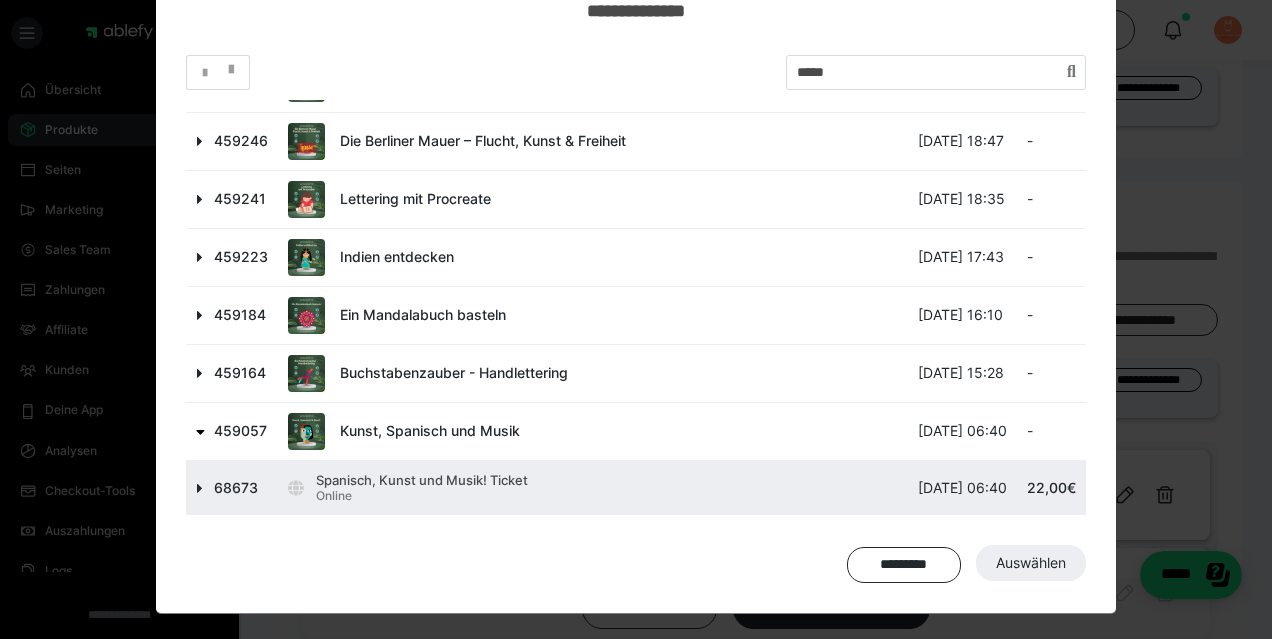 click at bounding box center [200, 488] 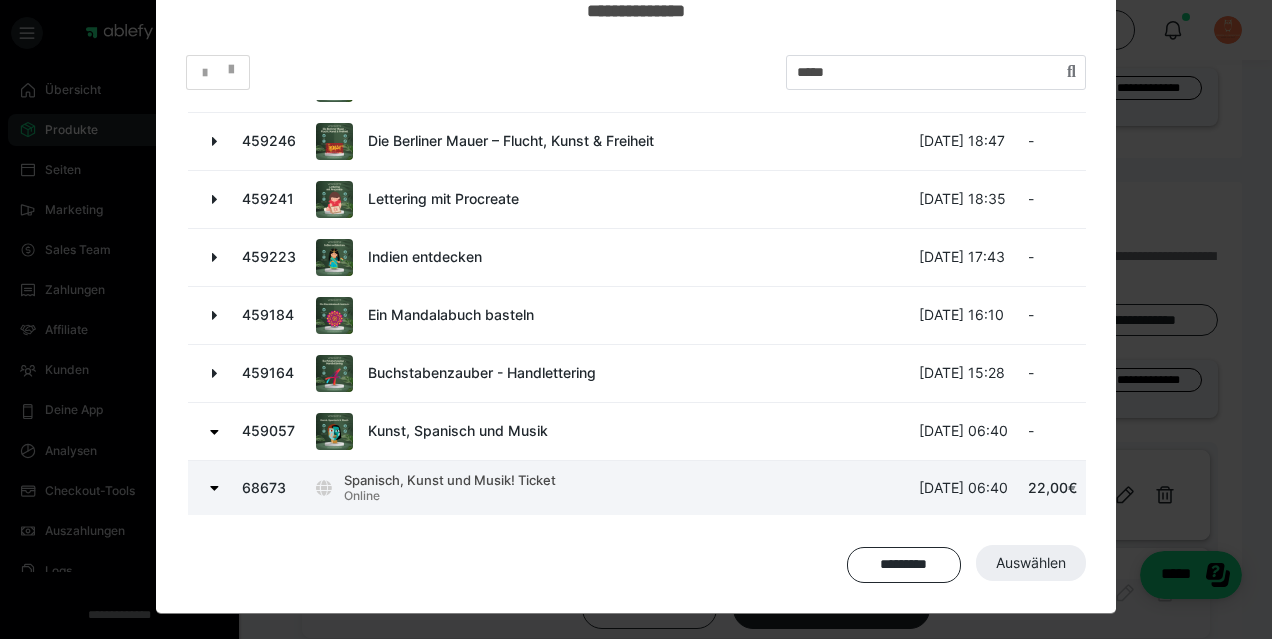 scroll, scrollTop: 144, scrollLeft: 0, axis: vertical 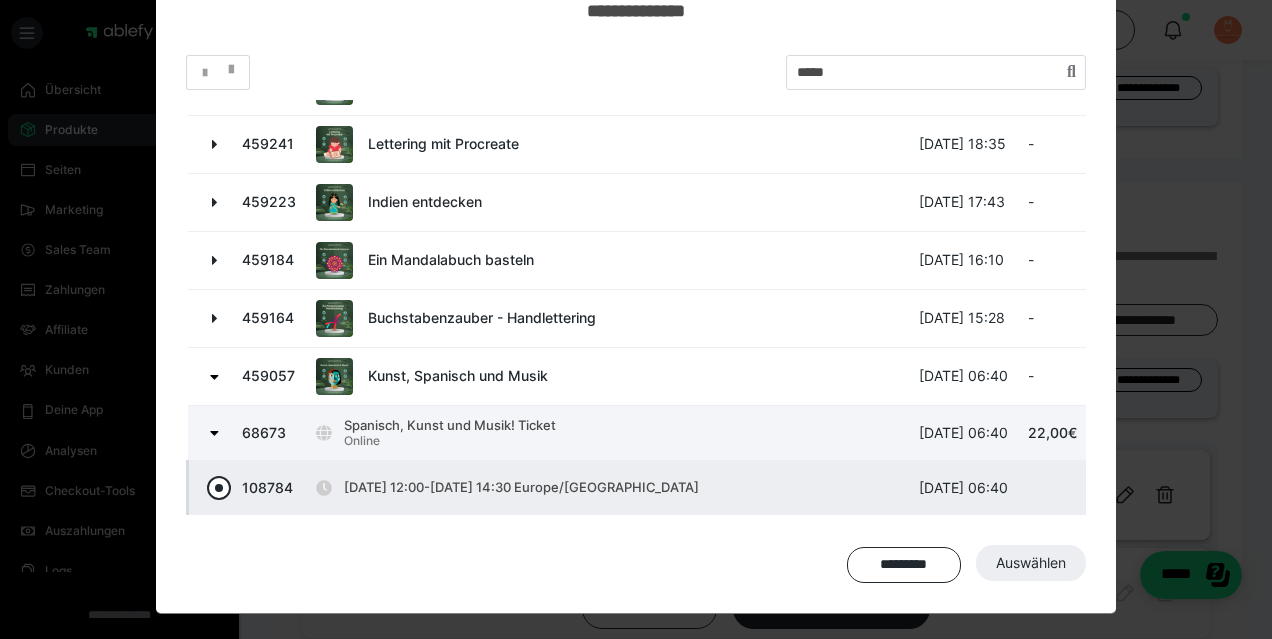 click at bounding box center (219, 488) 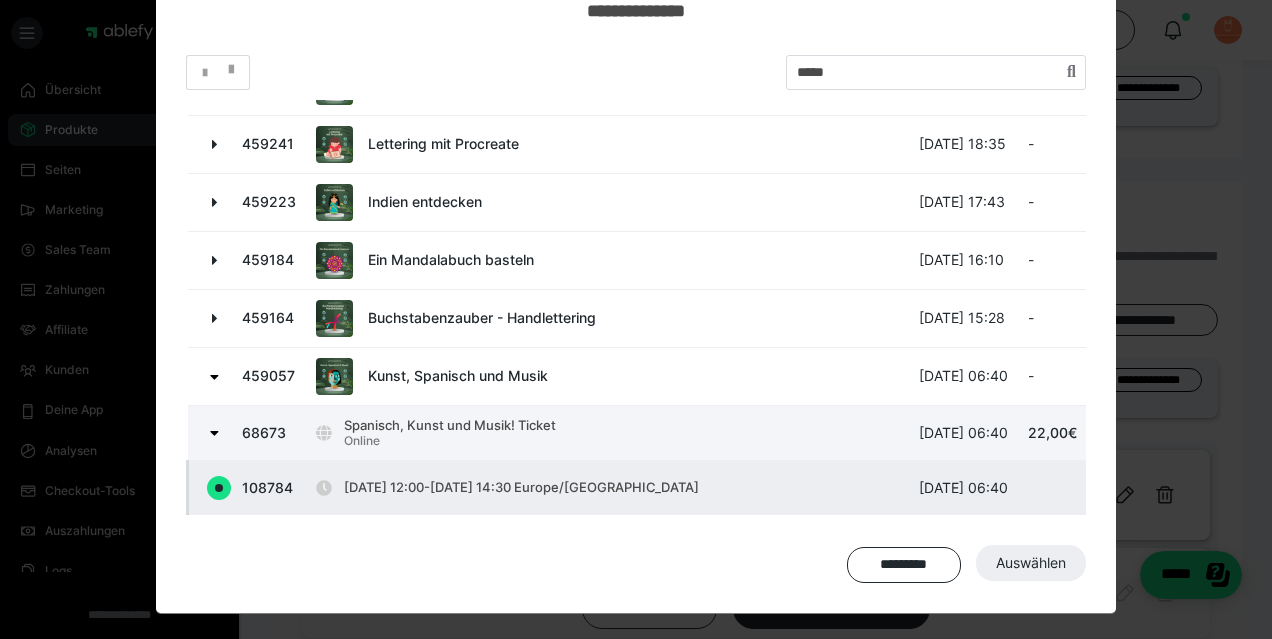 radio on "true" 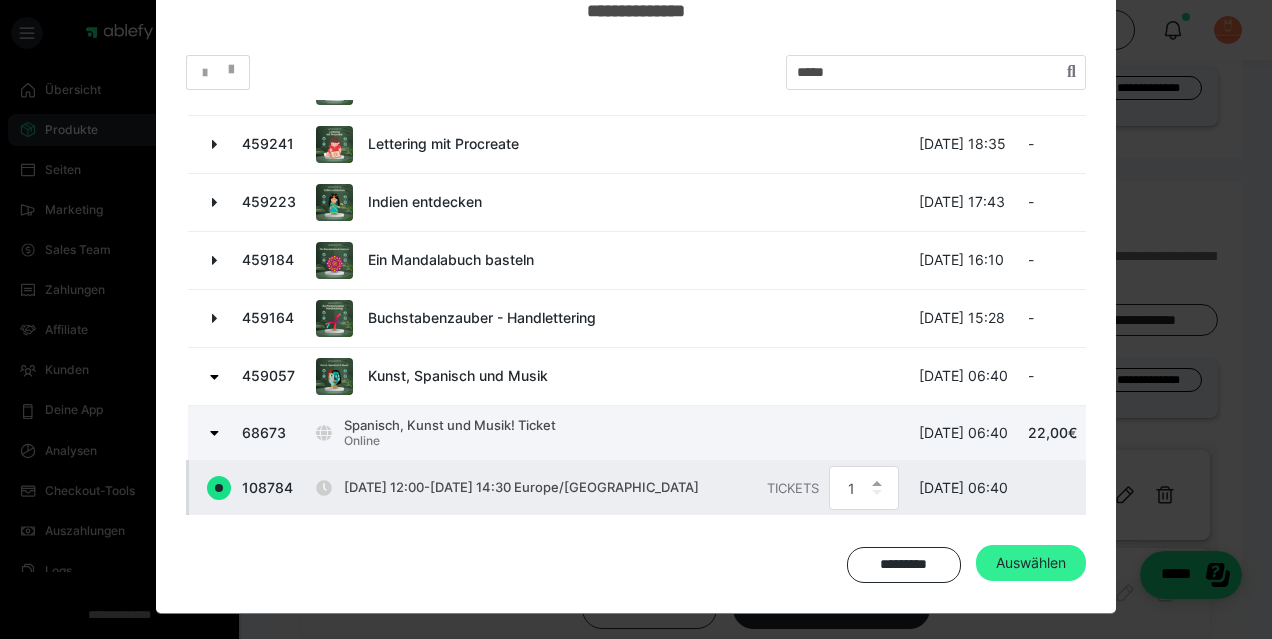 click on "Auswählen" at bounding box center (1031, 563) 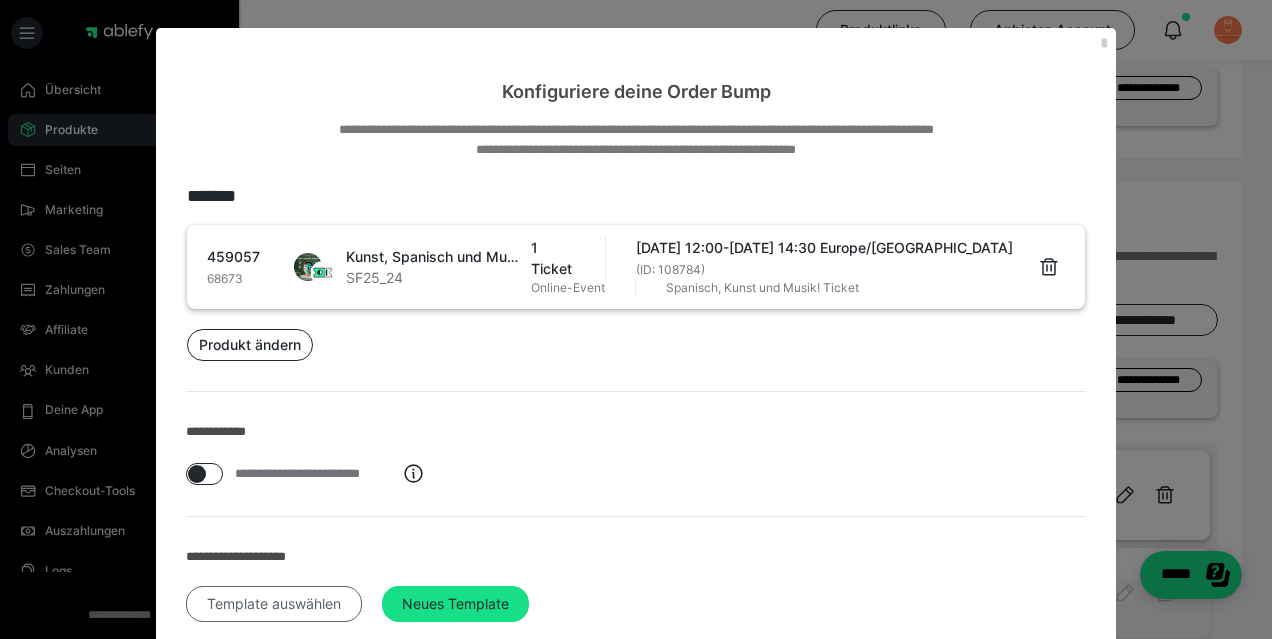 click on "Template auswählen" at bounding box center [274, 604] 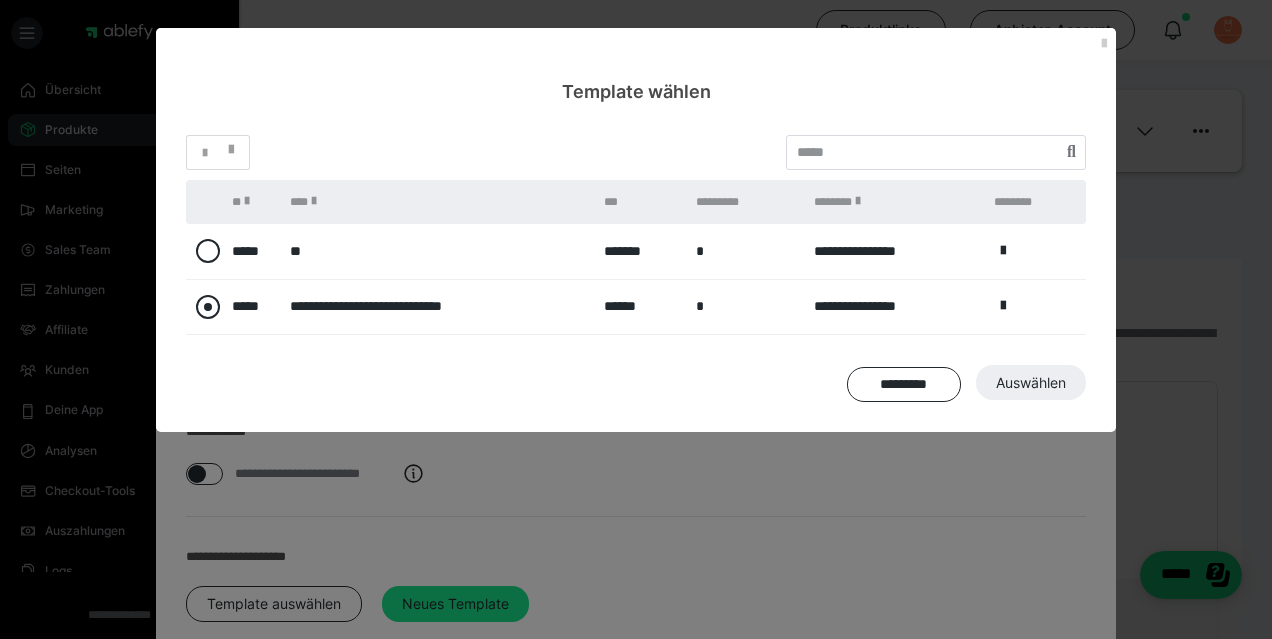 click at bounding box center (208, 307) 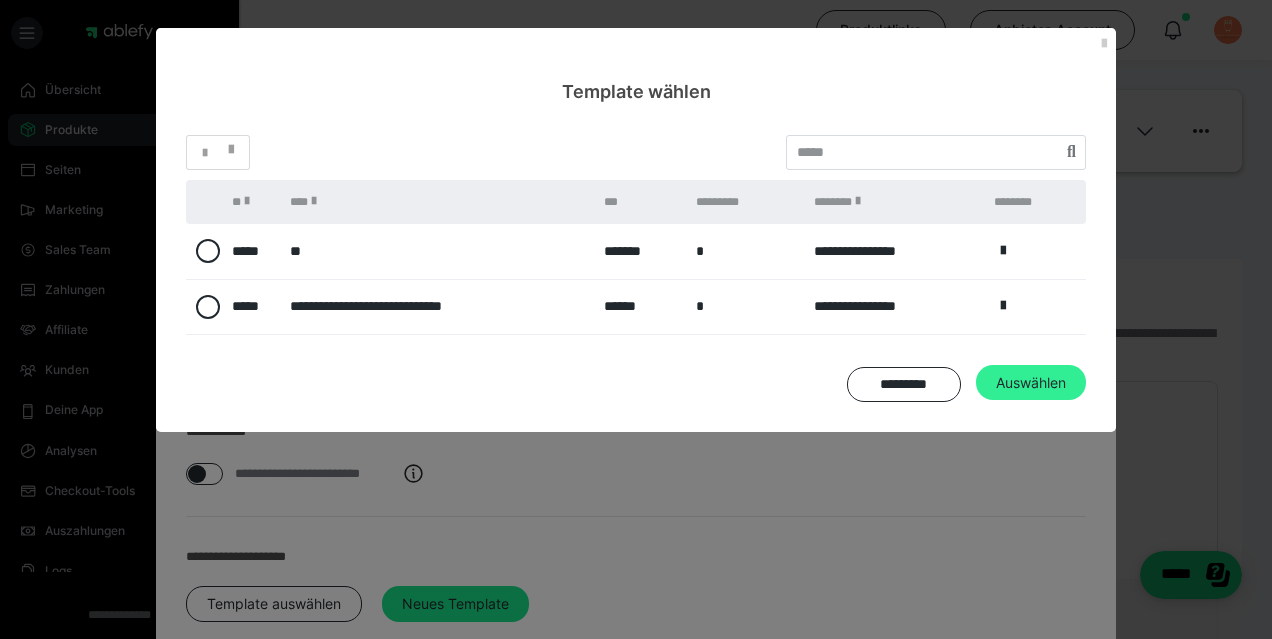 click on "Auswählen" at bounding box center [1033, 701] 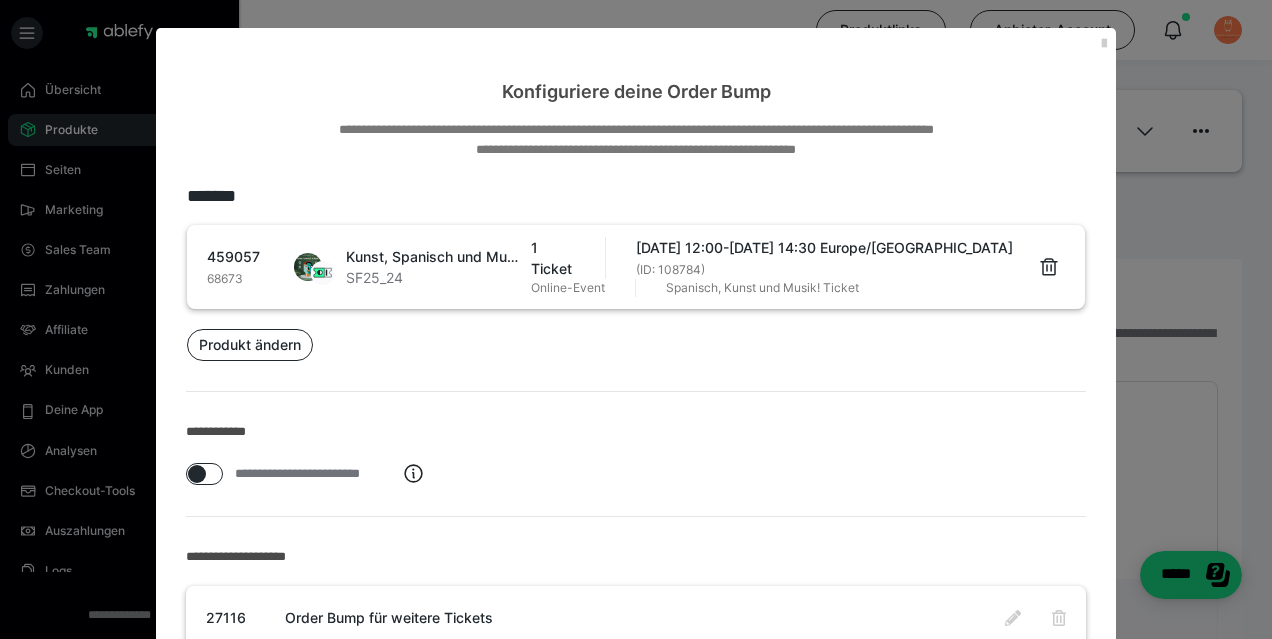scroll, scrollTop: 220, scrollLeft: 0, axis: vertical 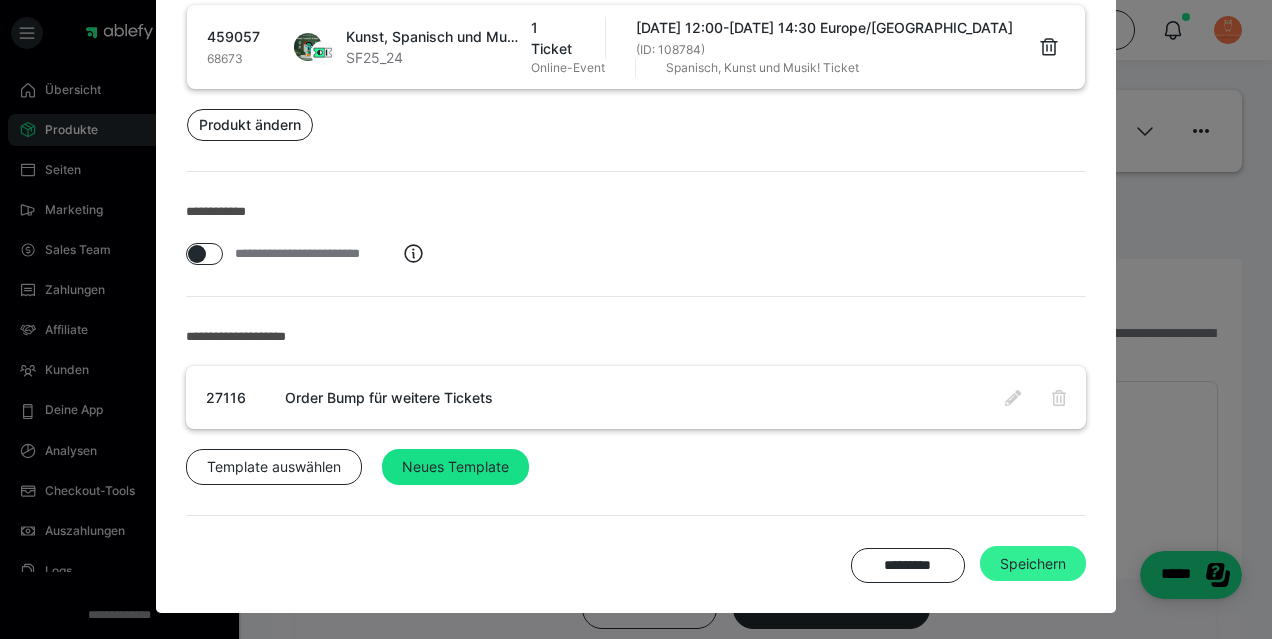 click on "Speichern" at bounding box center [1033, 564] 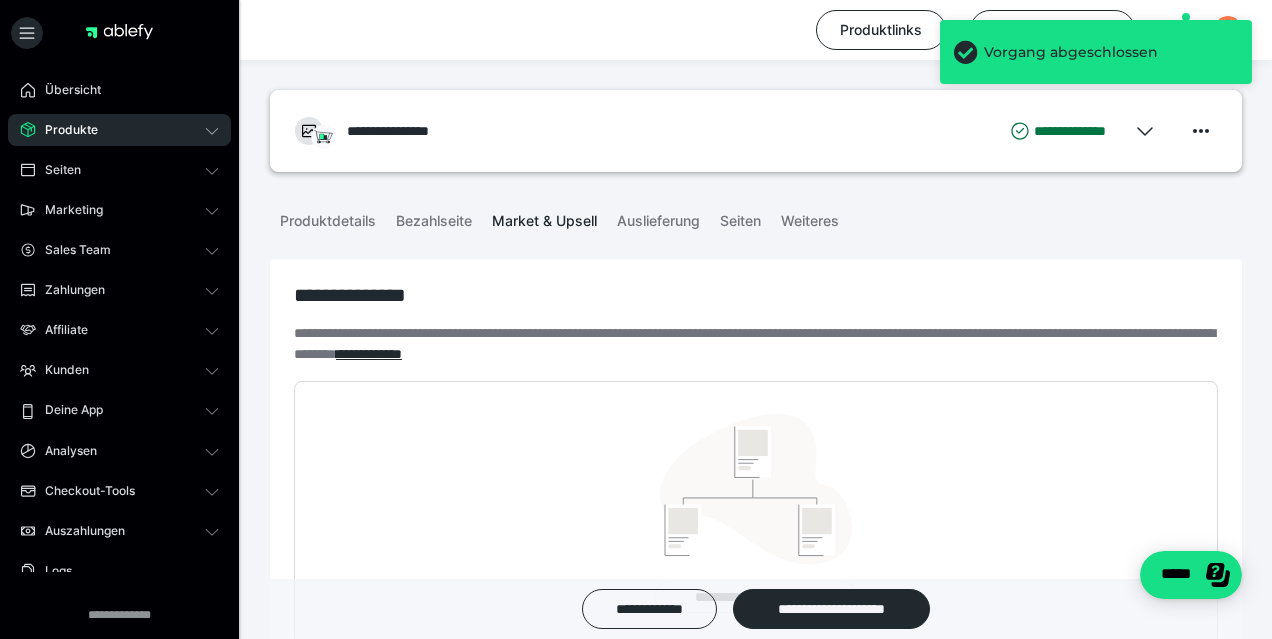 scroll, scrollTop: 602, scrollLeft: 0, axis: vertical 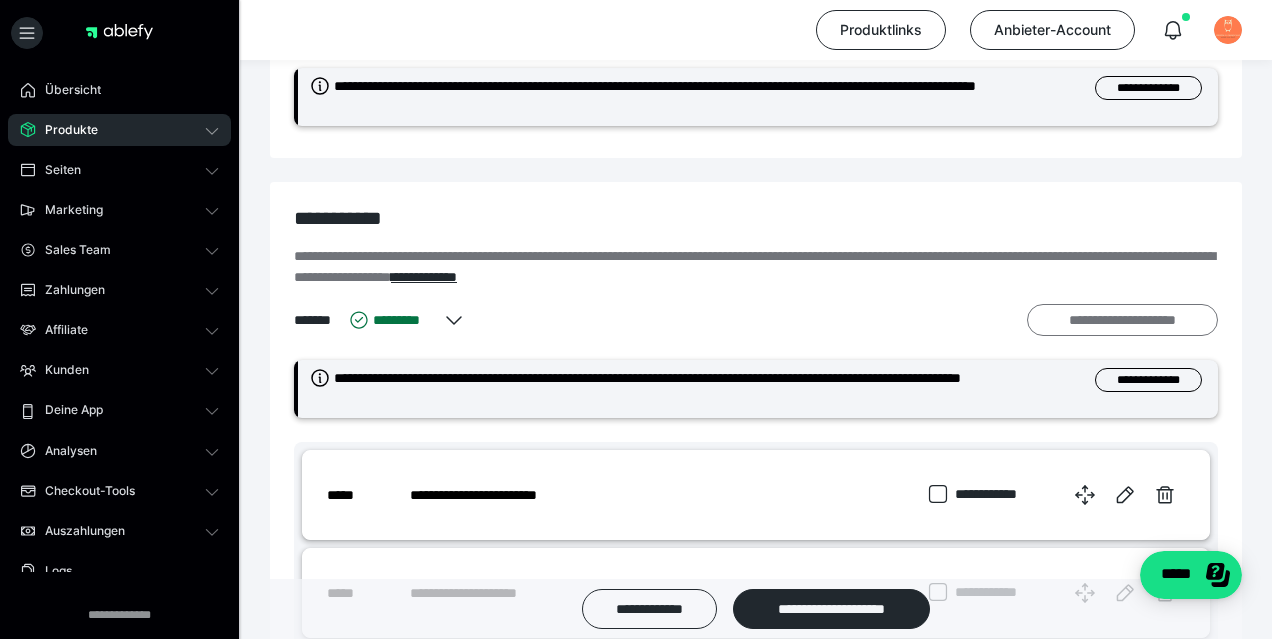 click on "**********" at bounding box center [1122, 320] 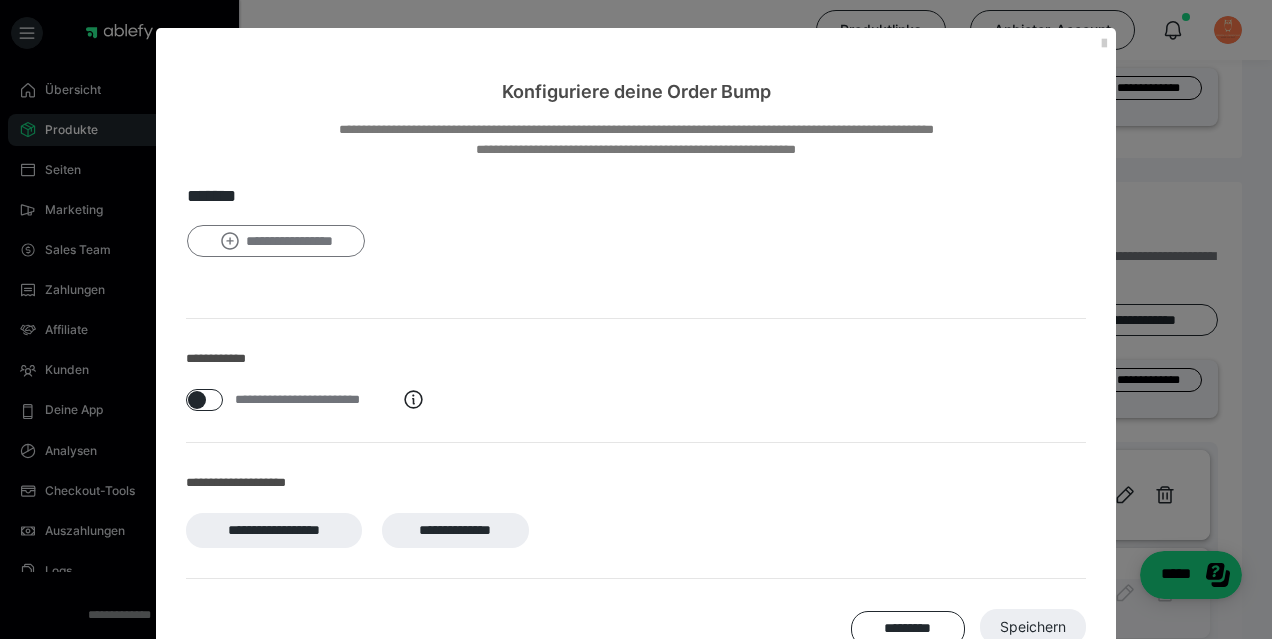 click on "**********" at bounding box center [276, 241] 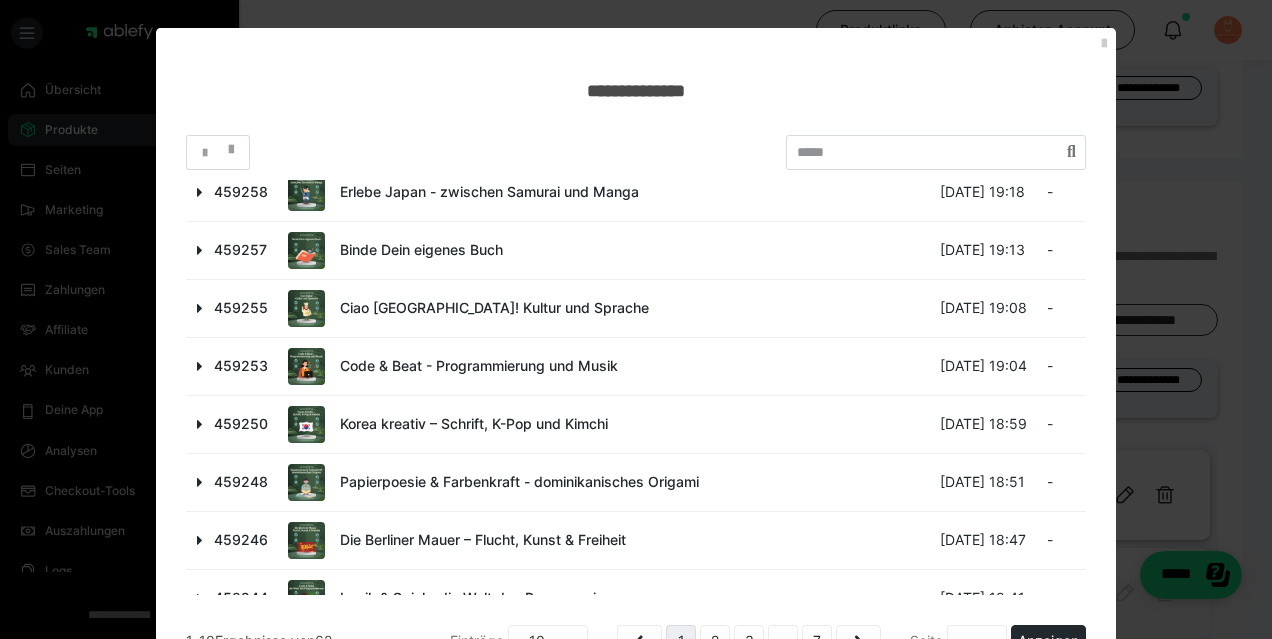 scroll, scrollTop: 208, scrollLeft: 0, axis: vertical 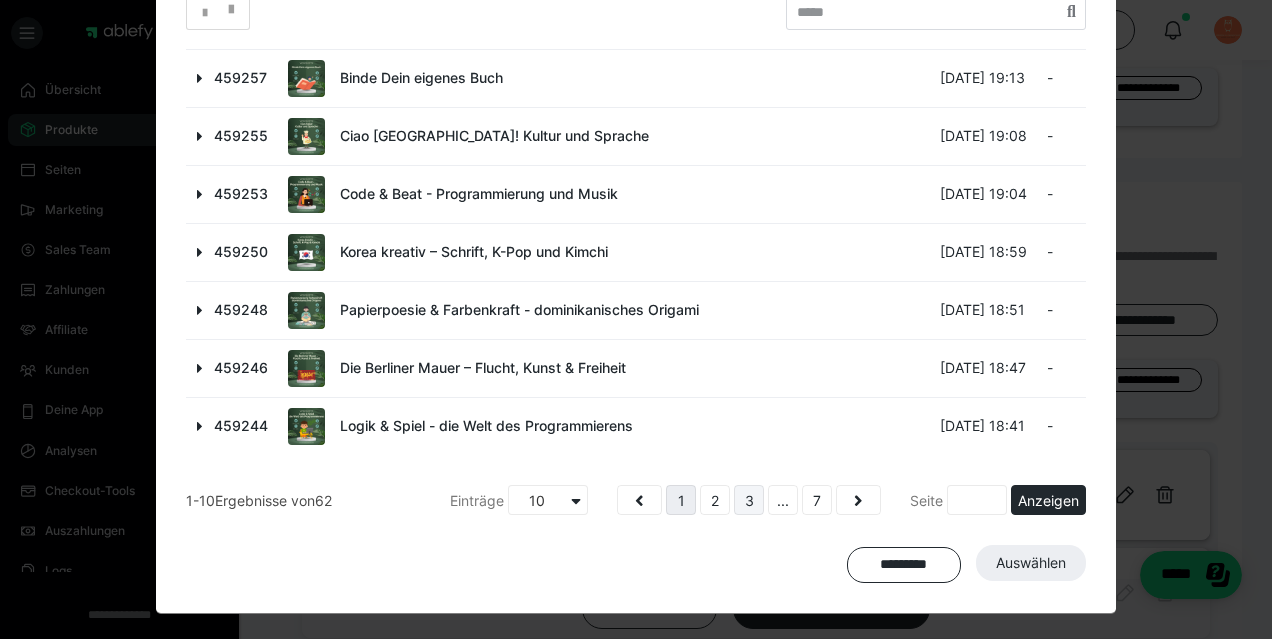 click on "3" at bounding box center [749, 500] 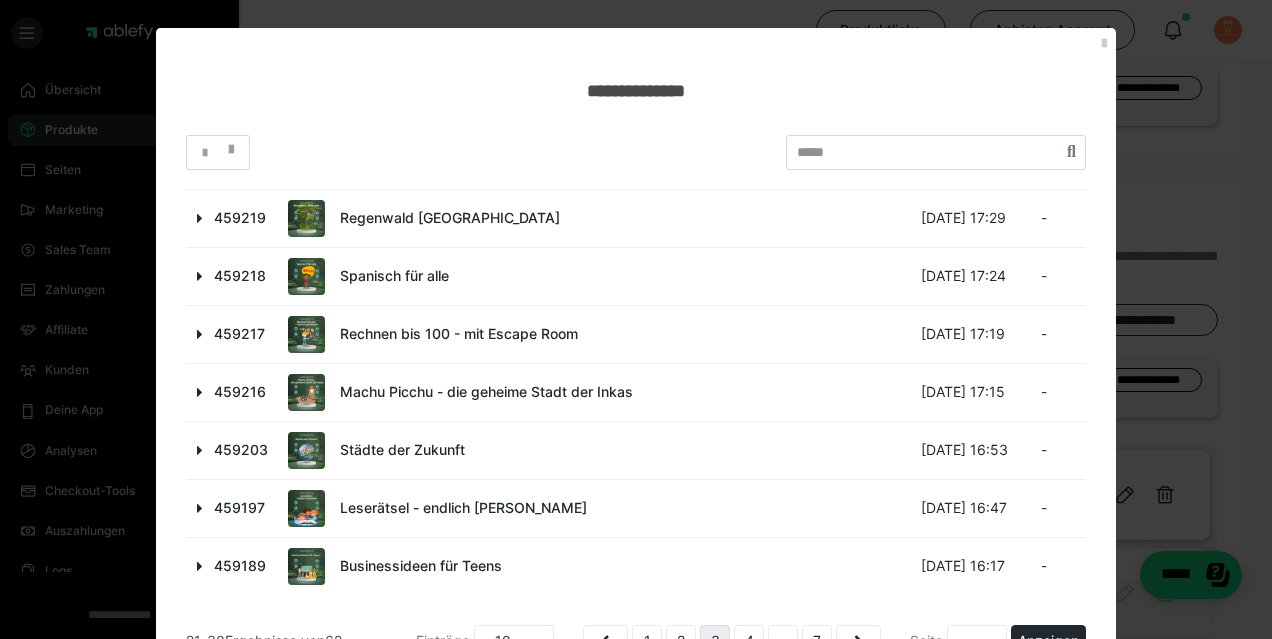 scroll, scrollTop: 207, scrollLeft: 0, axis: vertical 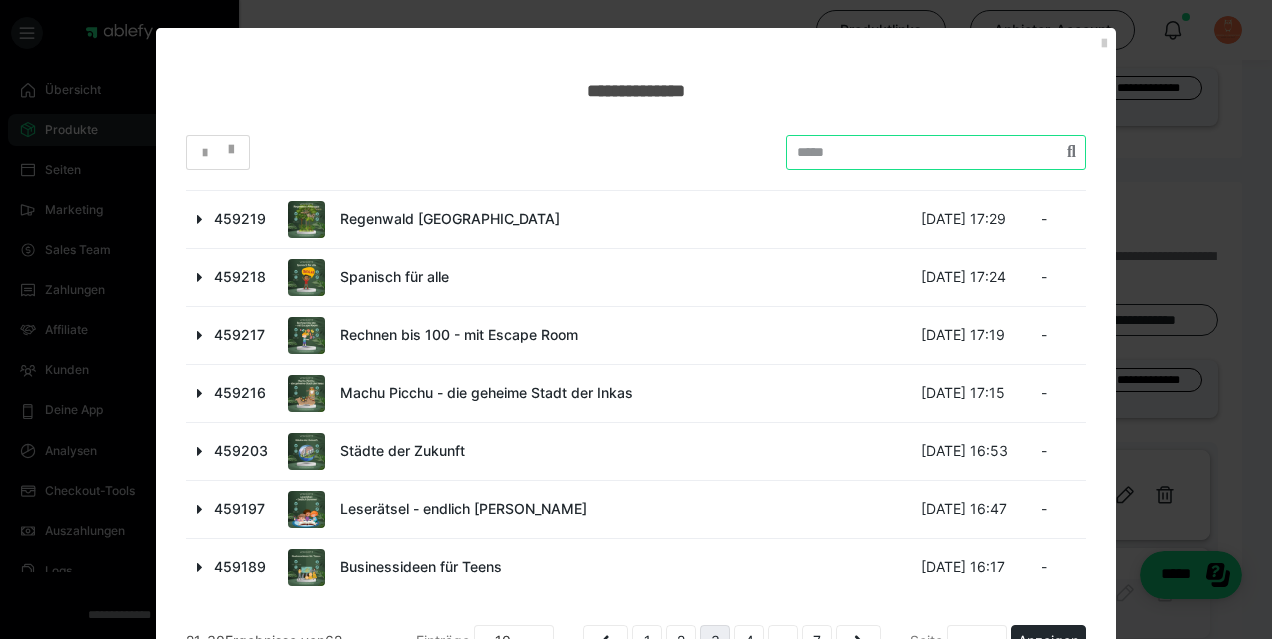 click at bounding box center (936, 152) 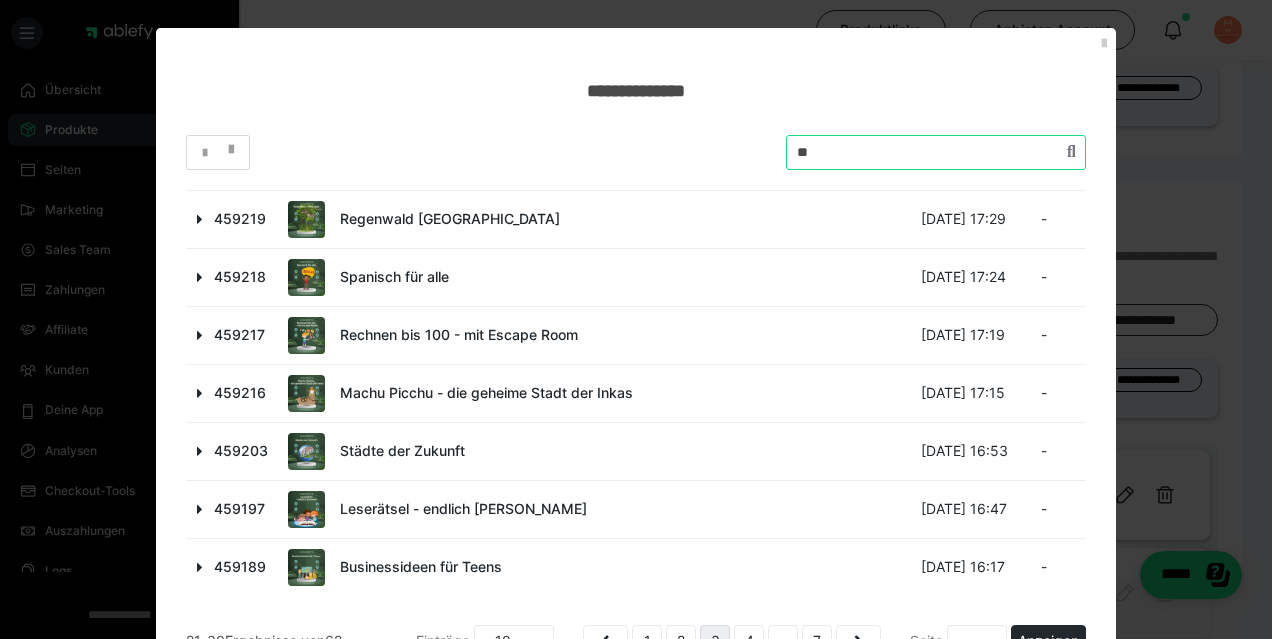 type on "*" 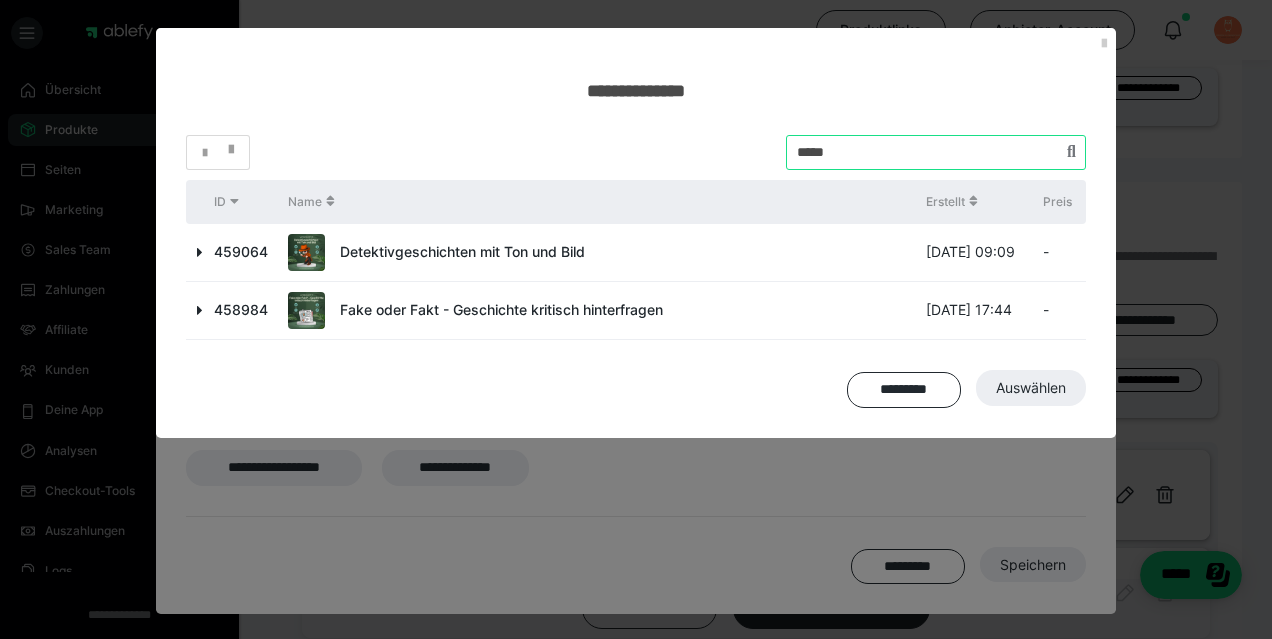 type on "*****" 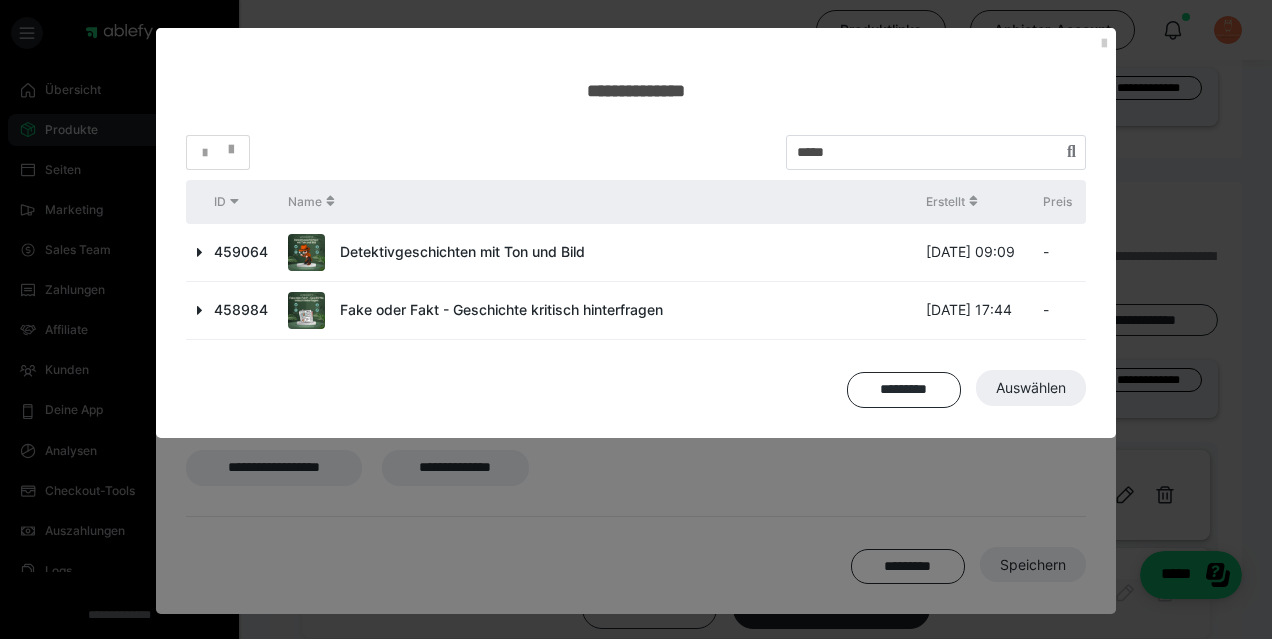 click on "459064" at bounding box center (246, 253) 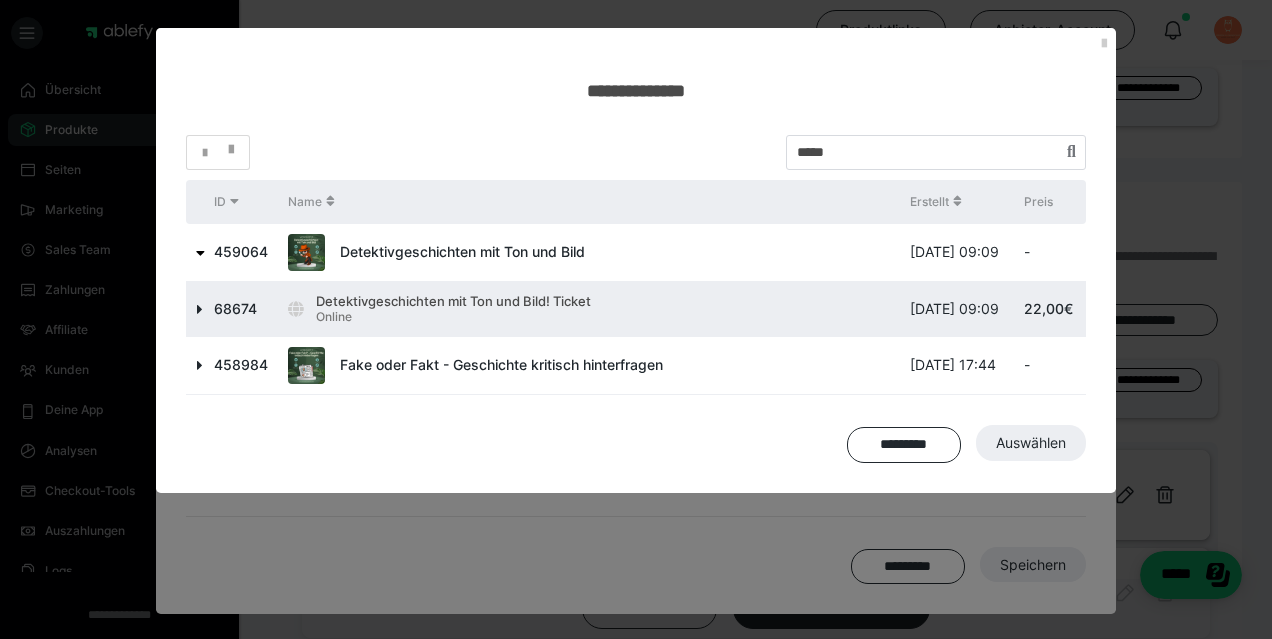 click at bounding box center (200, 309) 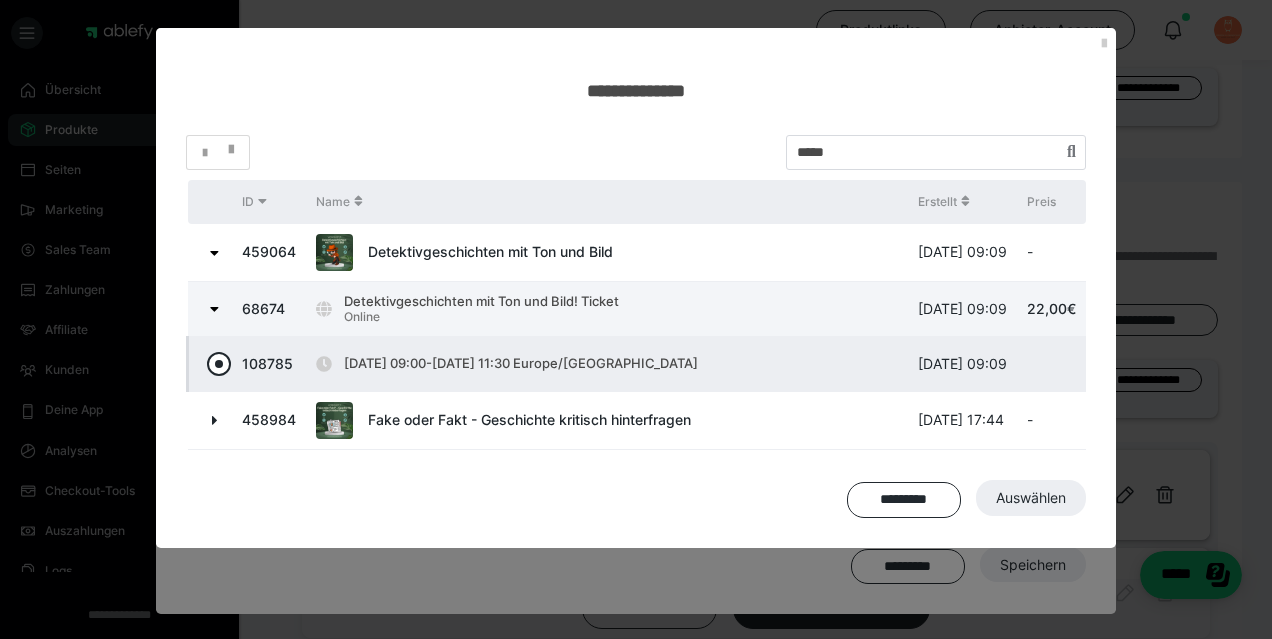 click at bounding box center [219, 364] 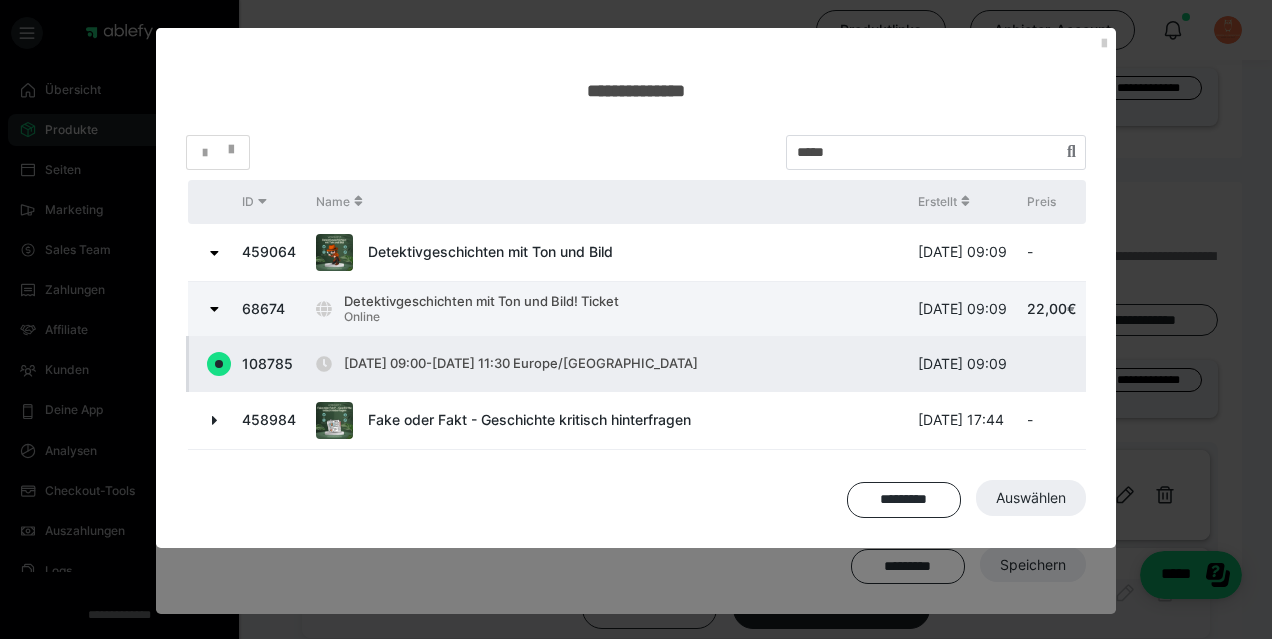 radio on "true" 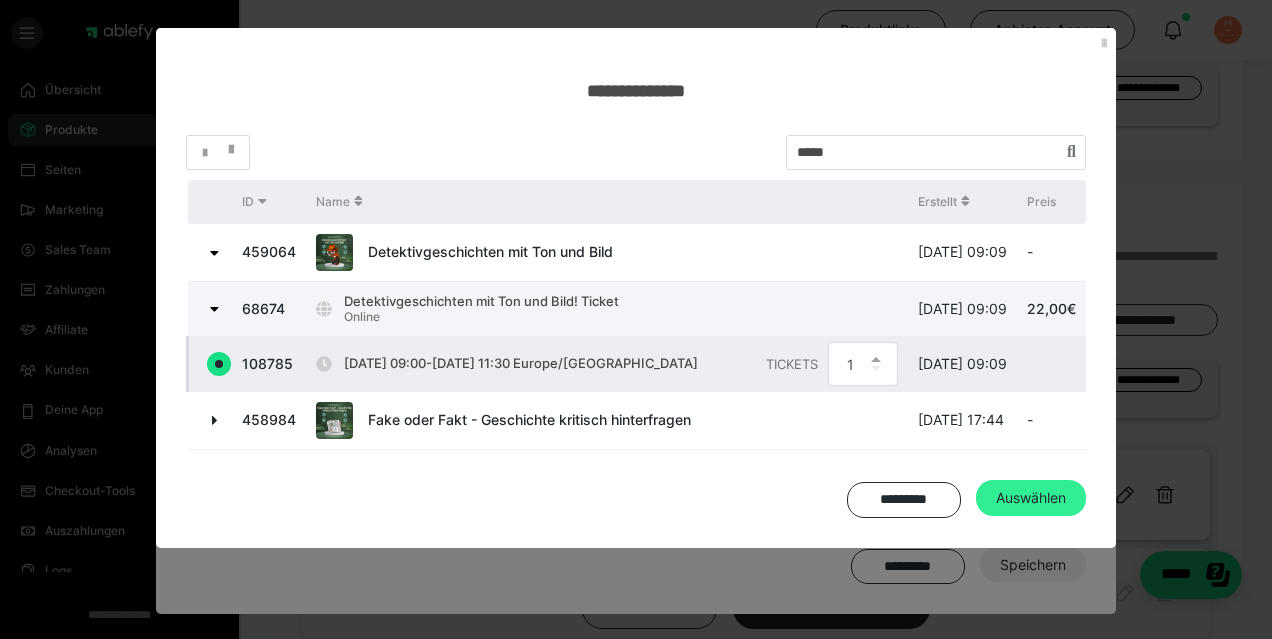 click on "Auswählen" at bounding box center [1031, 498] 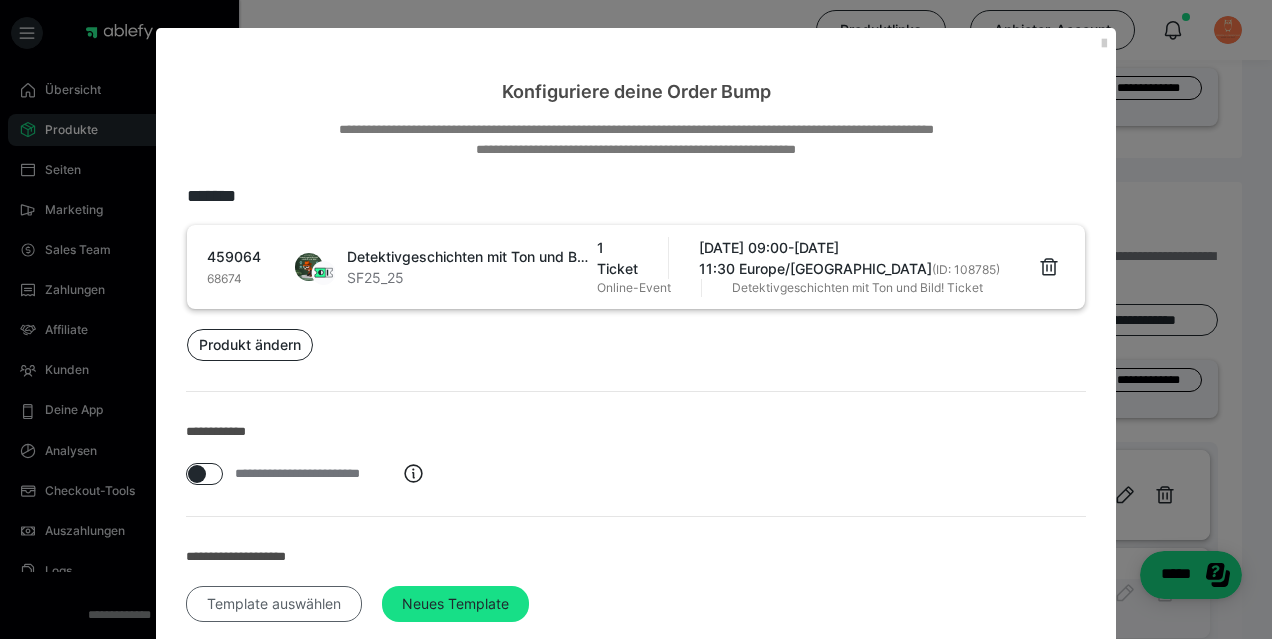 click on "Template auswählen" at bounding box center [274, 604] 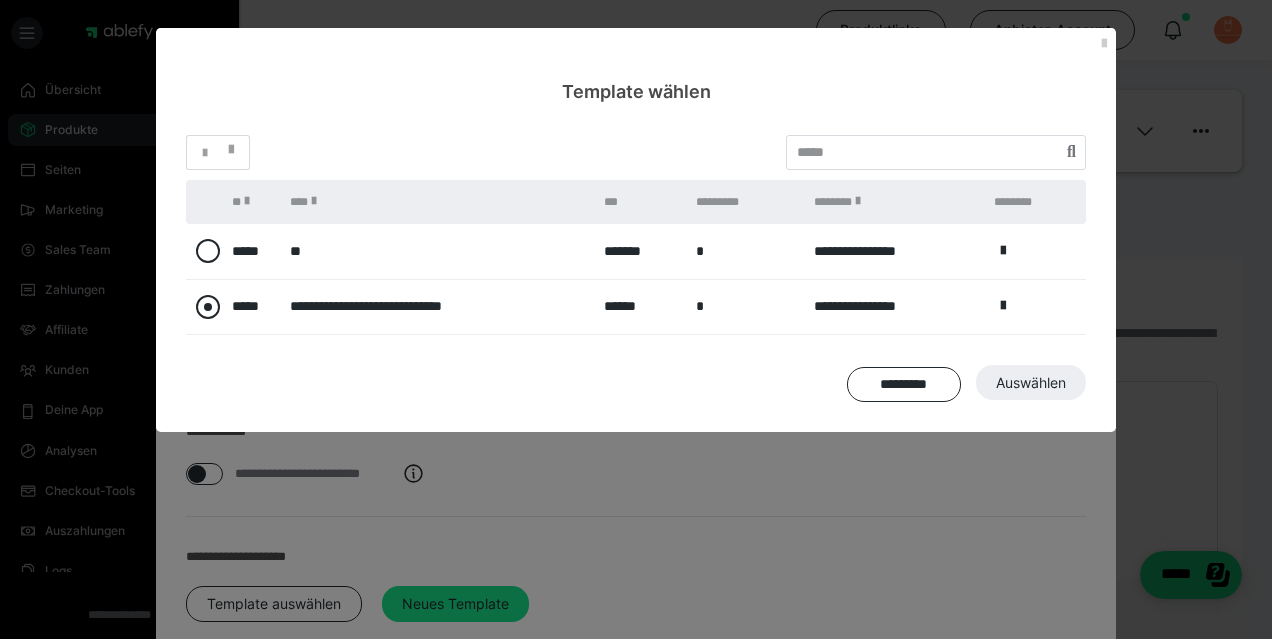 click at bounding box center (208, 307) 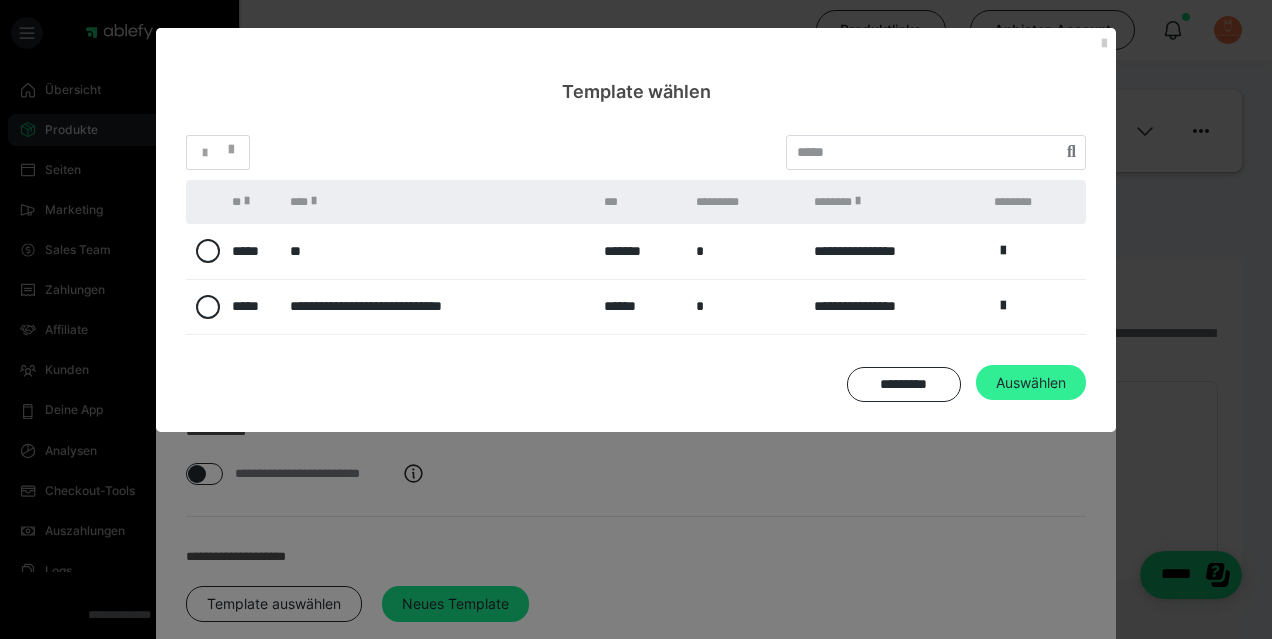 click on "Auswählen" at bounding box center (1033, 701) 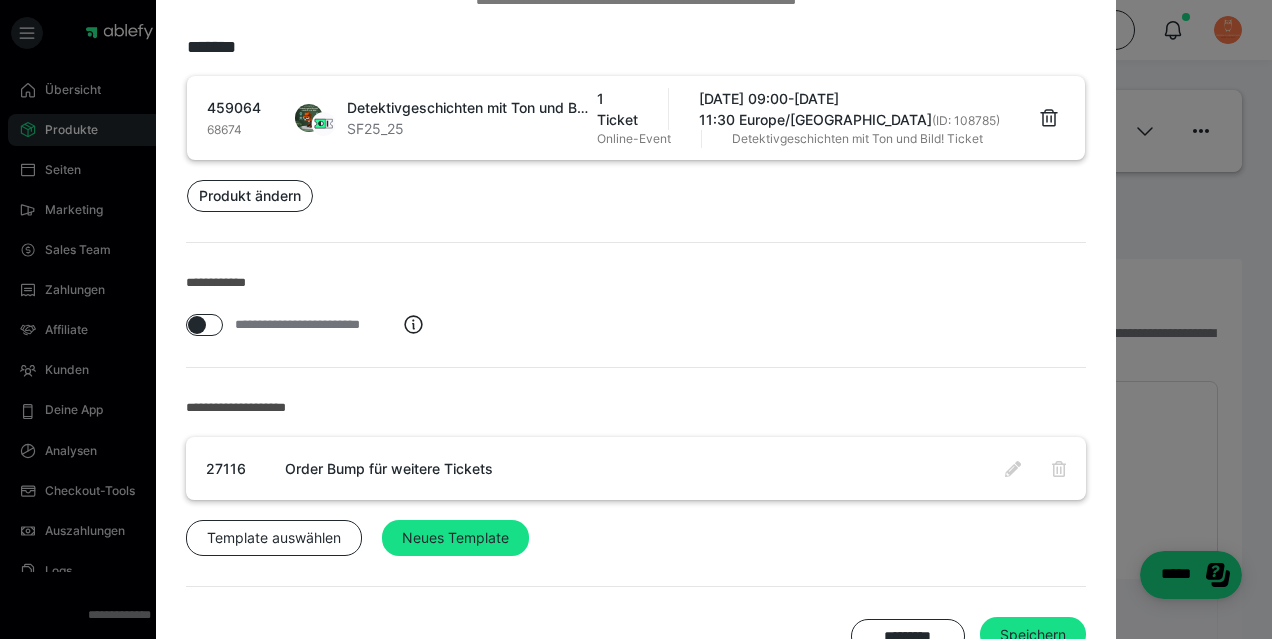 scroll, scrollTop: 220, scrollLeft: 0, axis: vertical 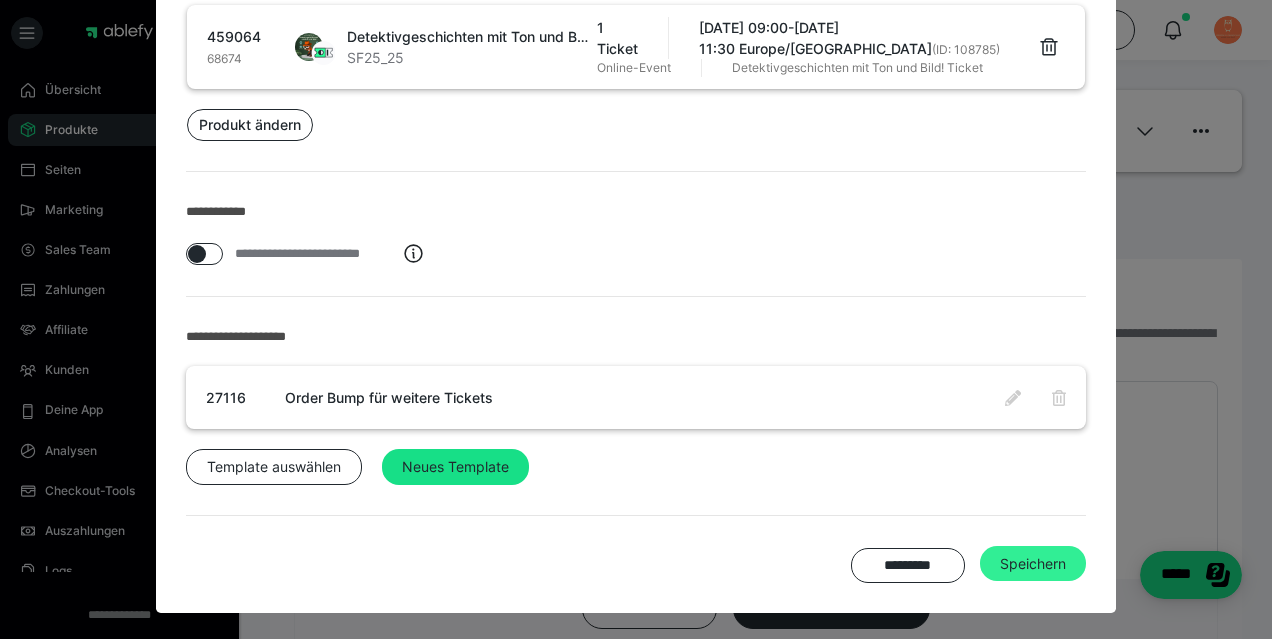 click on "Speichern" at bounding box center (1033, 564) 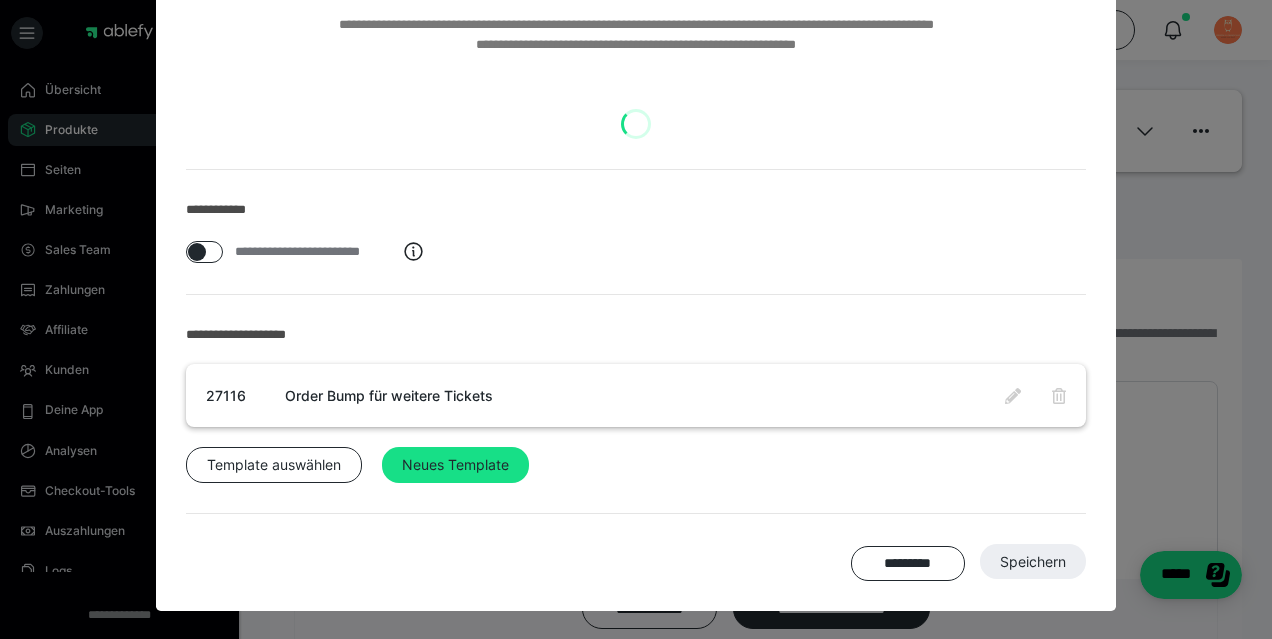 scroll, scrollTop: 103, scrollLeft: 0, axis: vertical 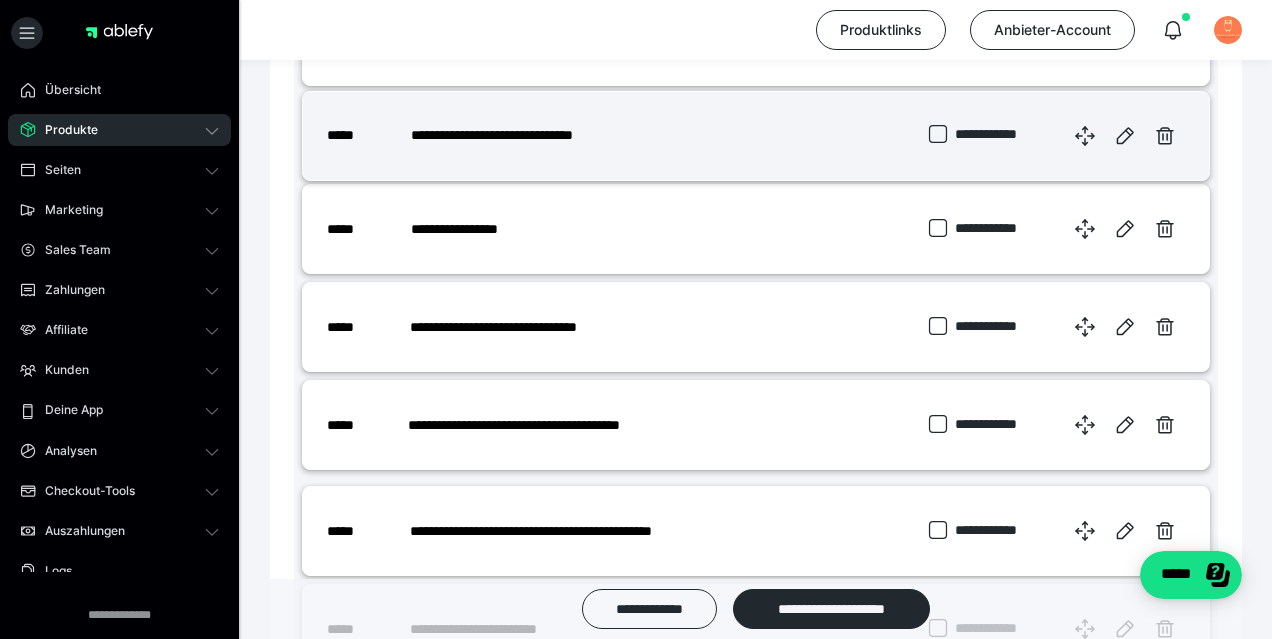 drag, startPoint x: 1084, startPoint y: 433, endPoint x: 1084, endPoint y: 137, distance: 296 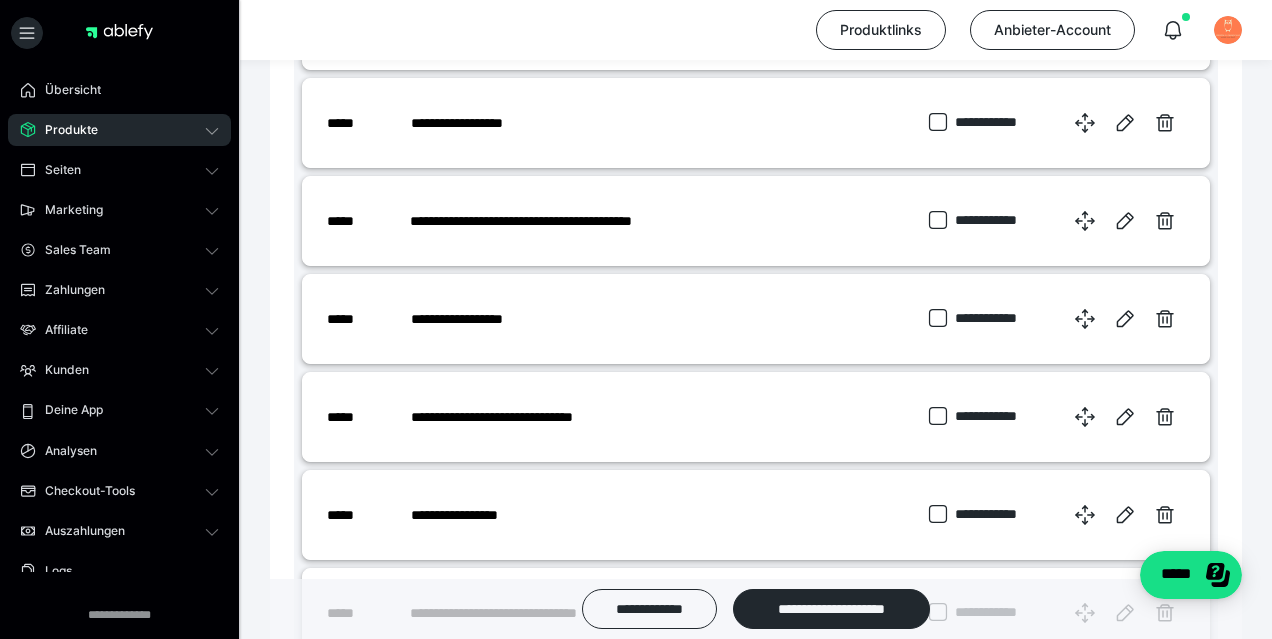scroll, scrollTop: 3222, scrollLeft: 0, axis: vertical 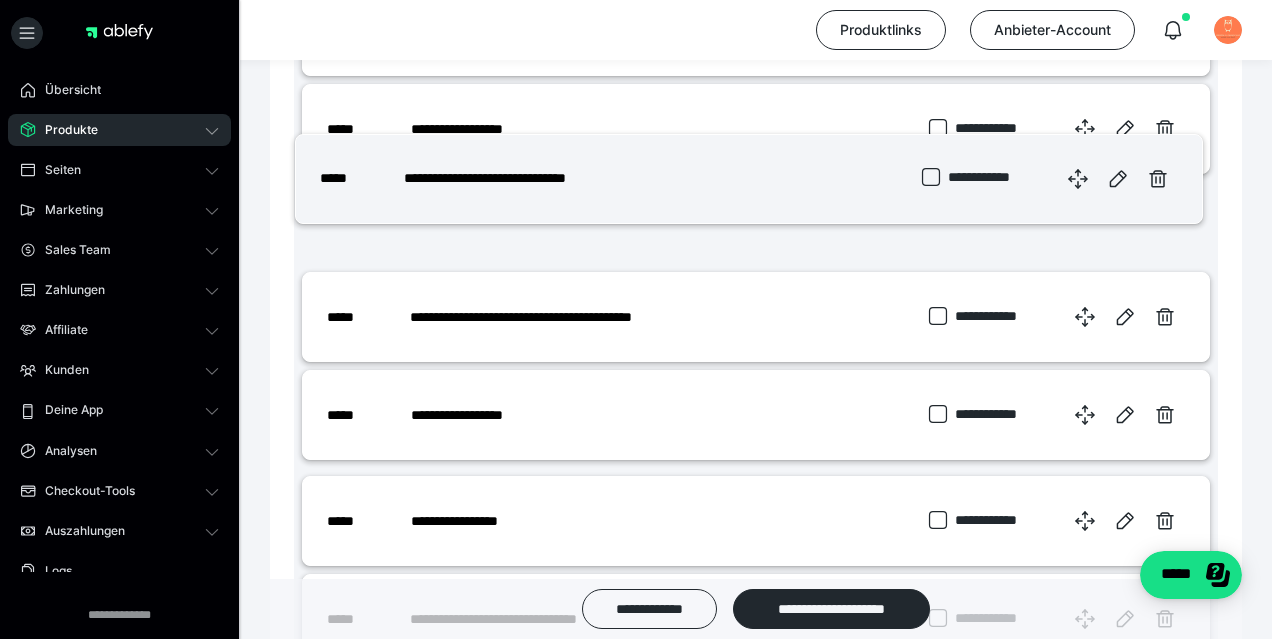drag, startPoint x: 1086, startPoint y: 427, endPoint x: 1081, endPoint y: 194, distance: 233.05363 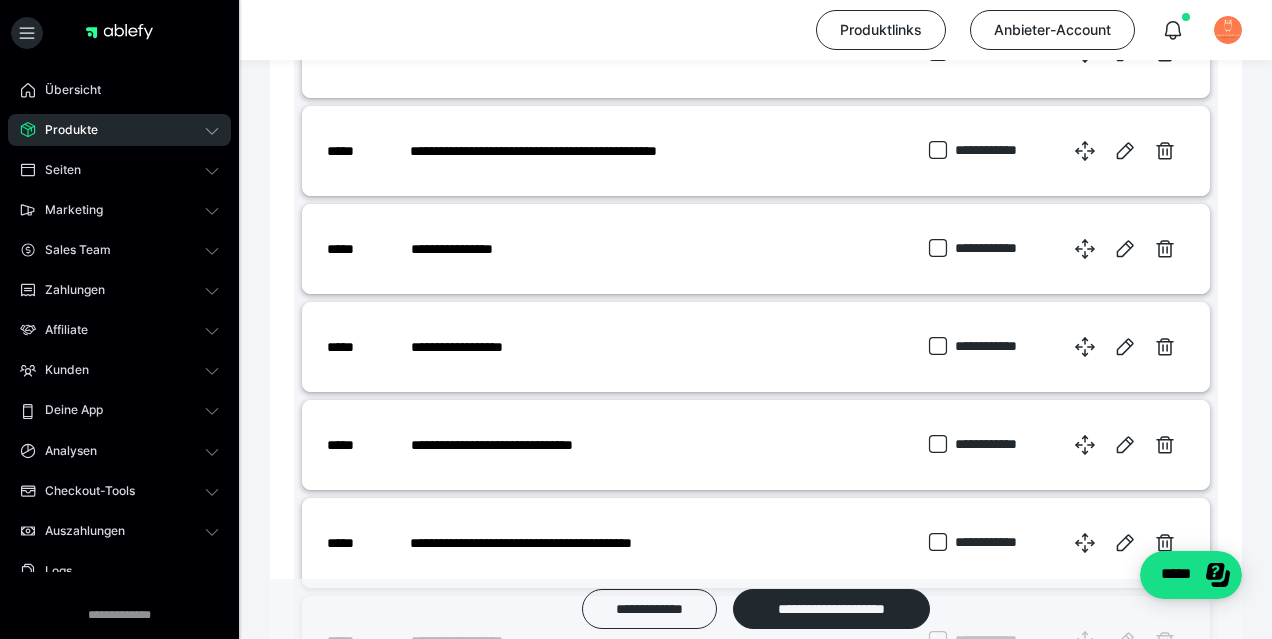 scroll, scrollTop: 3002, scrollLeft: 0, axis: vertical 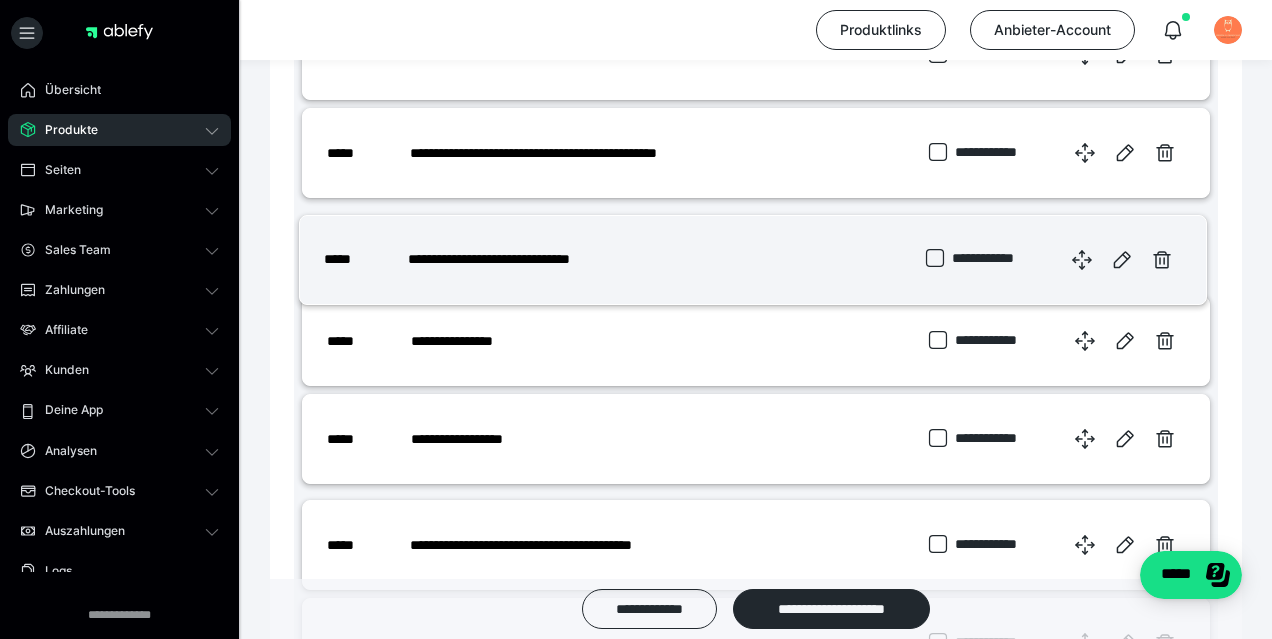 drag, startPoint x: 1086, startPoint y: 451, endPoint x: 1085, endPoint y: 254, distance: 197.00253 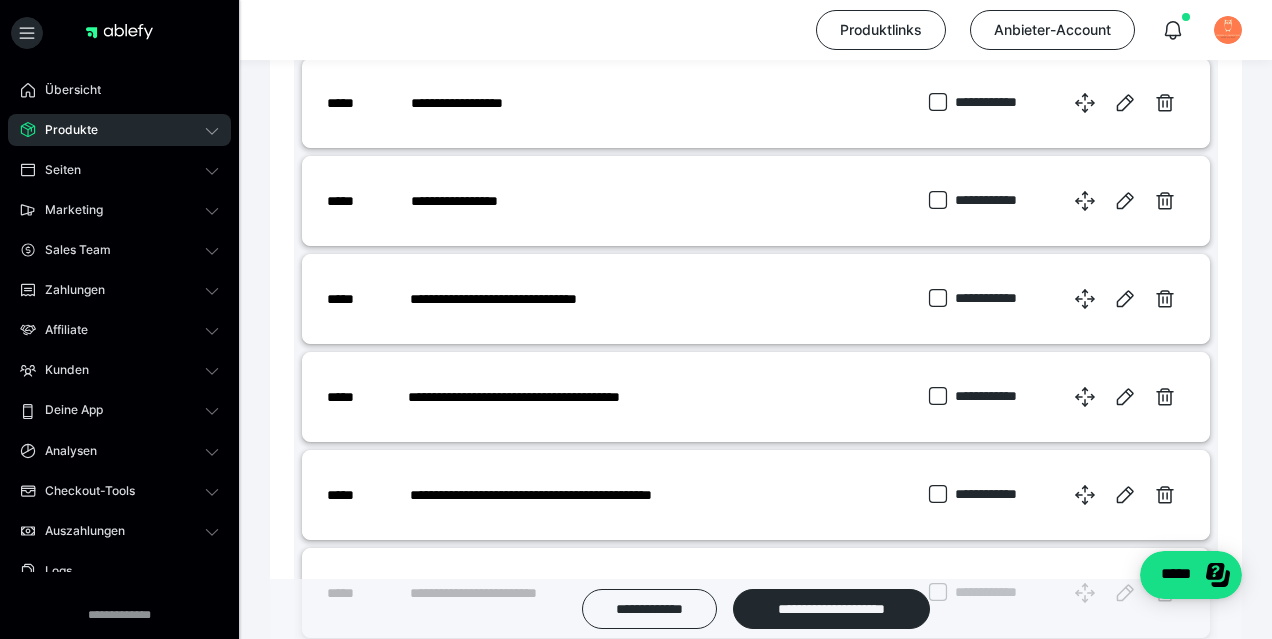 scroll, scrollTop: 3544, scrollLeft: 0, axis: vertical 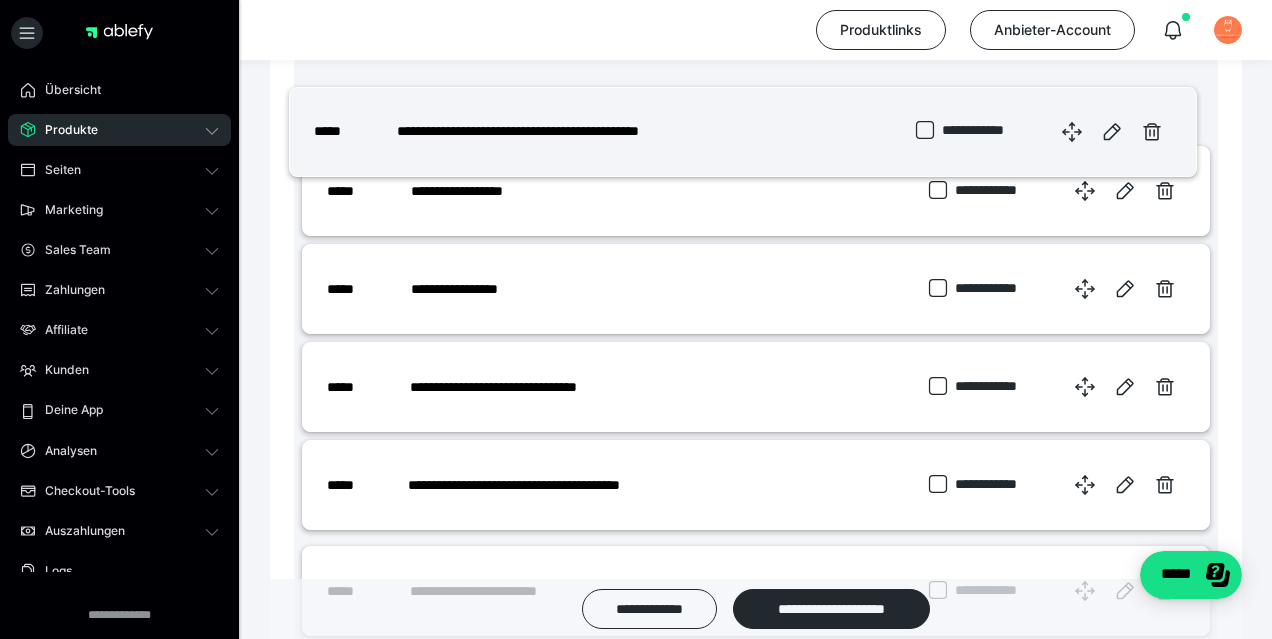 drag, startPoint x: 1094, startPoint y: 490, endPoint x: 1081, endPoint y: 128, distance: 362.23334 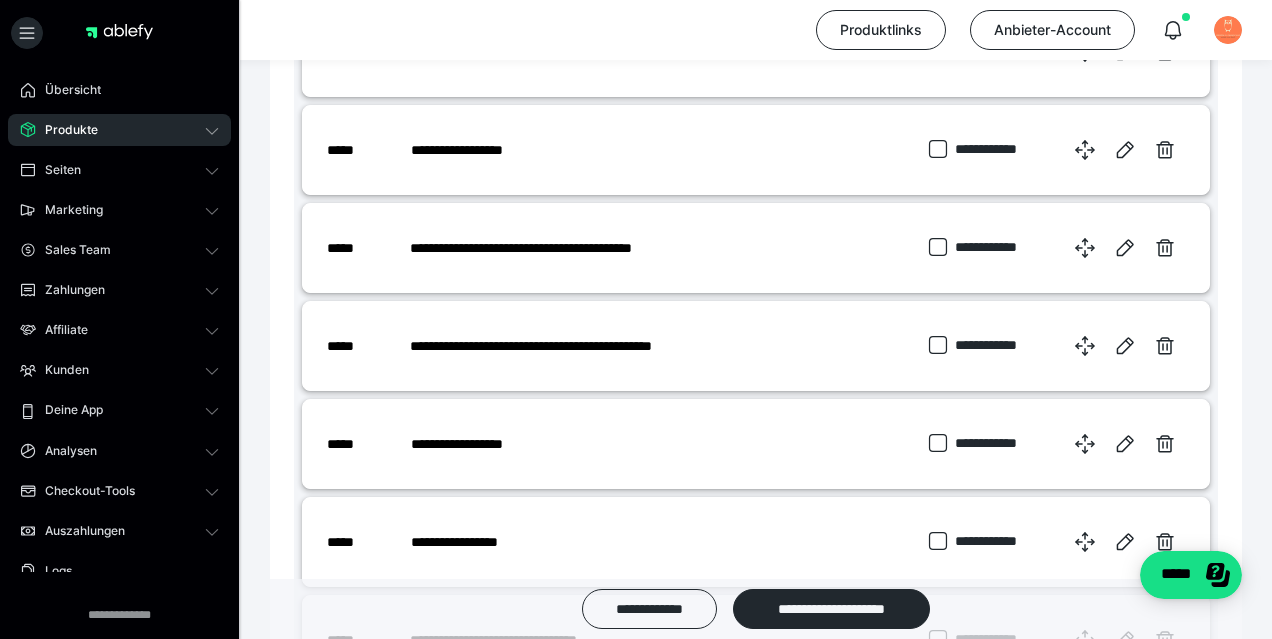 scroll, scrollTop: 3273, scrollLeft: 0, axis: vertical 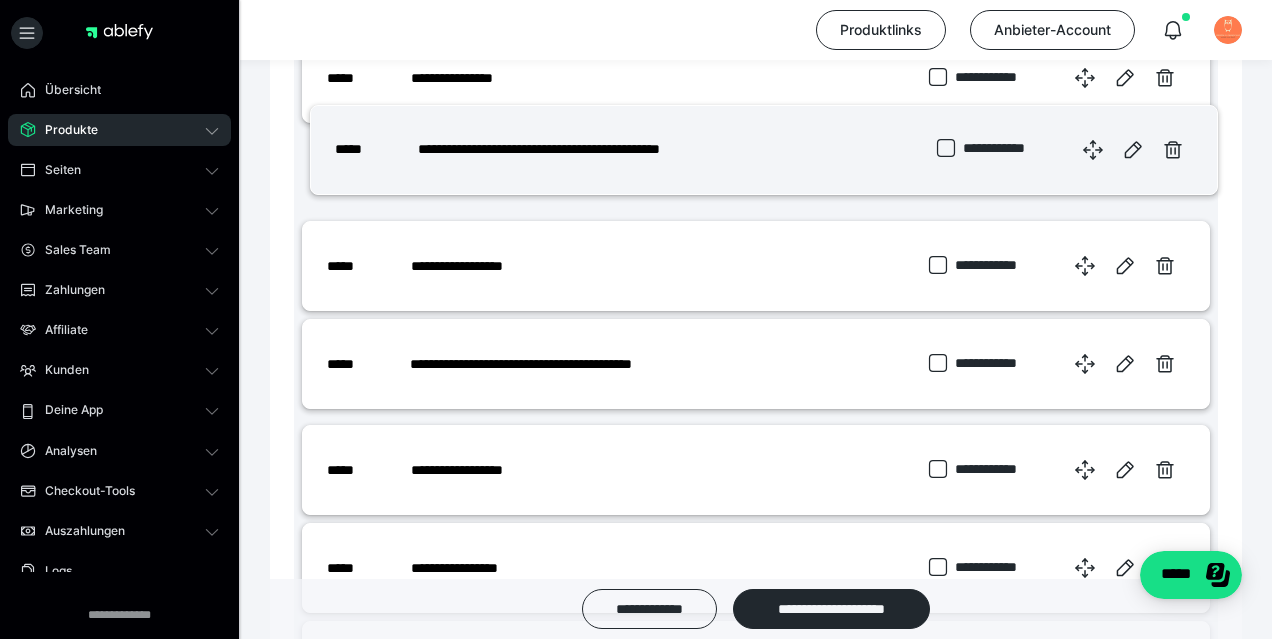 drag, startPoint x: 1089, startPoint y: 366, endPoint x: 1097, endPoint y: 146, distance: 220.1454 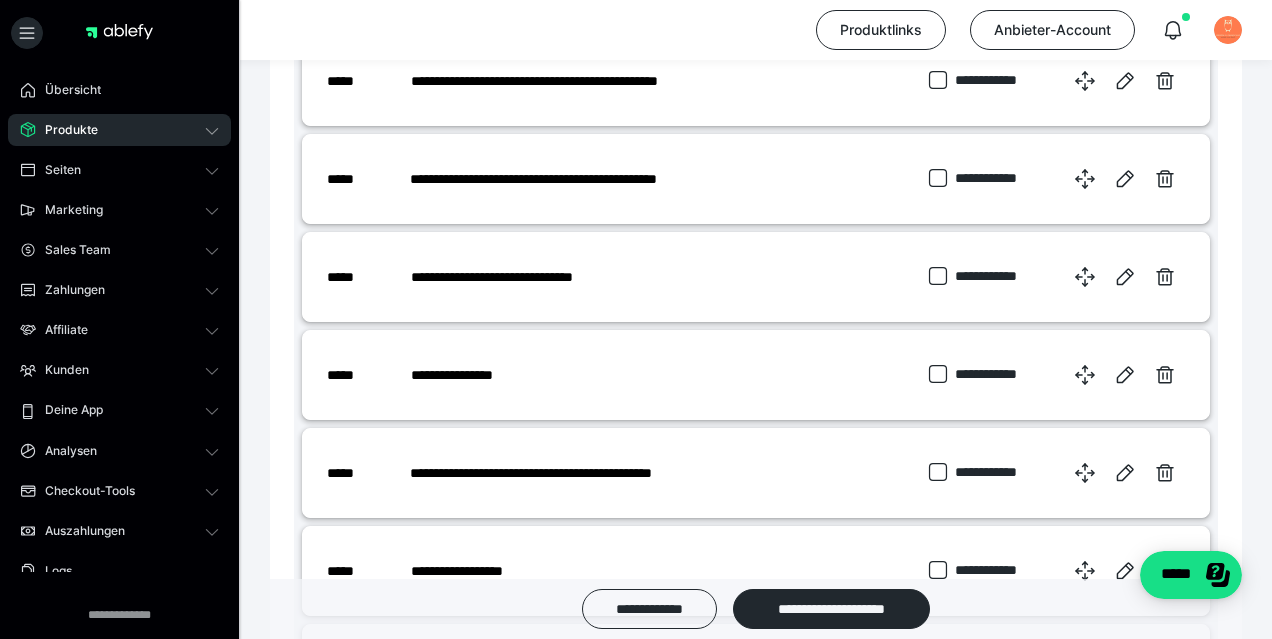 scroll, scrollTop: 2972, scrollLeft: 0, axis: vertical 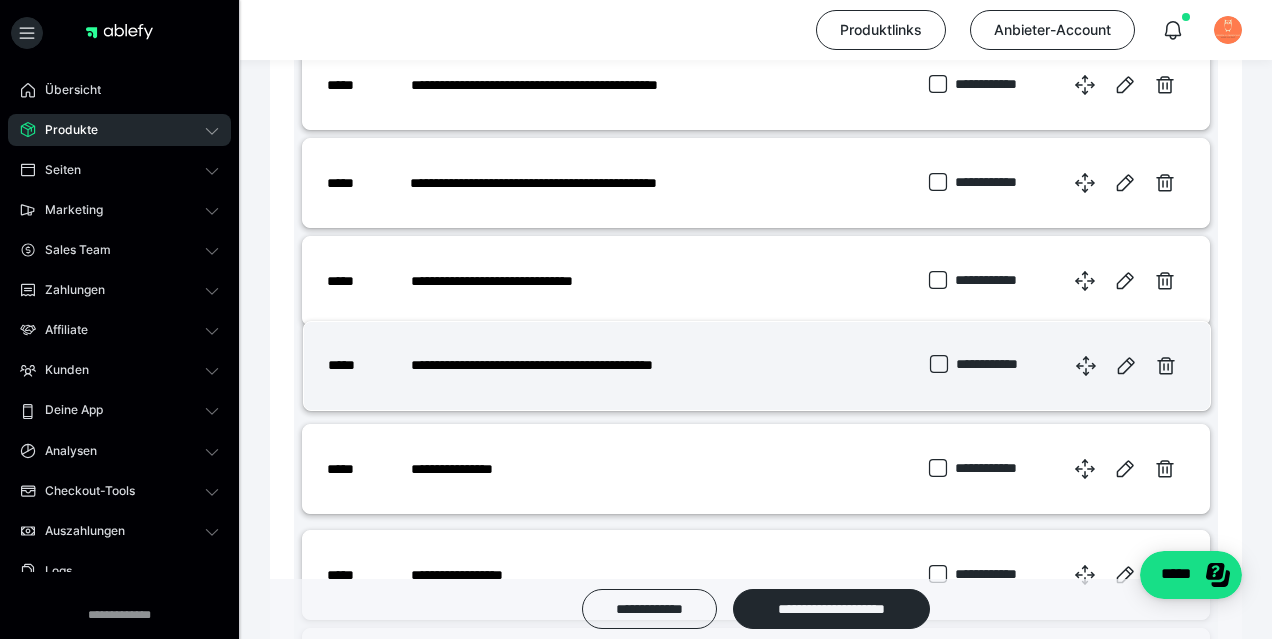drag, startPoint x: 1083, startPoint y: 473, endPoint x: 1084, endPoint y: 364, distance: 109.004585 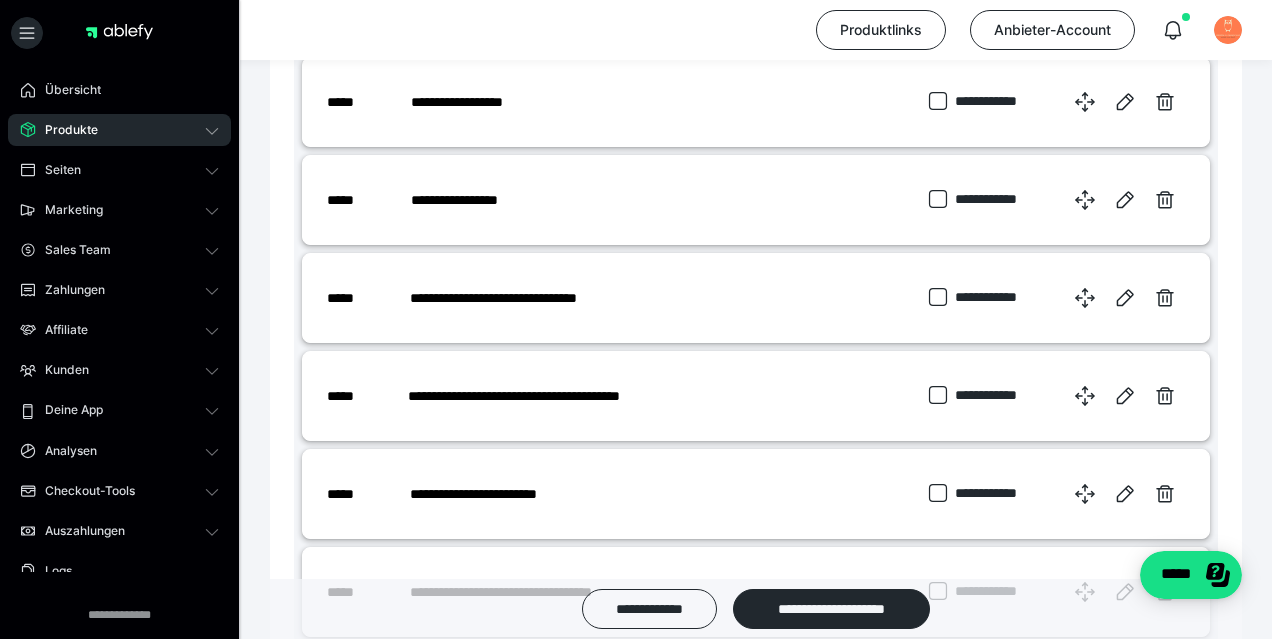 scroll, scrollTop: 3645, scrollLeft: 0, axis: vertical 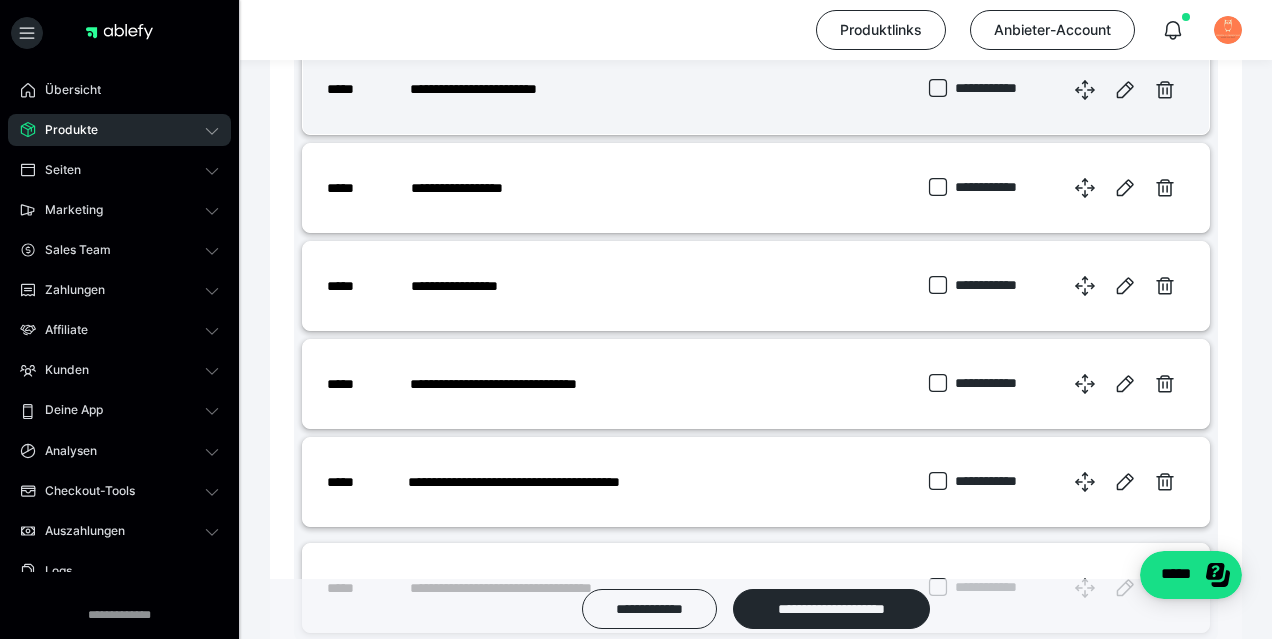 drag, startPoint x: 1082, startPoint y: 491, endPoint x: 1083, endPoint y: 96, distance: 395.00125 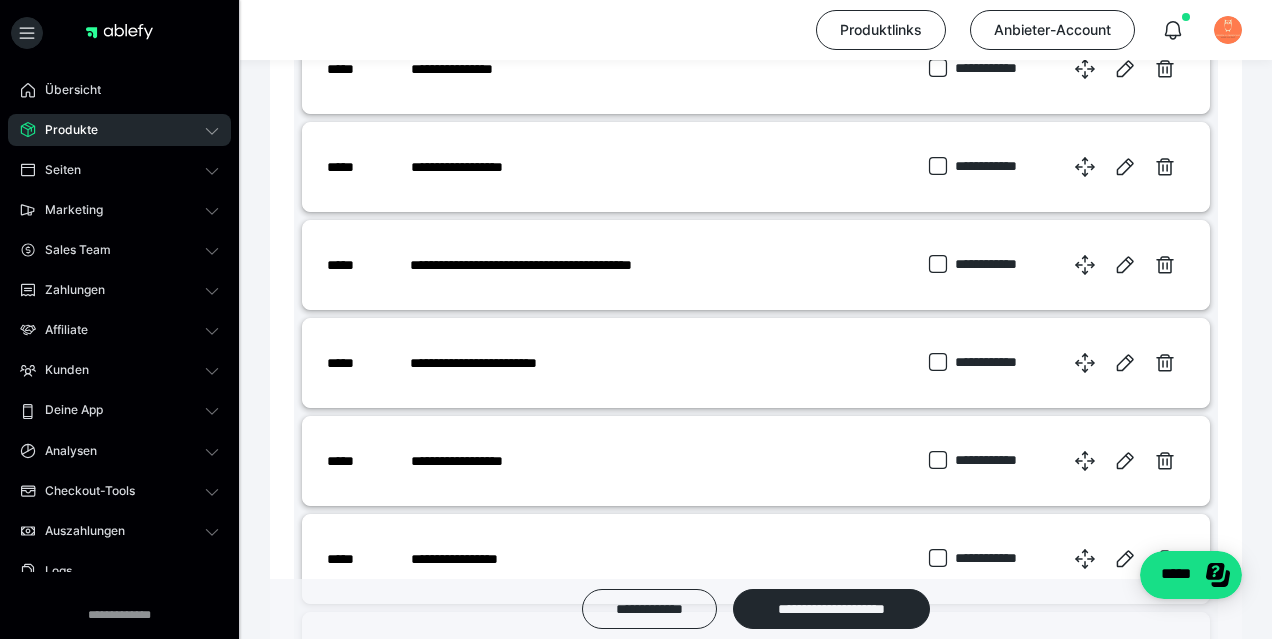 scroll, scrollTop: 3326, scrollLeft: 0, axis: vertical 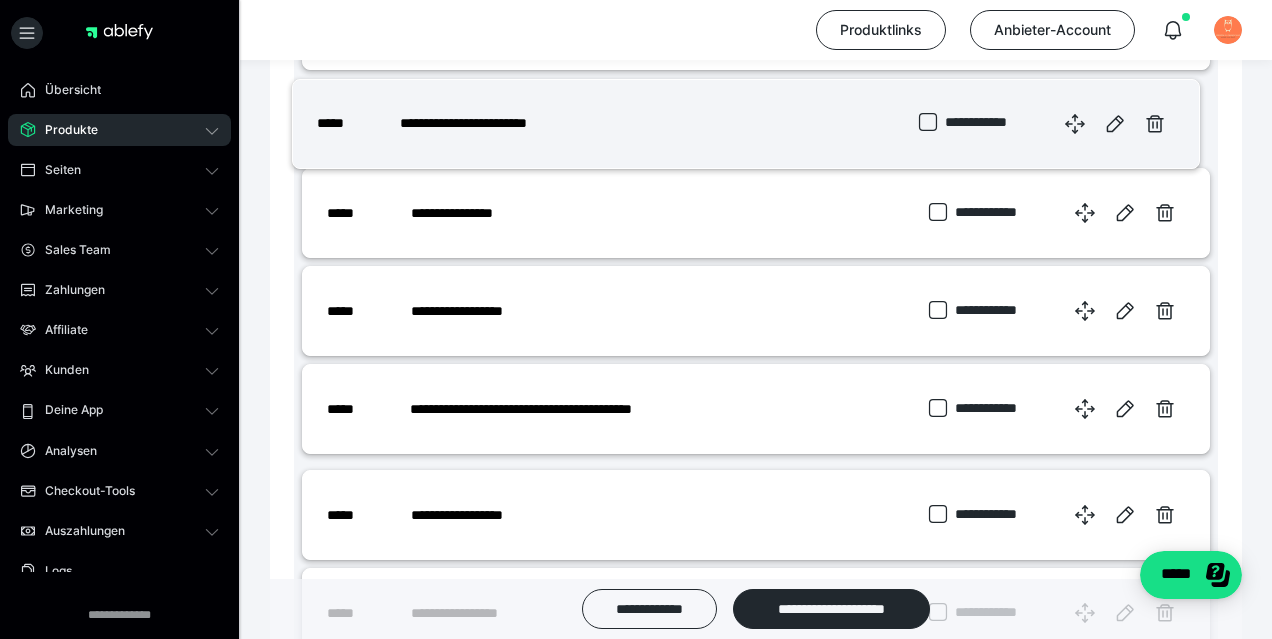 drag, startPoint x: 1085, startPoint y: 420, endPoint x: 1076, endPoint y: 129, distance: 291.13913 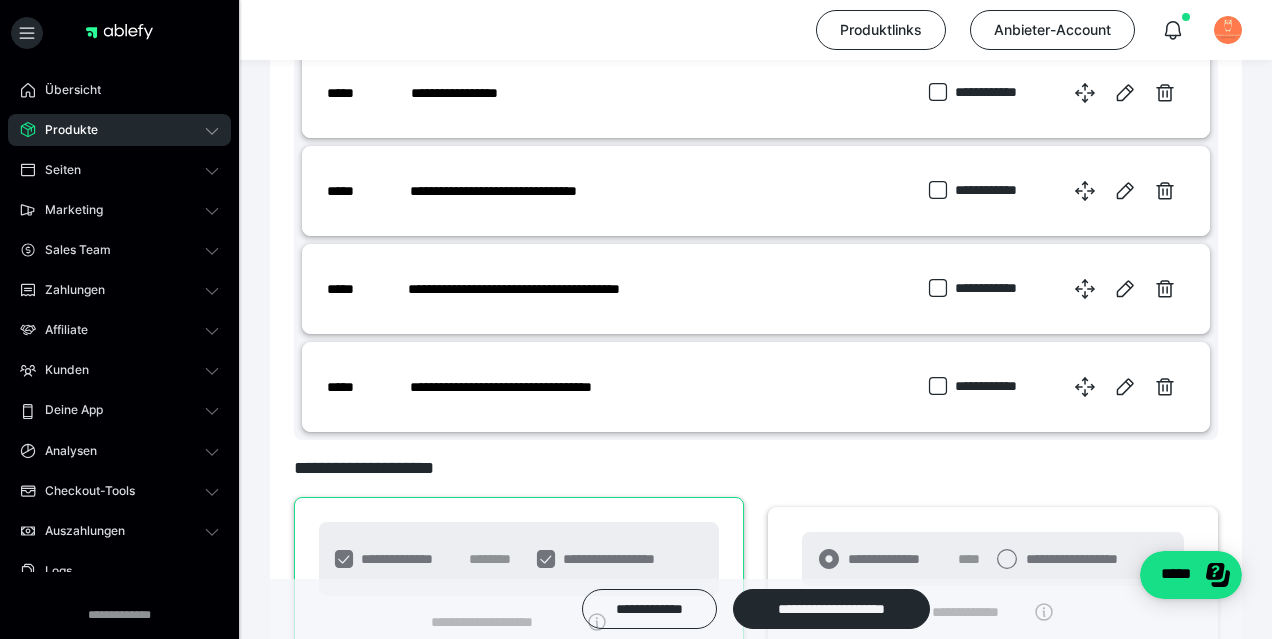 scroll, scrollTop: 3851, scrollLeft: 0, axis: vertical 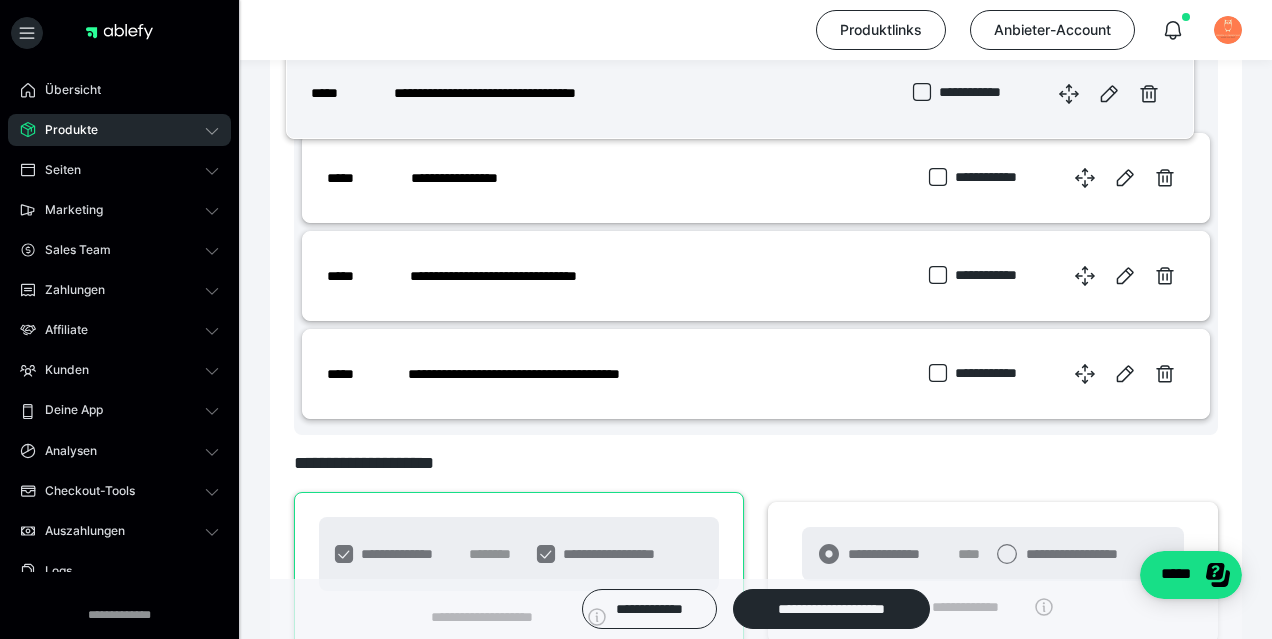 drag, startPoint x: 1080, startPoint y: 380, endPoint x: 1065, endPoint y: 92, distance: 288.39035 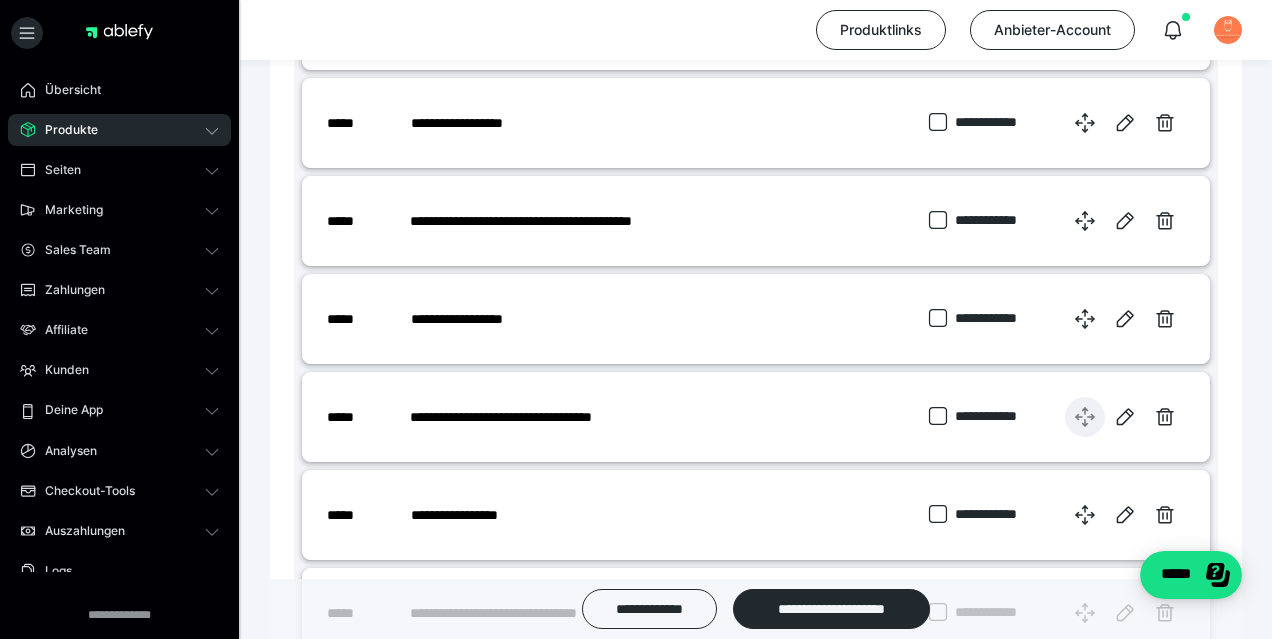 scroll, scrollTop: 3517, scrollLeft: 0, axis: vertical 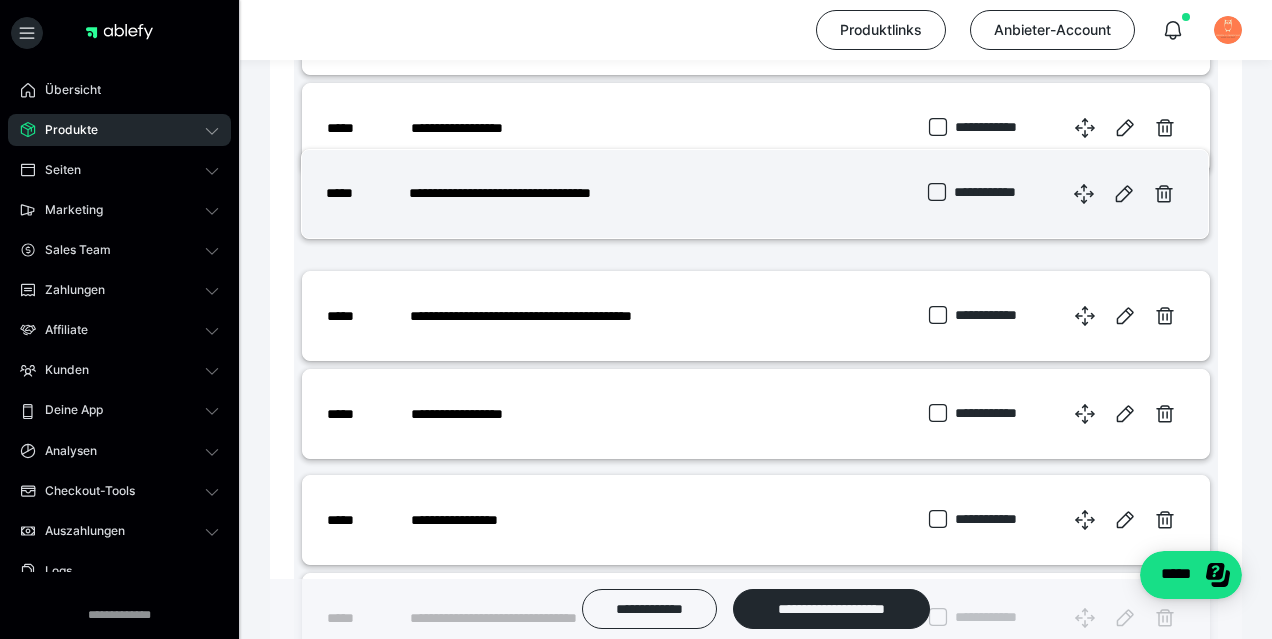 drag, startPoint x: 1090, startPoint y: 422, endPoint x: 1090, endPoint y: 197, distance: 225 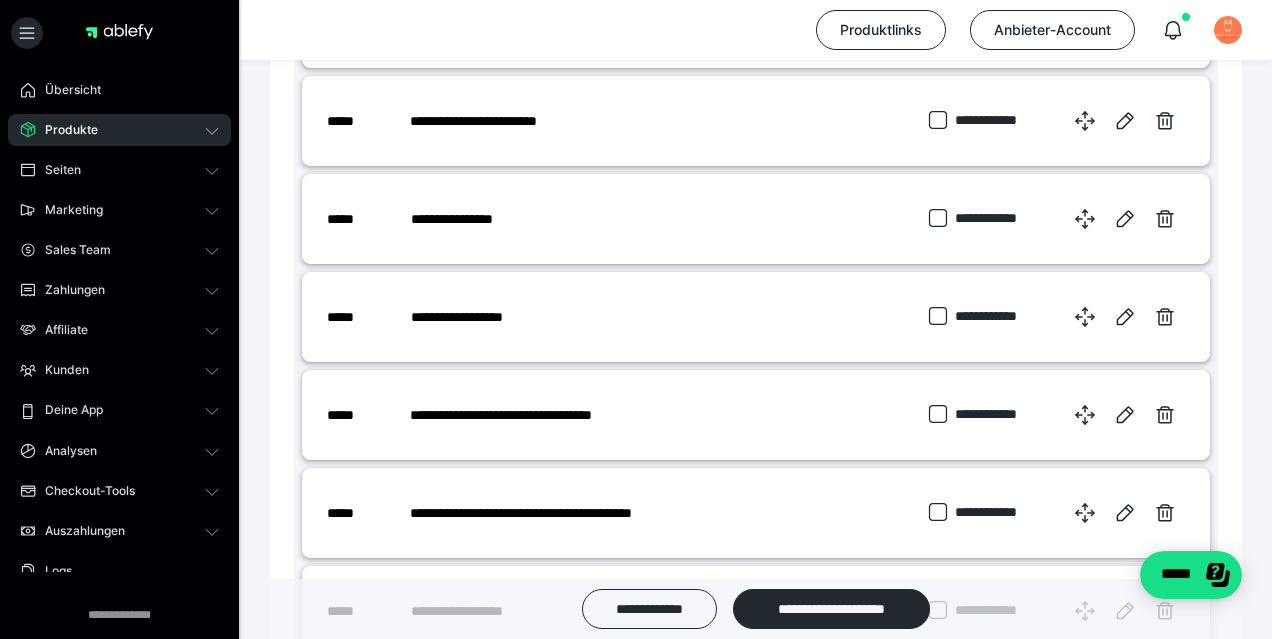 scroll, scrollTop: 3327, scrollLeft: 0, axis: vertical 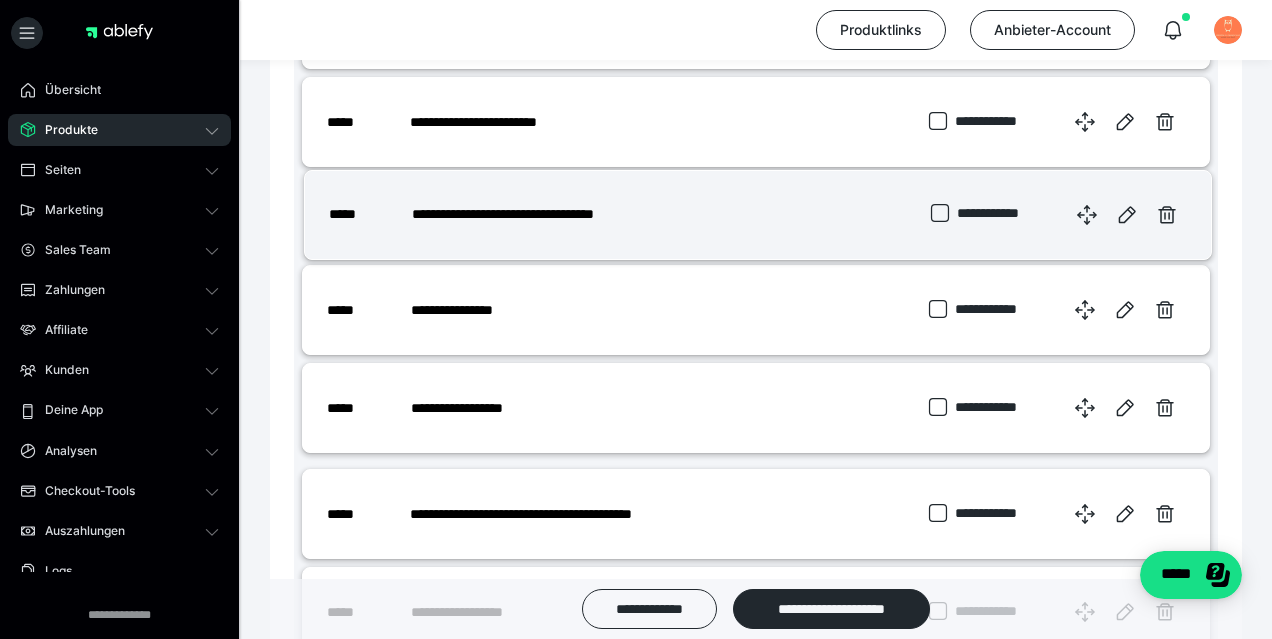 drag, startPoint x: 1085, startPoint y: 413, endPoint x: 1089, endPoint y: 215, distance: 198.0404 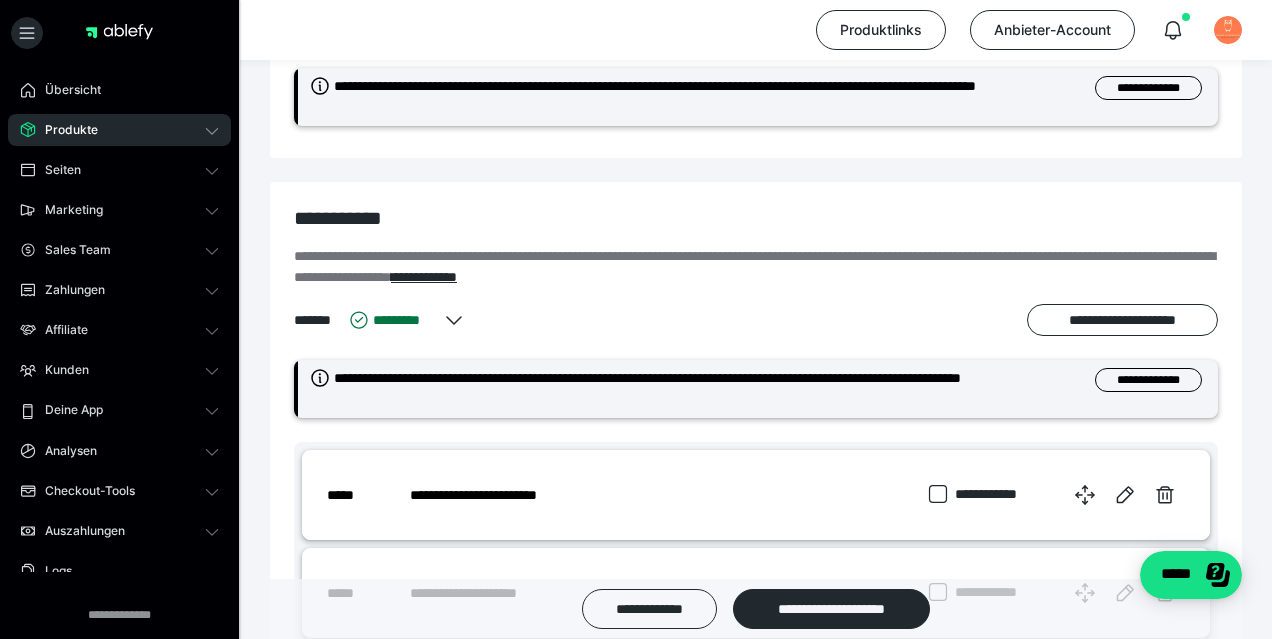 scroll, scrollTop: 601, scrollLeft: 0, axis: vertical 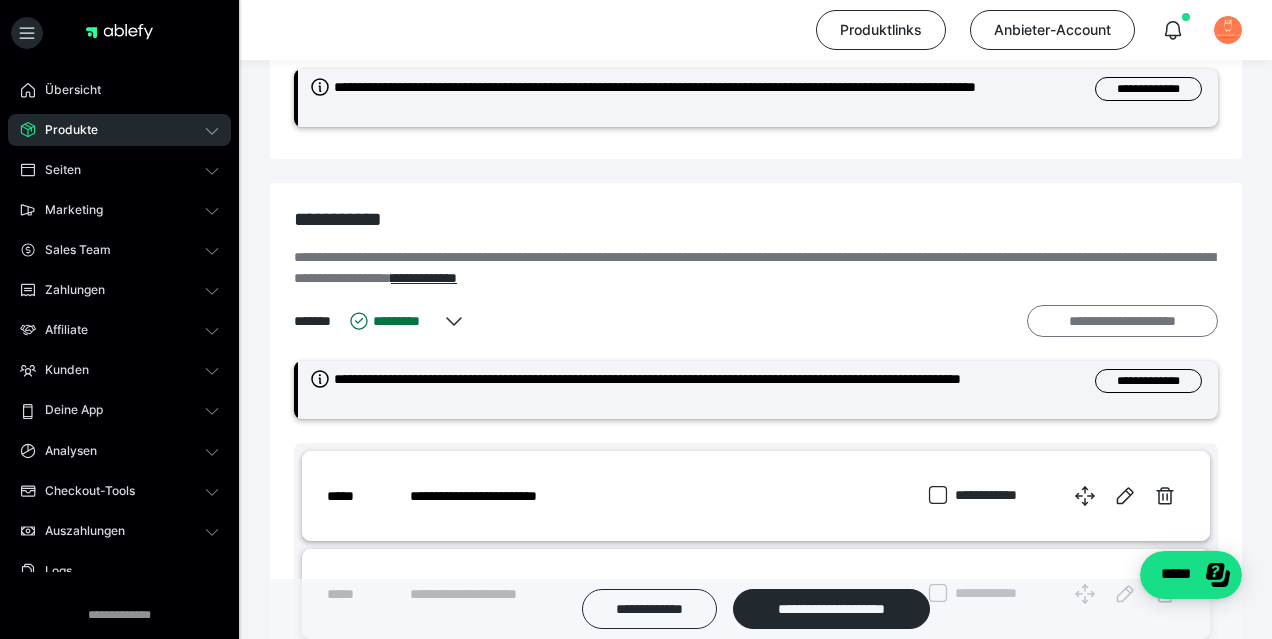click on "**********" at bounding box center (1122, 321) 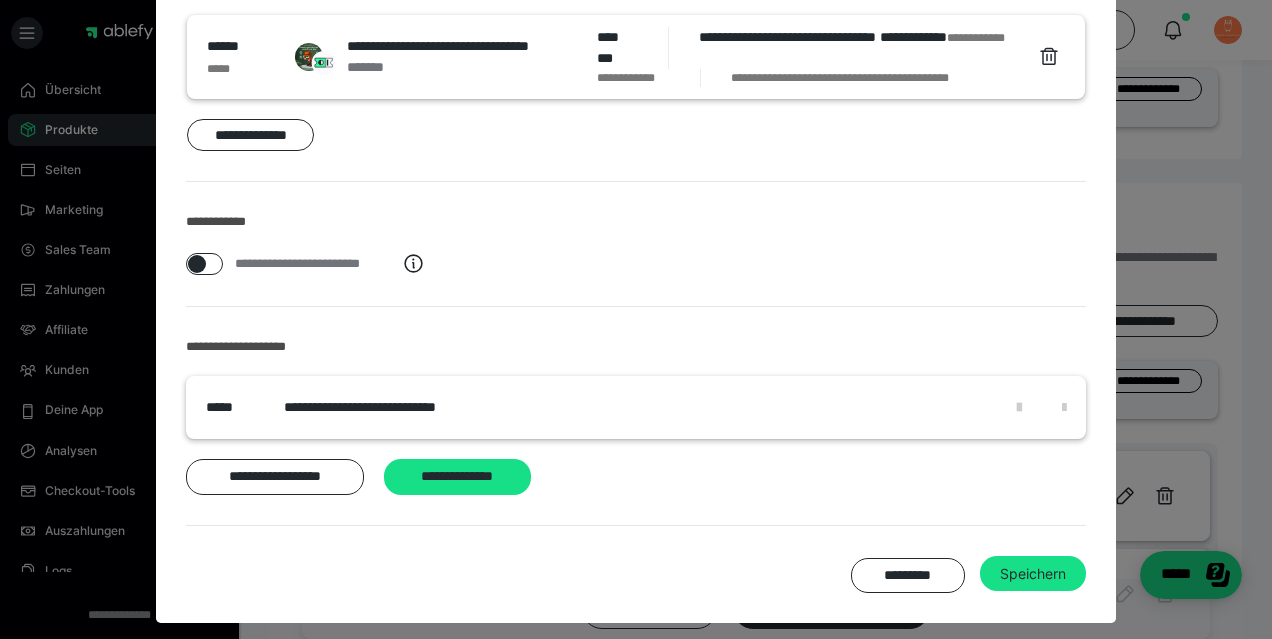 scroll, scrollTop: 220, scrollLeft: 0, axis: vertical 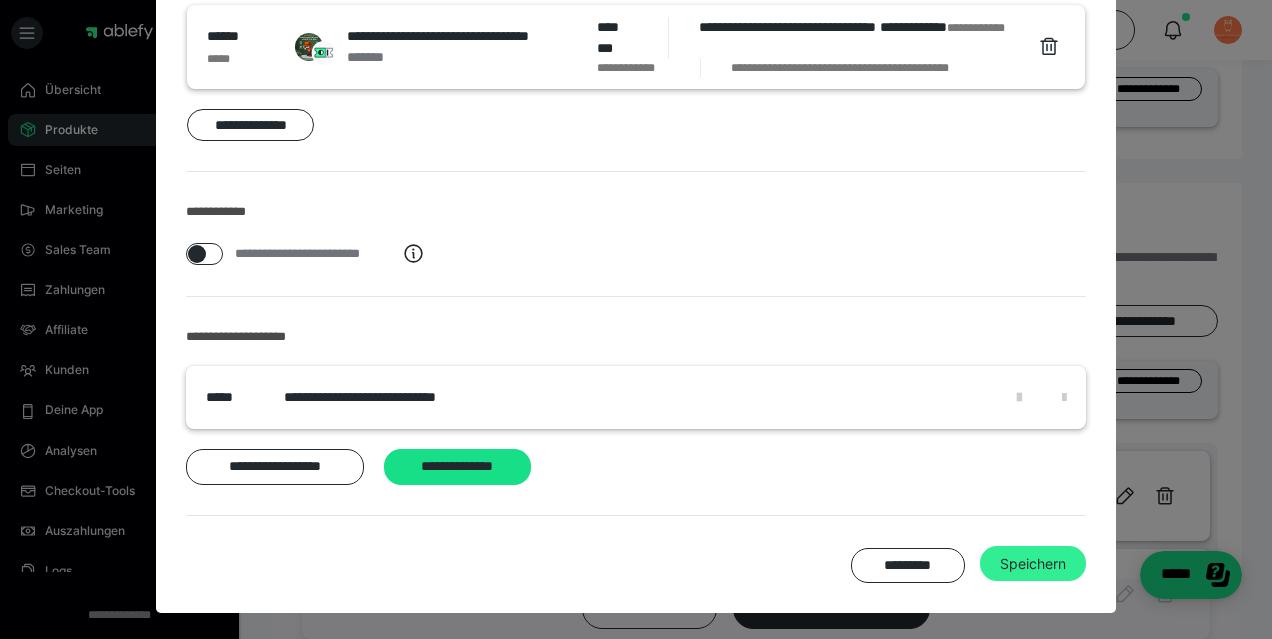 click on "Speichern" at bounding box center [1033, 564] 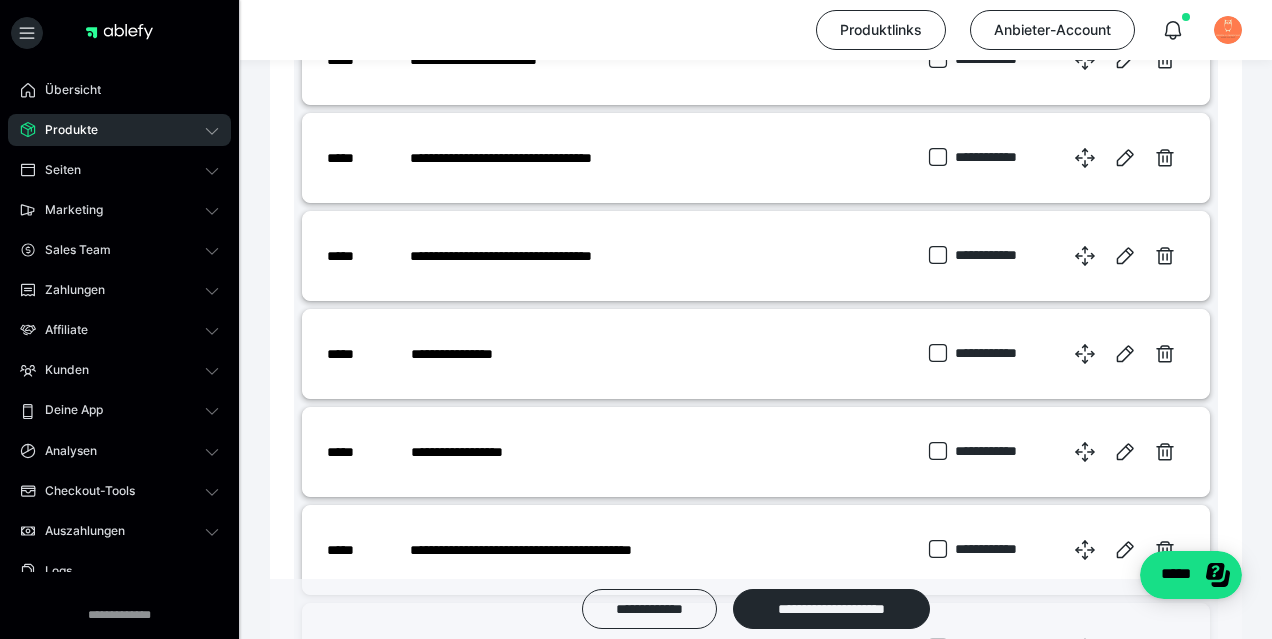 scroll, scrollTop: 3364, scrollLeft: 0, axis: vertical 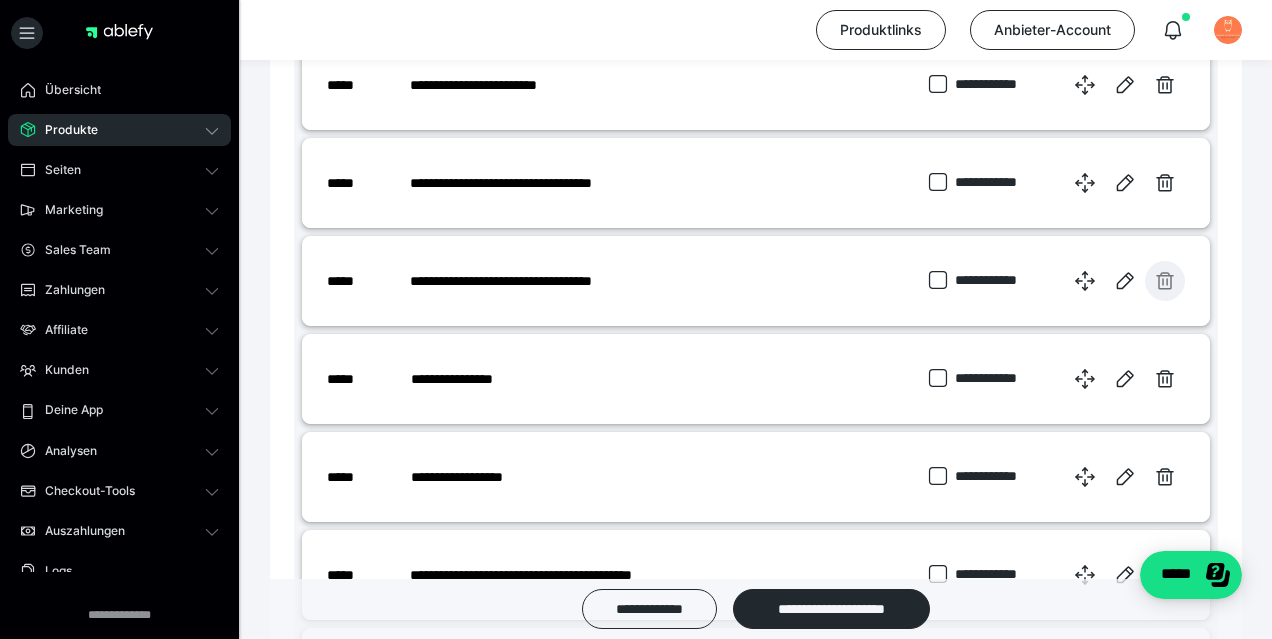 click 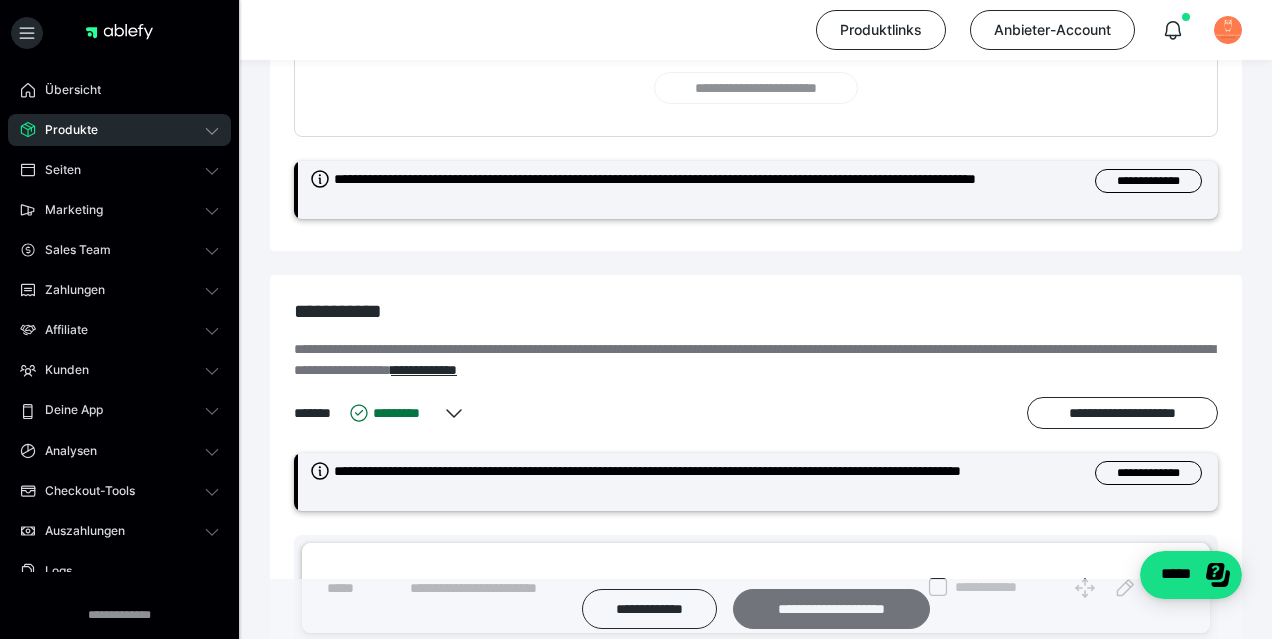 scroll, scrollTop: 541, scrollLeft: 0, axis: vertical 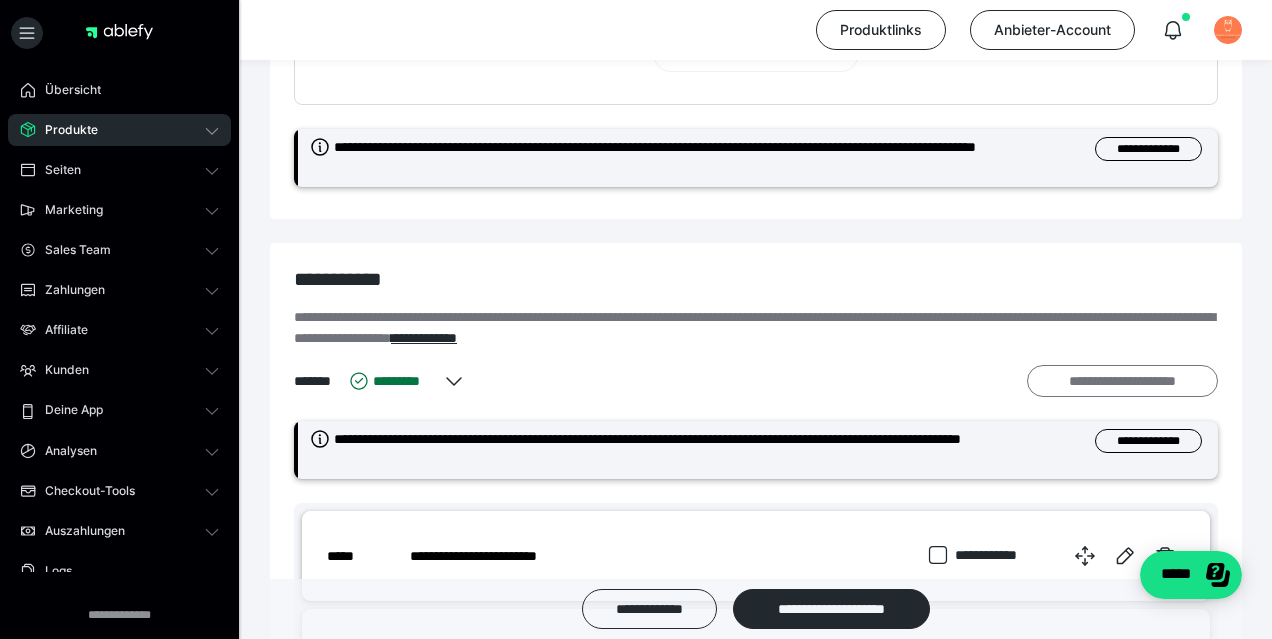 click on "**********" at bounding box center [1122, 381] 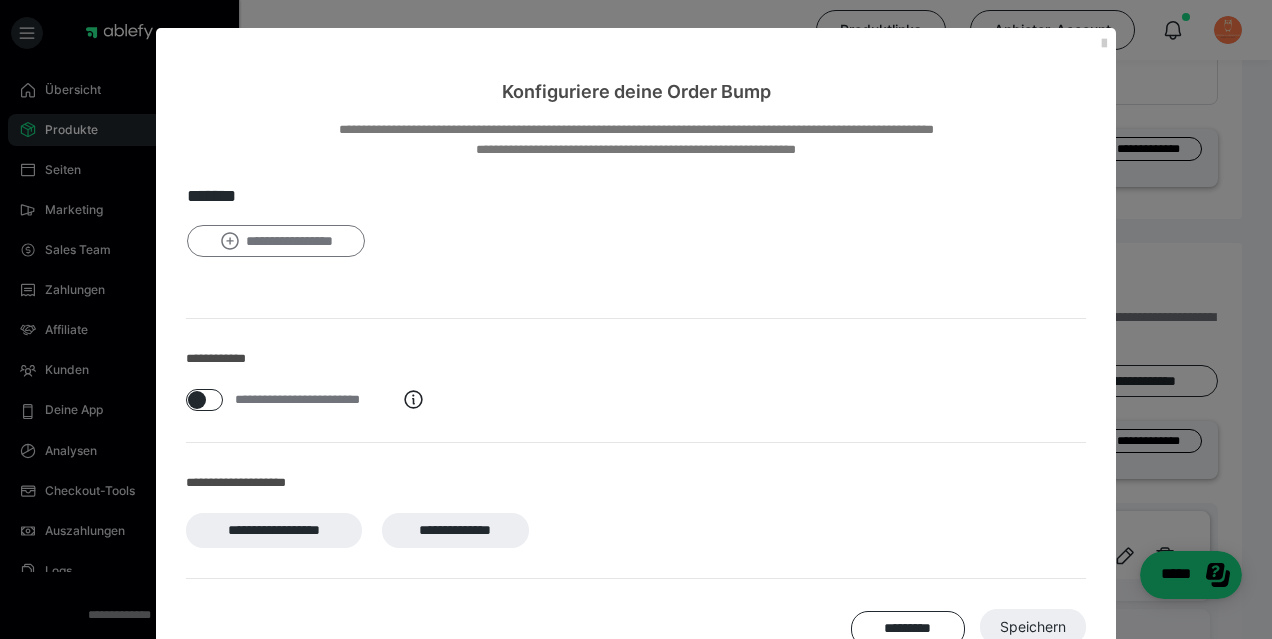 click on "**********" at bounding box center (276, 241) 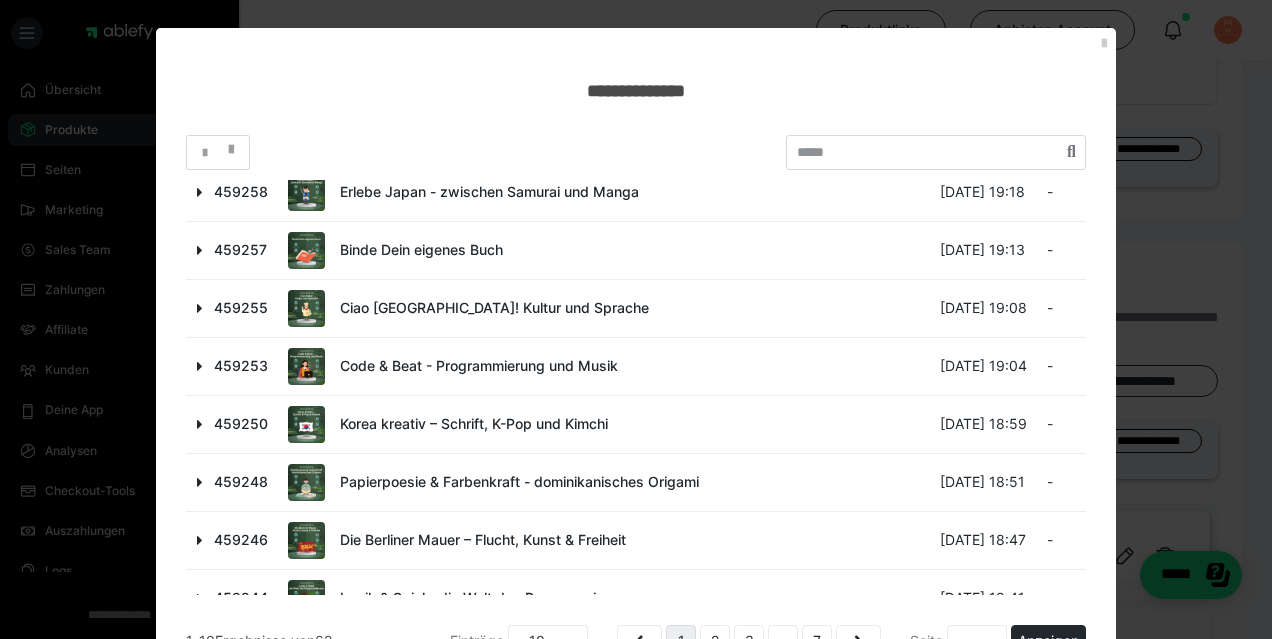 scroll, scrollTop: 208, scrollLeft: 0, axis: vertical 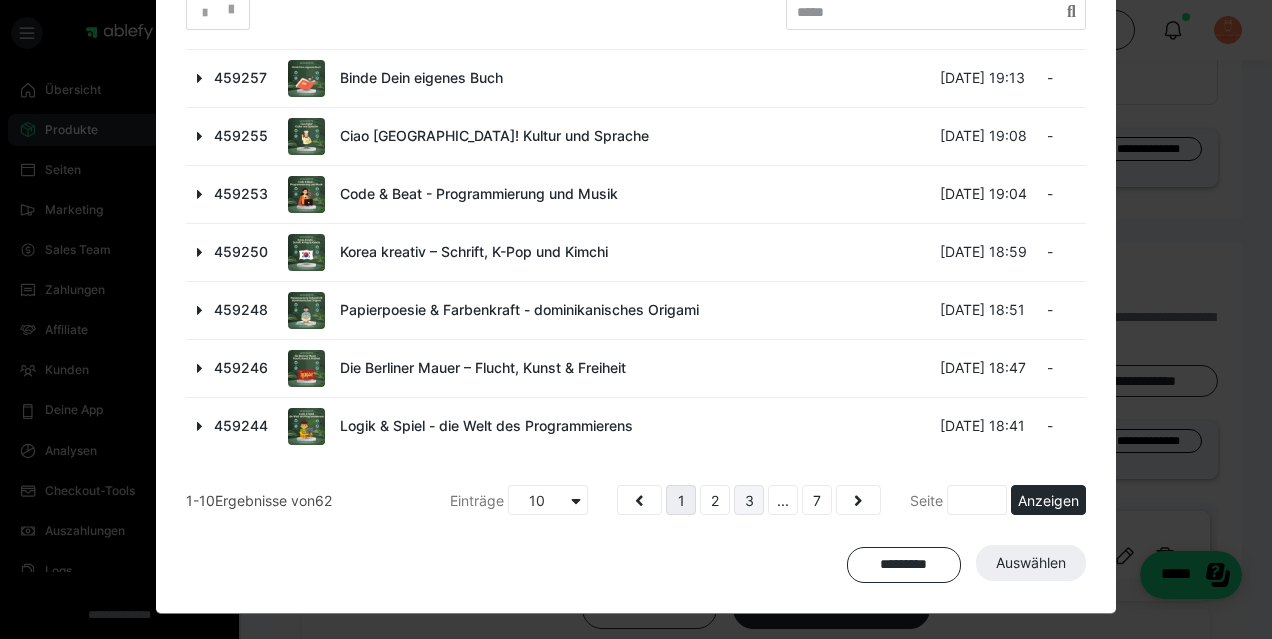 click on "3" at bounding box center (749, 500) 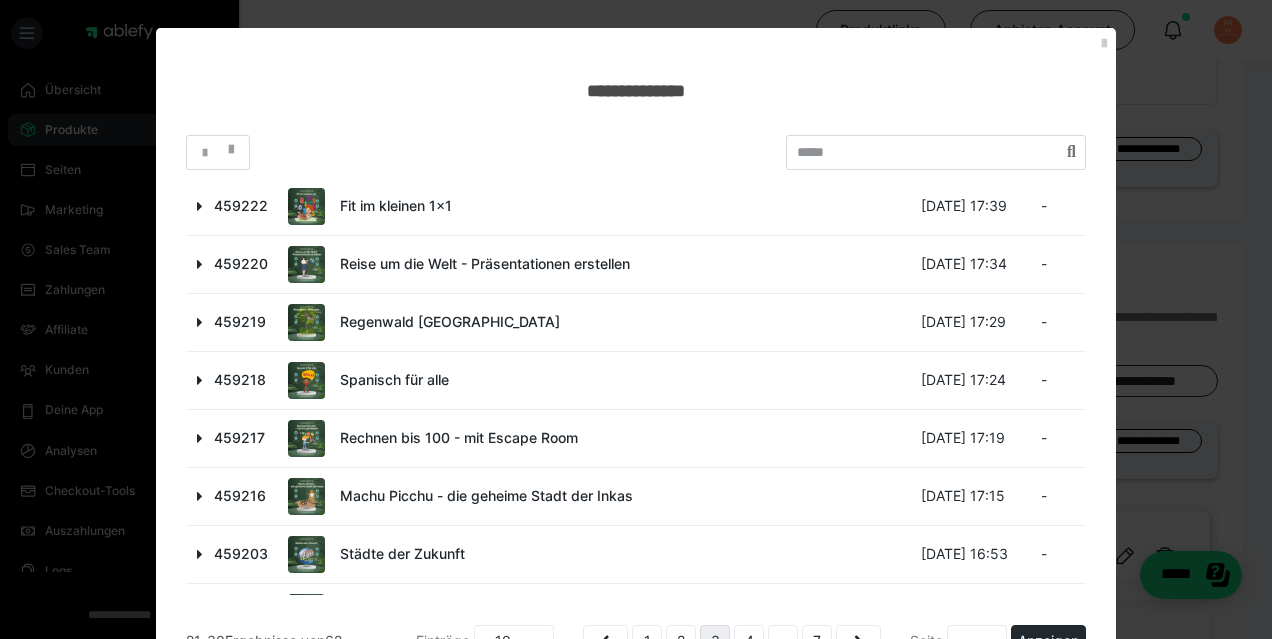 scroll, scrollTop: 208, scrollLeft: 0, axis: vertical 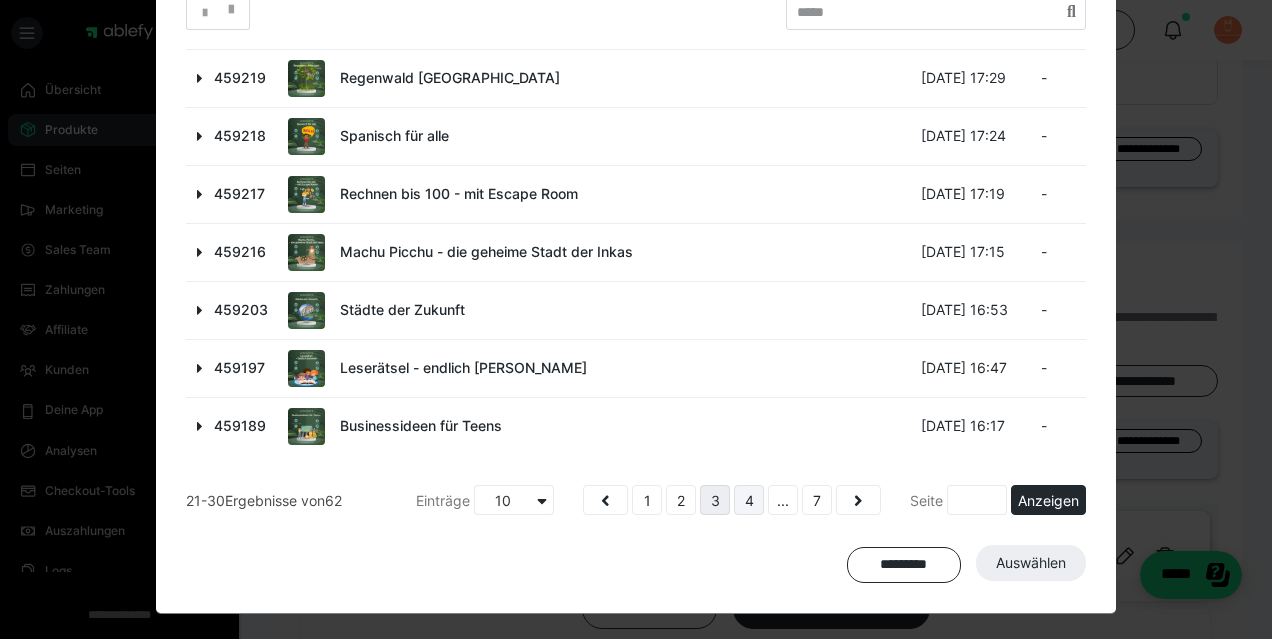 click on "4" at bounding box center (749, 500) 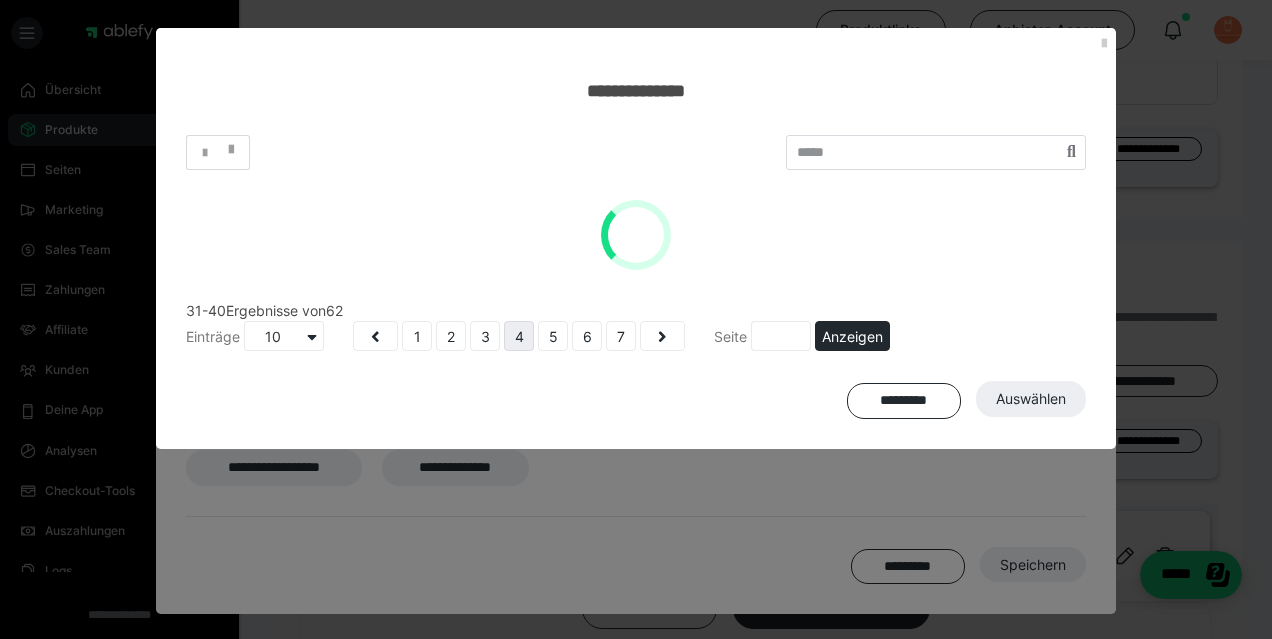 scroll, scrollTop: 0, scrollLeft: 0, axis: both 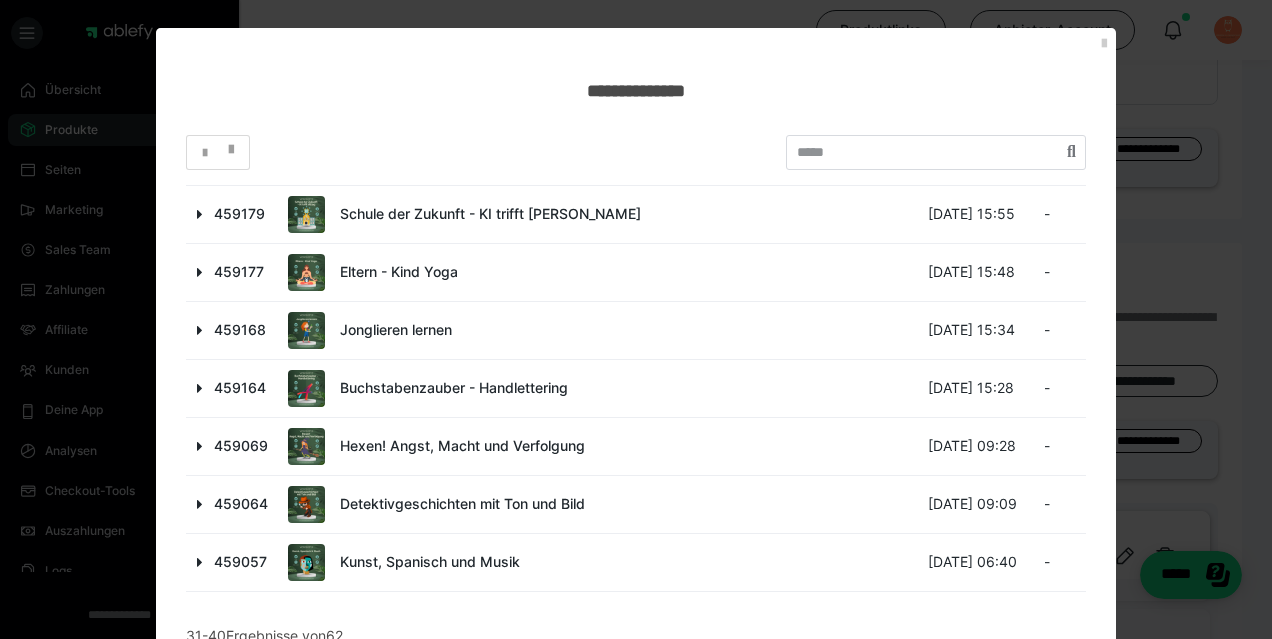 click at bounding box center (200, 446) 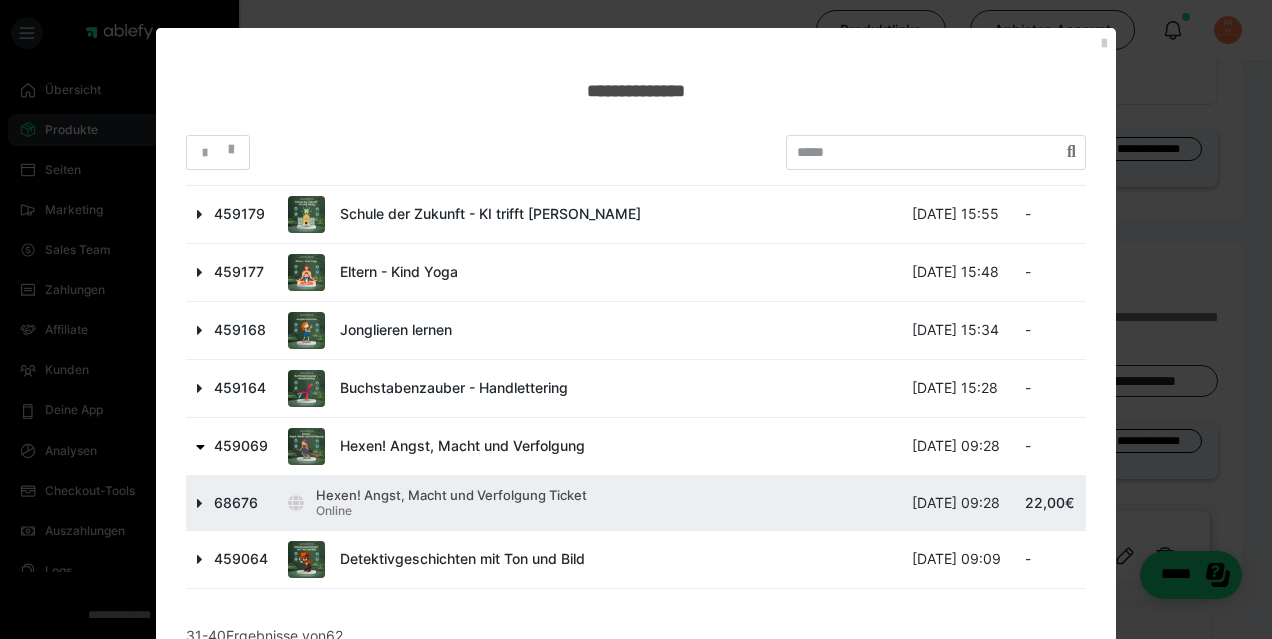 click at bounding box center [200, 503] 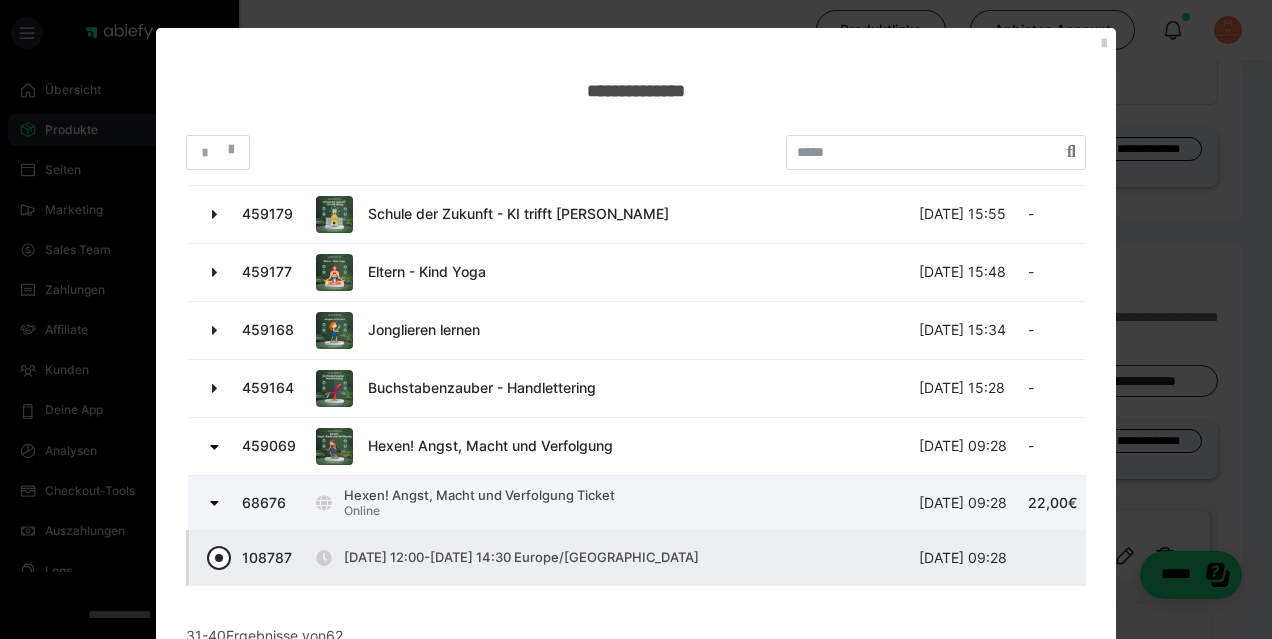 click at bounding box center (219, 558) 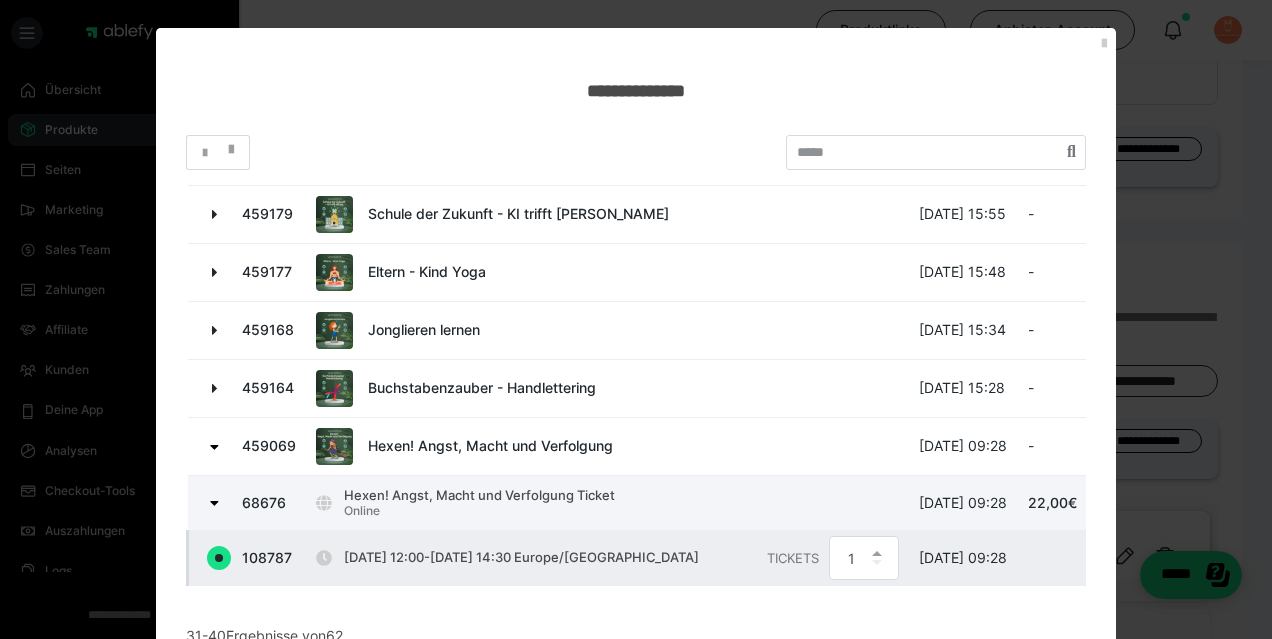scroll, scrollTop: 318, scrollLeft: 0, axis: vertical 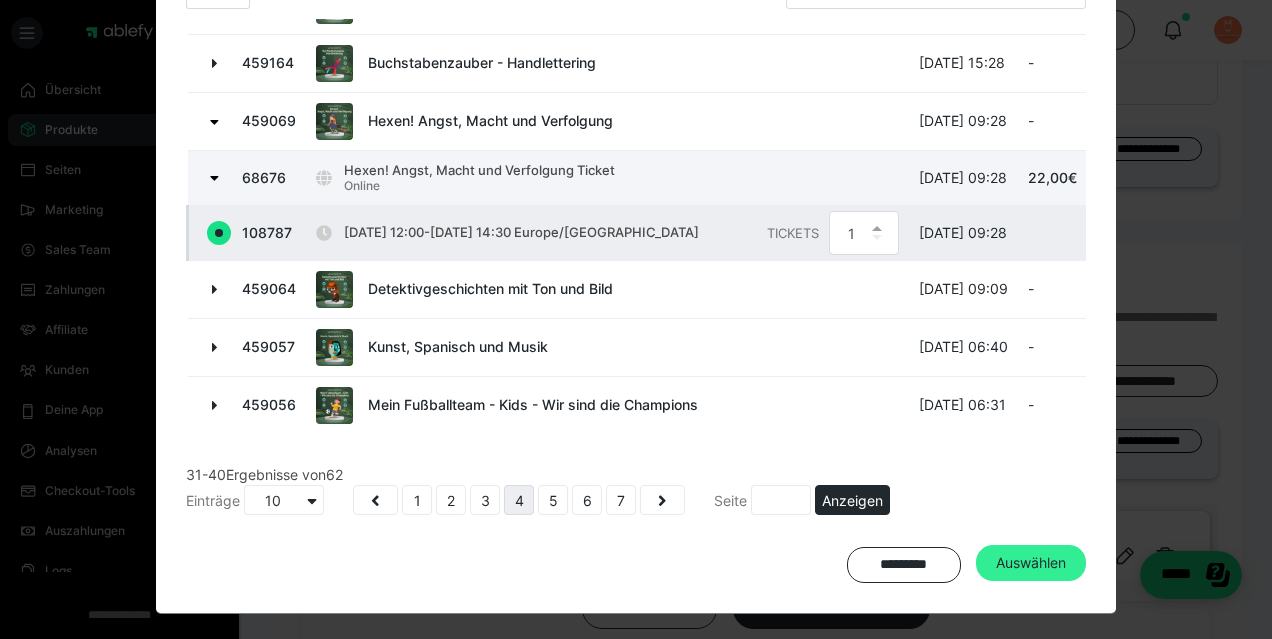 click on "Auswählen" at bounding box center (1031, 563) 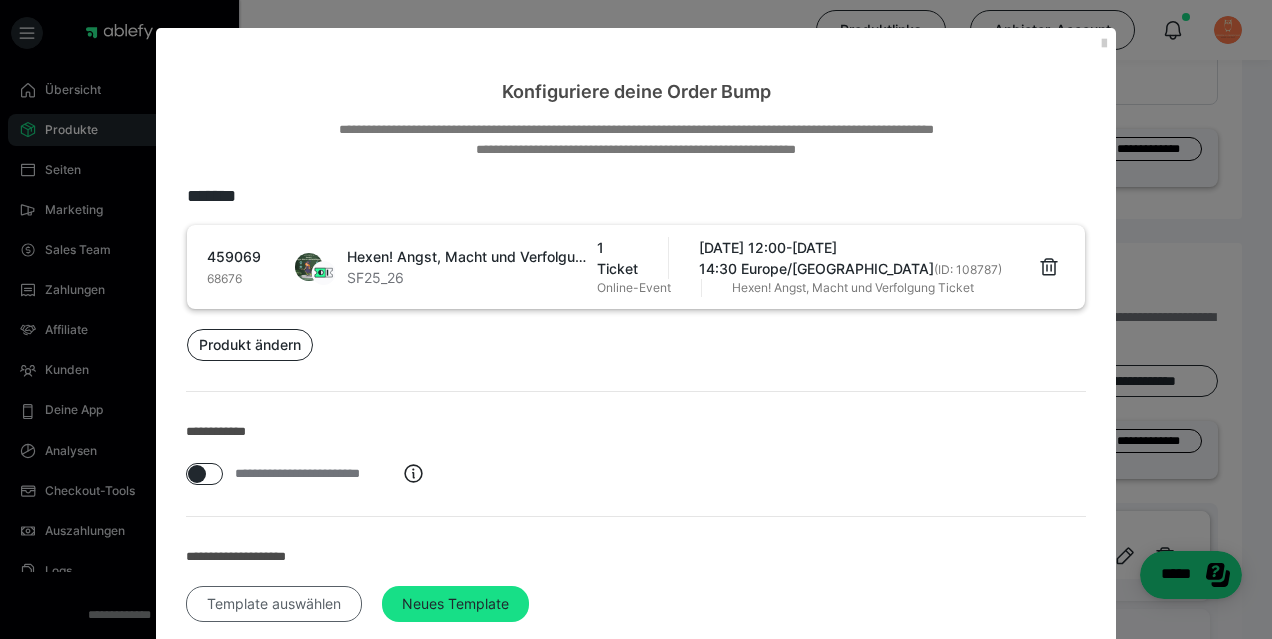 click on "Template auswählen" at bounding box center (274, 604) 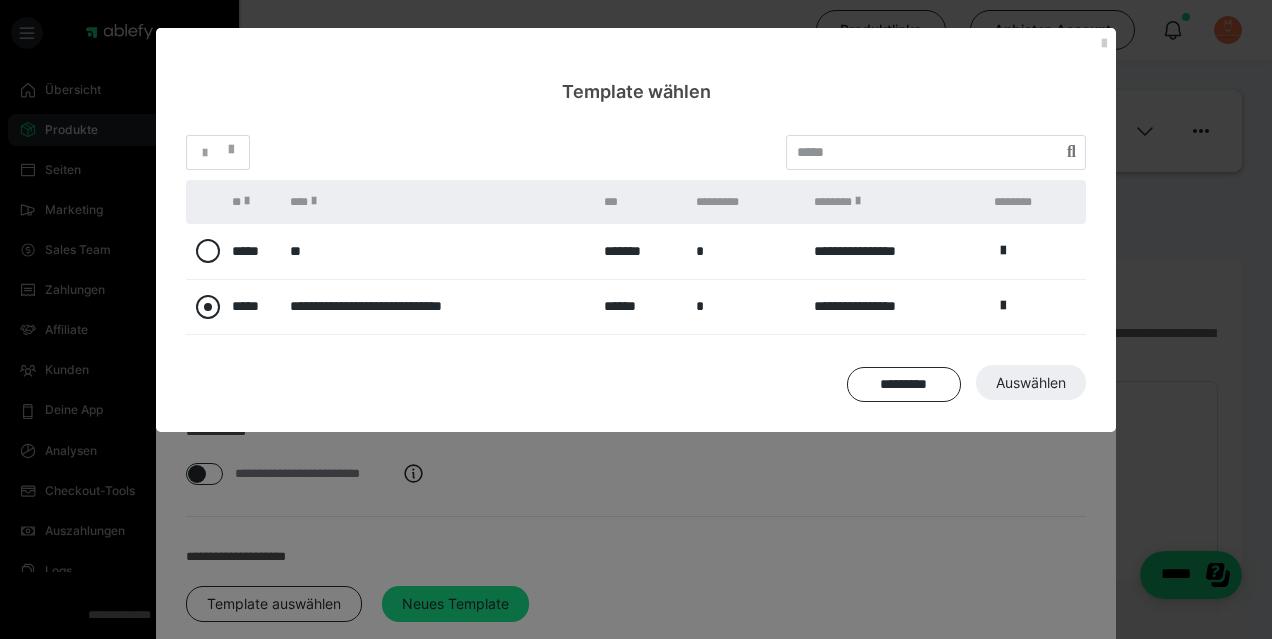 click at bounding box center (208, 307) 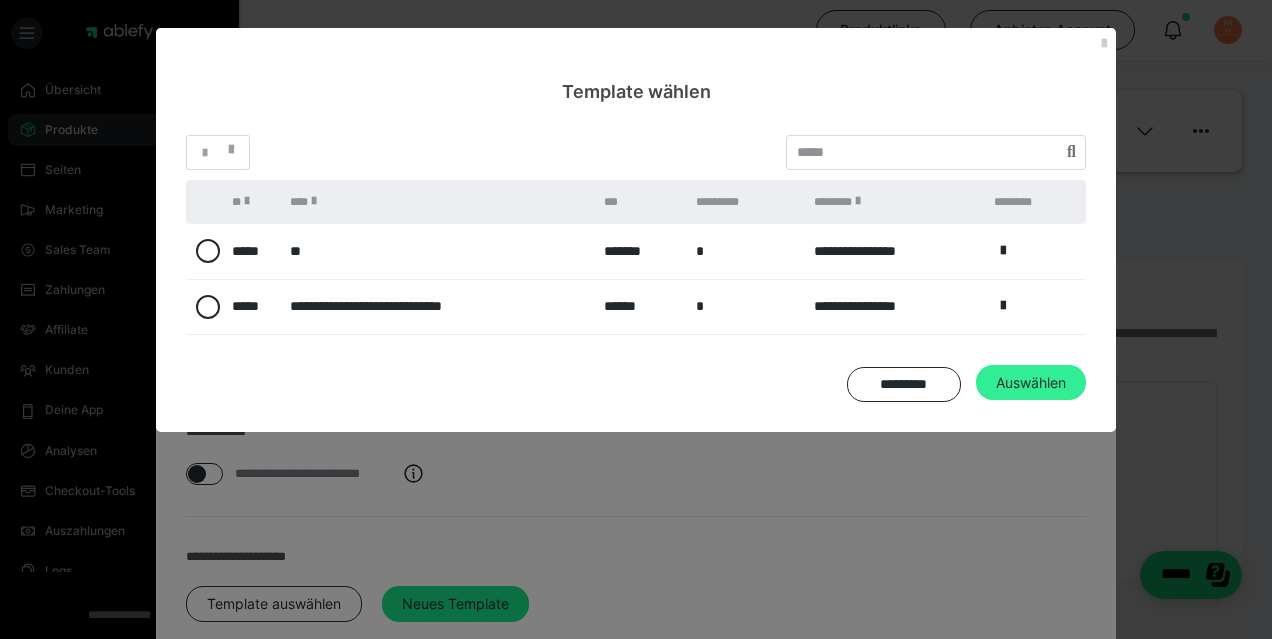 click on "Auswählen" at bounding box center [1033, 701] 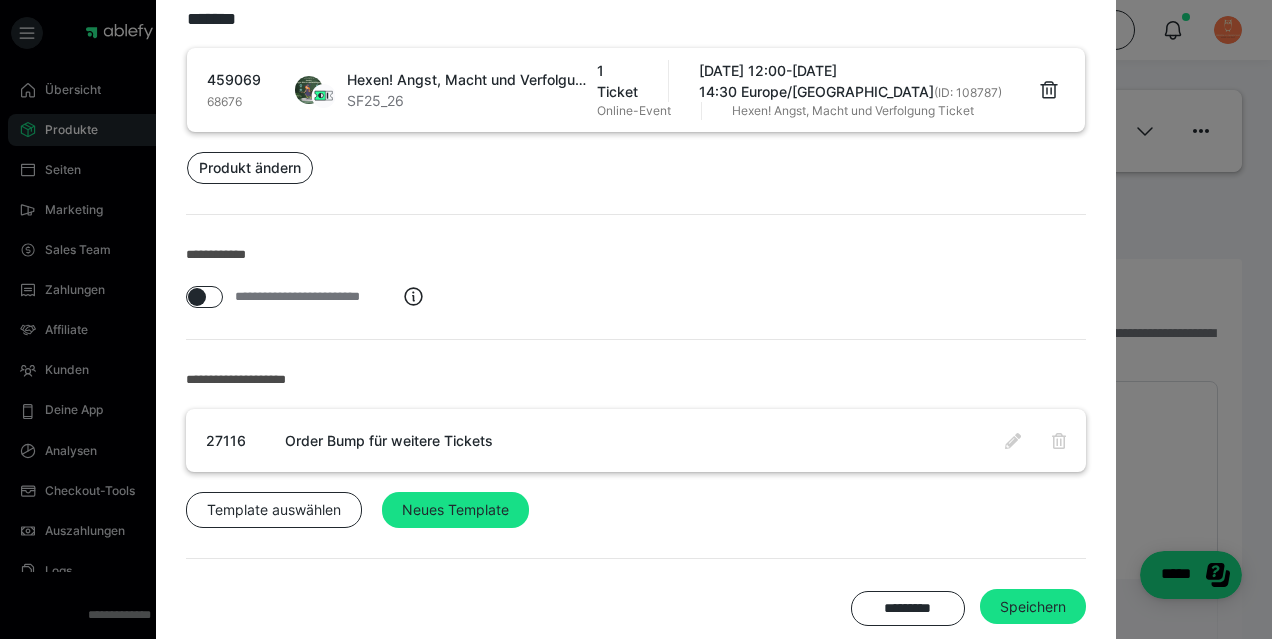 scroll, scrollTop: 220, scrollLeft: 0, axis: vertical 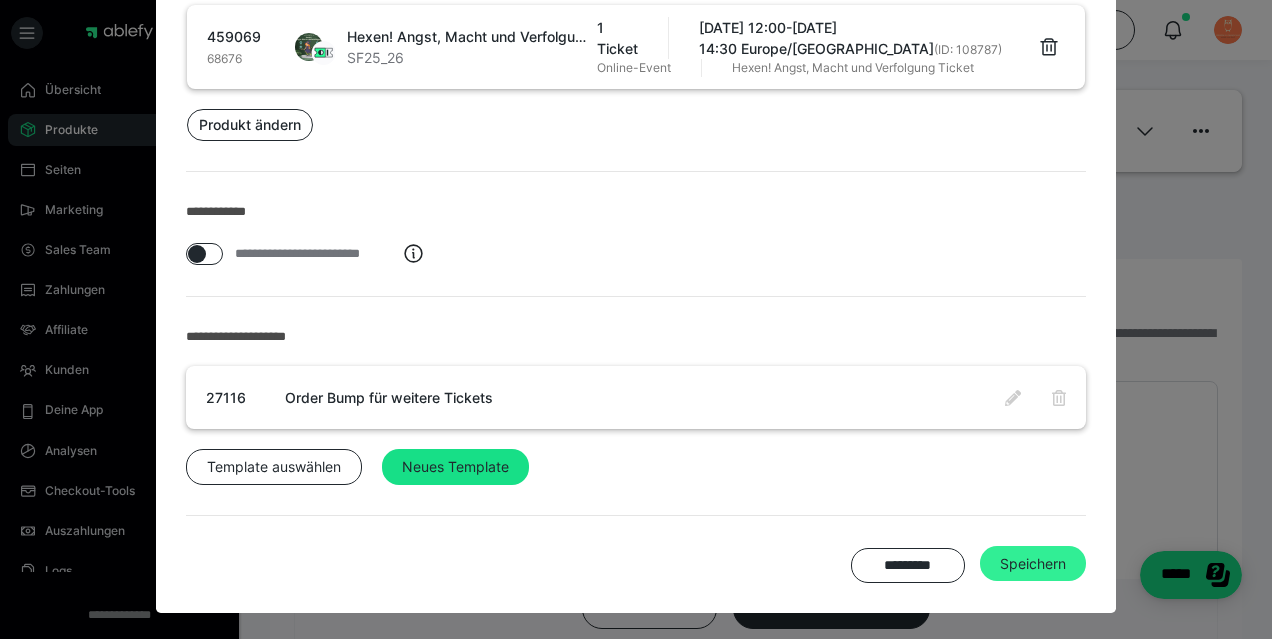 click on "Speichern" at bounding box center [1033, 564] 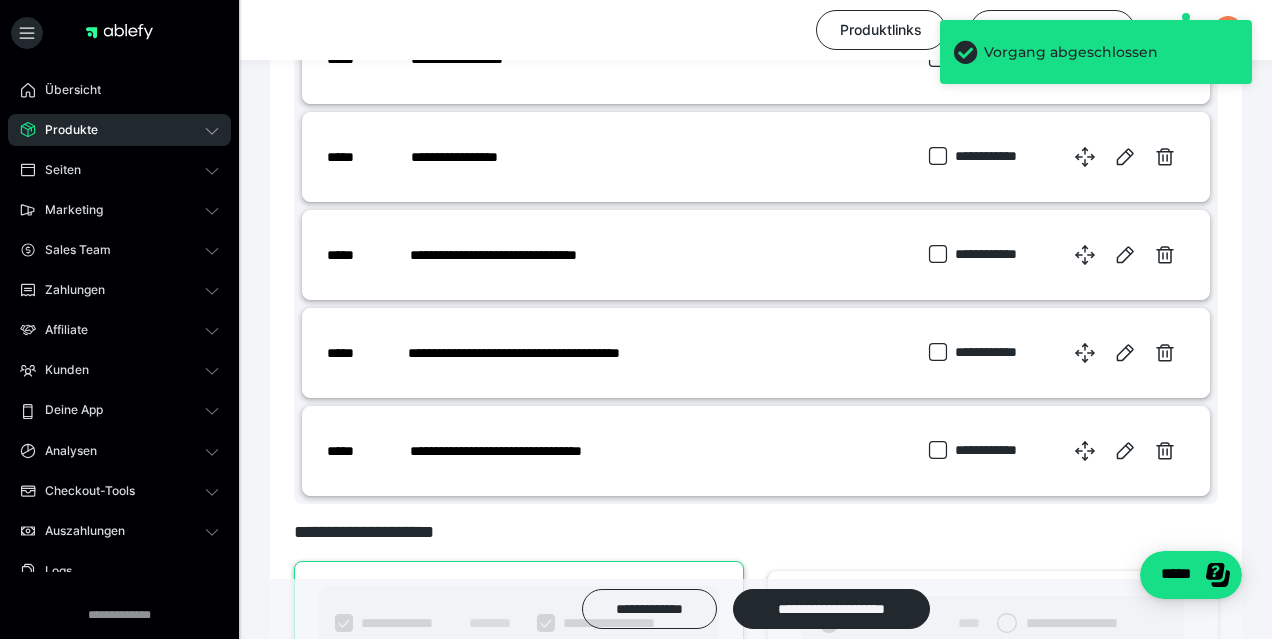 scroll, scrollTop: 3826, scrollLeft: 0, axis: vertical 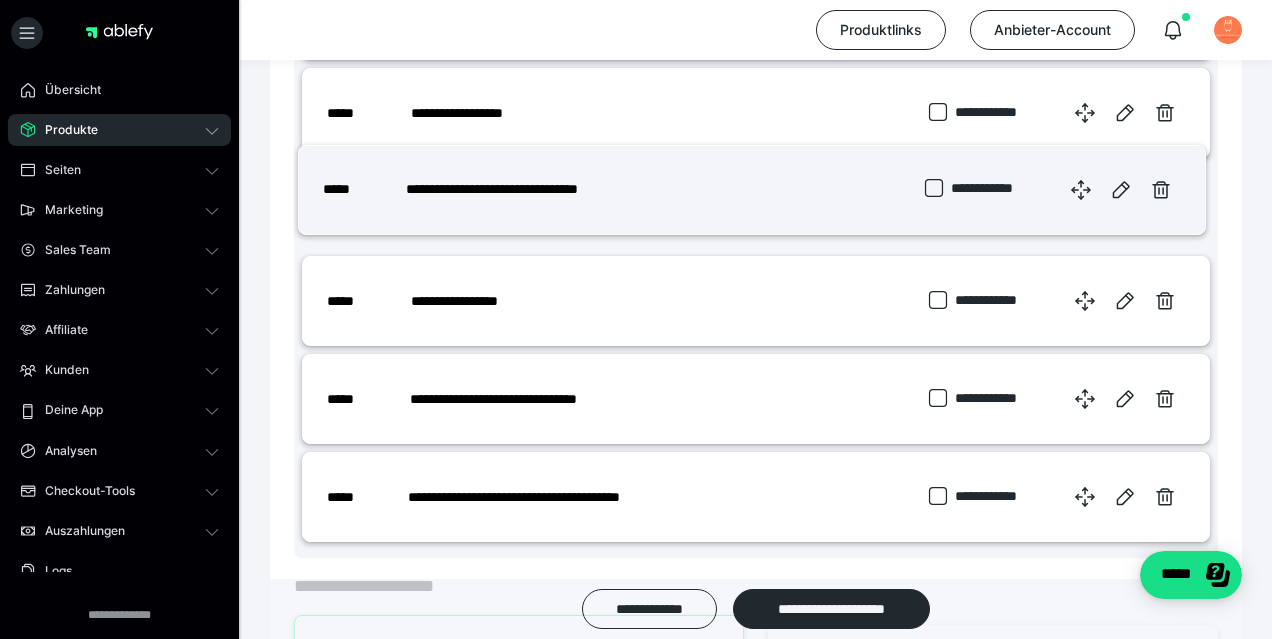 drag, startPoint x: 1076, startPoint y: 507, endPoint x: 1072, endPoint y: 192, distance: 315.0254 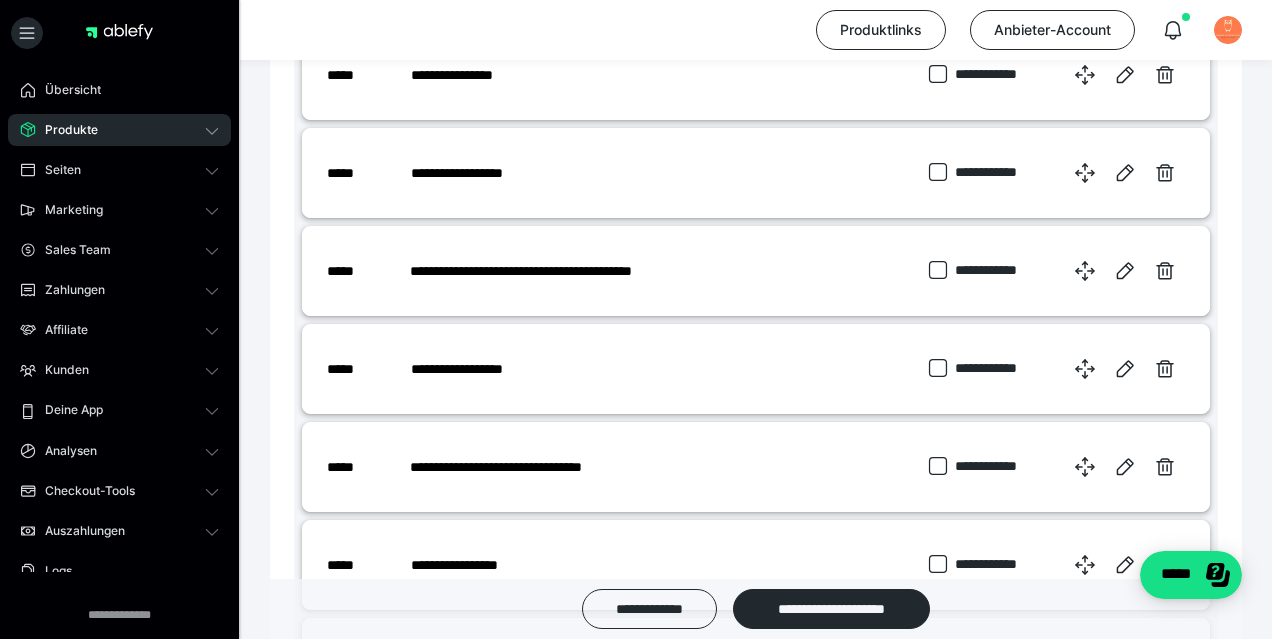 scroll, scrollTop: 3566, scrollLeft: 0, axis: vertical 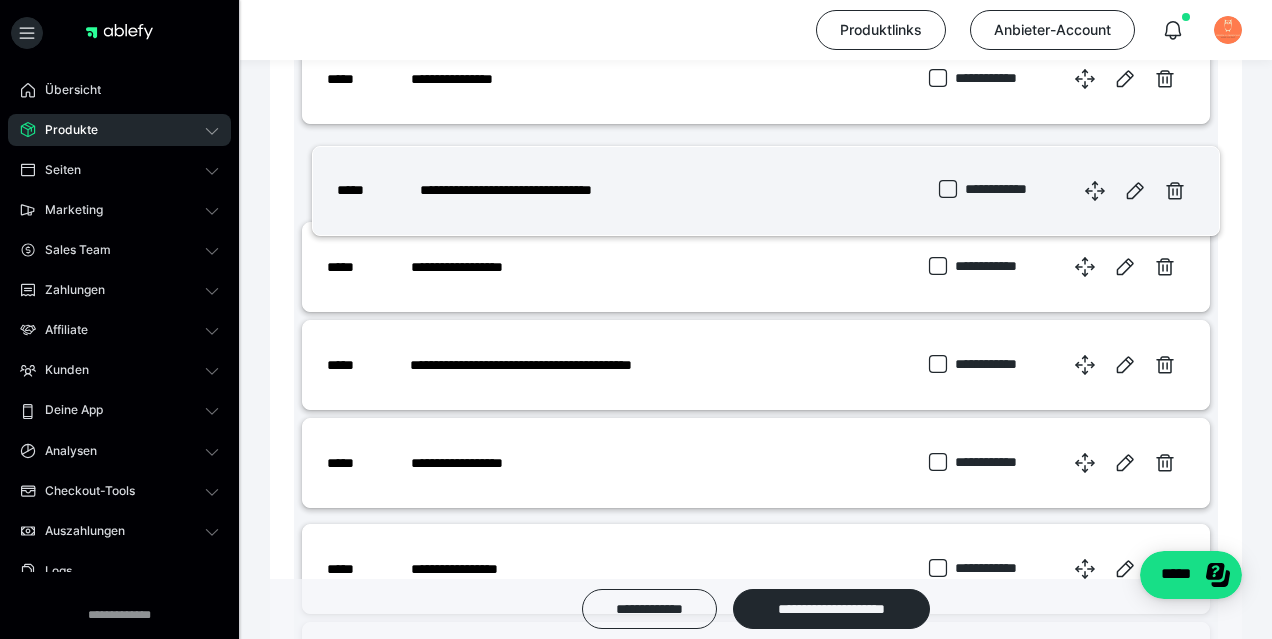 drag, startPoint x: 1090, startPoint y: 468, endPoint x: 1101, endPoint y: 168, distance: 300.2016 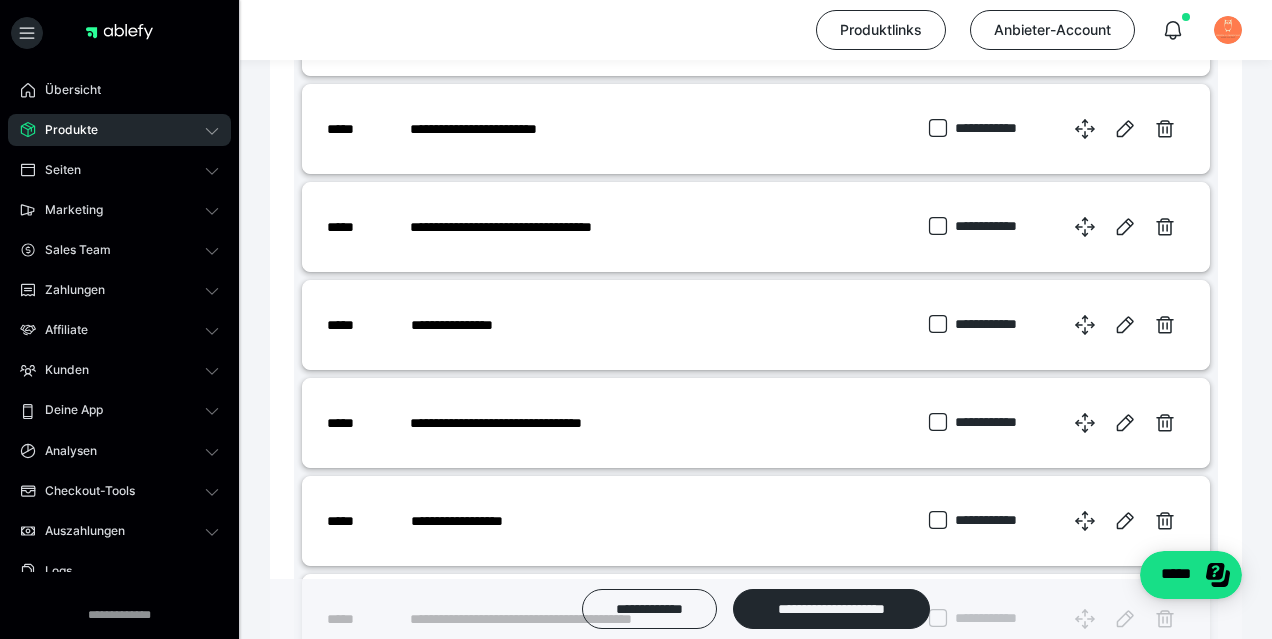 scroll, scrollTop: 3318, scrollLeft: 0, axis: vertical 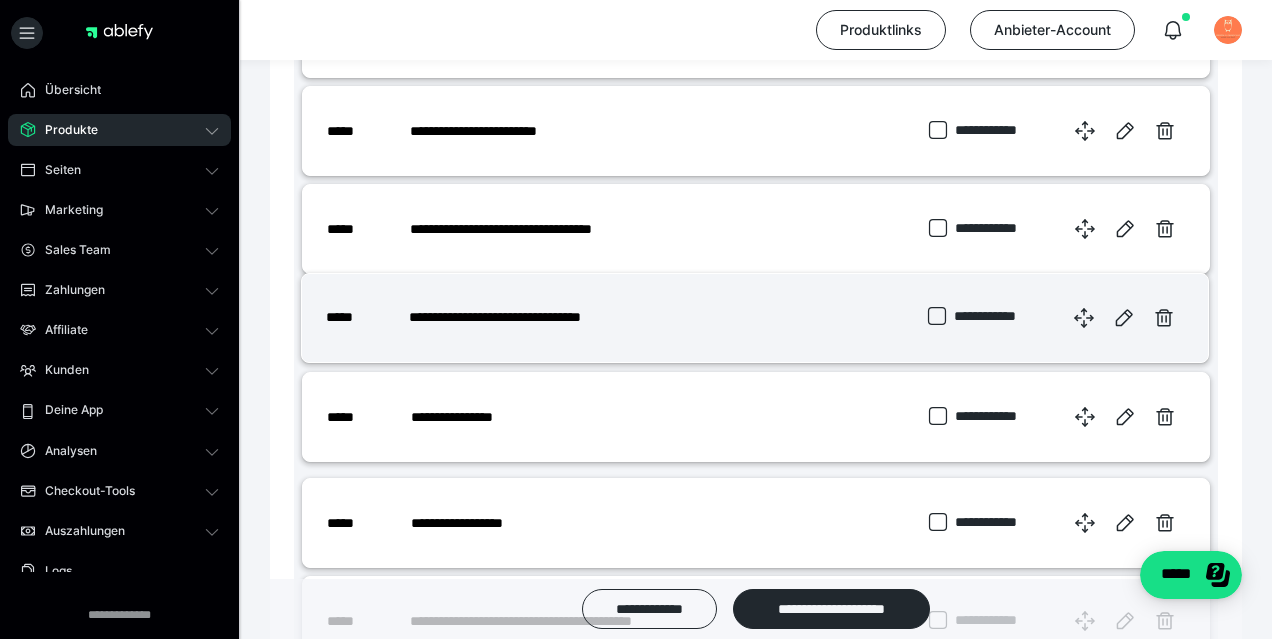 drag, startPoint x: 1083, startPoint y: 424, endPoint x: 1083, endPoint y: 317, distance: 107 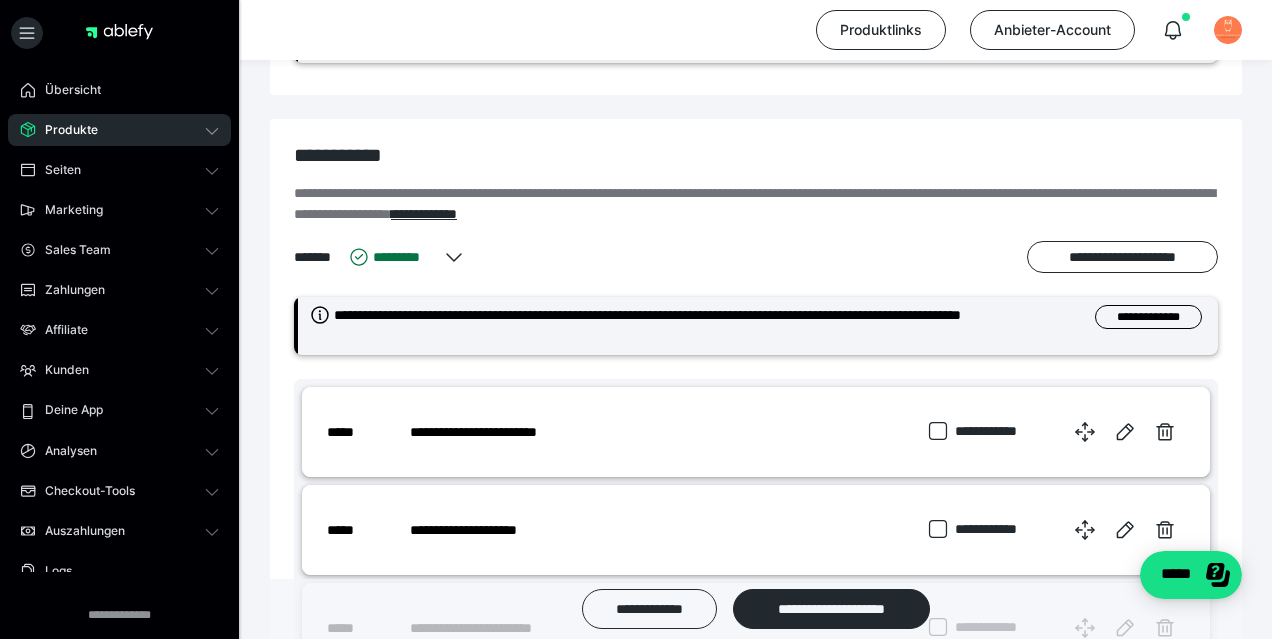 scroll, scrollTop: 664, scrollLeft: 0, axis: vertical 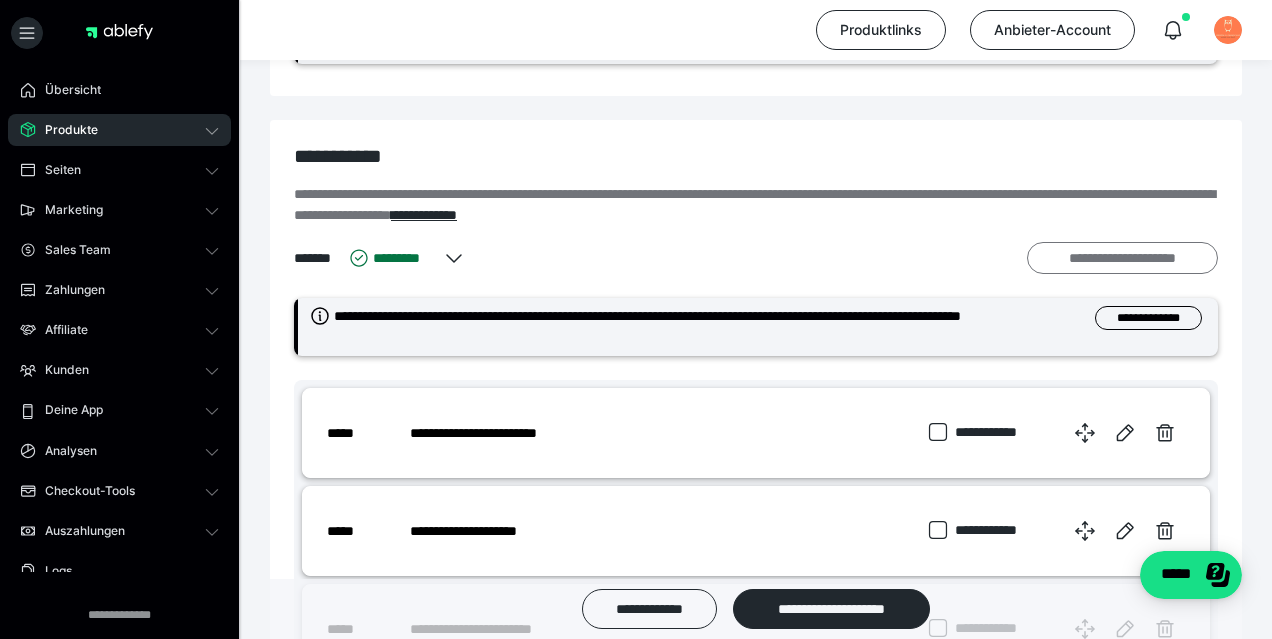 click on "**********" at bounding box center (1122, 258) 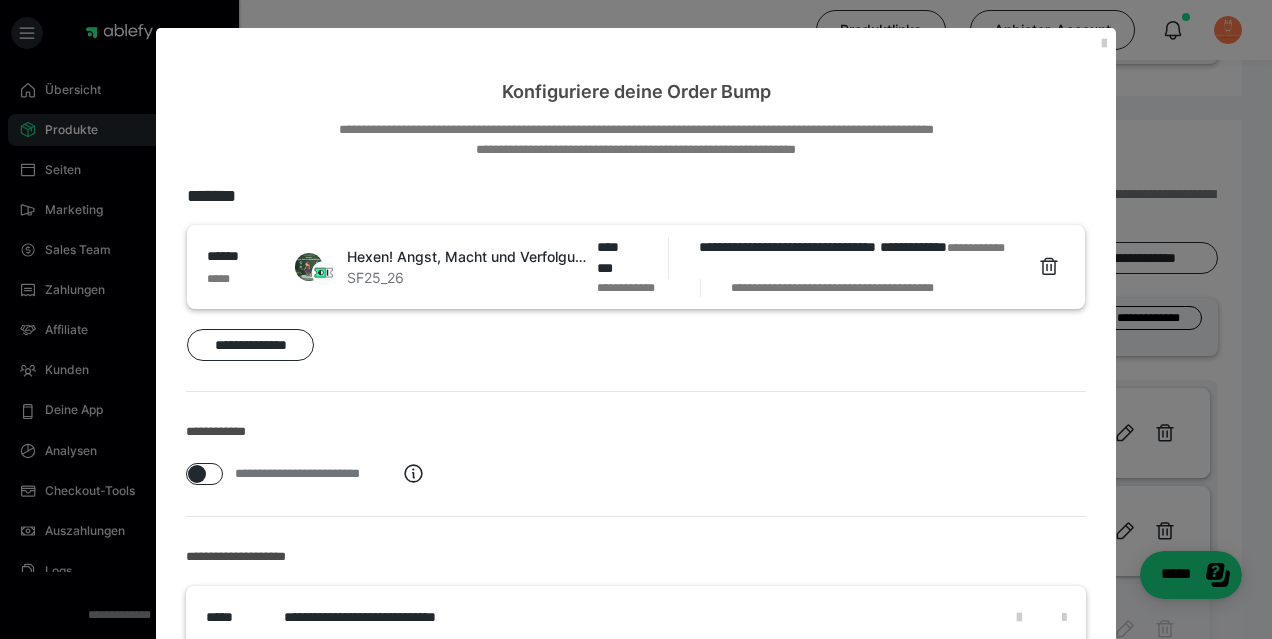 scroll, scrollTop: 220, scrollLeft: 0, axis: vertical 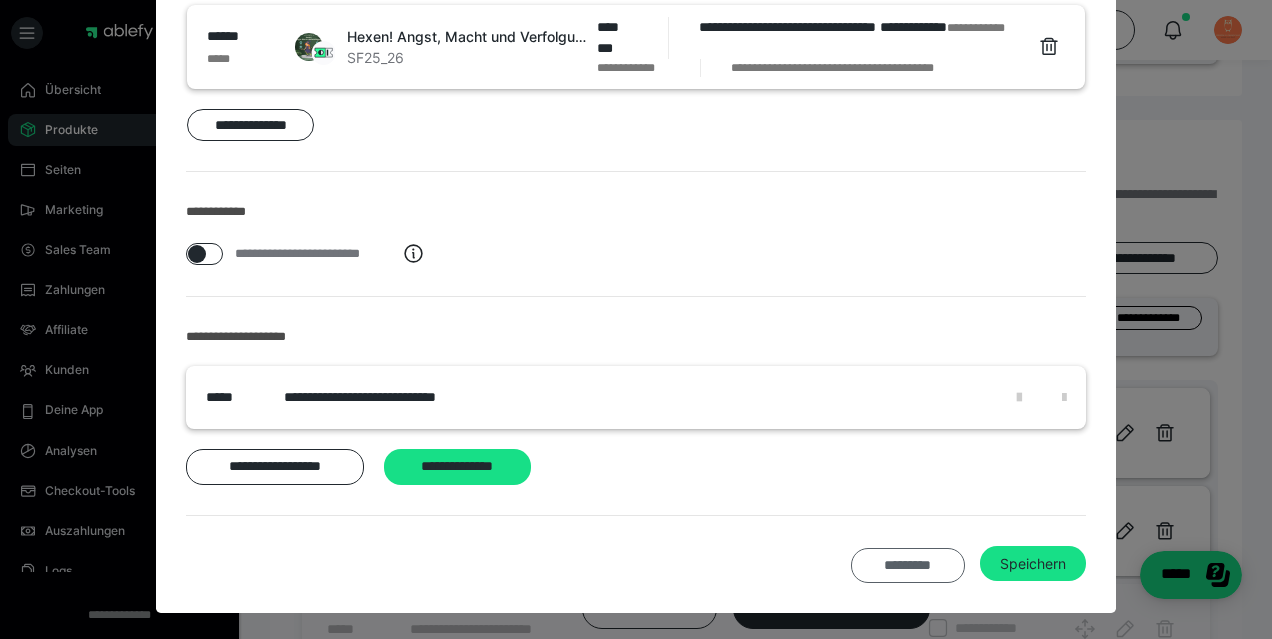 click on "*********" at bounding box center (908, 566) 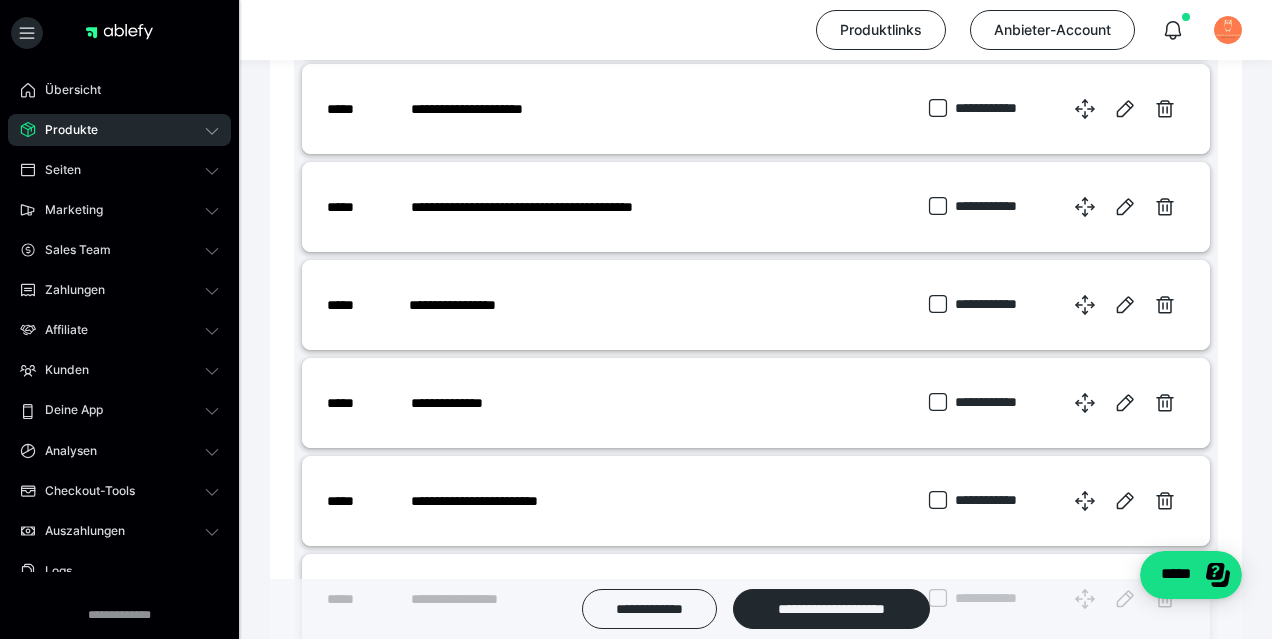 scroll, scrollTop: 2643, scrollLeft: 0, axis: vertical 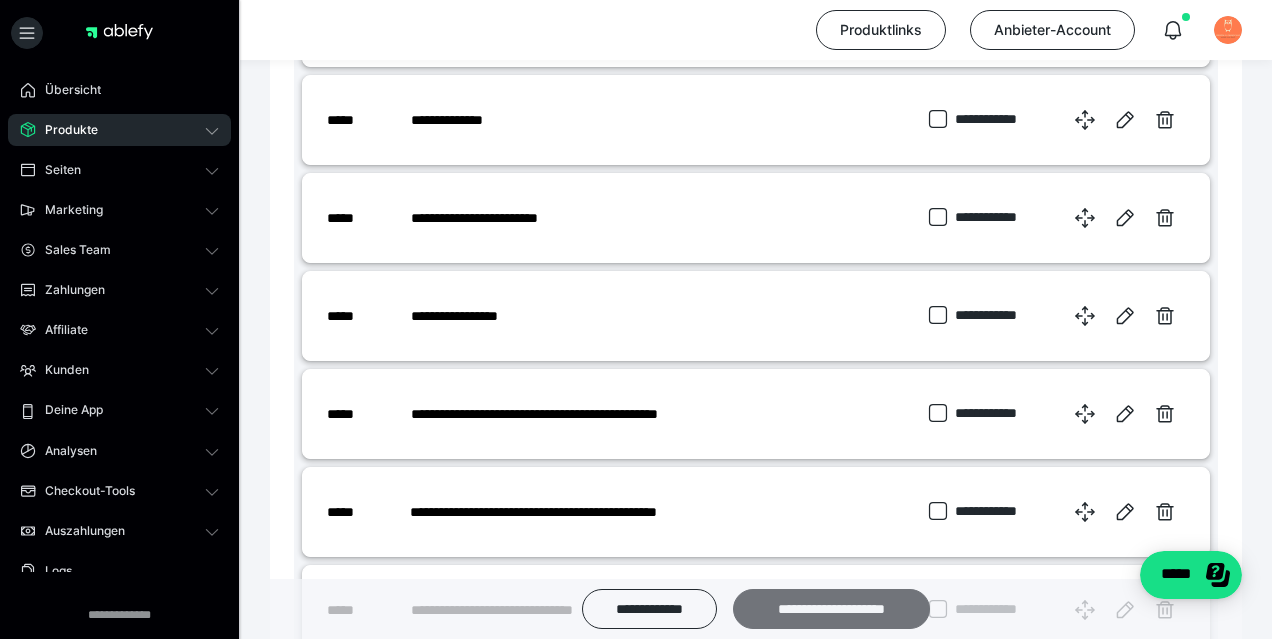 click on "**********" at bounding box center [831, 609] 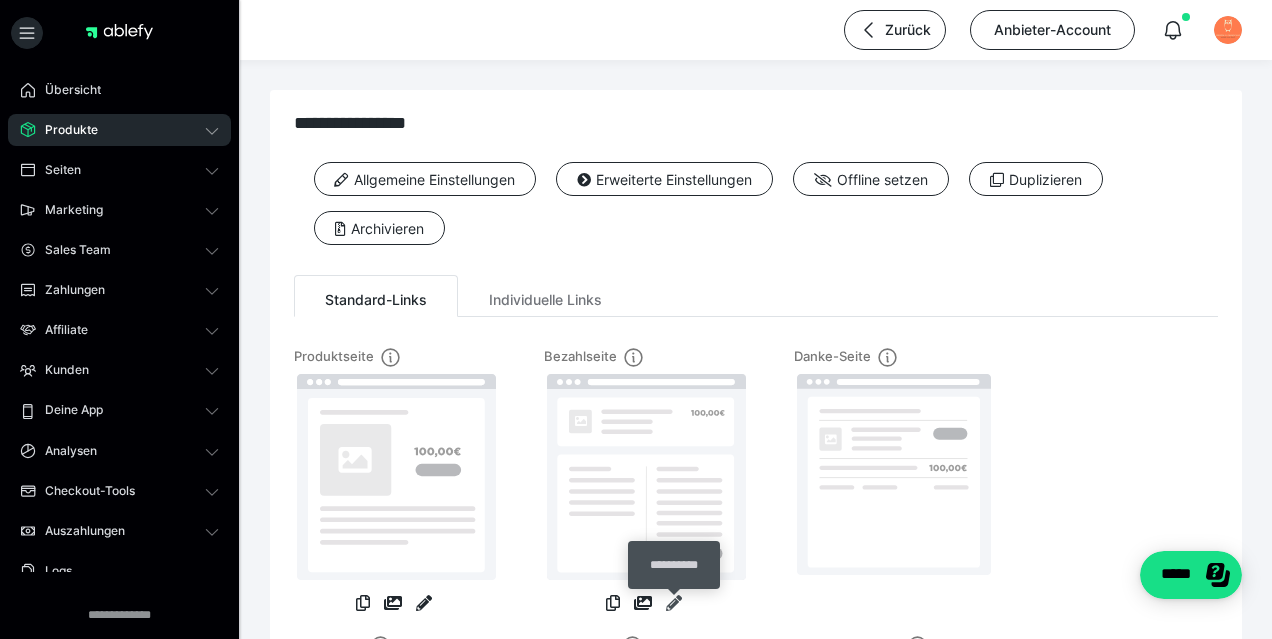 click at bounding box center (674, 603) 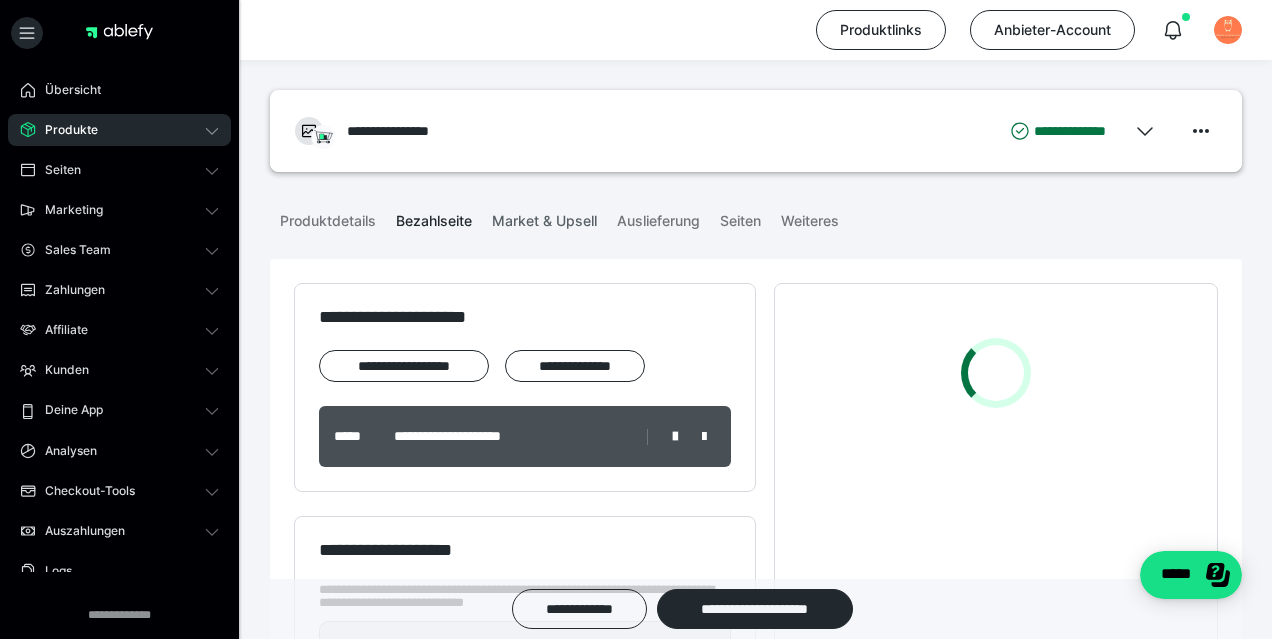 click on "Market & Upsell" at bounding box center (544, 217) 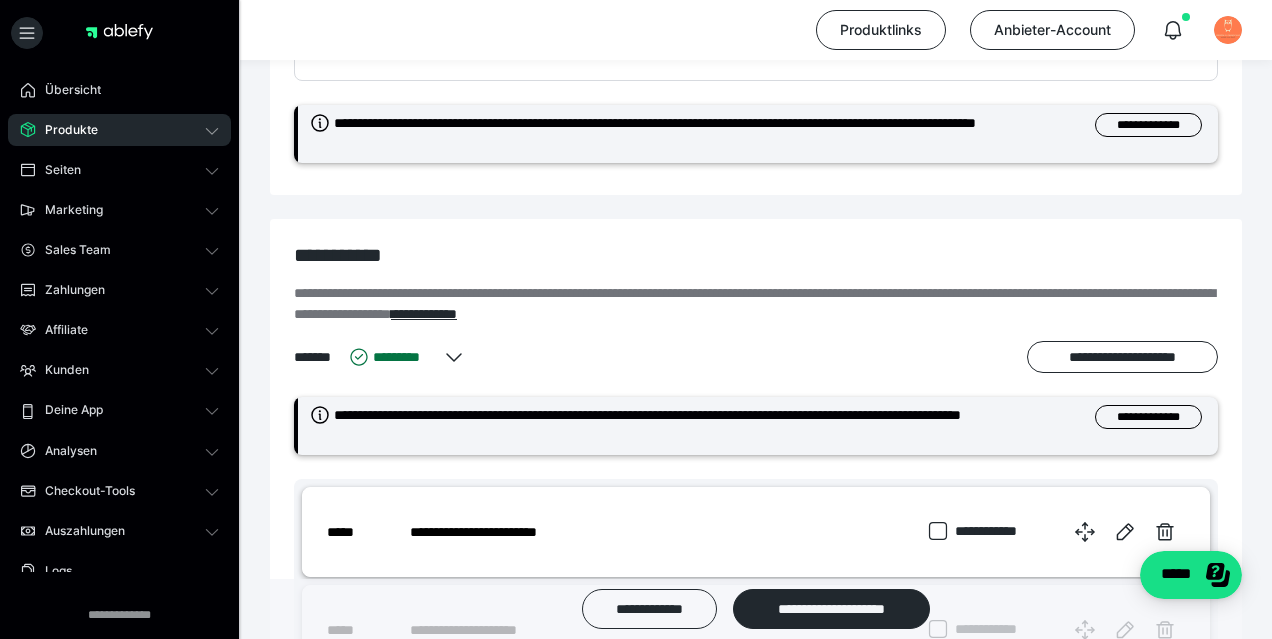 scroll, scrollTop: 569, scrollLeft: 0, axis: vertical 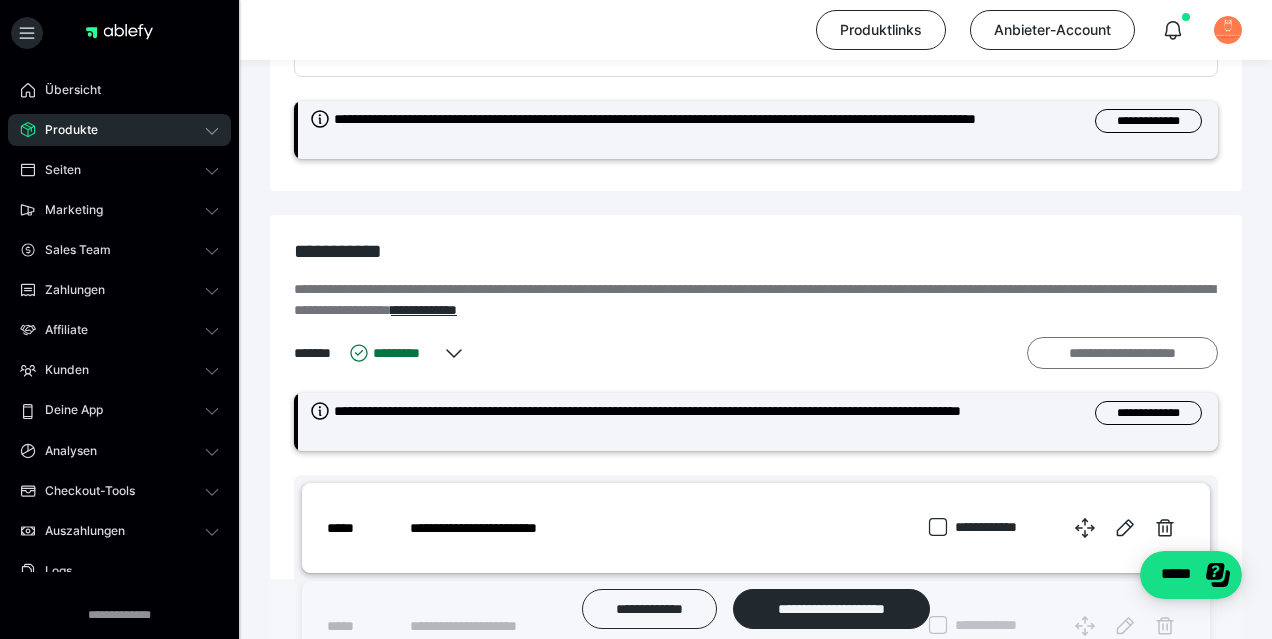 click on "**********" at bounding box center [1122, 353] 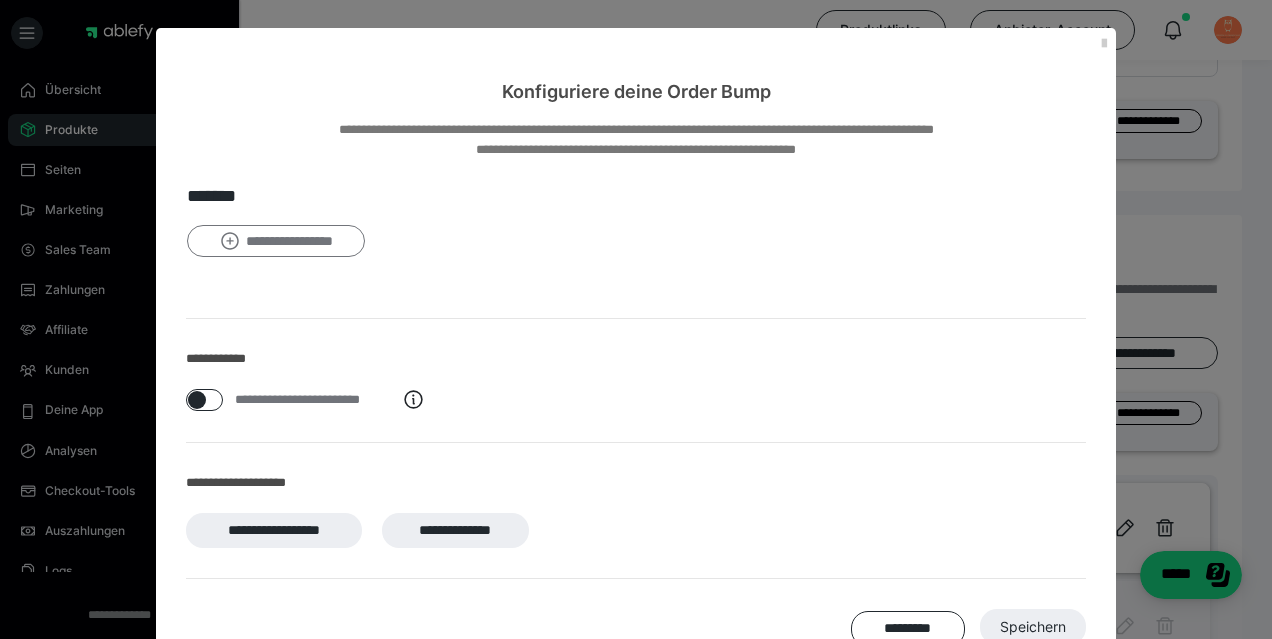 click on "**********" at bounding box center [276, 241] 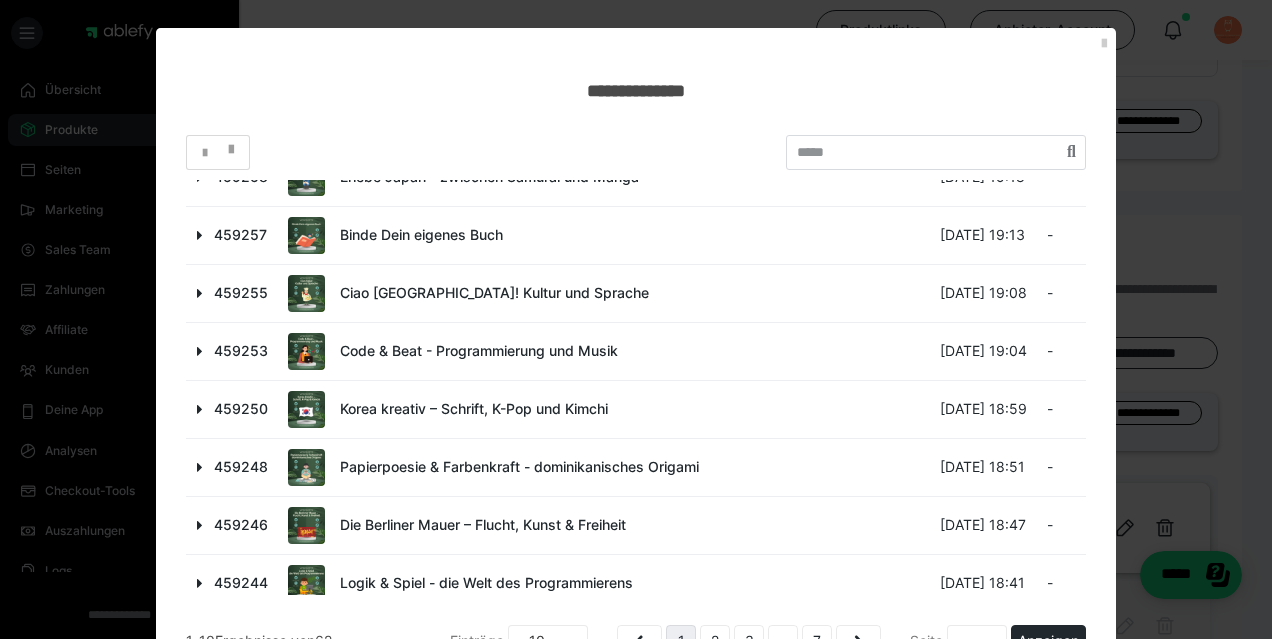 scroll, scrollTop: 208, scrollLeft: 0, axis: vertical 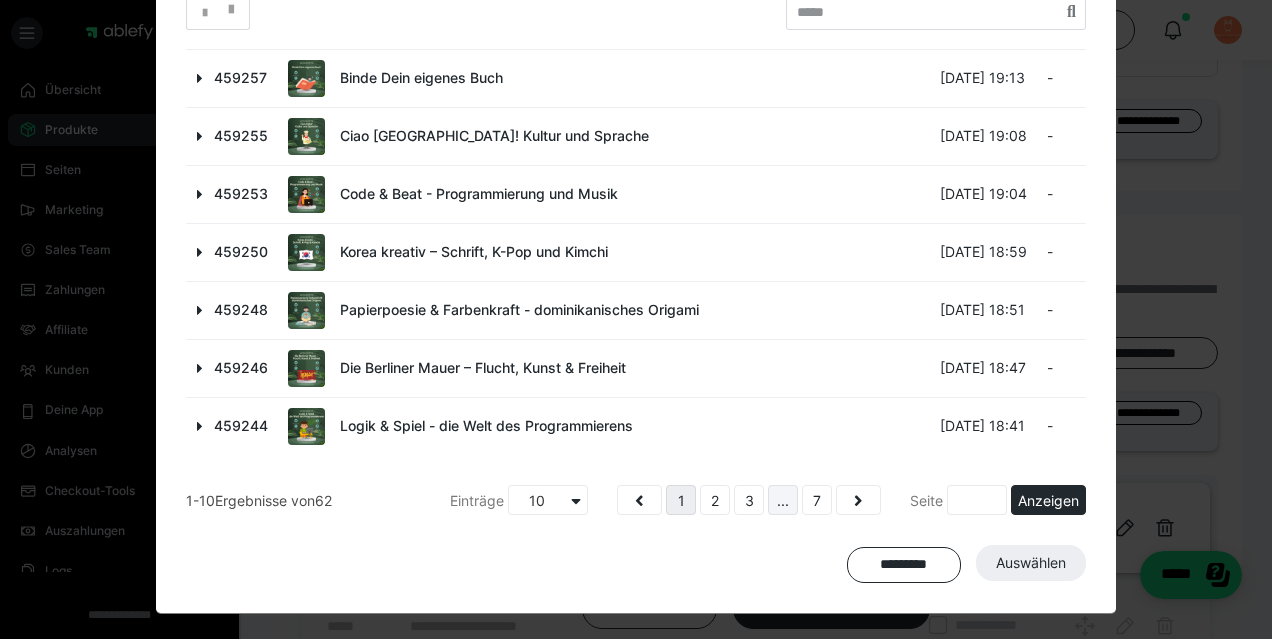 click on "..." at bounding box center [783, 500] 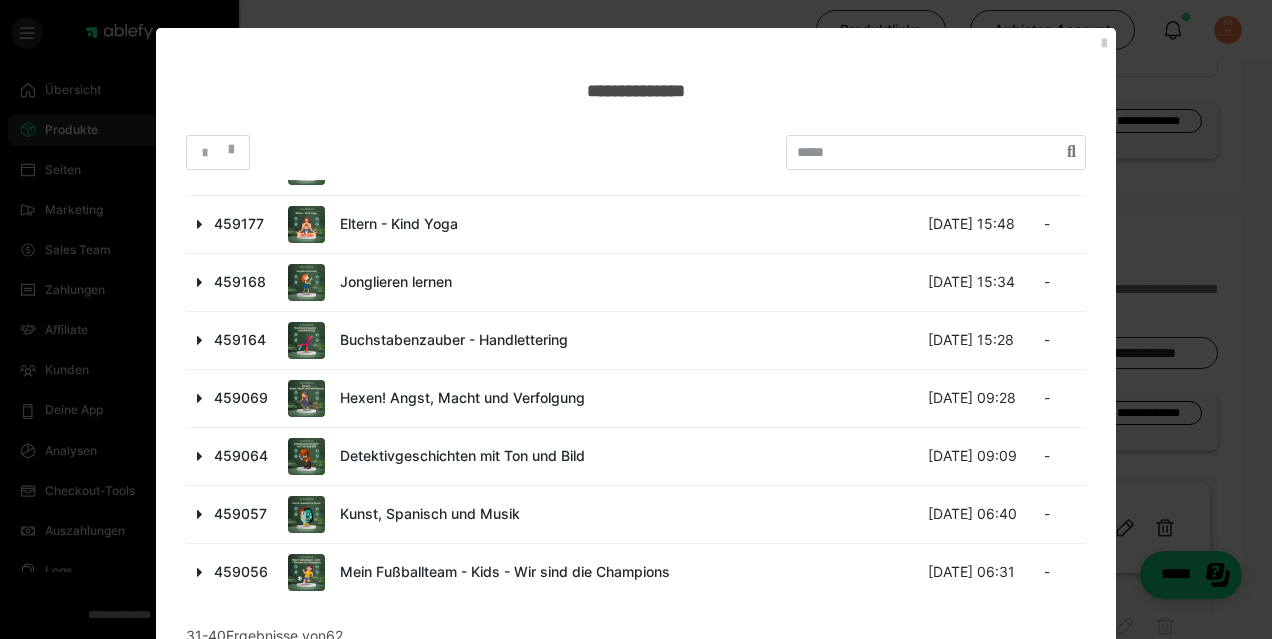 scroll, scrollTop: 208, scrollLeft: 0, axis: vertical 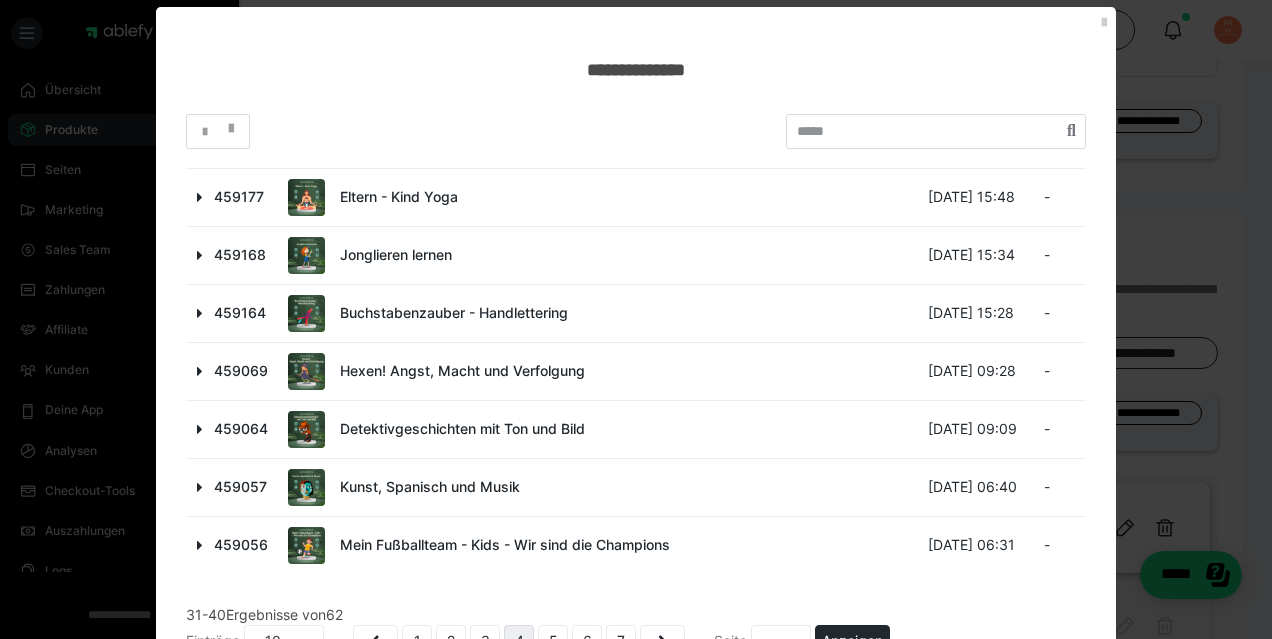 click at bounding box center [200, 313] 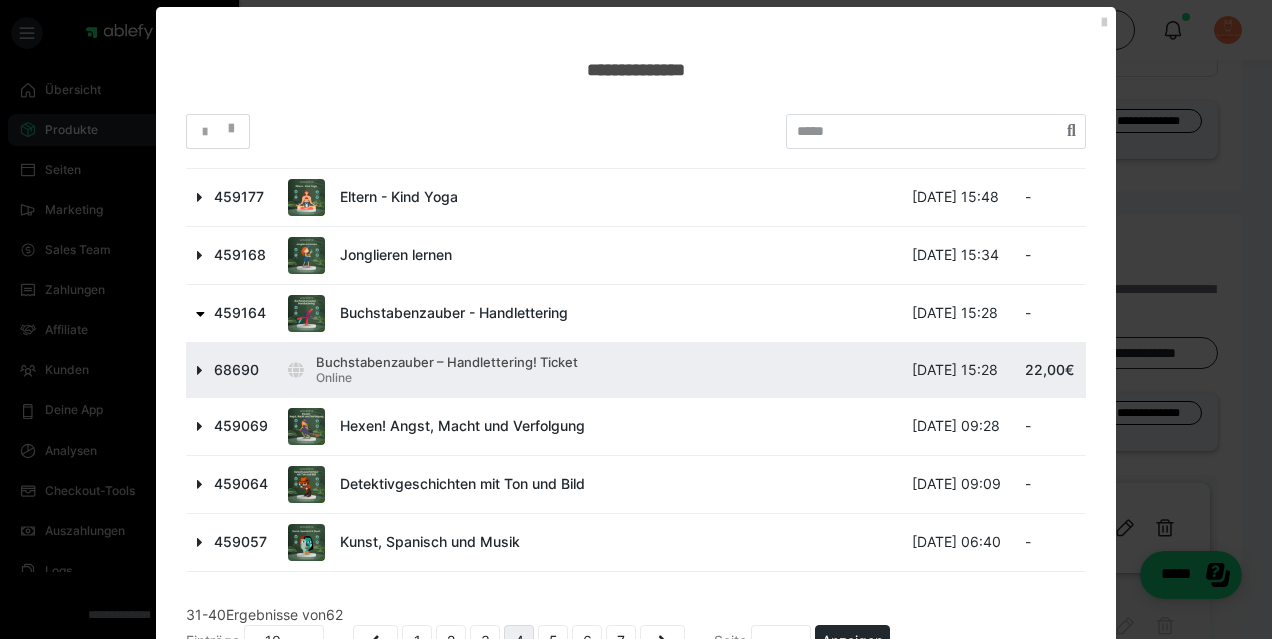 click at bounding box center [200, 370] 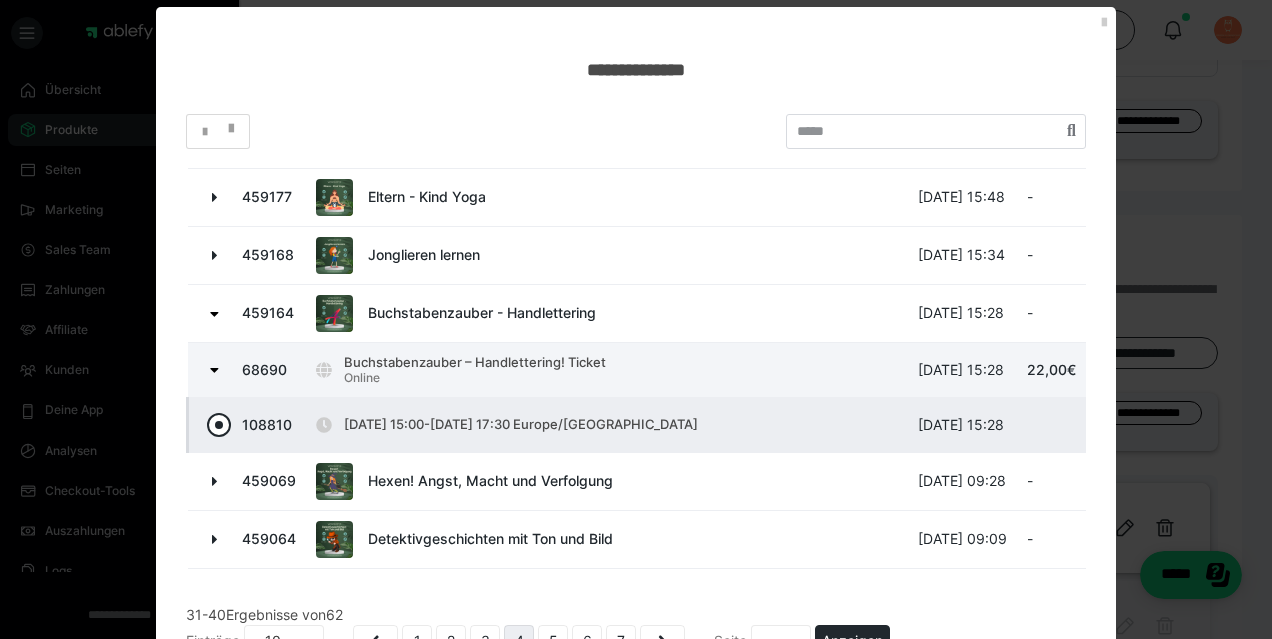 click at bounding box center (219, 425) 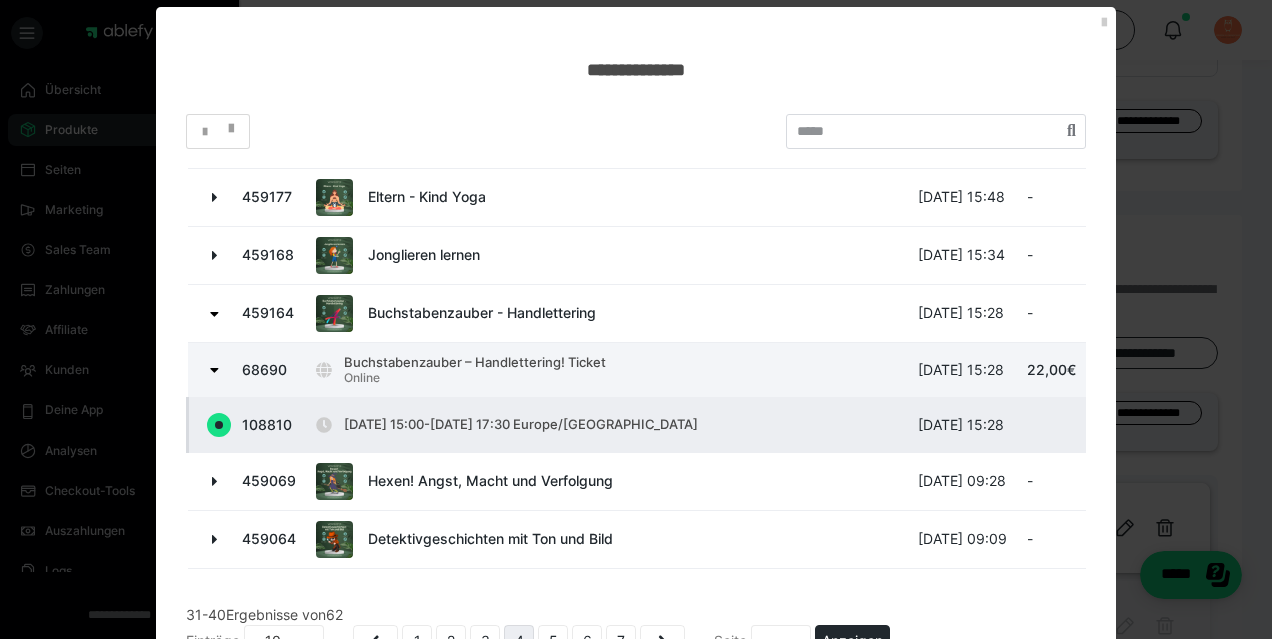 radio on "true" 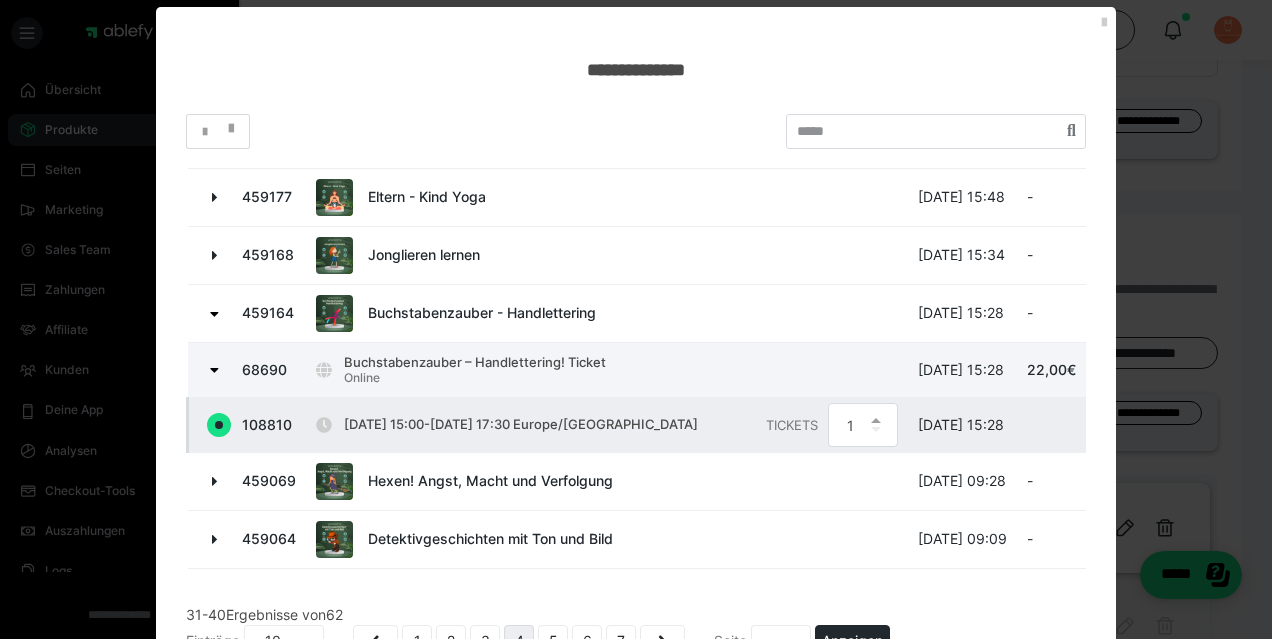 scroll, scrollTop: 318, scrollLeft: 0, axis: vertical 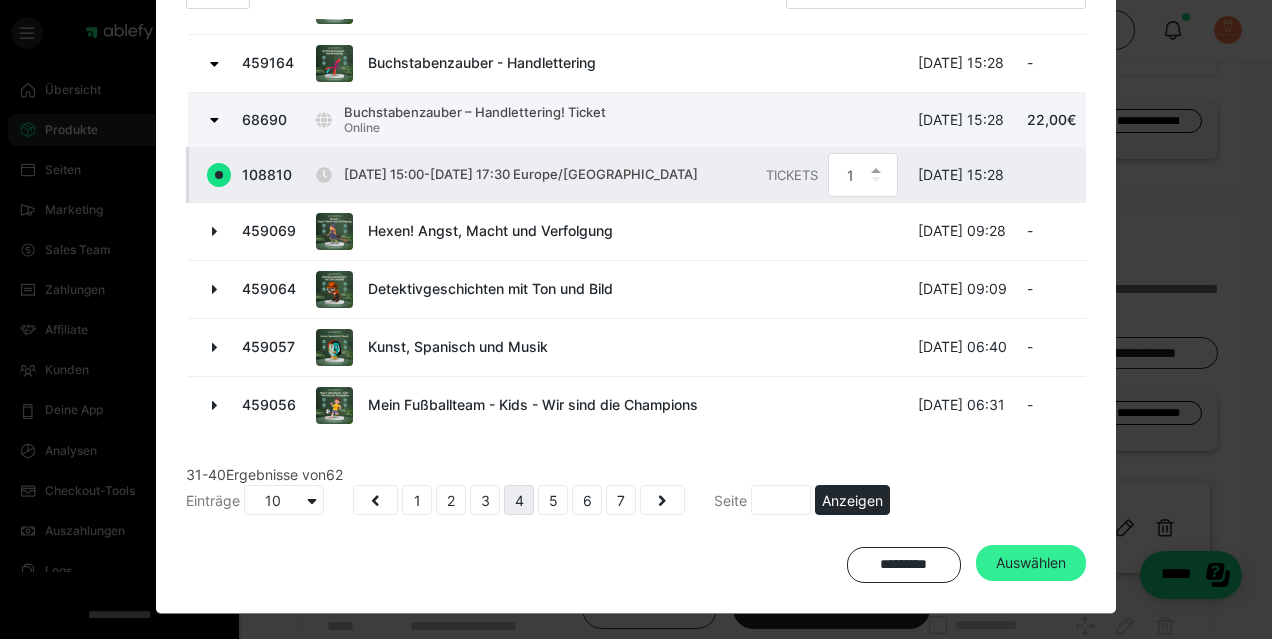 click on "Auswählen" at bounding box center (1031, 563) 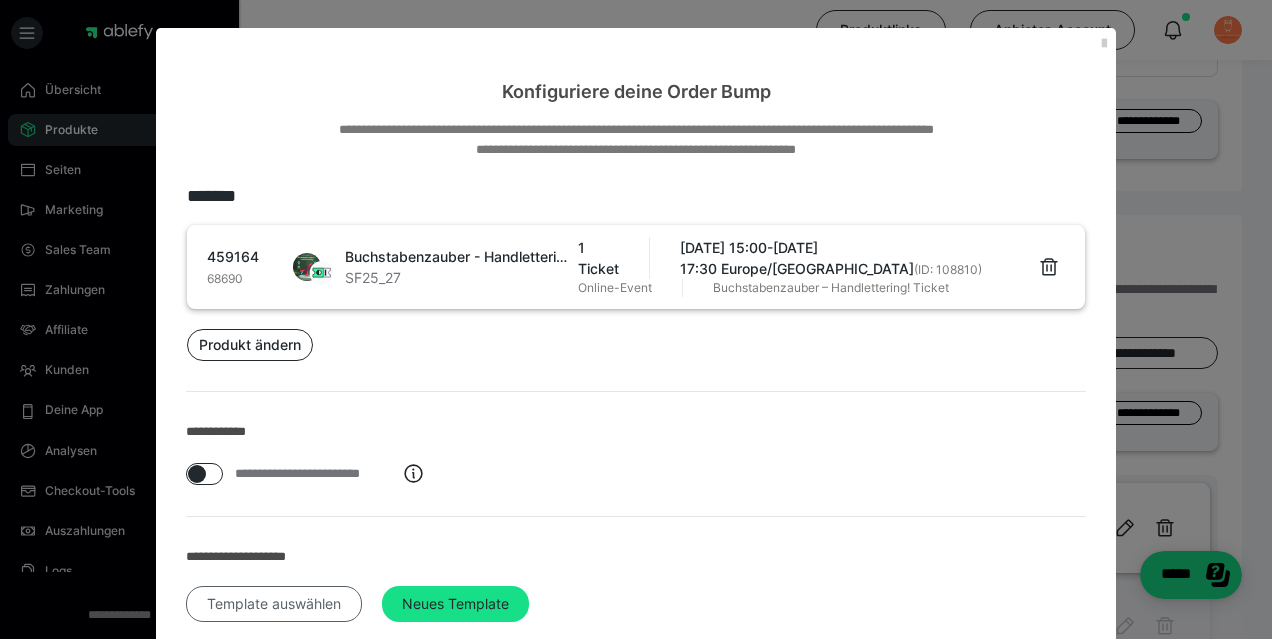 click on "Template auswählen" at bounding box center [274, 604] 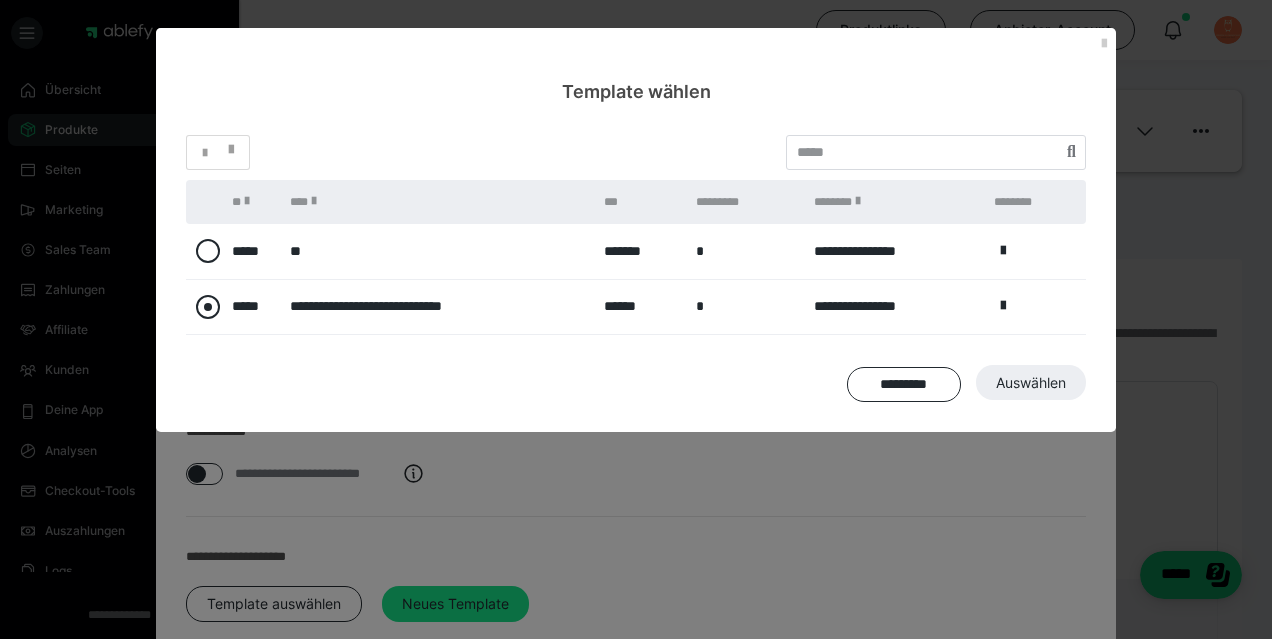 click at bounding box center (208, 307) 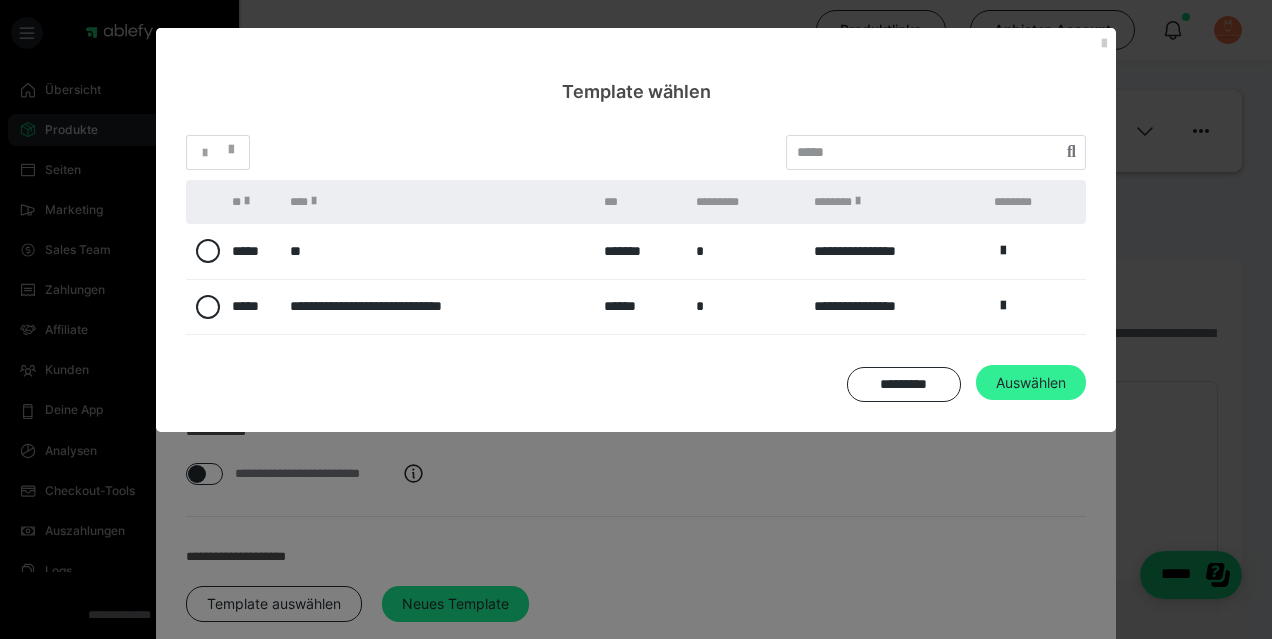 click on "Auswählen" at bounding box center (1033, 701) 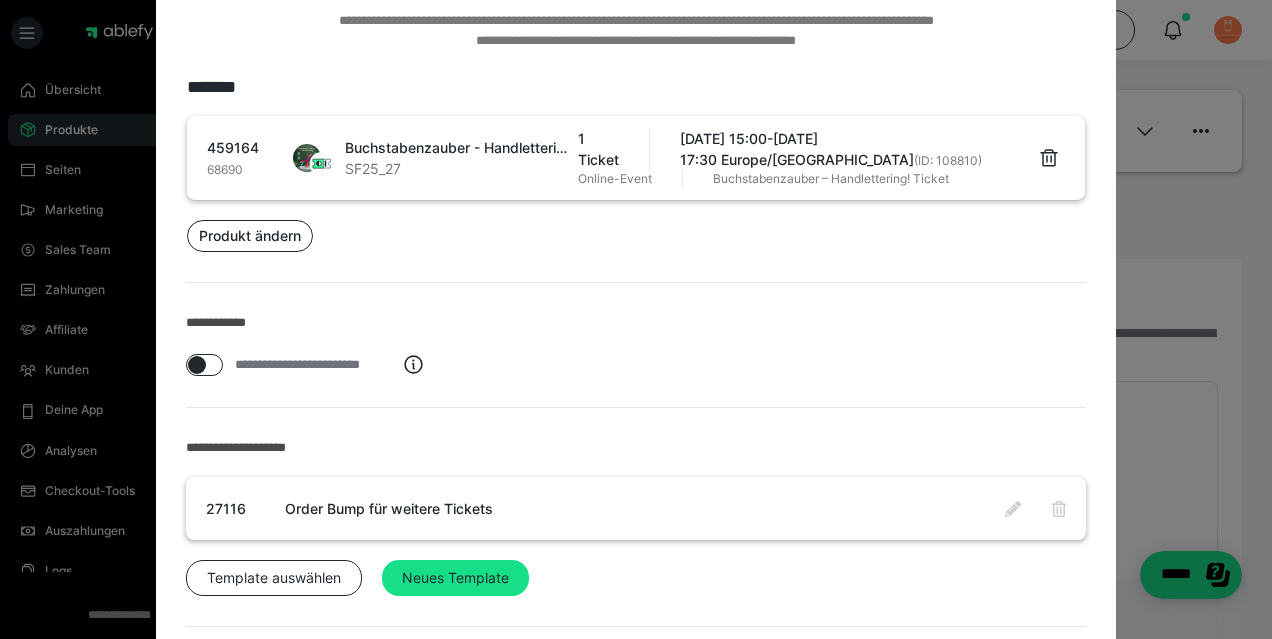 scroll, scrollTop: 220, scrollLeft: 0, axis: vertical 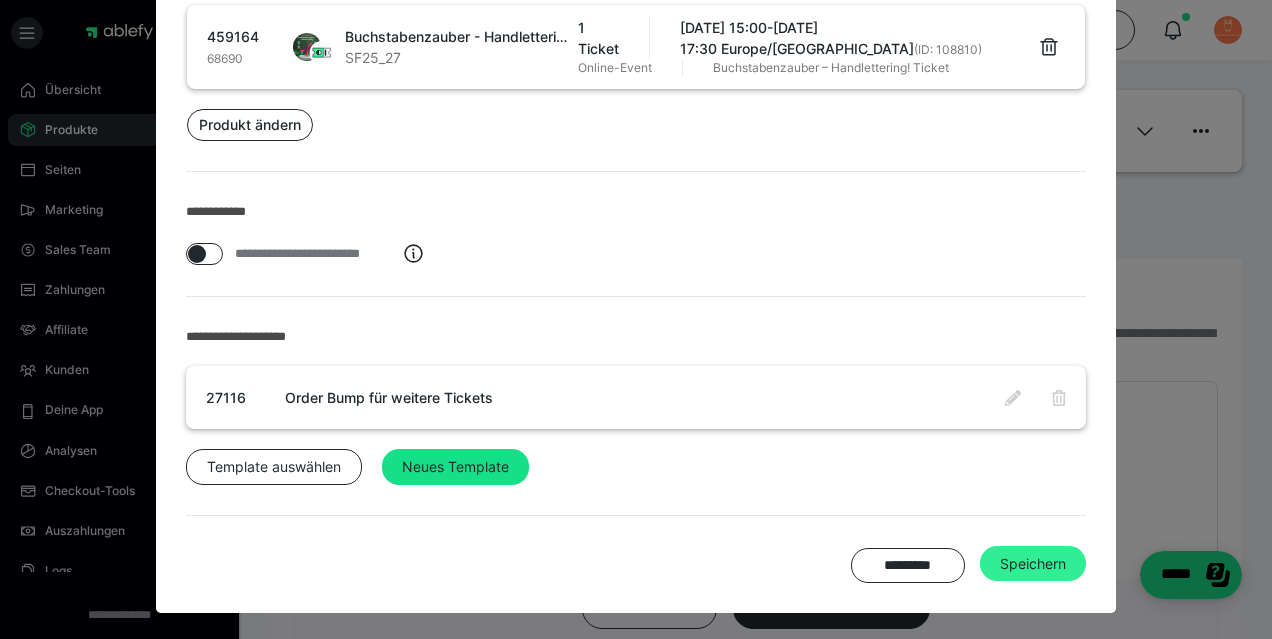 click on "Speichern" at bounding box center (1033, 564) 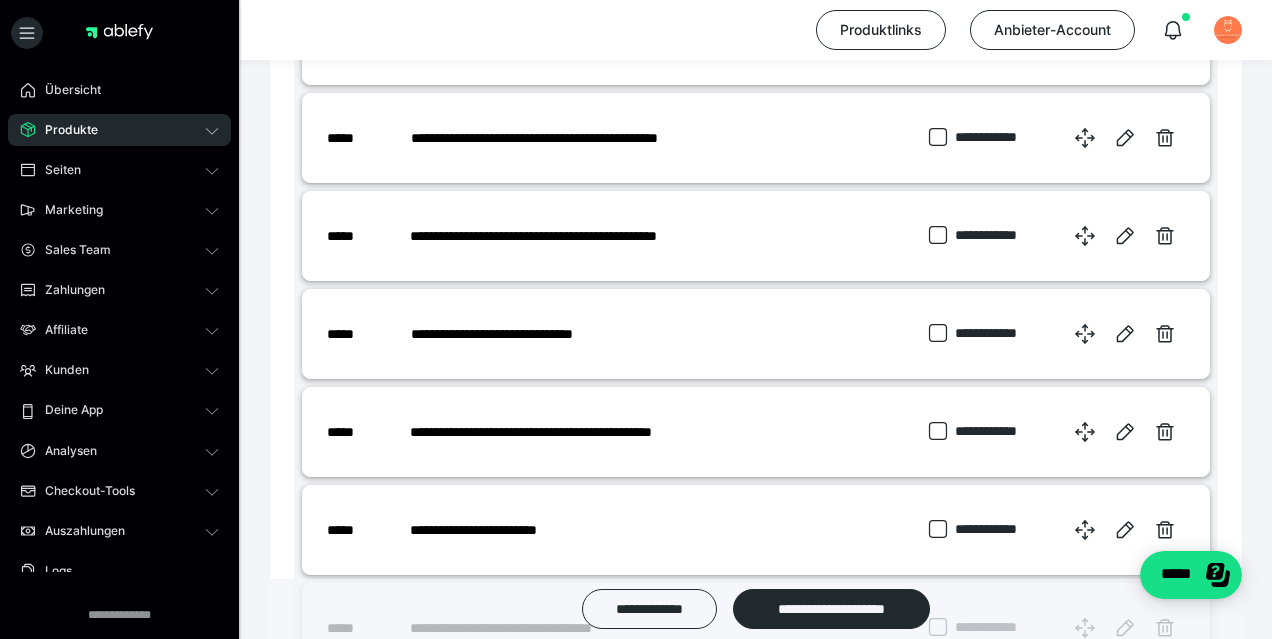 scroll, scrollTop: 2995, scrollLeft: 0, axis: vertical 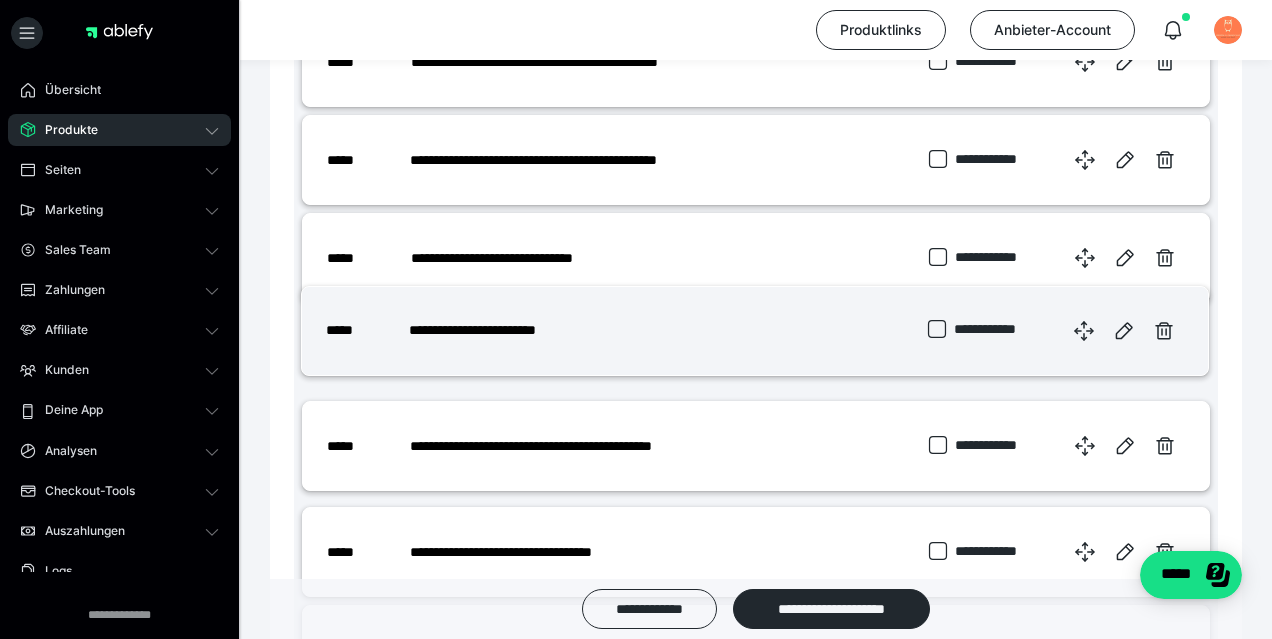 drag, startPoint x: 1085, startPoint y: 452, endPoint x: 1084, endPoint y: 330, distance: 122.0041 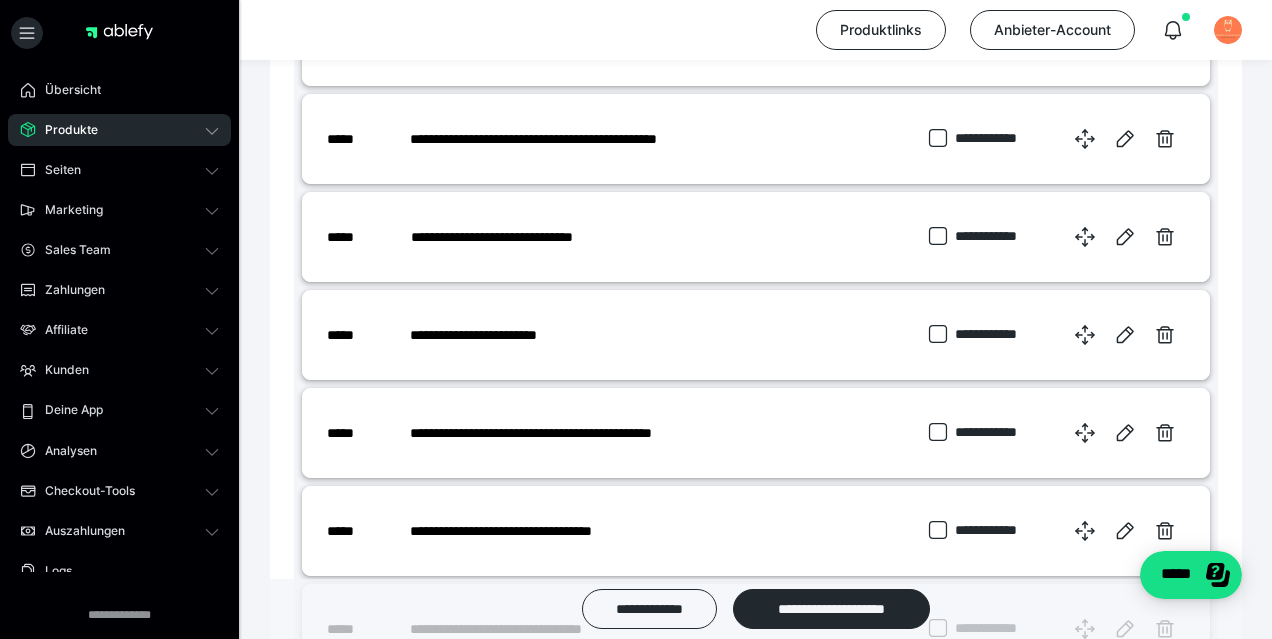 scroll, scrollTop: 3024, scrollLeft: 0, axis: vertical 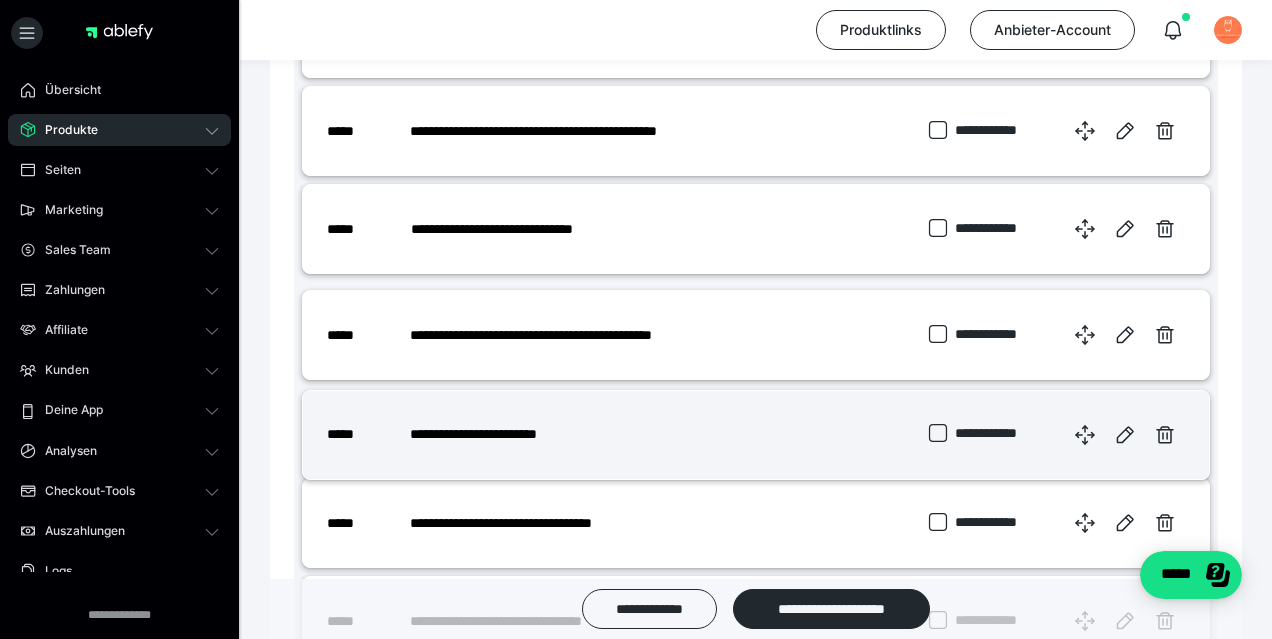 drag, startPoint x: 1084, startPoint y: 319, endPoint x: 1084, endPoint y: 428, distance: 109 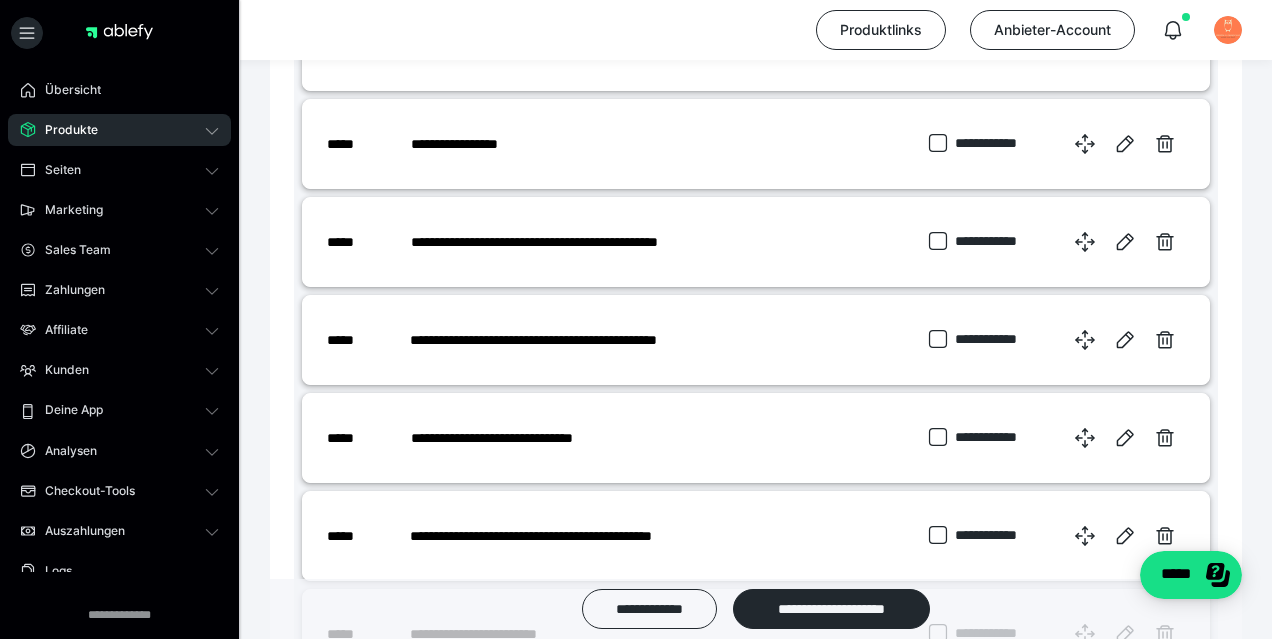 scroll, scrollTop: 2790, scrollLeft: 0, axis: vertical 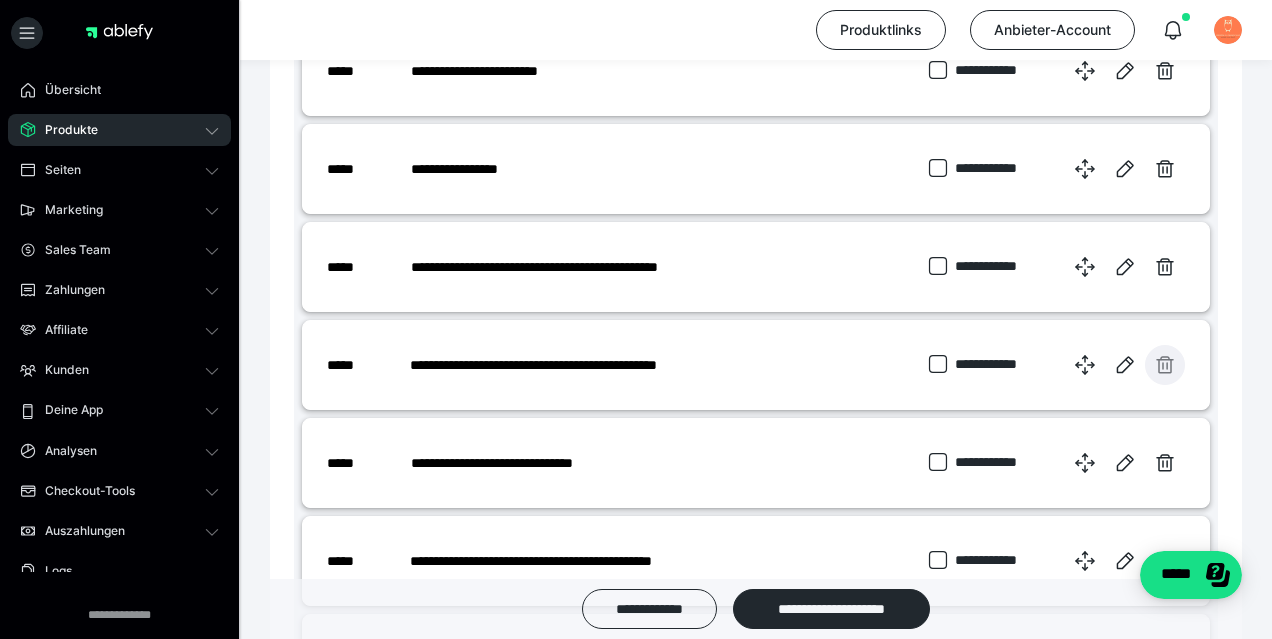 click 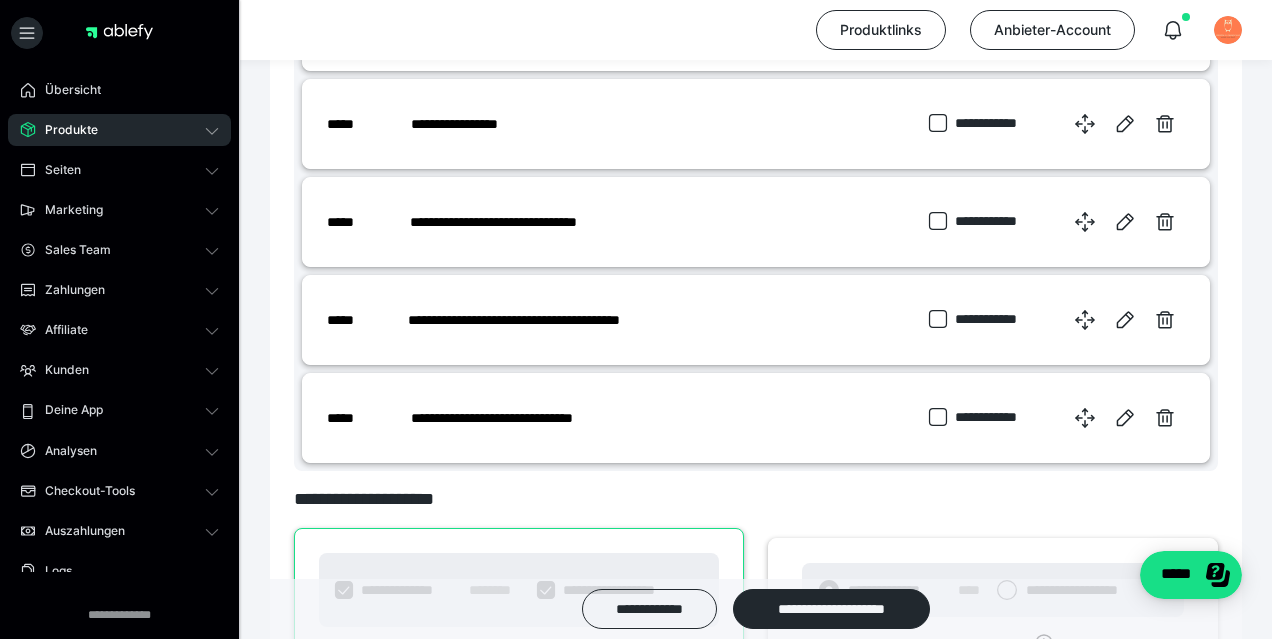 scroll, scrollTop: 3912, scrollLeft: 0, axis: vertical 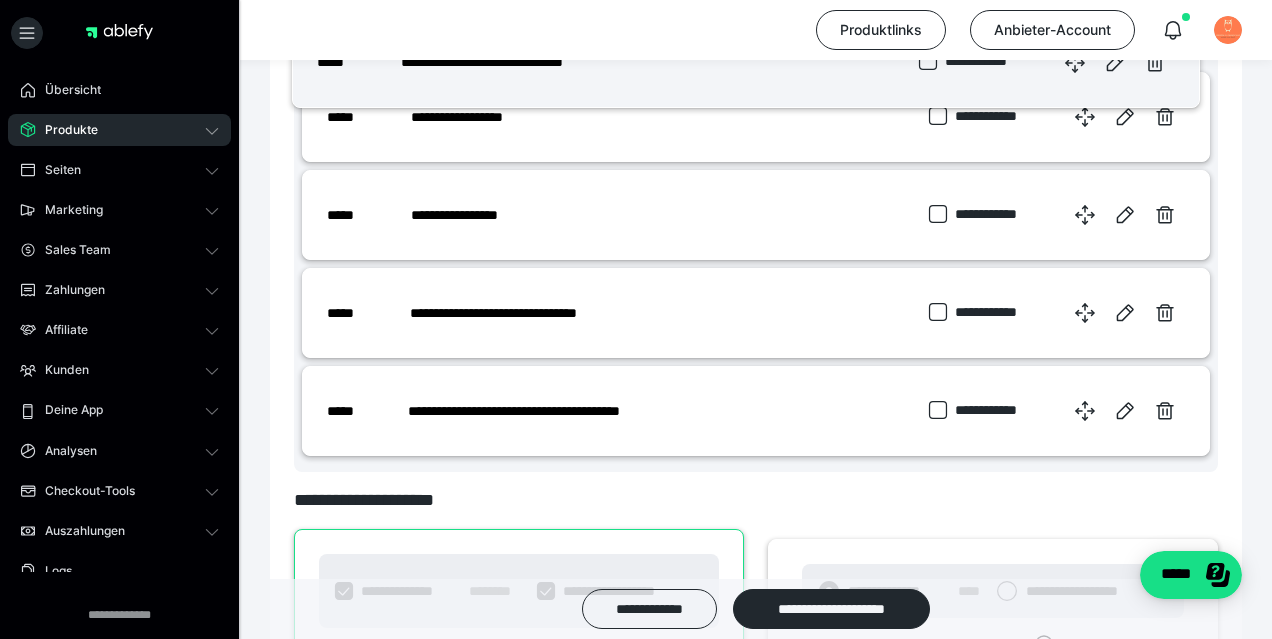 drag, startPoint x: 1080, startPoint y: 413, endPoint x: 1071, endPoint y: 59, distance: 354.11438 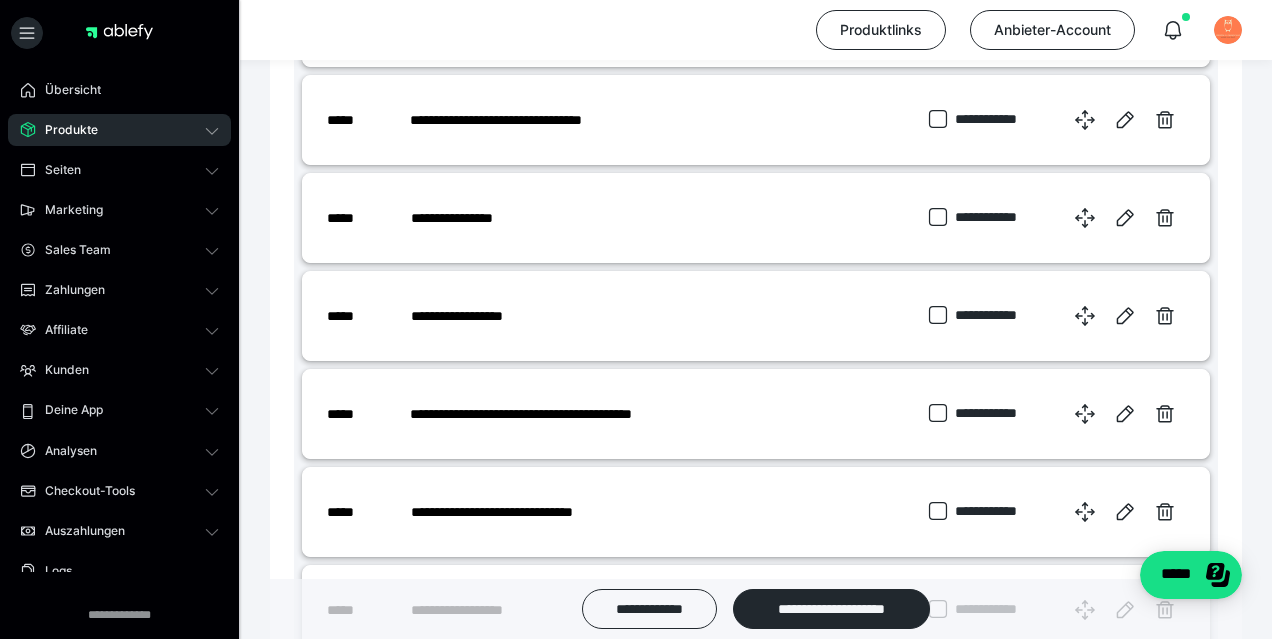 scroll, scrollTop: 3424, scrollLeft: 0, axis: vertical 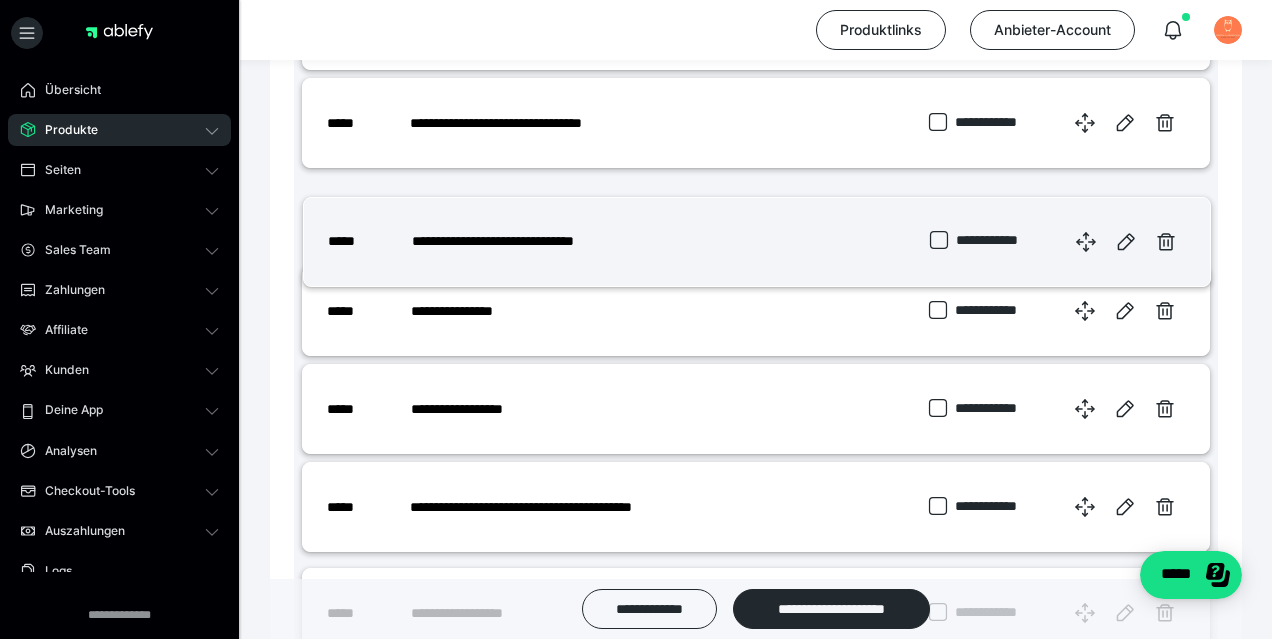drag, startPoint x: 1085, startPoint y: 512, endPoint x: 1086, endPoint y: 241, distance: 271.00183 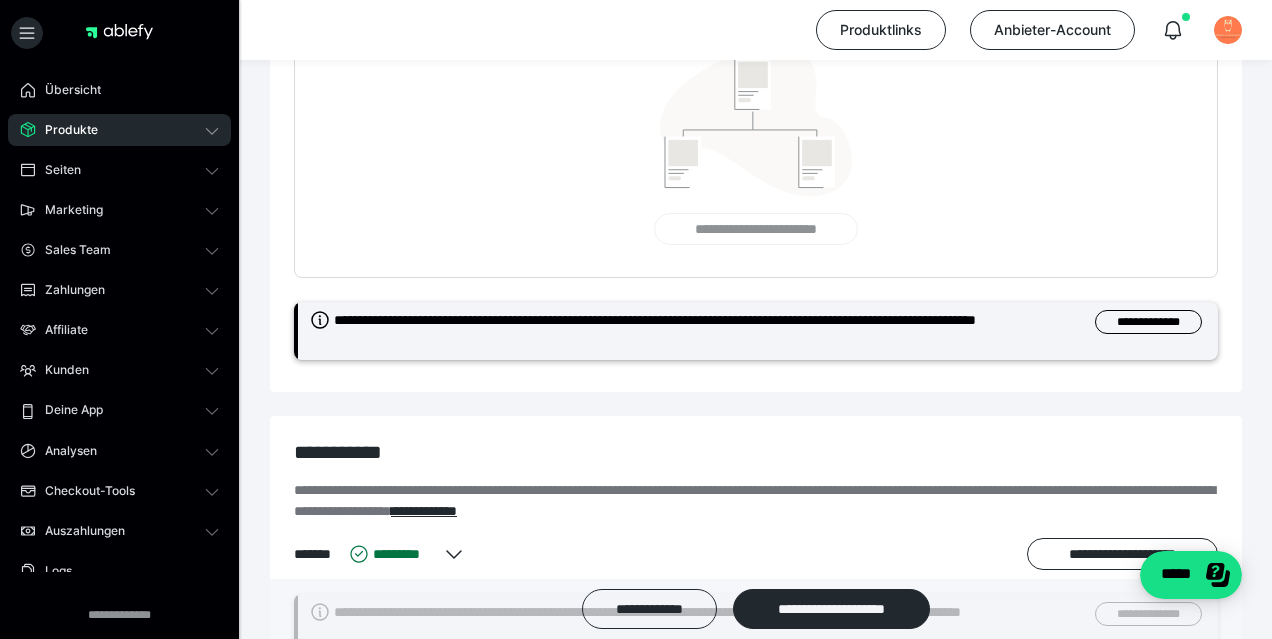 scroll, scrollTop: 536, scrollLeft: 0, axis: vertical 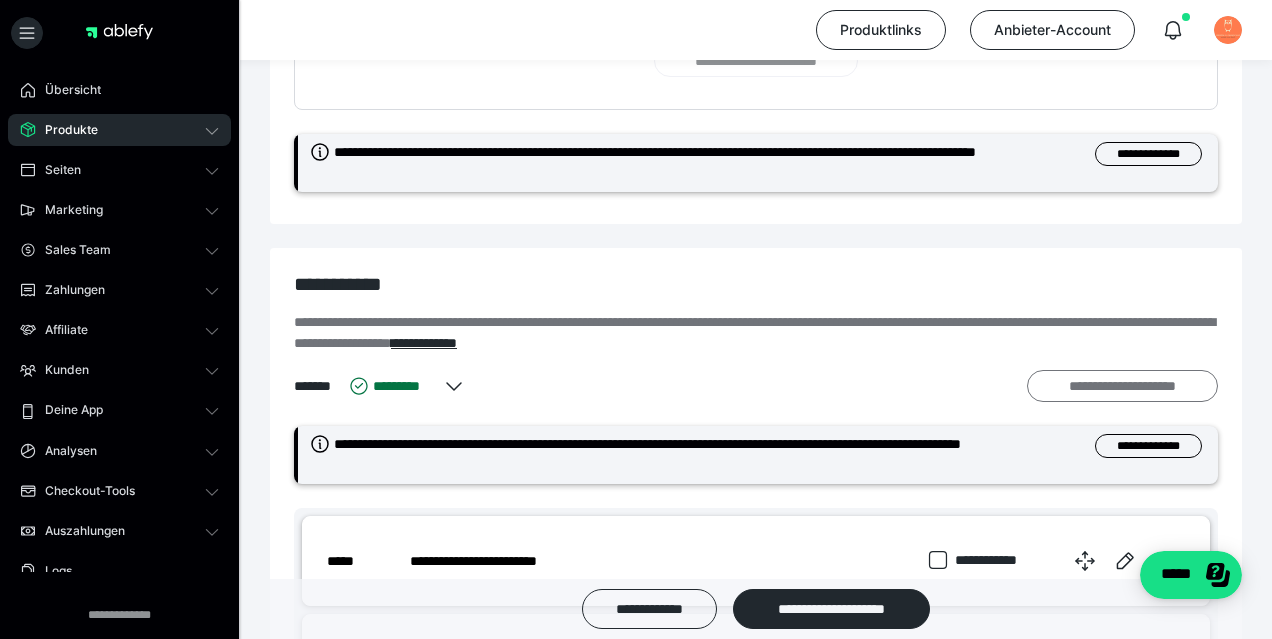 click on "**********" at bounding box center (1122, 386) 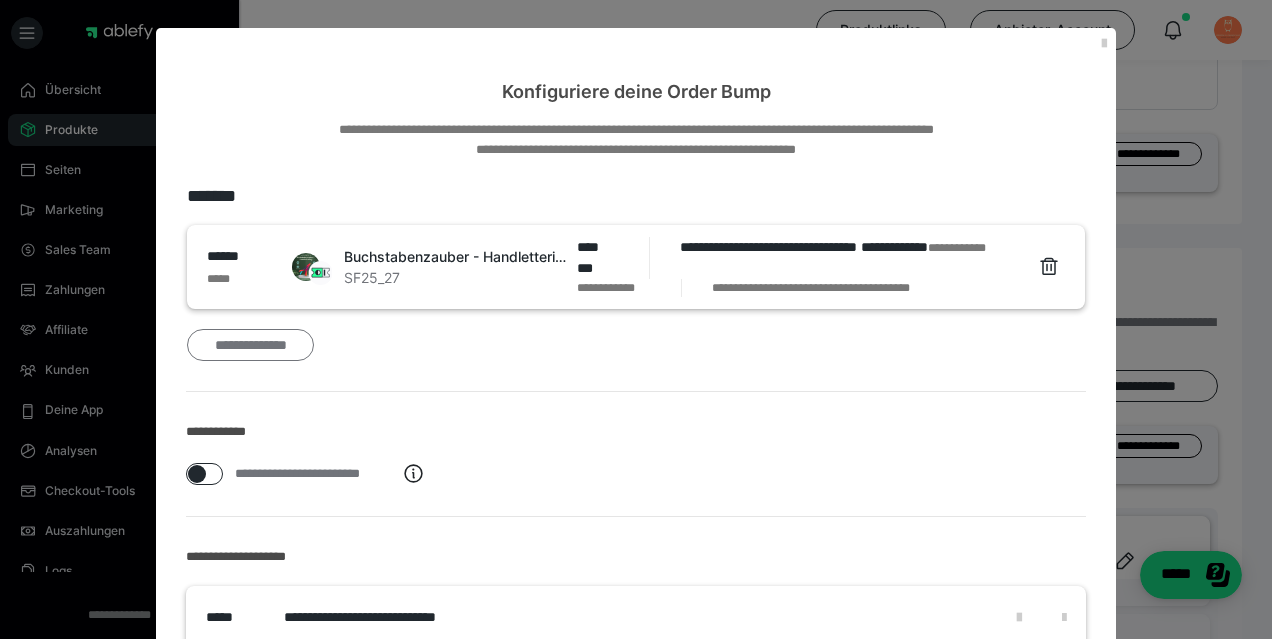 click on "**********" at bounding box center [250, 345] 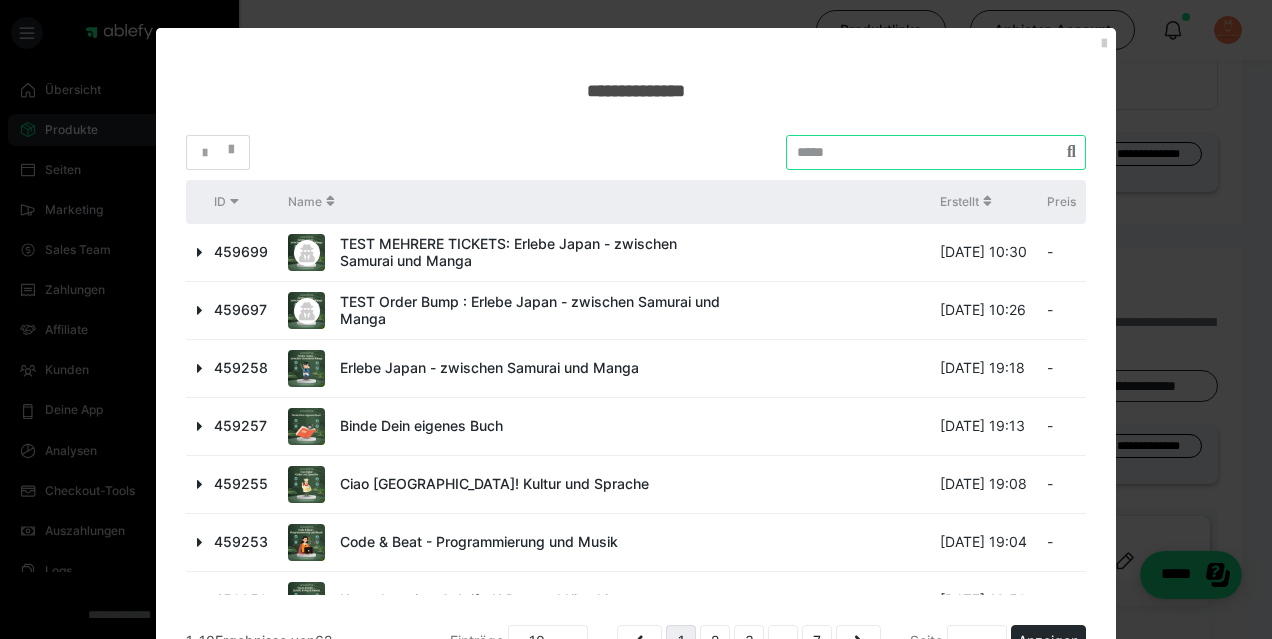 click at bounding box center [936, 152] 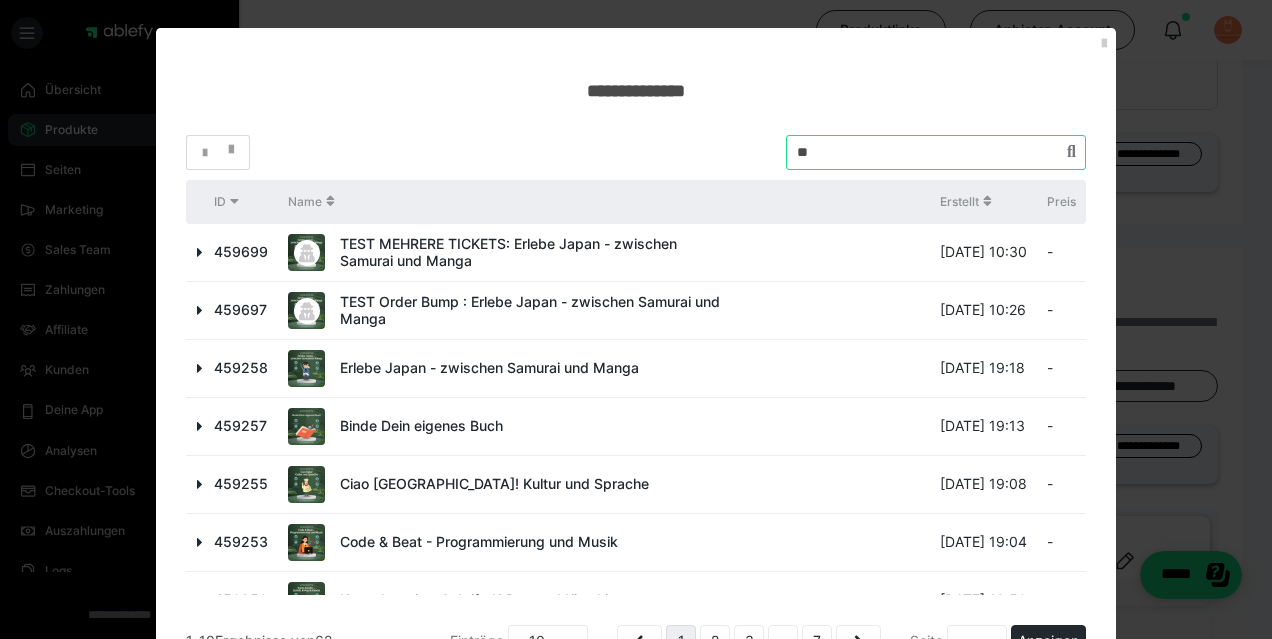 type on "*" 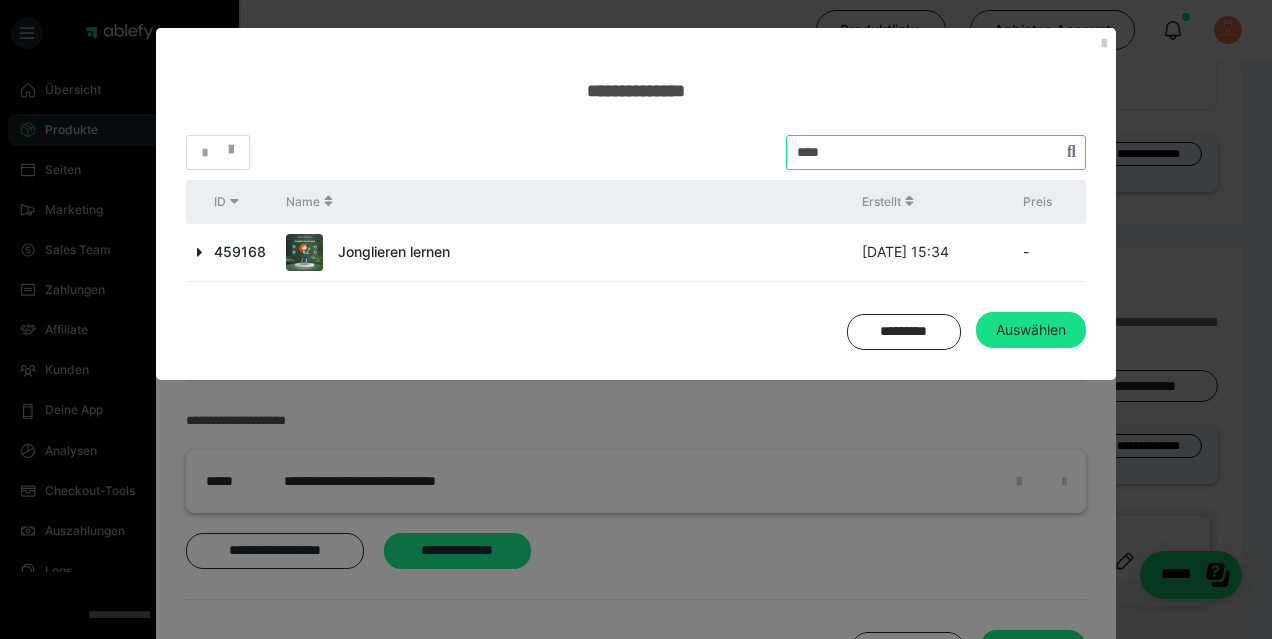 type on "****" 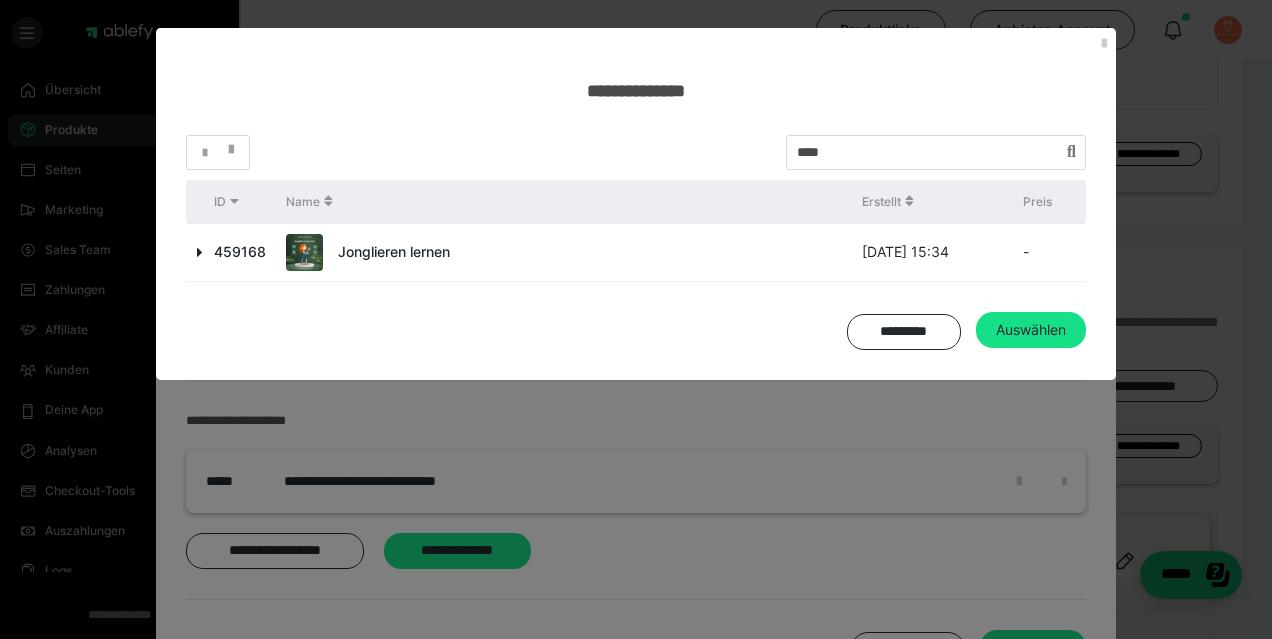 click at bounding box center [200, 252] 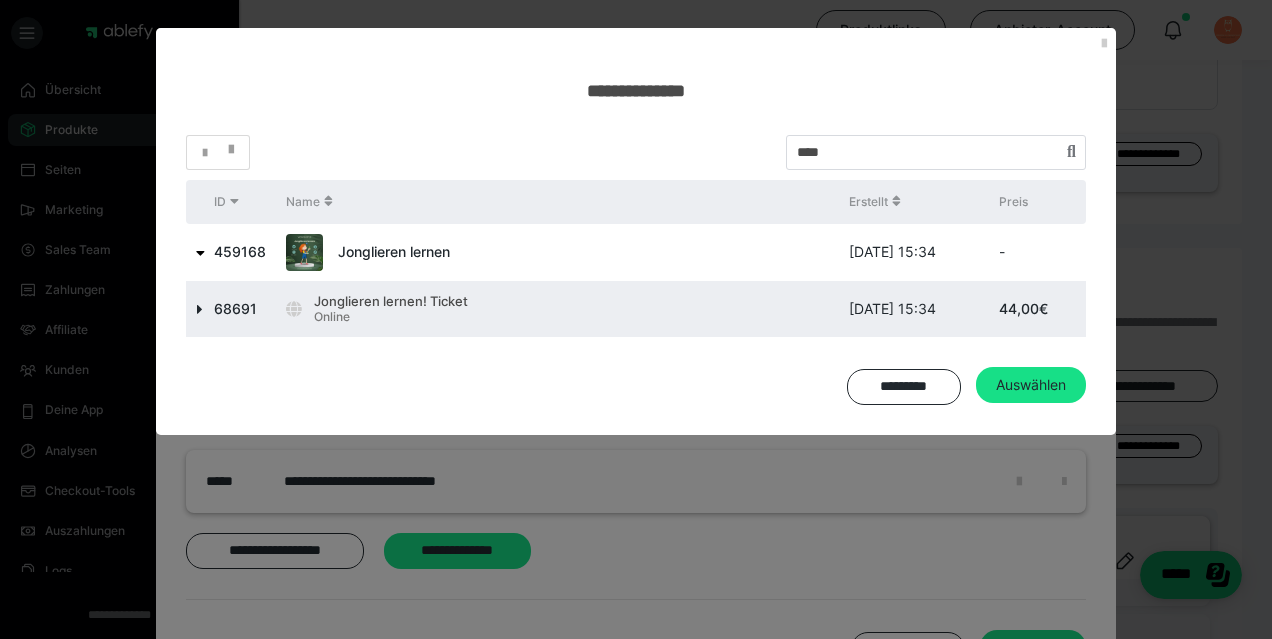 click at bounding box center [200, 309] 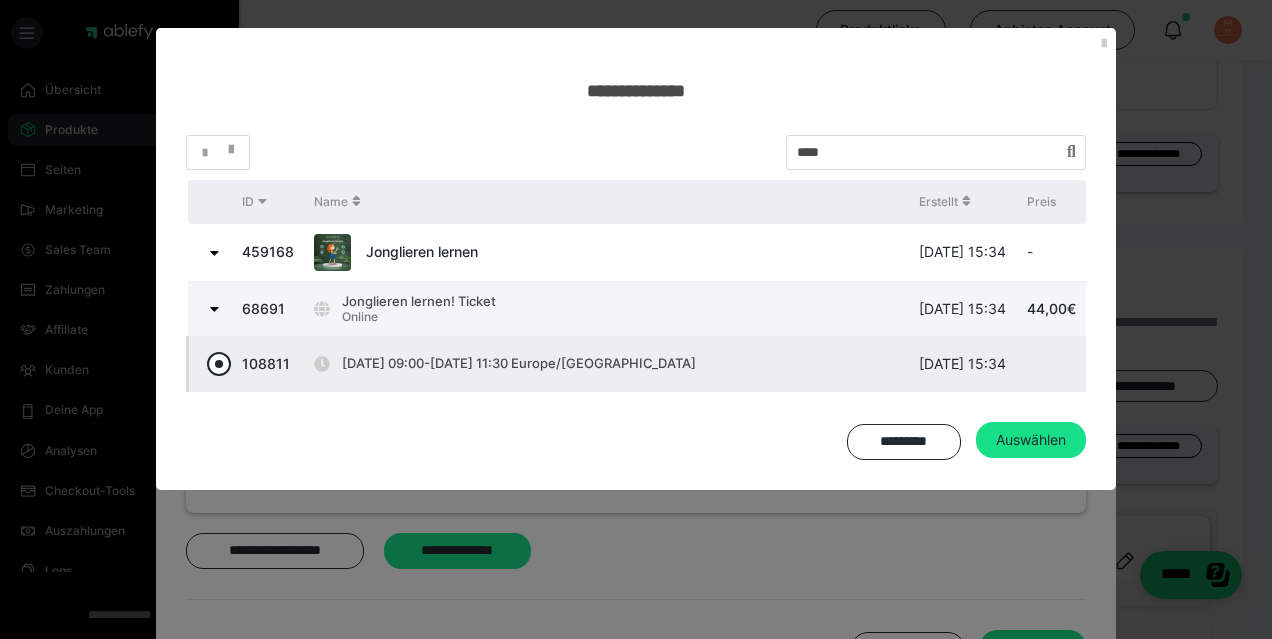 click at bounding box center [219, 364] 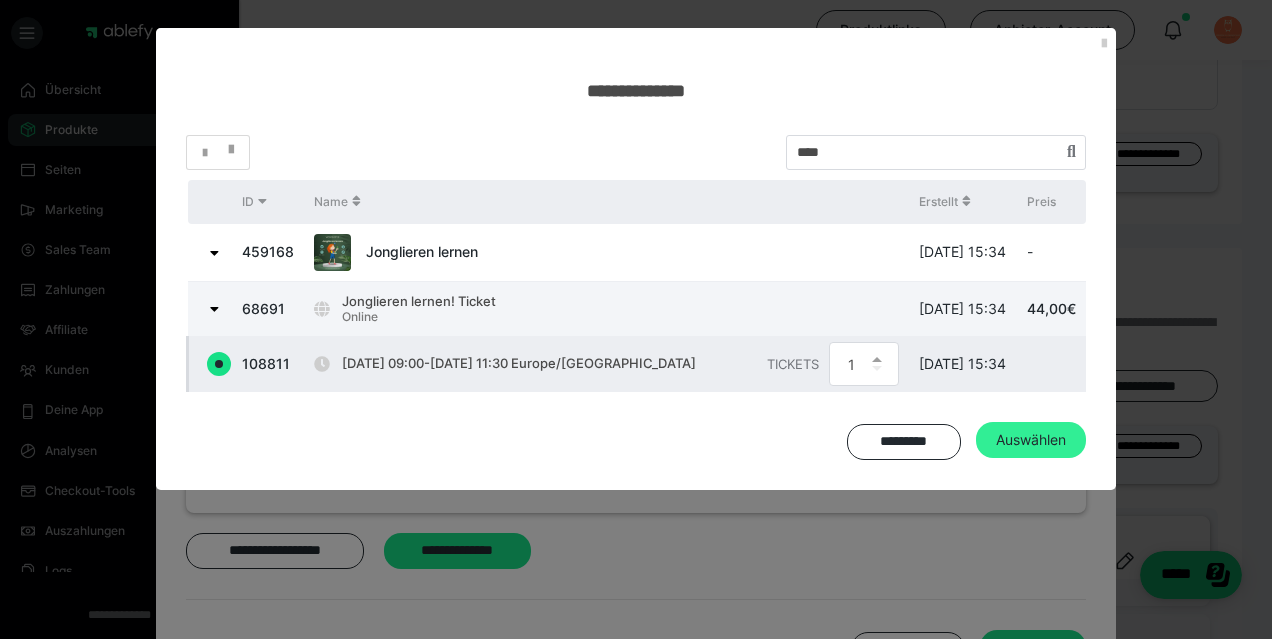 click on "Auswählen" at bounding box center [1031, 440] 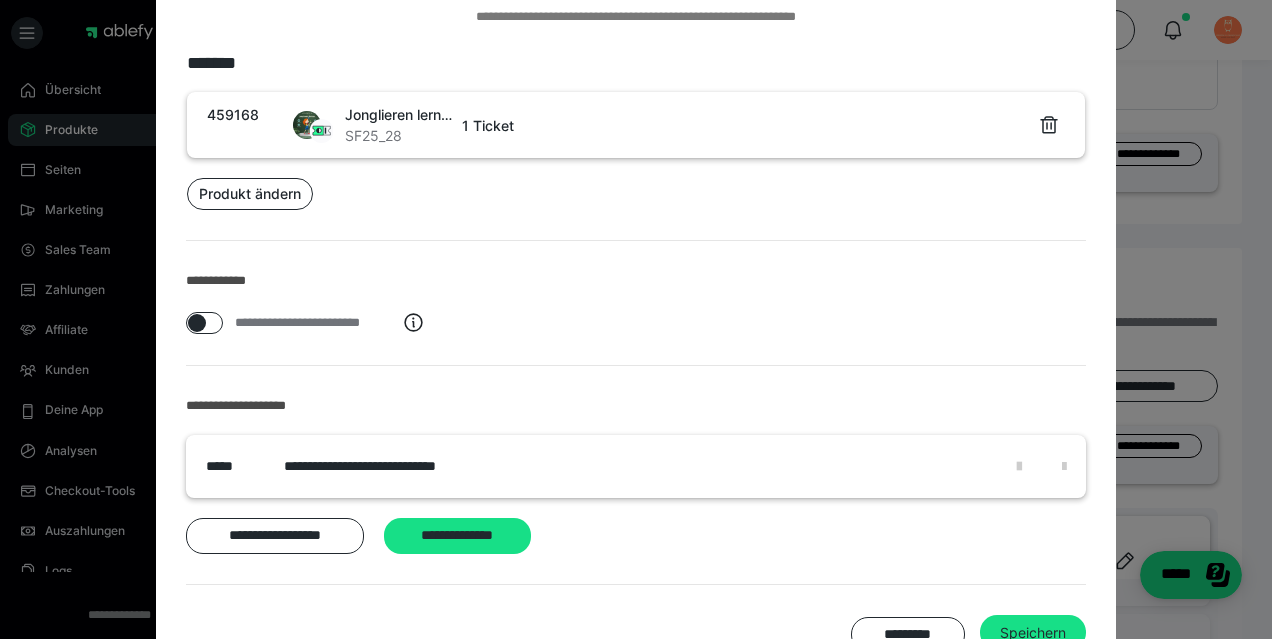 scroll, scrollTop: 202, scrollLeft: 0, axis: vertical 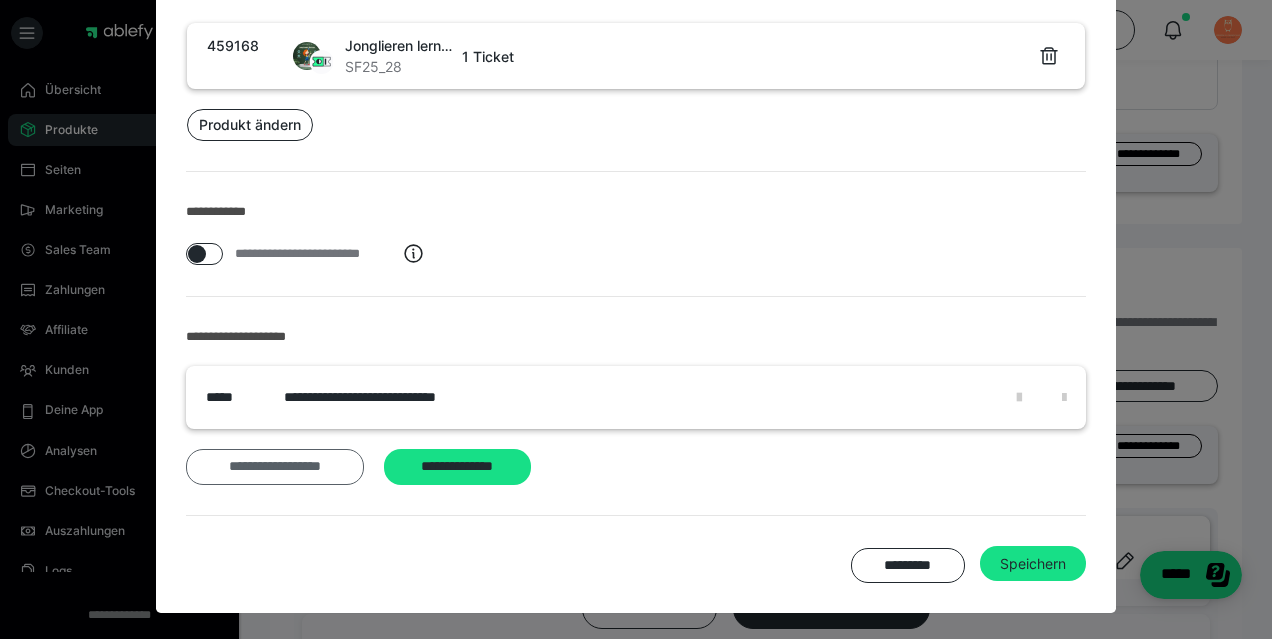 click on "**********" at bounding box center (275, 467) 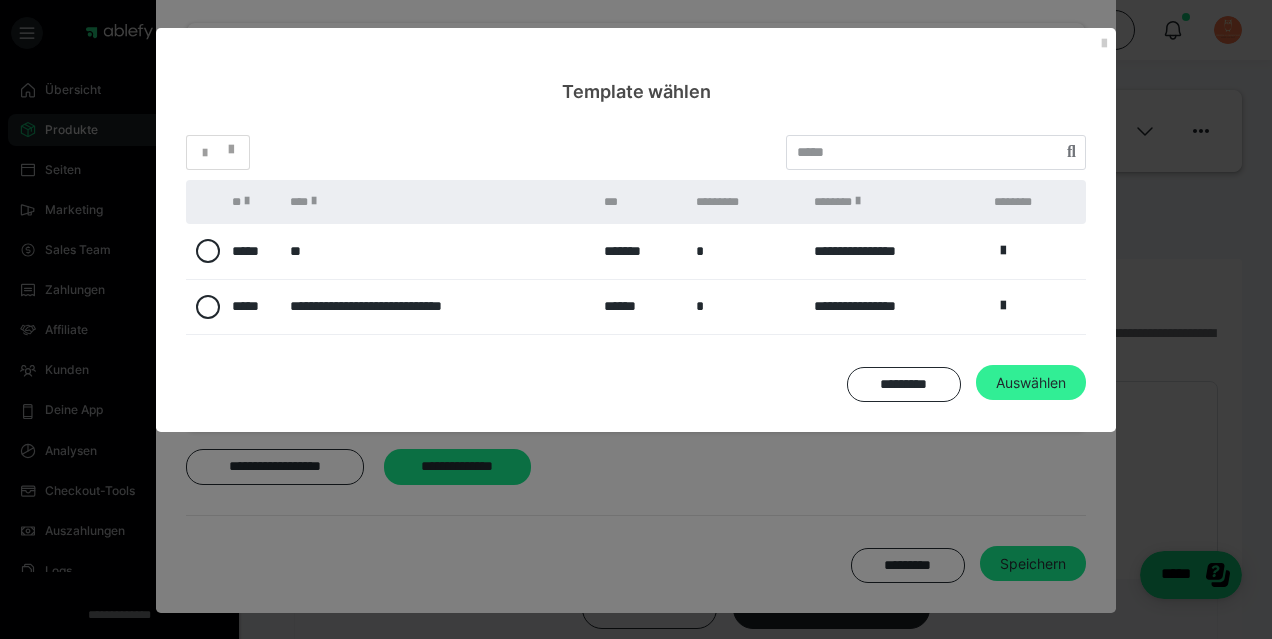 click on "Auswählen" at bounding box center [1033, 564] 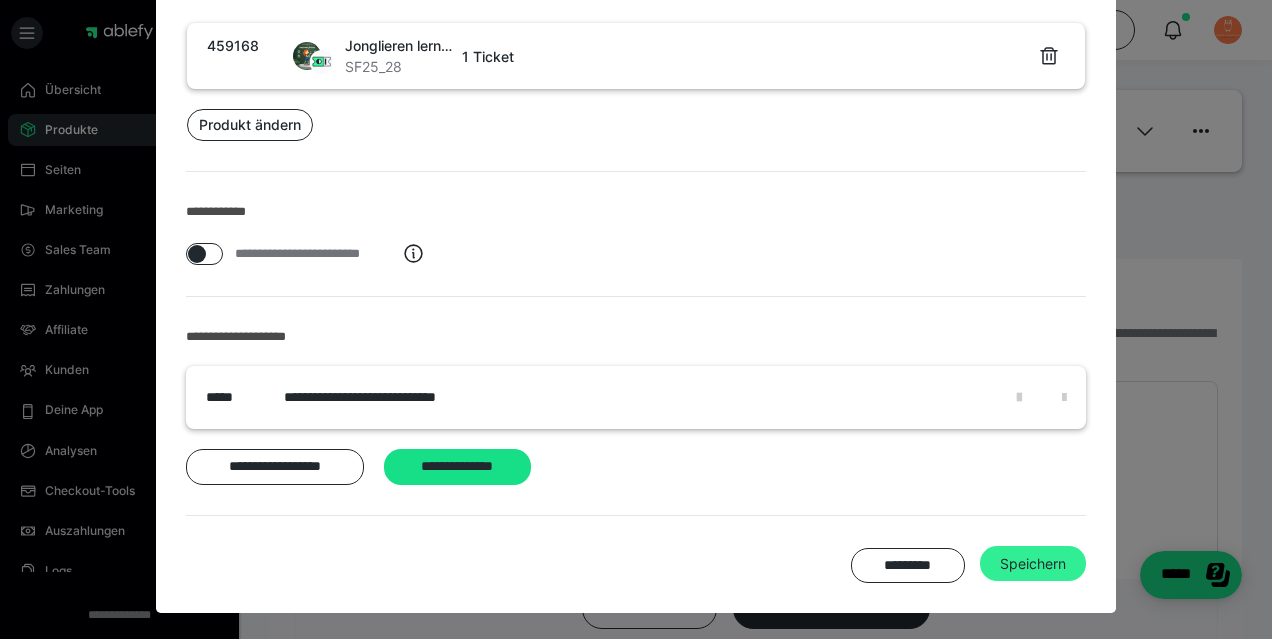 click on "Speichern" at bounding box center [1033, 564] 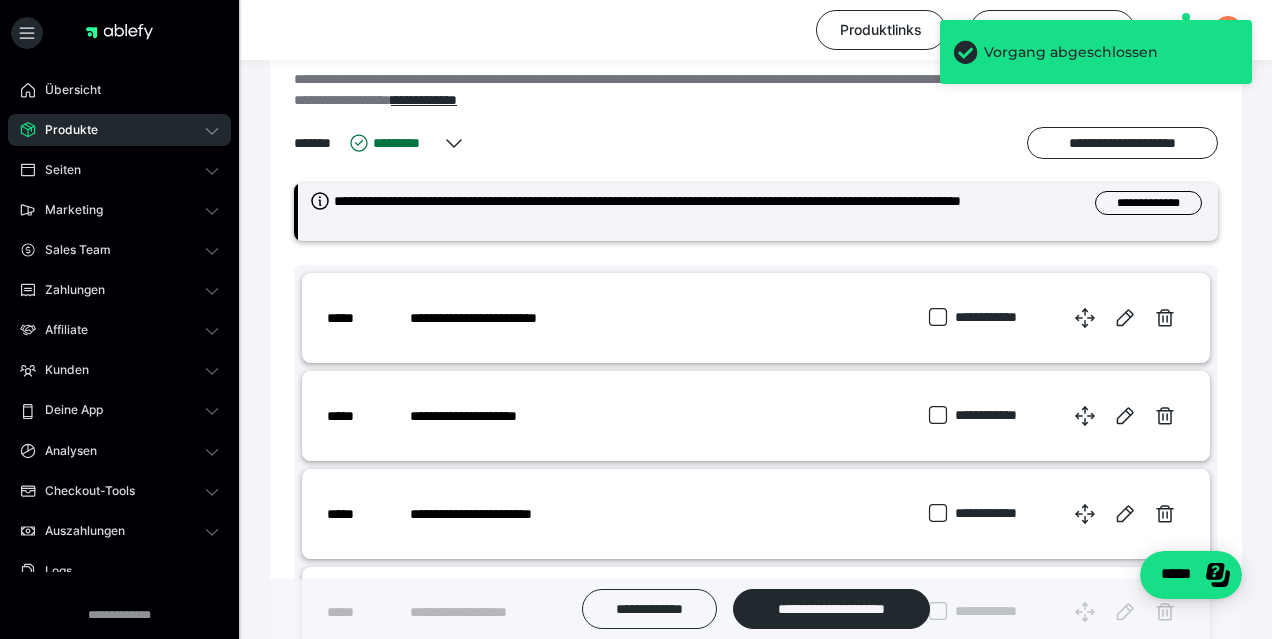 scroll, scrollTop: 797, scrollLeft: 0, axis: vertical 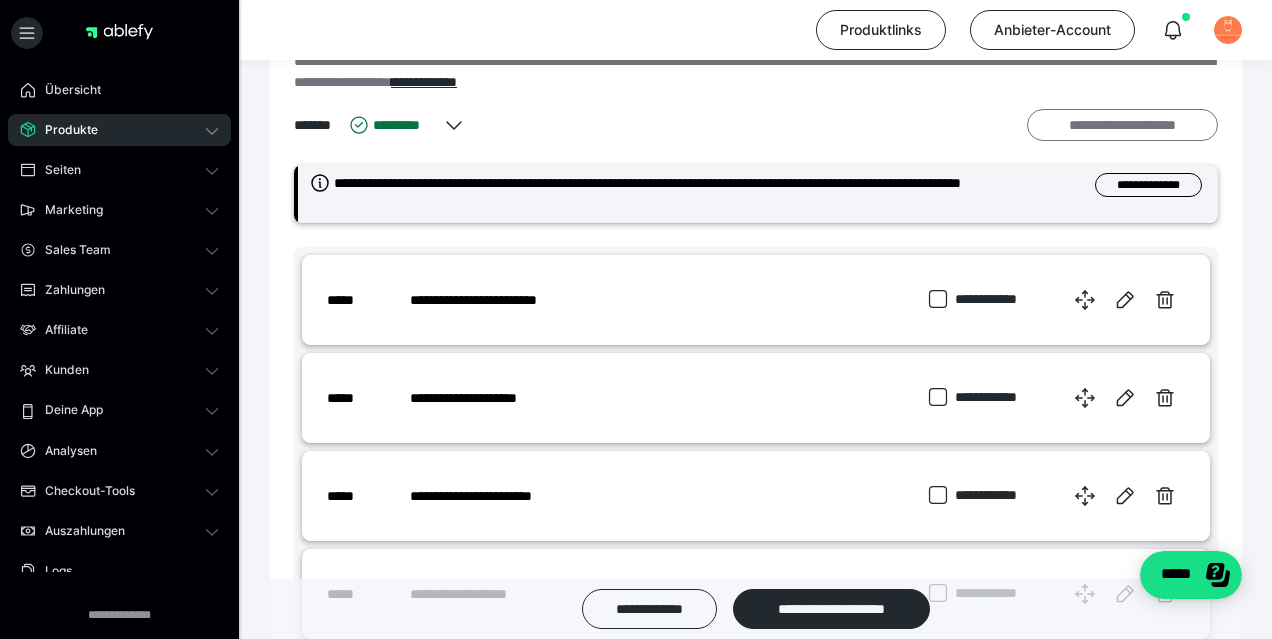 click on "**********" at bounding box center (1122, 125) 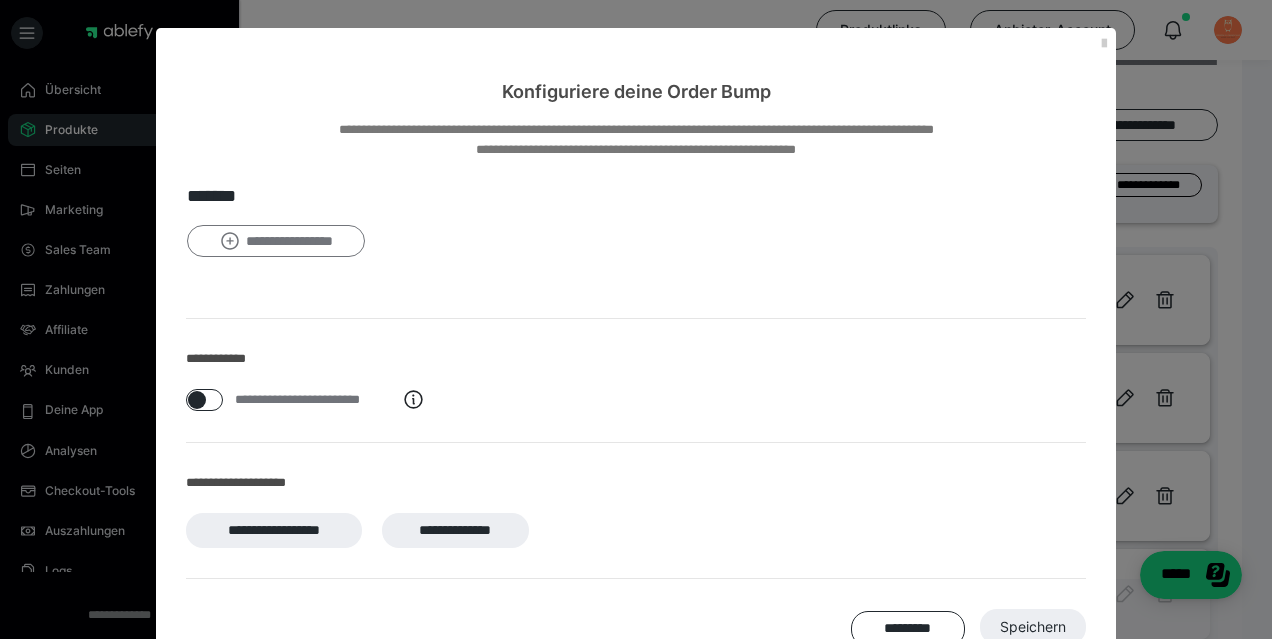 click on "**********" at bounding box center (276, 241) 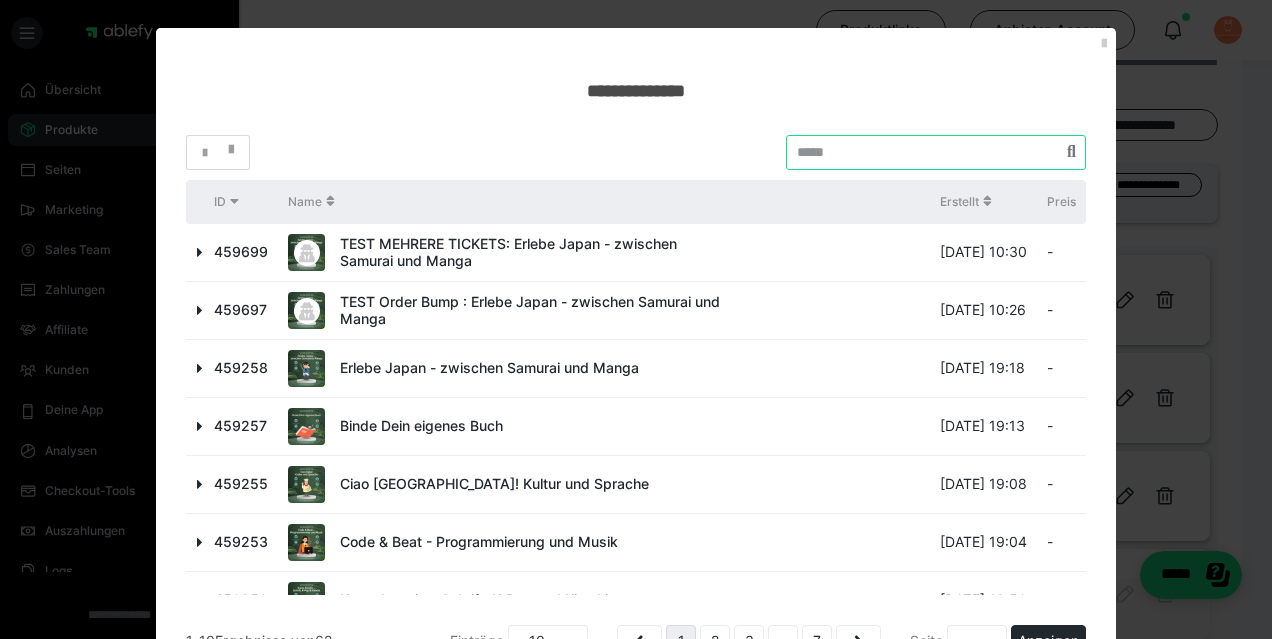 click at bounding box center (936, 152) 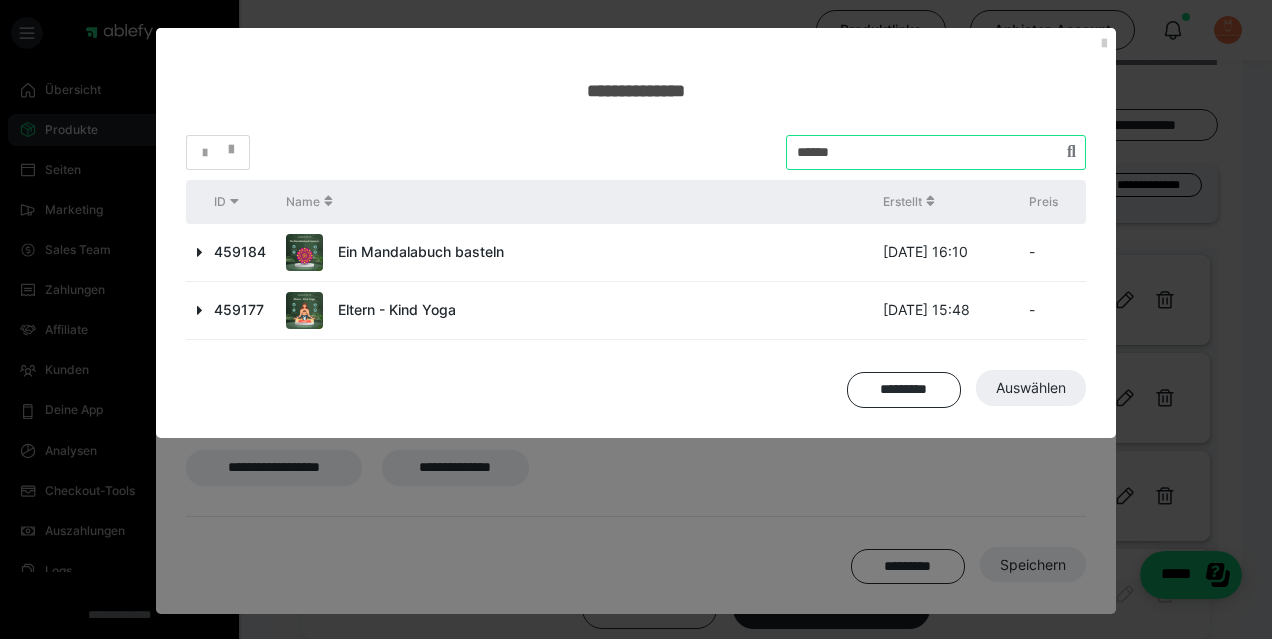 type on "******" 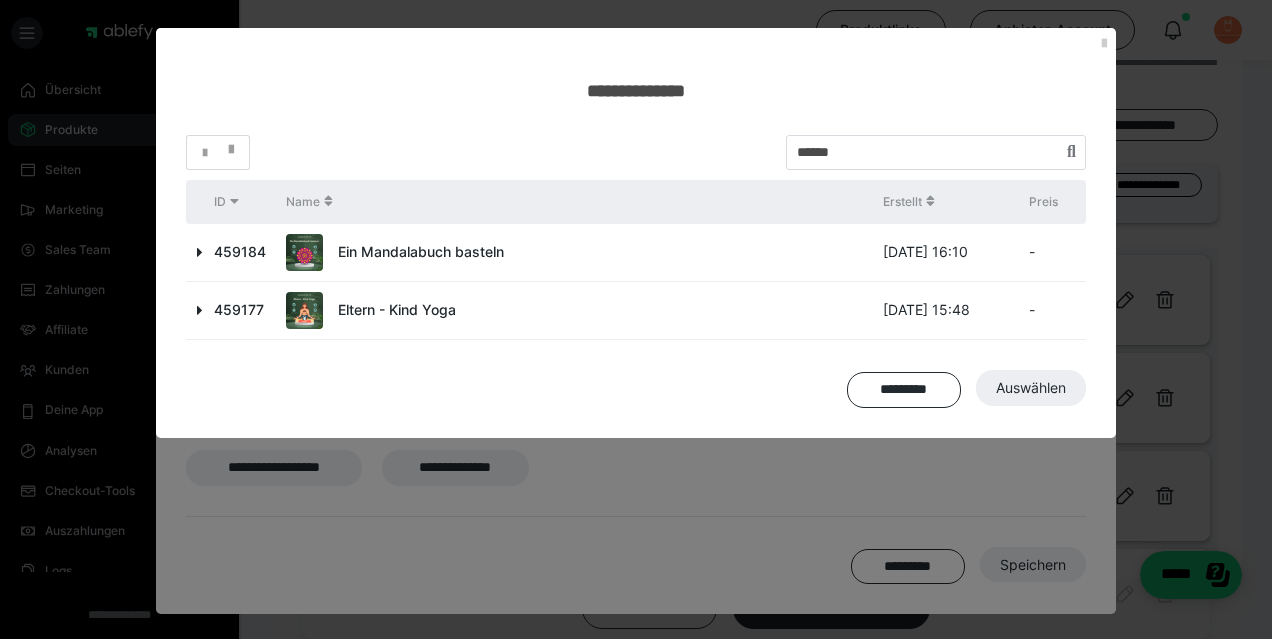 click at bounding box center [200, 310] 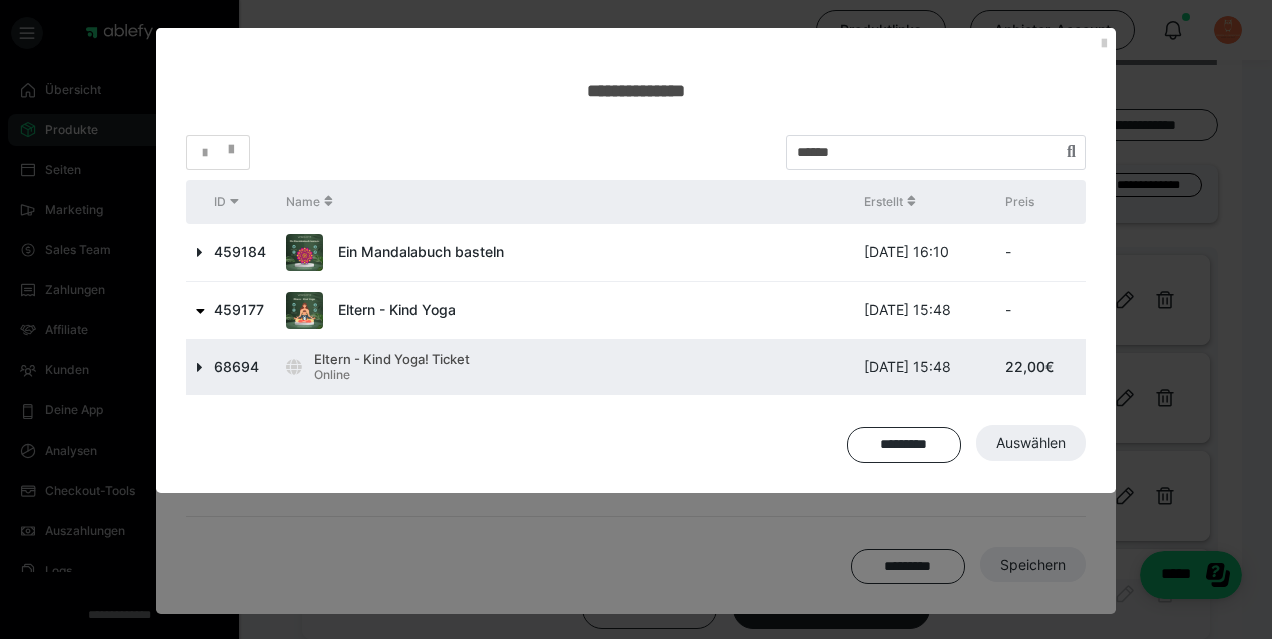 click at bounding box center [200, 367] 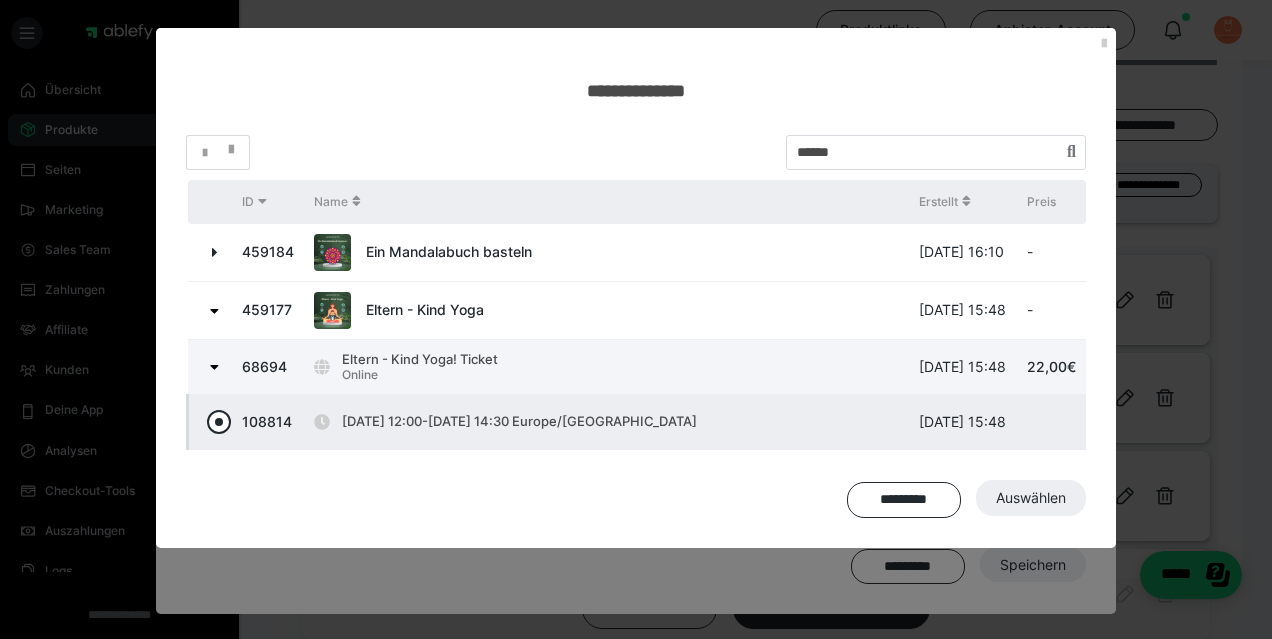 click at bounding box center [219, 422] 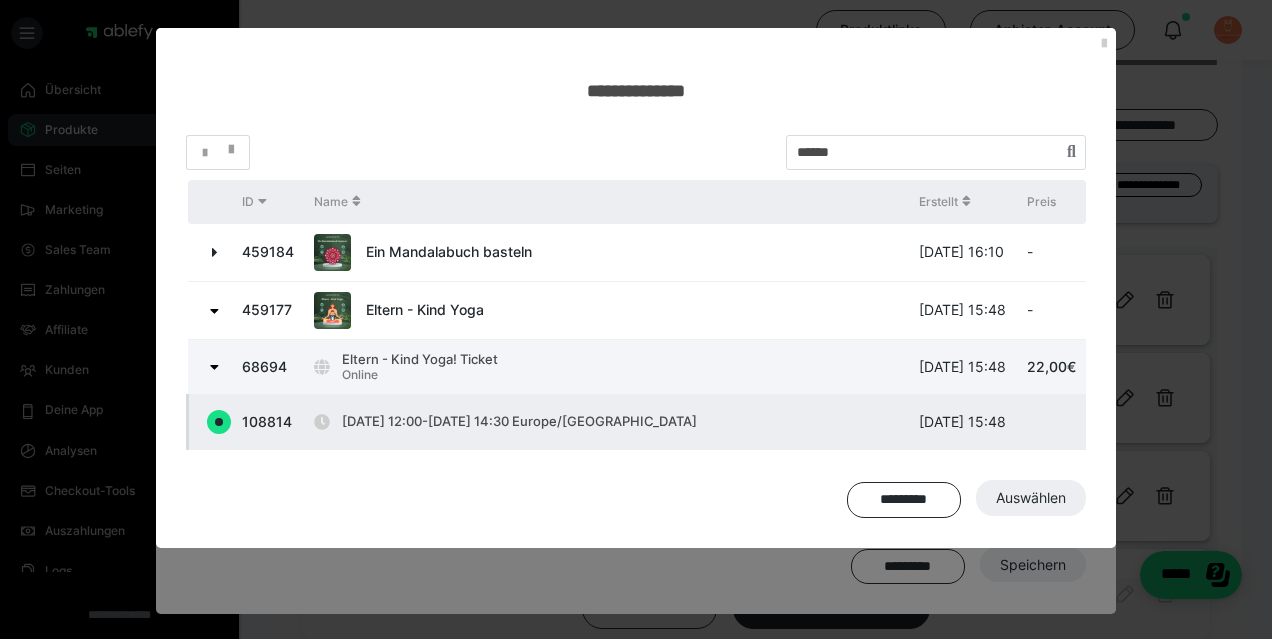 radio on "true" 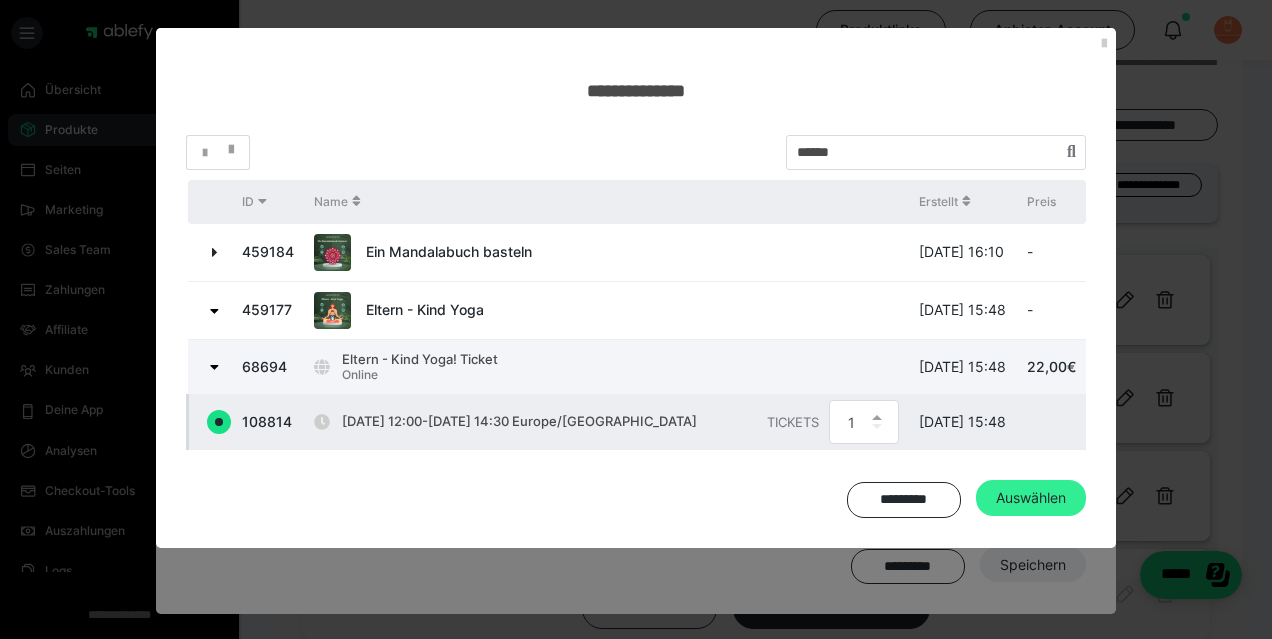 click on "Auswählen" at bounding box center [1031, 498] 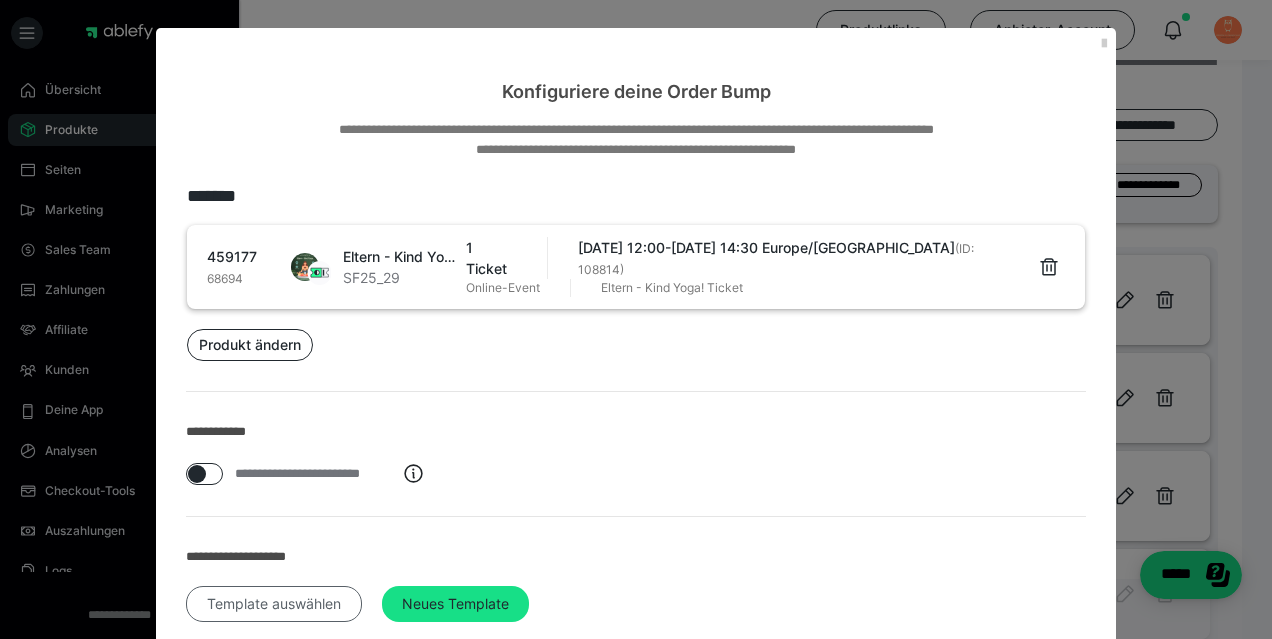 click on "Template auswählen" at bounding box center [274, 604] 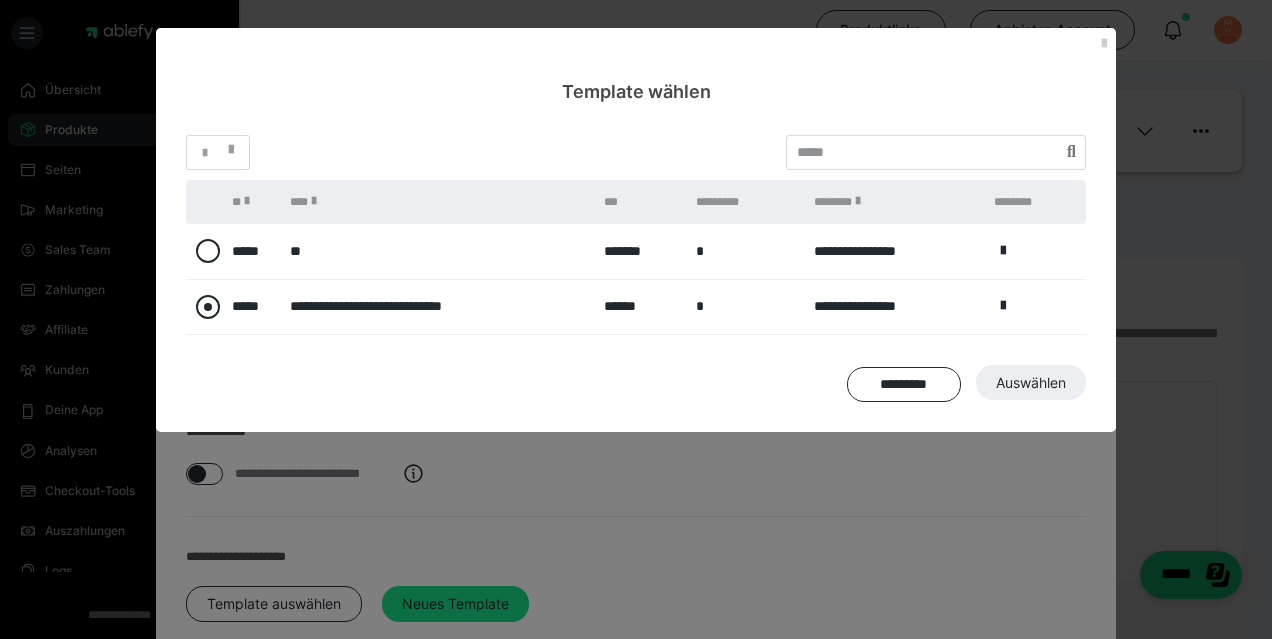 click at bounding box center [208, 307] 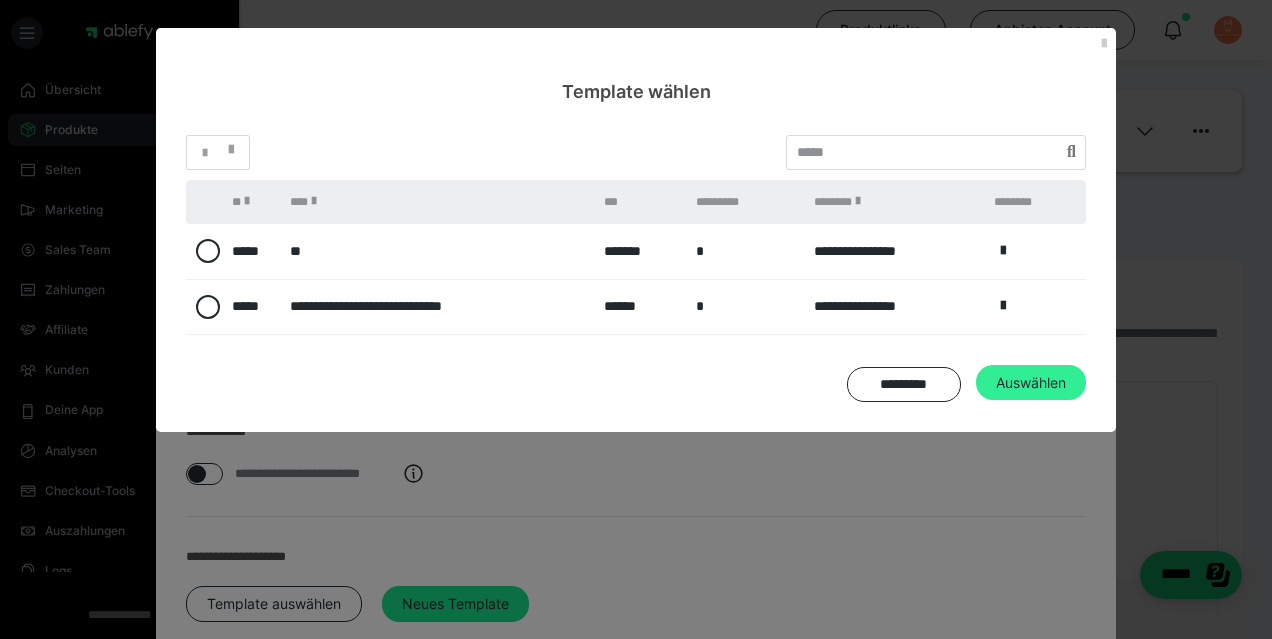 click on "Auswählen" at bounding box center (1033, 701) 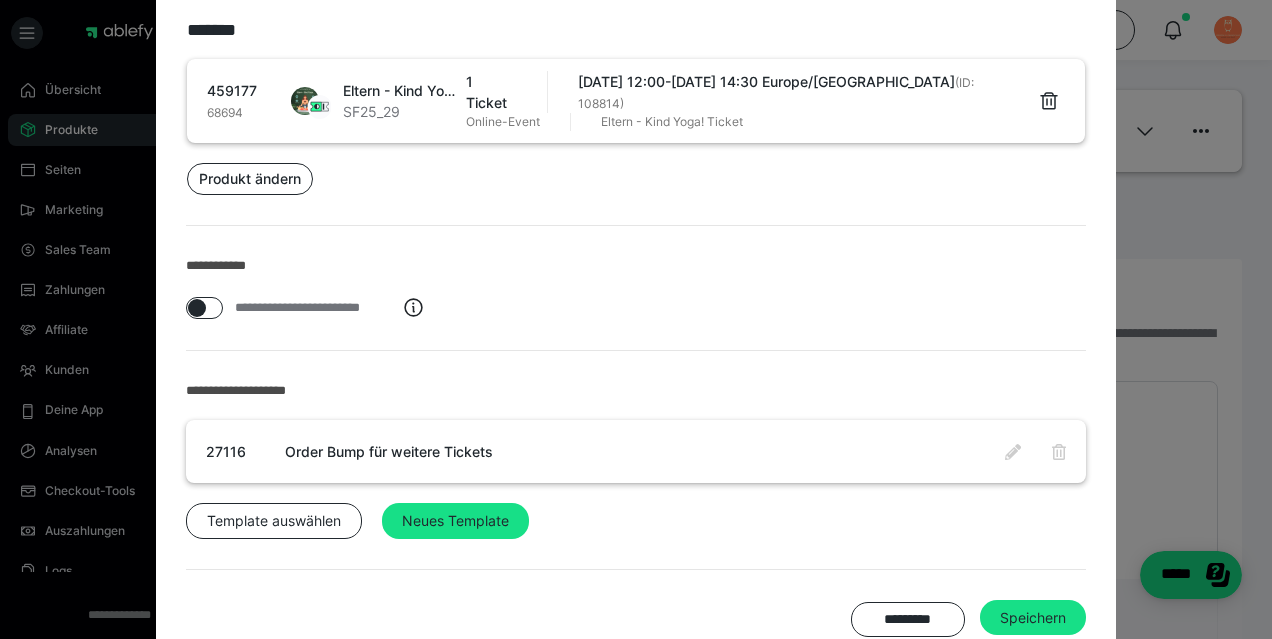 scroll, scrollTop: 188, scrollLeft: 0, axis: vertical 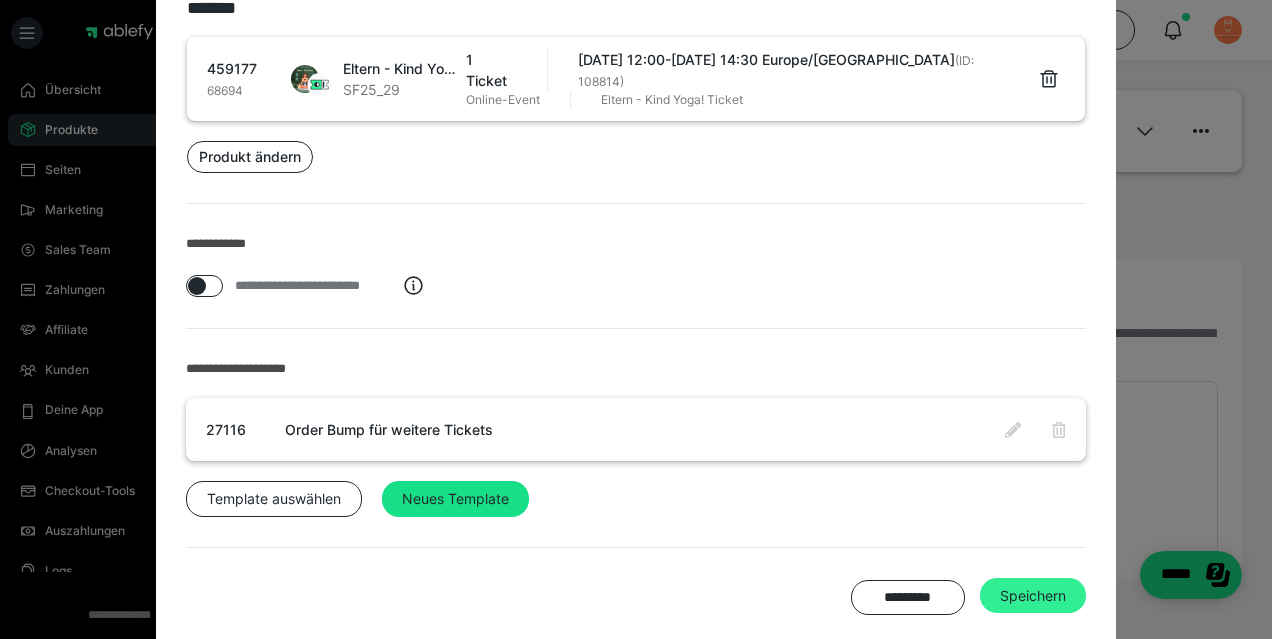 click on "Speichern" at bounding box center (1033, 596) 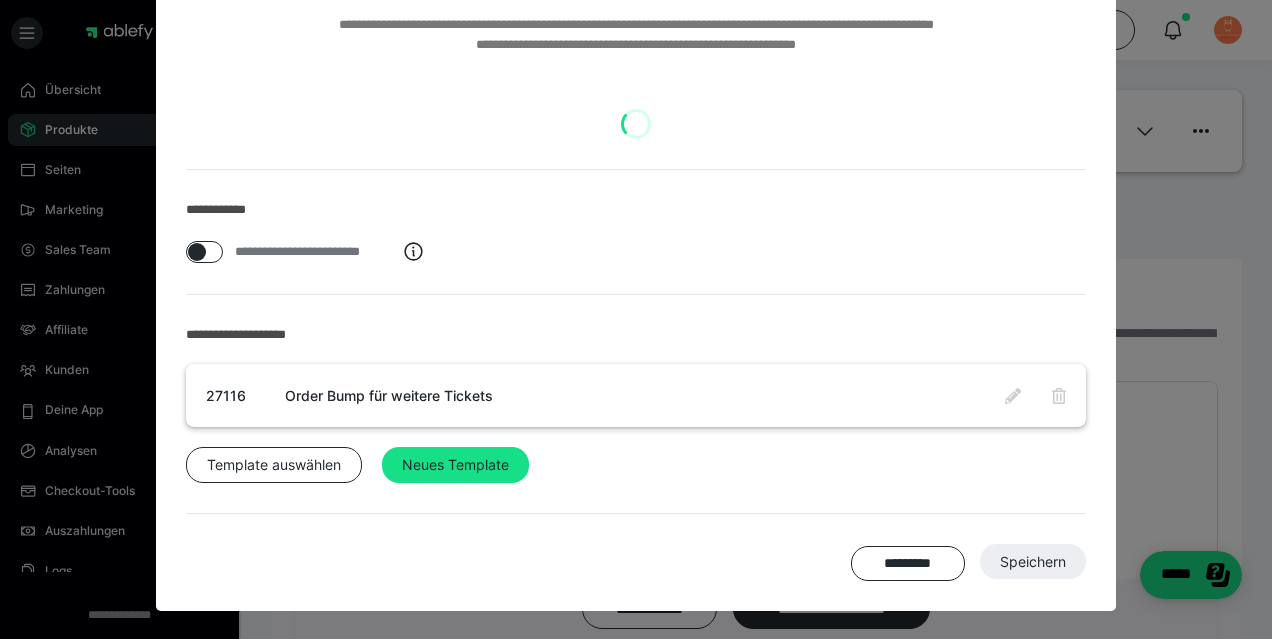 scroll, scrollTop: 103, scrollLeft: 0, axis: vertical 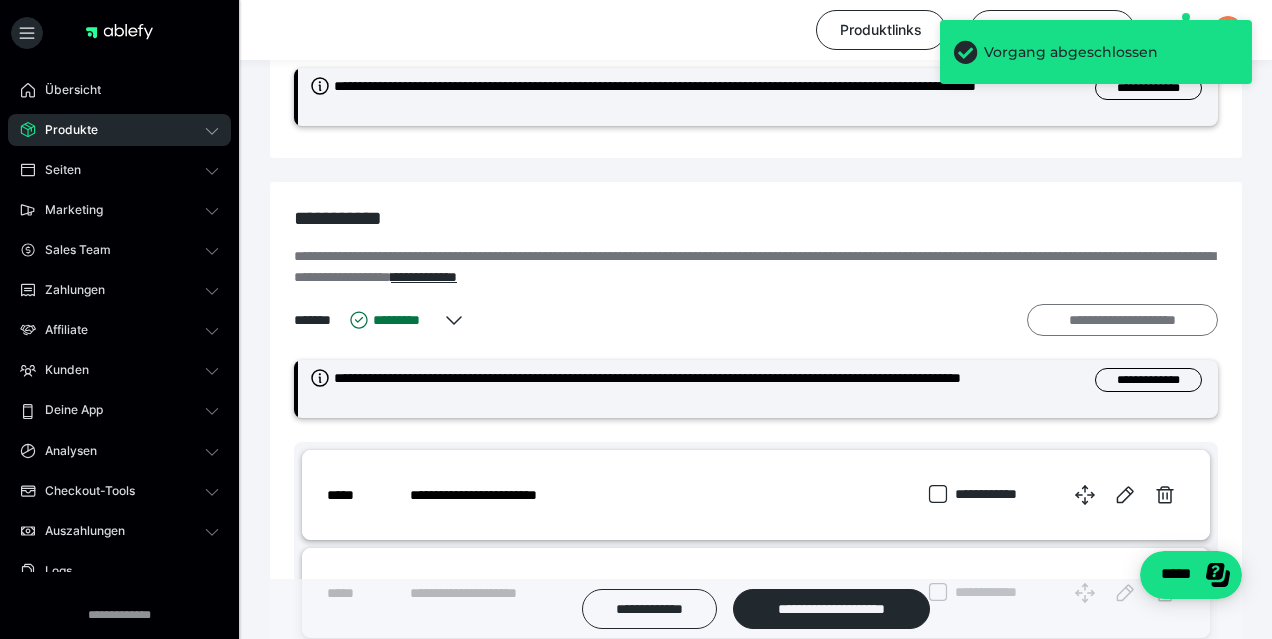 click on "**********" at bounding box center [1122, 320] 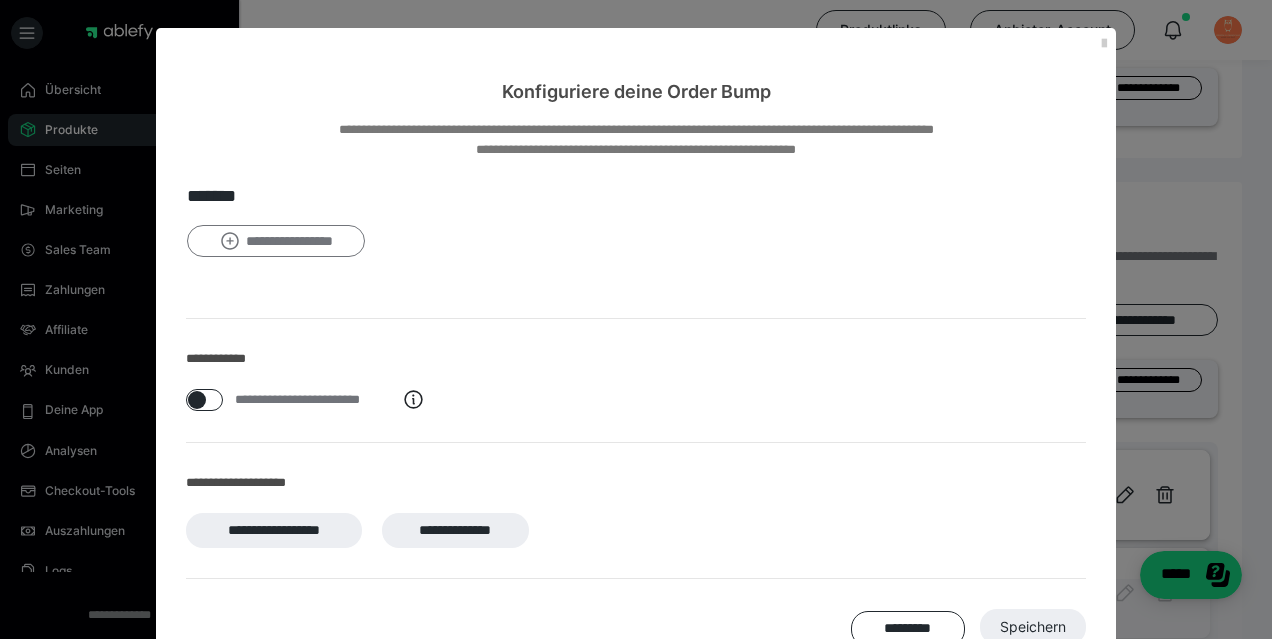 click on "**********" at bounding box center [276, 241] 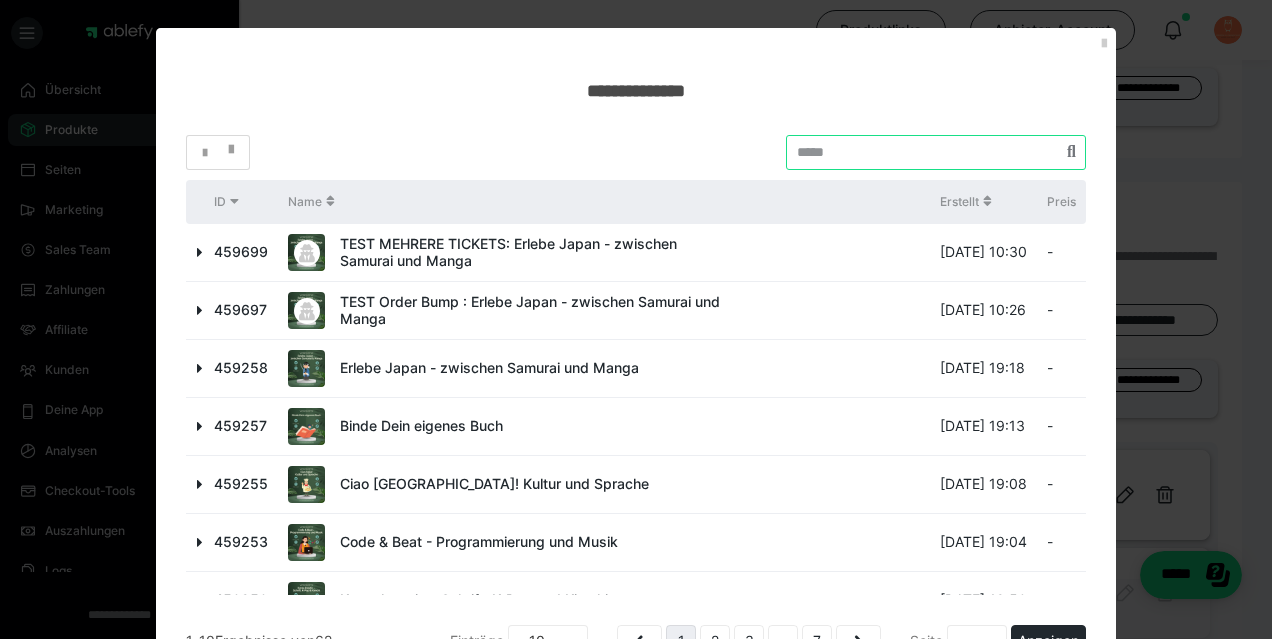 click at bounding box center [936, 152] 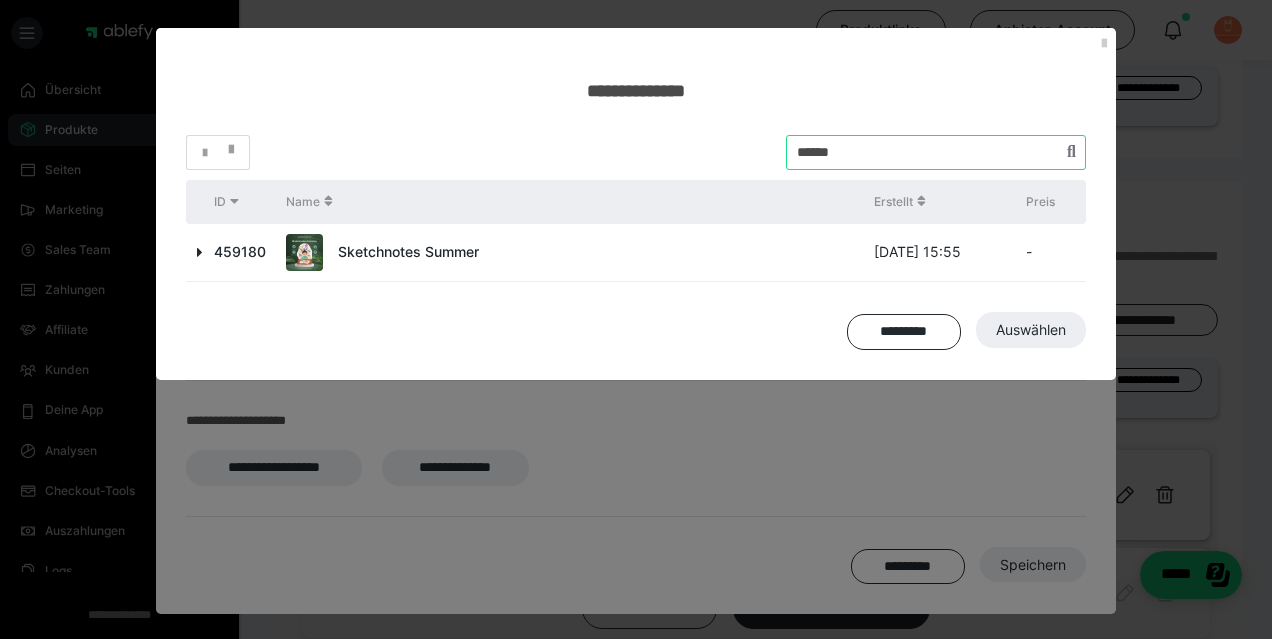 type on "******" 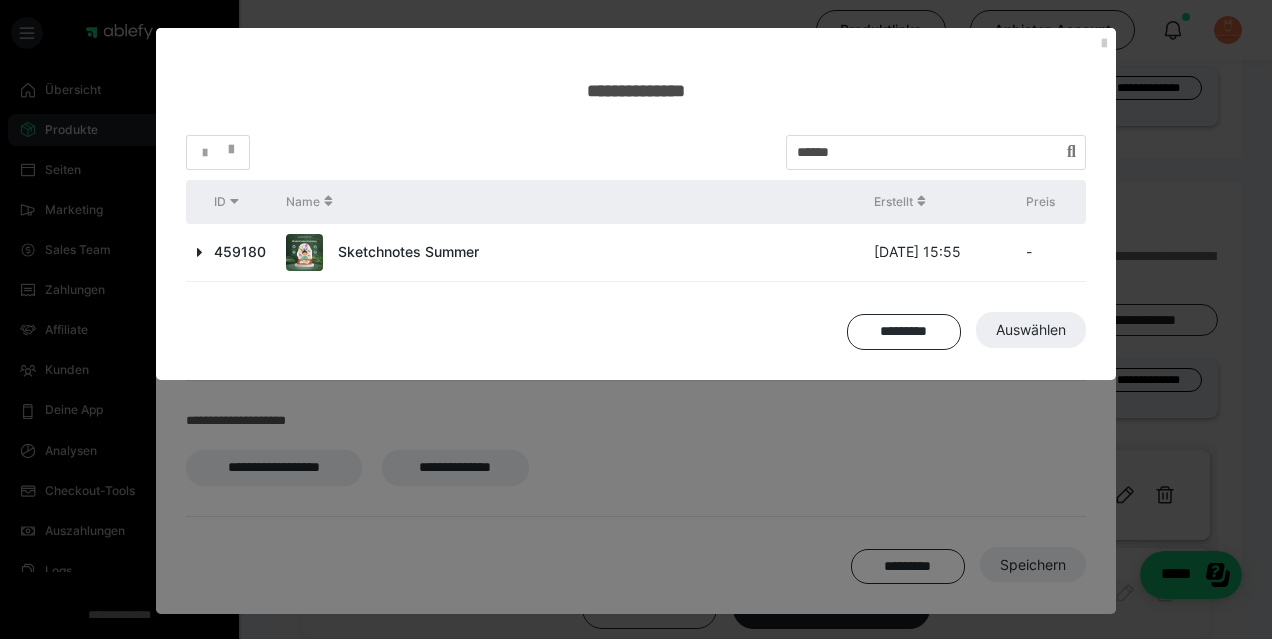 click on "Sketchnotes Summer" at bounding box center (408, 252) 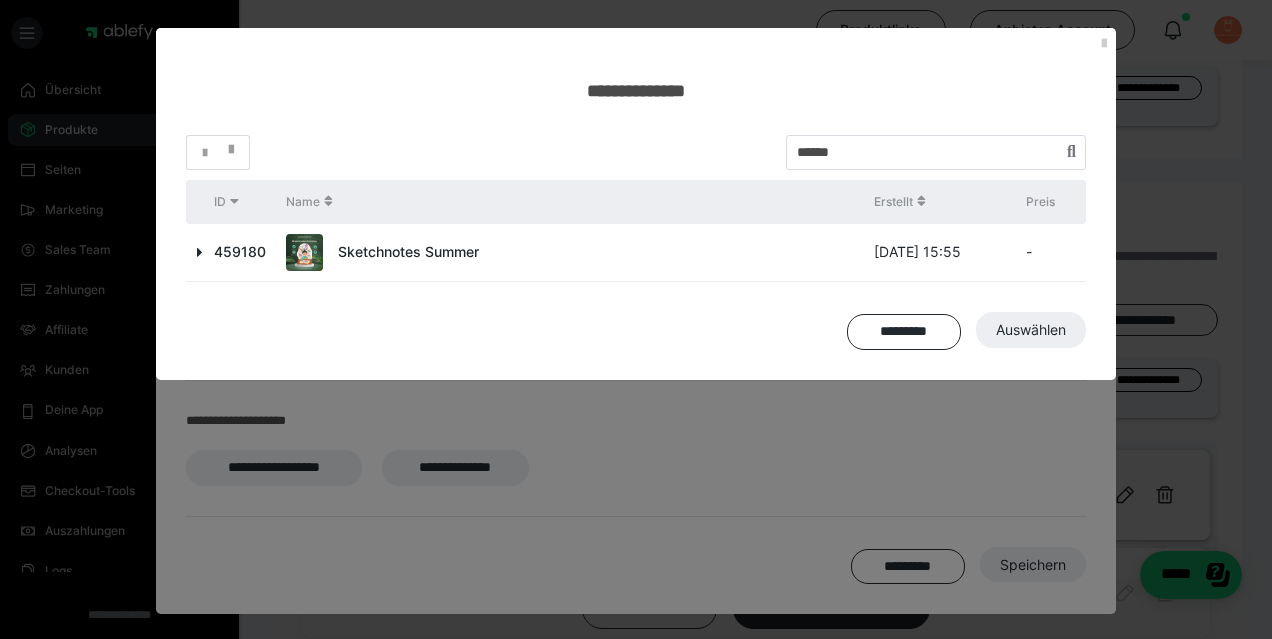 click on "459180" at bounding box center [245, 253] 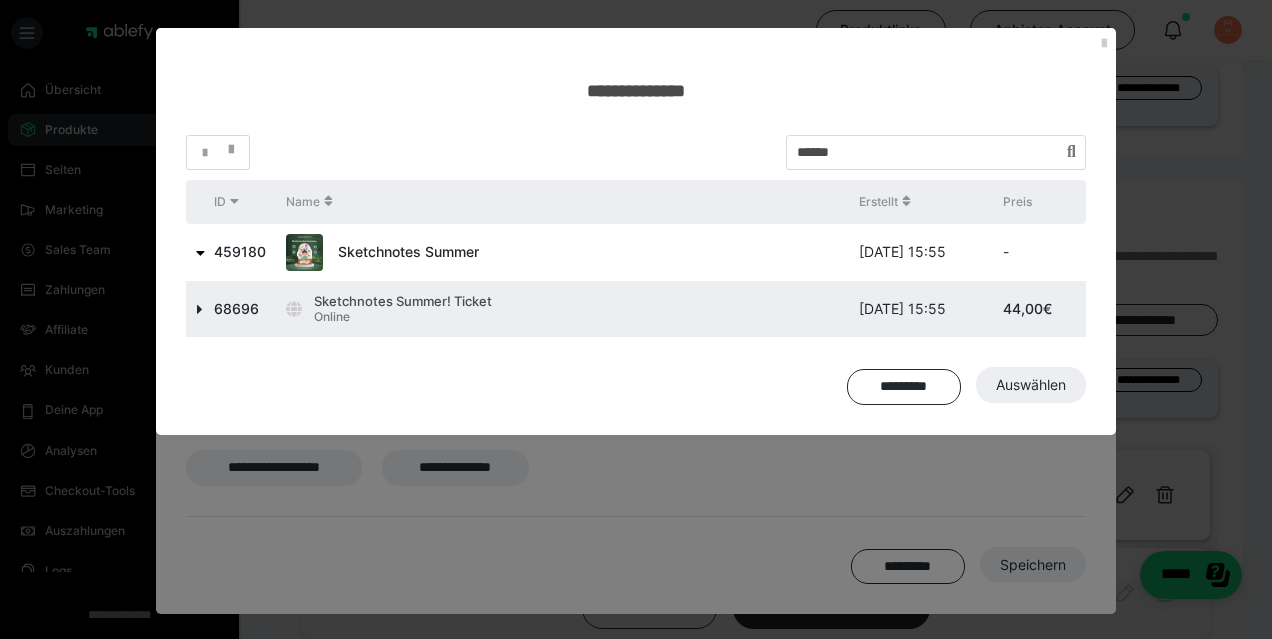 click at bounding box center [200, 309] 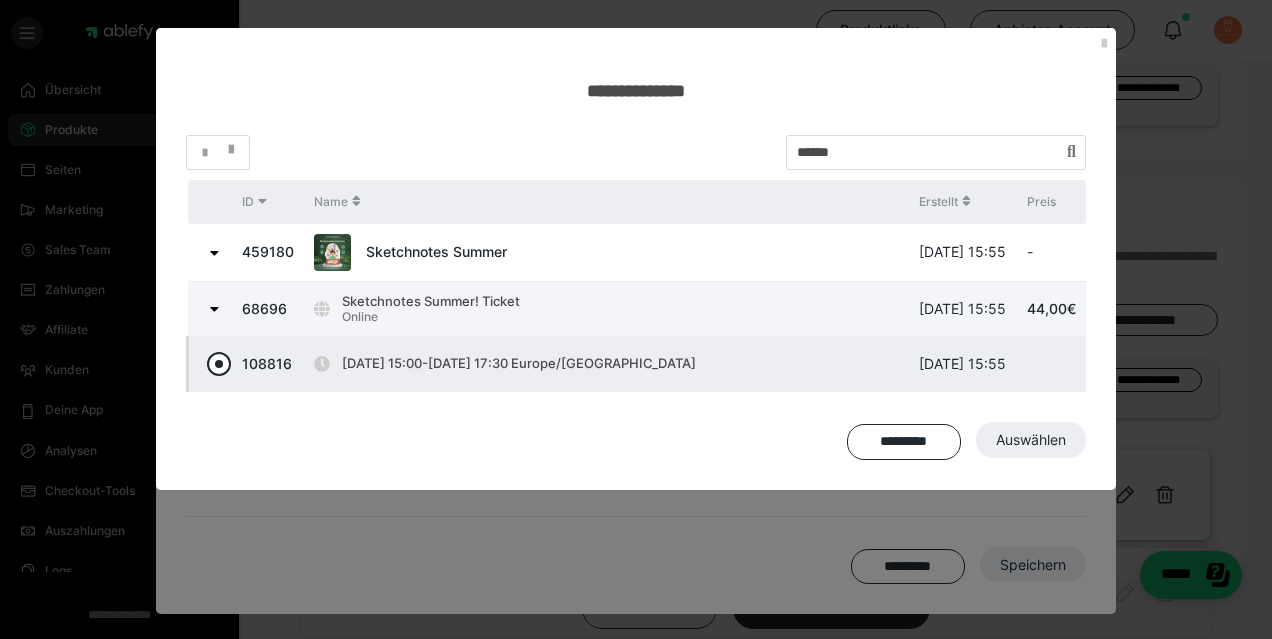 click at bounding box center (219, 364) 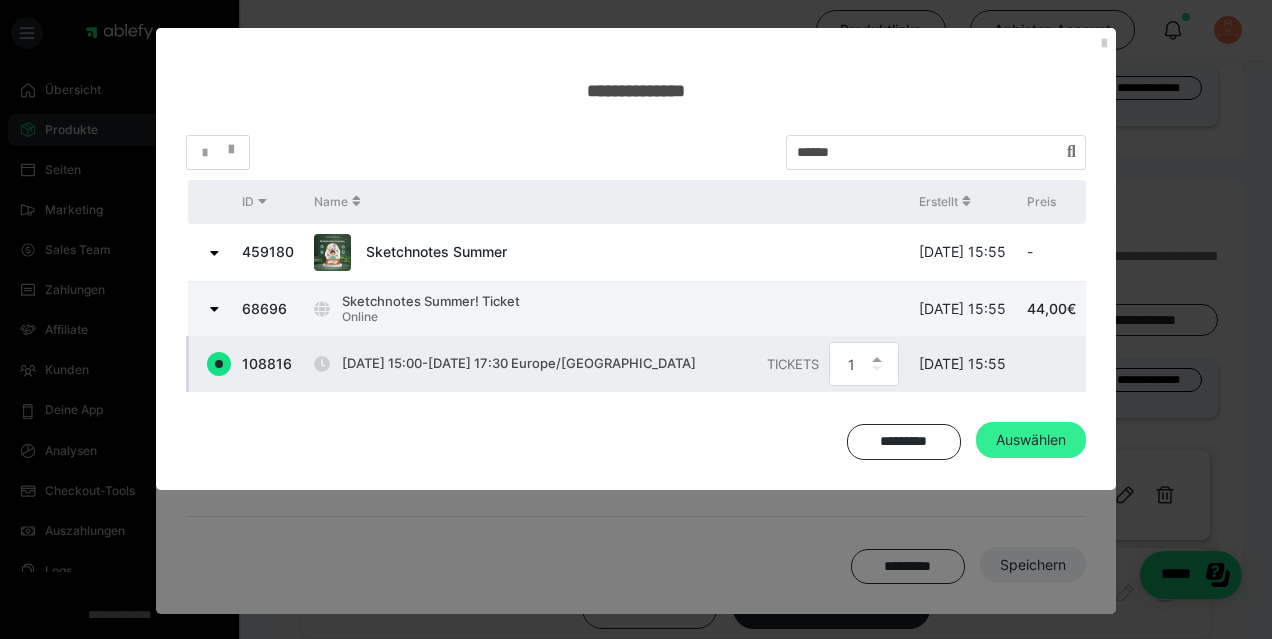 click on "Auswählen" at bounding box center [1031, 440] 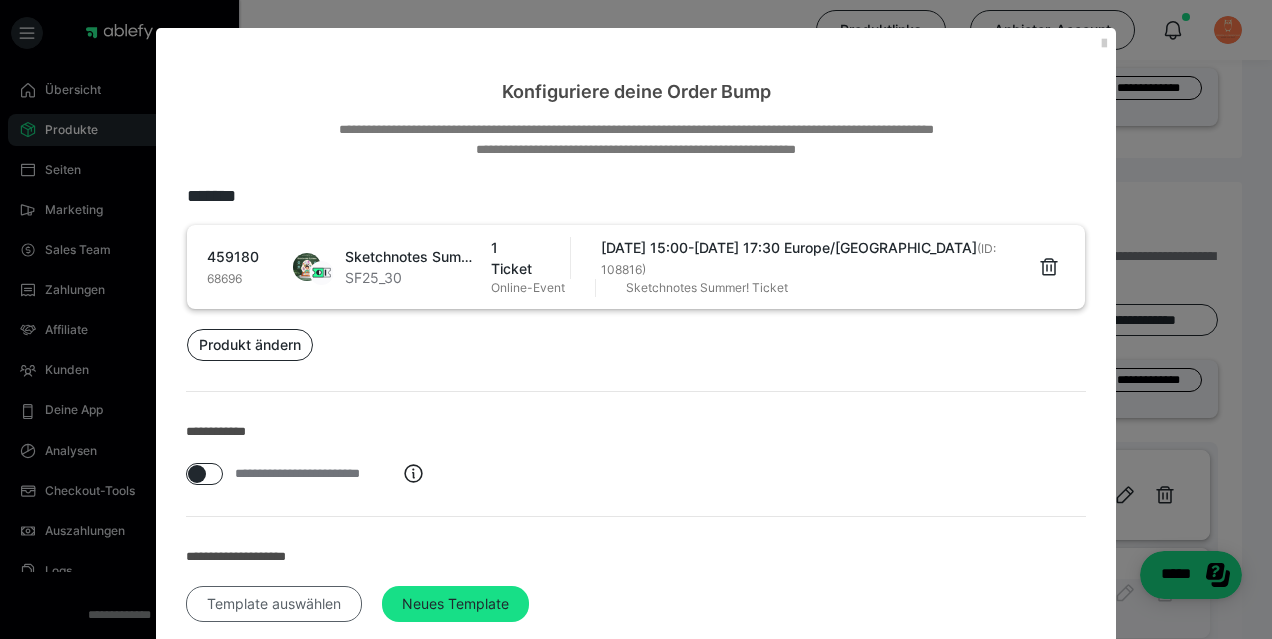 click on "Template auswählen" at bounding box center (274, 604) 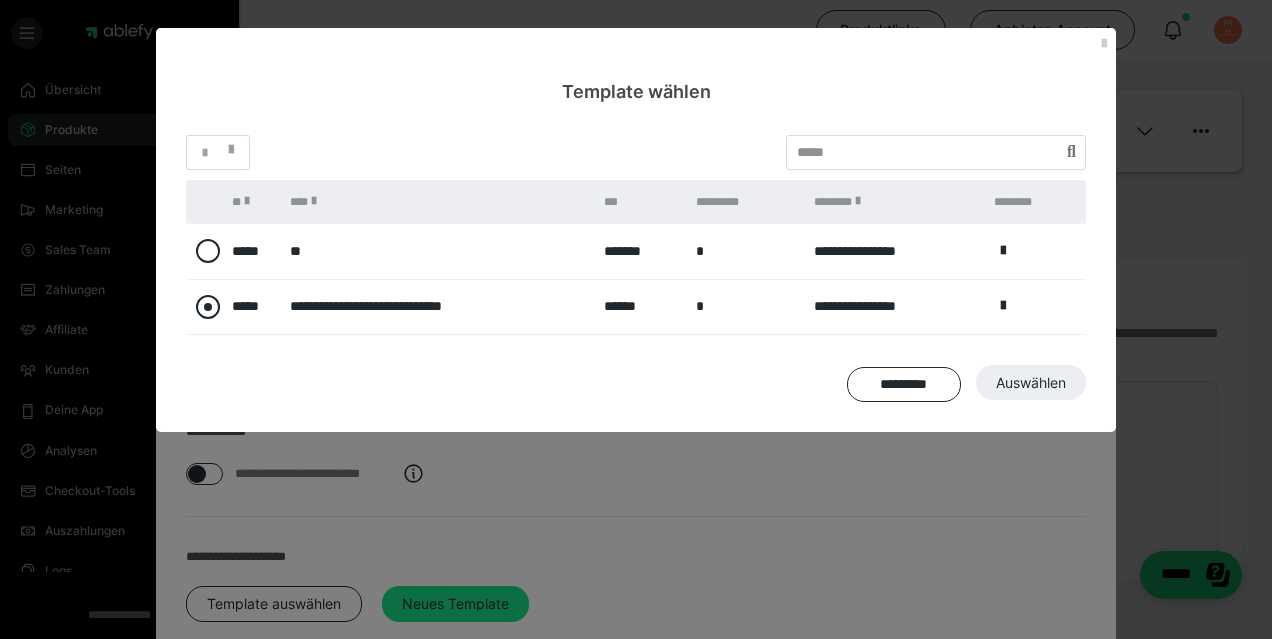 click at bounding box center (208, 307) 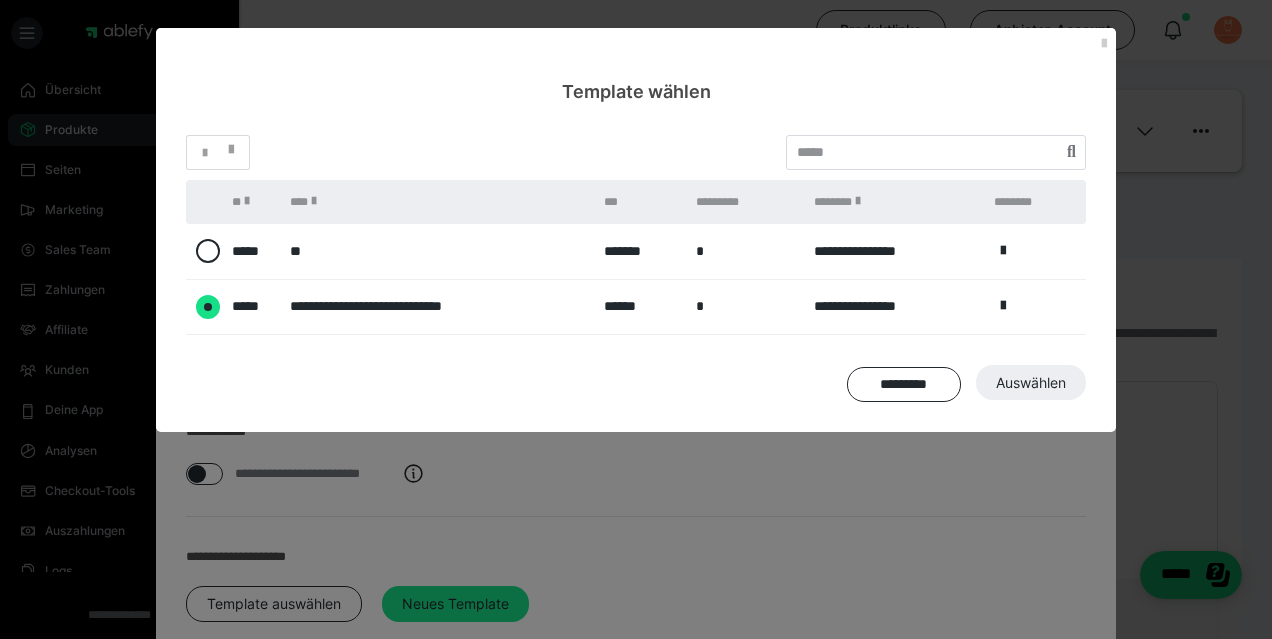 radio on "****" 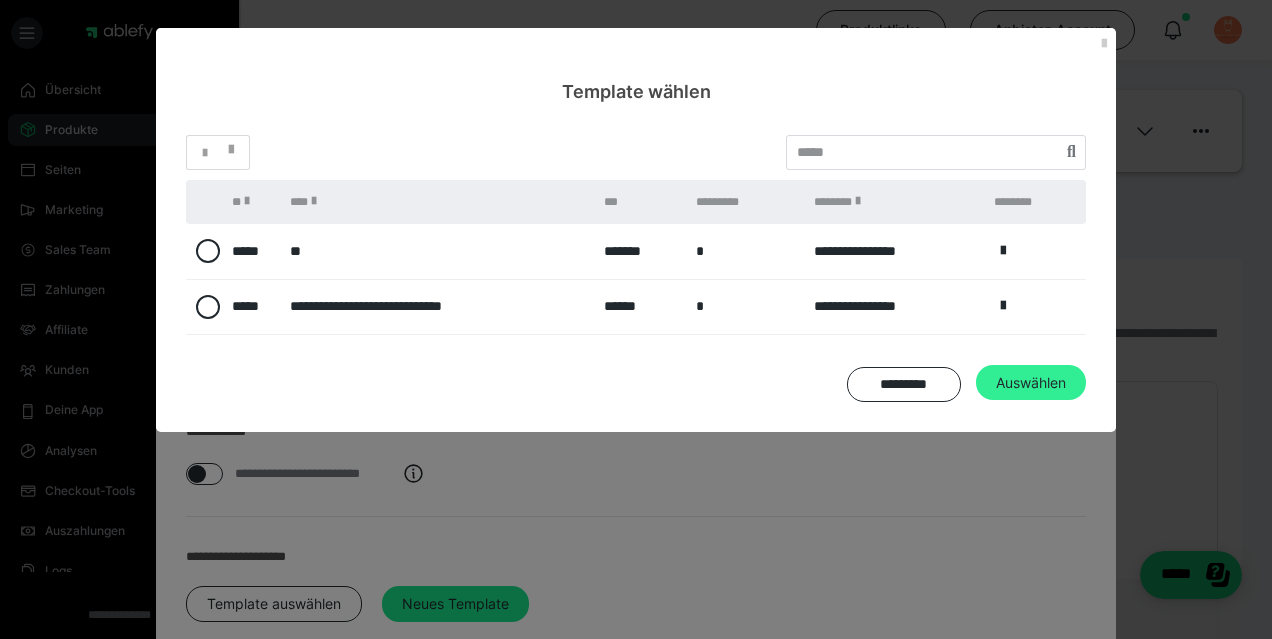click on "Auswählen" at bounding box center (1033, 701) 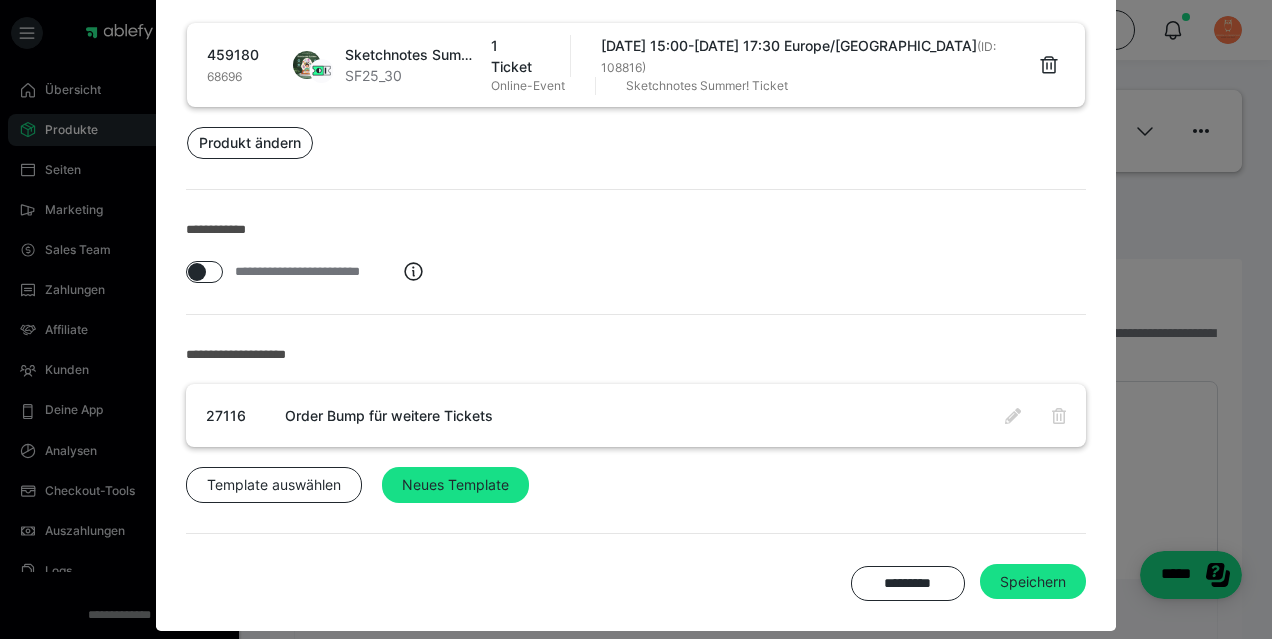 scroll, scrollTop: 201, scrollLeft: 0, axis: vertical 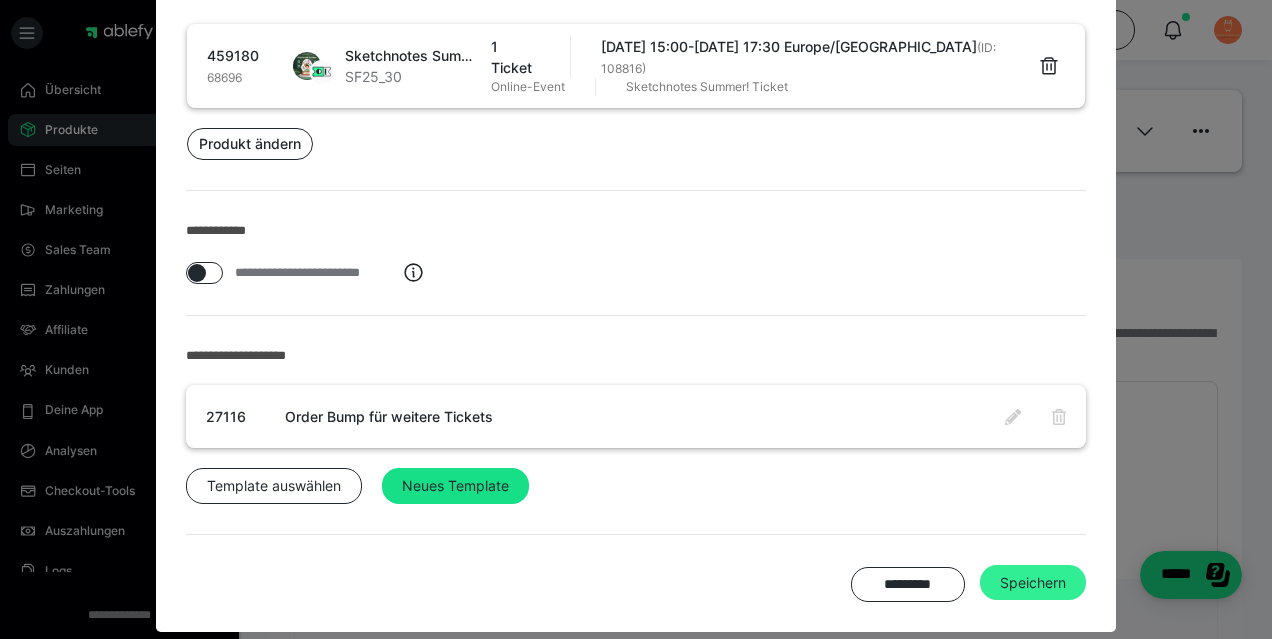 click on "Speichern" at bounding box center [1033, 583] 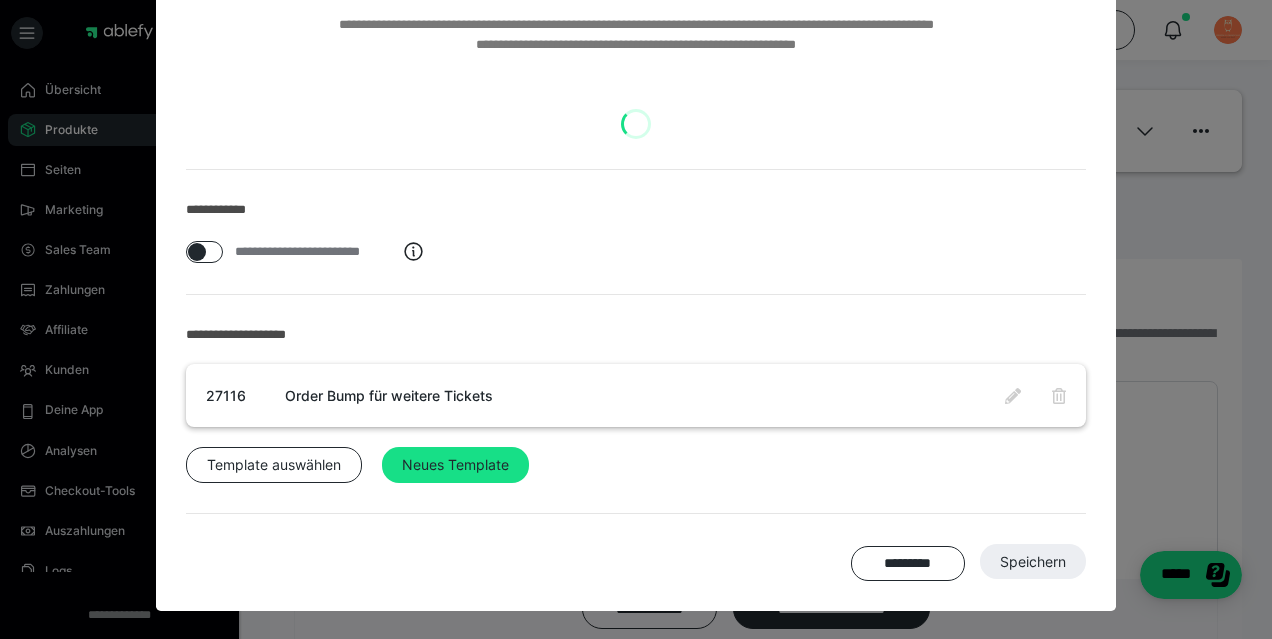 scroll, scrollTop: 103, scrollLeft: 0, axis: vertical 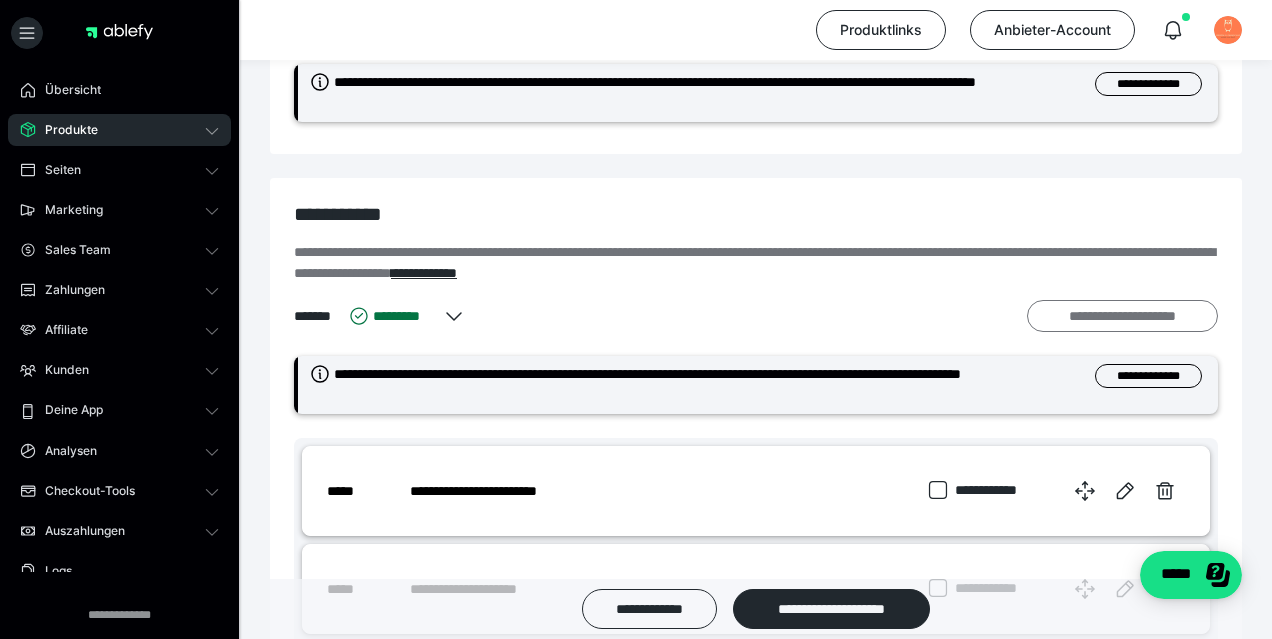click on "**********" at bounding box center (1122, 316) 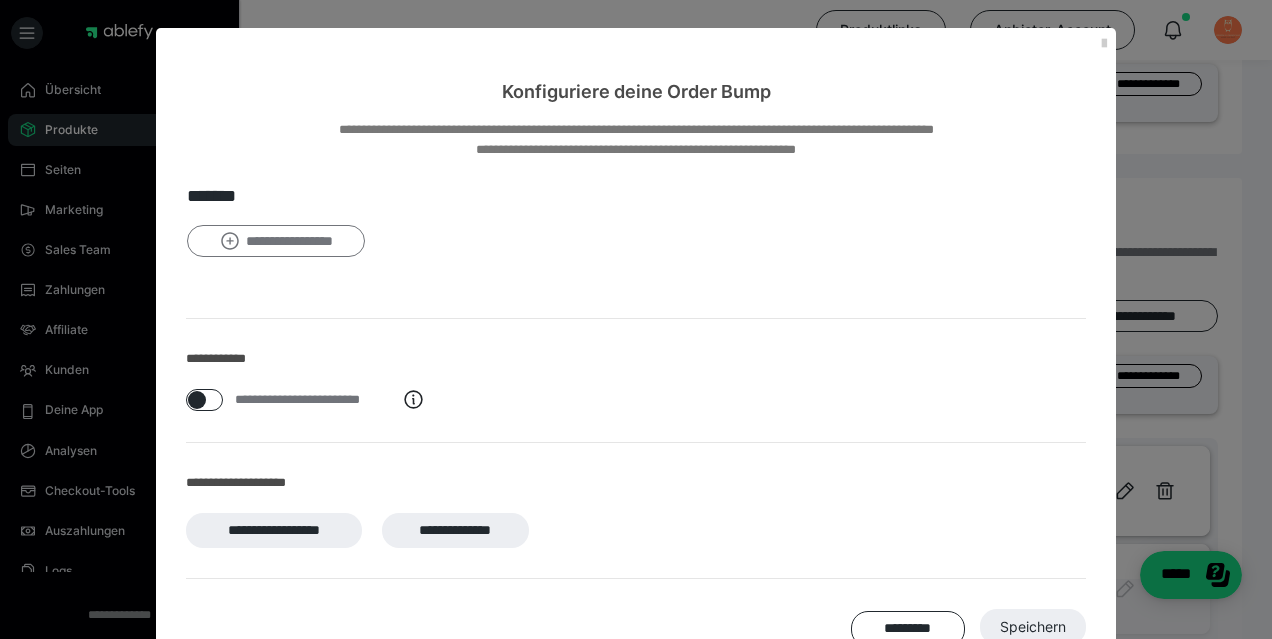 click on "**********" at bounding box center [276, 241] 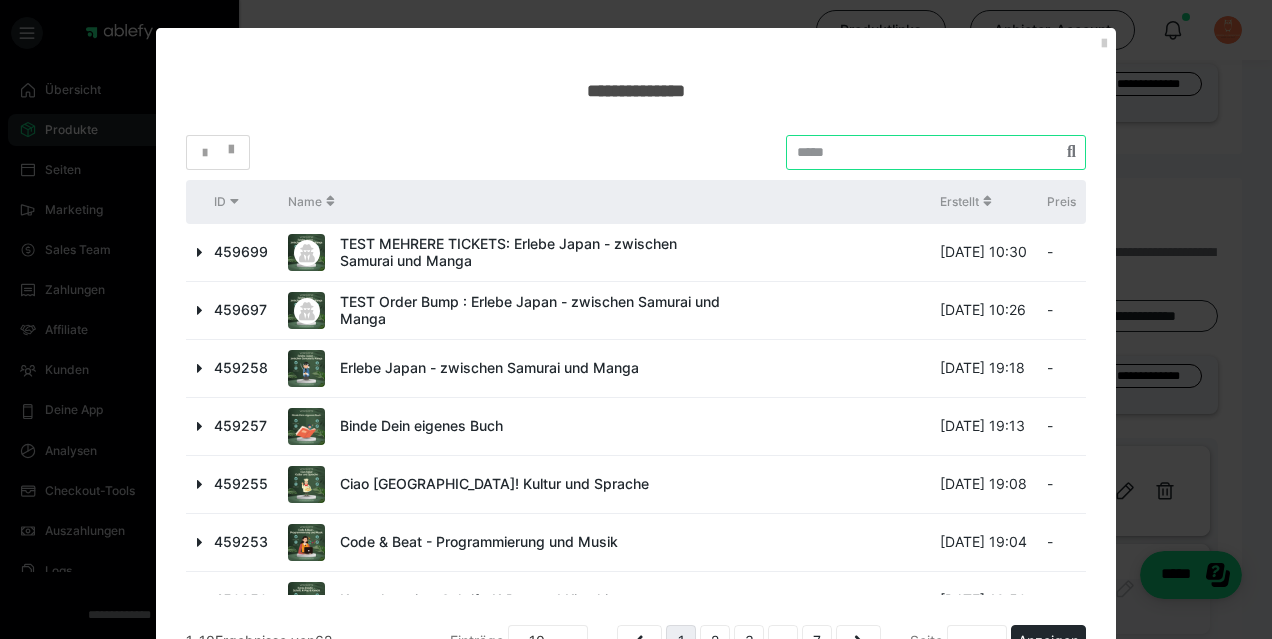 click at bounding box center [936, 152] 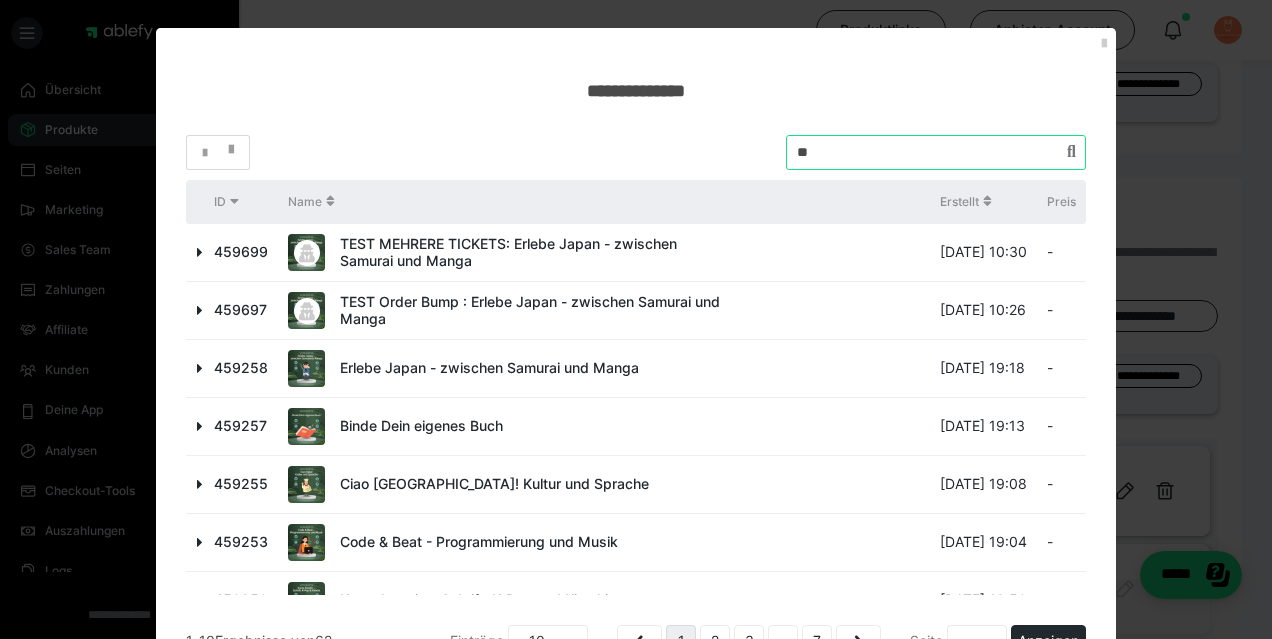 type on "*" 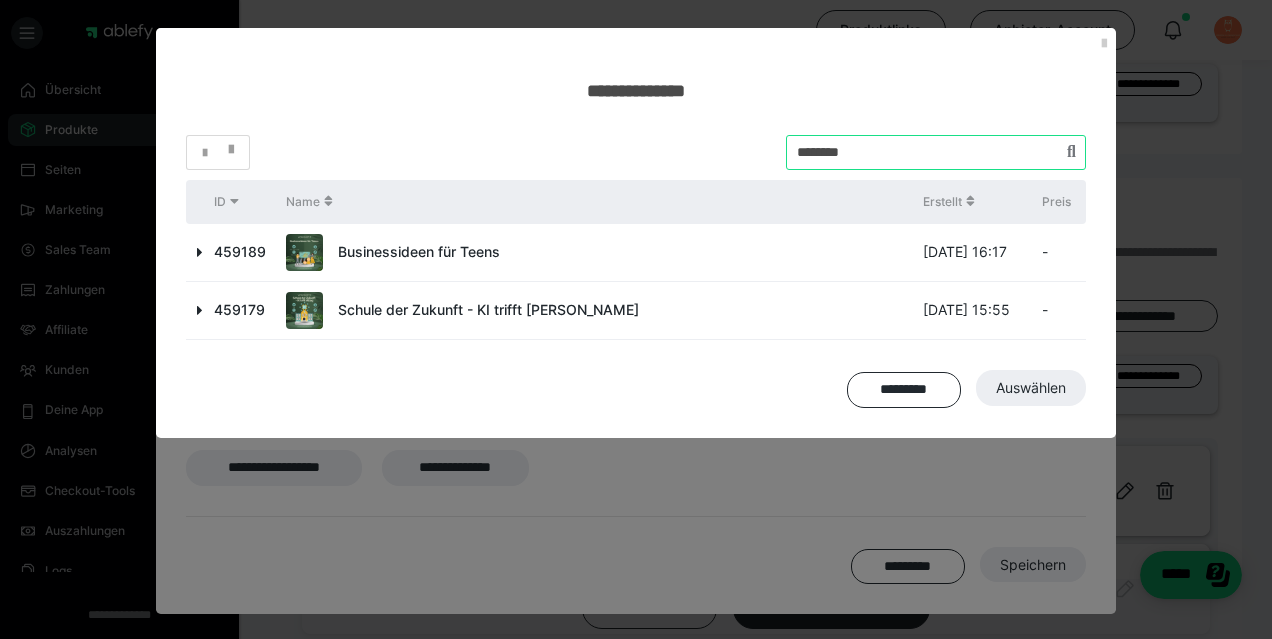 type on "********" 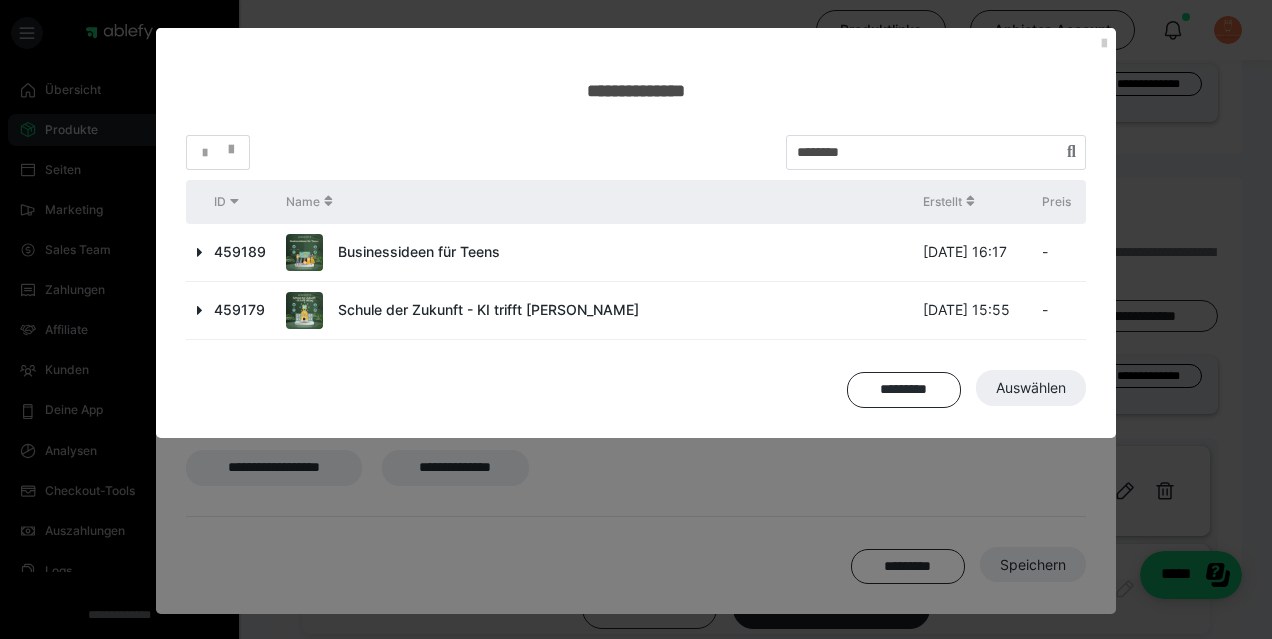 click at bounding box center (200, 252) 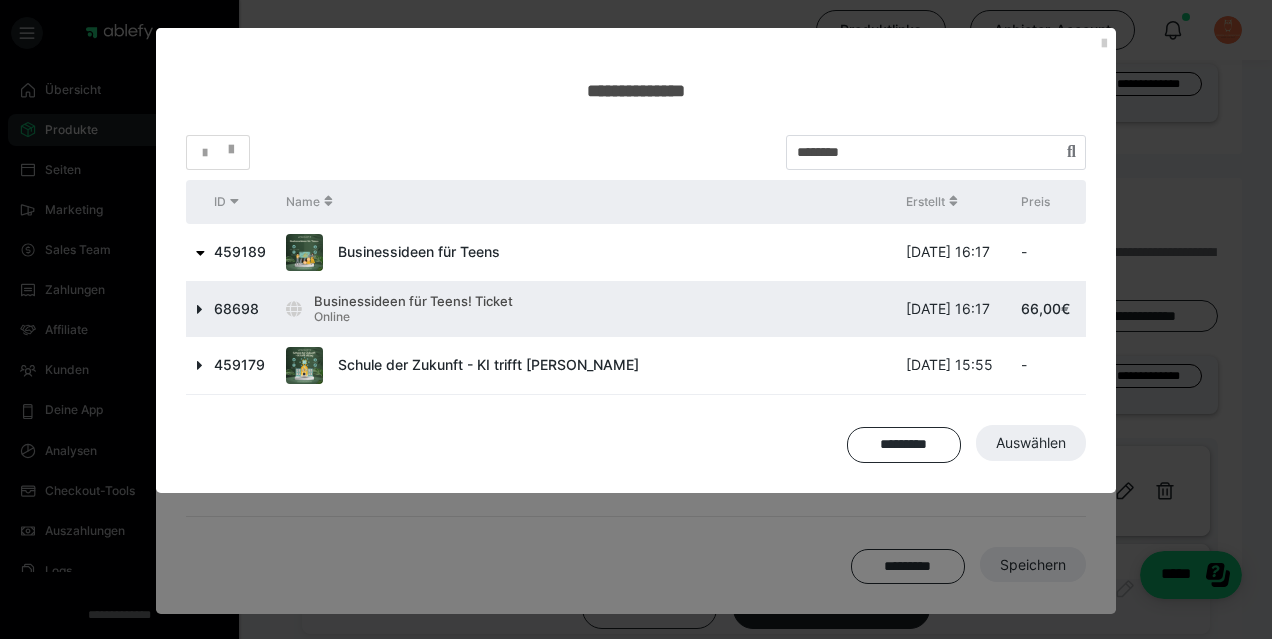 click at bounding box center [200, 309] 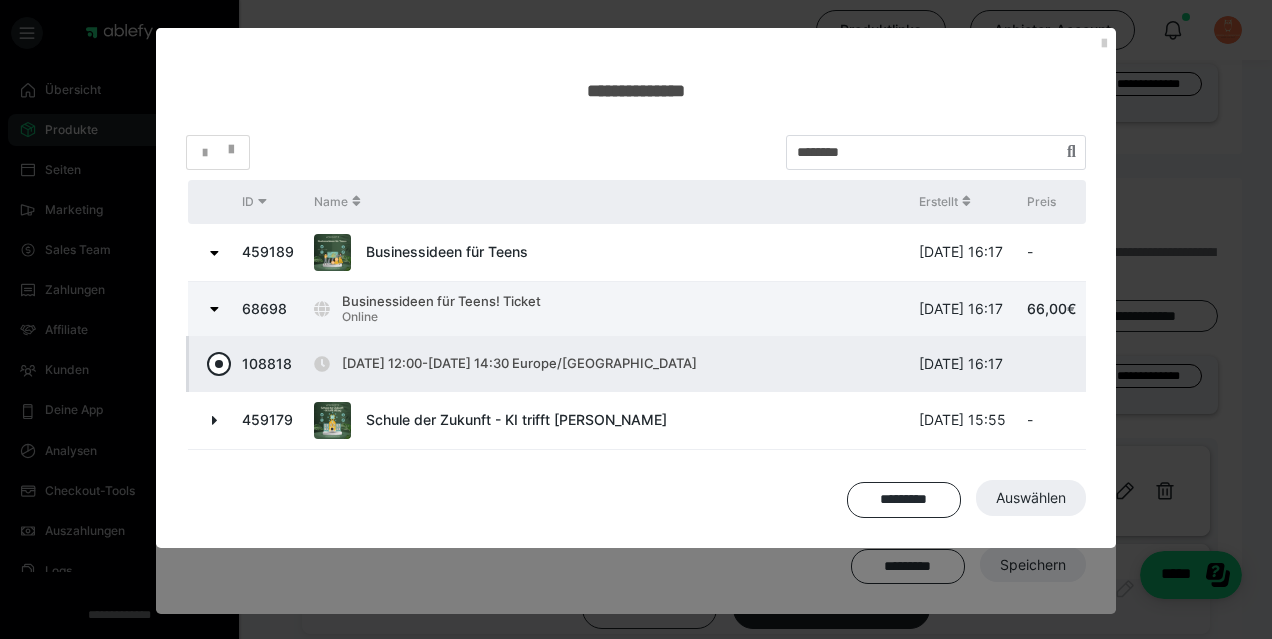 click at bounding box center (219, 364) 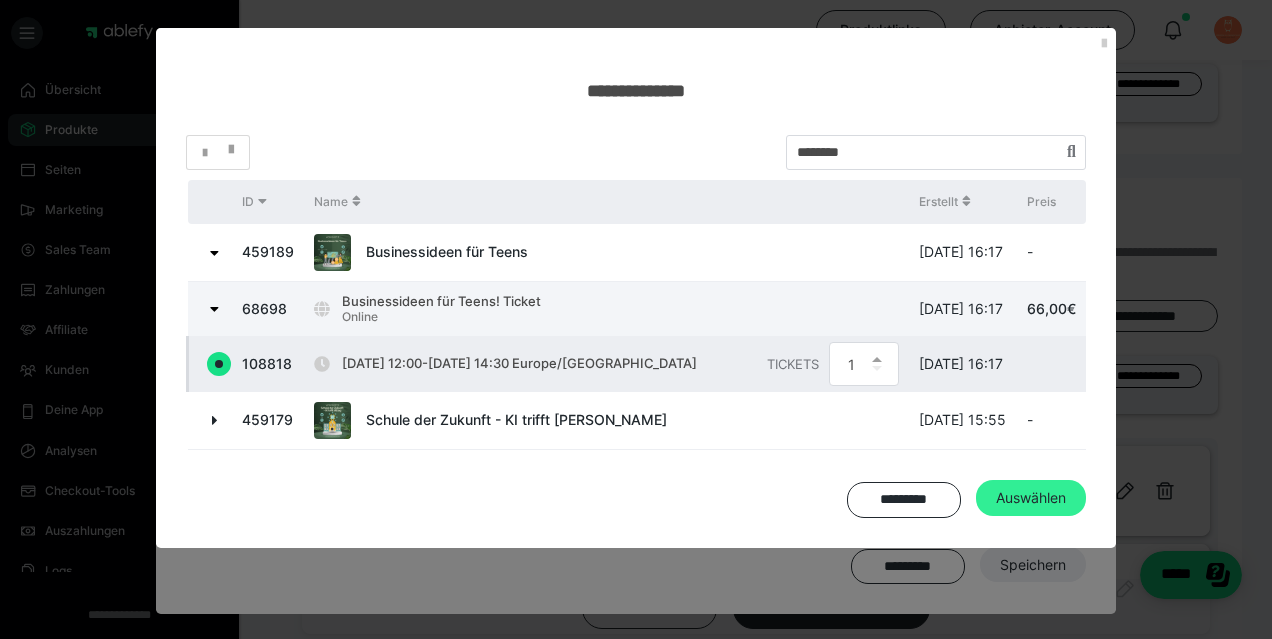 click on "Auswählen" at bounding box center (1031, 498) 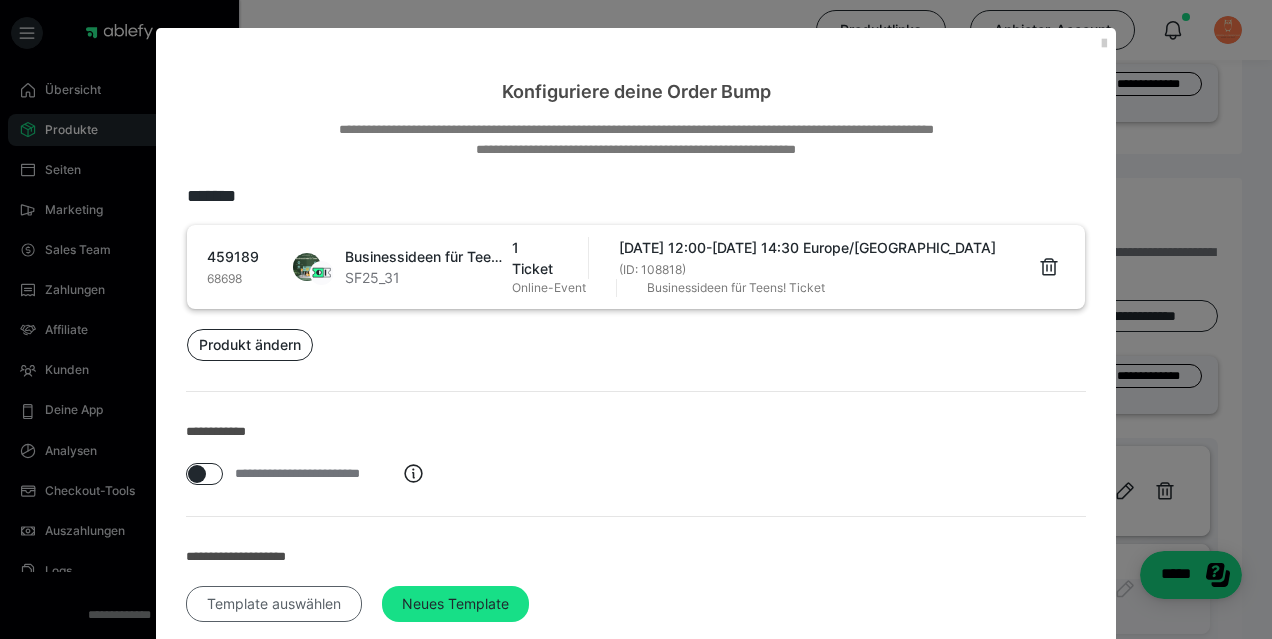 click on "Template auswählen" at bounding box center [274, 604] 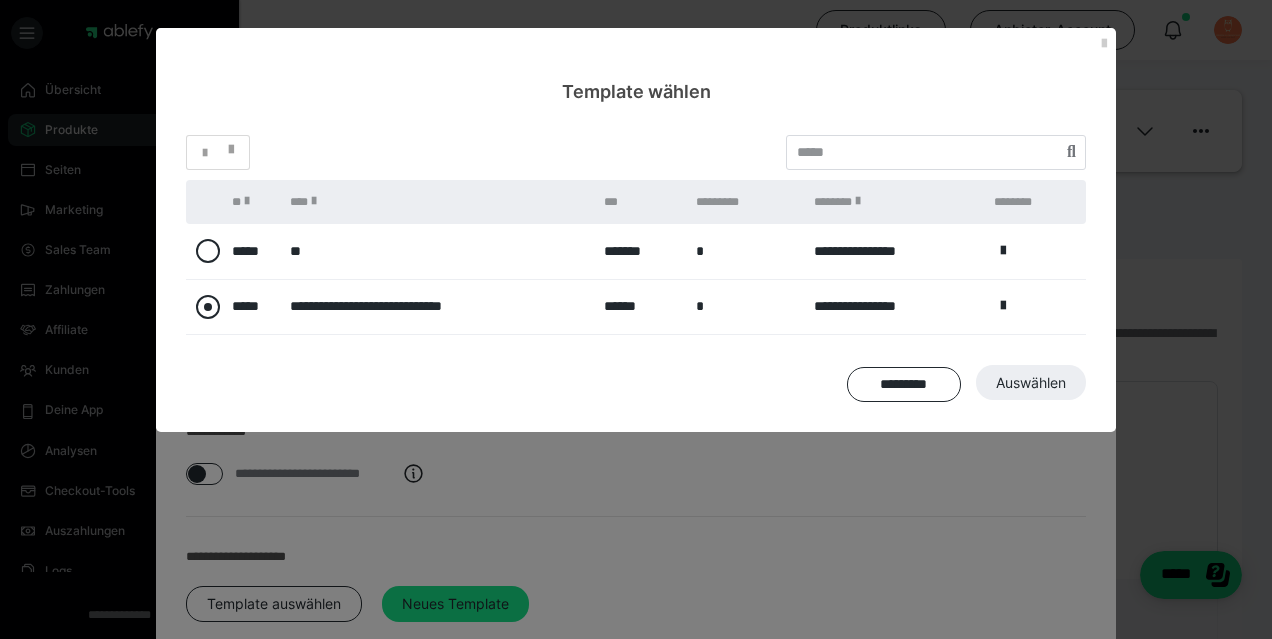 click at bounding box center [208, 307] 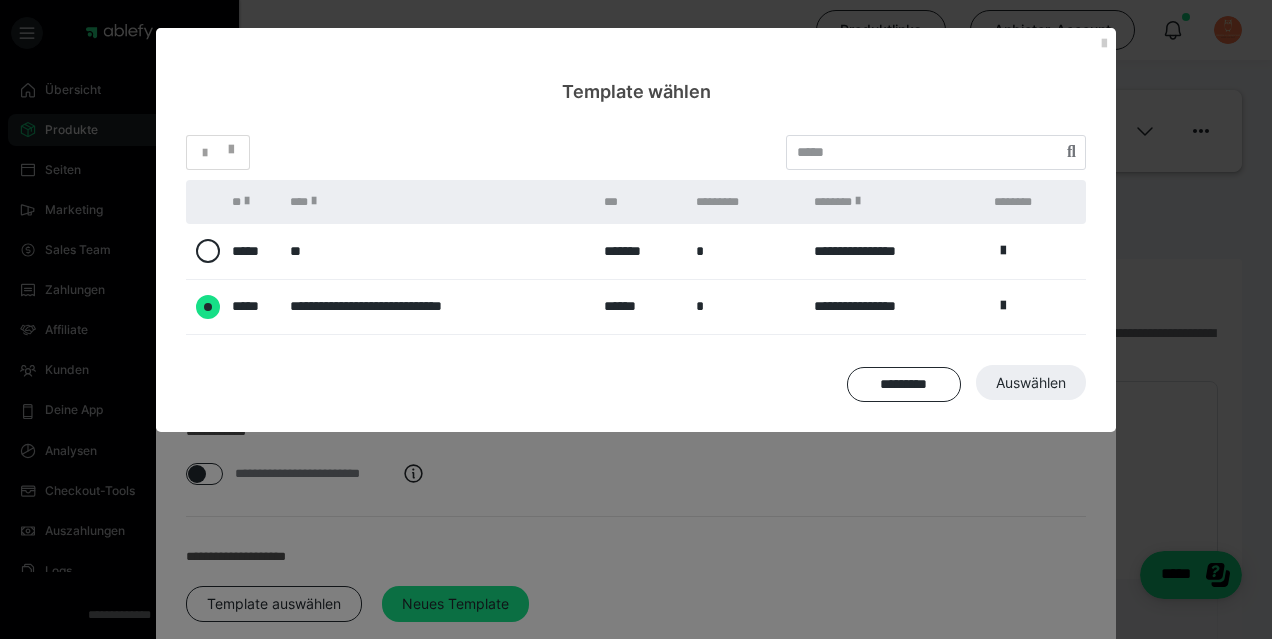 radio on "****" 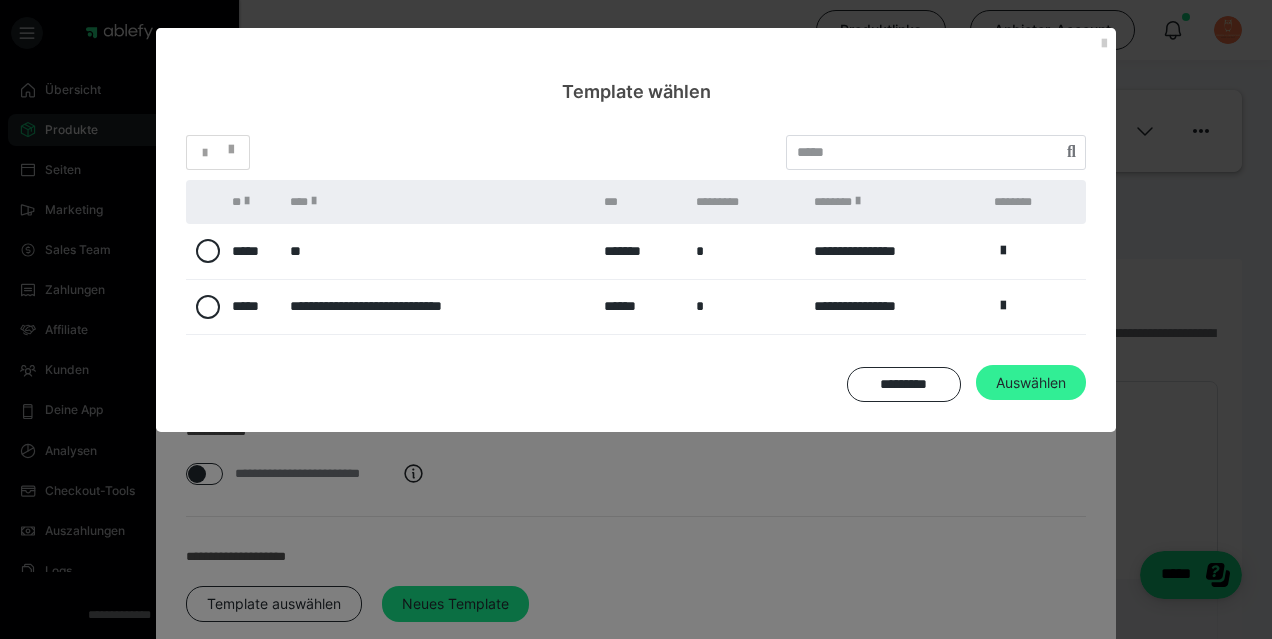 click on "Auswählen" at bounding box center (1033, 701) 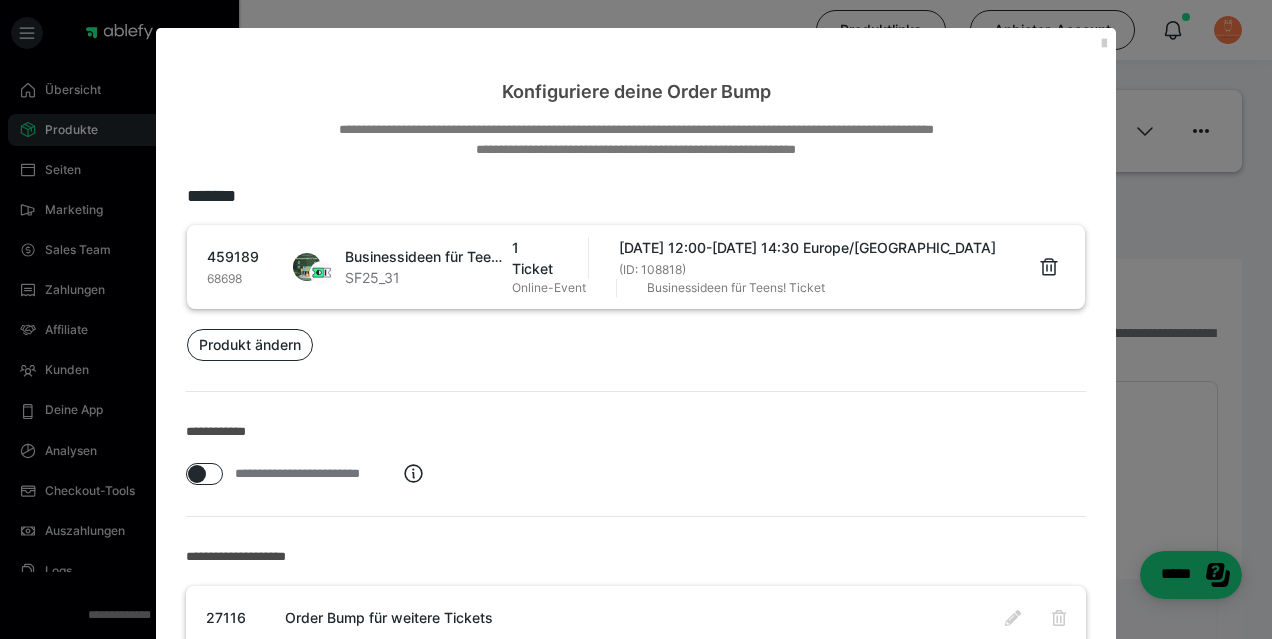 scroll, scrollTop: 220, scrollLeft: 0, axis: vertical 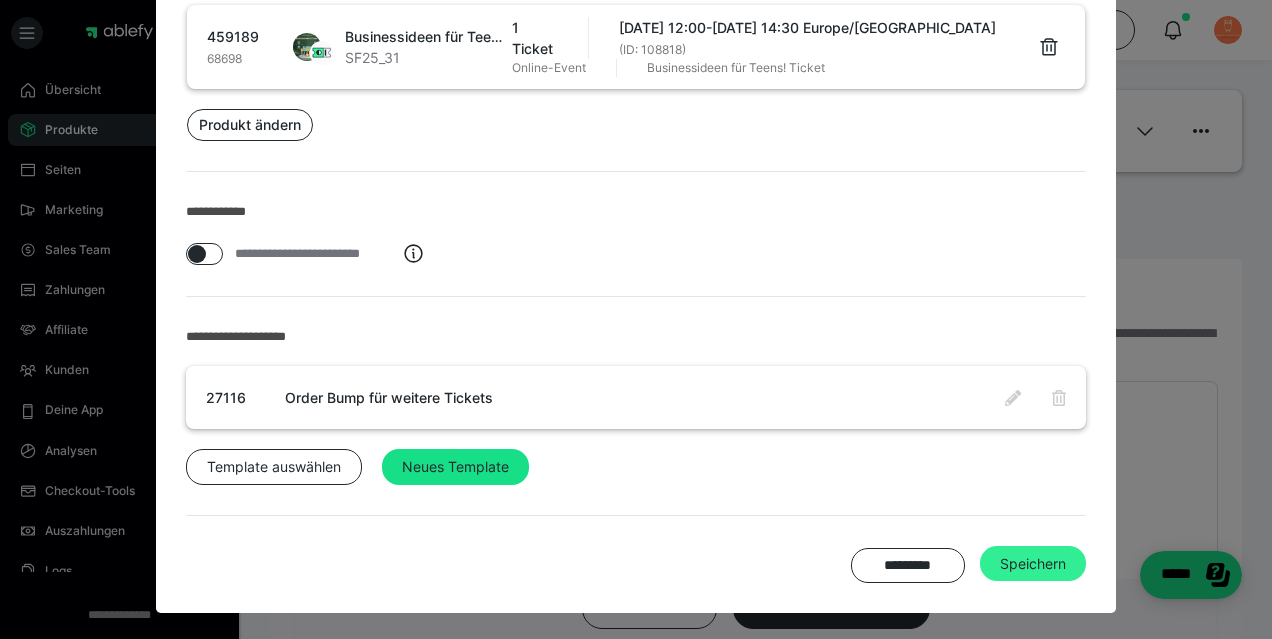 click on "Speichern" at bounding box center (1033, 564) 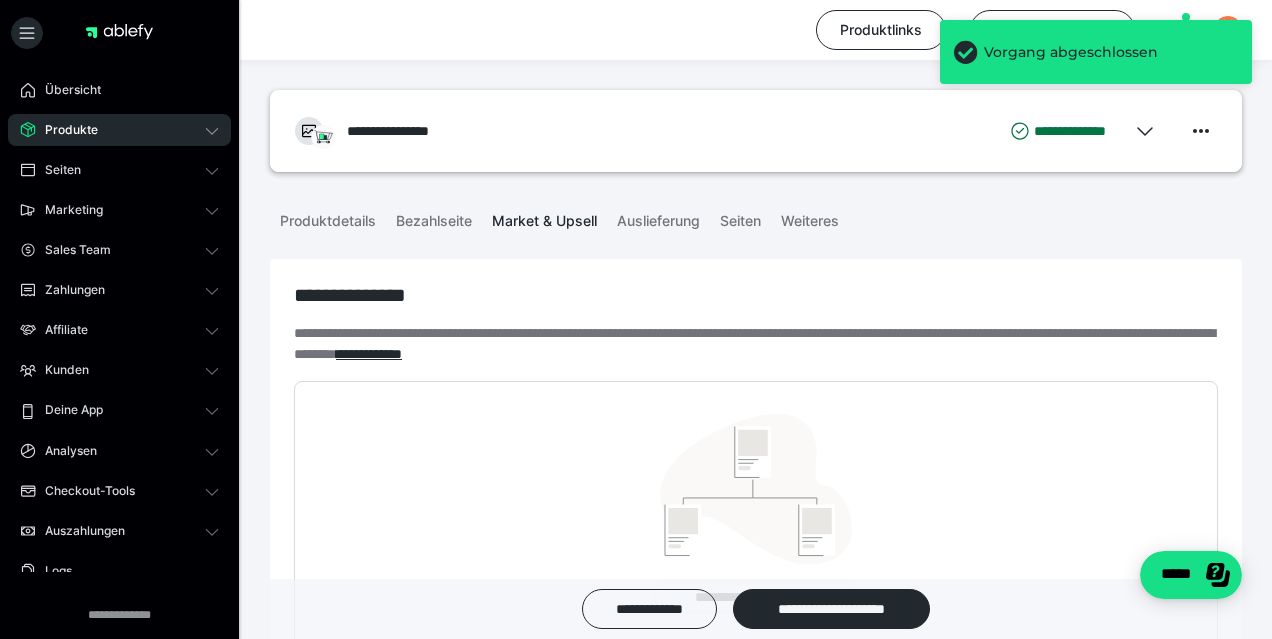 scroll, scrollTop: 602, scrollLeft: 0, axis: vertical 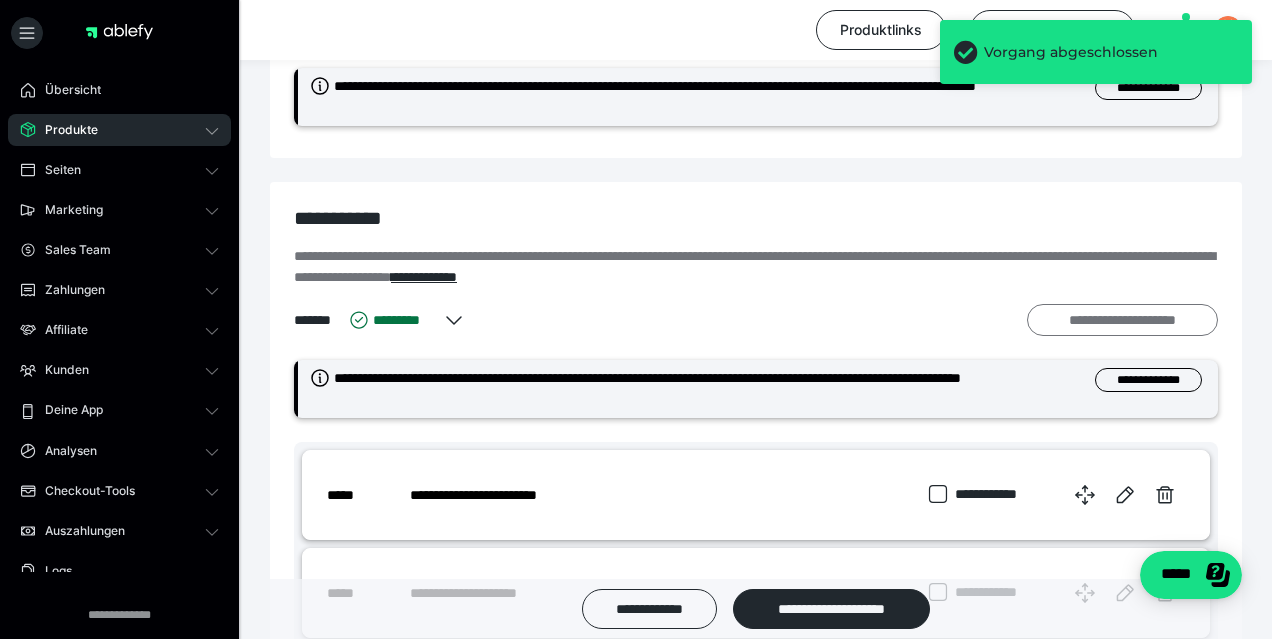 click on "**********" at bounding box center [1122, 320] 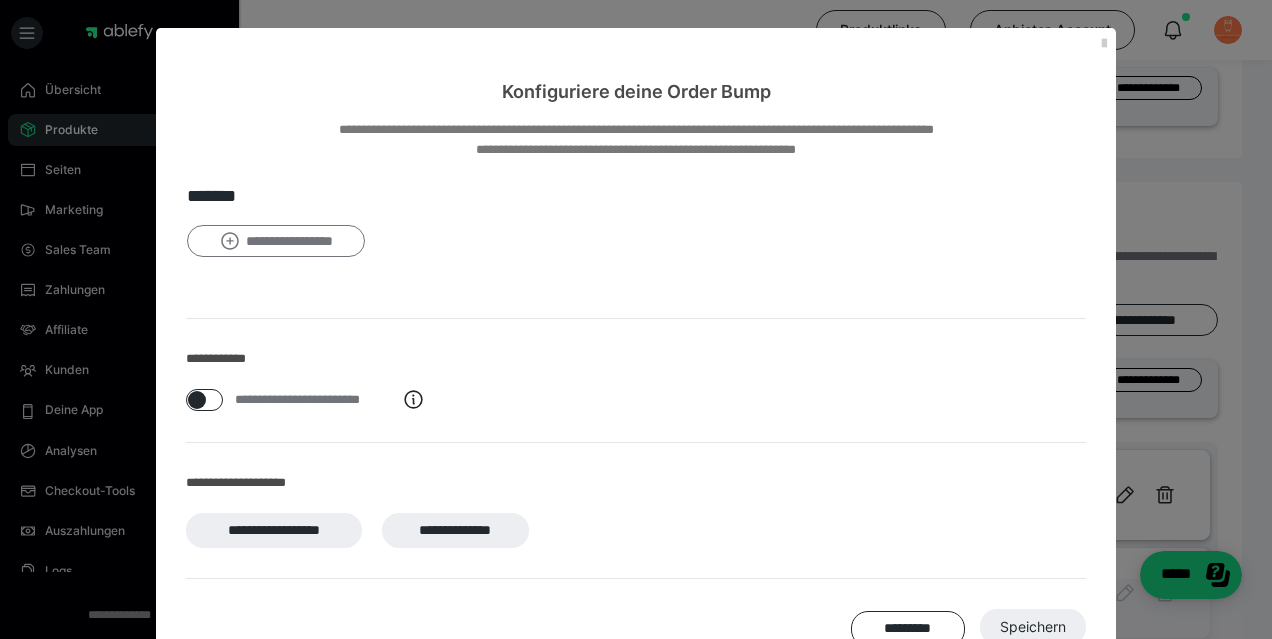 click on "**********" at bounding box center (276, 241) 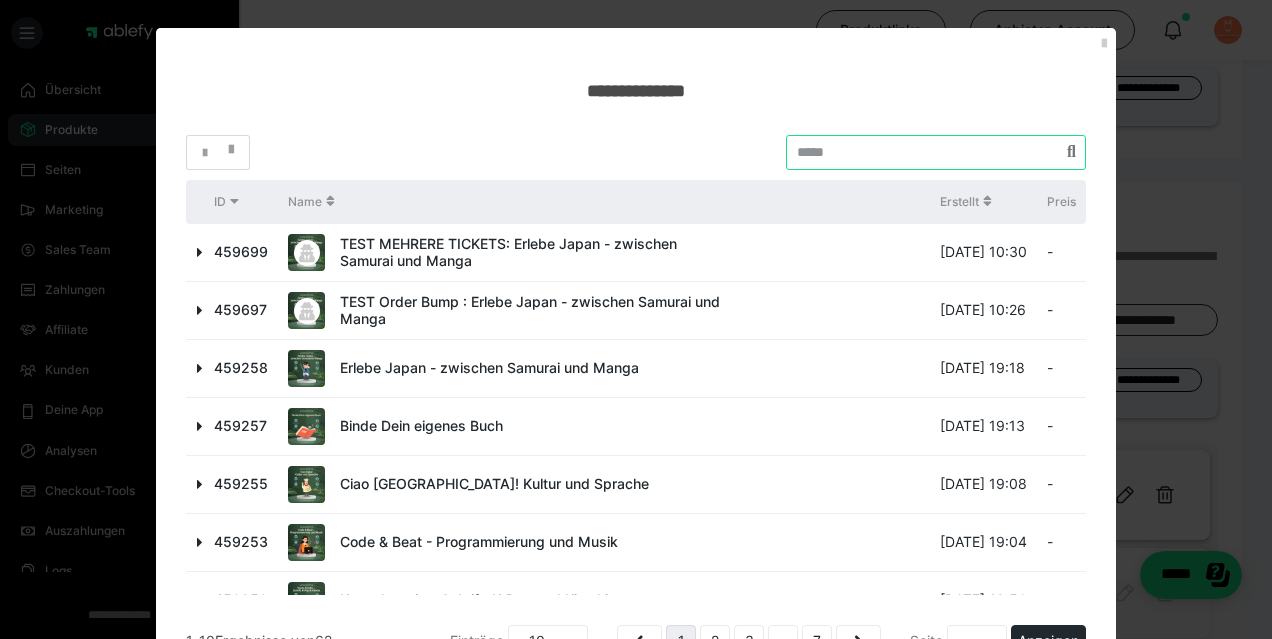 click at bounding box center [936, 152] 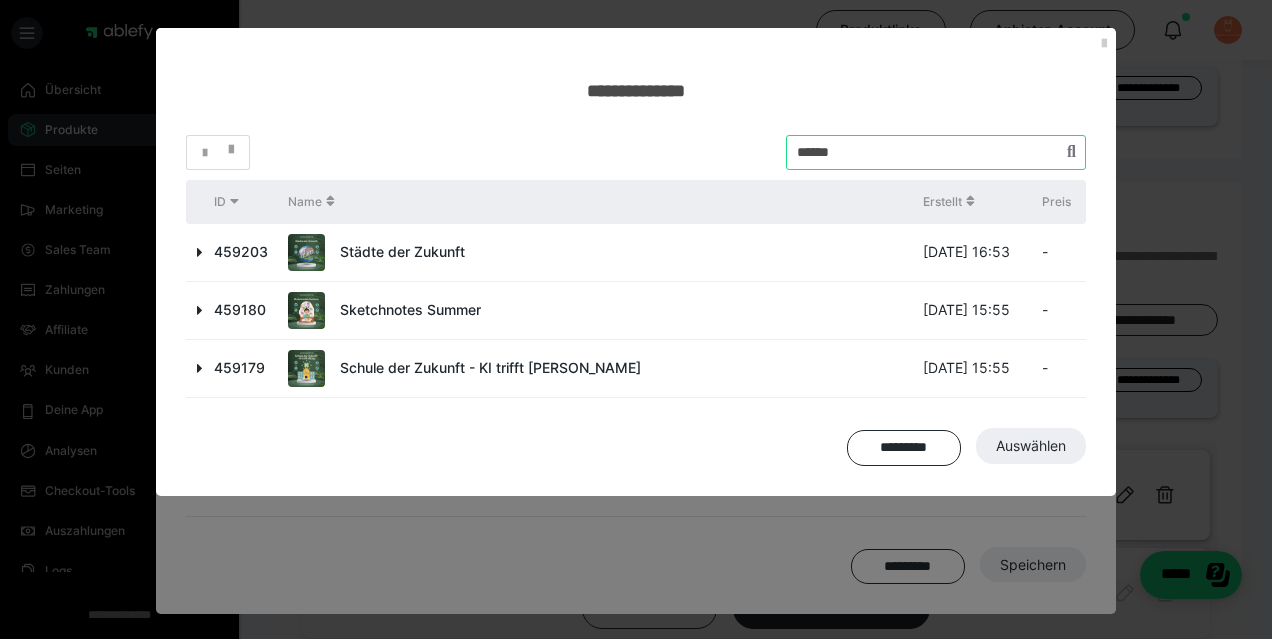 type on "******" 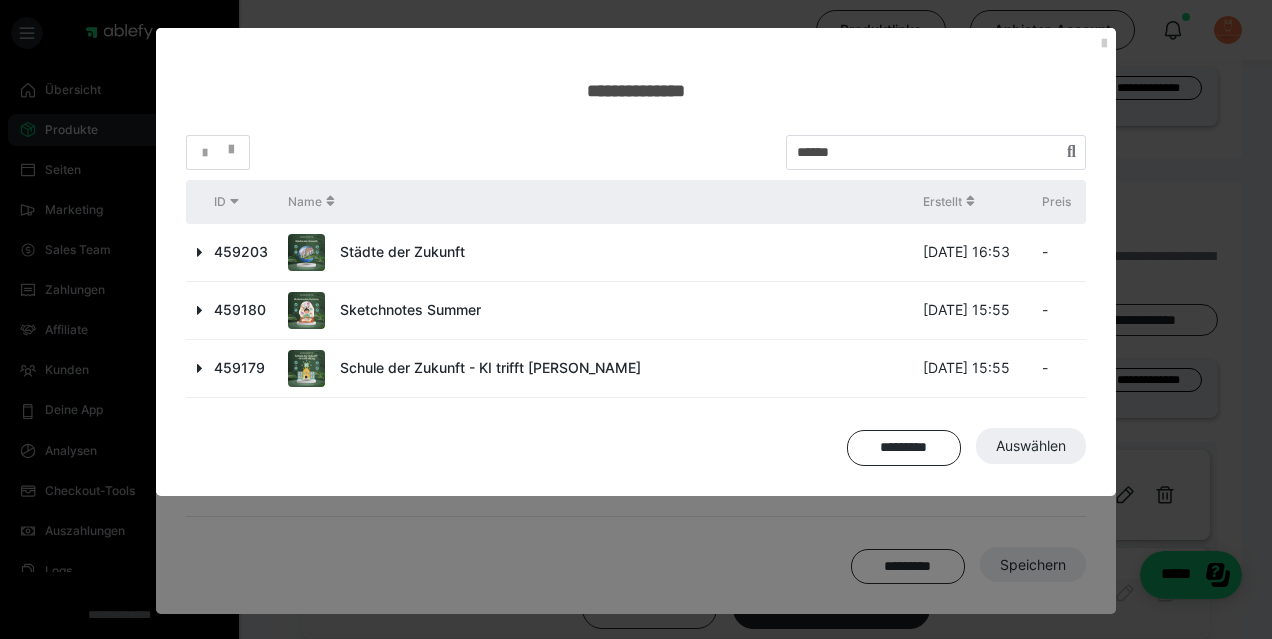click at bounding box center [200, 368] 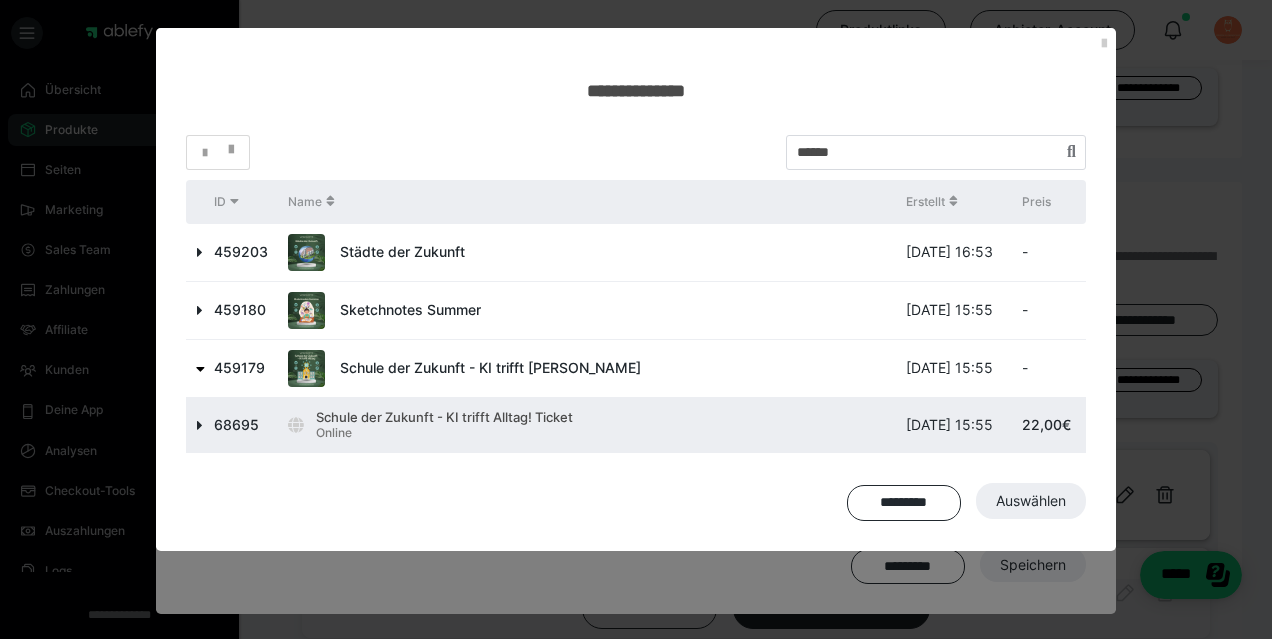 click at bounding box center (200, 425) 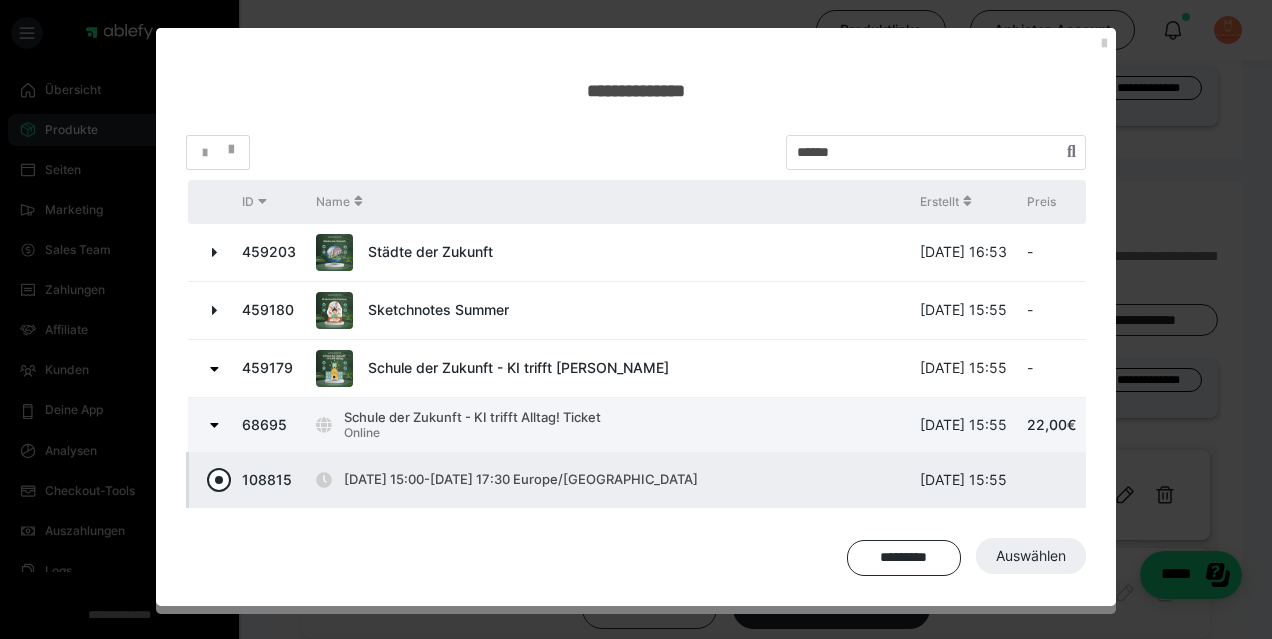 click at bounding box center (219, 480) 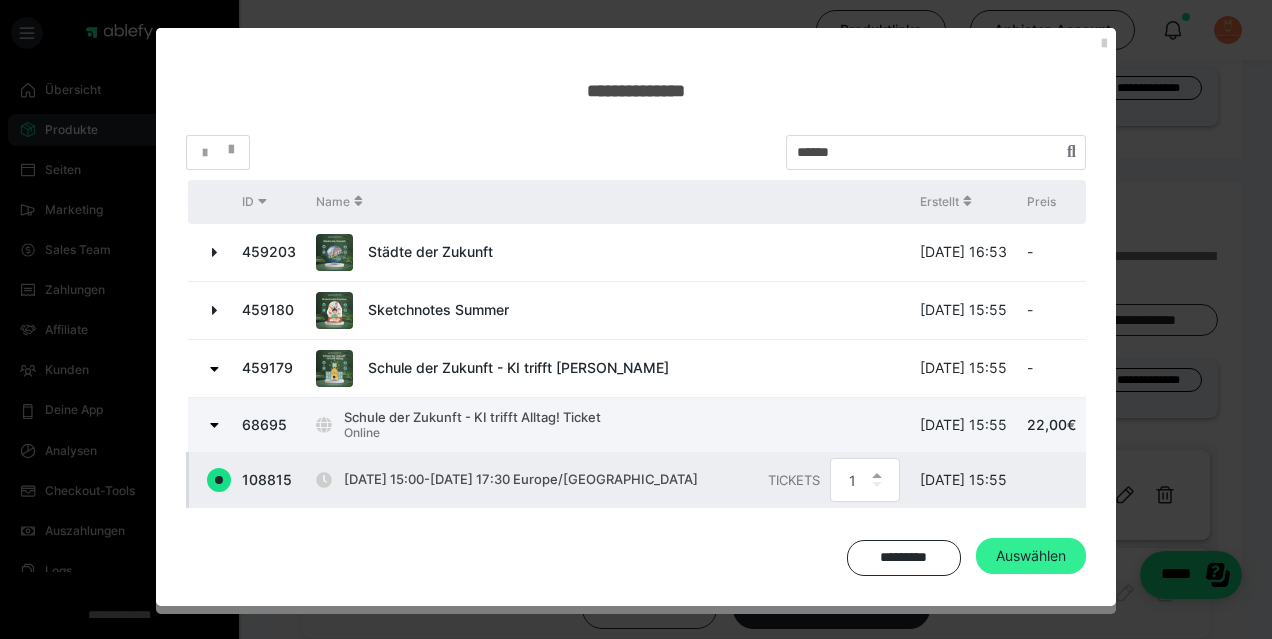 click on "Auswählen" at bounding box center (1031, 556) 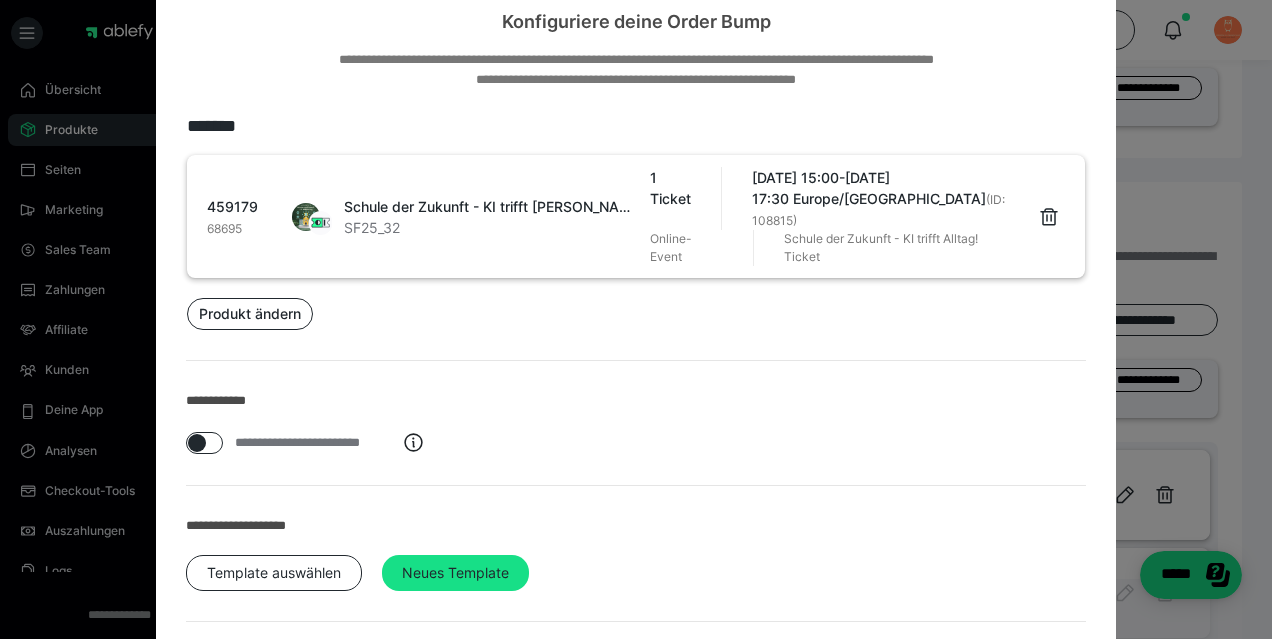 scroll, scrollTop: 137, scrollLeft: 0, axis: vertical 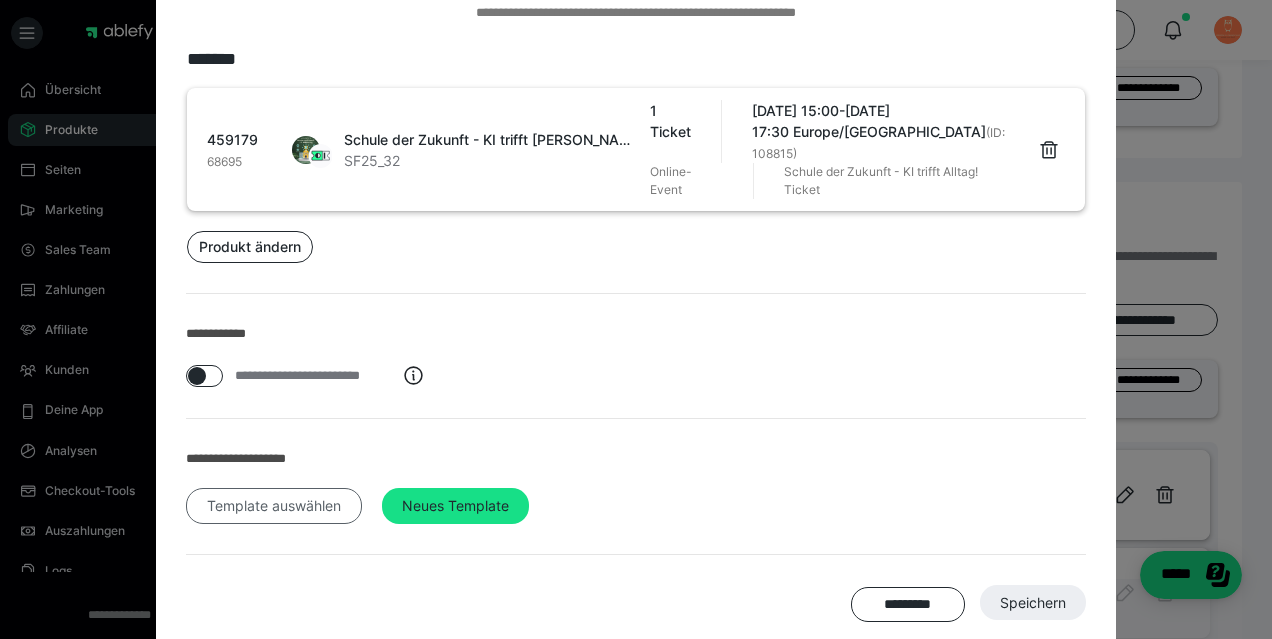 click on "Template auswählen" at bounding box center (274, 506) 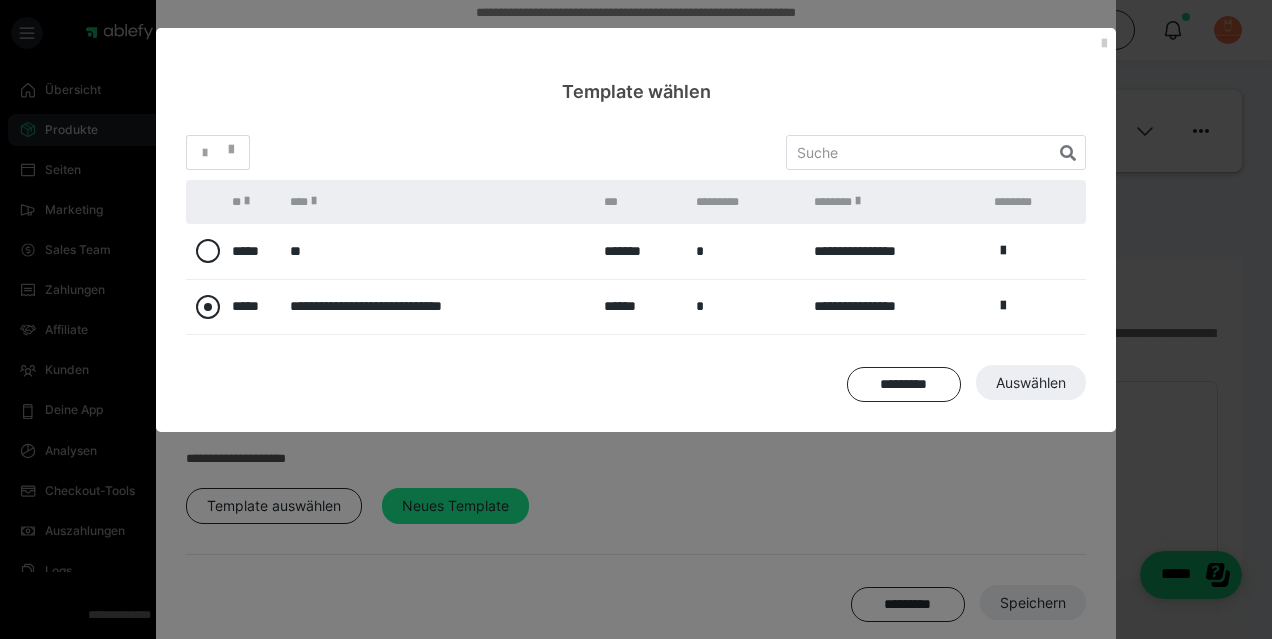 click at bounding box center [208, 307] 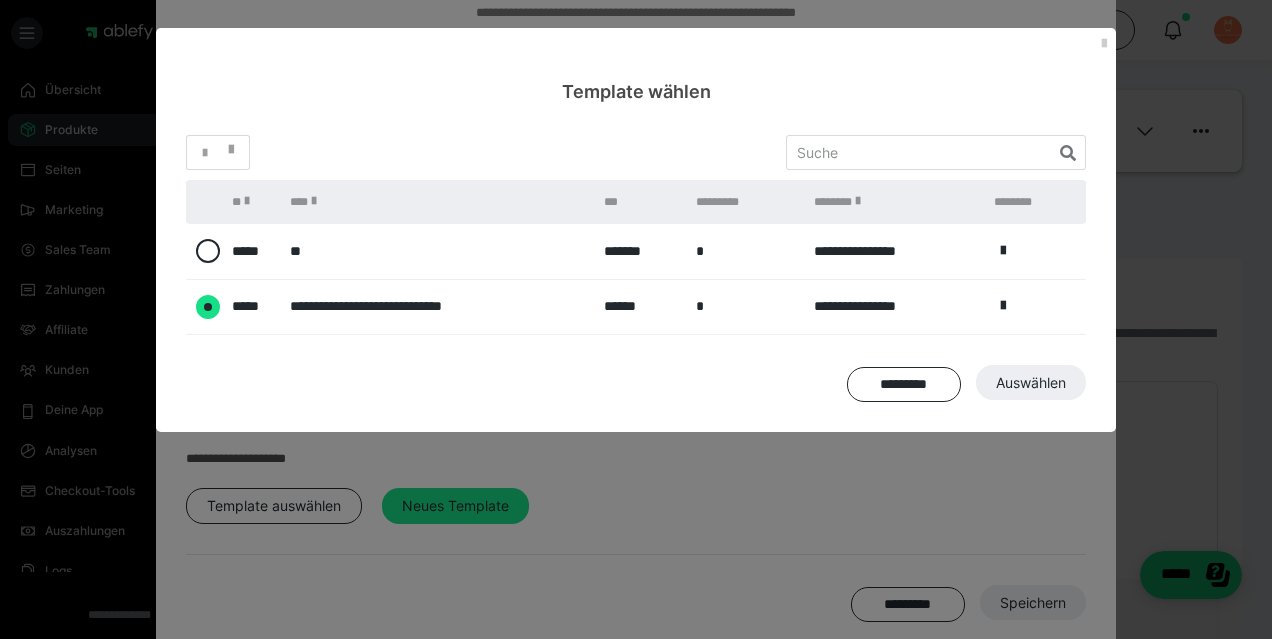 radio on "****" 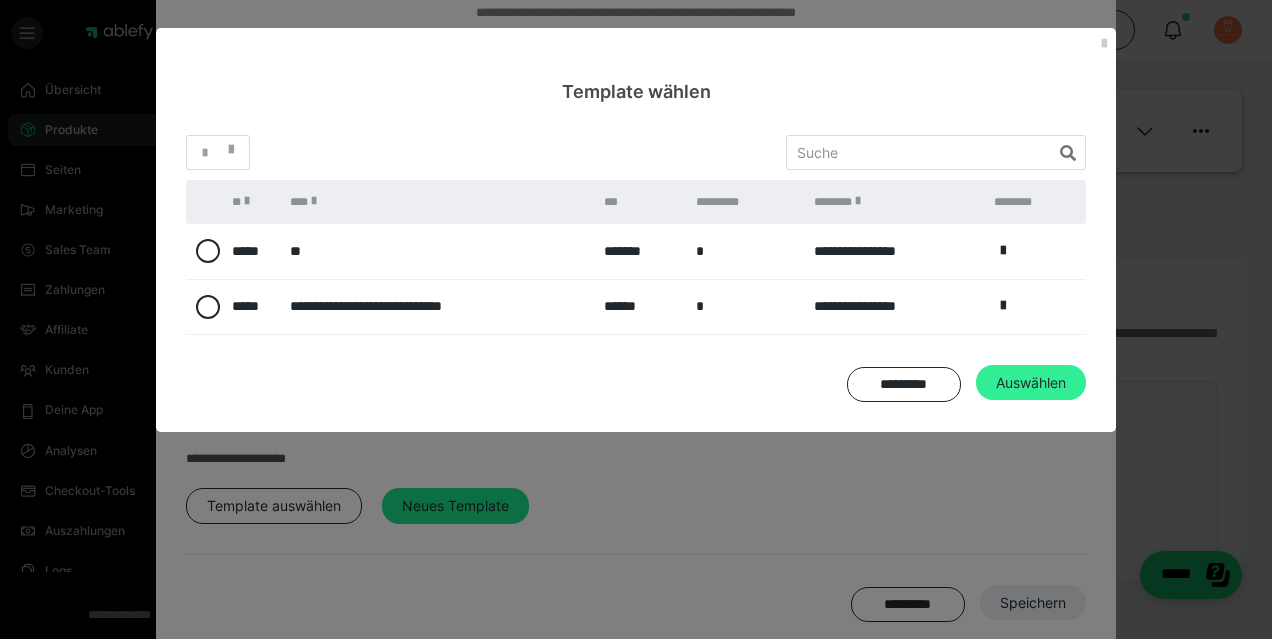 click on "Auswählen" at bounding box center [1033, 603] 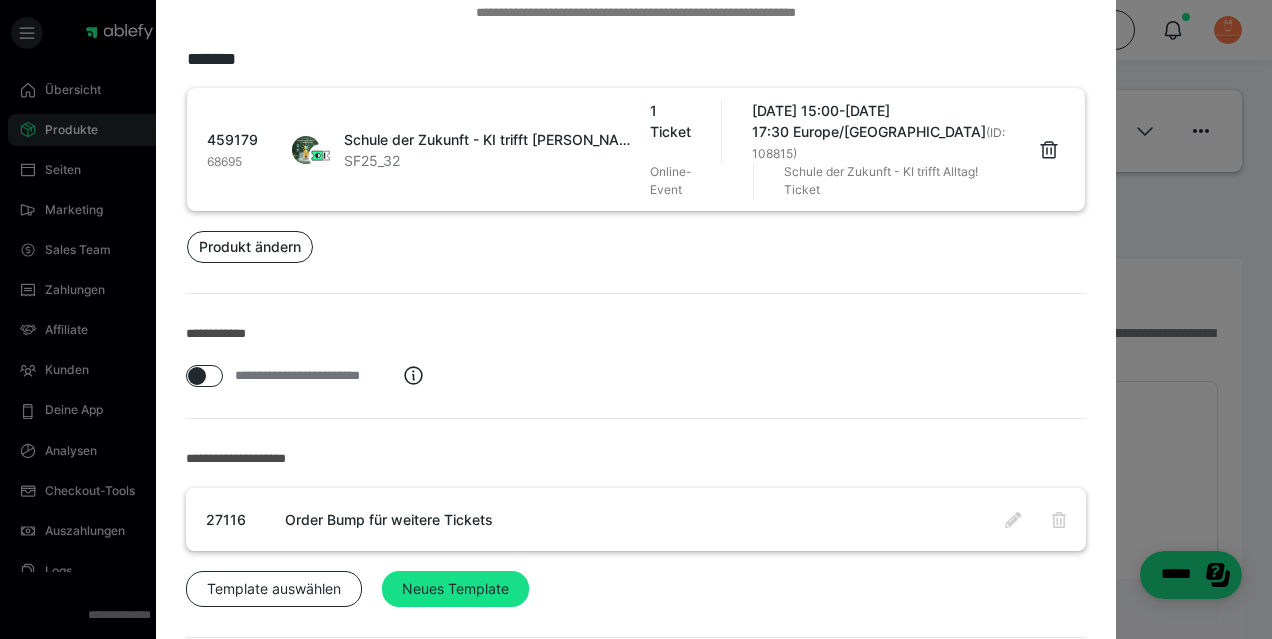 scroll, scrollTop: 220, scrollLeft: 0, axis: vertical 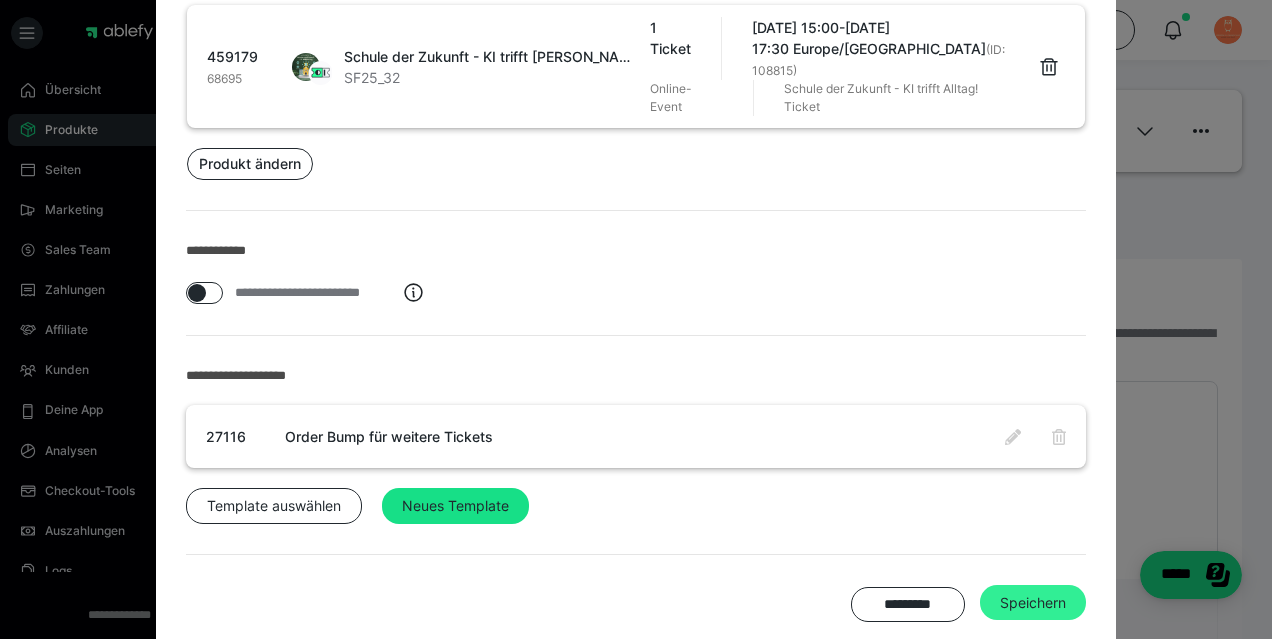 click on "Speichern" at bounding box center [1033, 603] 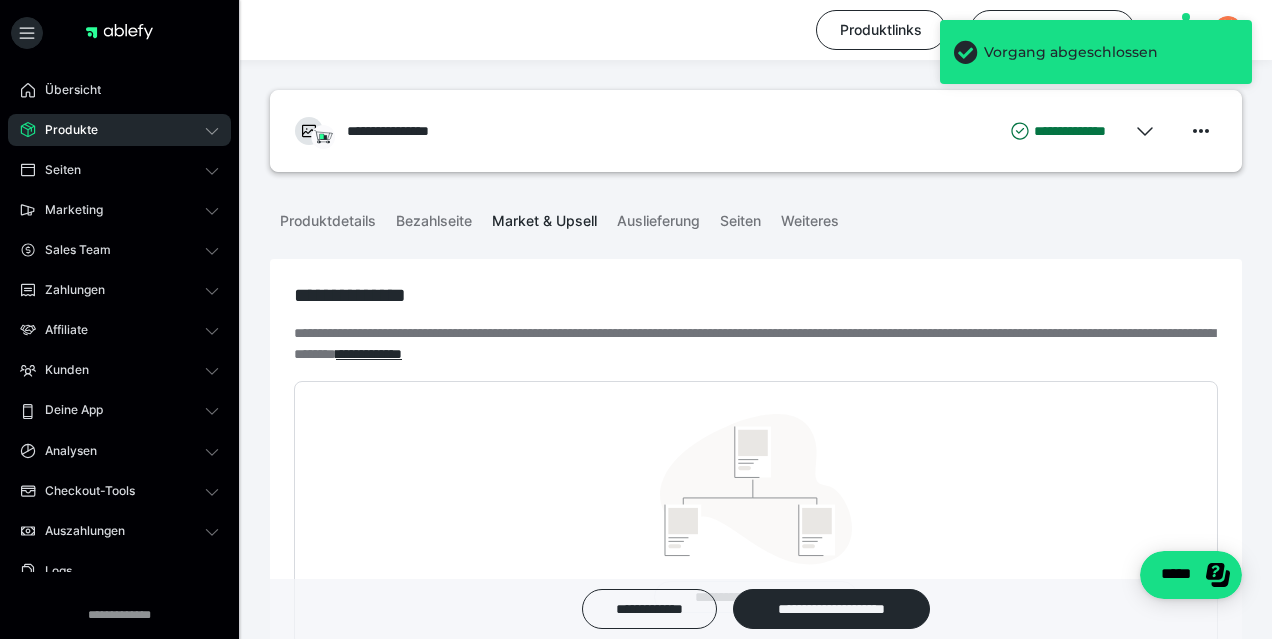 scroll, scrollTop: 602, scrollLeft: 0, axis: vertical 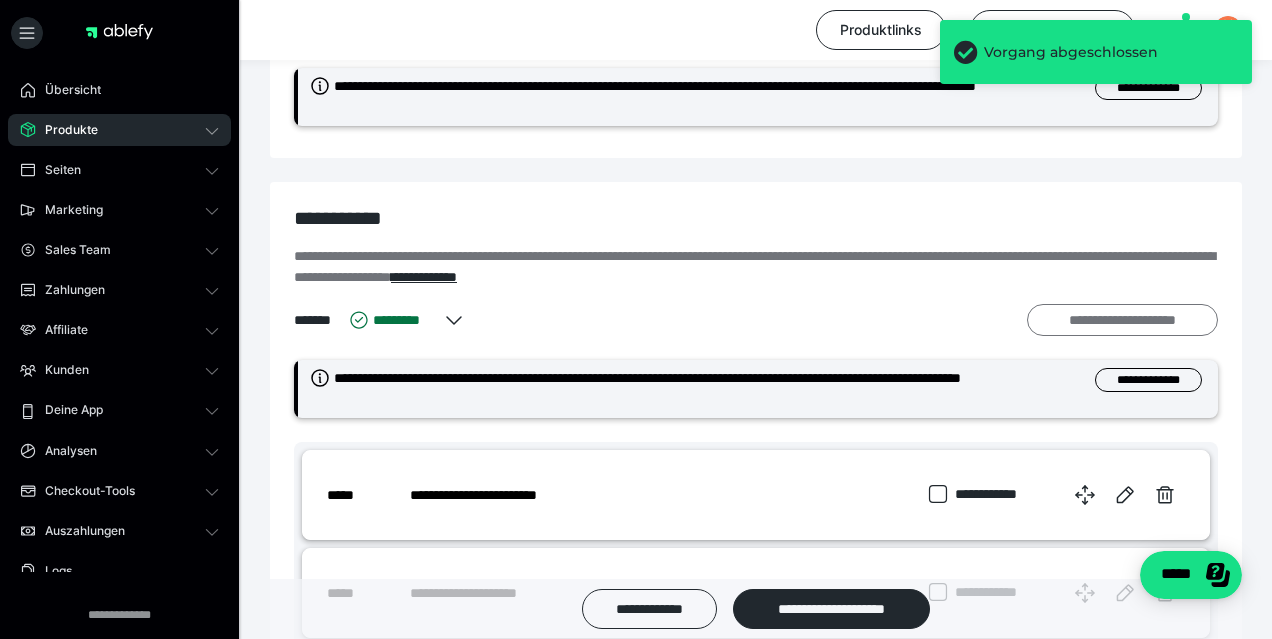 click on "**********" at bounding box center (1122, 320) 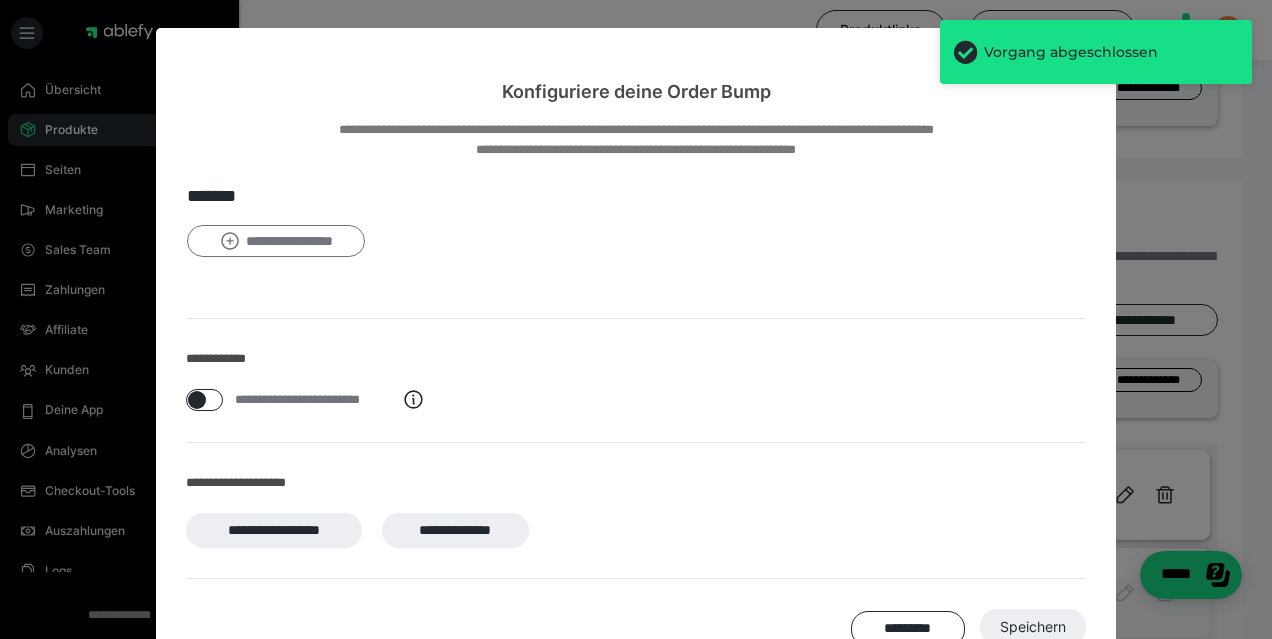 click on "**********" at bounding box center (276, 241) 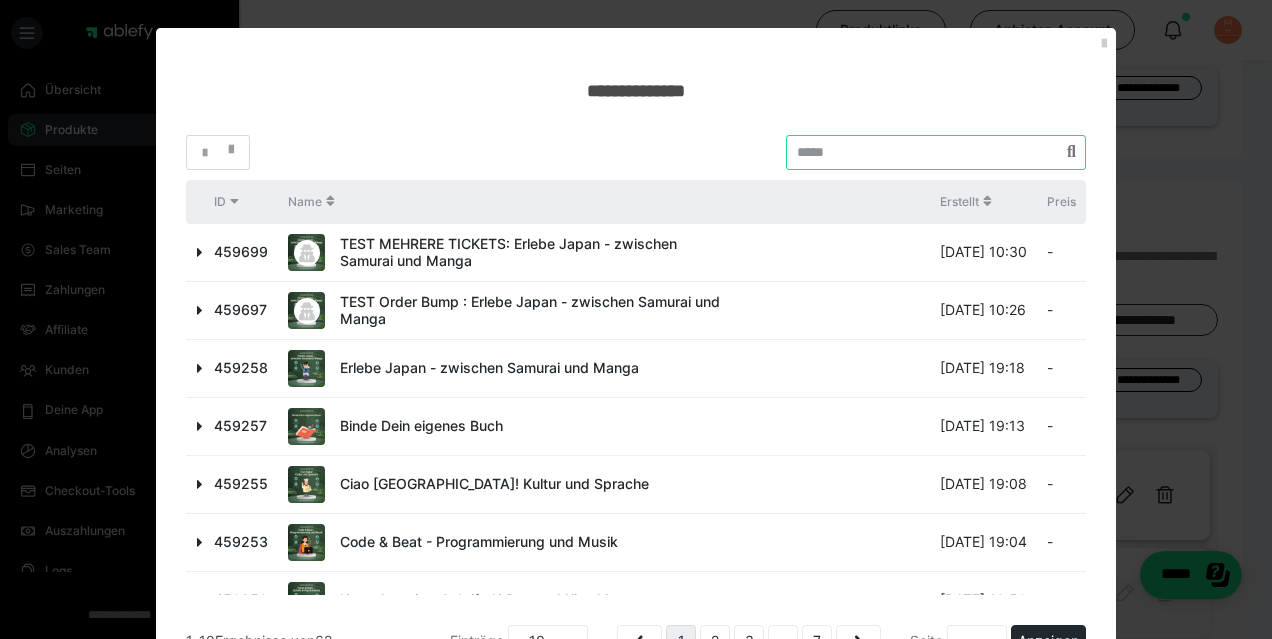 click at bounding box center (936, 152) 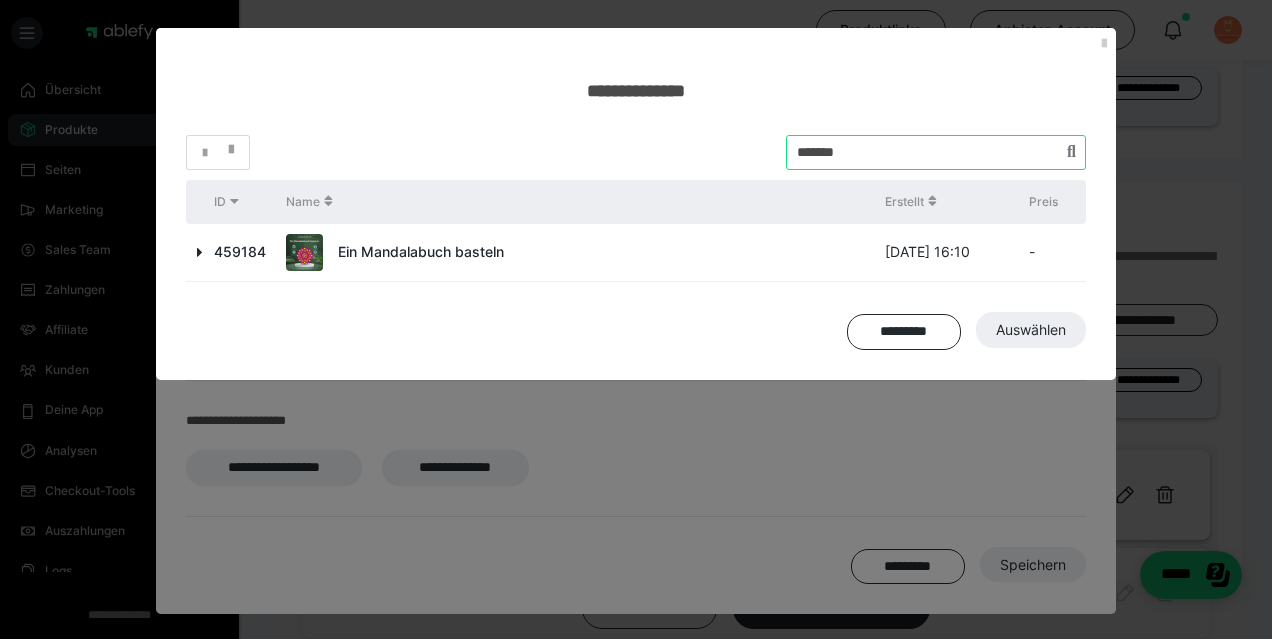 type on "*******" 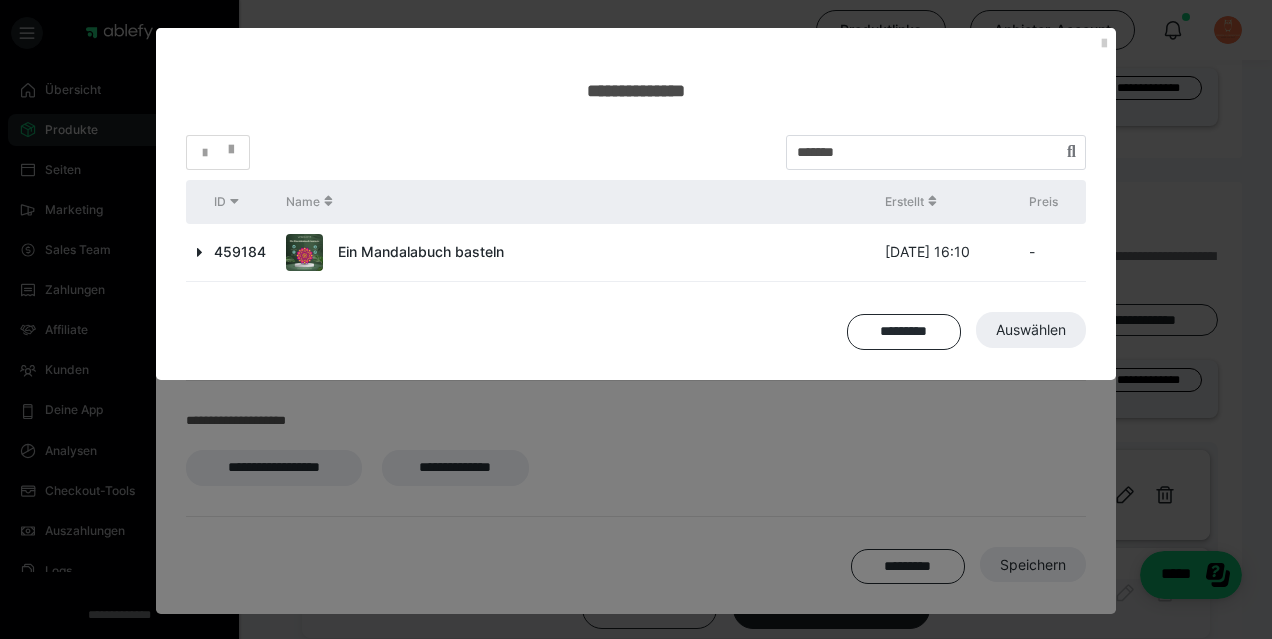 click at bounding box center [200, 252] 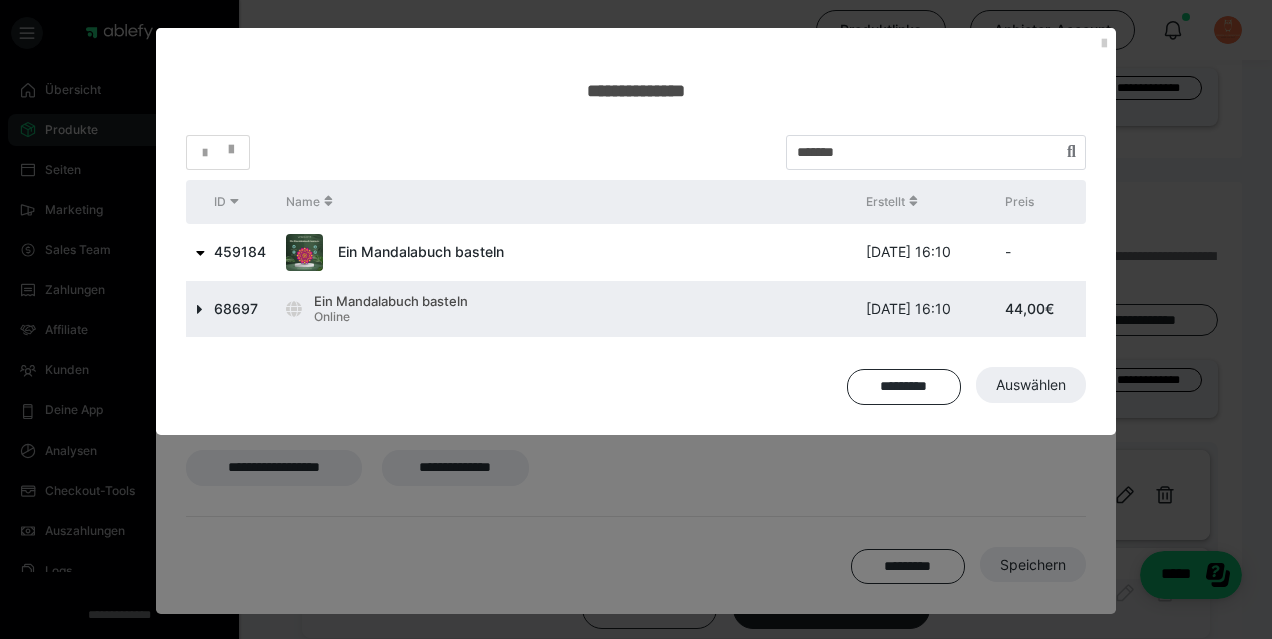 click at bounding box center (200, 309) 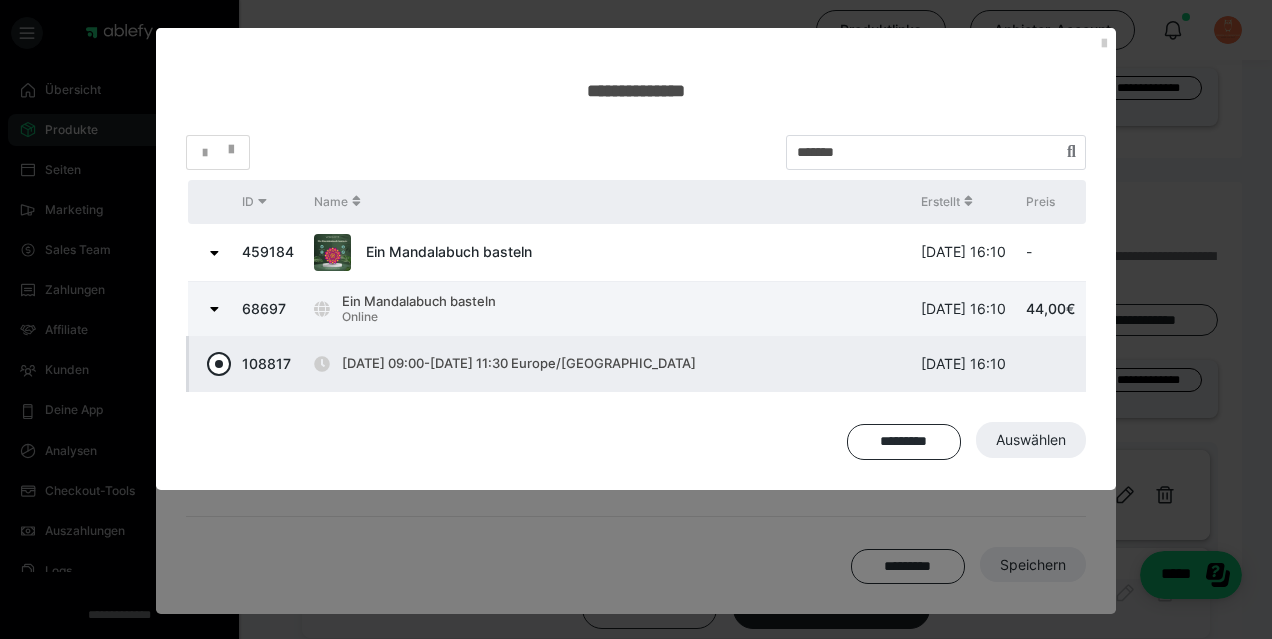click at bounding box center [219, 364] 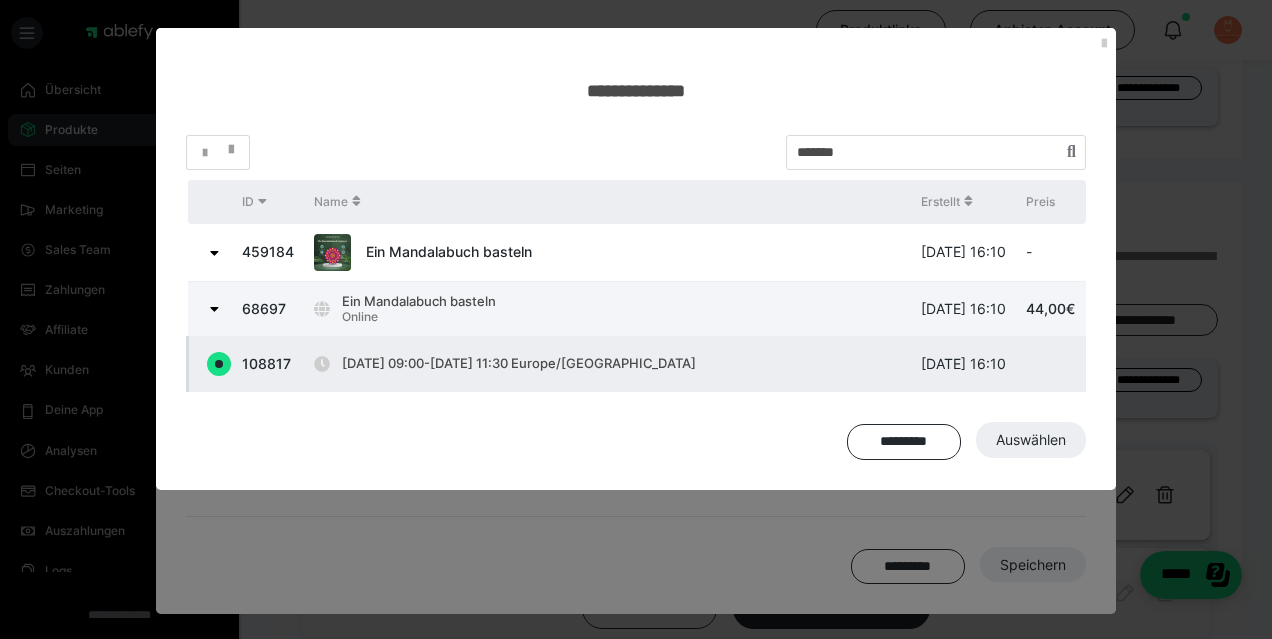 radio on "true" 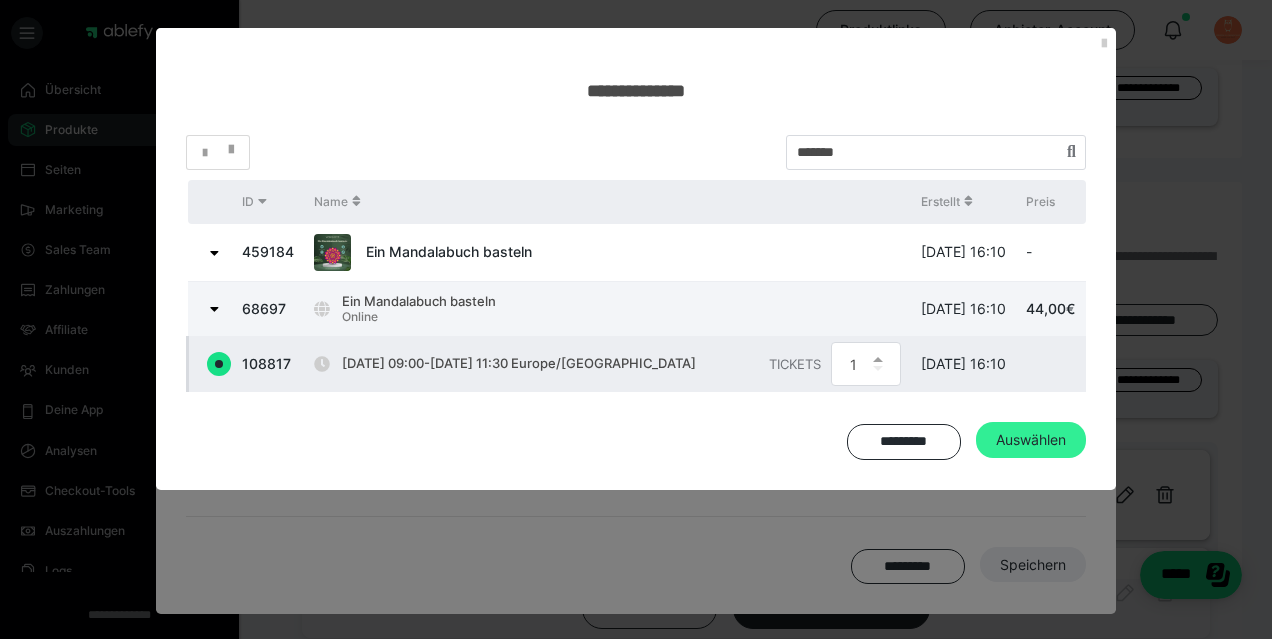 click on "Auswählen" at bounding box center [1031, 440] 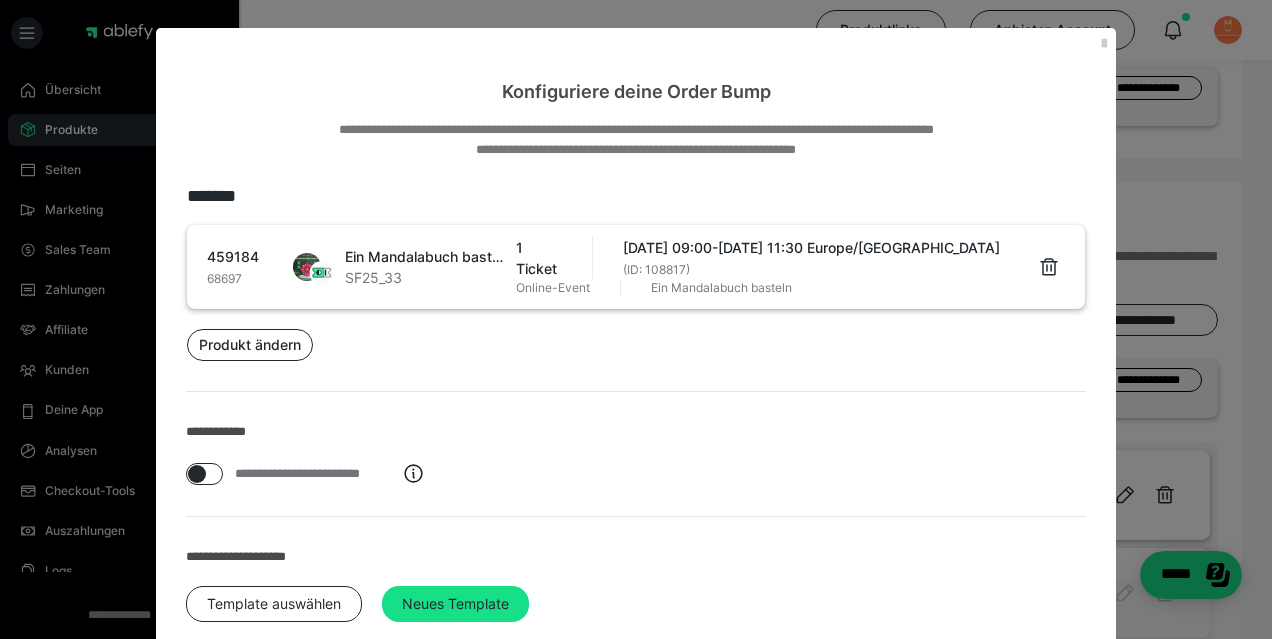 scroll, scrollTop: 137, scrollLeft: 0, axis: vertical 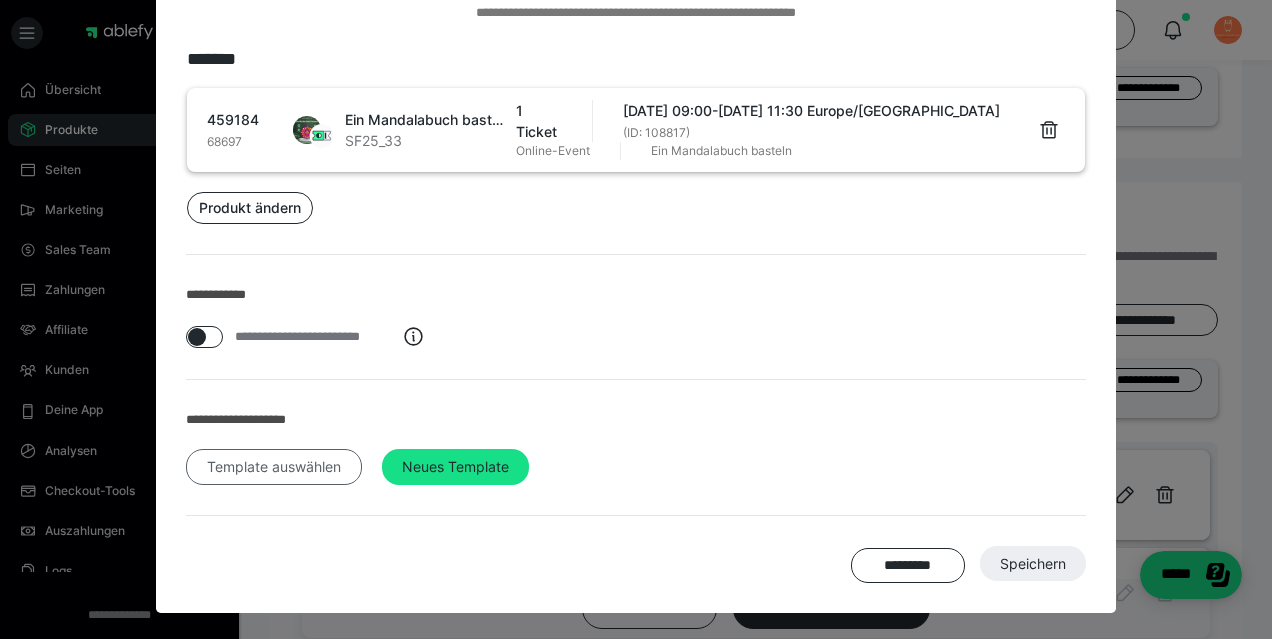 click on "Template auswählen" at bounding box center [274, 467] 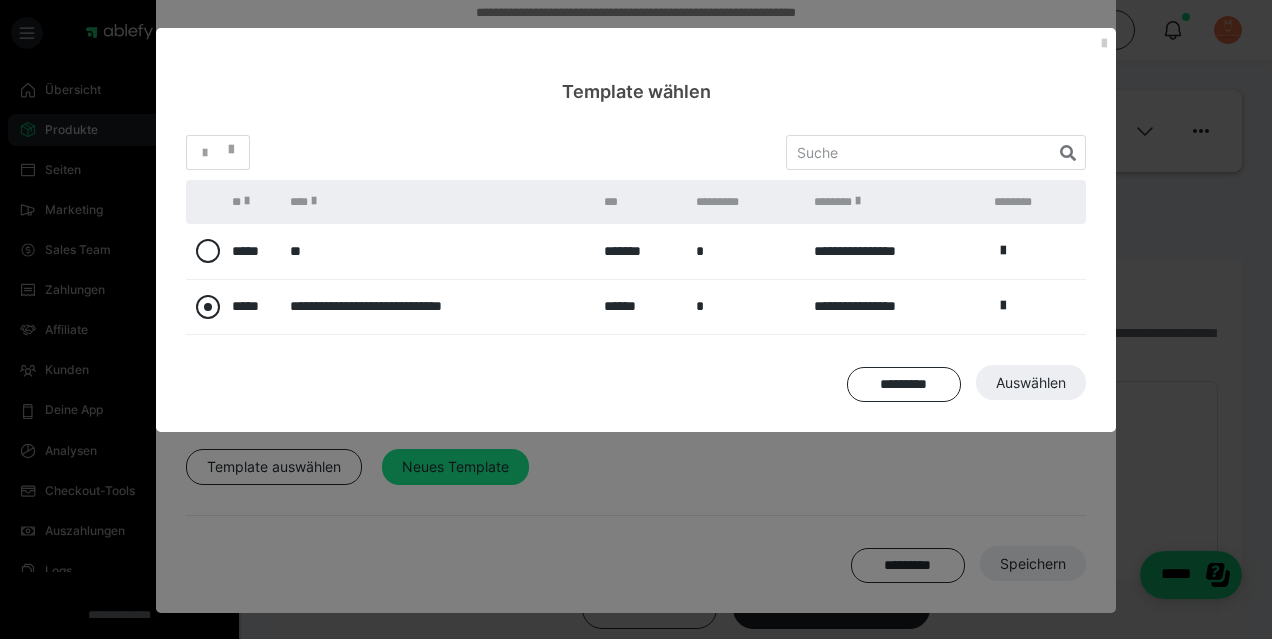 click at bounding box center (208, 307) 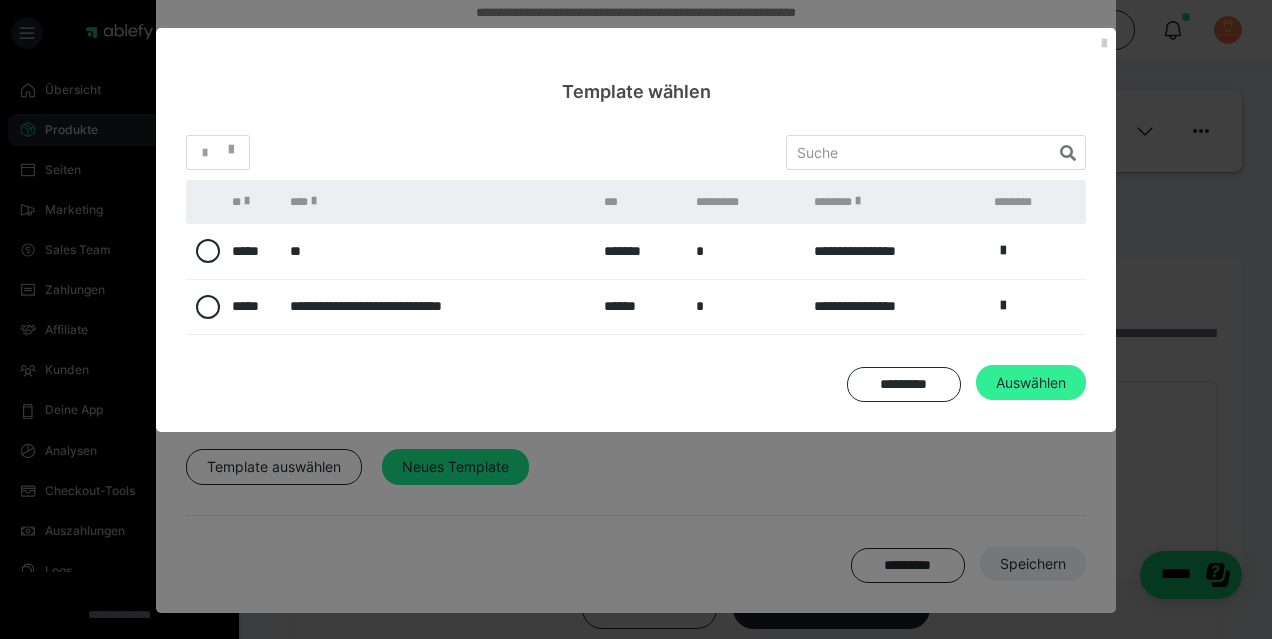 click on "Auswählen" at bounding box center (1033, 564) 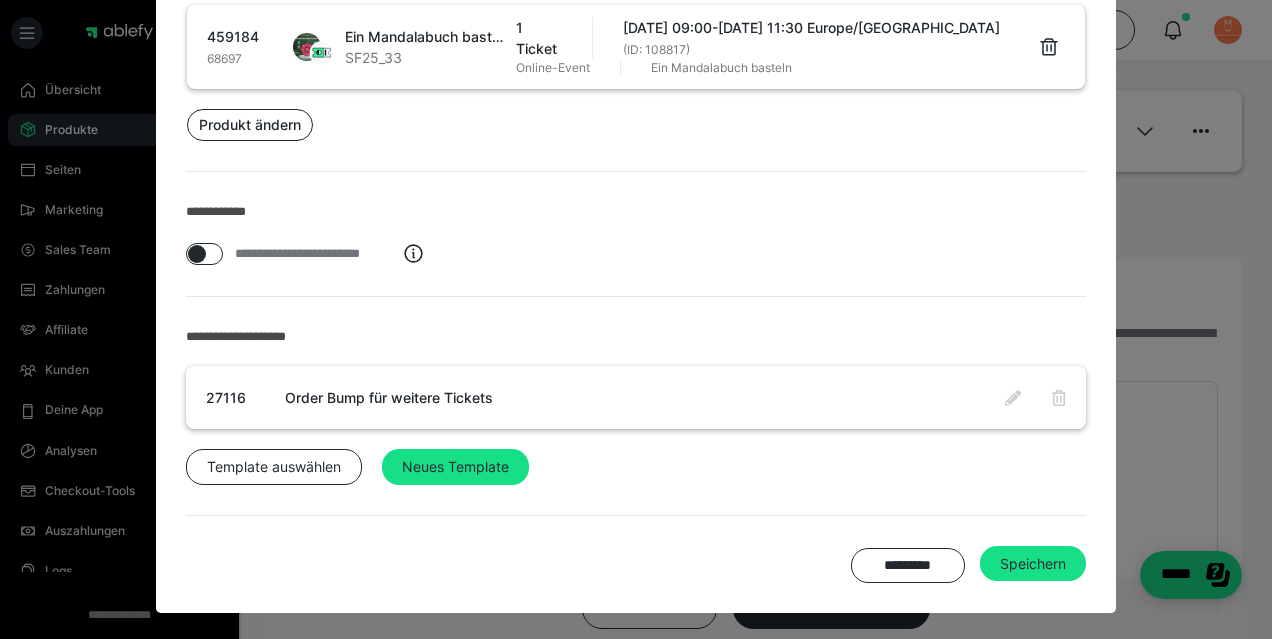 scroll, scrollTop: 219, scrollLeft: 0, axis: vertical 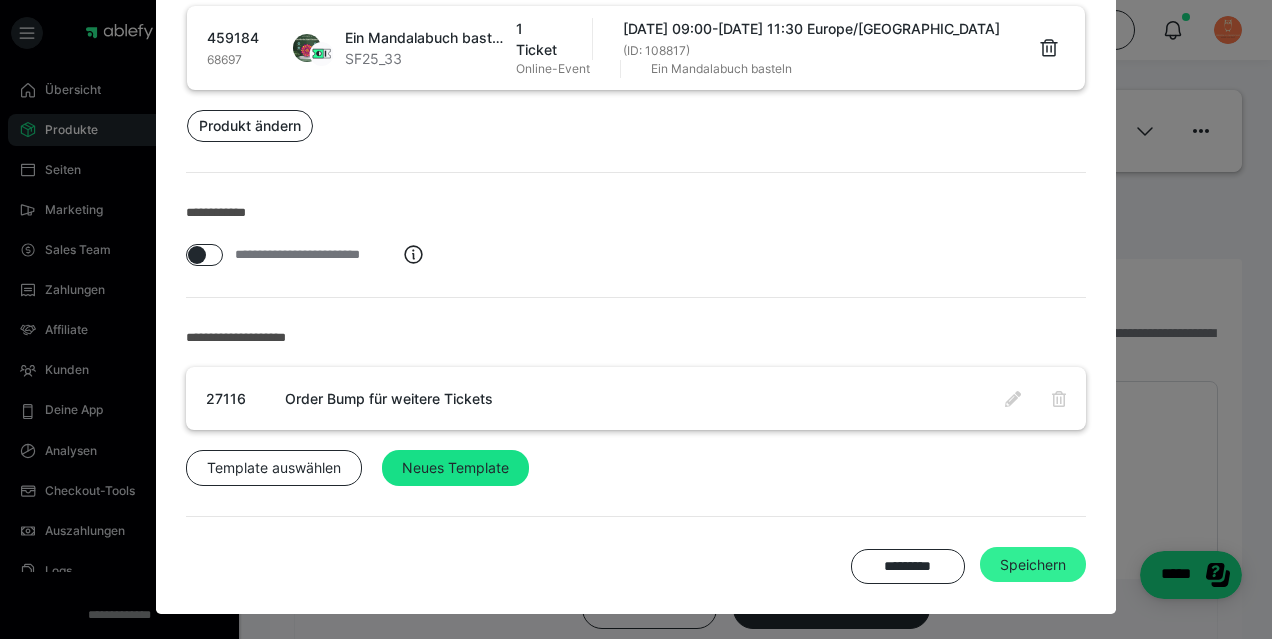 click on "Speichern" at bounding box center (1033, 565) 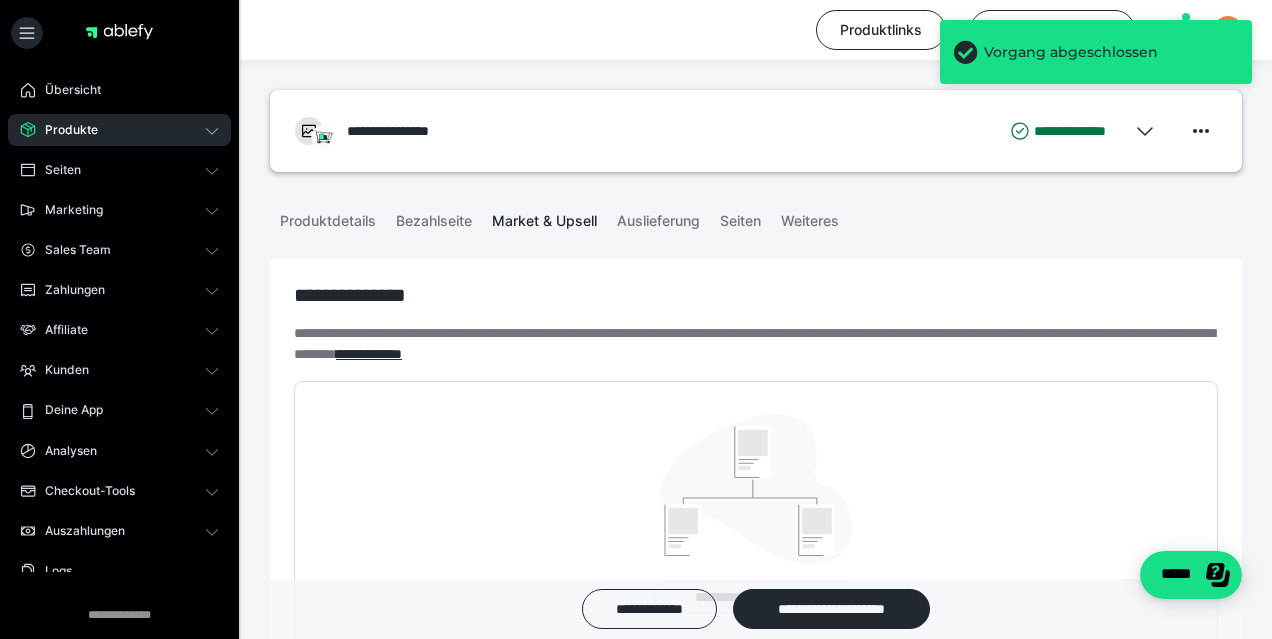 scroll, scrollTop: 602, scrollLeft: 0, axis: vertical 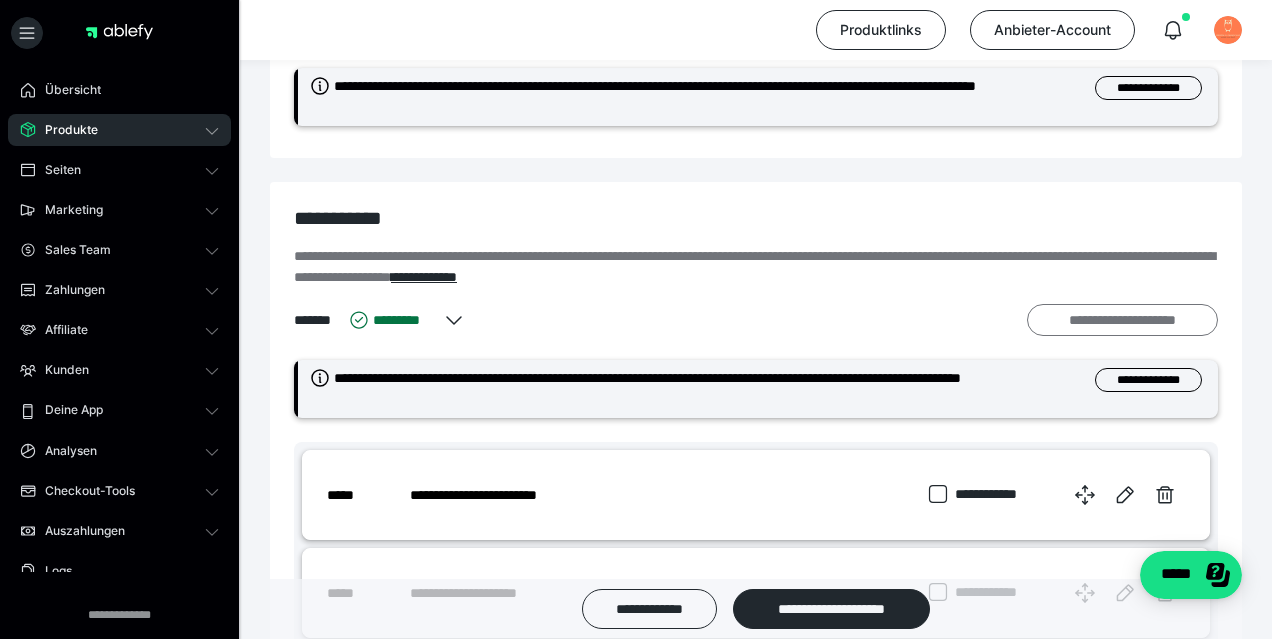 click on "**********" at bounding box center [1122, 320] 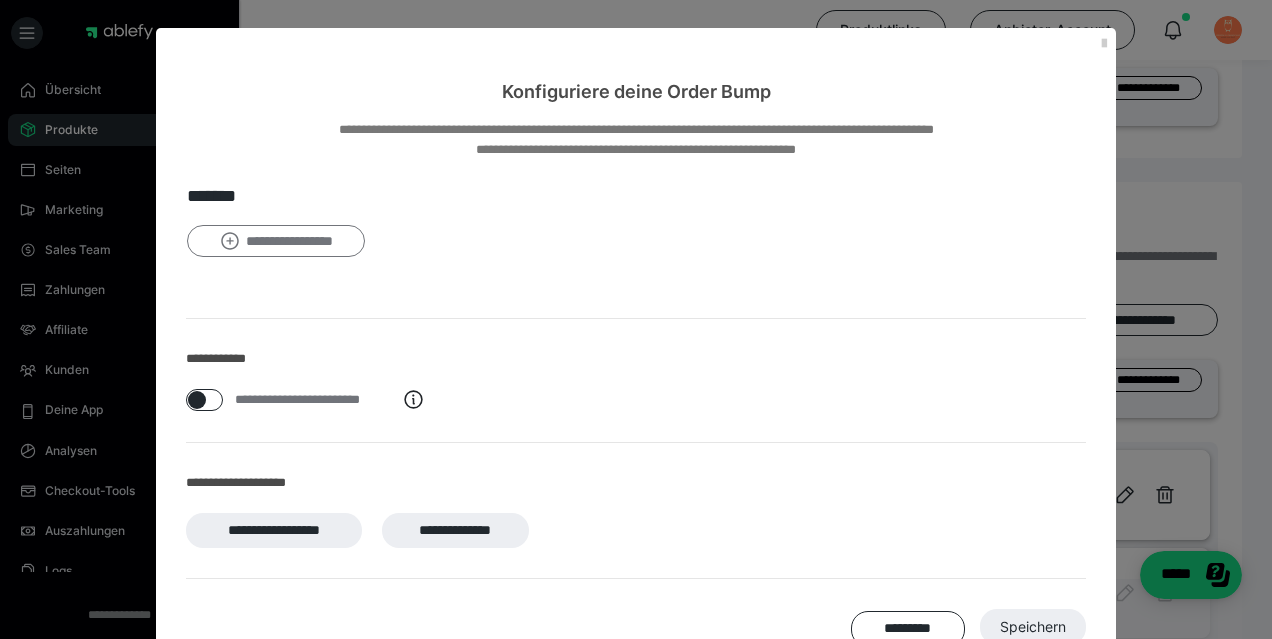 click on "**********" at bounding box center [276, 241] 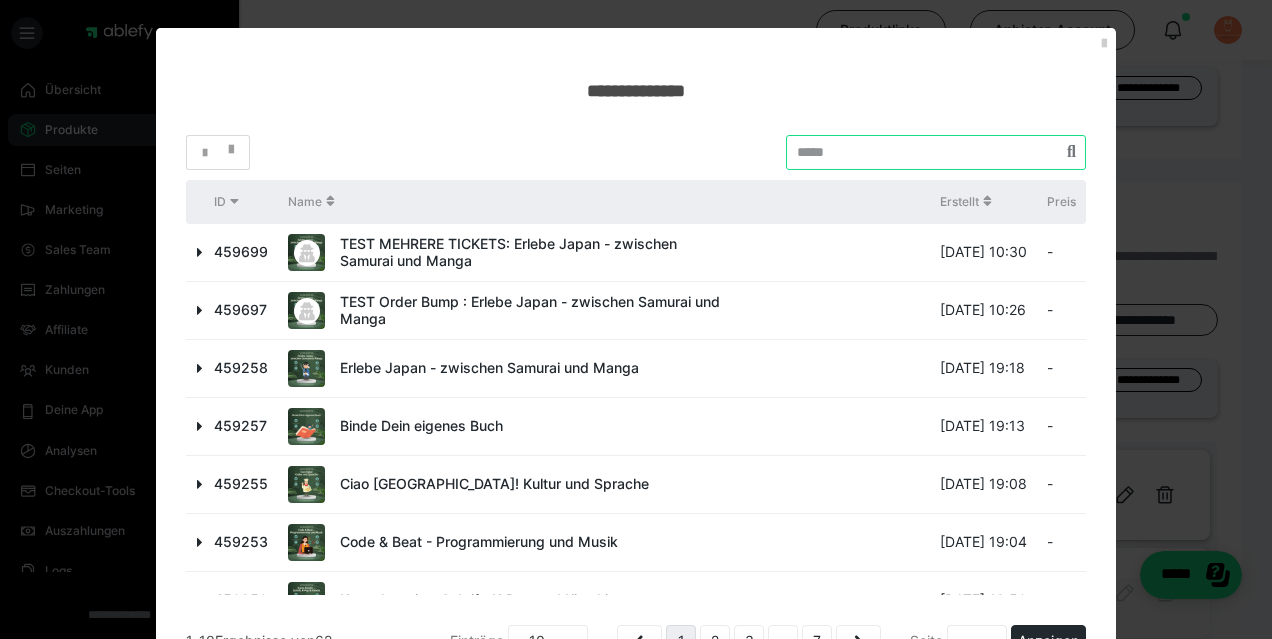 click at bounding box center (936, 152) 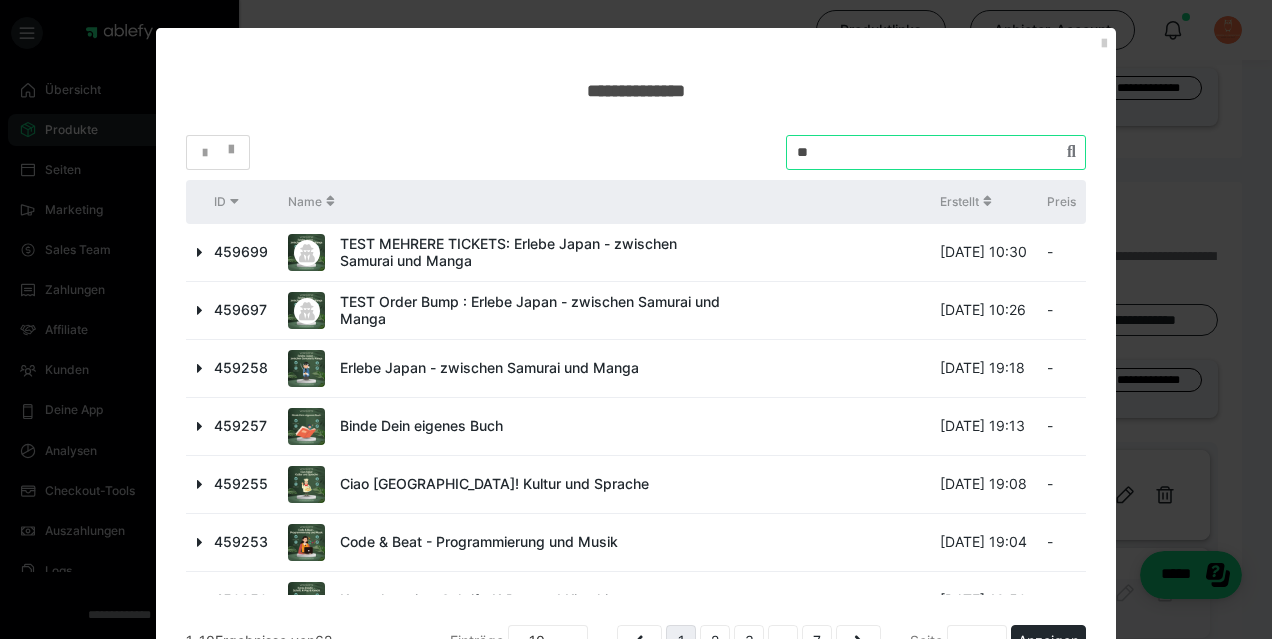 type on "*" 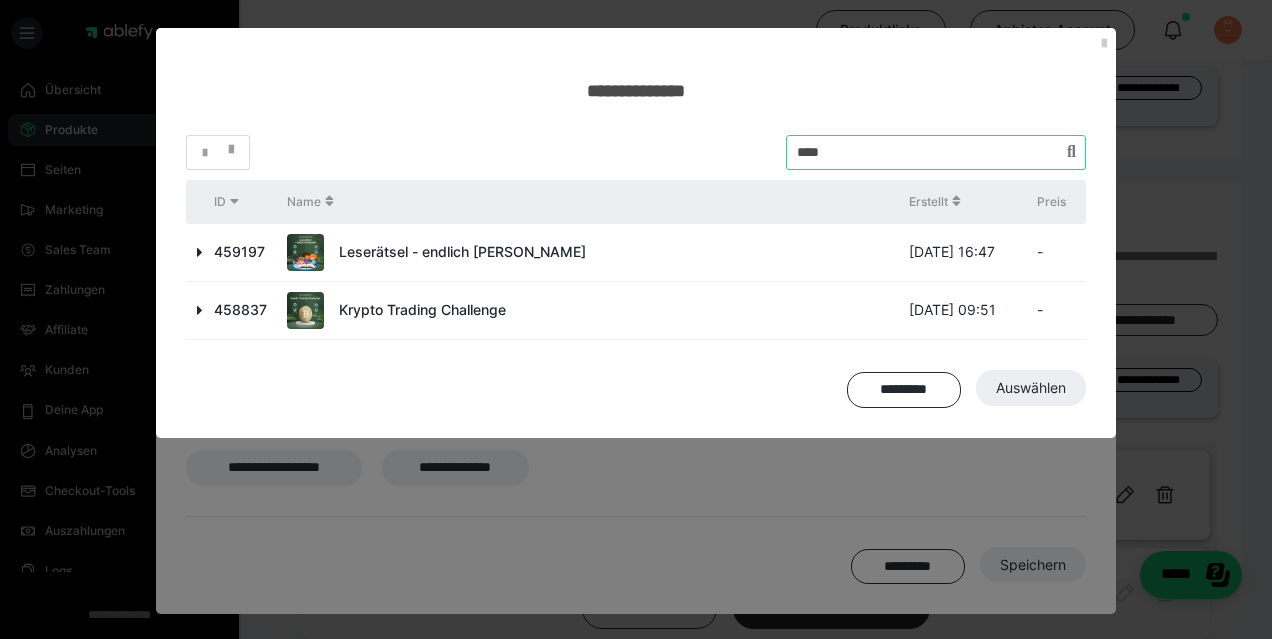 type on "****" 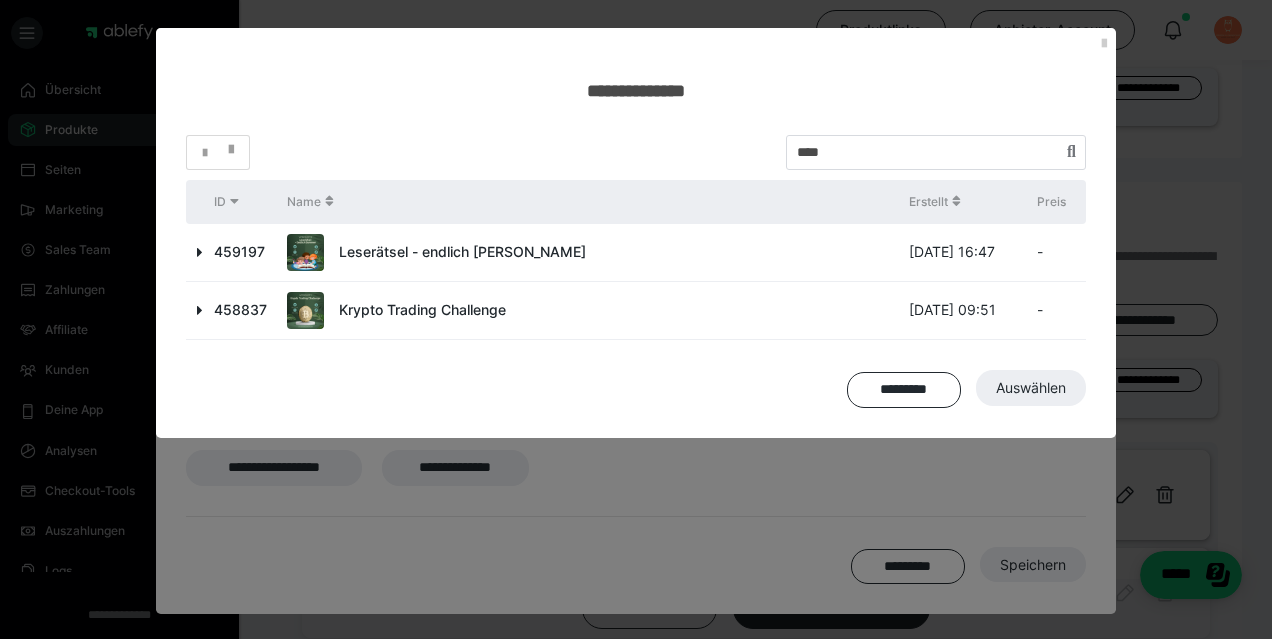 click at bounding box center [200, 252] 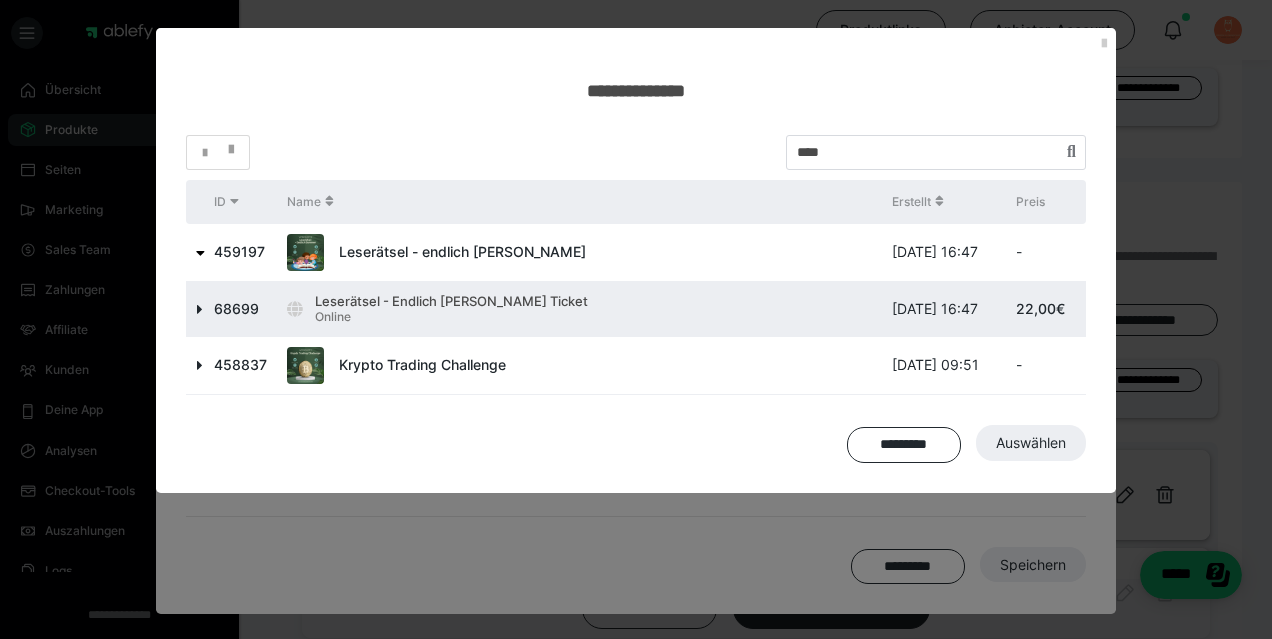 click at bounding box center [200, 309] 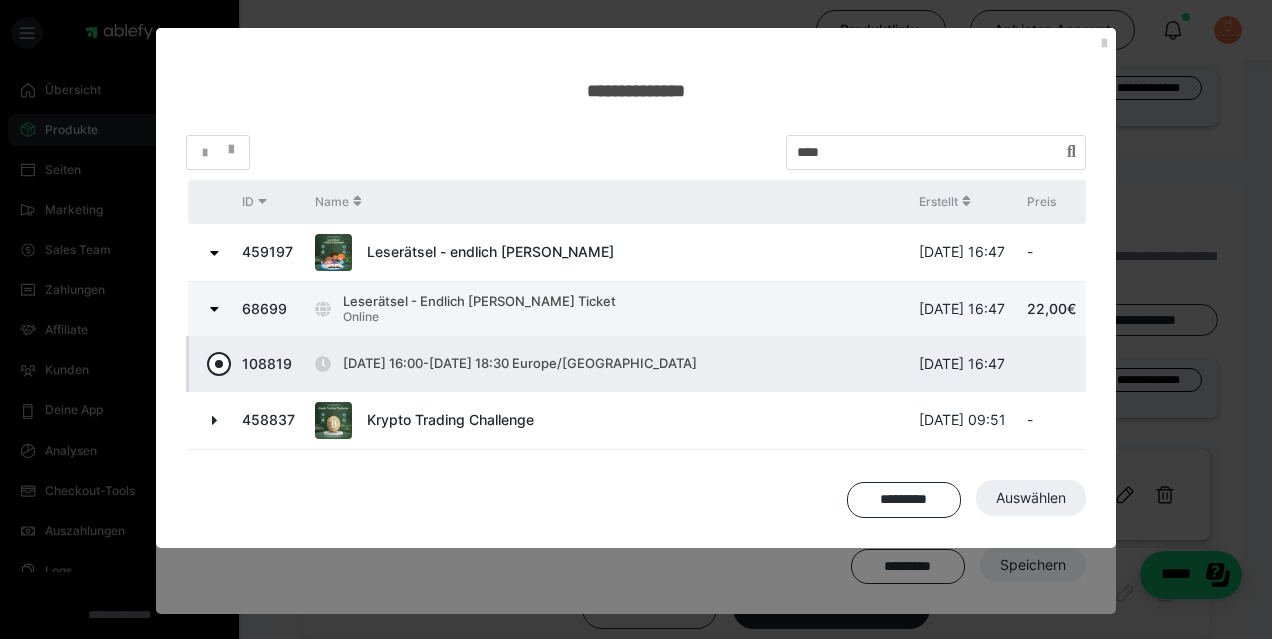 click at bounding box center [219, 364] 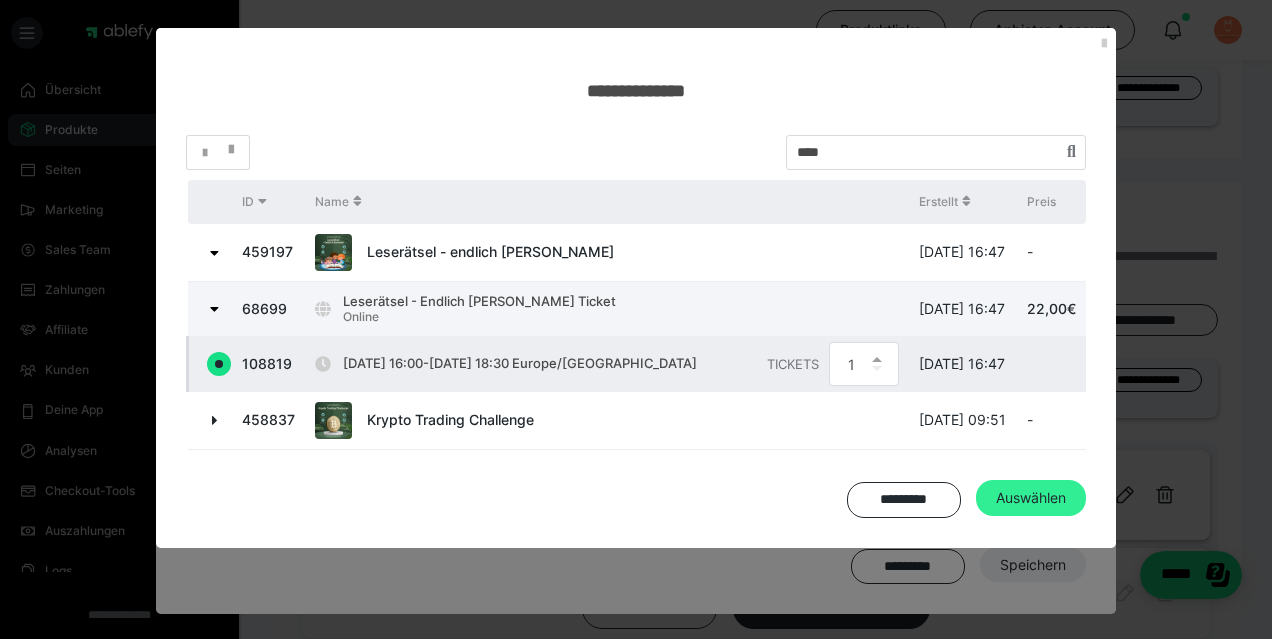 click on "Auswählen" at bounding box center (1031, 498) 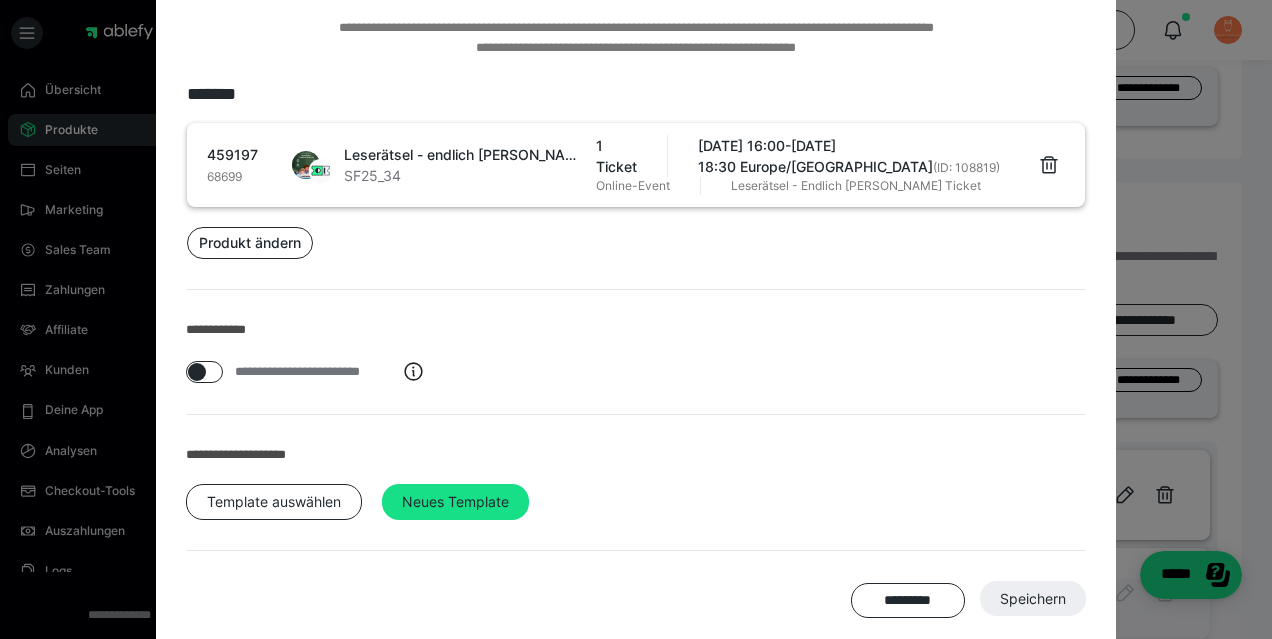 scroll, scrollTop: 137, scrollLeft: 0, axis: vertical 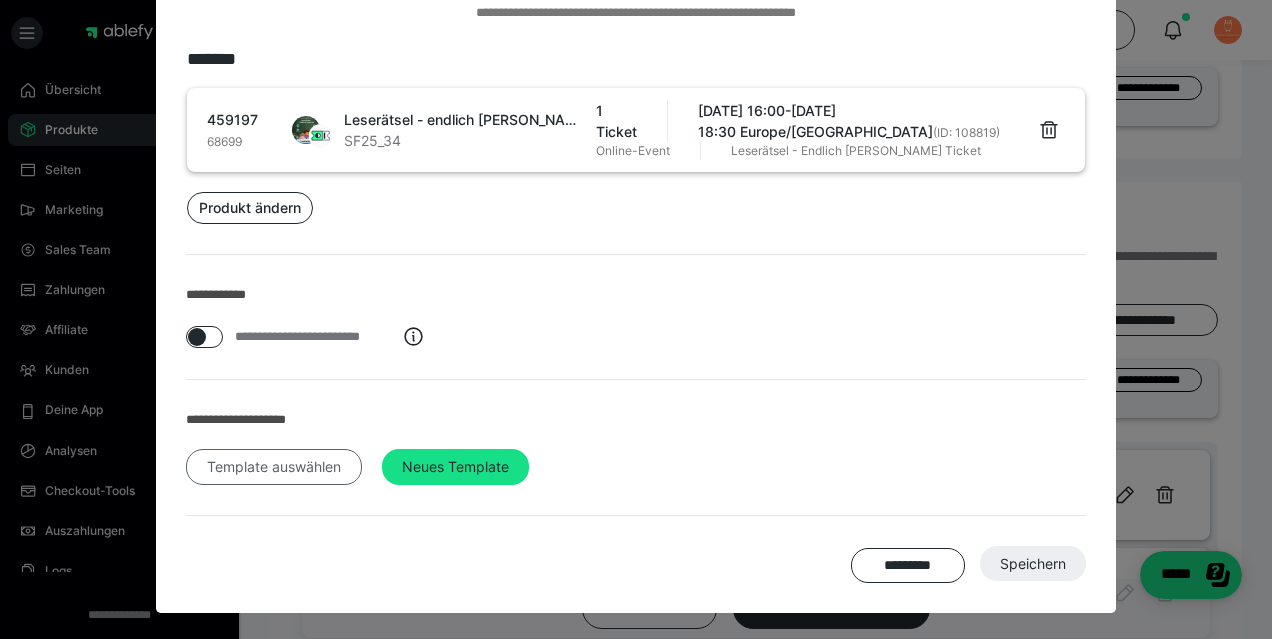 click on "Template auswählen" at bounding box center [274, 467] 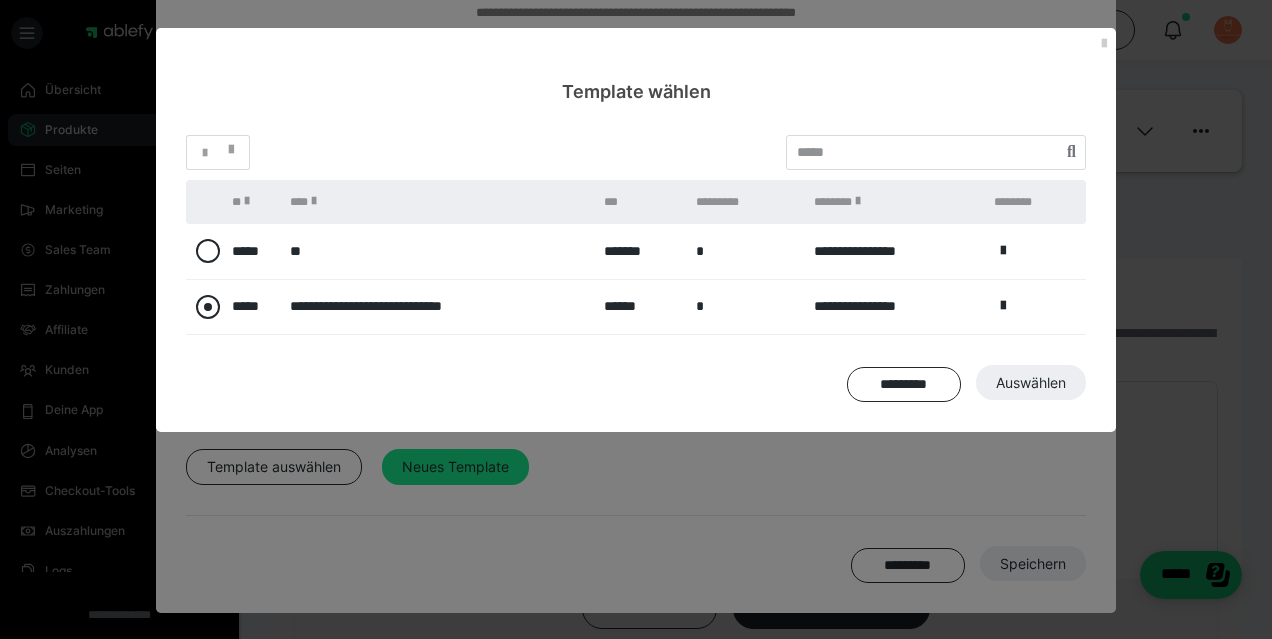 click at bounding box center (208, 307) 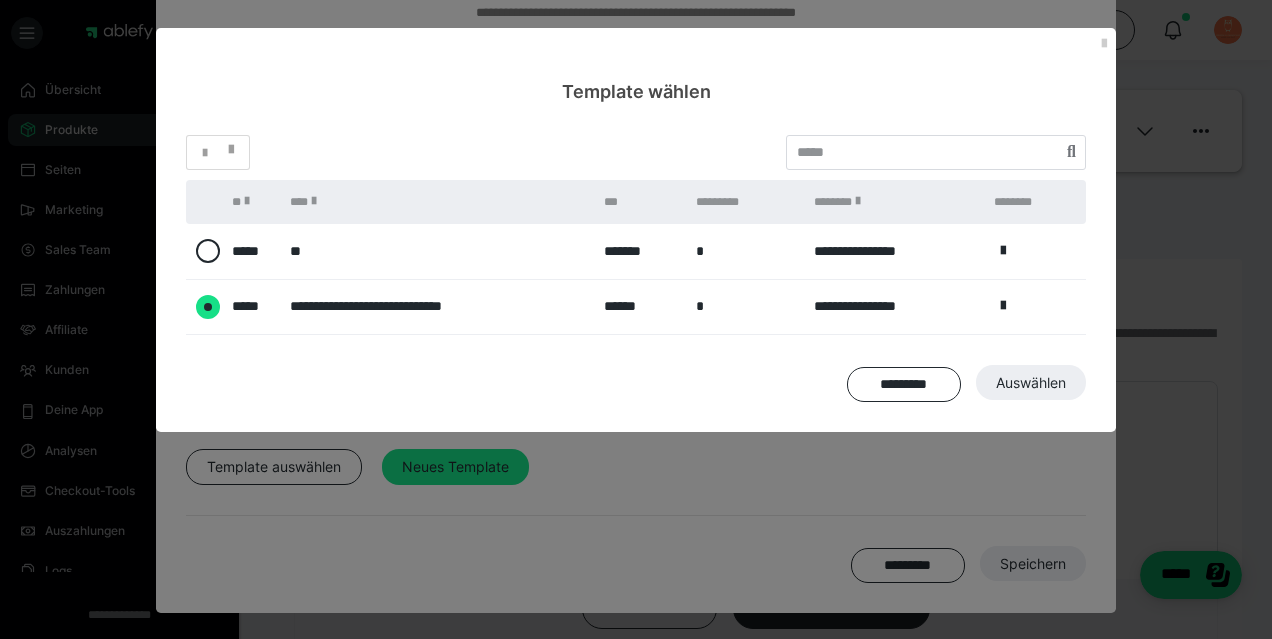 radio on "****" 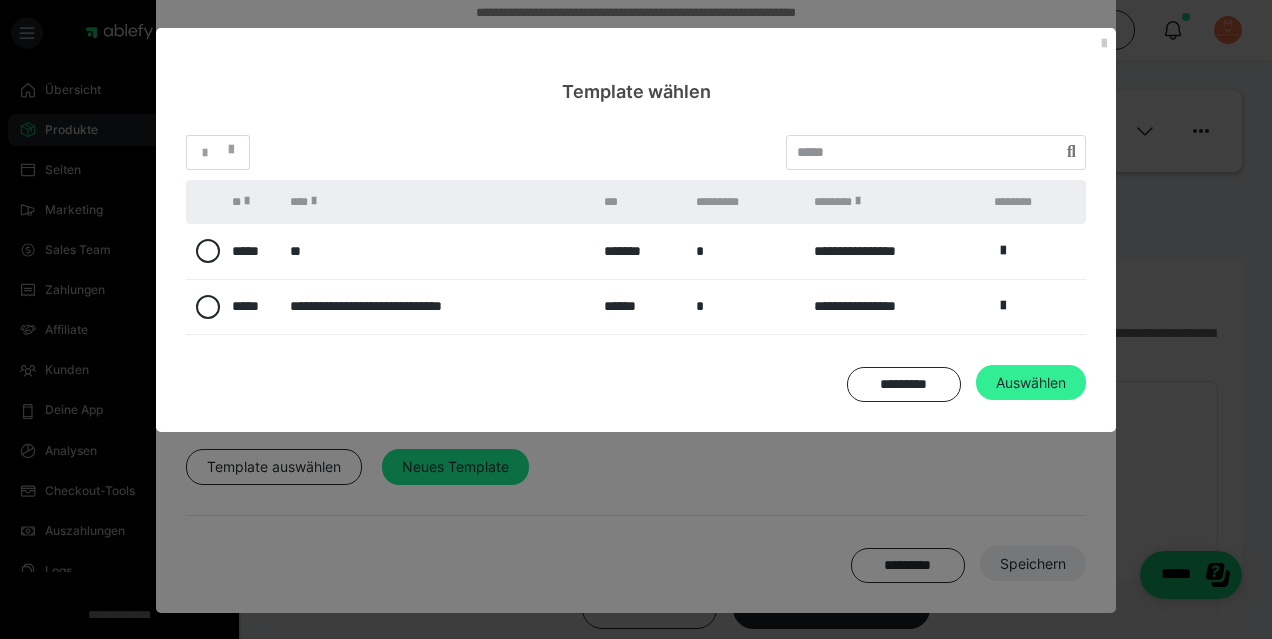 click on "Auswählen" at bounding box center (1033, 564) 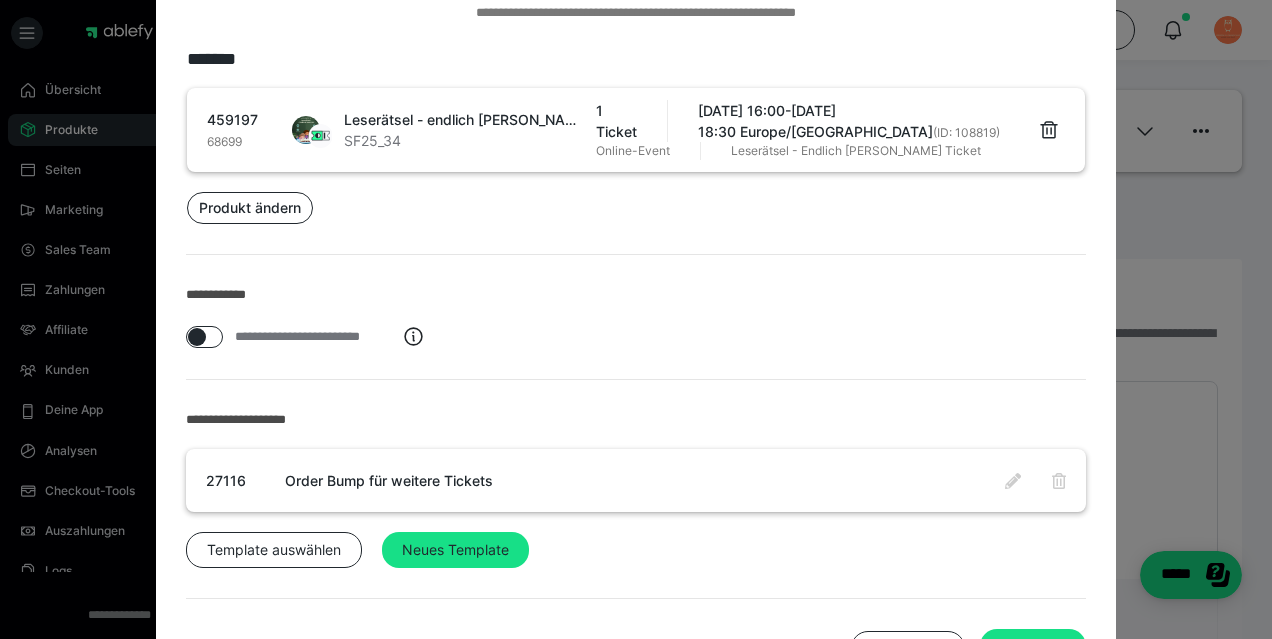 scroll, scrollTop: 220, scrollLeft: 0, axis: vertical 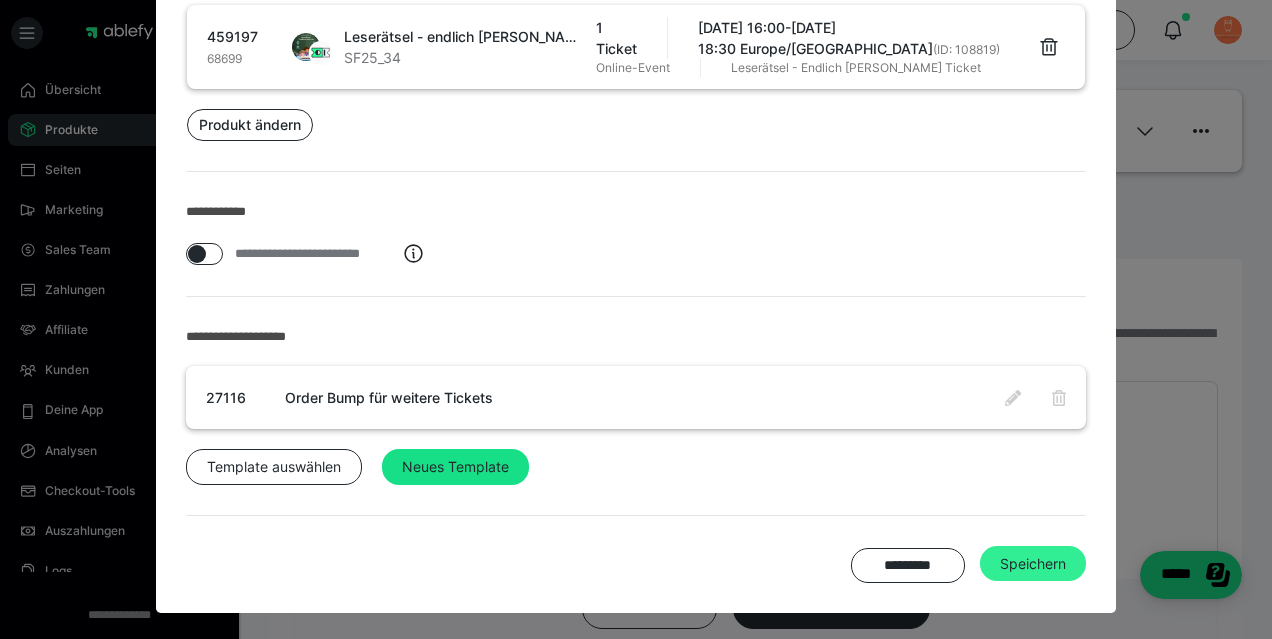 click on "Speichern" at bounding box center (1033, 564) 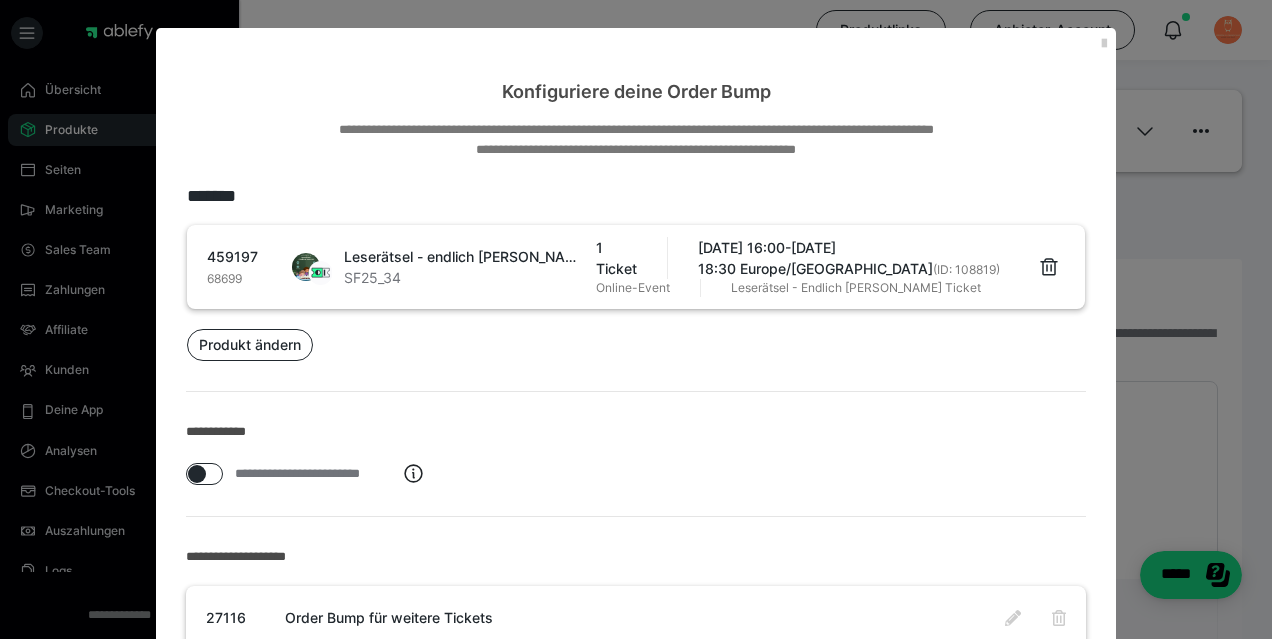 scroll, scrollTop: 602, scrollLeft: 0, axis: vertical 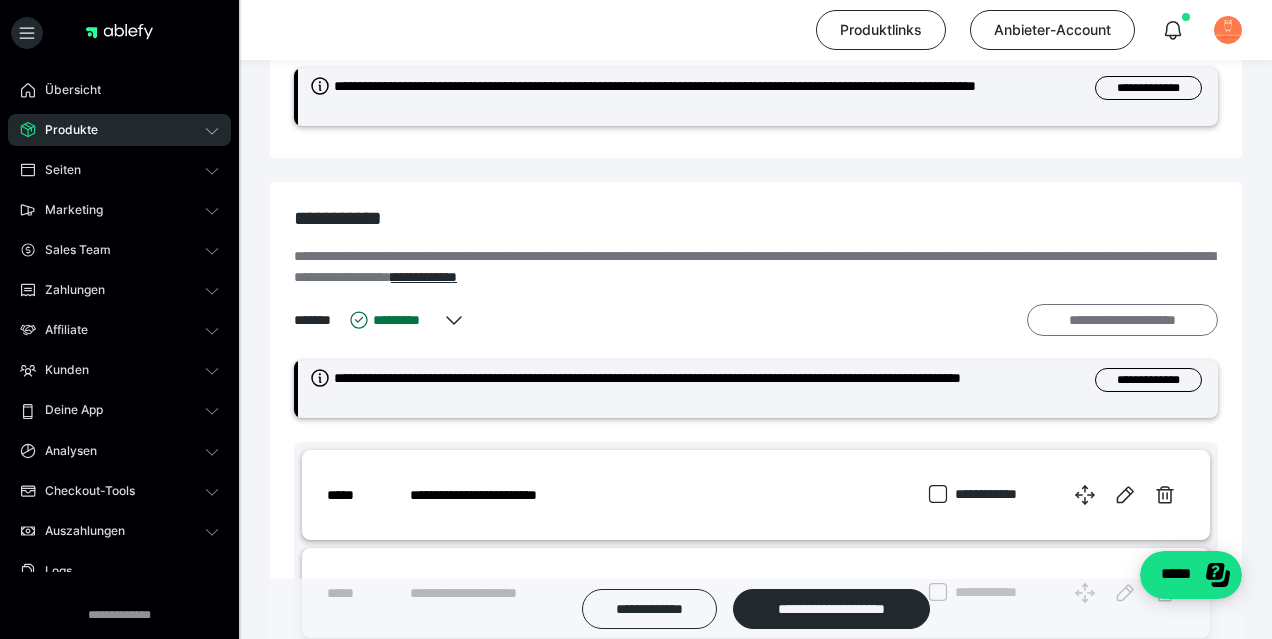 click on "**********" at bounding box center (1122, 320) 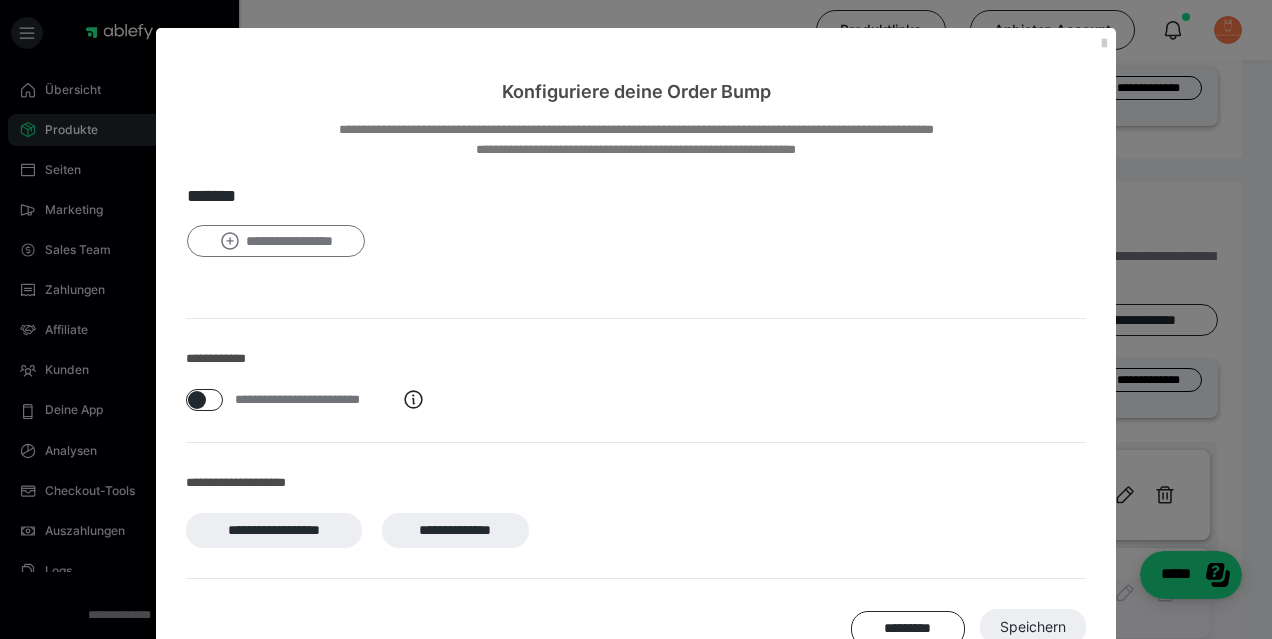 click on "**********" at bounding box center [276, 241] 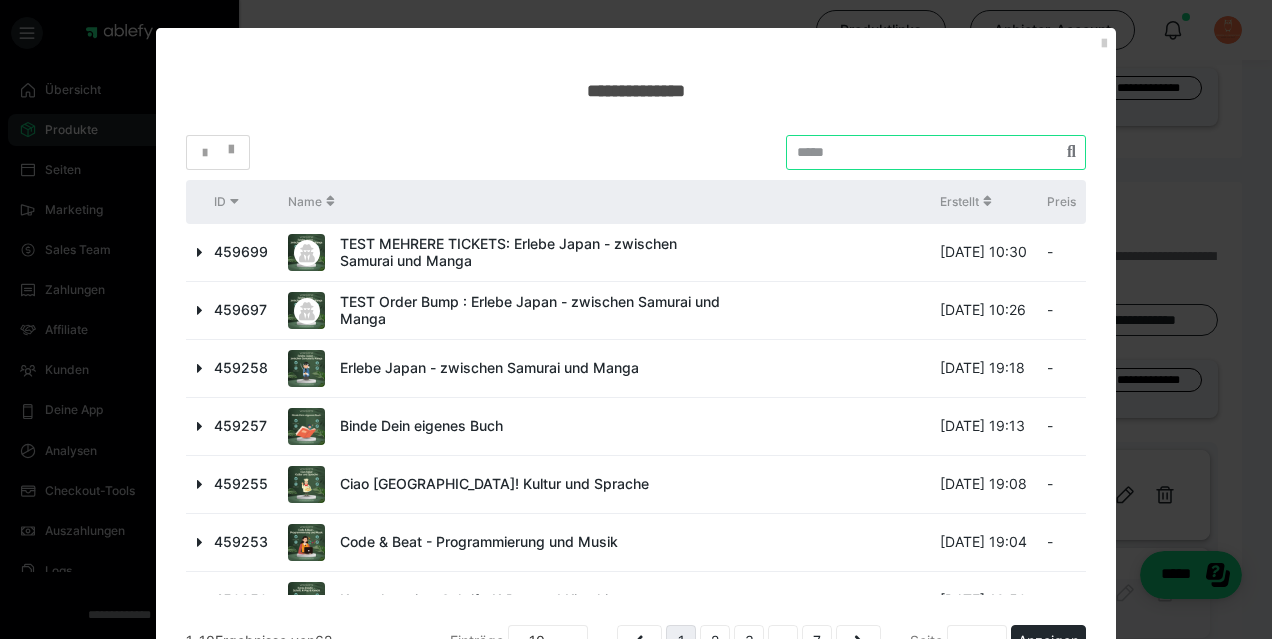 click at bounding box center (936, 152) 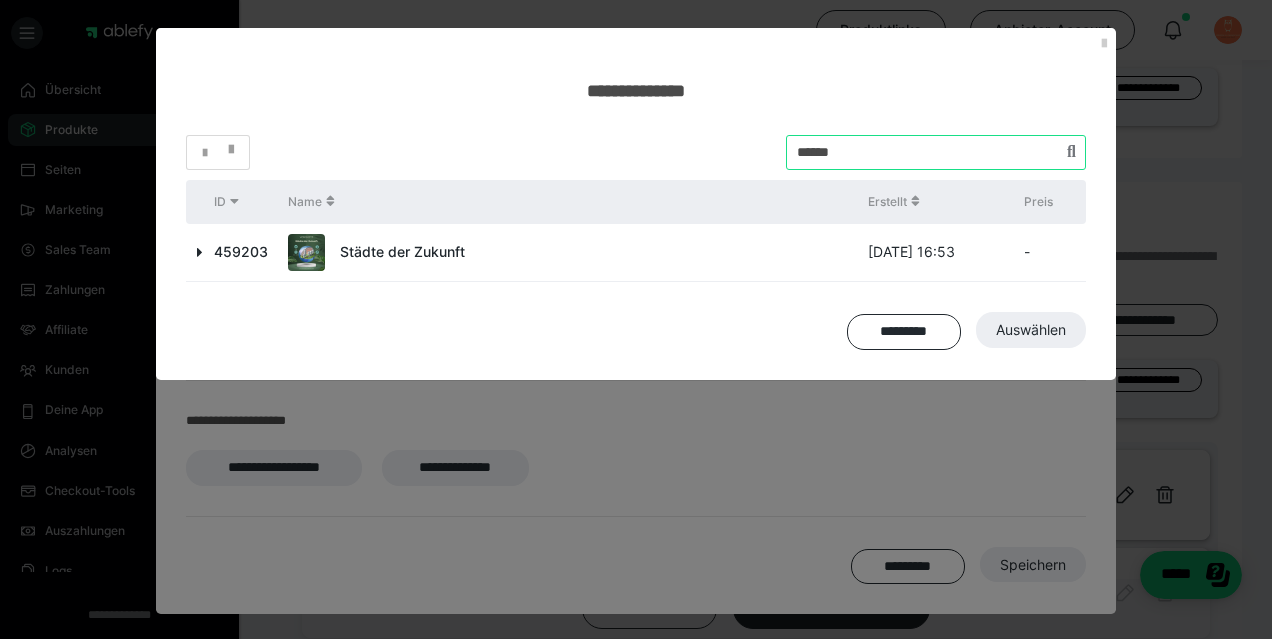 type on "******" 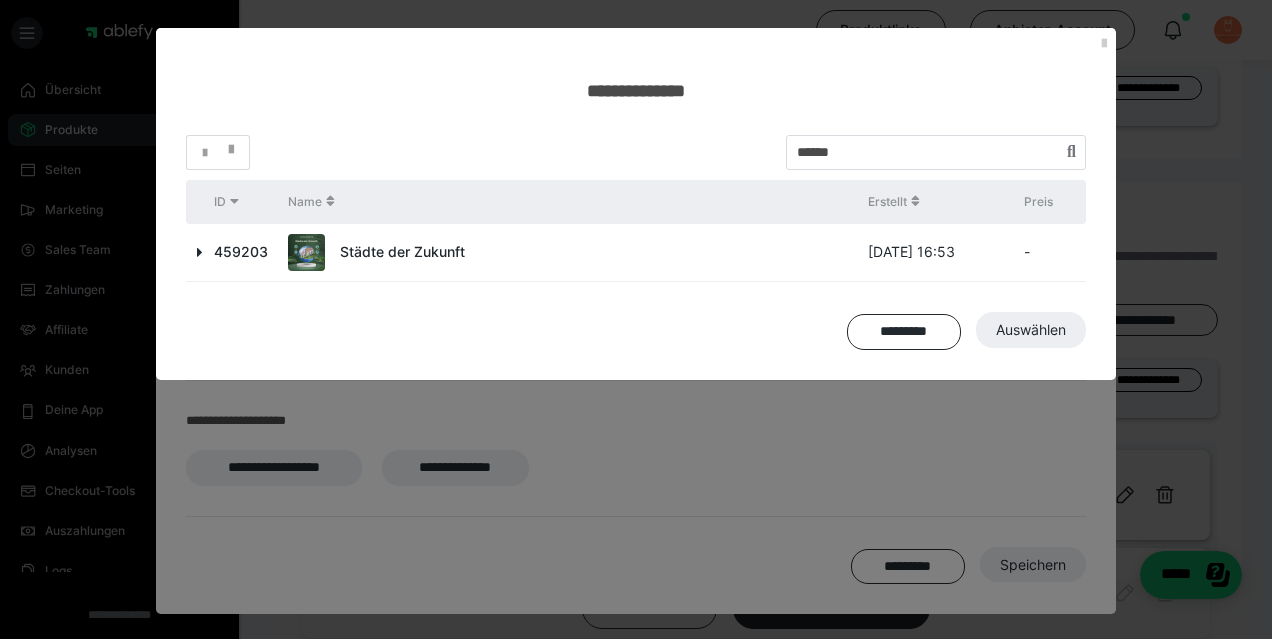 click at bounding box center [200, 252] 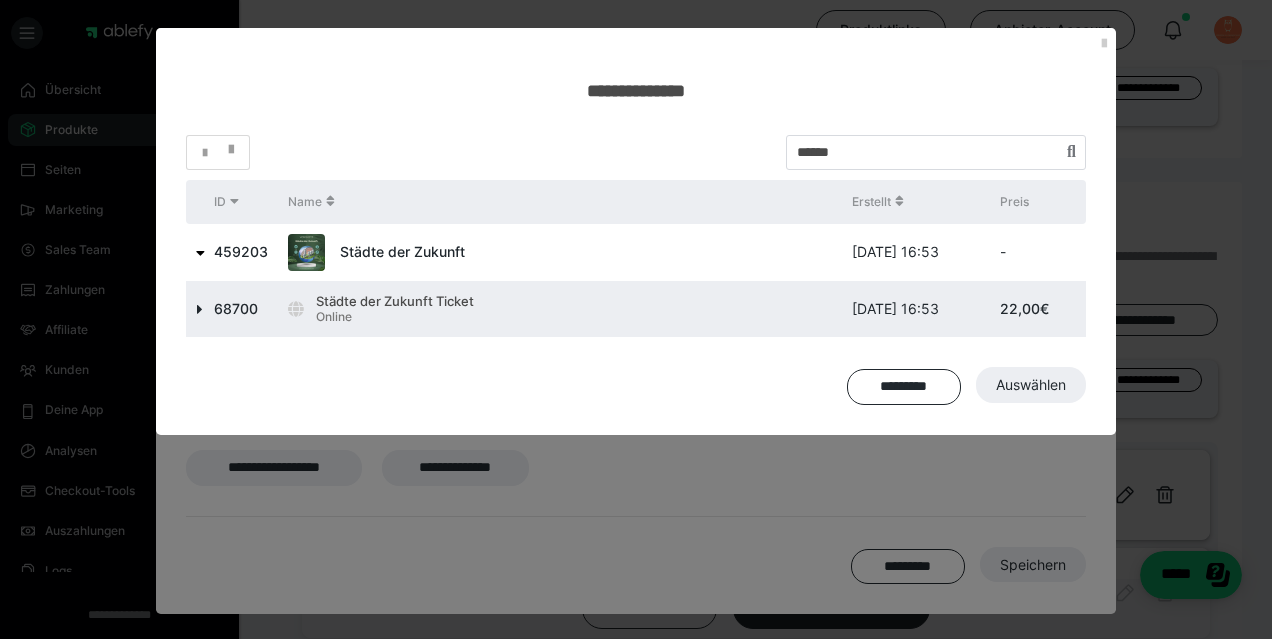 click at bounding box center (200, 309) 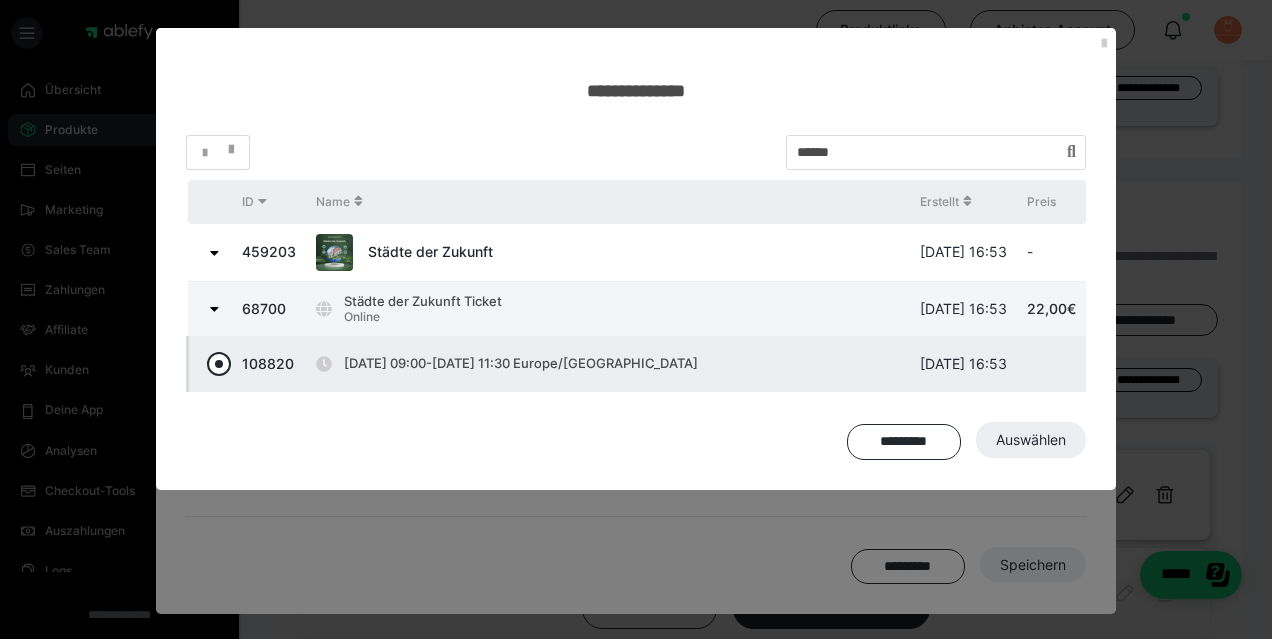 click at bounding box center (219, 364) 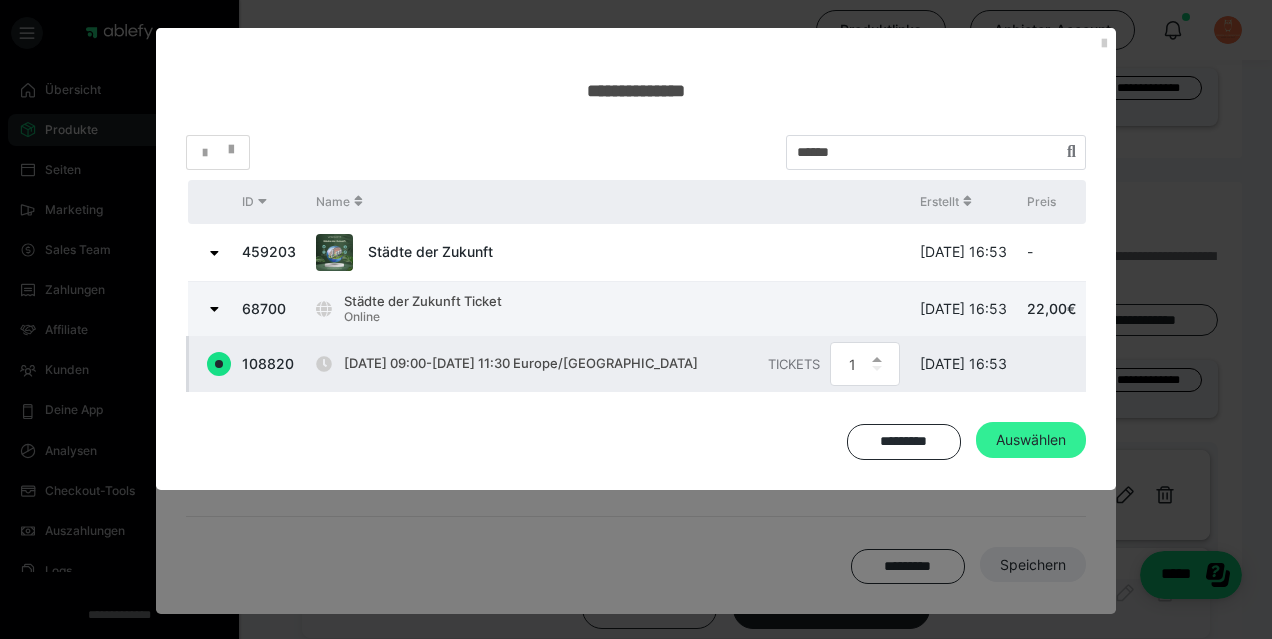 click on "Auswählen" at bounding box center [1031, 440] 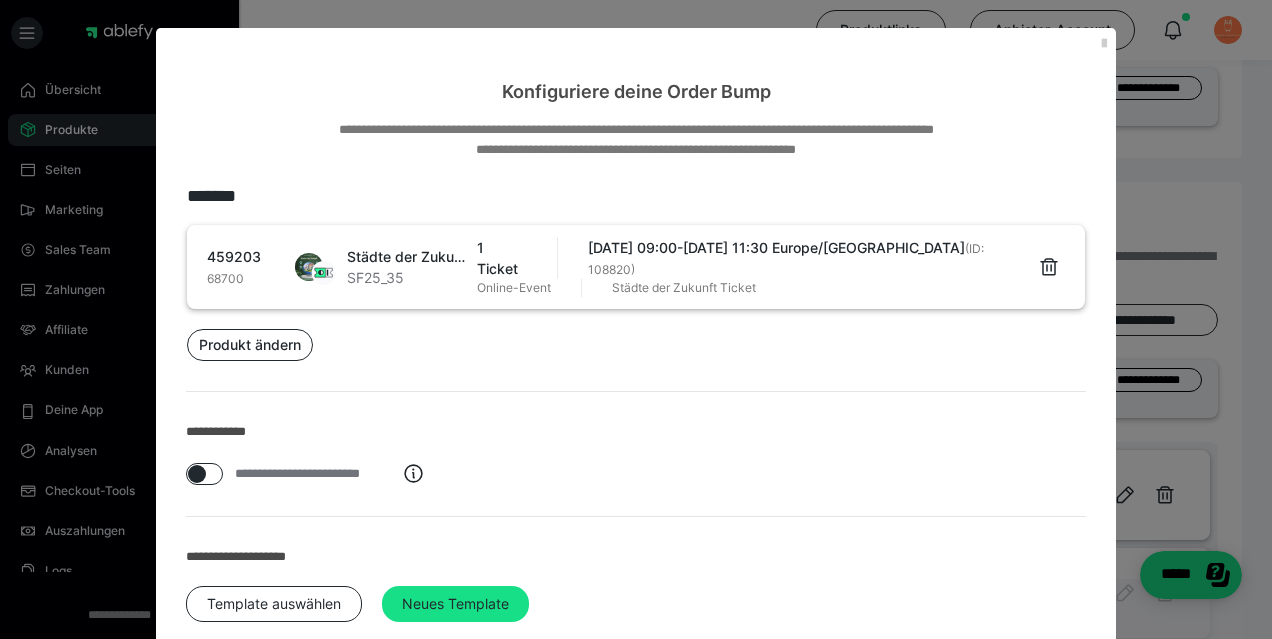 scroll, scrollTop: 6, scrollLeft: 0, axis: vertical 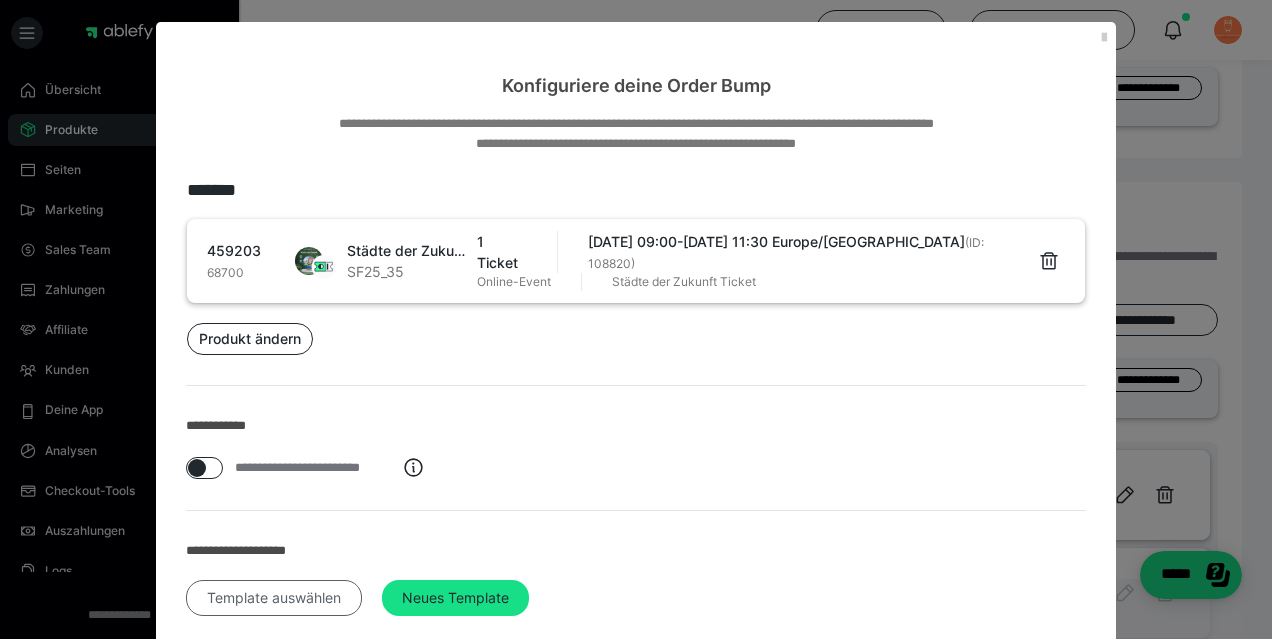 click on "Template auswählen" at bounding box center (274, 598) 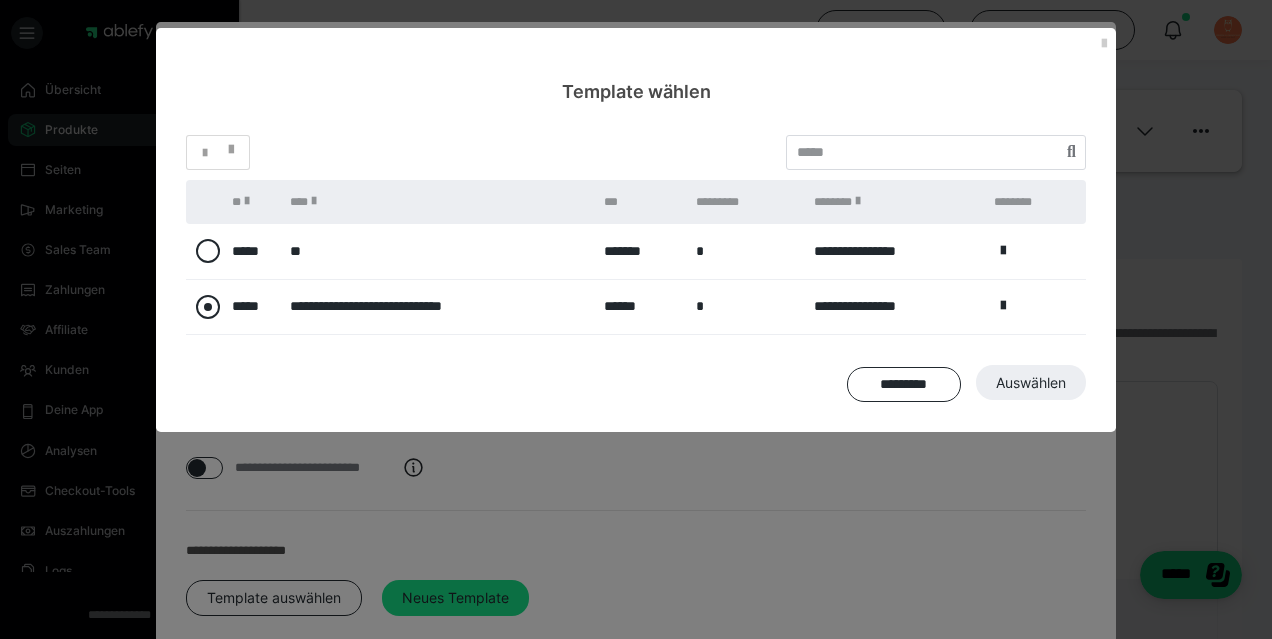 click at bounding box center [208, 307] 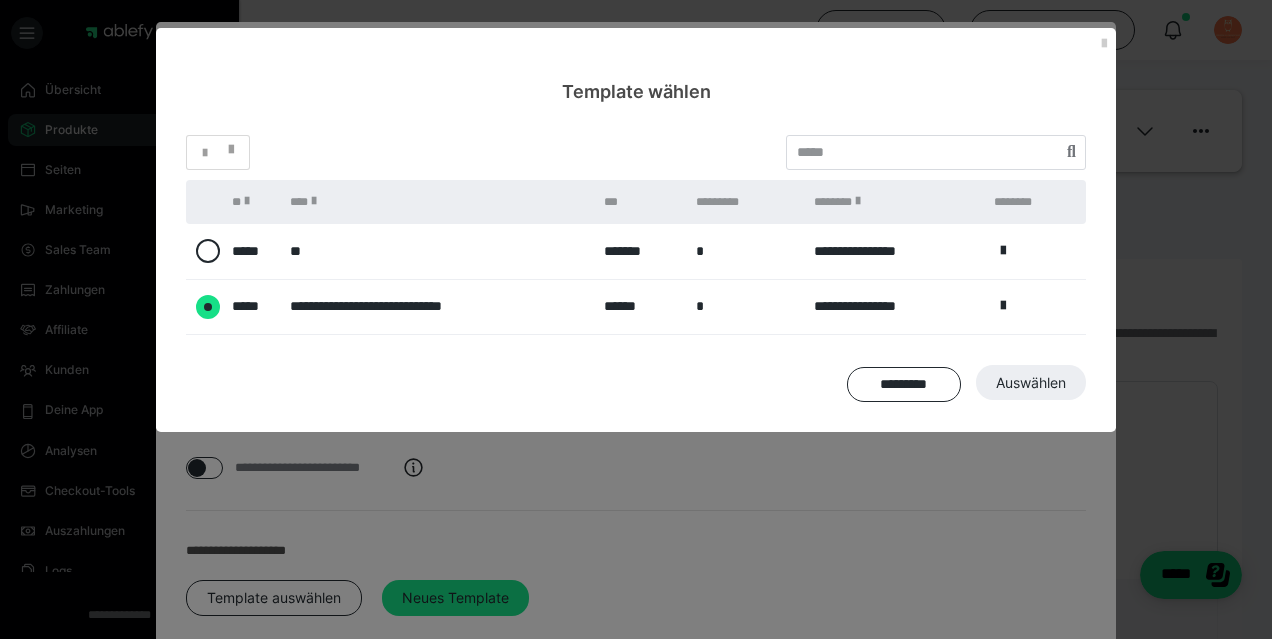 radio on "****" 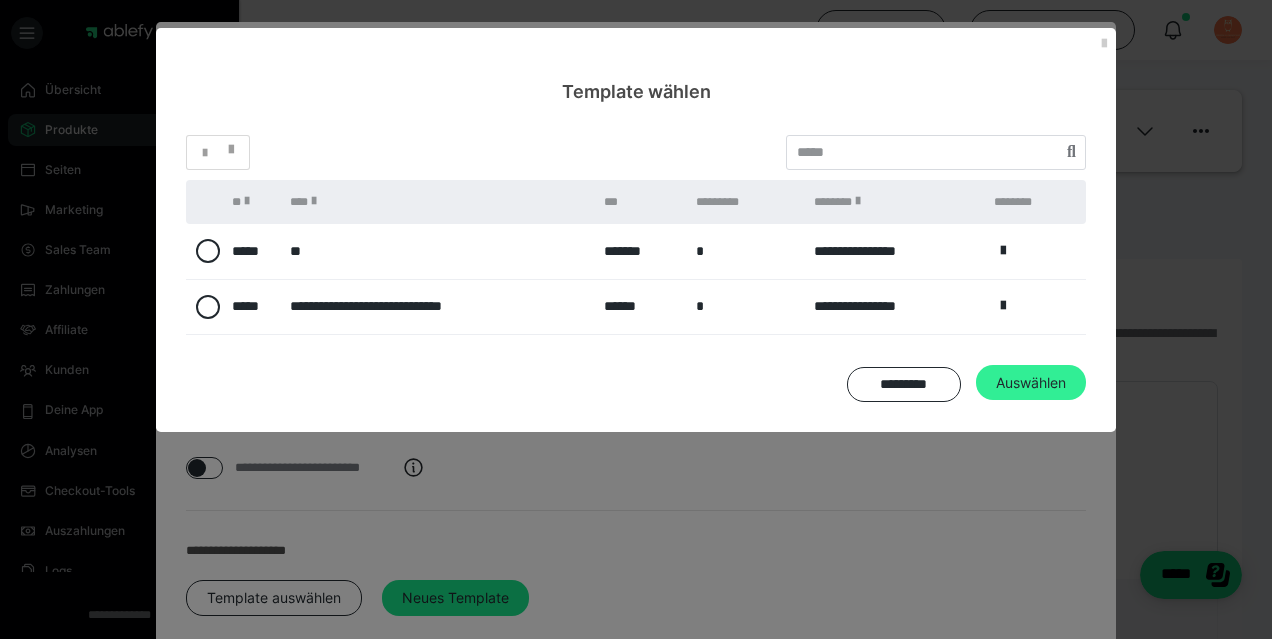 click on "Auswählen" at bounding box center [1033, 695] 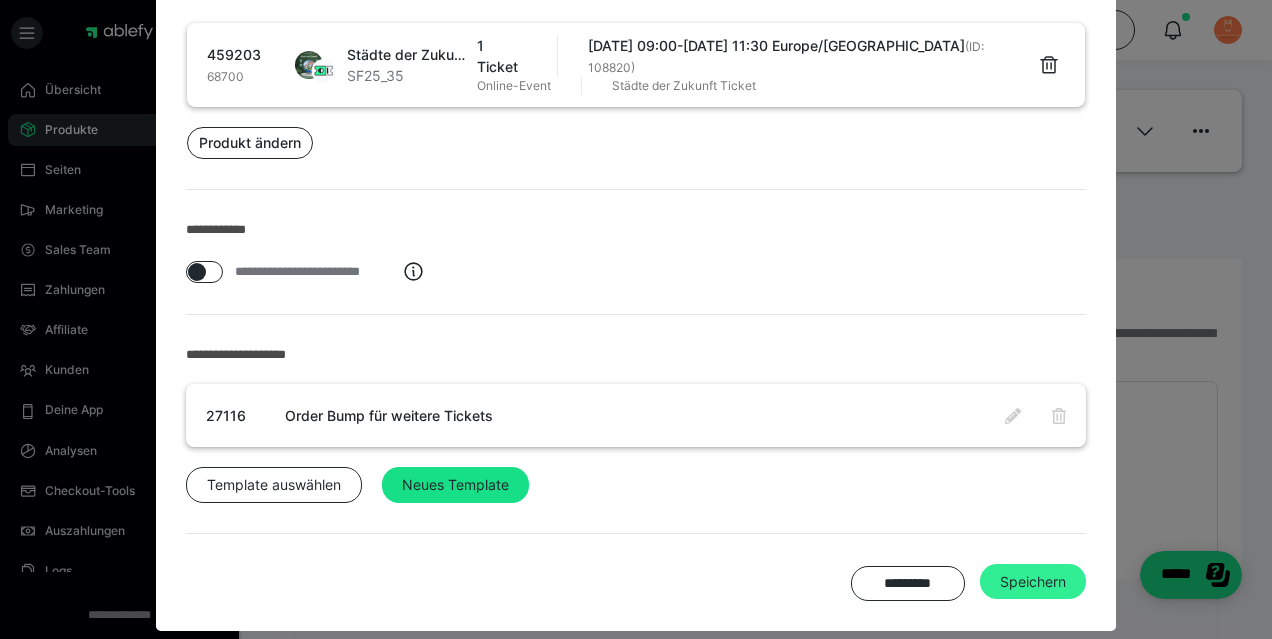 click on "Speichern" at bounding box center [1033, 582] 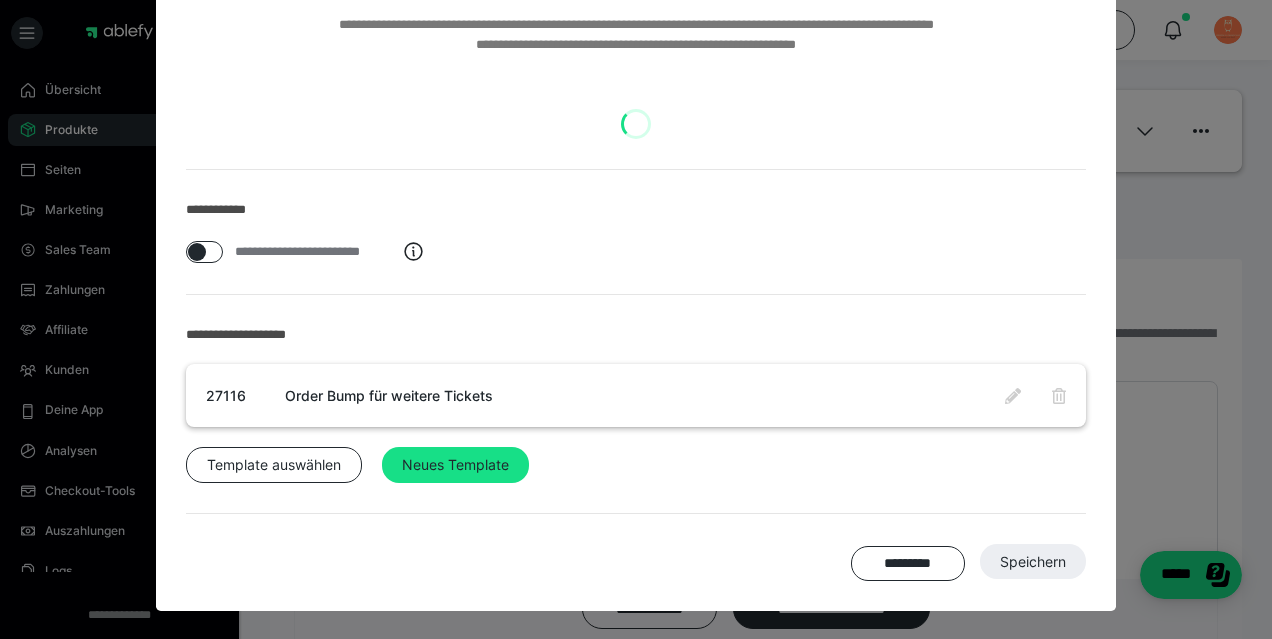 scroll, scrollTop: 103, scrollLeft: 0, axis: vertical 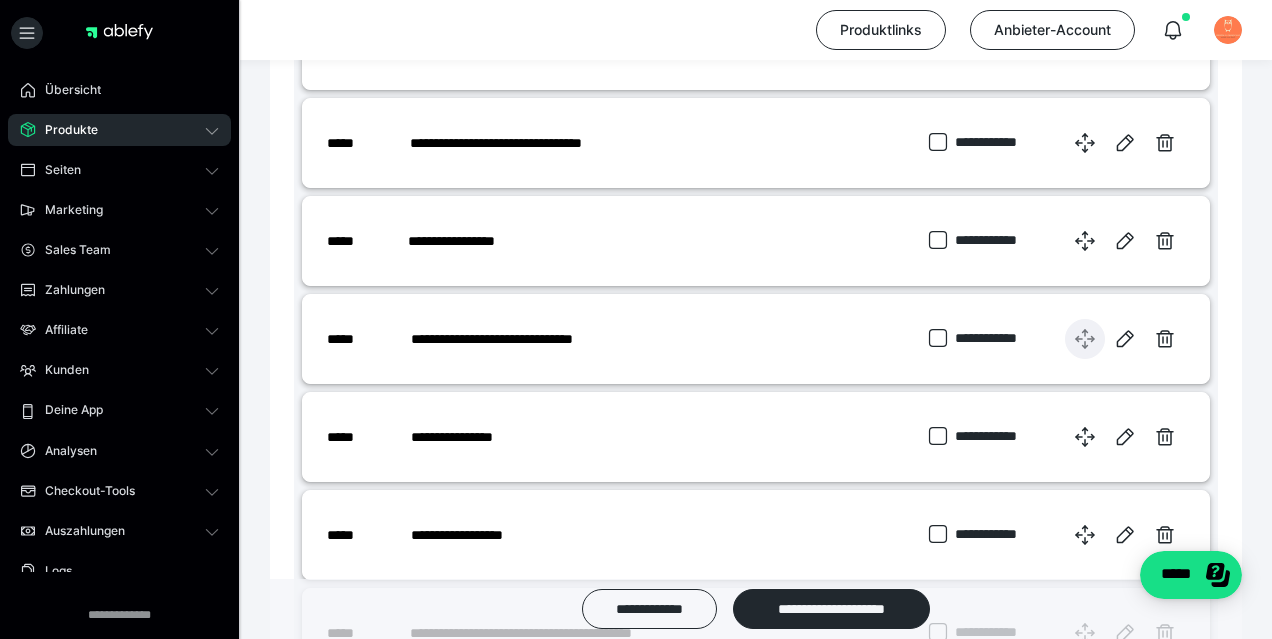 click at bounding box center [1085, 339] 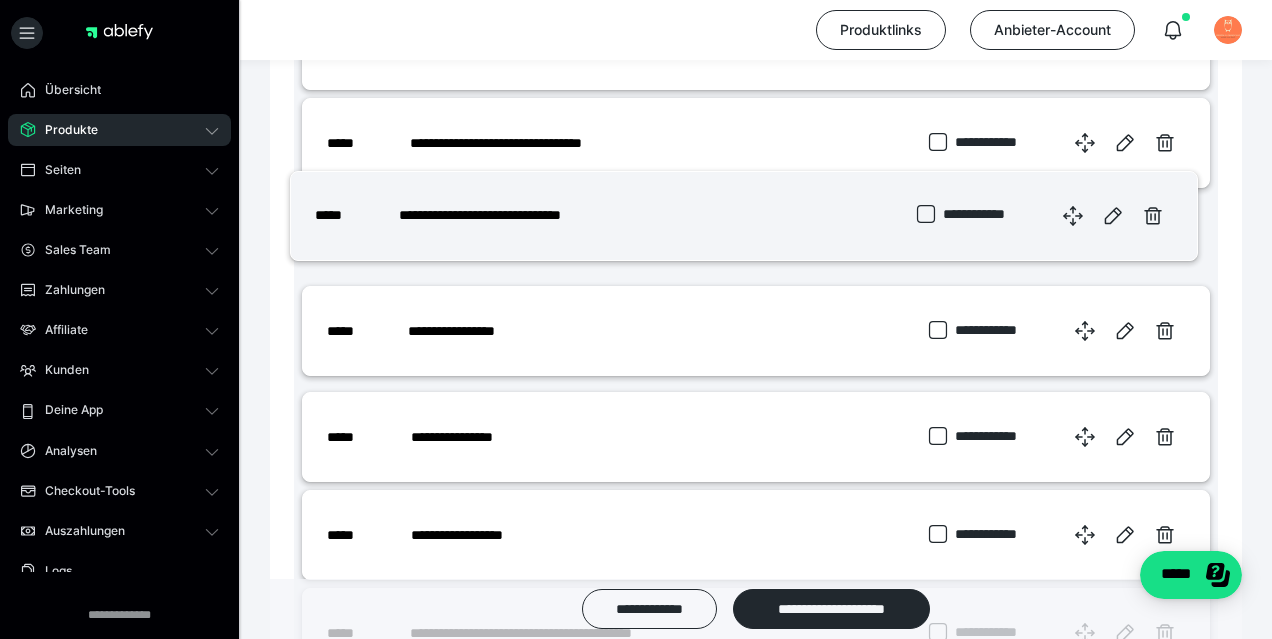 drag, startPoint x: 1086, startPoint y: 336, endPoint x: 1075, endPoint y: 220, distance: 116.520386 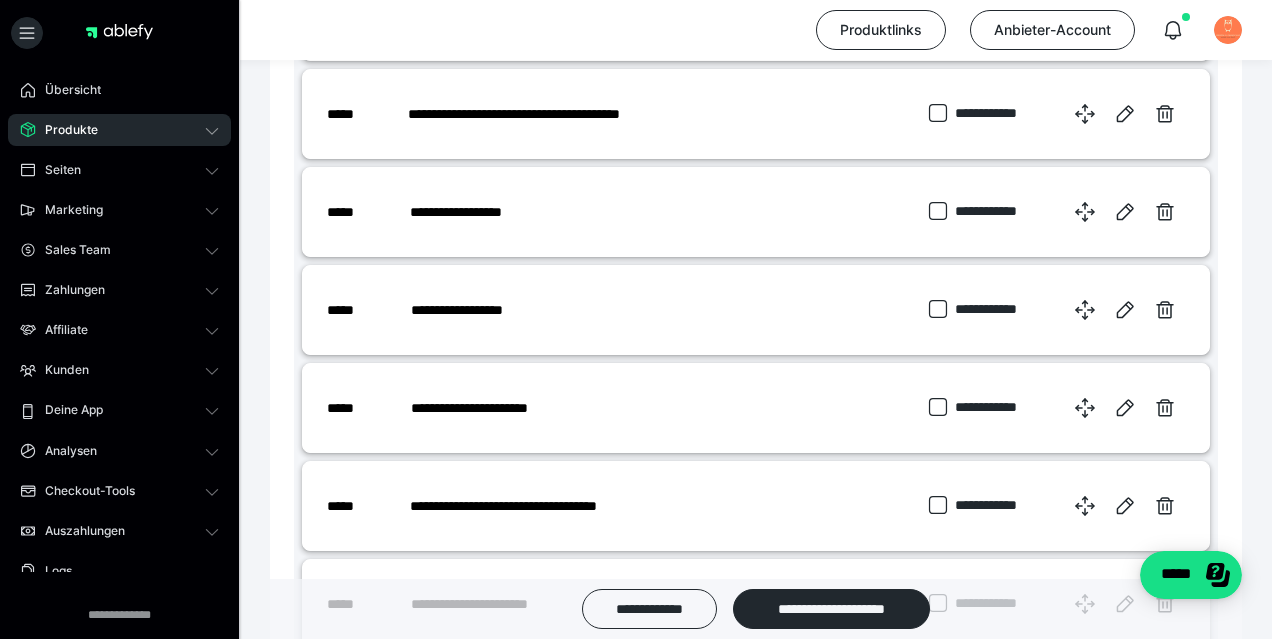 scroll, scrollTop: 4318, scrollLeft: 0, axis: vertical 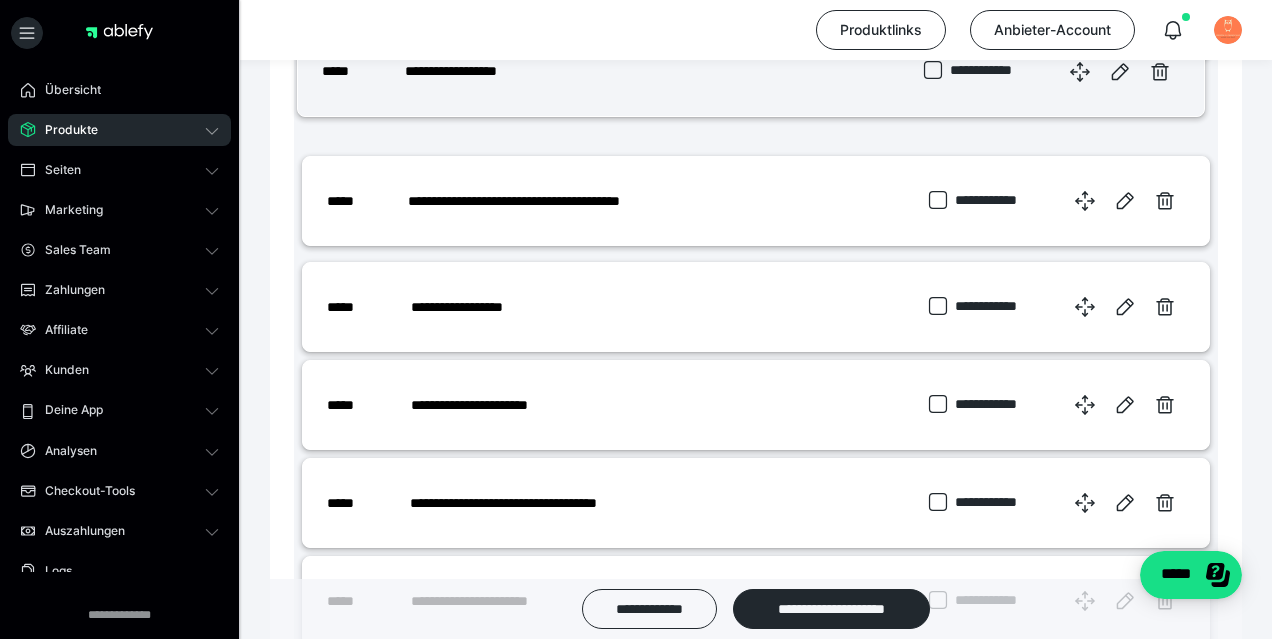 drag, startPoint x: 1082, startPoint y: 204, endPoint x: 1077, endPoint y: 68, distance: 136.09187 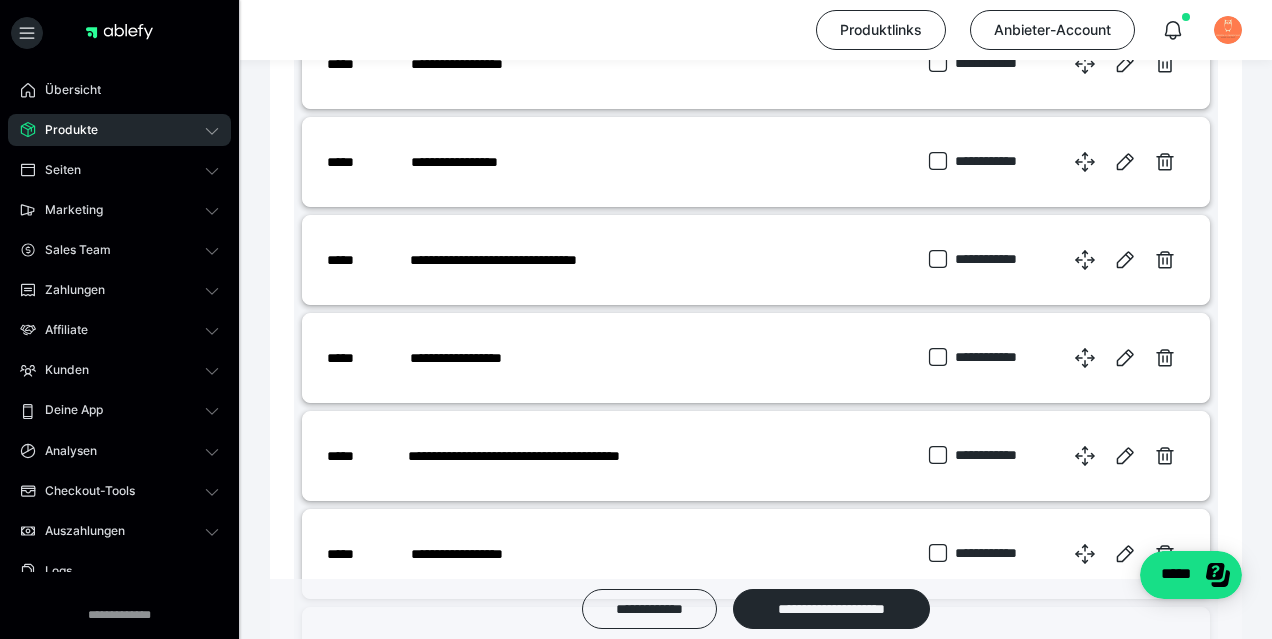 scroll, scrollTop: 4070, scrollLeft: 0, axis: vertical 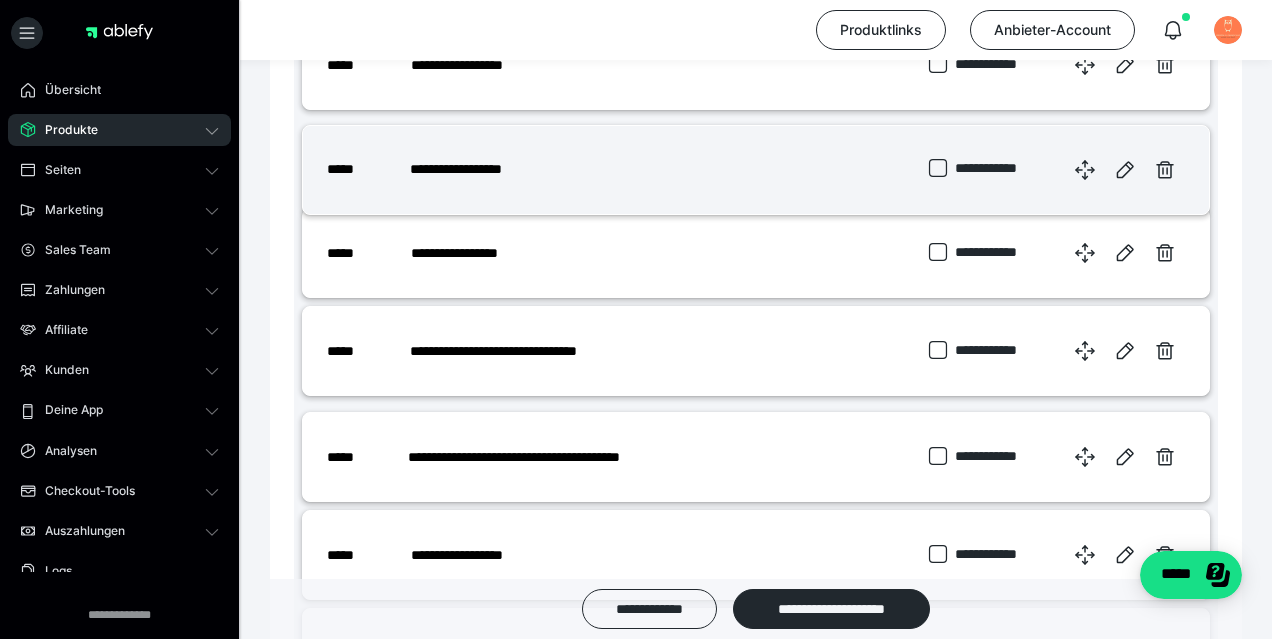 drag, startPoint x: 1082, startPoint y: 360, endPoint x: 1082, endPoint y: 152, distance: 208 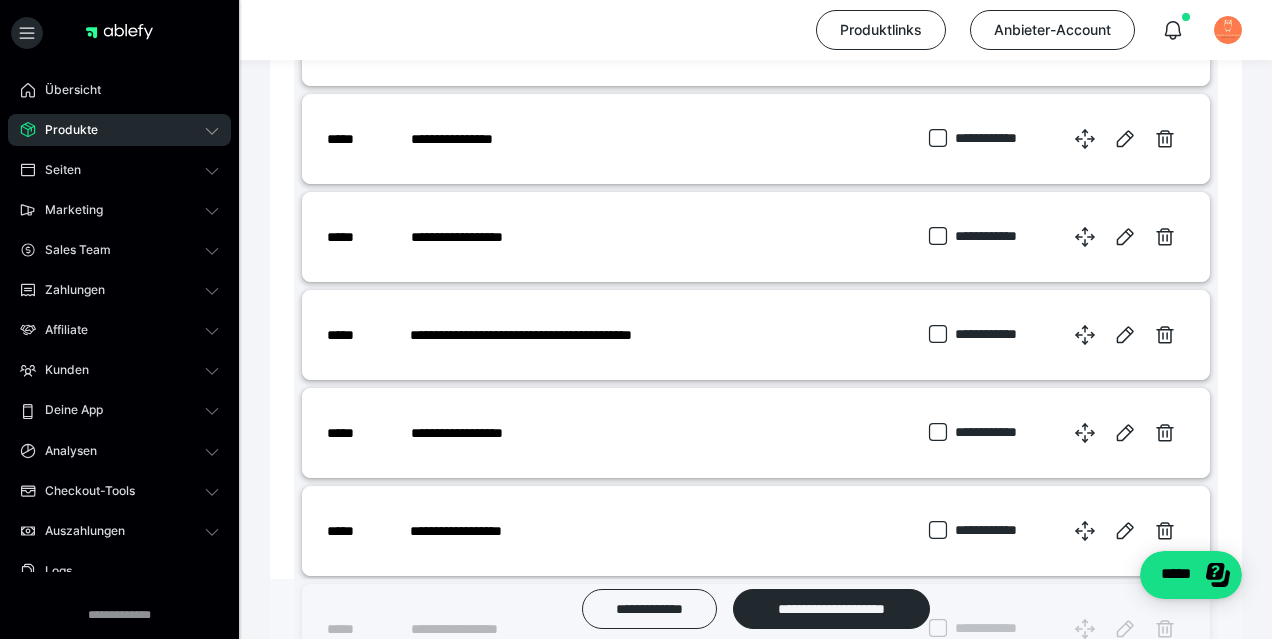 scroll, scrollTop: 3693, scrollLeft: 0, axis: vertical 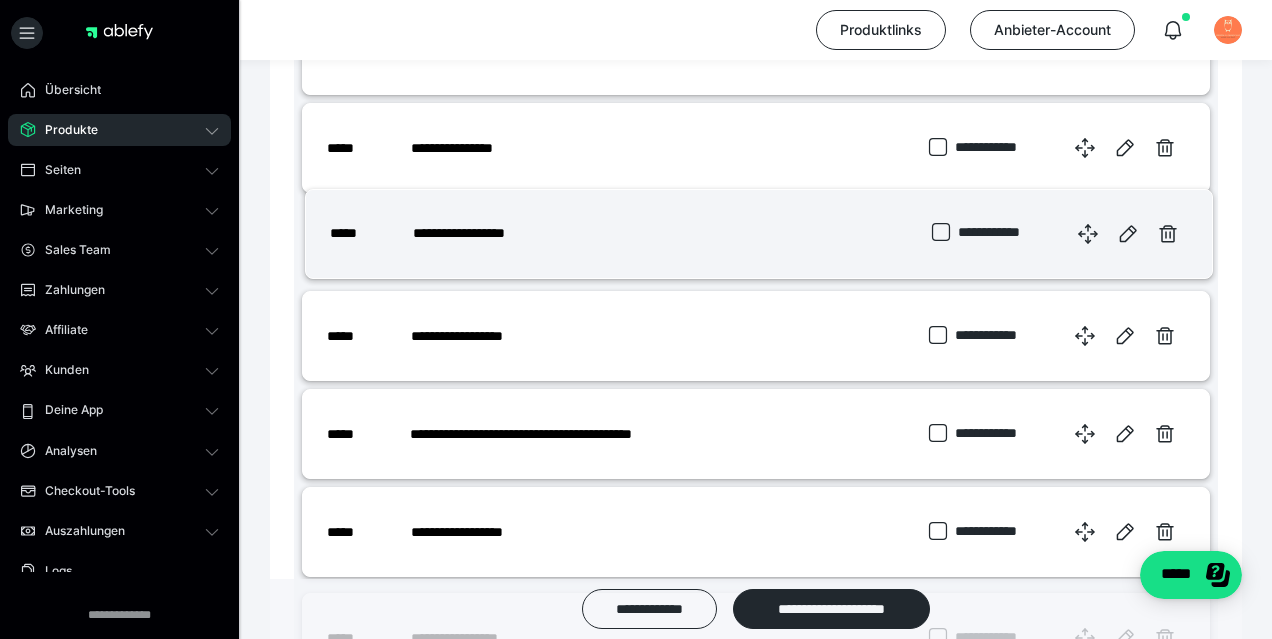drag, startPoint x: 1084, startPoint y: 545, endPoint x: 1087, endPoint y: 238, distance: 307.01465 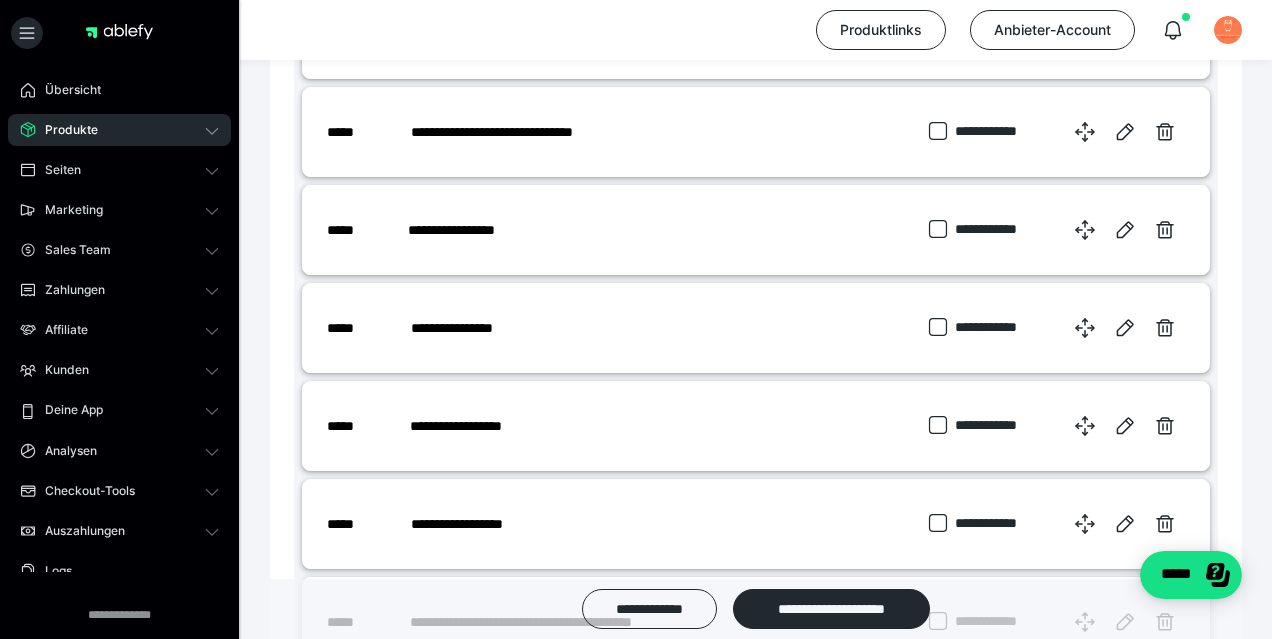 scroll, scrollTop: 3511, scrollLeft: 0, axis: vertical 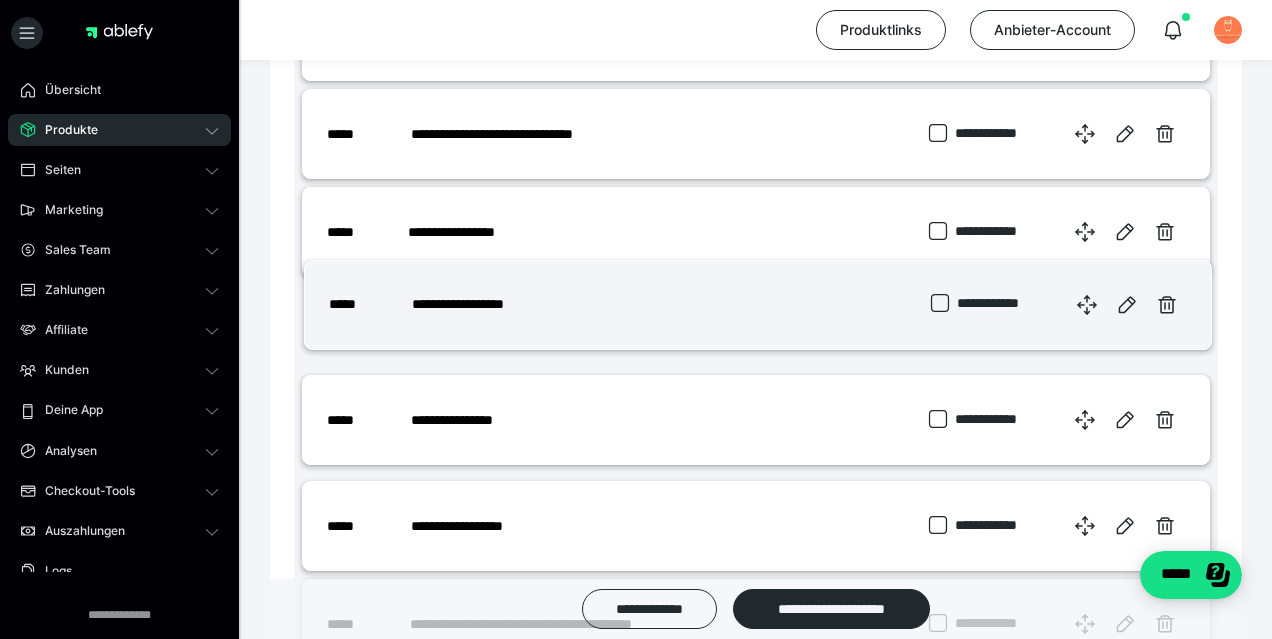 drag, startPoint x: 1086, startPoint y: 425, endPoint x: 1089, endPoint y: 300, distance: 125.035995 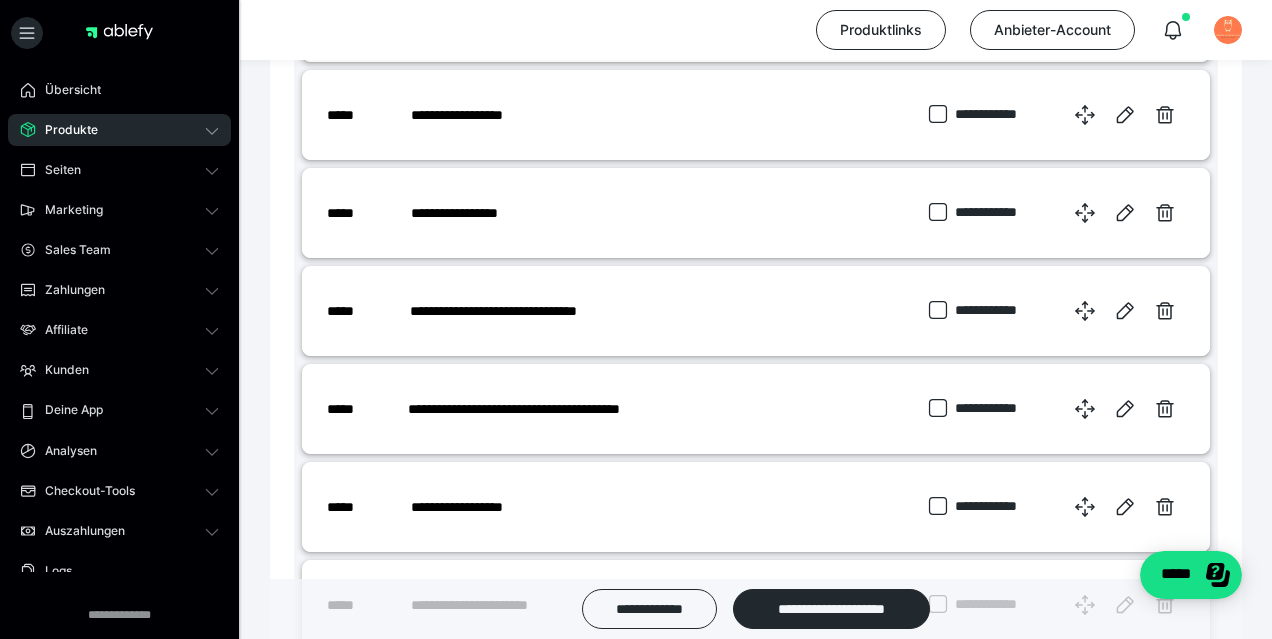 scroll, scrollTop: 4117, scrollLeft: 0, axis: vertical 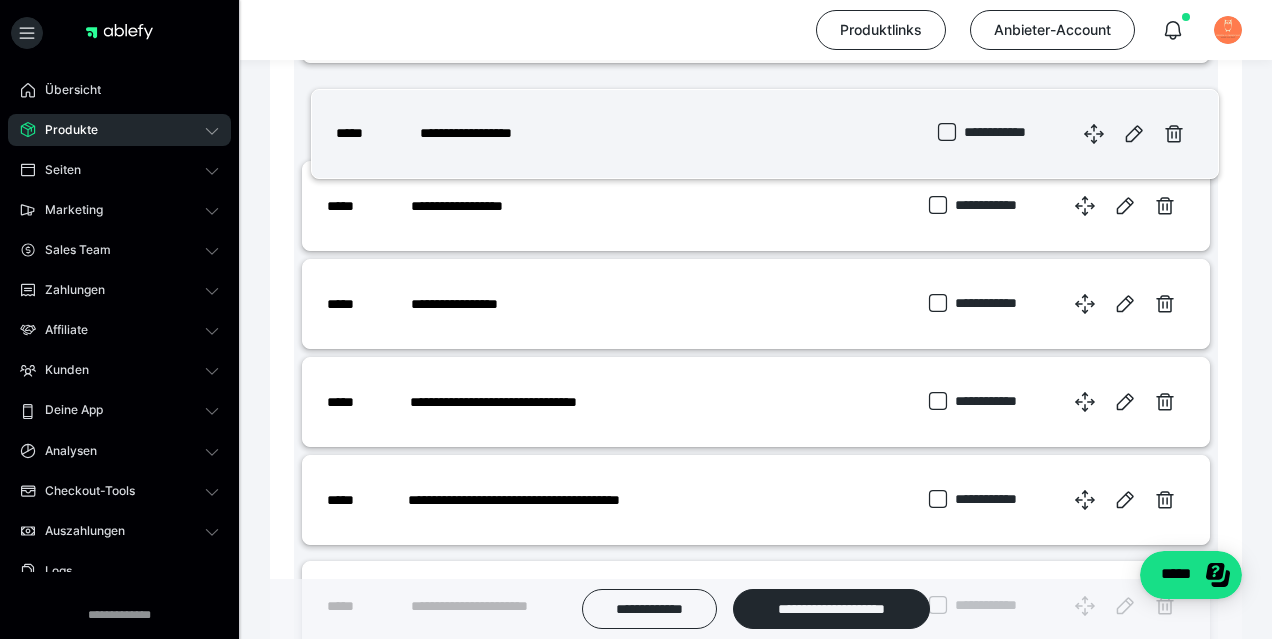 drag, startPoint x: 1087, startPoint y: 512, endPoint x: 1096, endPoint y: 140, distance: 372.10886 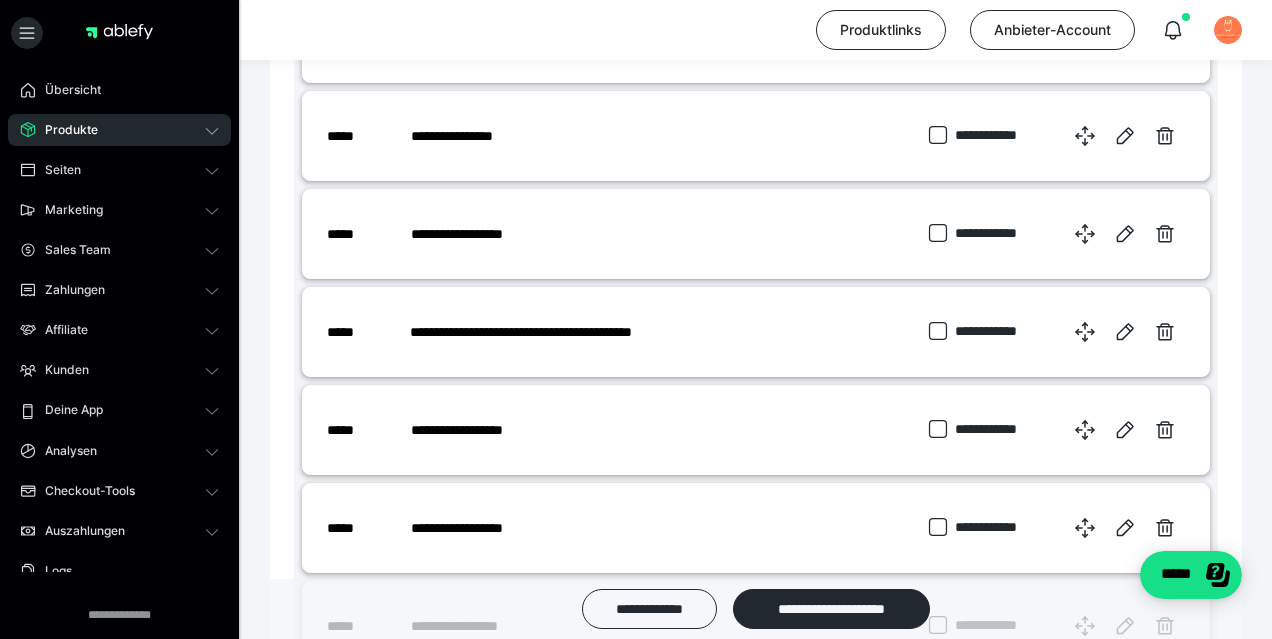 scroll, scrollTop: 3799, scrollLeft: 0, axis: vertical 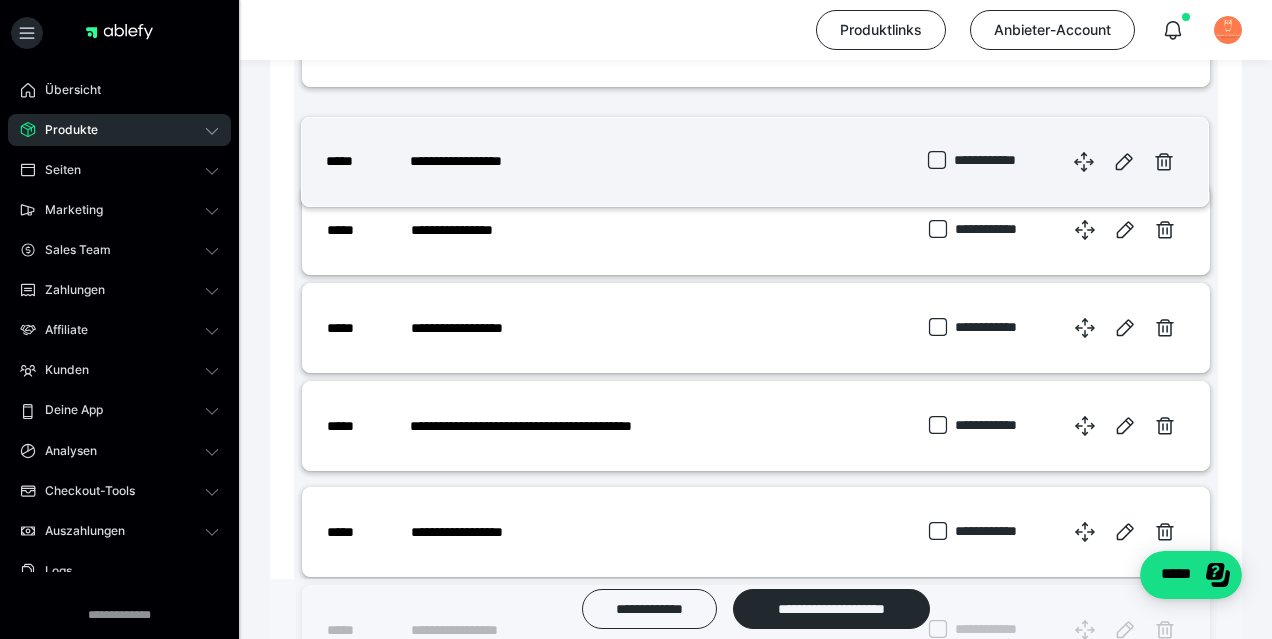 drag, startPoint x: 1084, startPoint y: 432, endPoint x: 1085, endPoint y: 152, distance: 280.0018 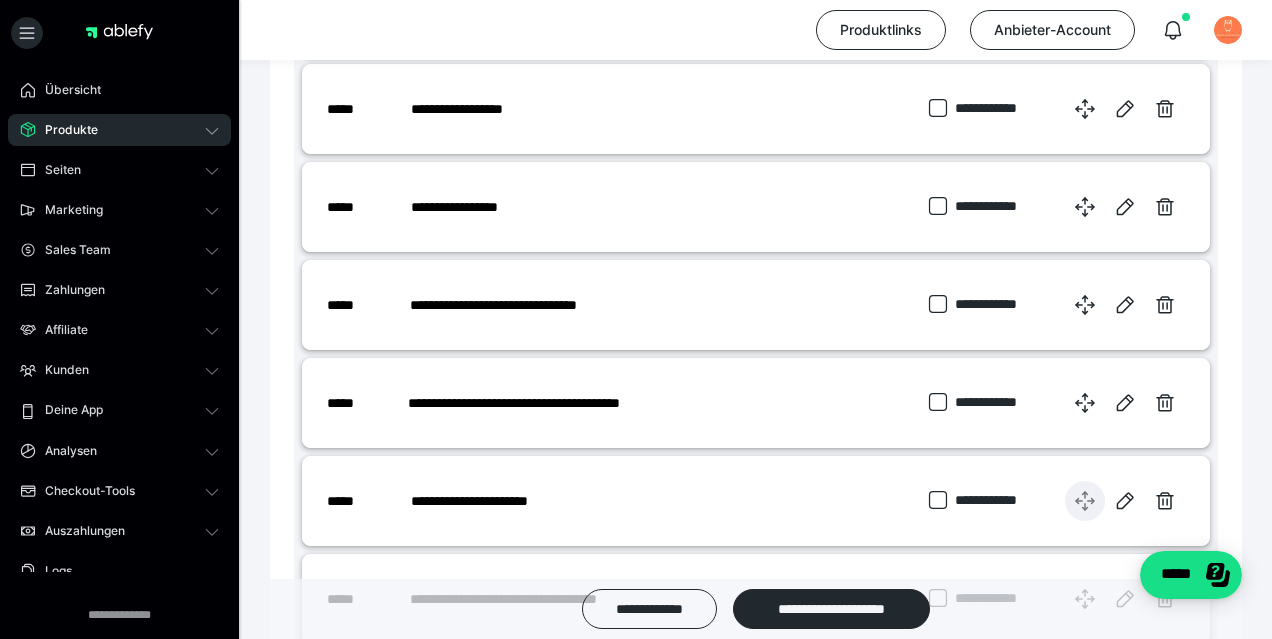 scroll, scrollTop: 4220, scrollLeft: 0, axis: vertical 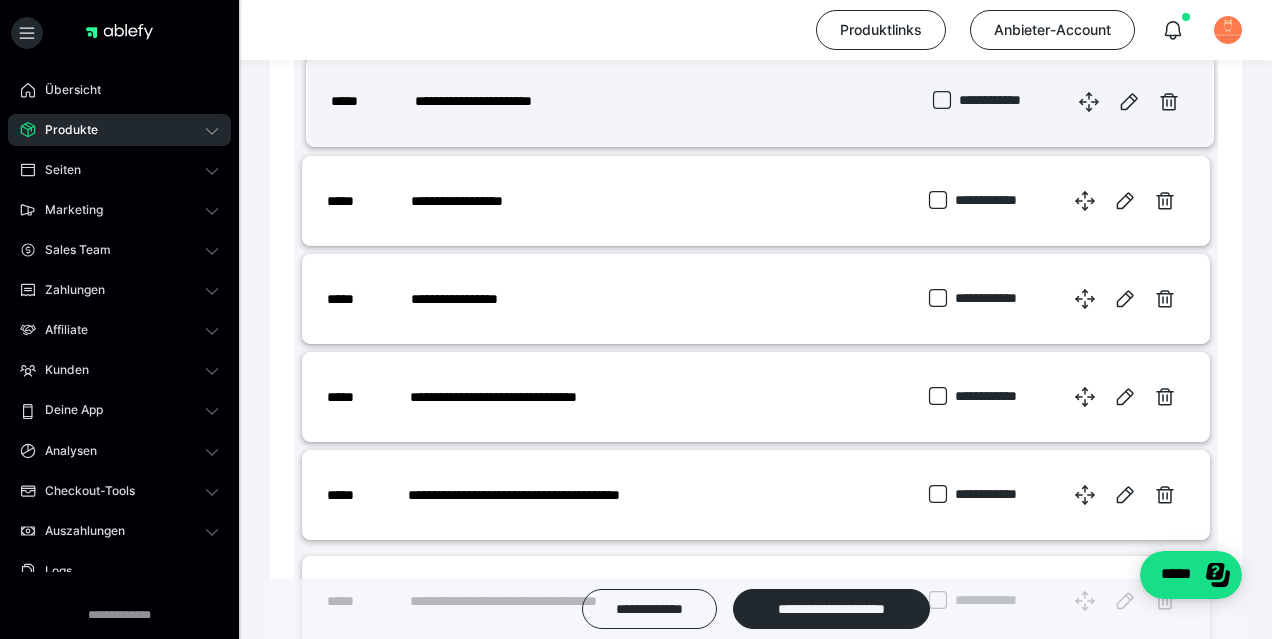 drag, startPoint x: 1083, startPoint y: 503, endPoint x: 1087, endPoint y: 103, distance: 400.02 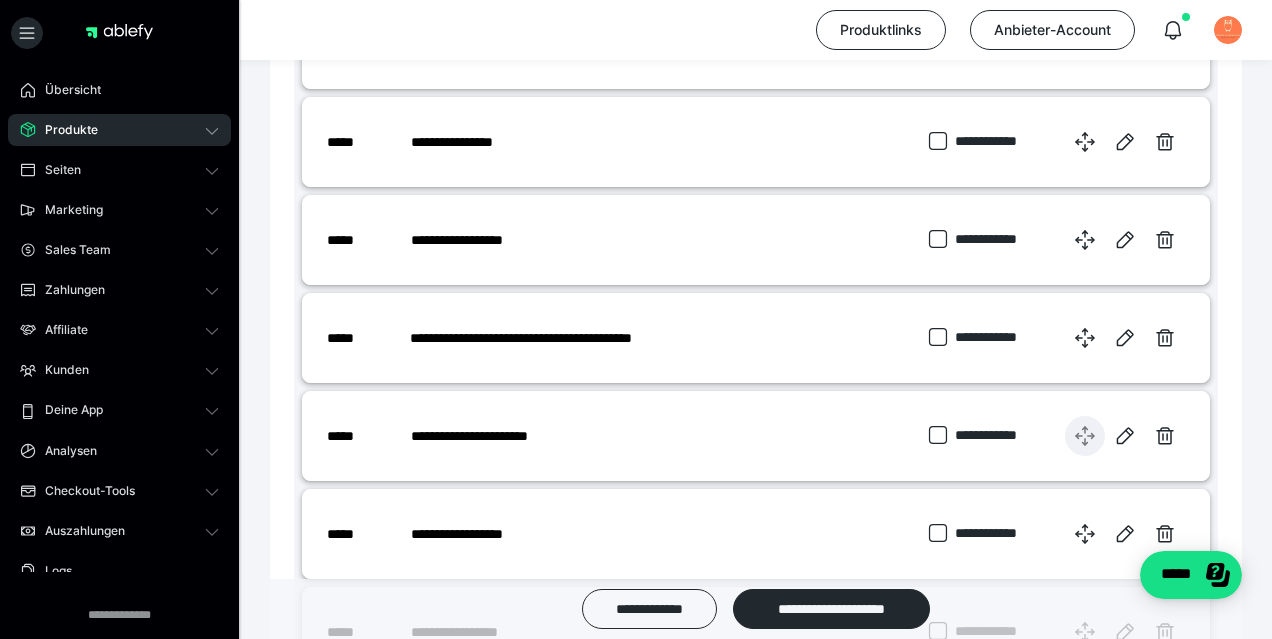 scroll, scrollTop: 3891, scrollLeft: 0, axis: vertical 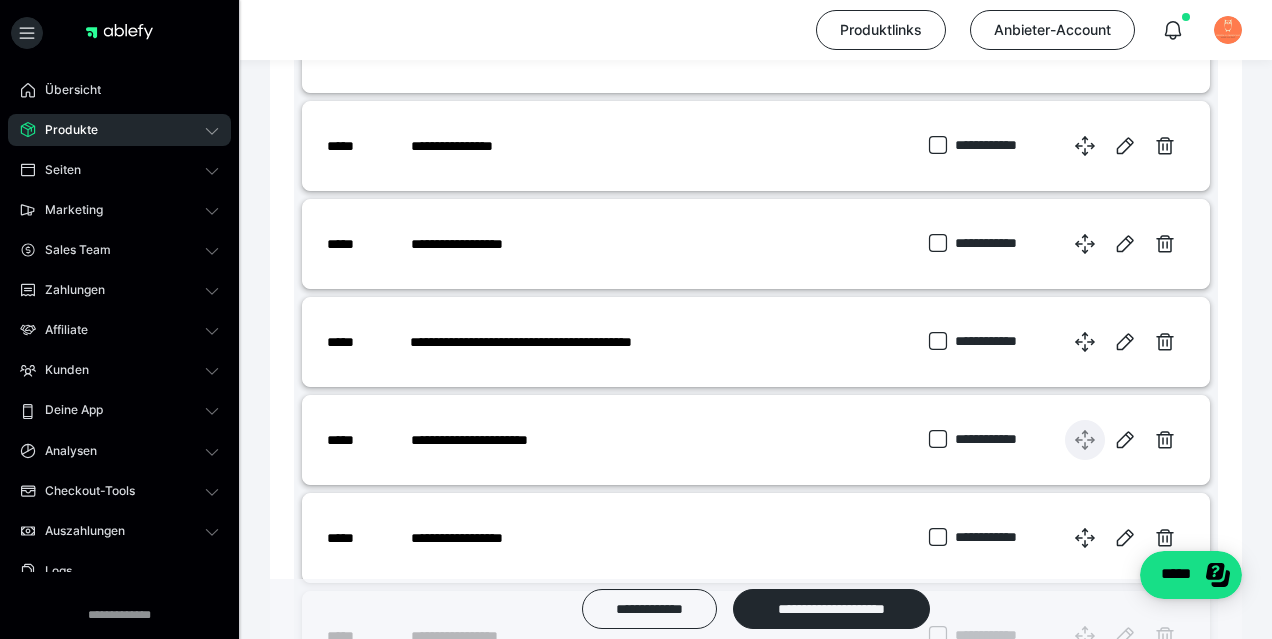 drag, startPoint x: 1079, startPoint y: 454, endPoint x: 1066, endPoint y: 197, distance: 257.32858 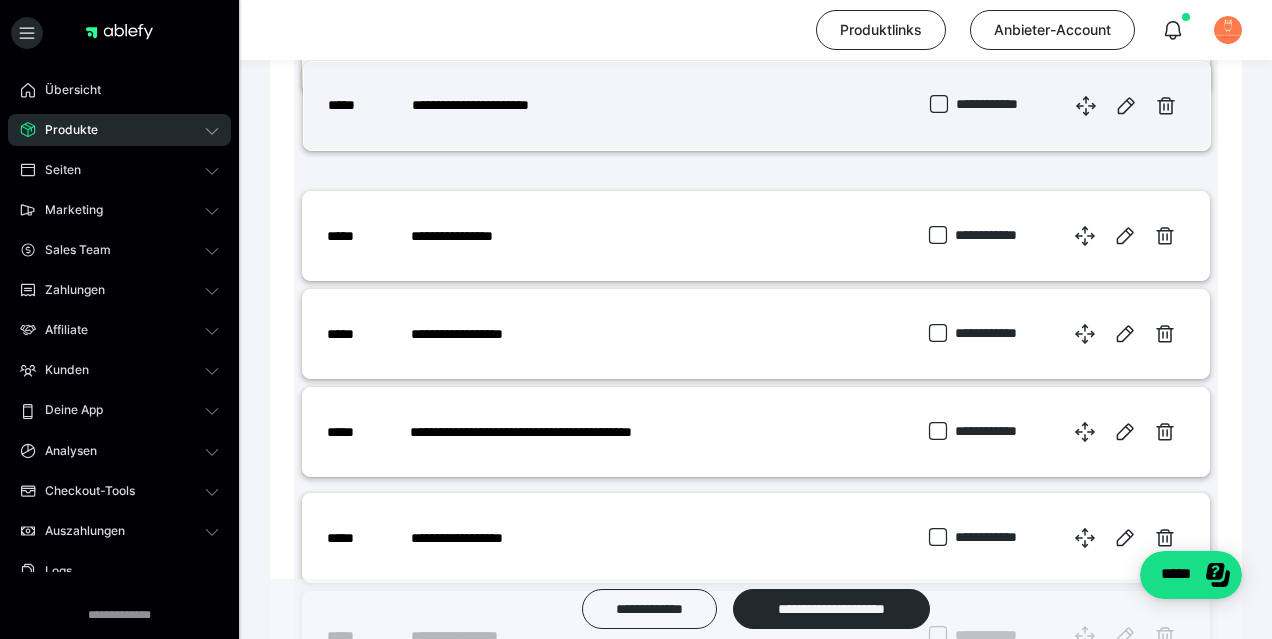 drag, startPoint x: 1085, startPoint y: 434, endPoint x: 1086, endPoint y: 104, distance: 330.00153 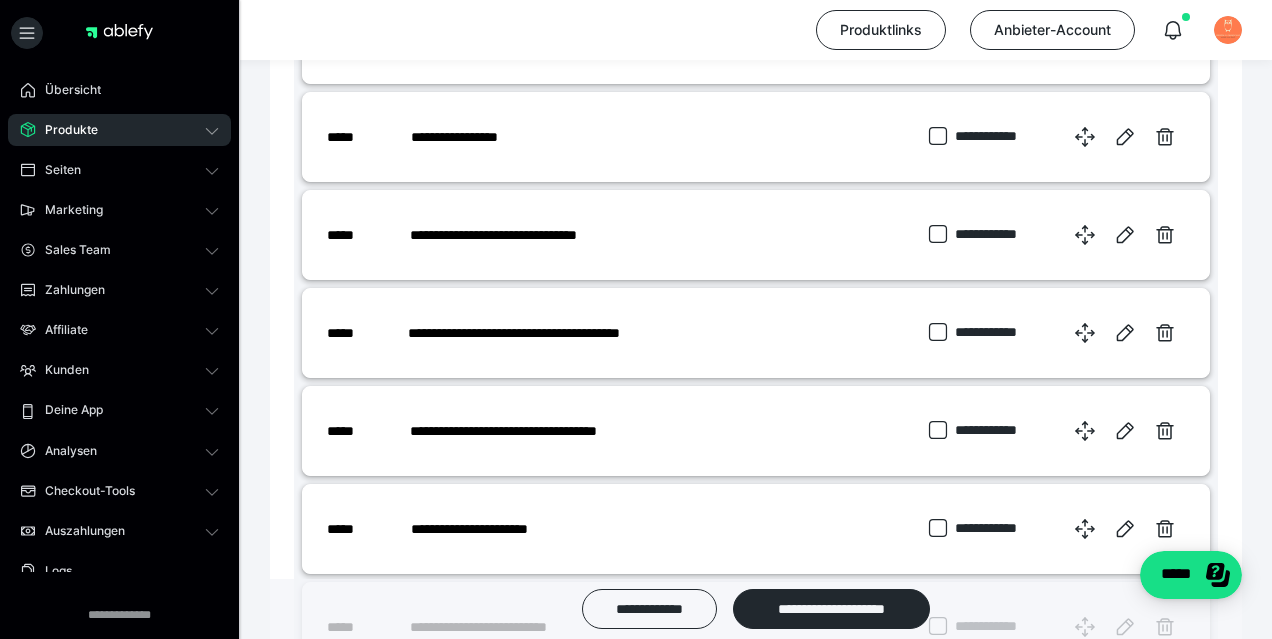 scroll, scrollTop: 4393, scrollLeft: 0, axis: vertical 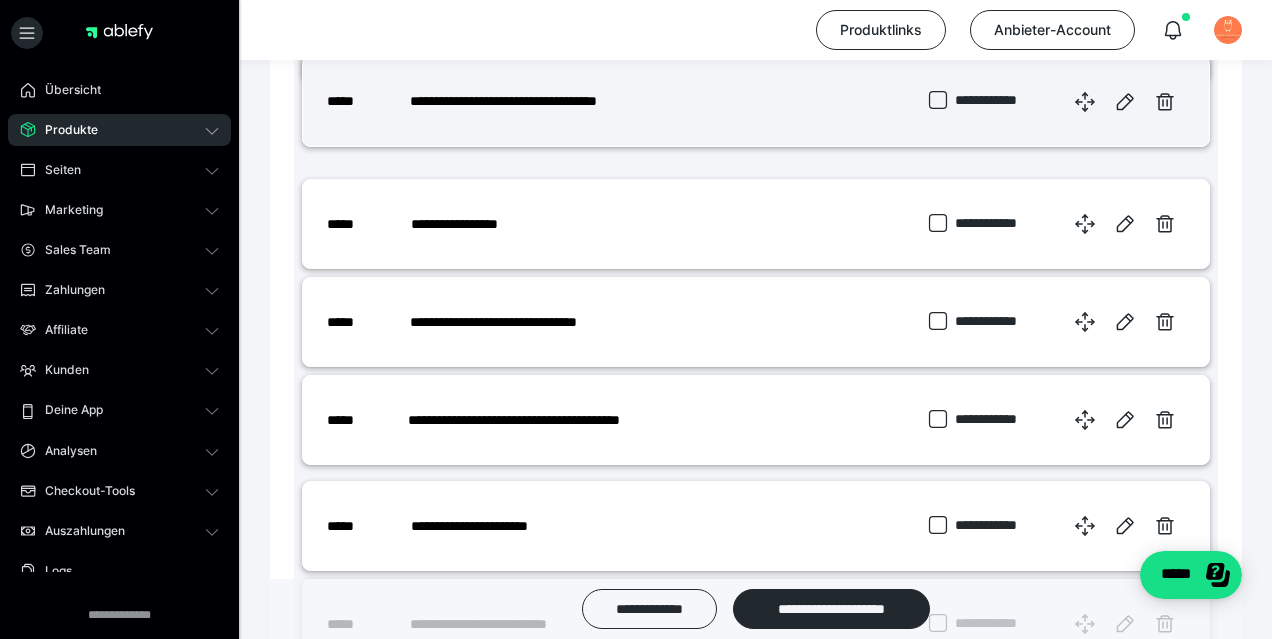 drag, startPoint x: 1077, startPoint y: 428, endPoint x: 1078, endPoint y: 106, distance: 322.00156 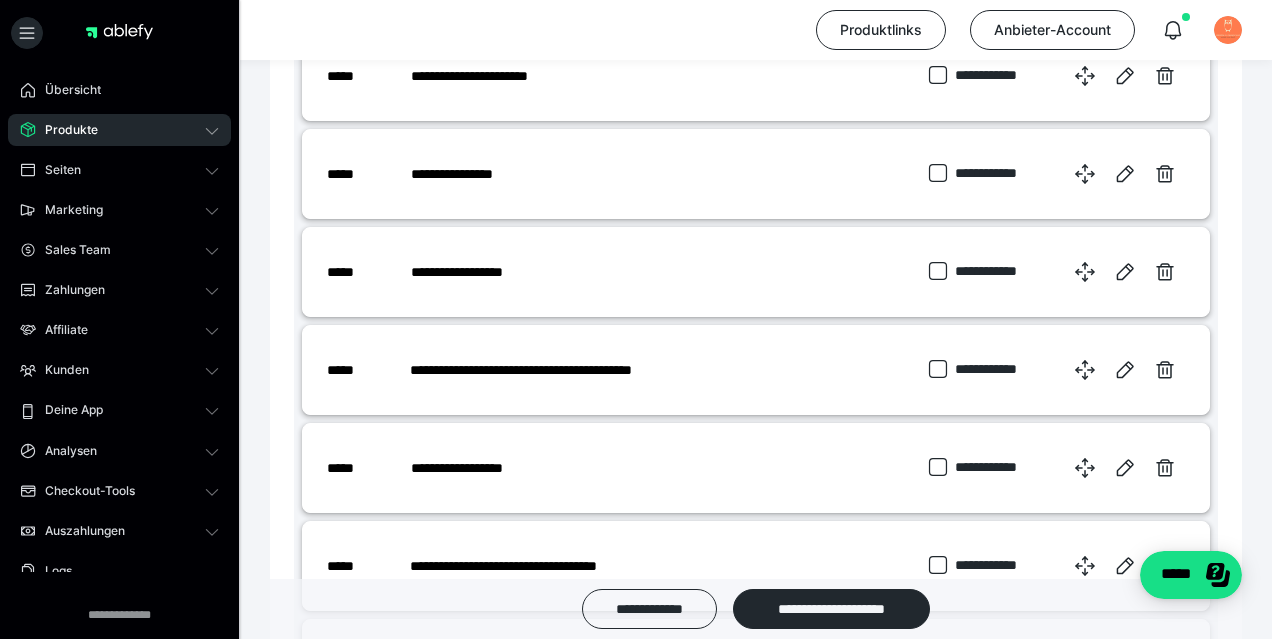 scroll, scrollTop: 3958, scrollLeft: 0, axis: vertical 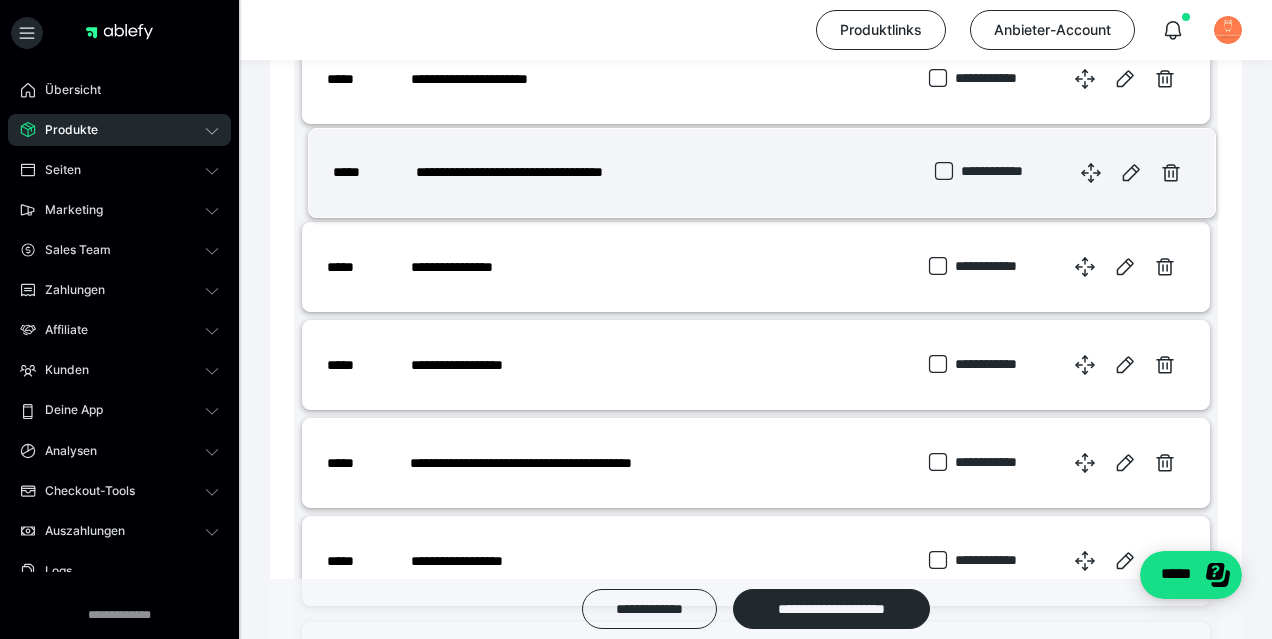 drag, startPoint x: 1086, startPoint y: 566, endPoint x: 1091, endPoint y: 172, distance: 394.03174 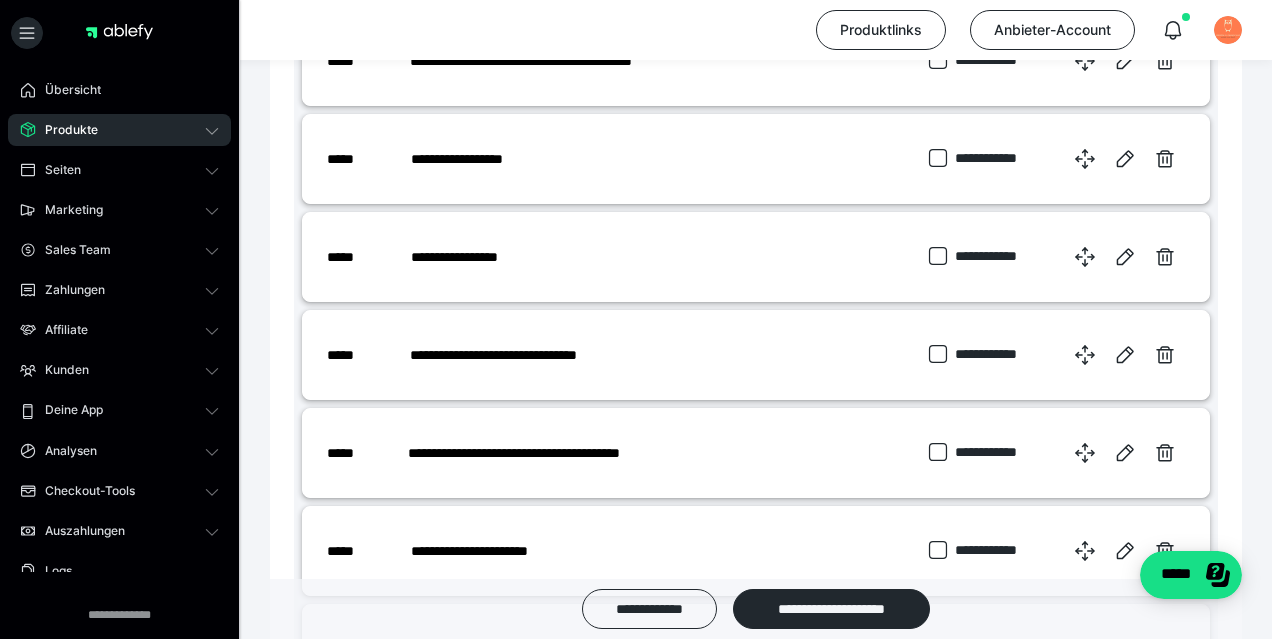 scroll, scrollTop: 4373, scrollLeft: 0, axis: vertical 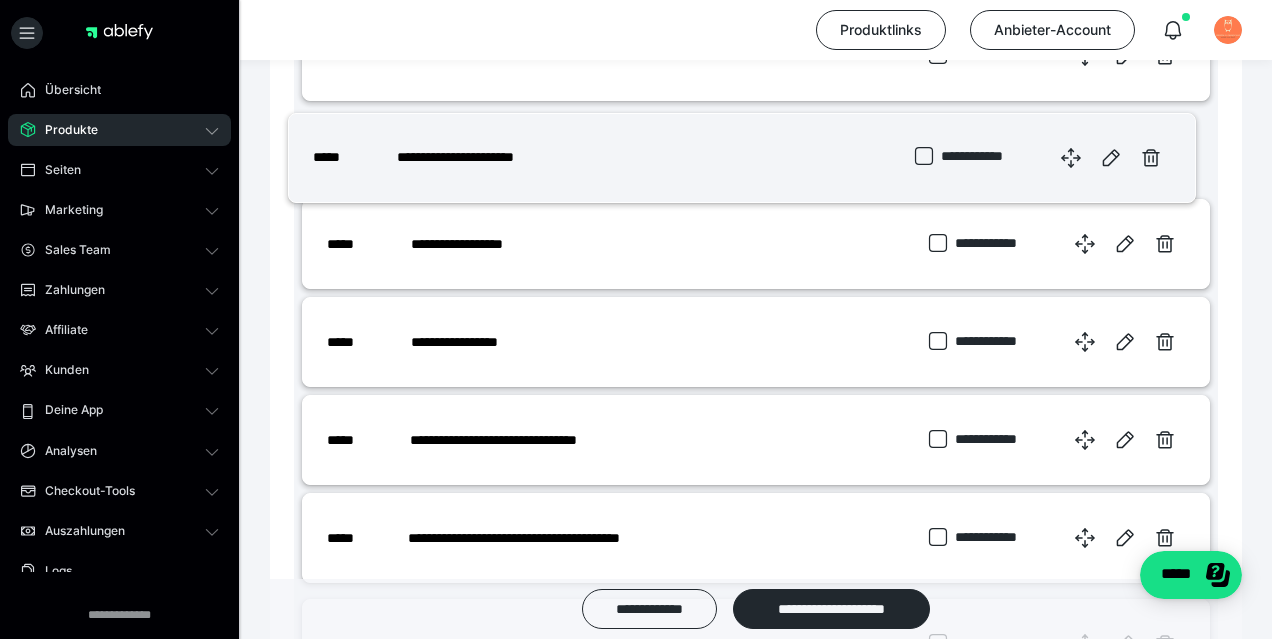 drag, startPoint x: 1082, startPoint y: 538, endPoint x: 1071, endPoint y: 144, distance: 394.15353 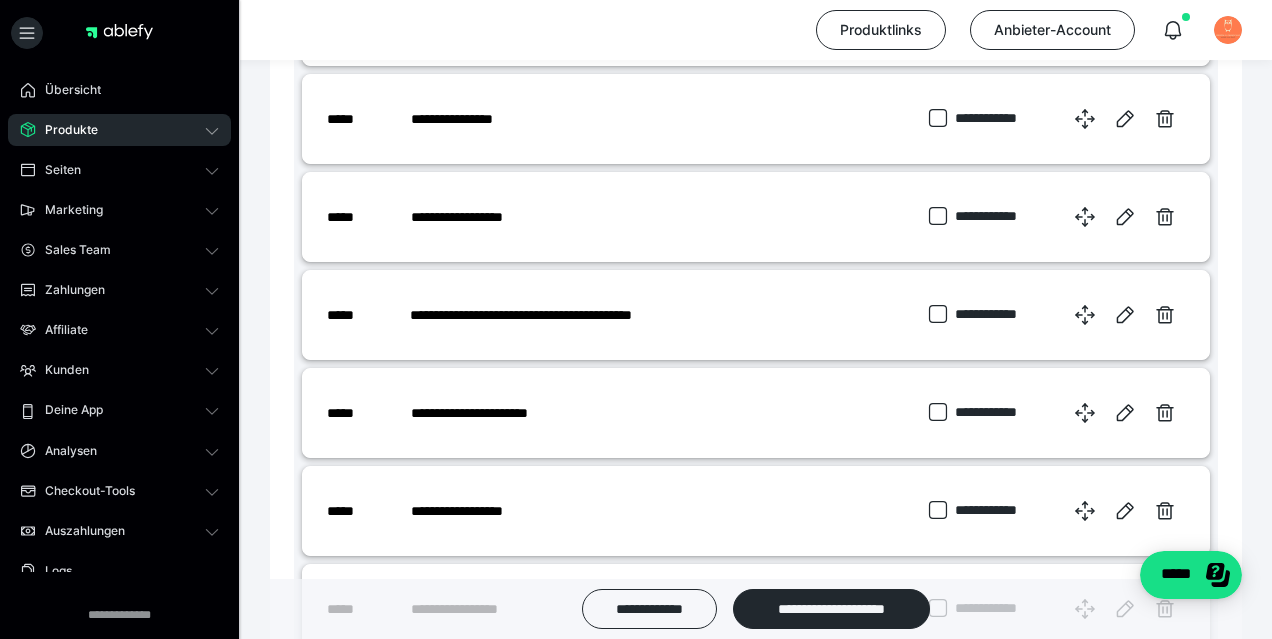 scroll, scrollTop: 4099, scrollLeft: 0, axis: vertical 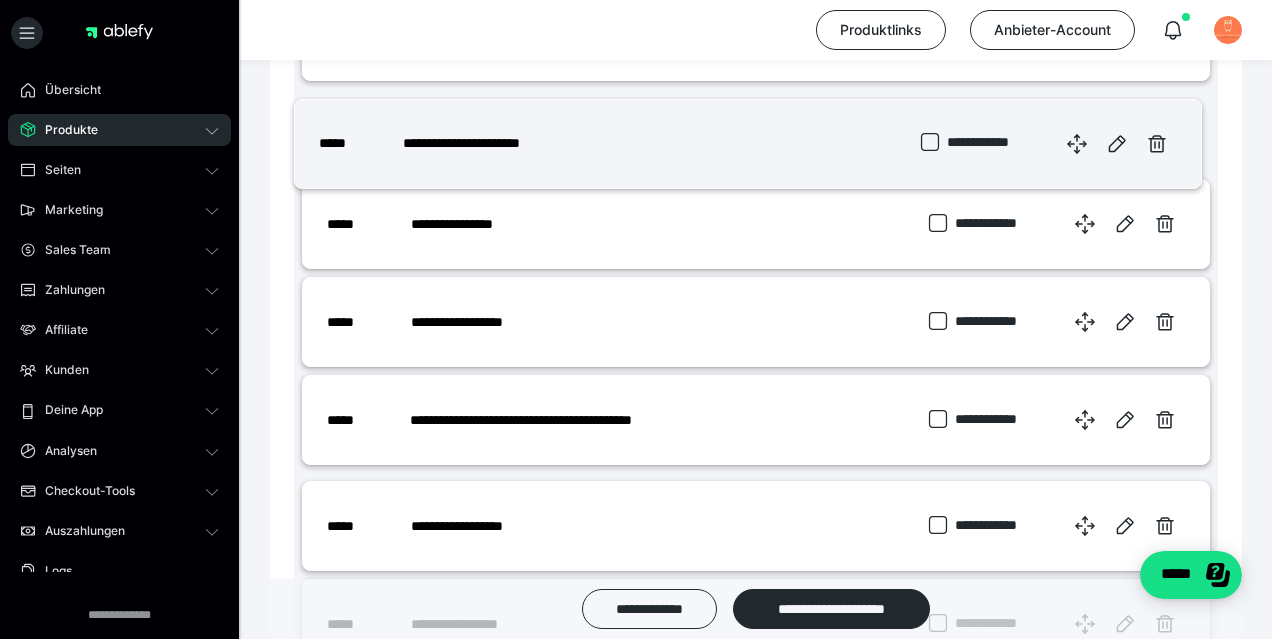 drag, startPoint x: 1086, startPoint y: 430, endPoint x: 1078, endPoint y: 146, distance: 284.11264 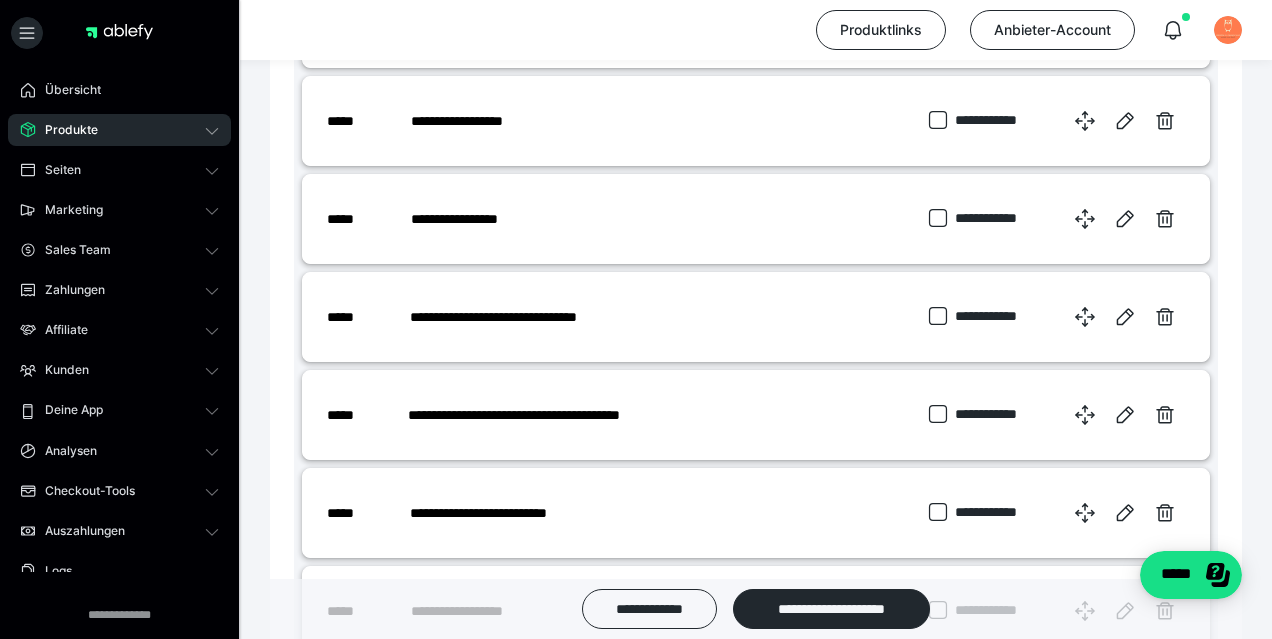 scroll, scrollTop: 4505, scrollLeft: 0, axis: vertical 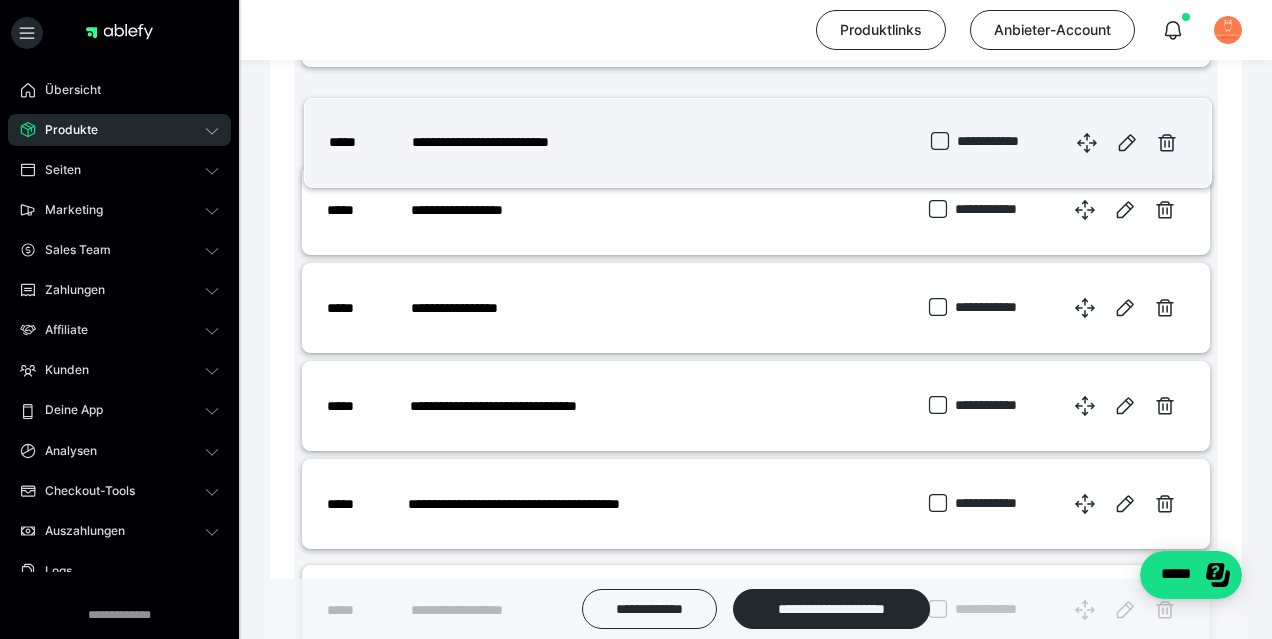 drag, startPoint x: 1084, startPoint y: 511, endPoint x: 1086, endPoint y: 141, distance: 370.0054 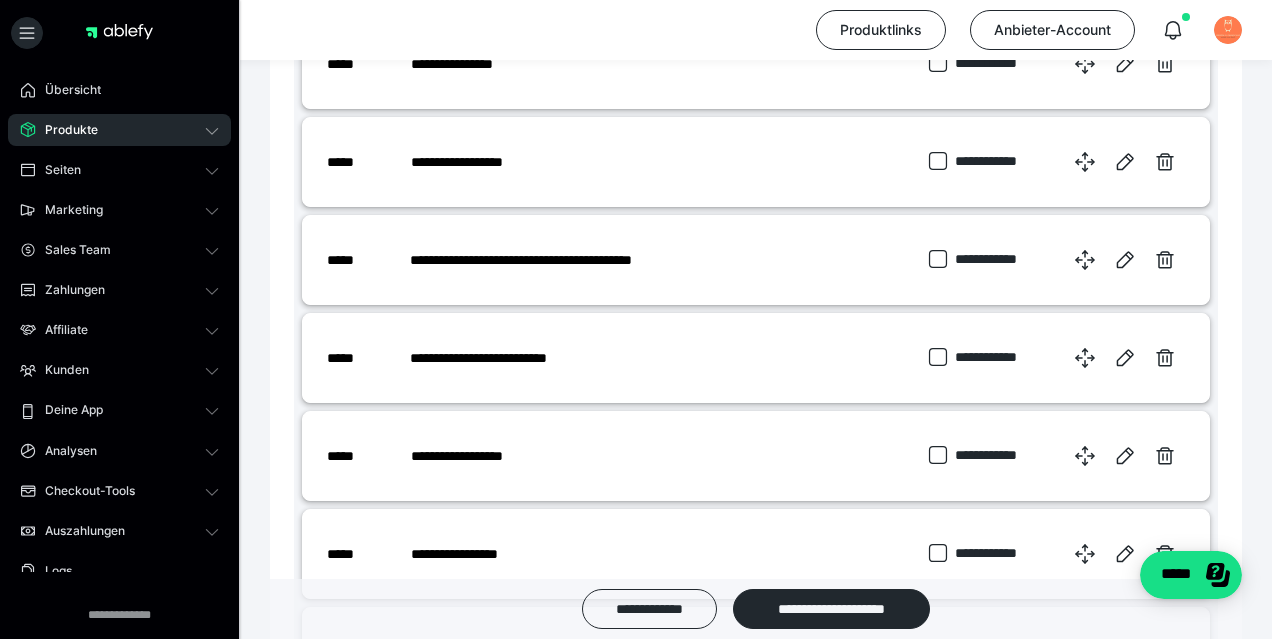 scroll, scrollTop: 4269, scrollLeft: 0, axis: vertical 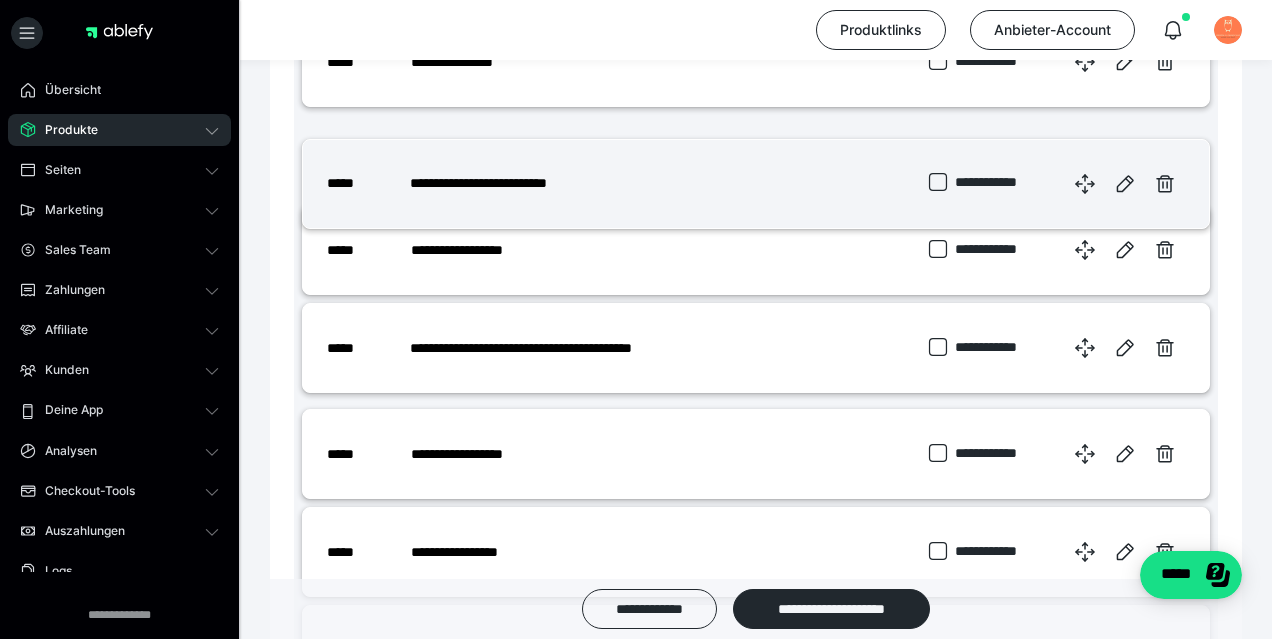 drag, startPoint x: 1084, startPoint y: 354, endPoint x: 1084, endPoint y: 175, distance: 179 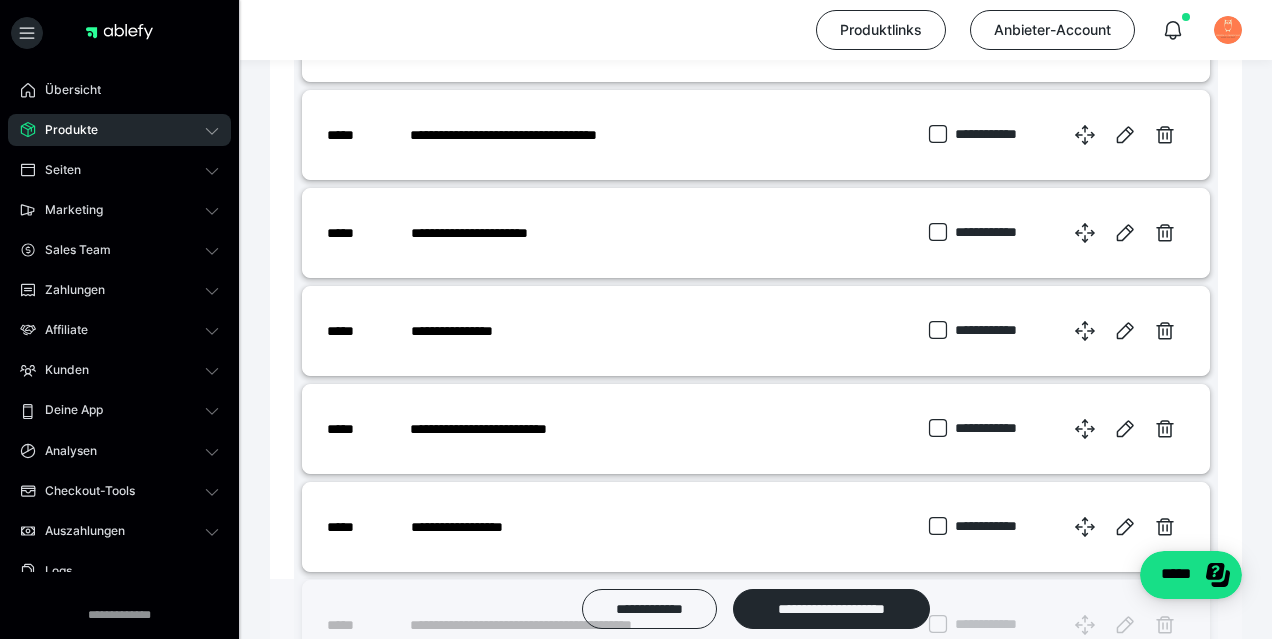 scroll, scrollTop: 3983, scrollLeft: 0, axis: vertical 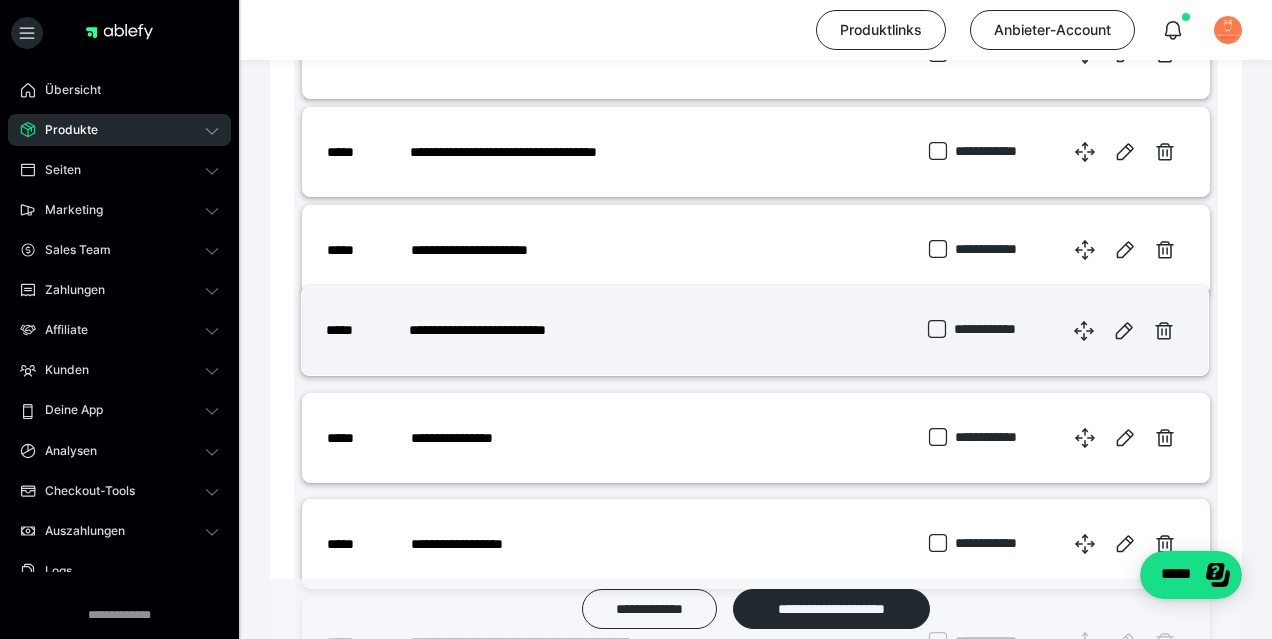 drag, startPoint x: 1090, startPoint y: 439, endPoint x: 1089, endPoint y: 323, distance: 116.00431 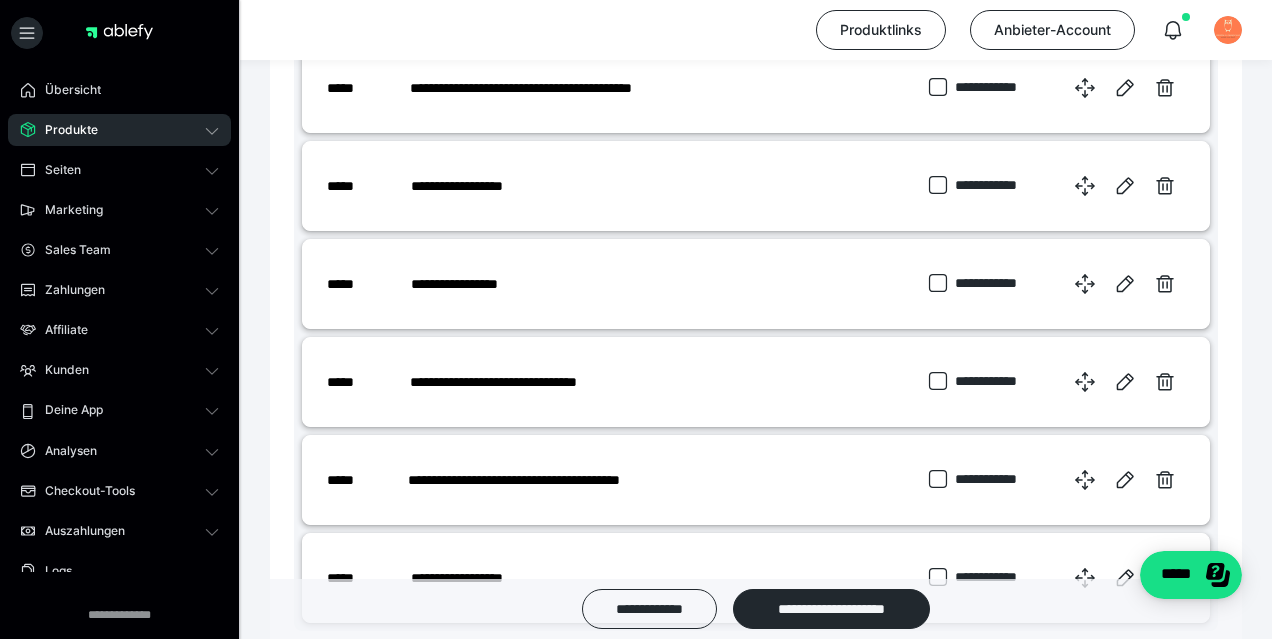 scroll, scrollTop: 4633, scrollLeft: 0, axis: vertical 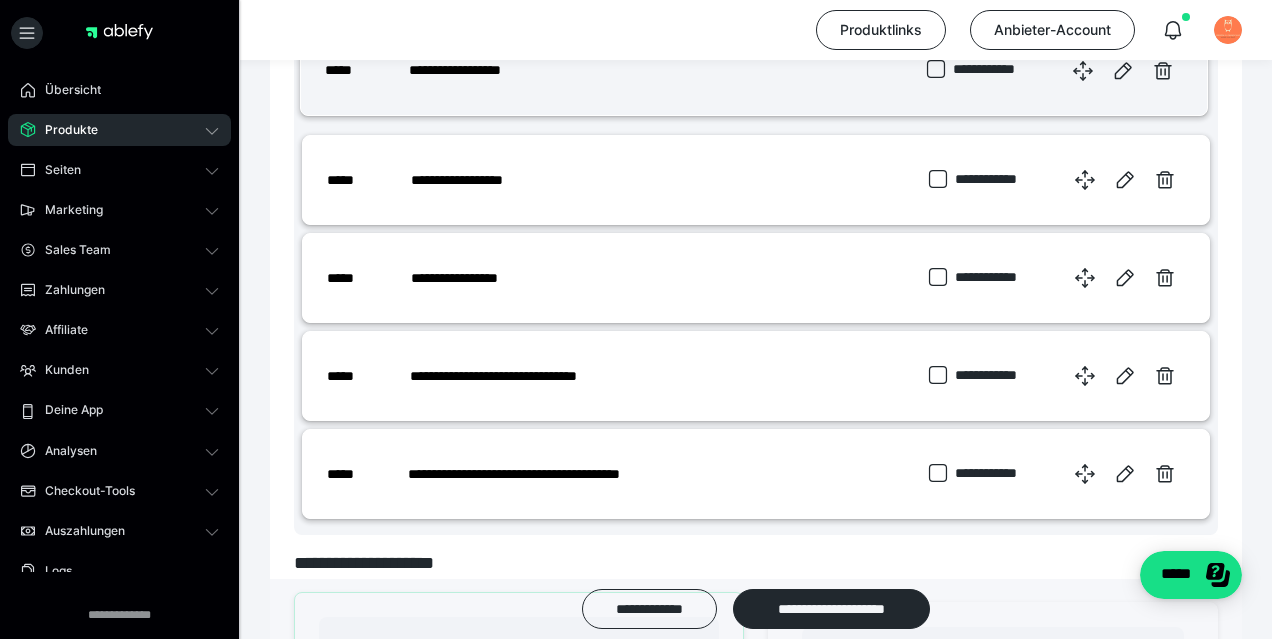drag, startPoint x: 1084, startPoint y: 476, endPoint x: 1082, endPoint y: 68, distance: 408.0049 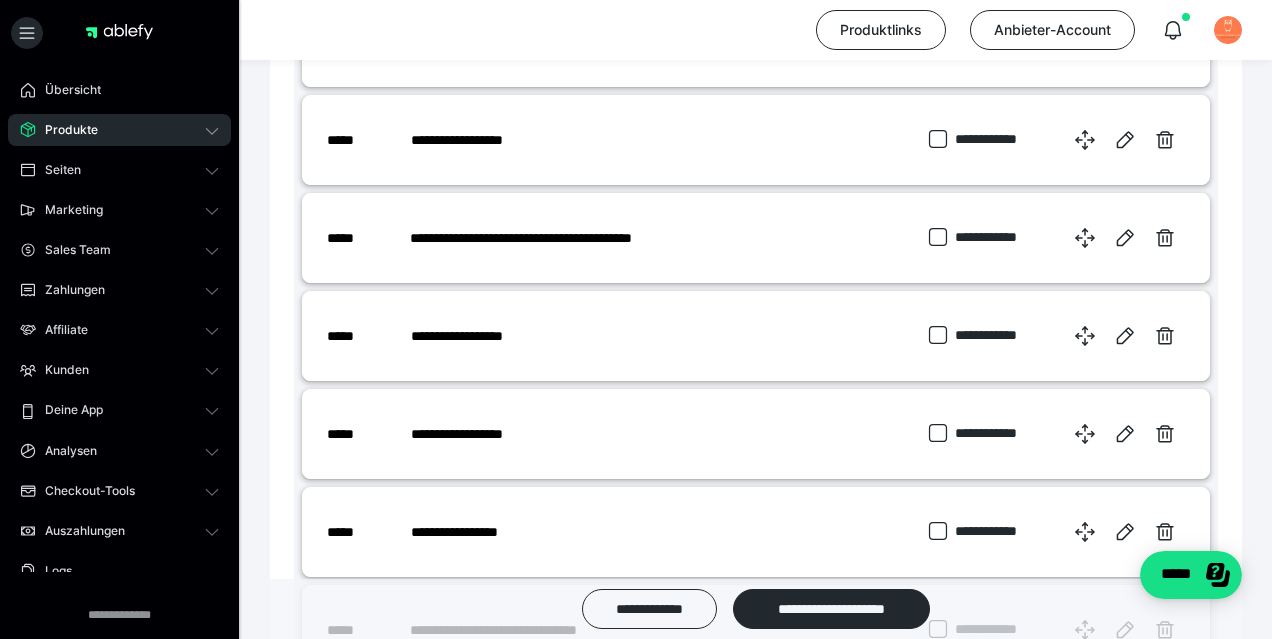 scroll, scrollTop: 4384, scrollLeft: 0, axis: vertical 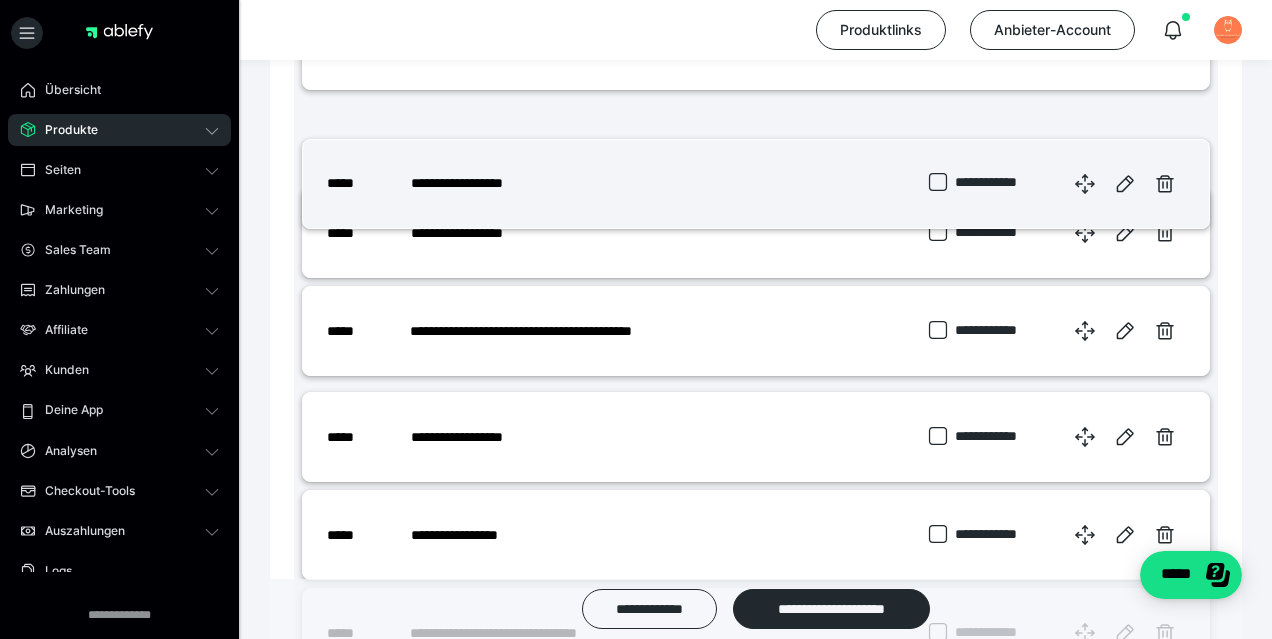 drag, startPoint x: 1079, startPoint y: 346, endPoint x: 1079, endPoint y: 190, distance: 156 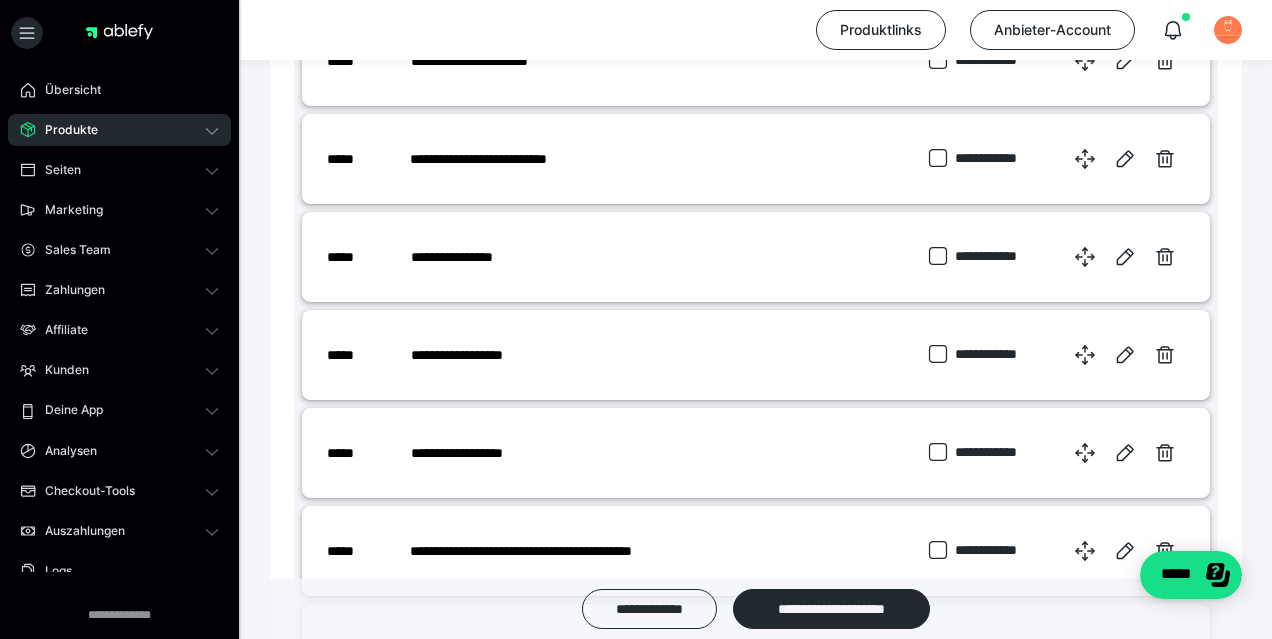 scroll, scrollTop: 4167, scrollLeft: 0, axis: vertical 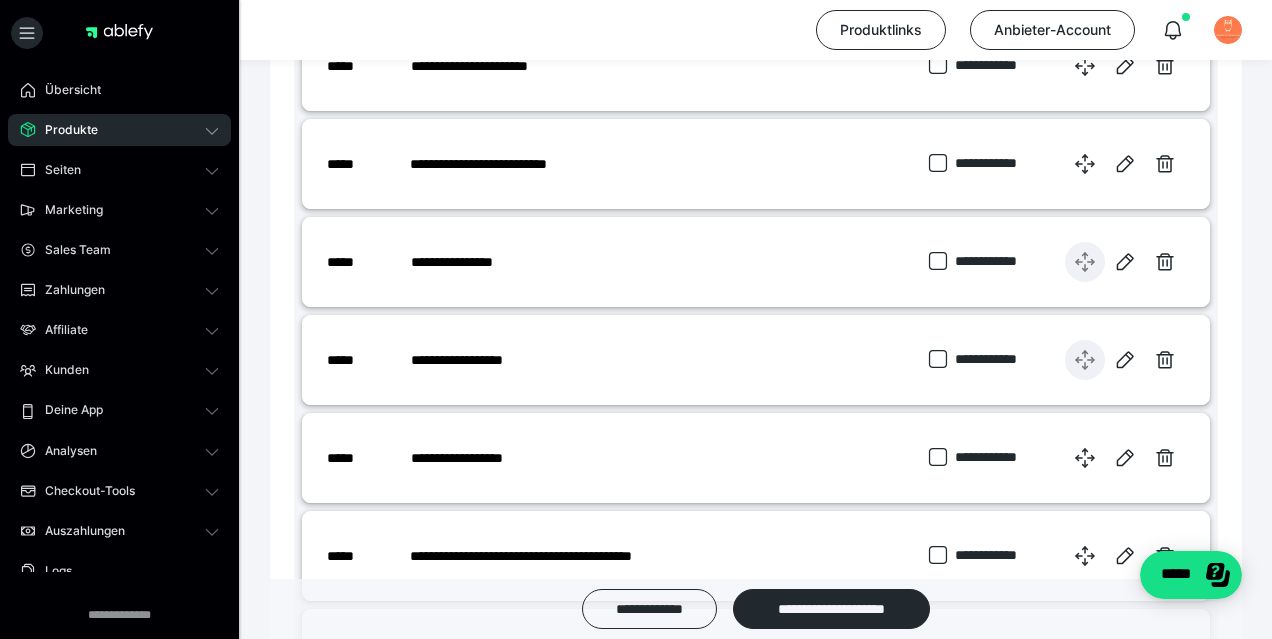 drag, startPoint x: 1083, startPoint y: 377, endPoint x: 1082, endPoint y: 273, distance: 104.00481 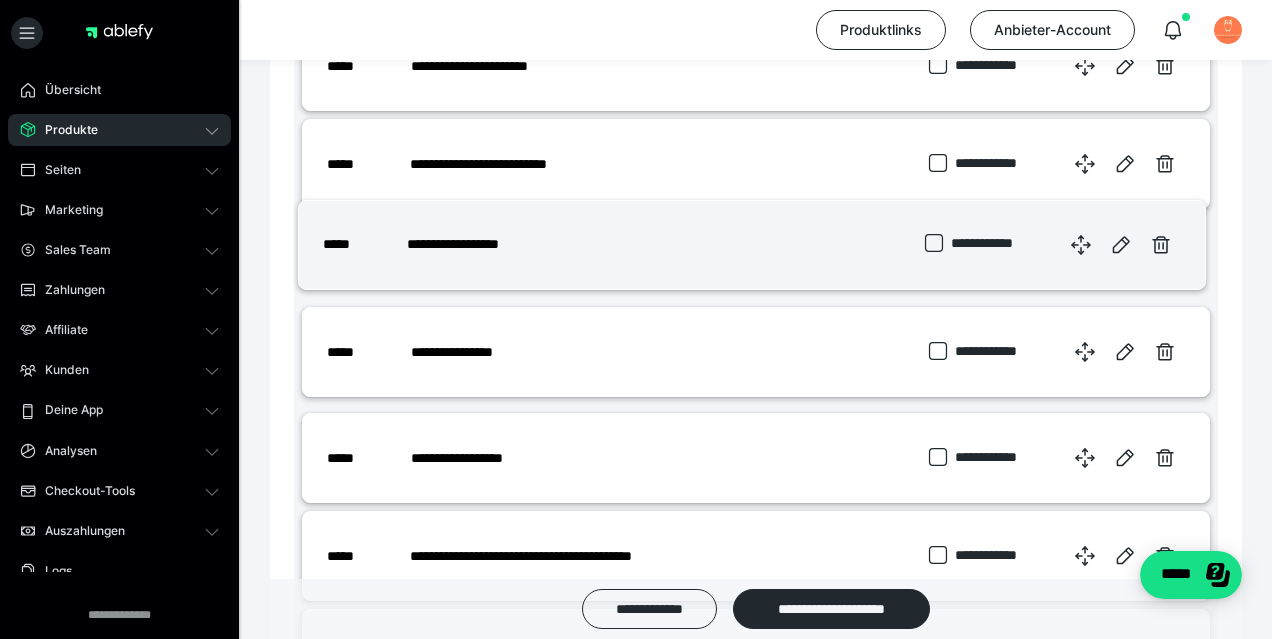 drag, startPoint x: 1086, startPoint y: 354, endPoint x: 1082, endPoint y: 243, distance: 111.07205 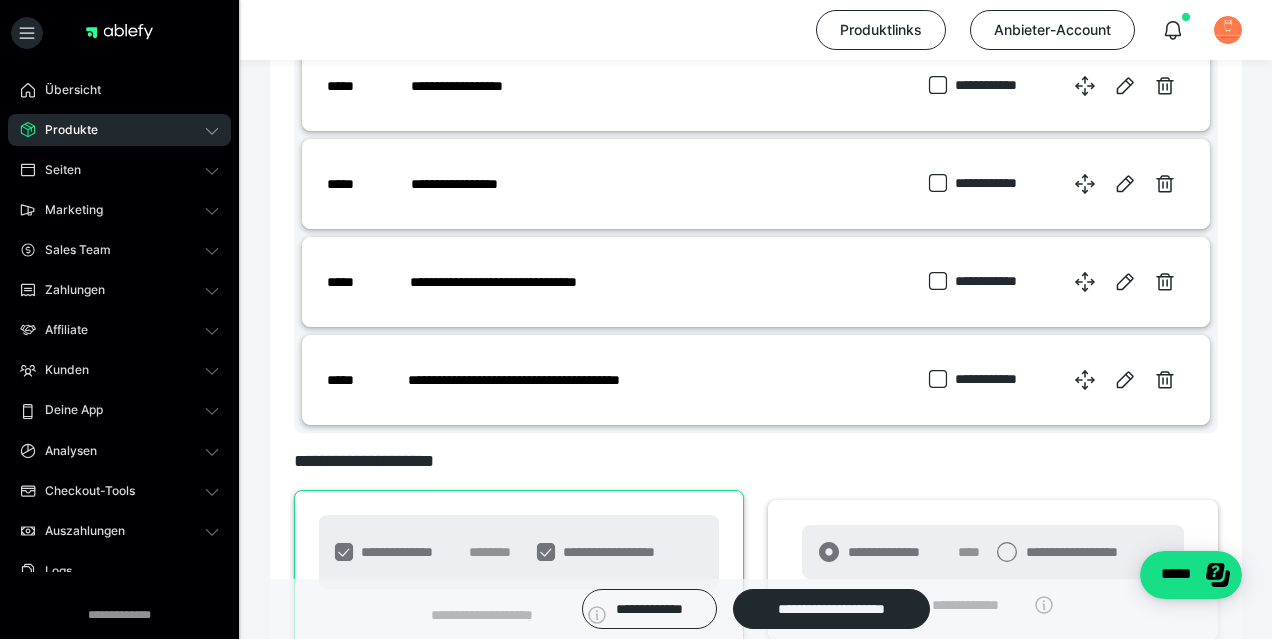 scroll, scrollTop: 4733, scrollLeft: 0, axis: vertical 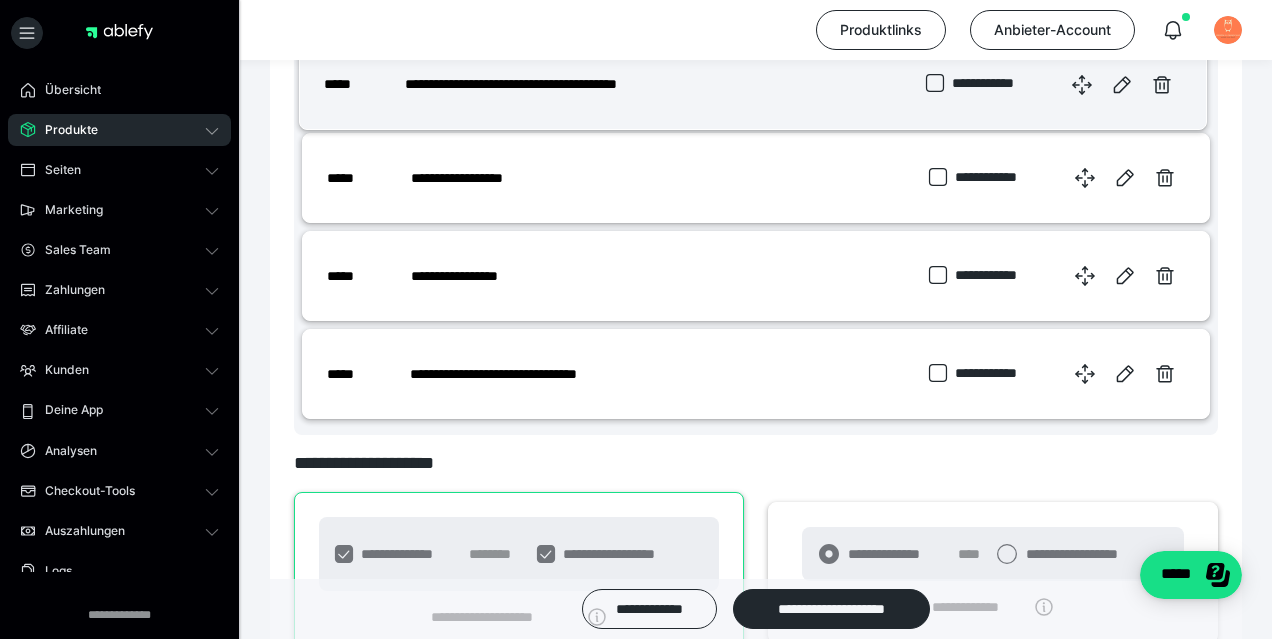 drag, startPoint x: 1085, startPoint y: 382, endPoint x: 1082, endPoint y: 87, distance: 295.01526 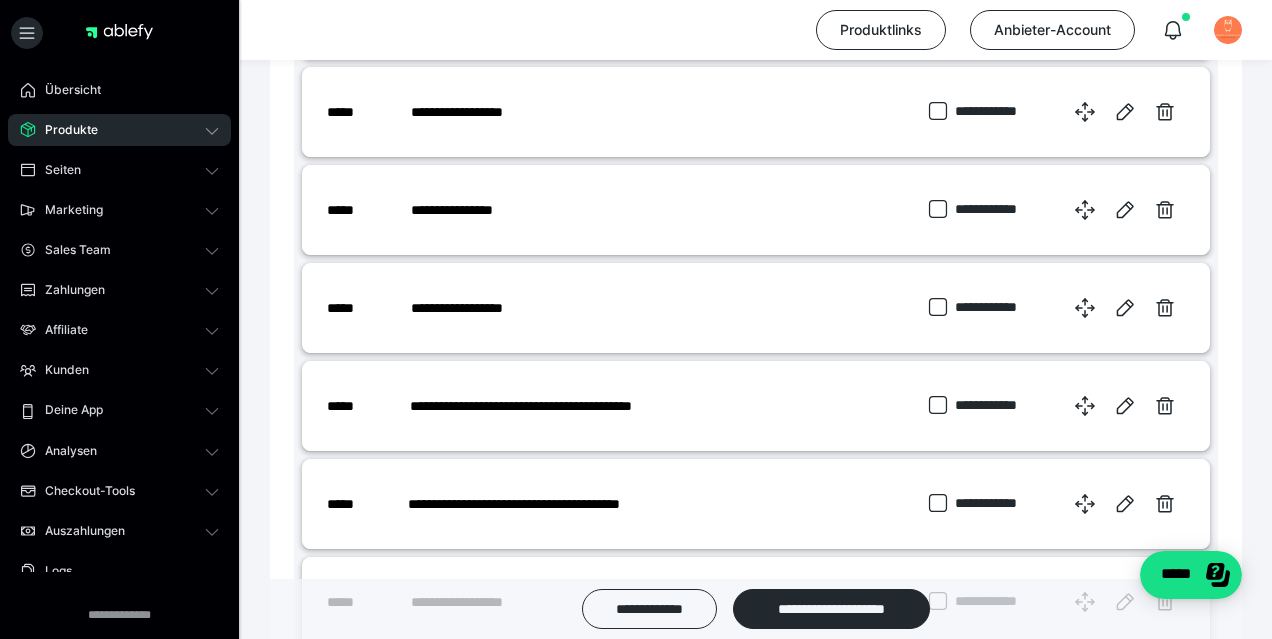 scroll, scrollTop: 4314, scrollLeft: 0, axis: vertical 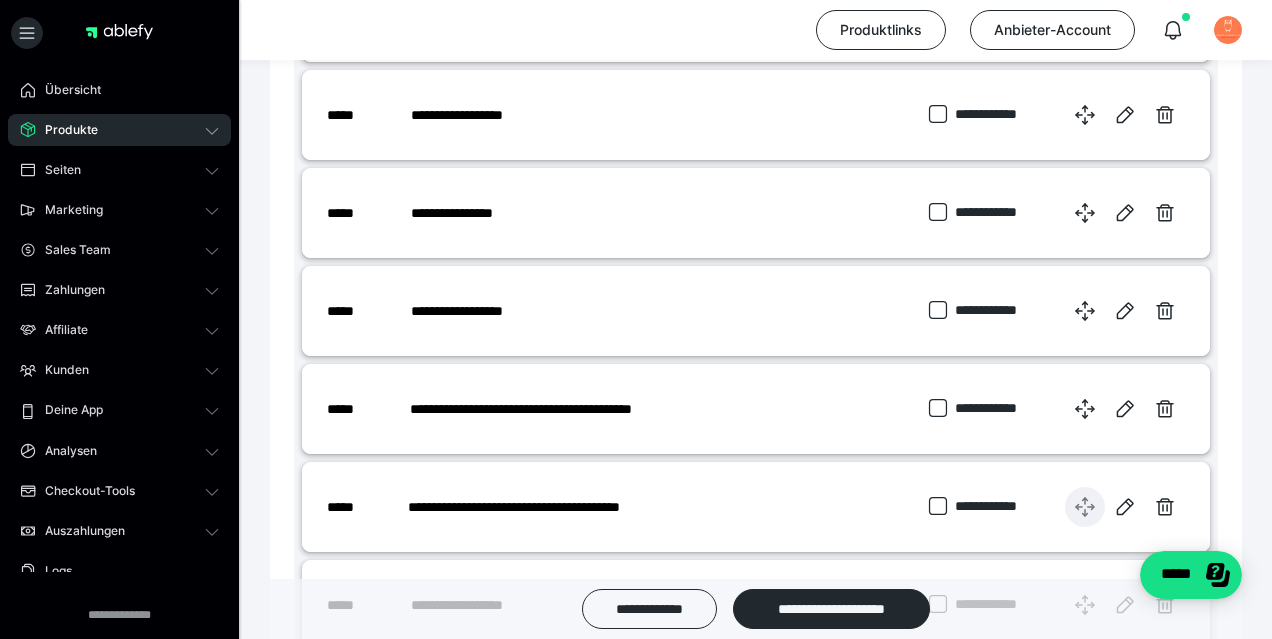drag, startPoint x: 1083, startPoint y: 516, endPoint x: 1077, endPoint y: 376, distance: 140.12851 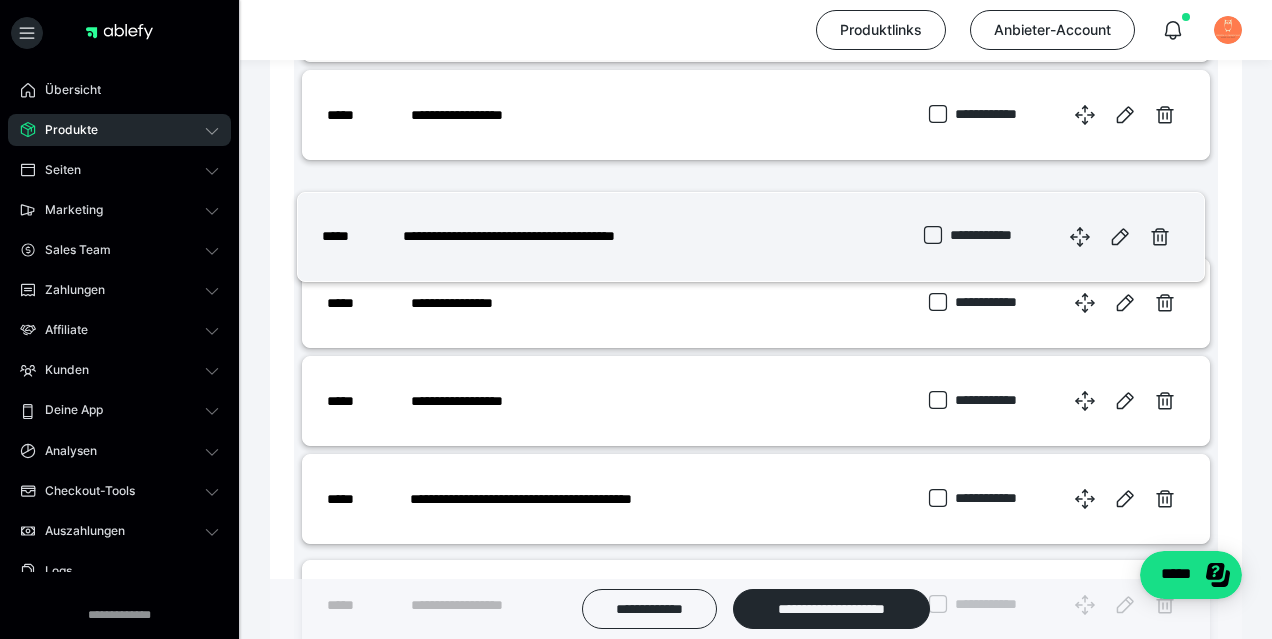 drag, startPoint x: 1076, startPoint y: 507, endPoint x: 1070, endPoint y: 234, distance: 273.06592 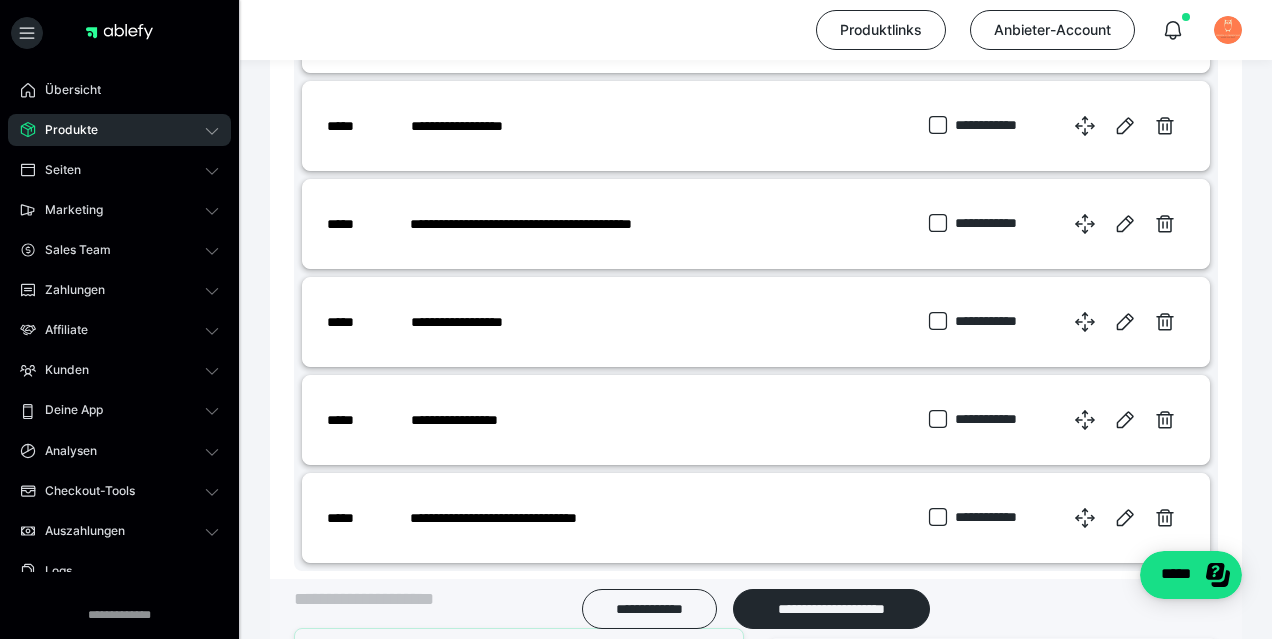 scroll, scrollTop: 4627, scrollLeft: 0, axis: vertical 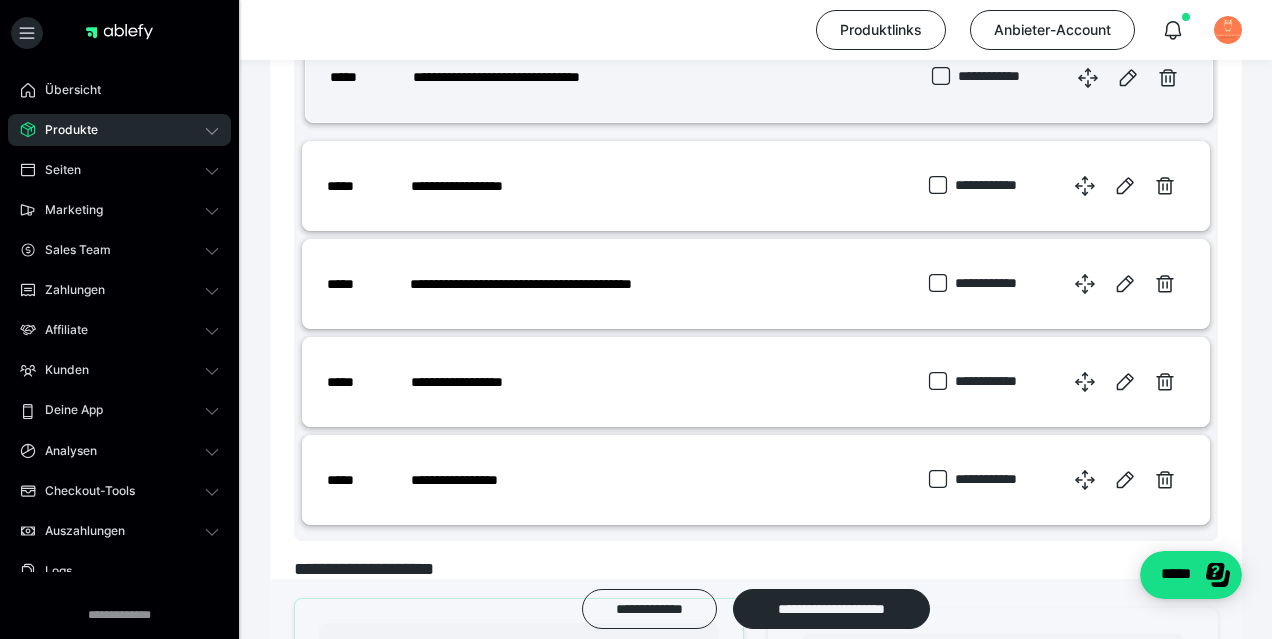 drag, startPoint x: 1082, startPoint y: 482, endPoint x: 1085, endPoint y: 75, distance: 407.01105 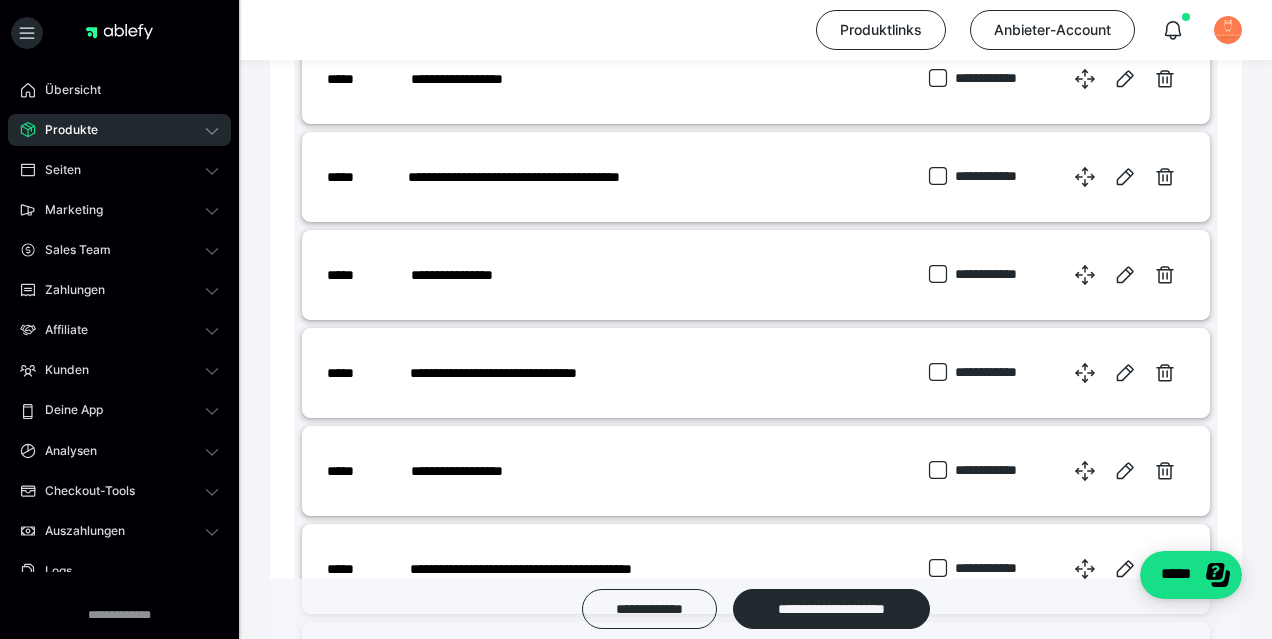 scroll, scrollTop: 4323, scrollLeft: 0, axis: vertical 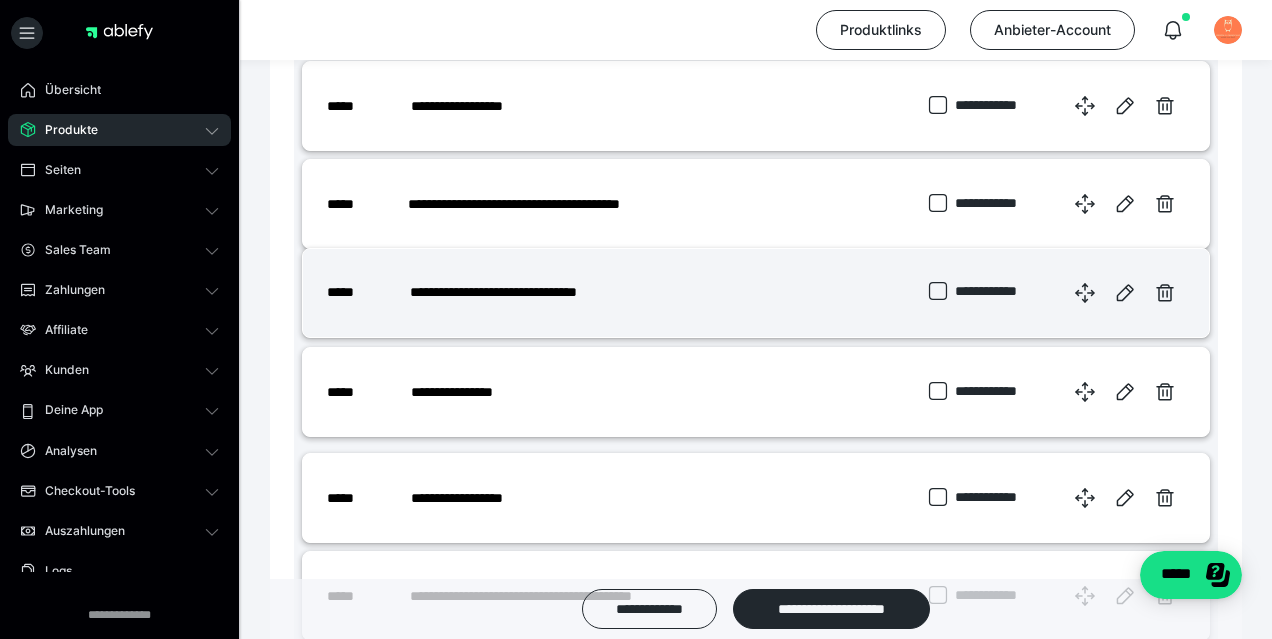 drag, startPoint x: 1085, startPoint y: 390, endPoint x: 1084, endPoint y: 284, distance: 106.004715 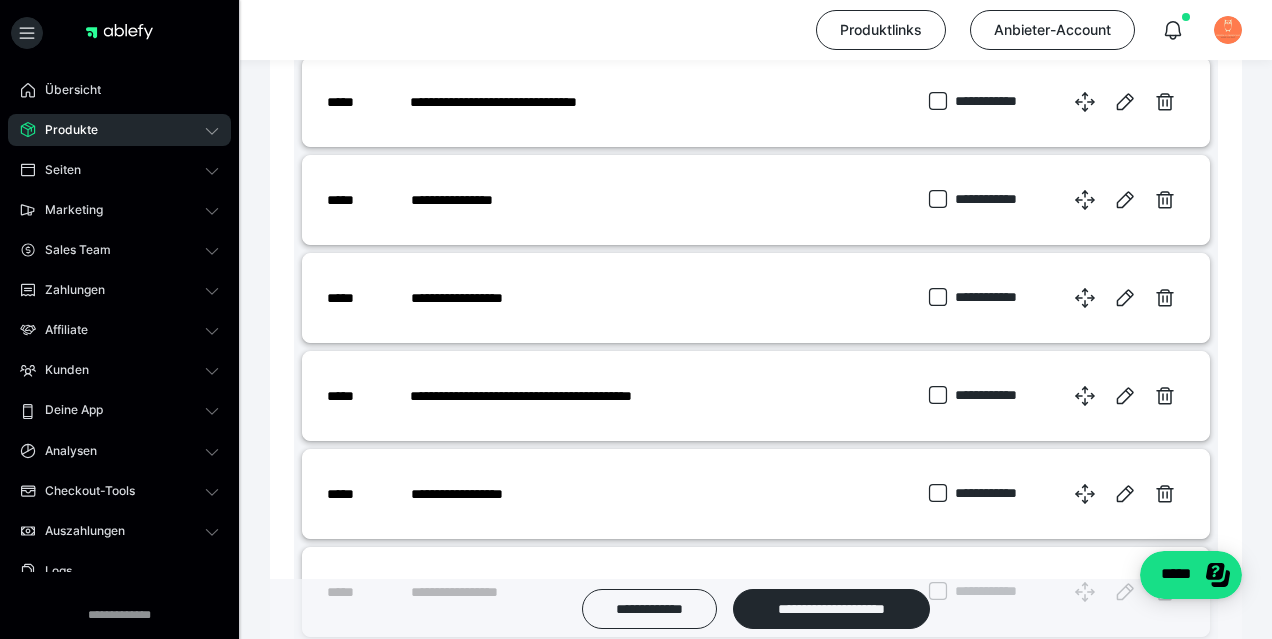 scroll, scrollTop: 4653, scrollLeft: 0, axis: vertical 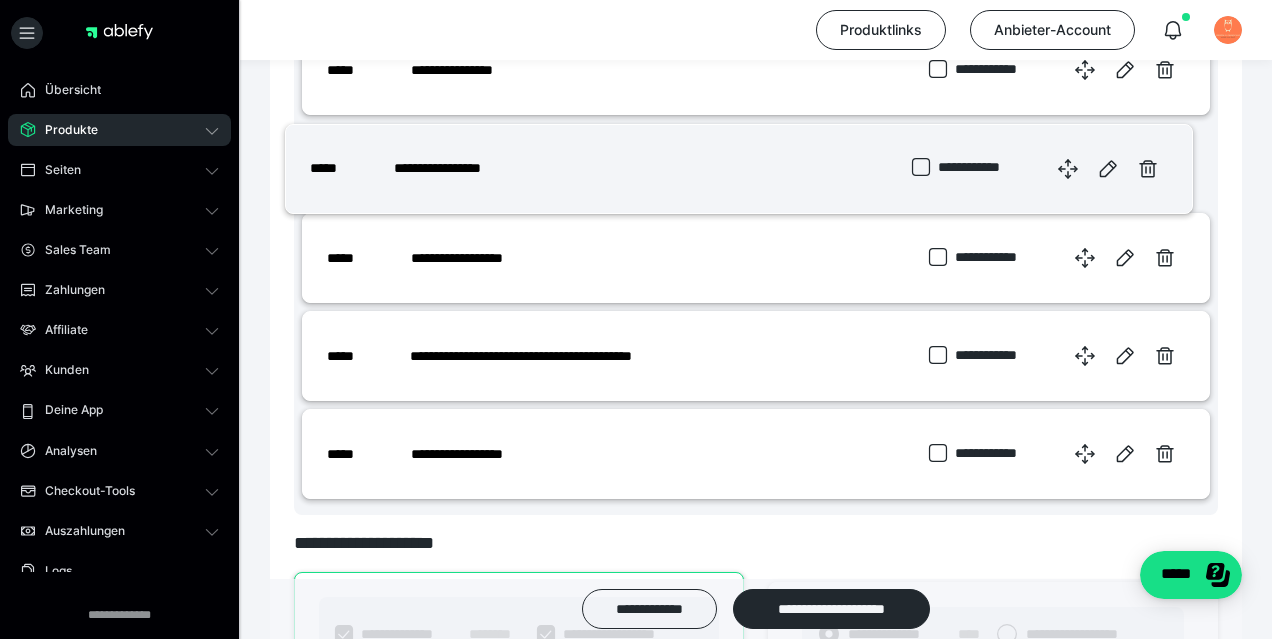drag, startPoint x: 1080, startPoint y: 456, endPoint x: 1063, endPoint y: 163, distance: 293.49277 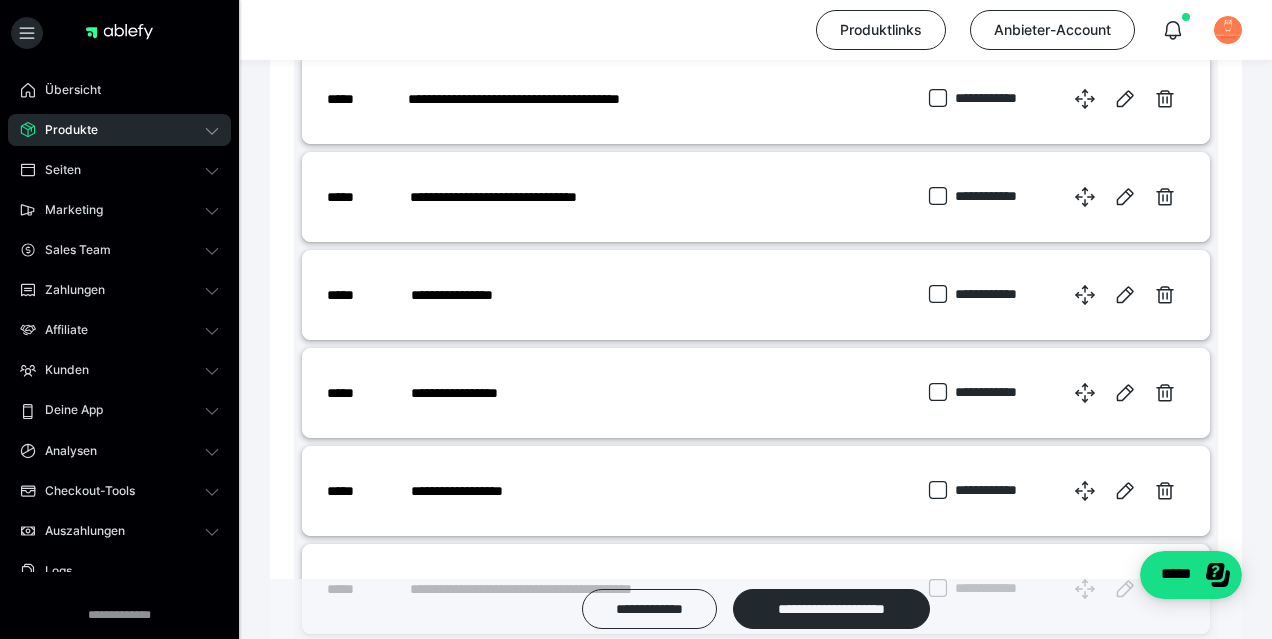 scroll, scrollTop: 4423, scrollLeft: 0, axis: vertical 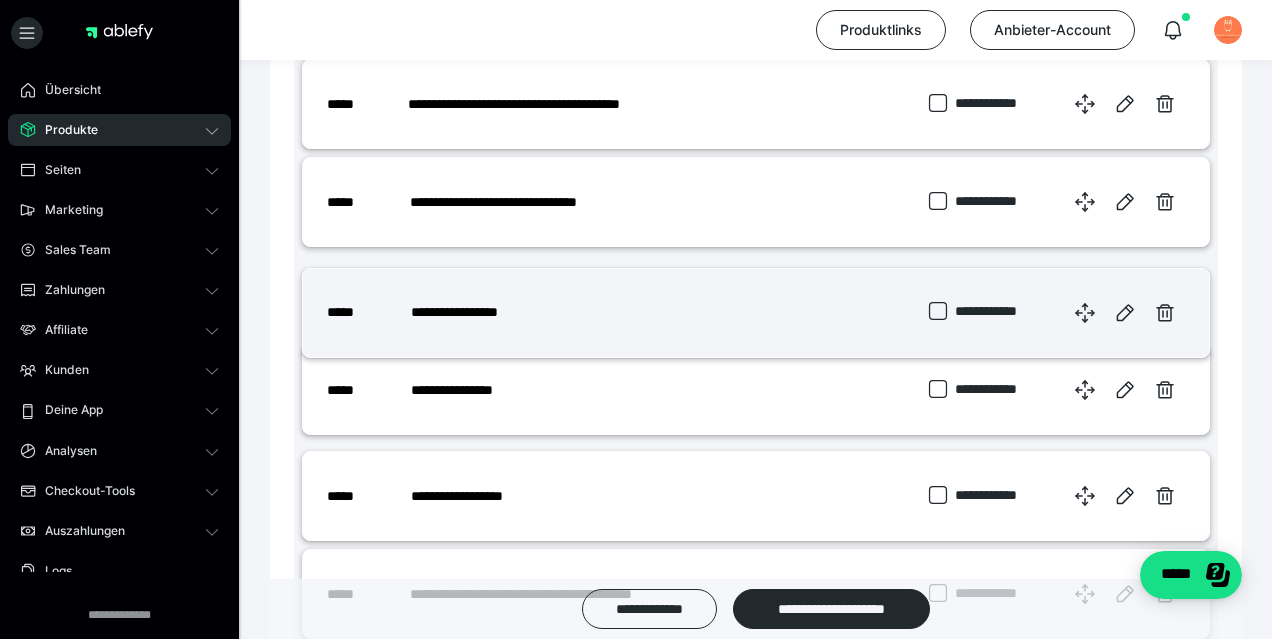 drag, startPoint x: 1082, startPoint y: 391, endPoint x: 1082, endPoint y: 298, distance: 93 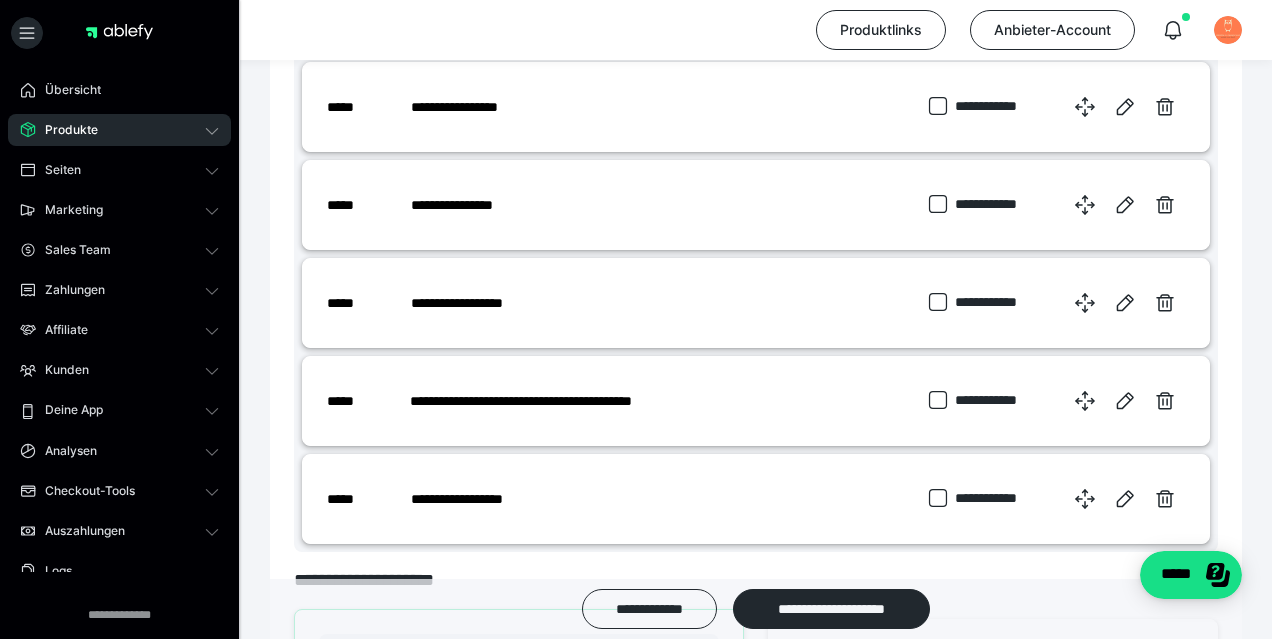 scroll, scrollTop: 4614, scrollLeft: 0, axis: vertical 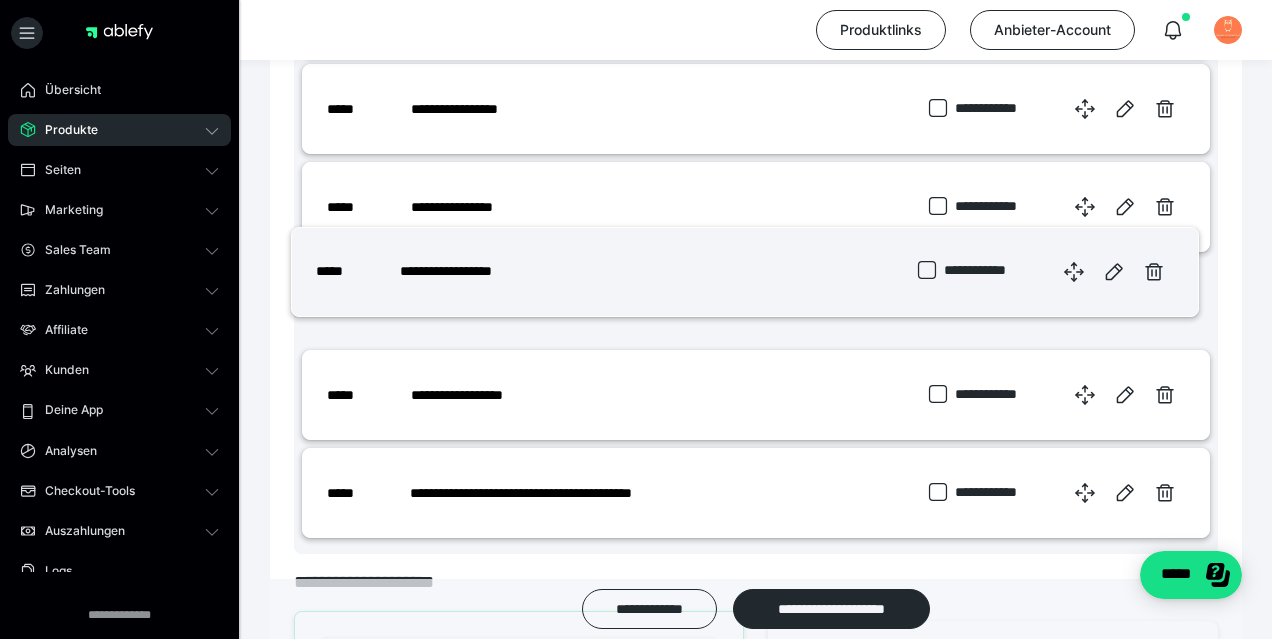 drag, startPoint x: 1084, startPoint y: 500, endPoint x: 1074, endPoint y: 273, distance: 227.22015 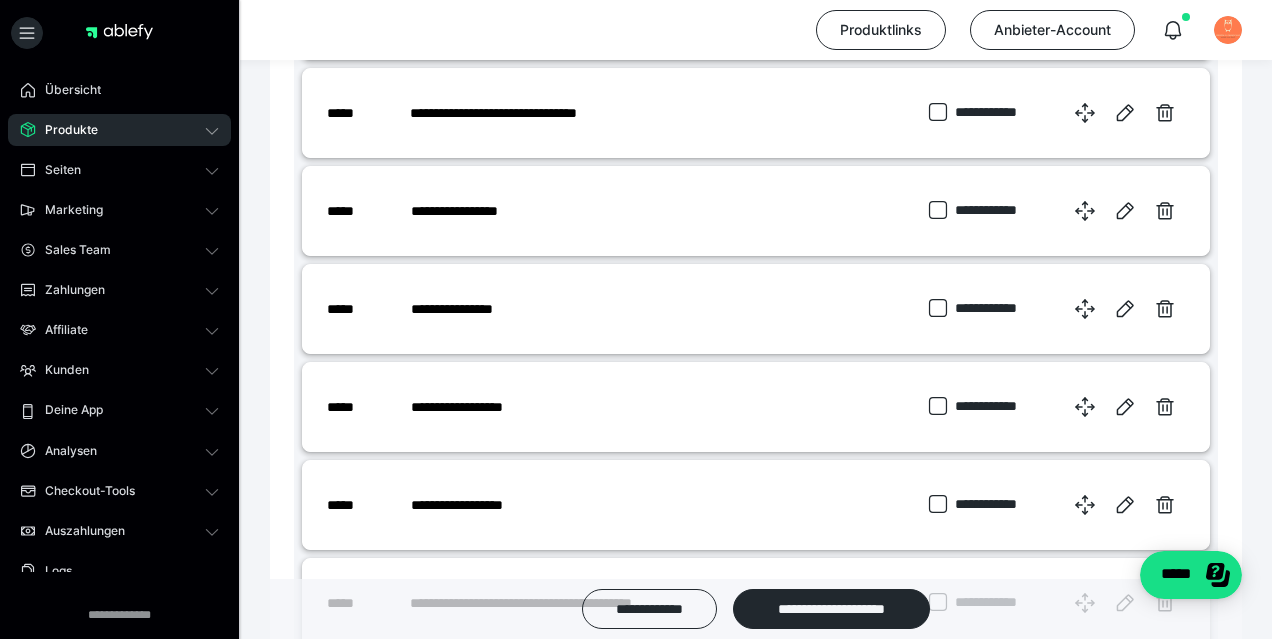 scroll, scrollTop: 4508, scrollLeft: 0, axis: vertical 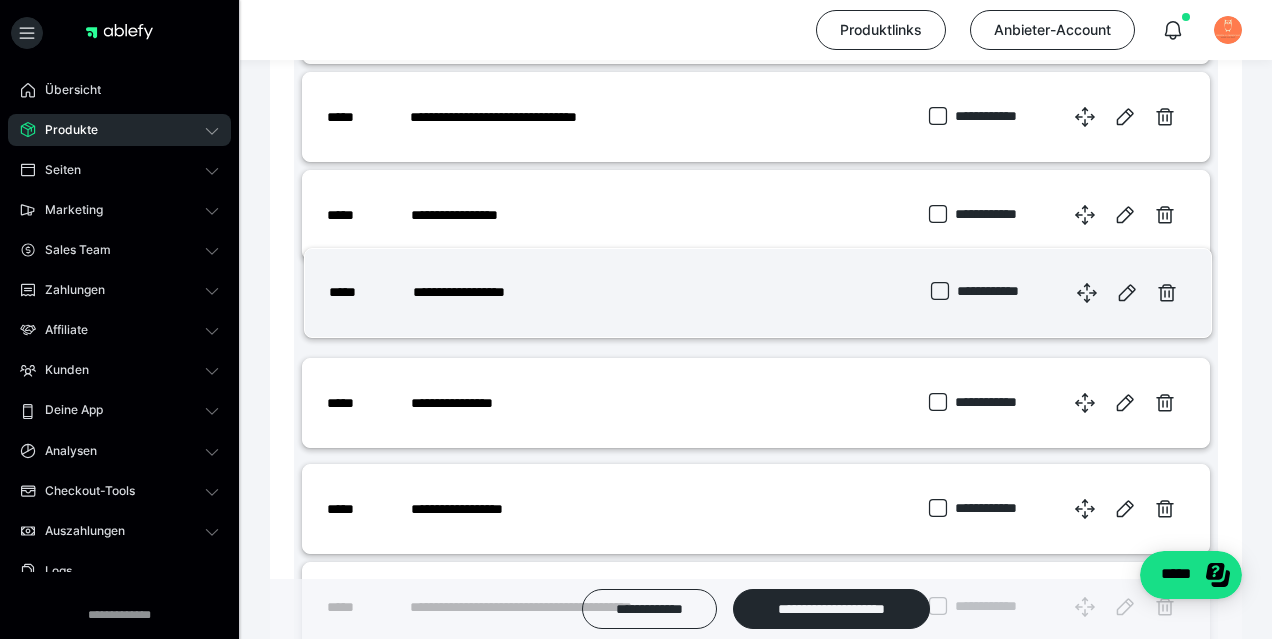 drag, startPoint x: 1087, startPoint y: 404, endPoint x: 1089, endPoint y: 287, distance: 117.01709 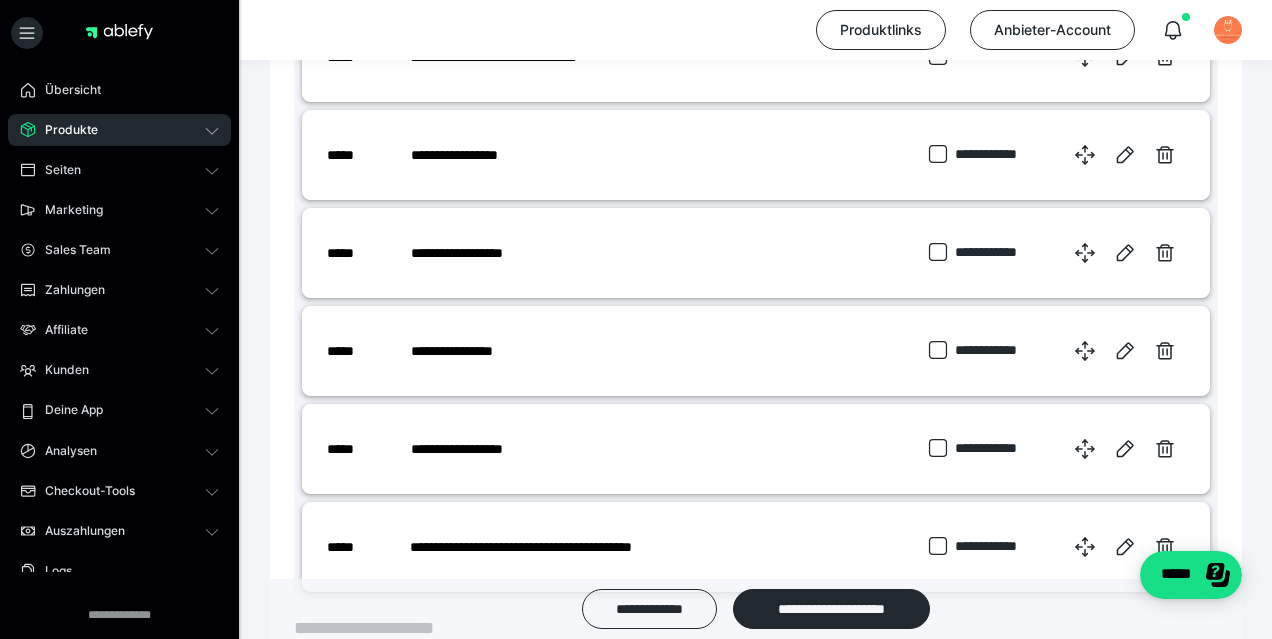 scroll, scrollTop: 4621, scrollLeft: 0, axis: vertical 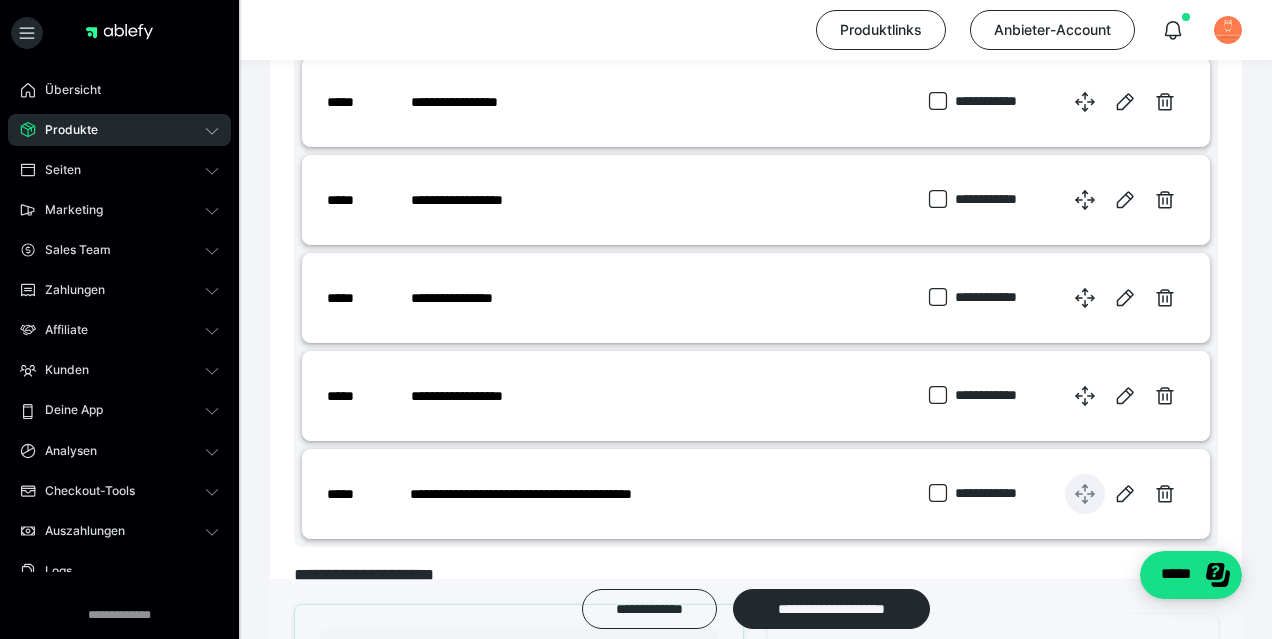 drag, startPoint x: 1085, startPoint y: 505, endPoint x: 1079, endPoint y: 320, distance: 185.09727 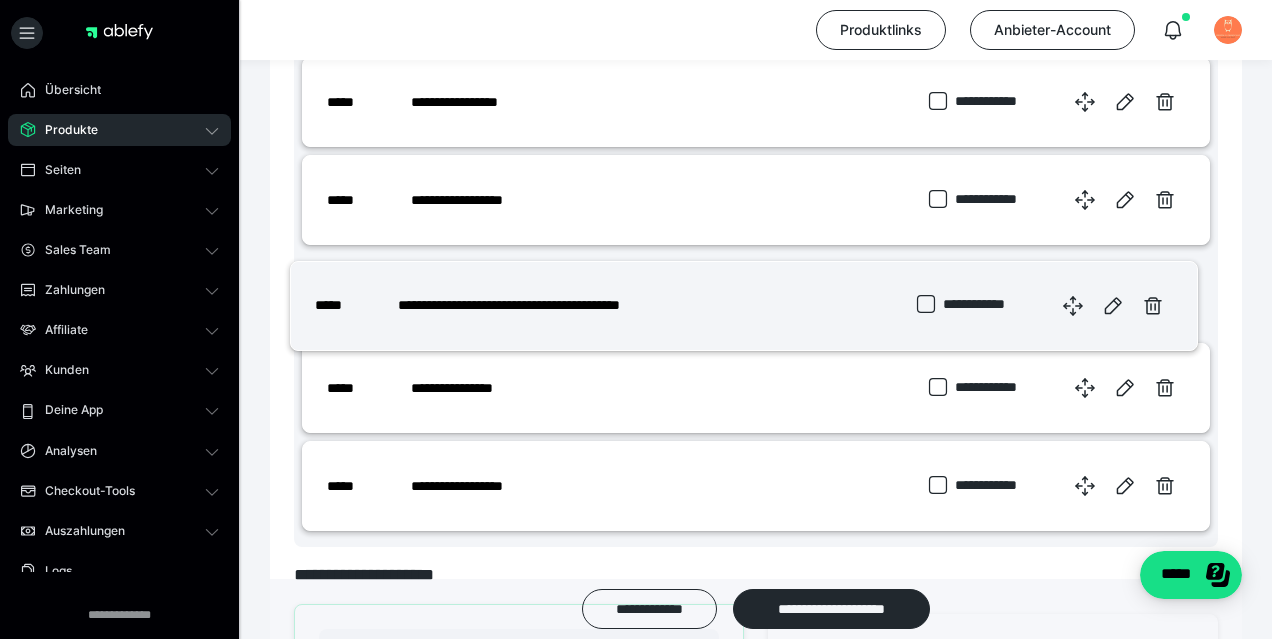 drag, startPoint x: 1079, startPoint y: 491, endPoint x: 1067, endPoint y: 305, distance: 186.38669 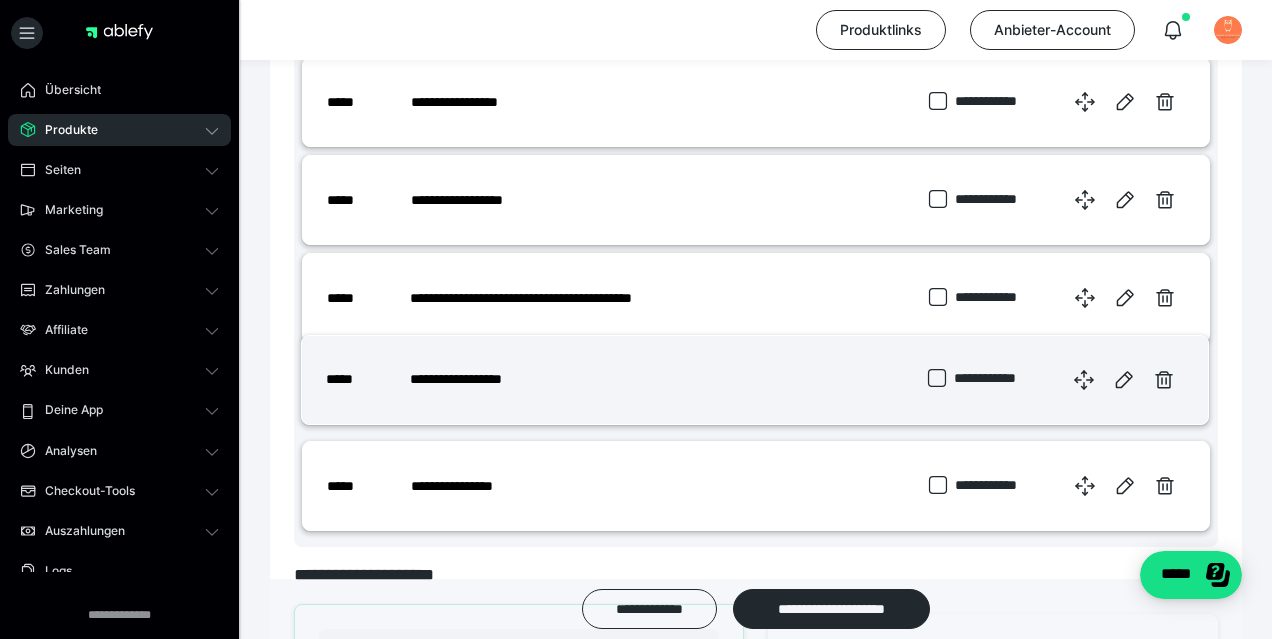 drag, startPoint x: 1085, startPoint y: 502, endPoint x: 1084, endPoint y: 388, distance: 114.00439 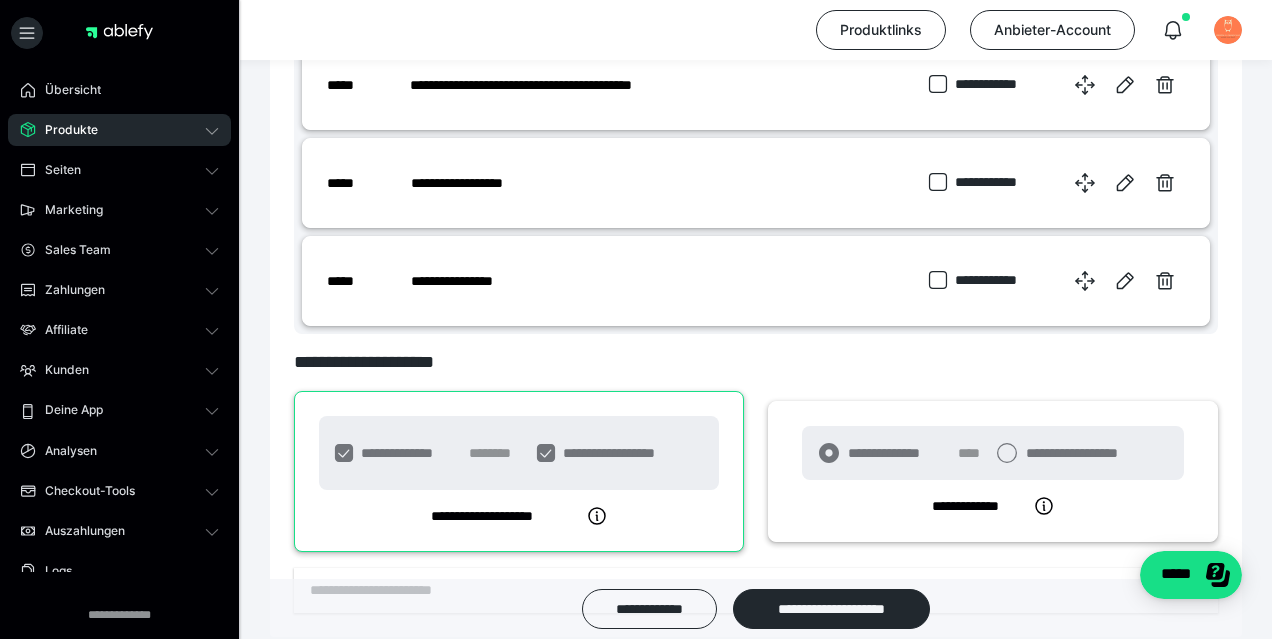 scroll, scrollTop: 4837, scrollLeft: 0, axis: vertical 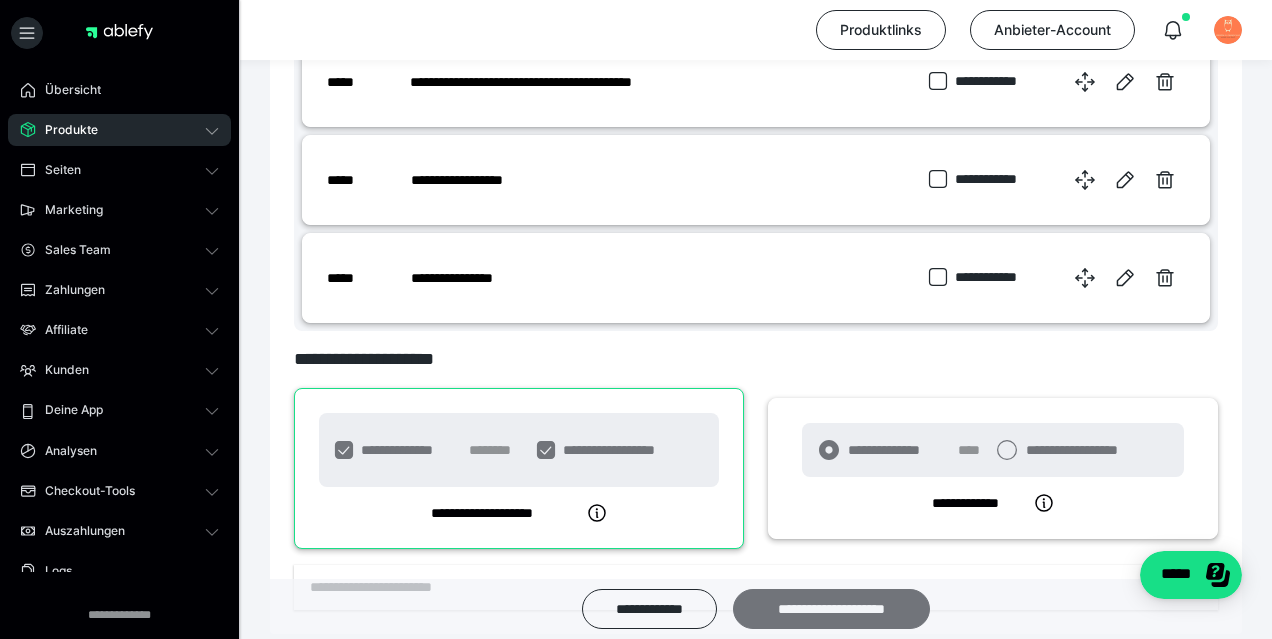 click on "**********" at bounding box center (831, 609) 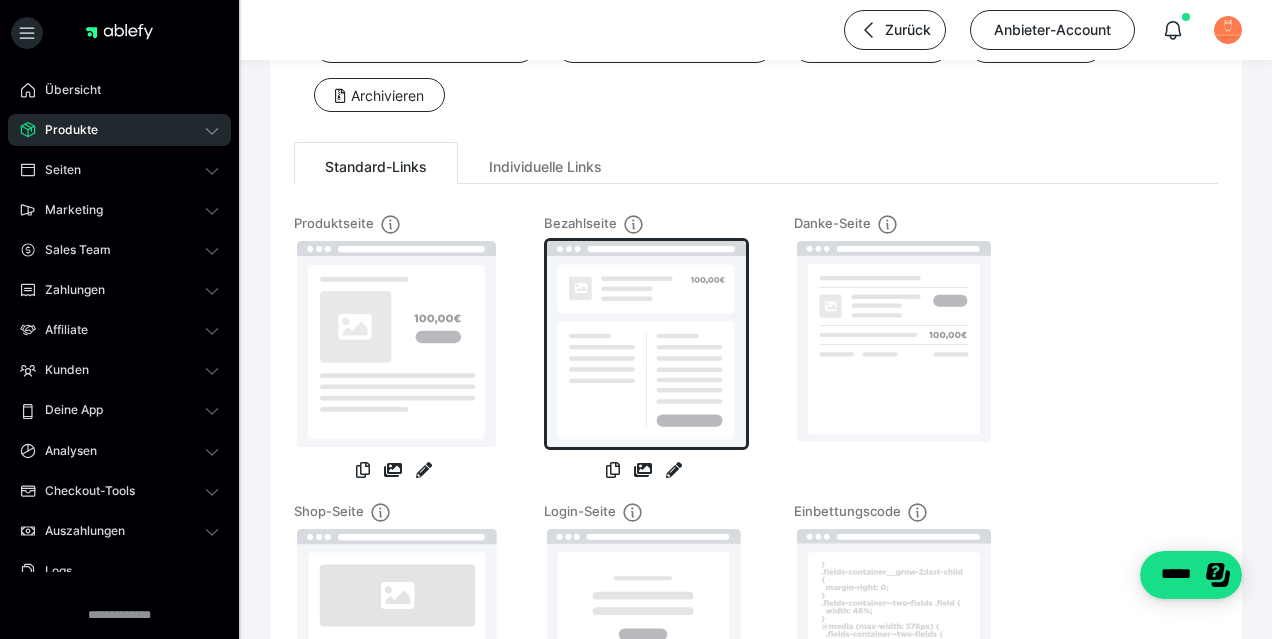 scroll, scrollTop: 131, scrollLeft: 0, axis: vertical 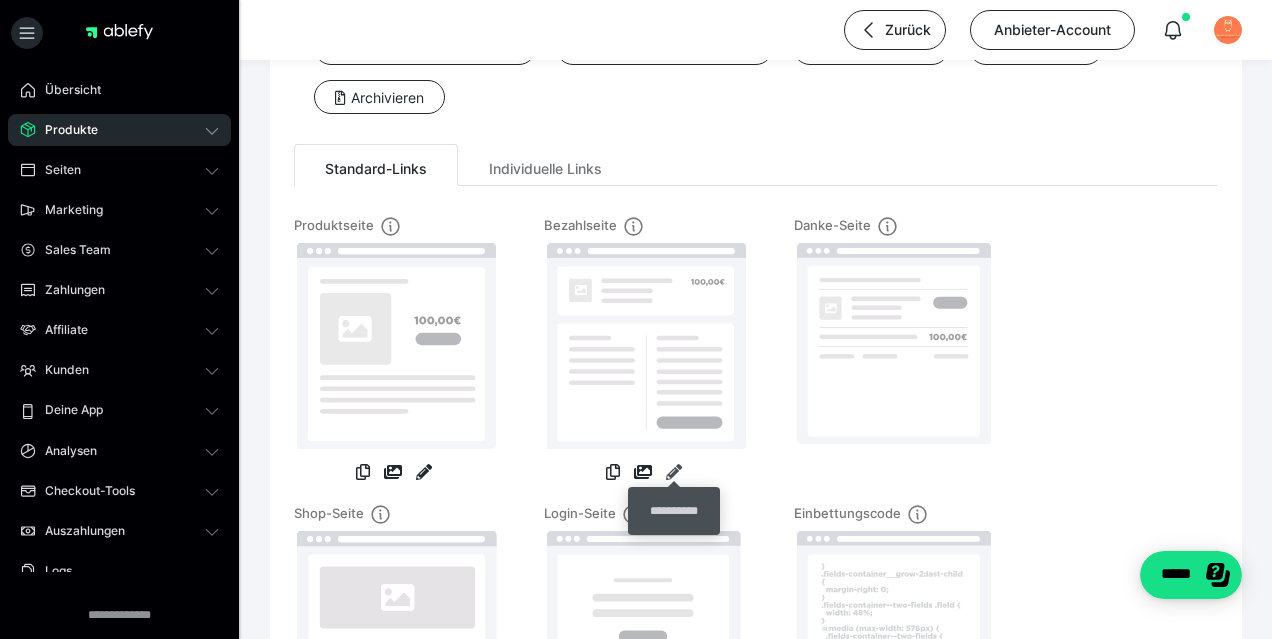 click at bounding box center [674, 472] 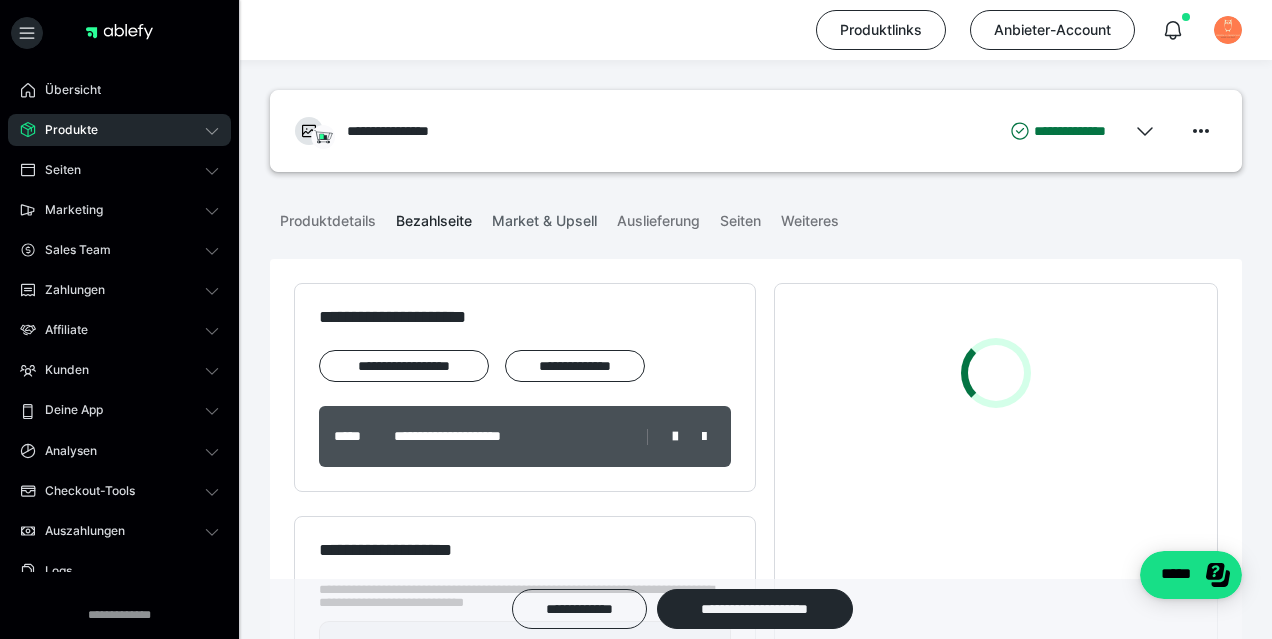 click on "Market & Upsell" at bounding box center [544, 217] 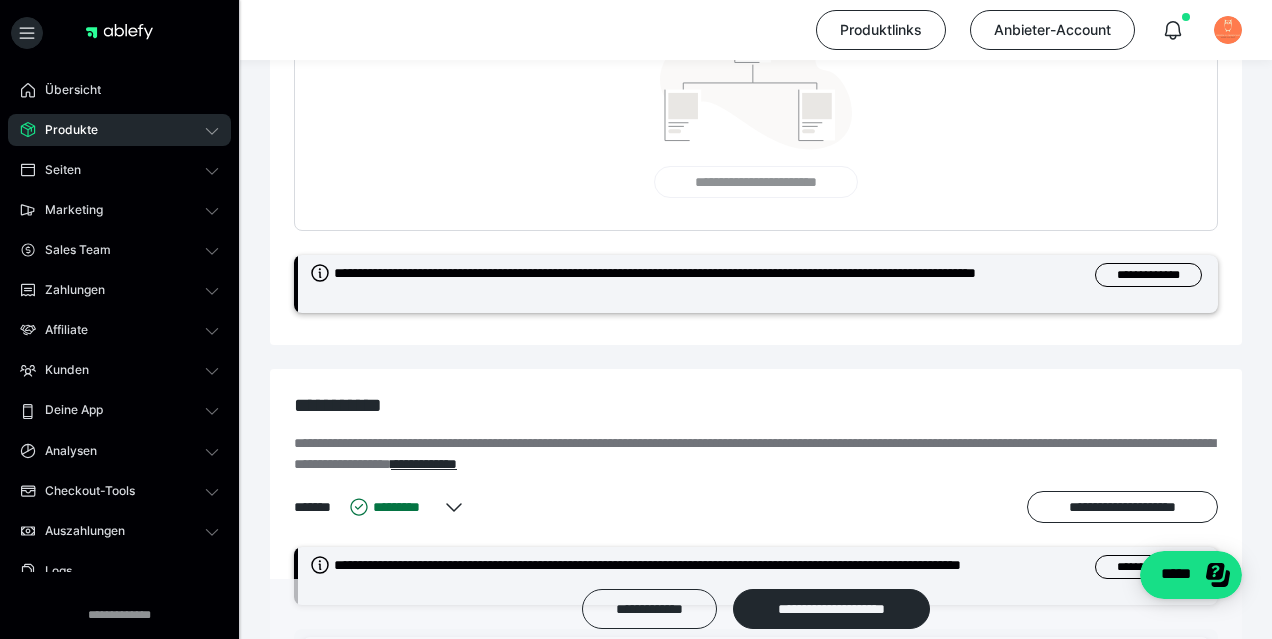 scroll, scrollTop: 416, scrollLeft: 0, axis: vertical 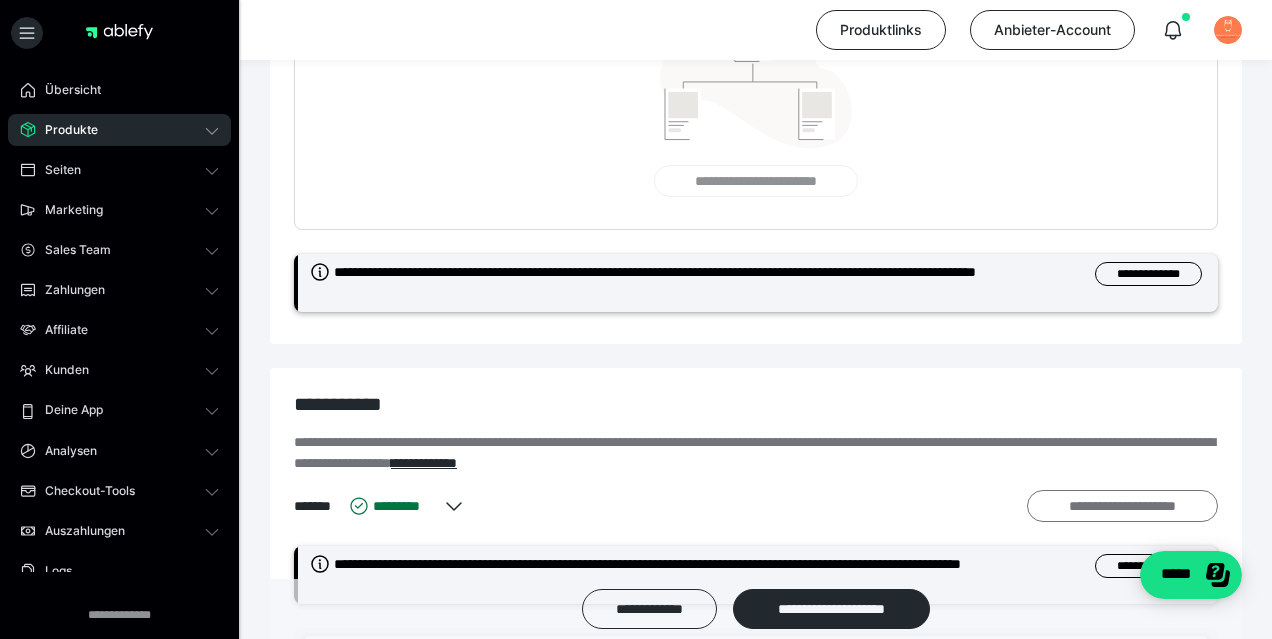 click on "**********" at bounding box center (1122, 506) 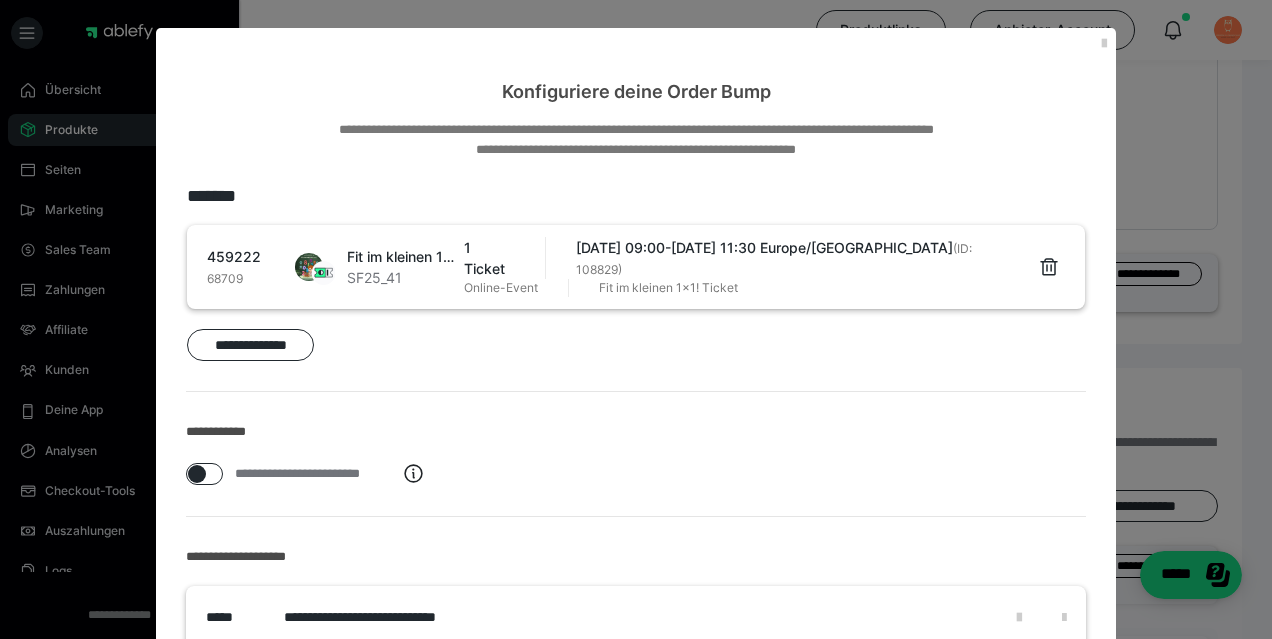 scroll, scrollTop: 202, scrollLeft: 0, axis: vertical 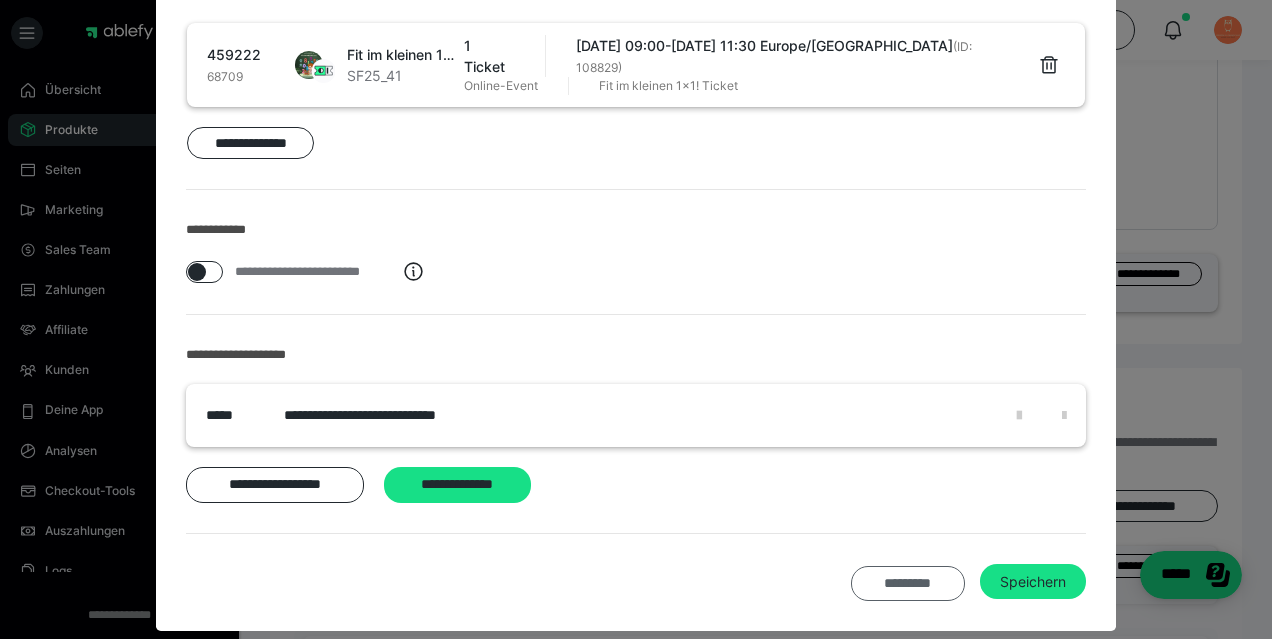 click on "*********" at bounding box center [908, 584] 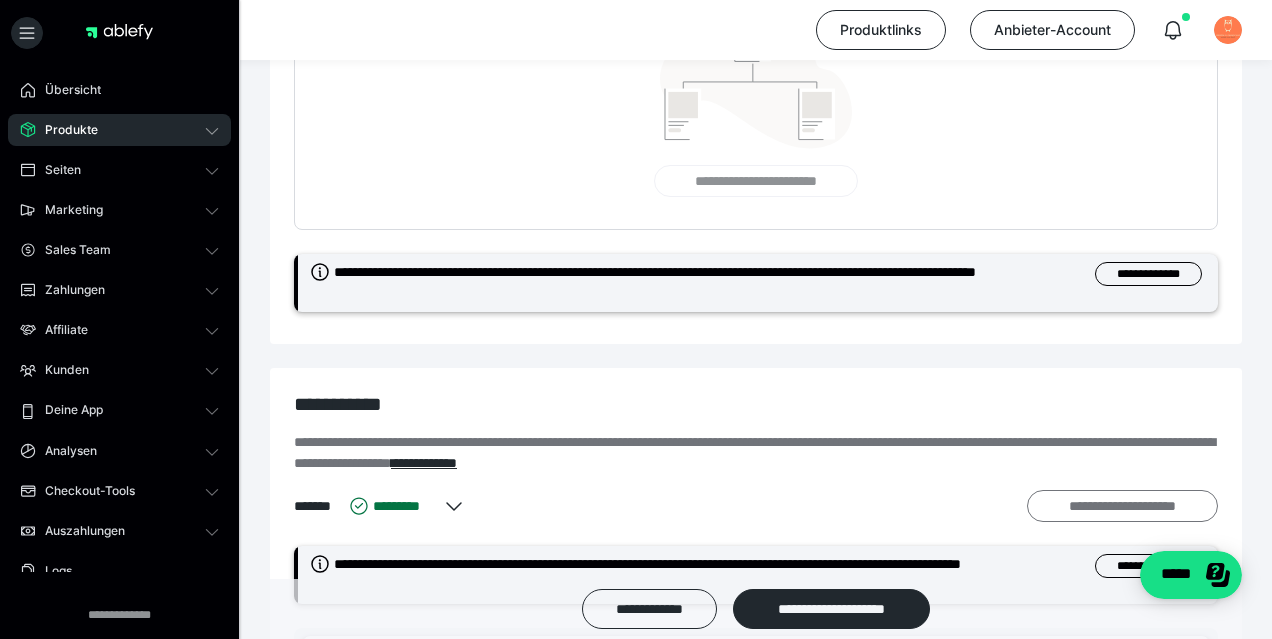 click on "**********" at bounding box center [1122, 506] 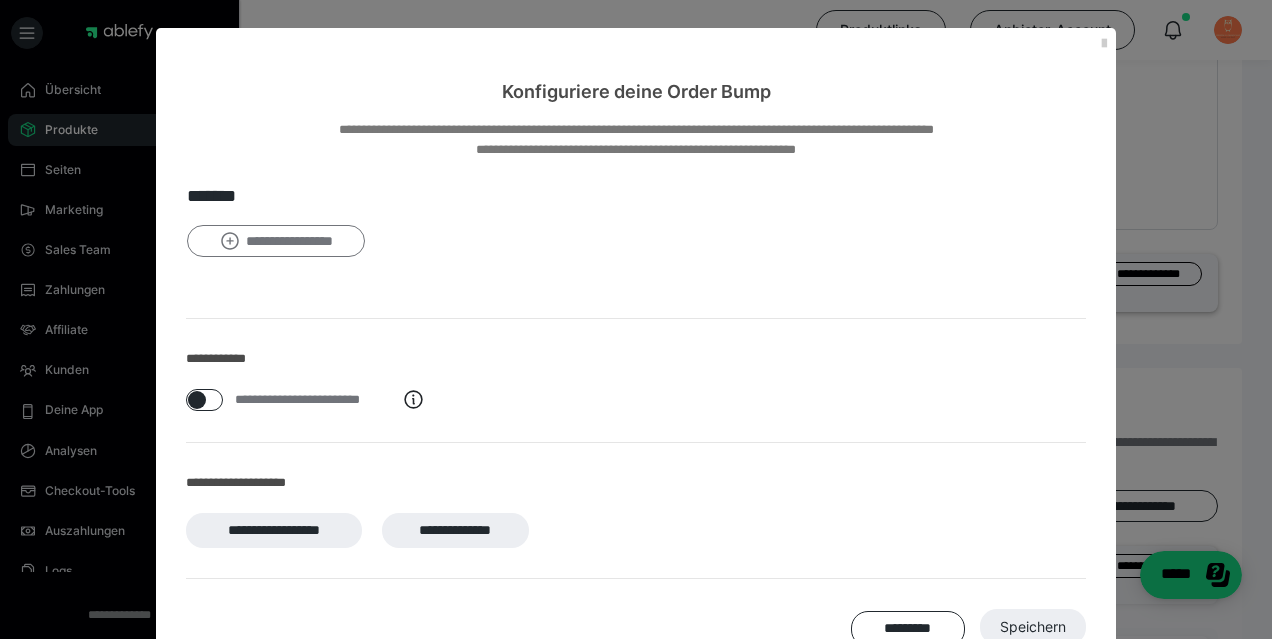 click on "**********" at bounding box center (276, 241) 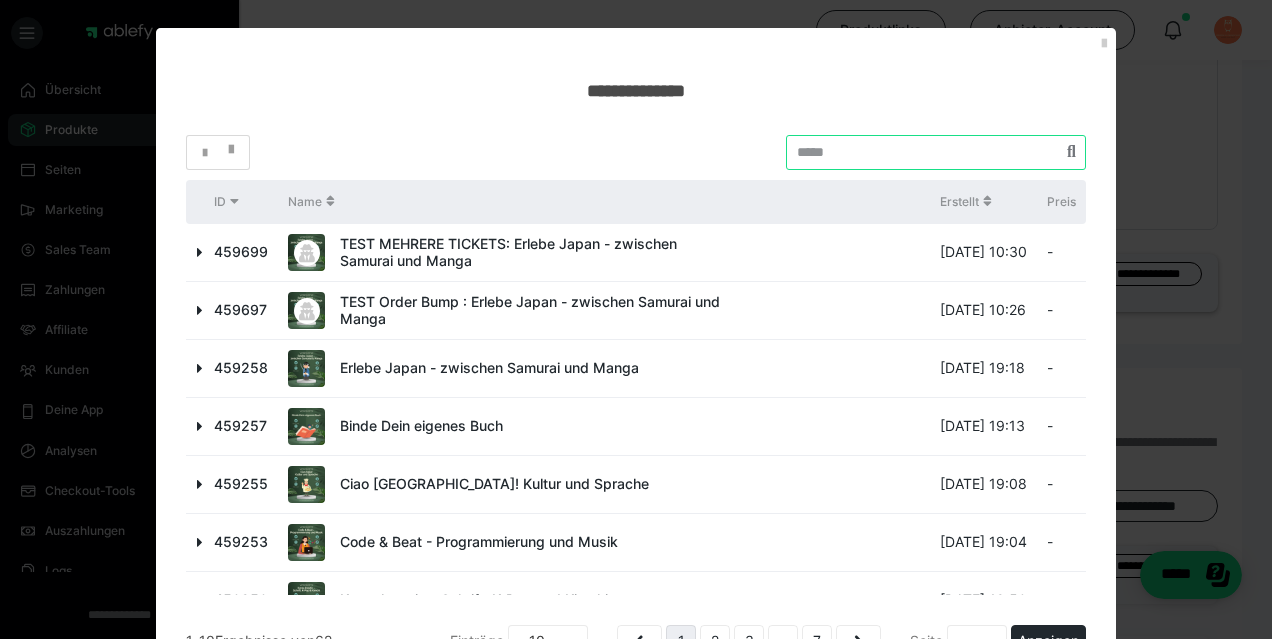 click at bounding box center [936, 152] 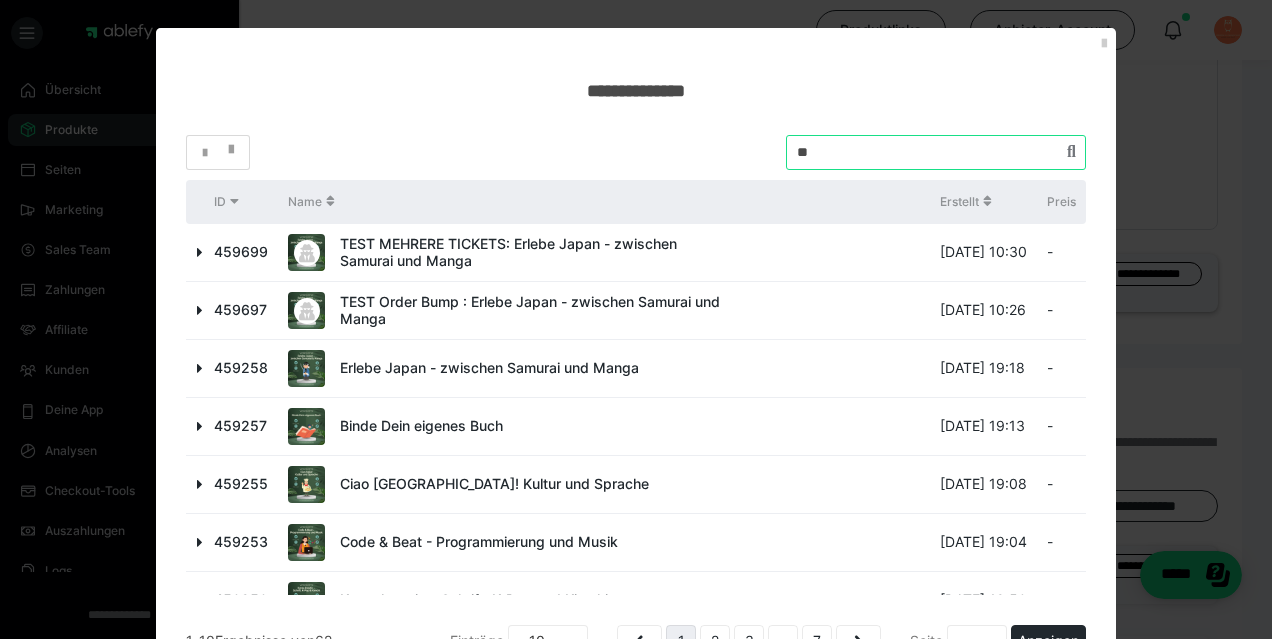 type on "*" 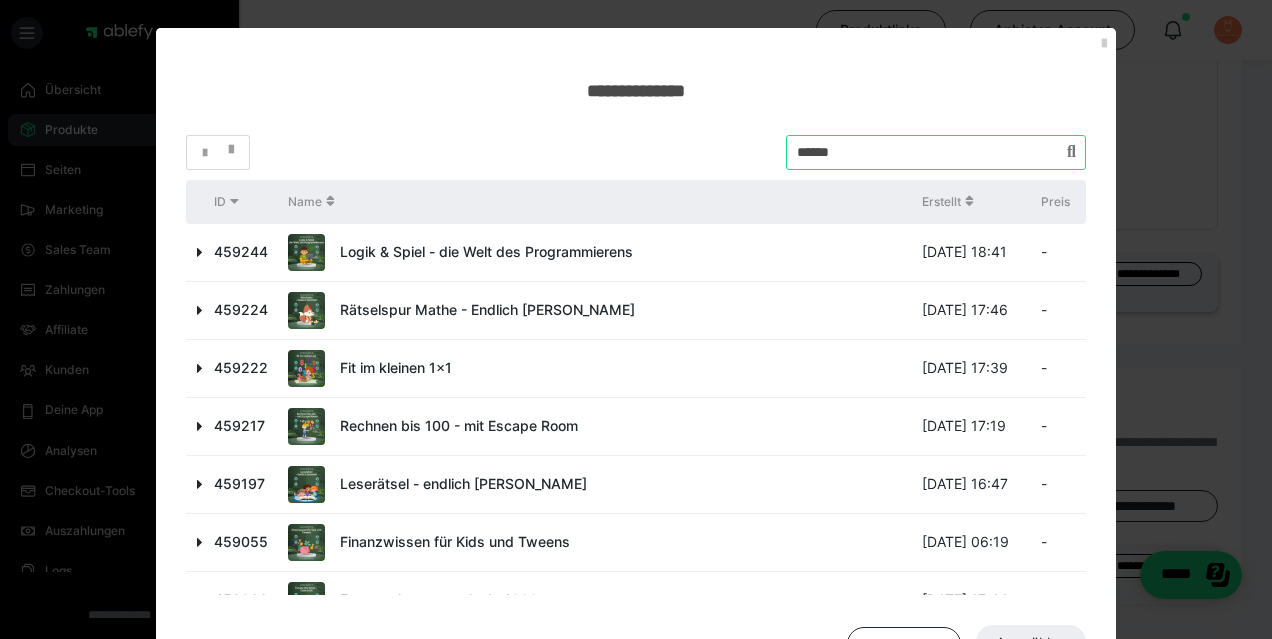 type on "******" 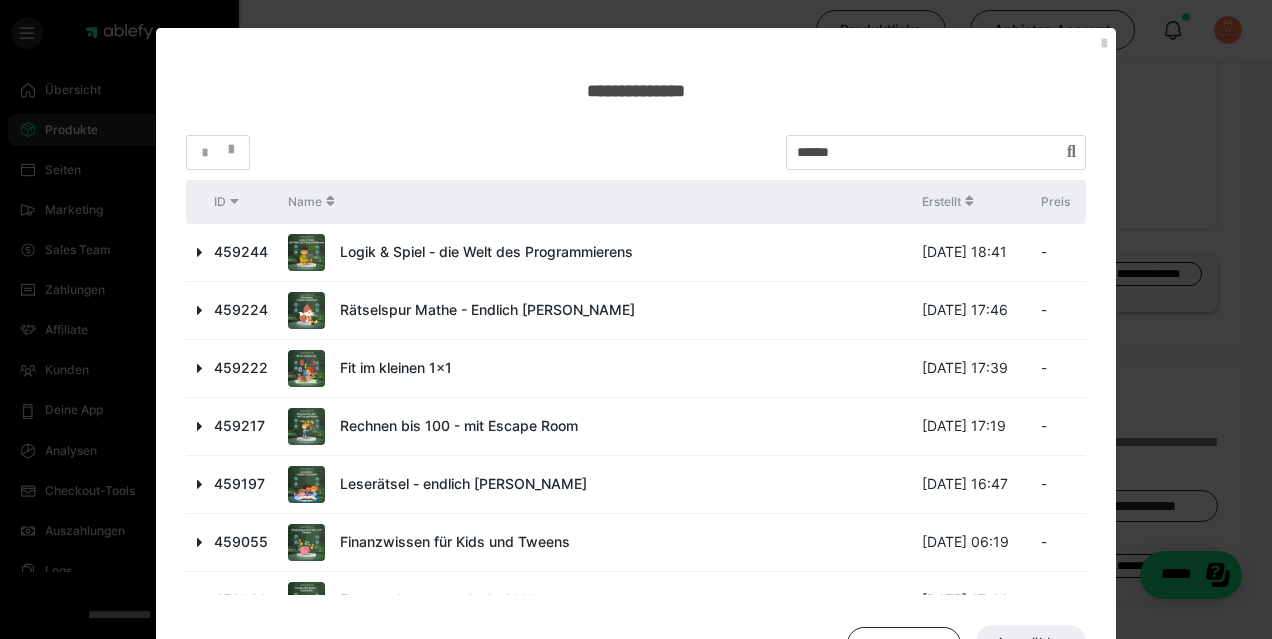click at bounding box center [200, 310] 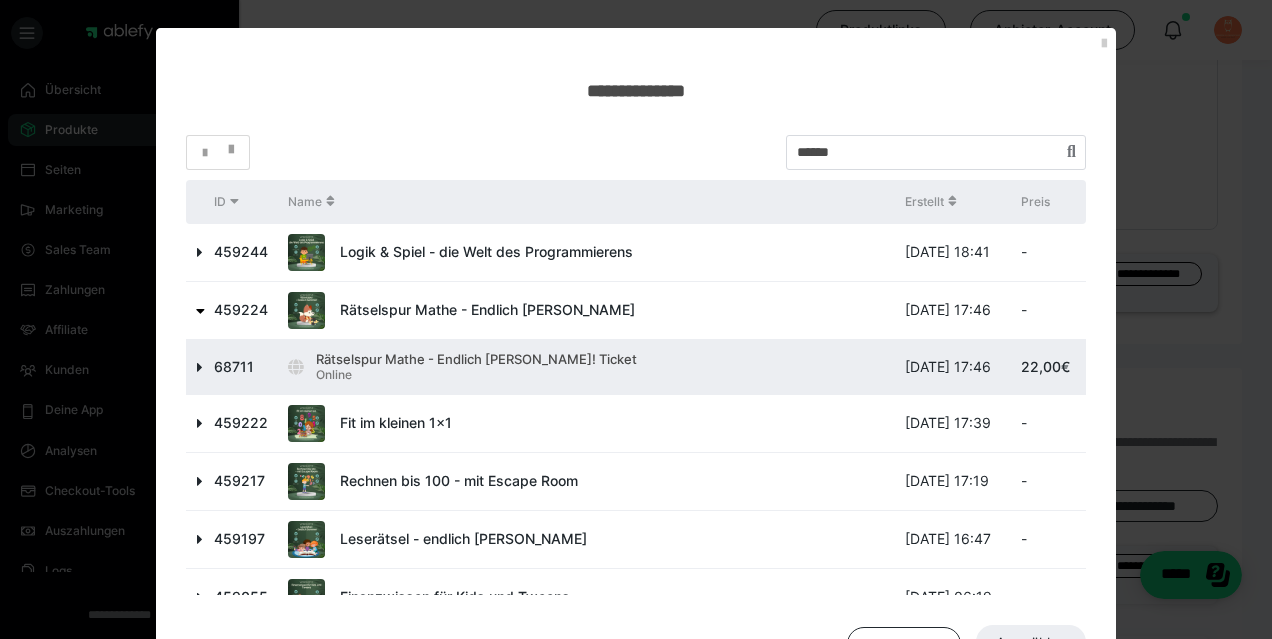 click at bounding box center [200, 367] 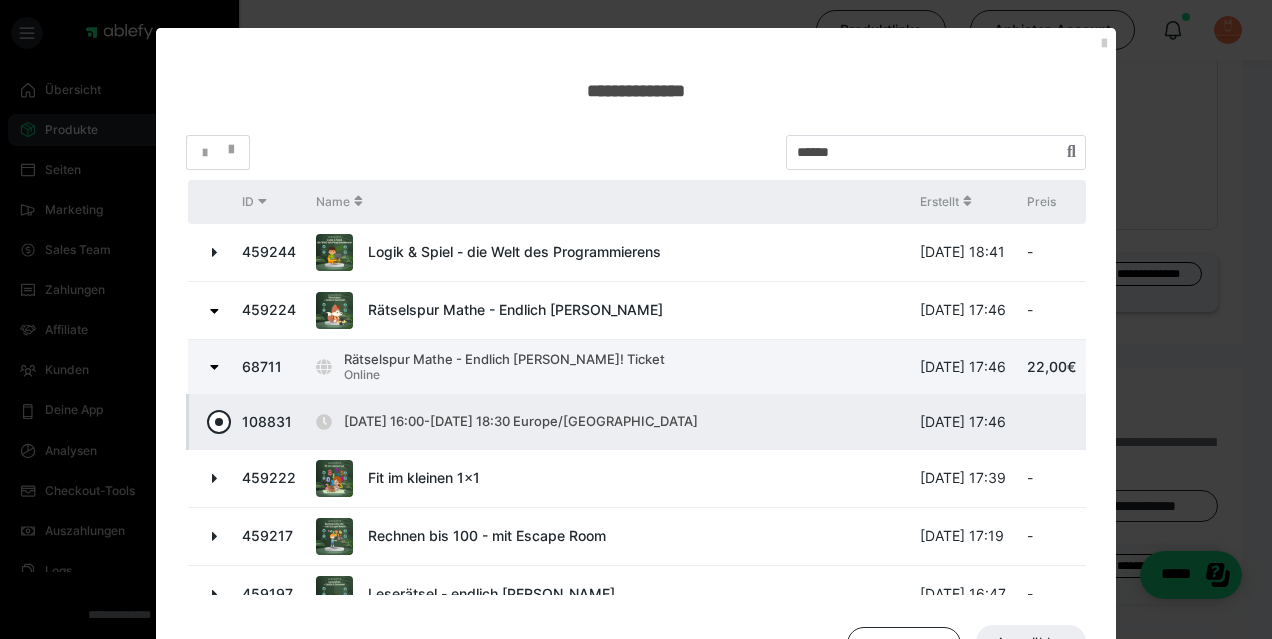 click at bounding box center (219, 422) 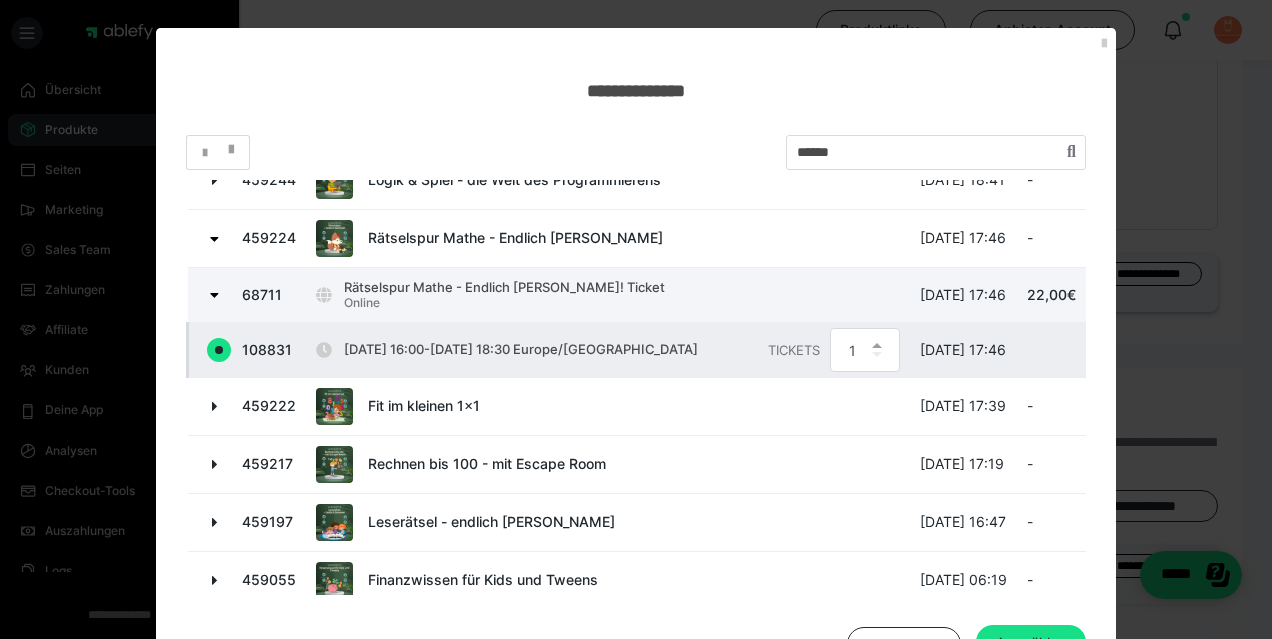scroll, scrollTop: 144, scrollLeft: 0, axis: vertical 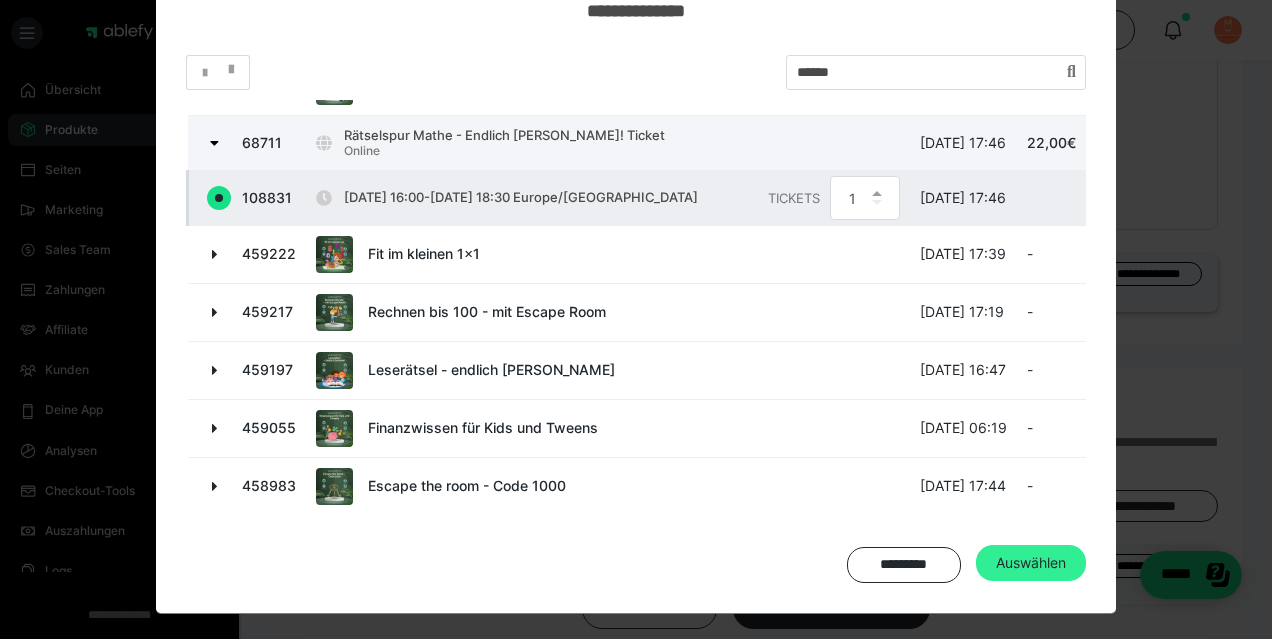 click on "Auswählen" at bounding box center (1031, 563) 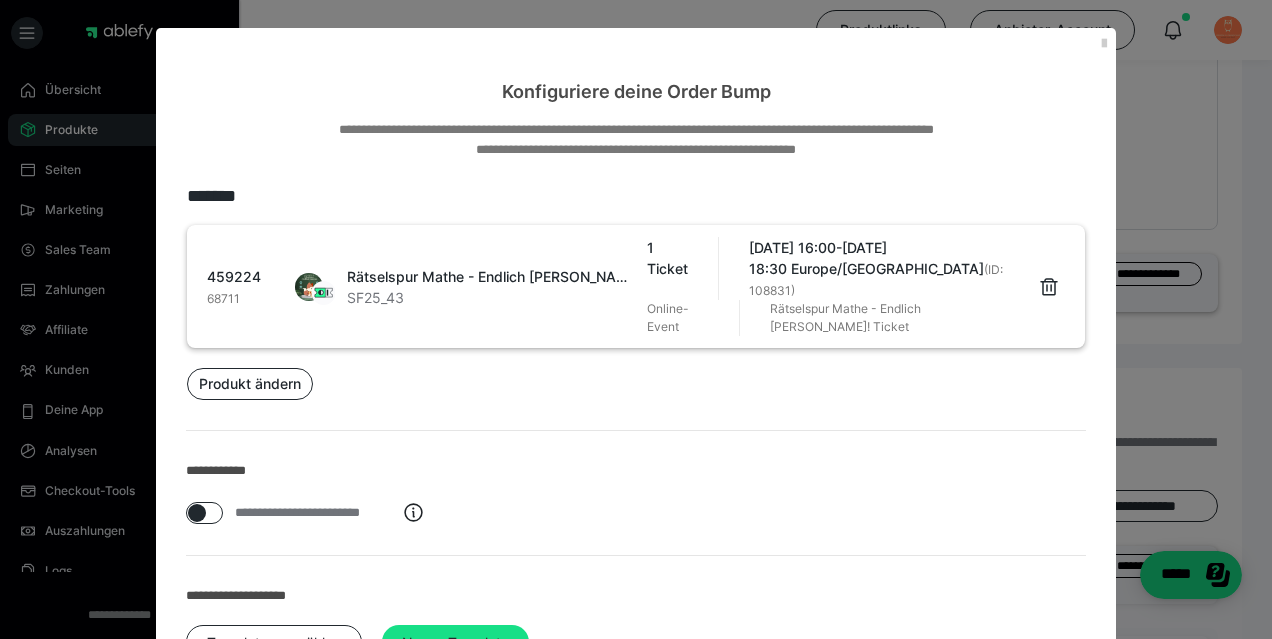 scroll, scrollTop: 137, scrollLeft: 0, axis: vertical 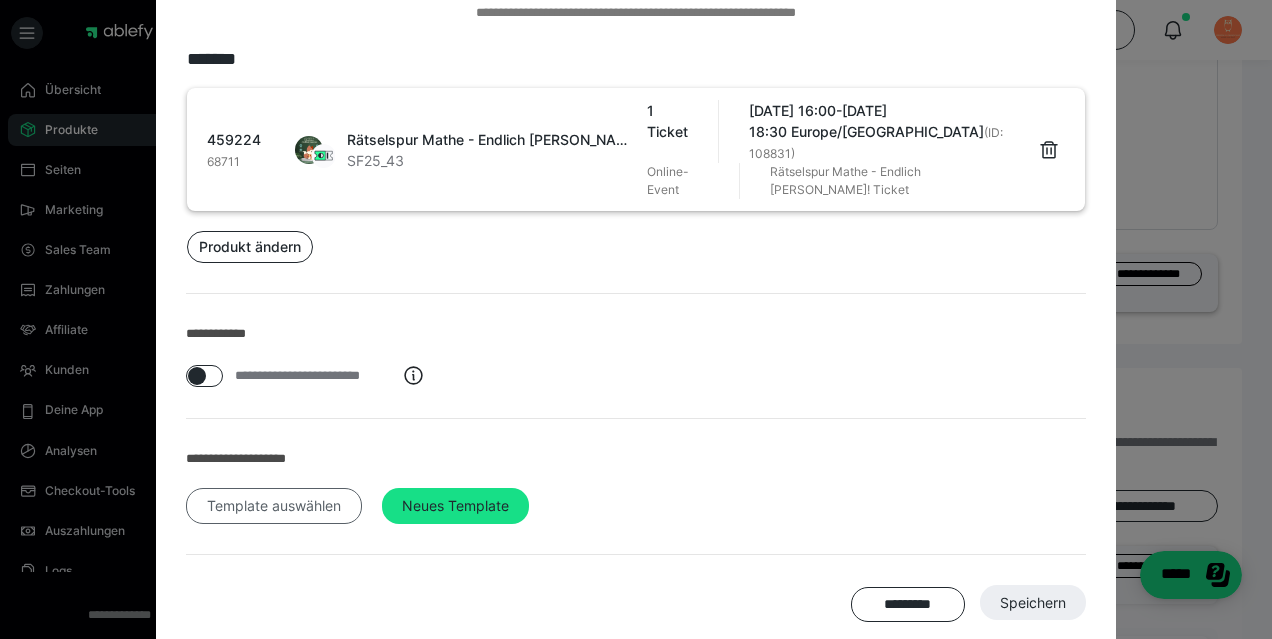 click on "Template auswählen" at bounding box center (274, 506) 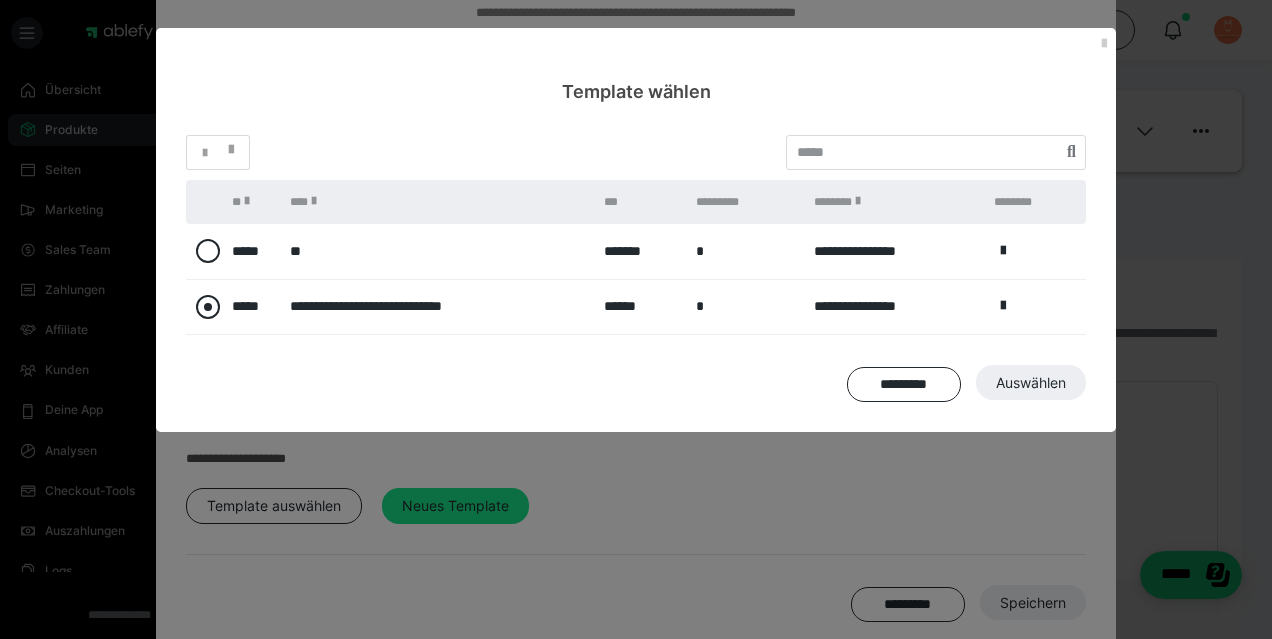 click at bounding box center (208, 307) 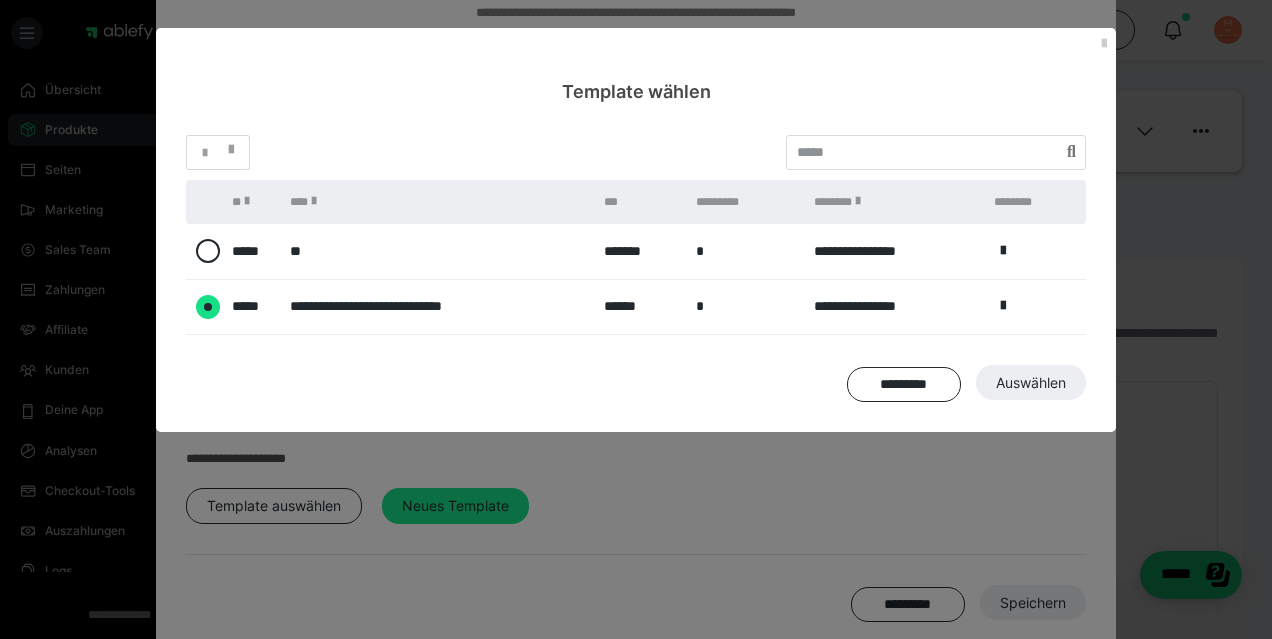 radio on "****" 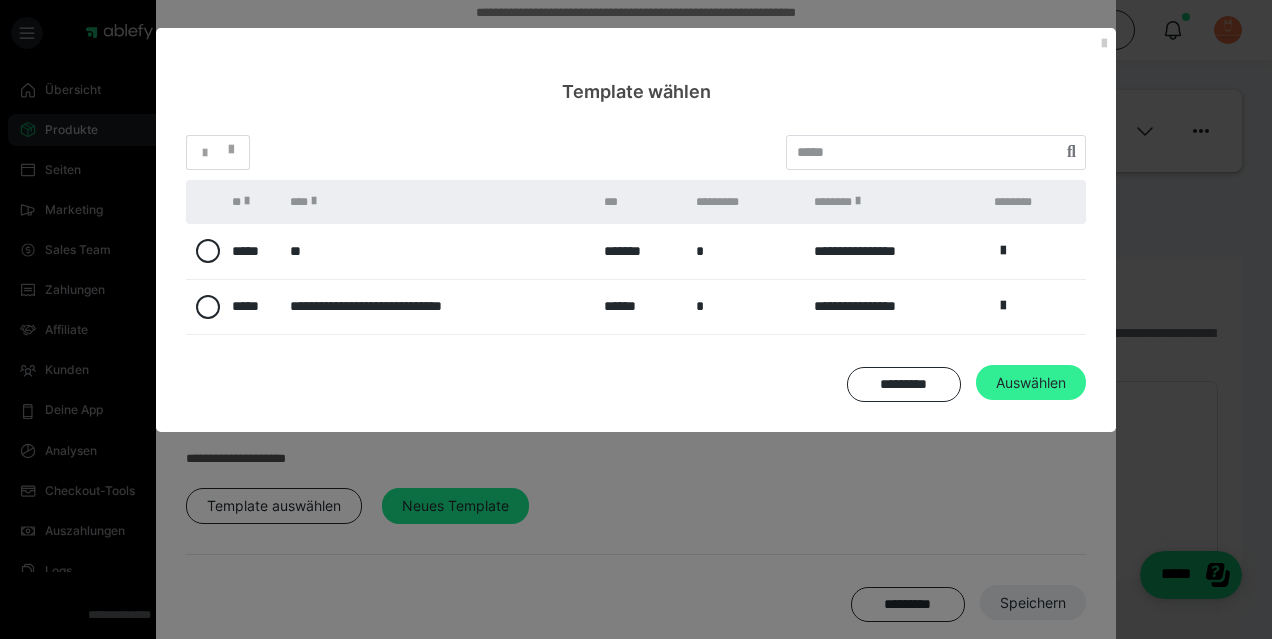 click on "Auswählen" at bounding box center (1033, 603) 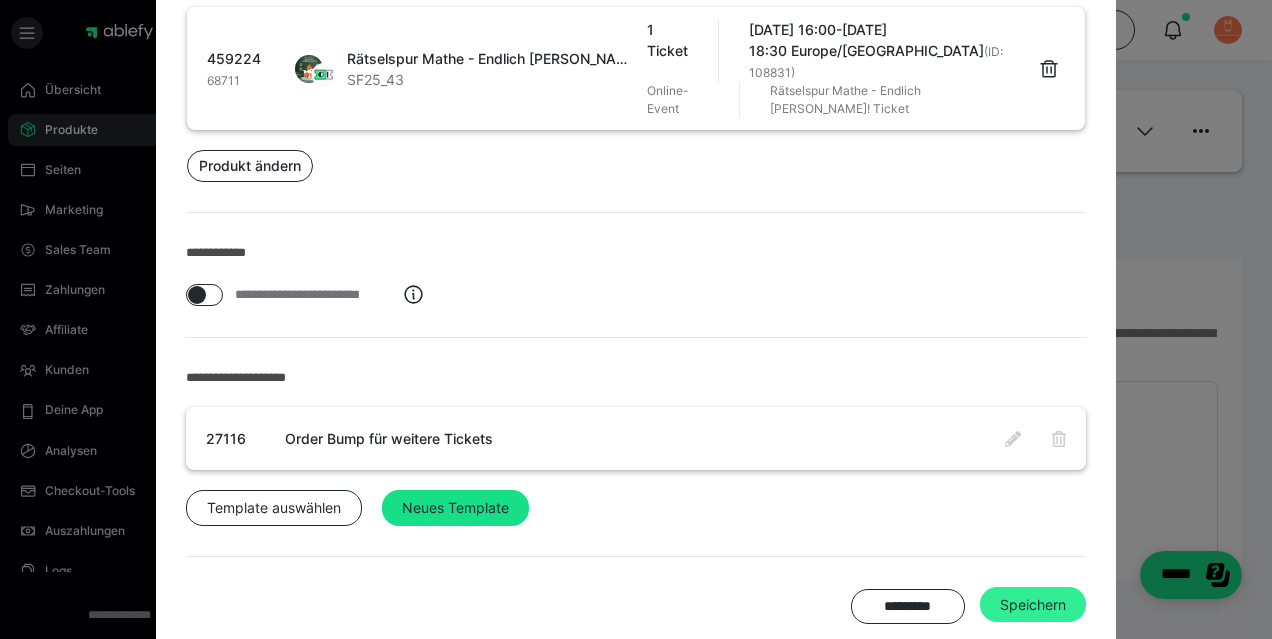 click on "Speichern" at bounding box center [1033, 605] 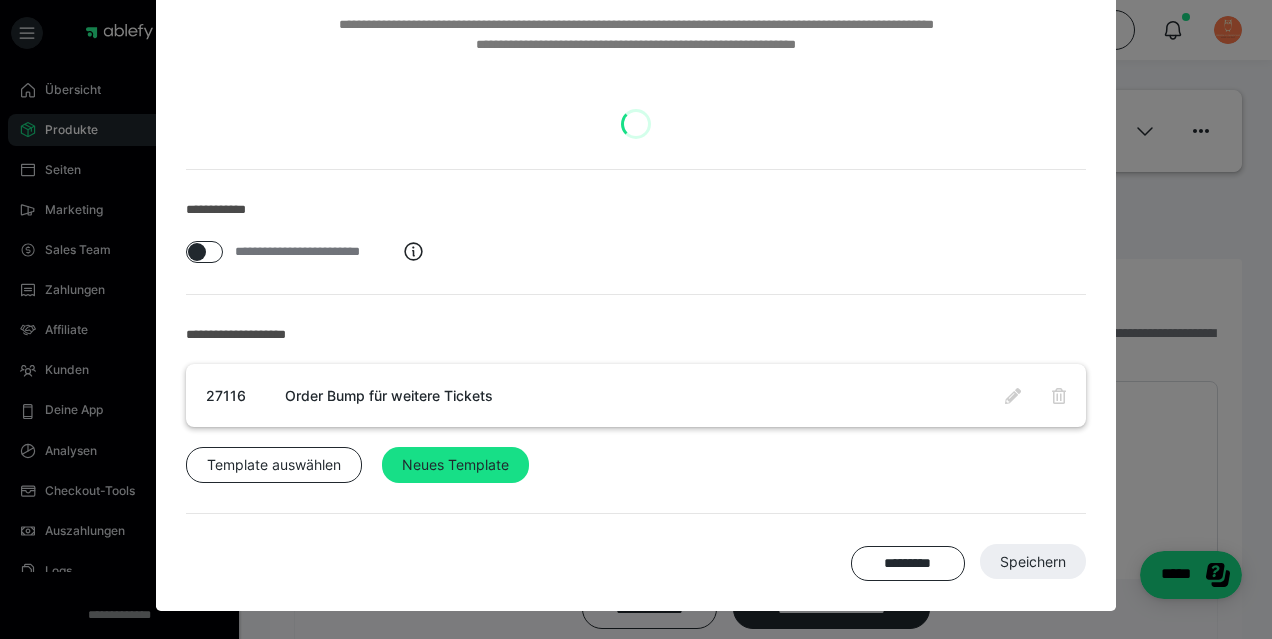 scroll, scrollTop: 103, scrollLeft: 0, axis: vertical 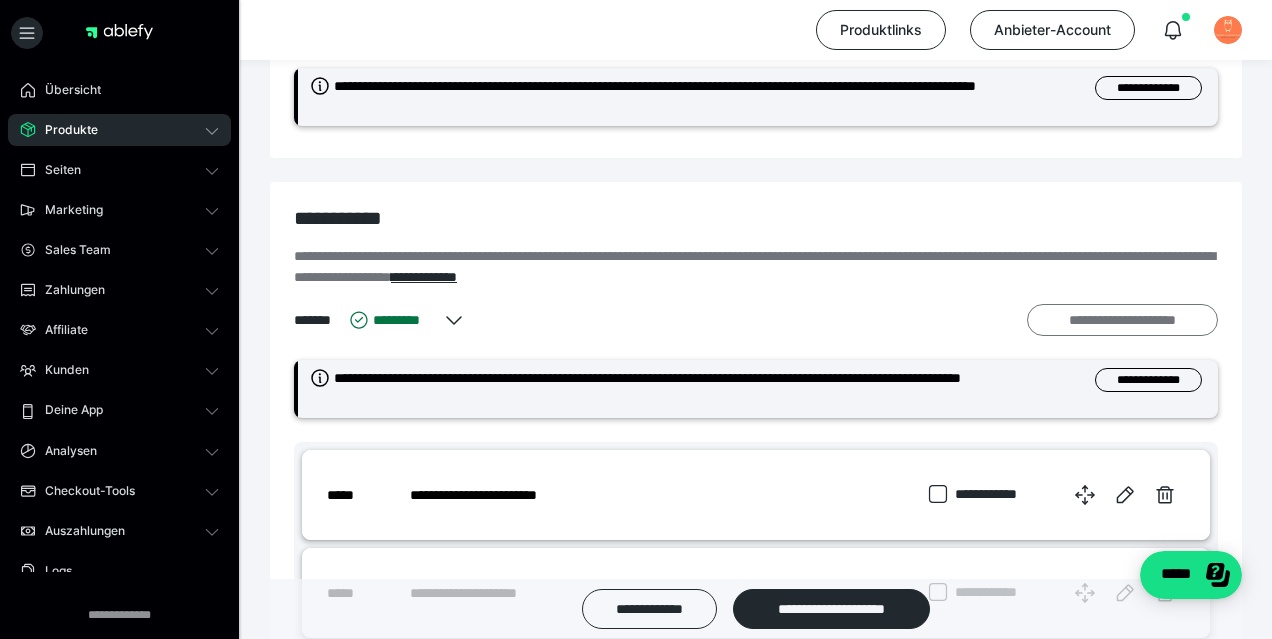 click on "**********" at bounding box center [1122, 320] 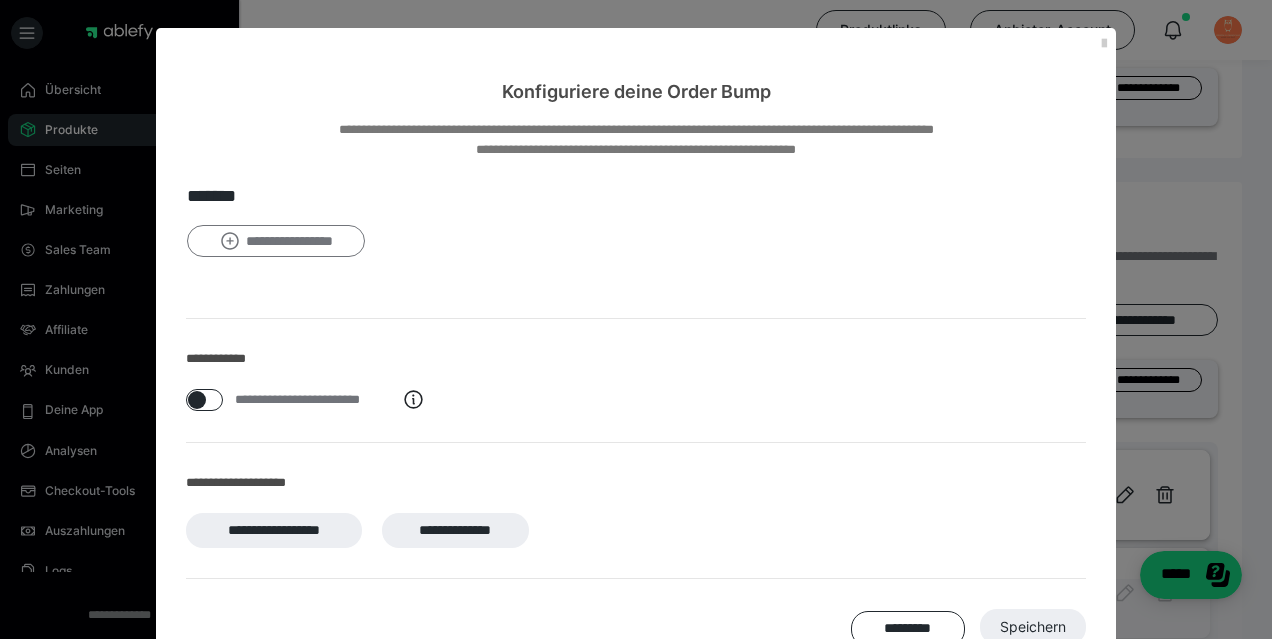 click on "**********" at bounding box center (276, 241) 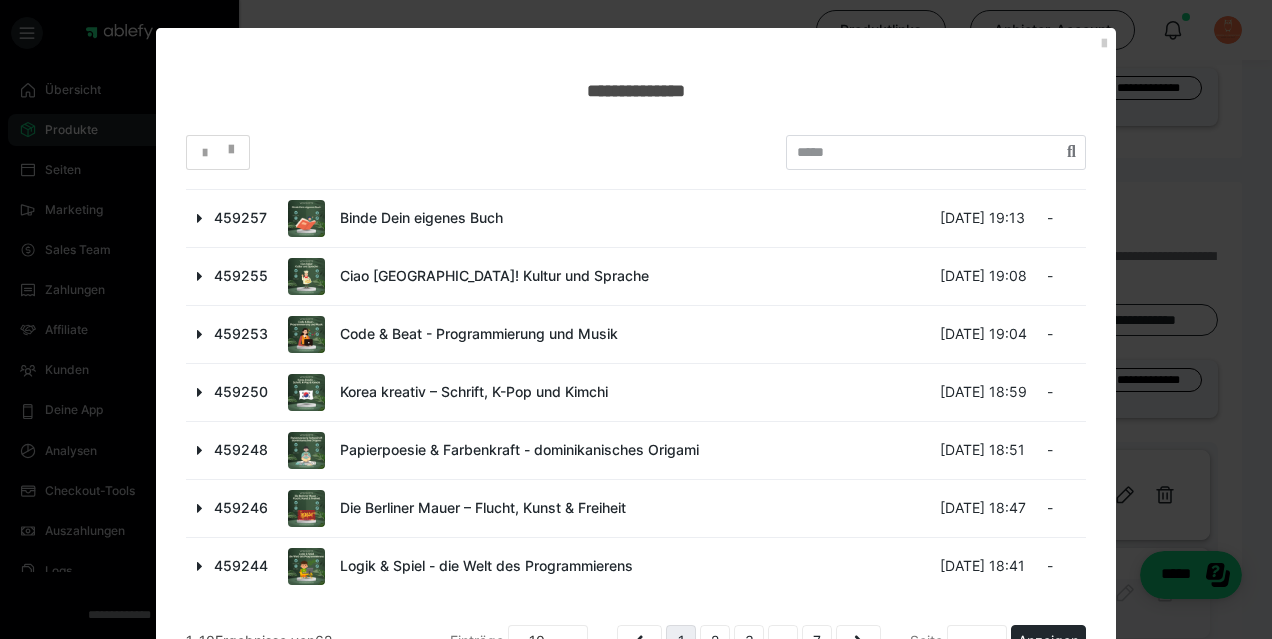 scroll, scrollTop: 208, scrollLeft: 0, axis: vertical 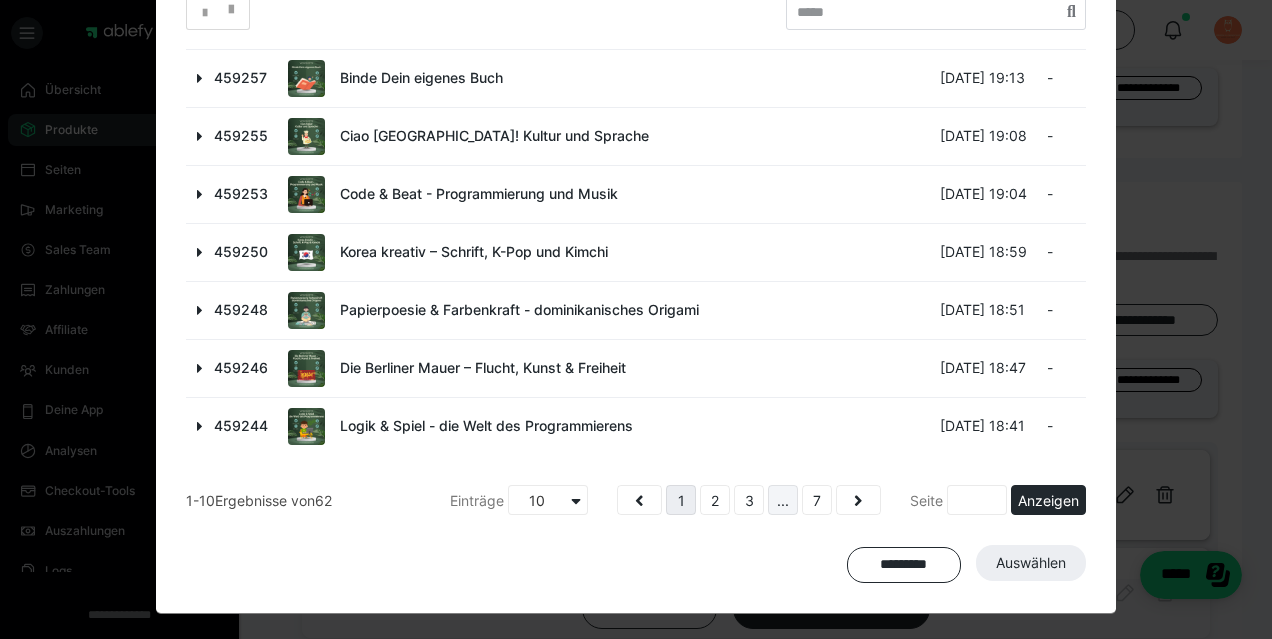 click on "..." at bounding box center [783, 500] 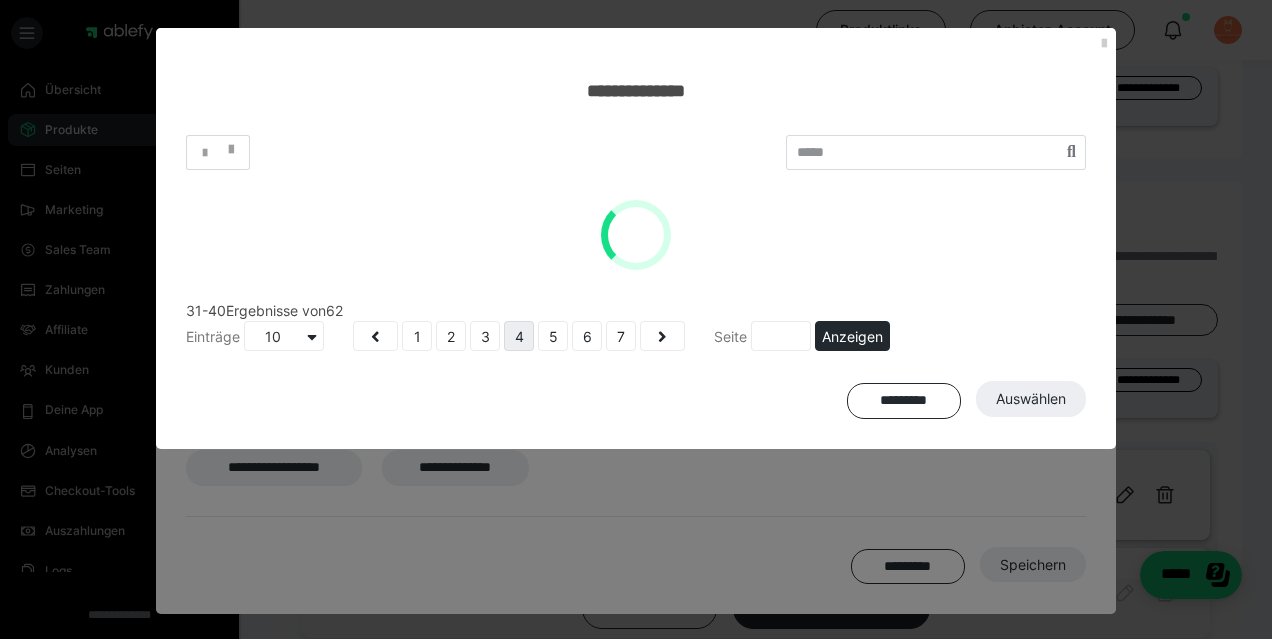 scroll, scrollTop: 0, scrollLeft: 0, axis: both 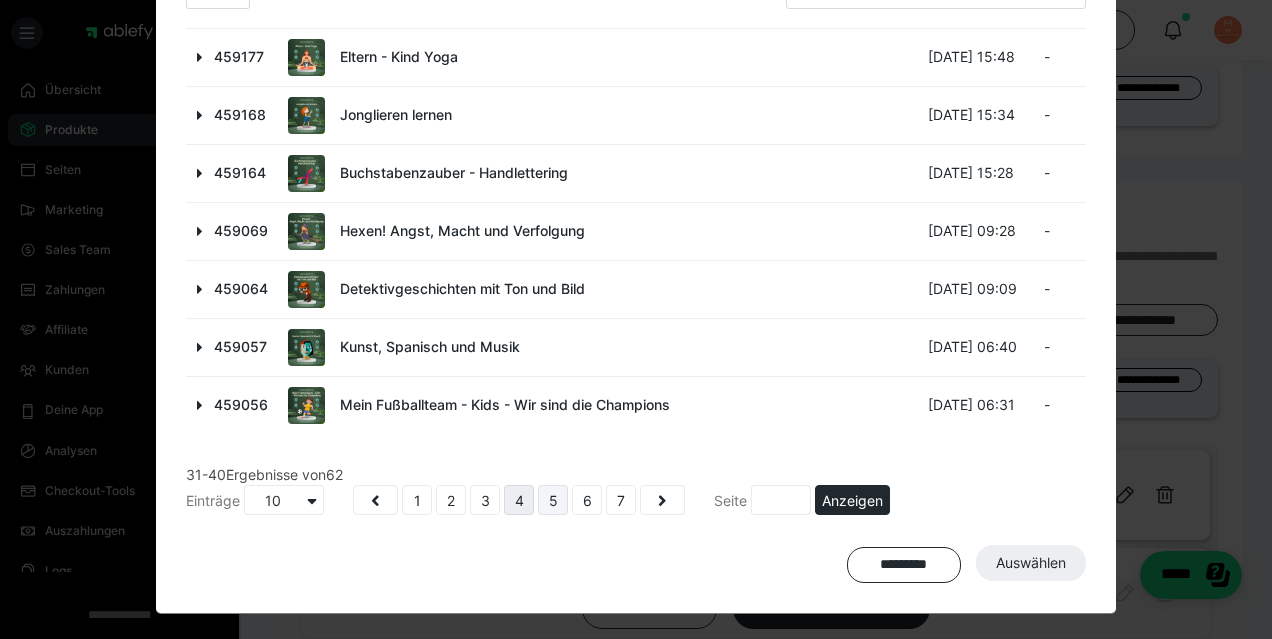 click on "5" at bounding box center [553, 500] 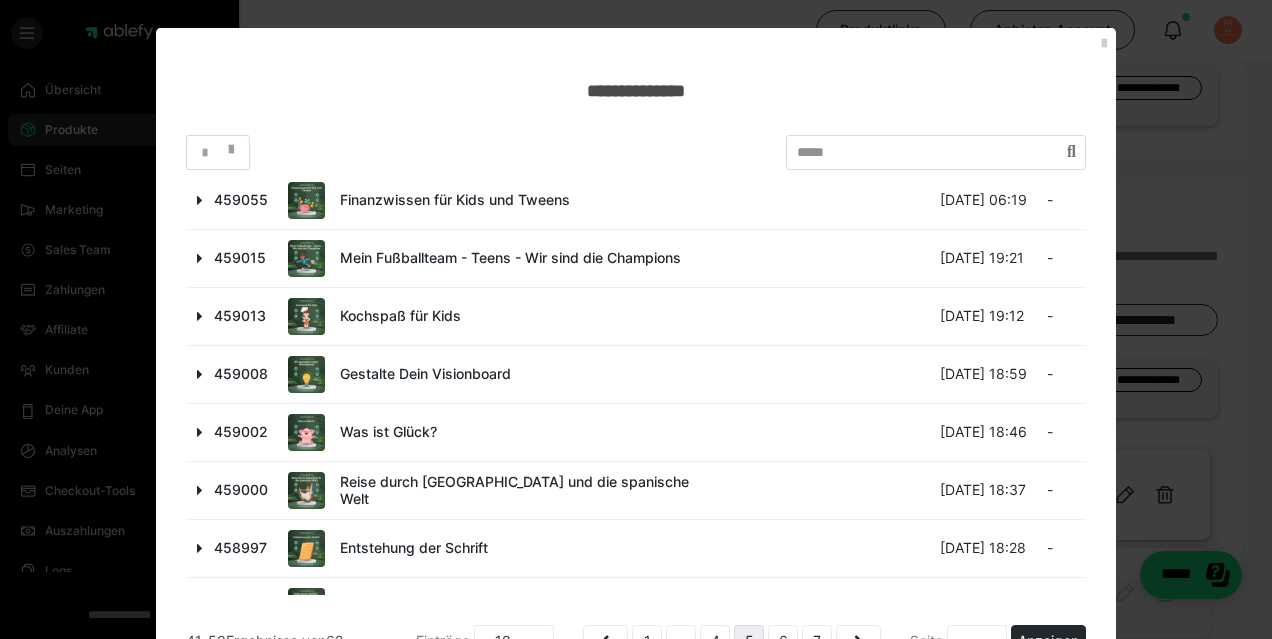 scroll, scrollTop: 208, scrollLeft: 0, axis: vertical 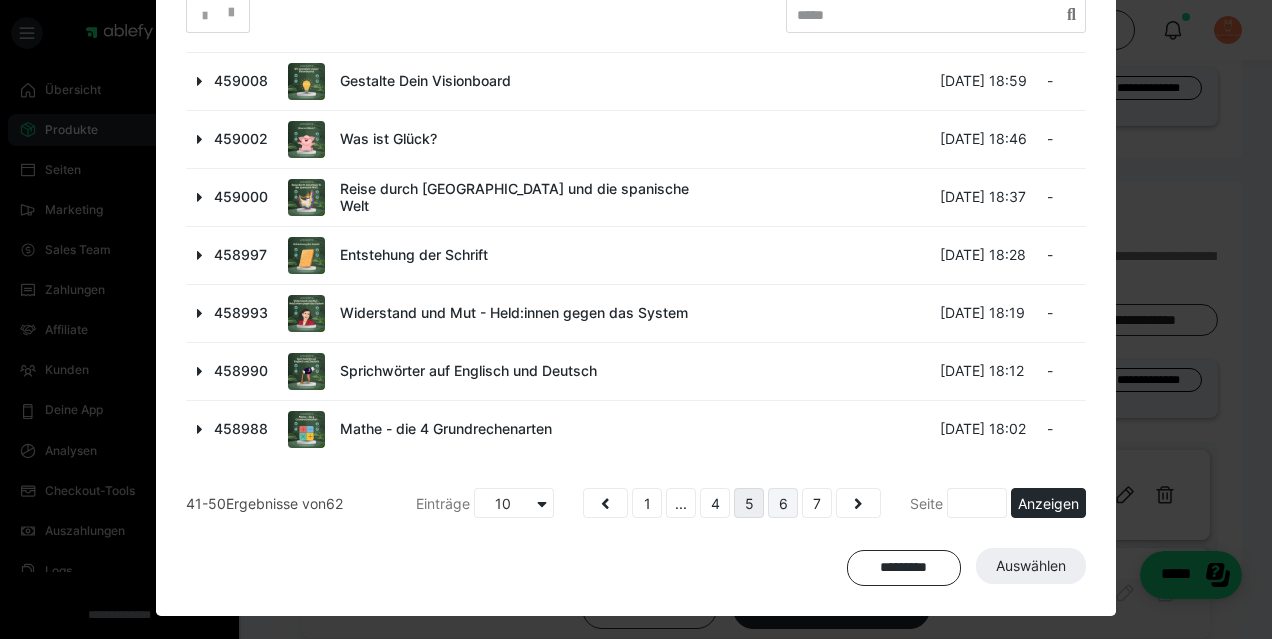 click on "6" at bounding box center [783, 503] 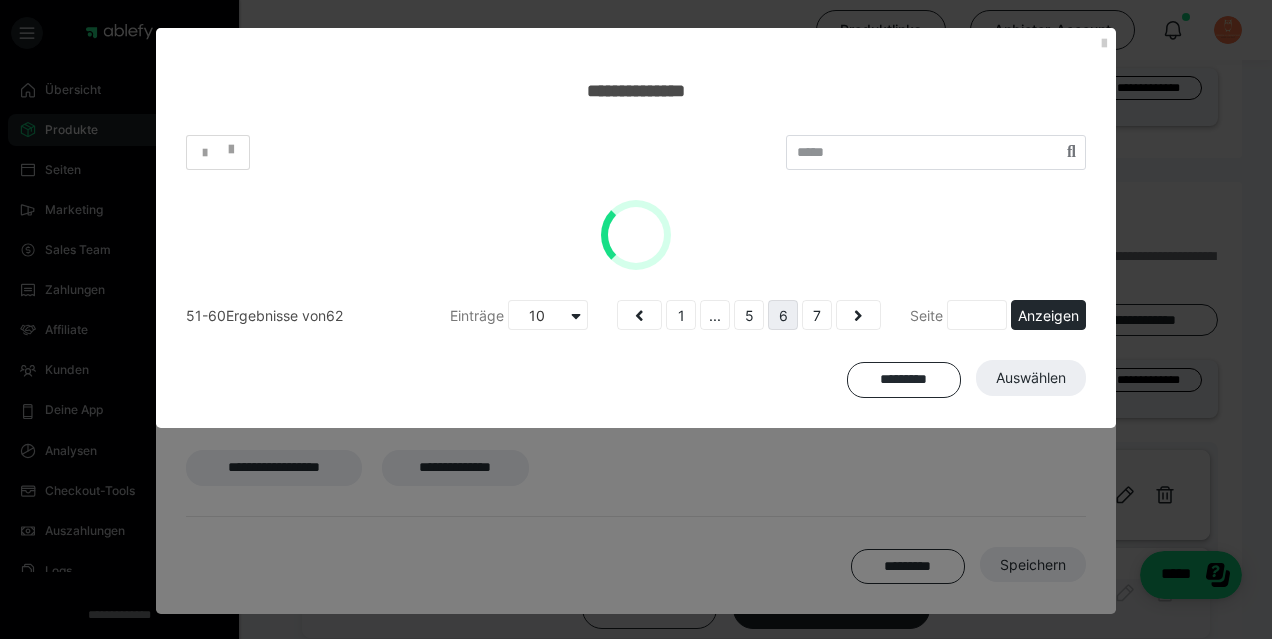 scroll, scrollTop: 0, scrollLeft: 0, axis: both 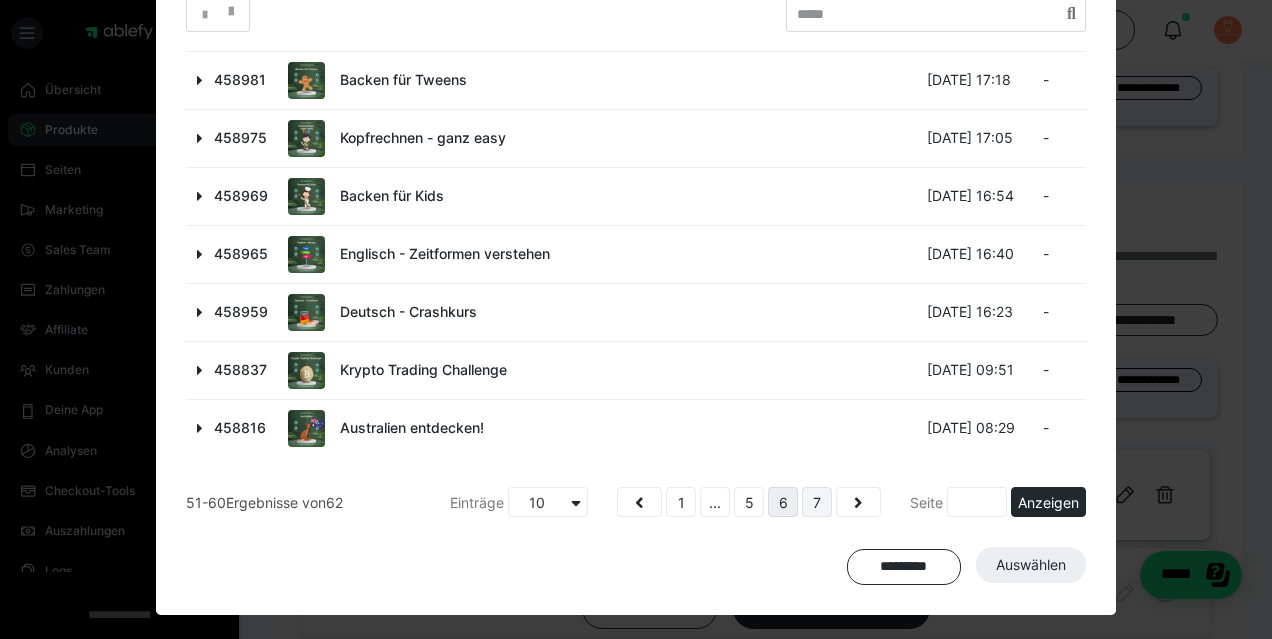 click on "7" at bounding box center (817, 502) 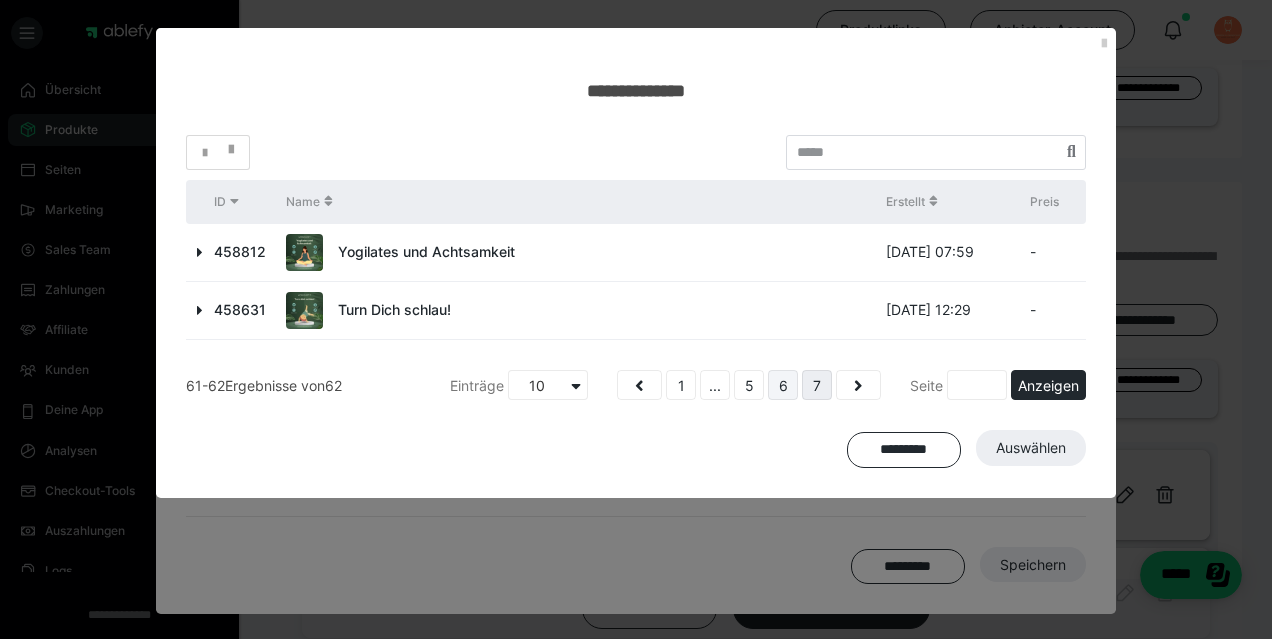 click on "6" at bounding box center [783, 385] 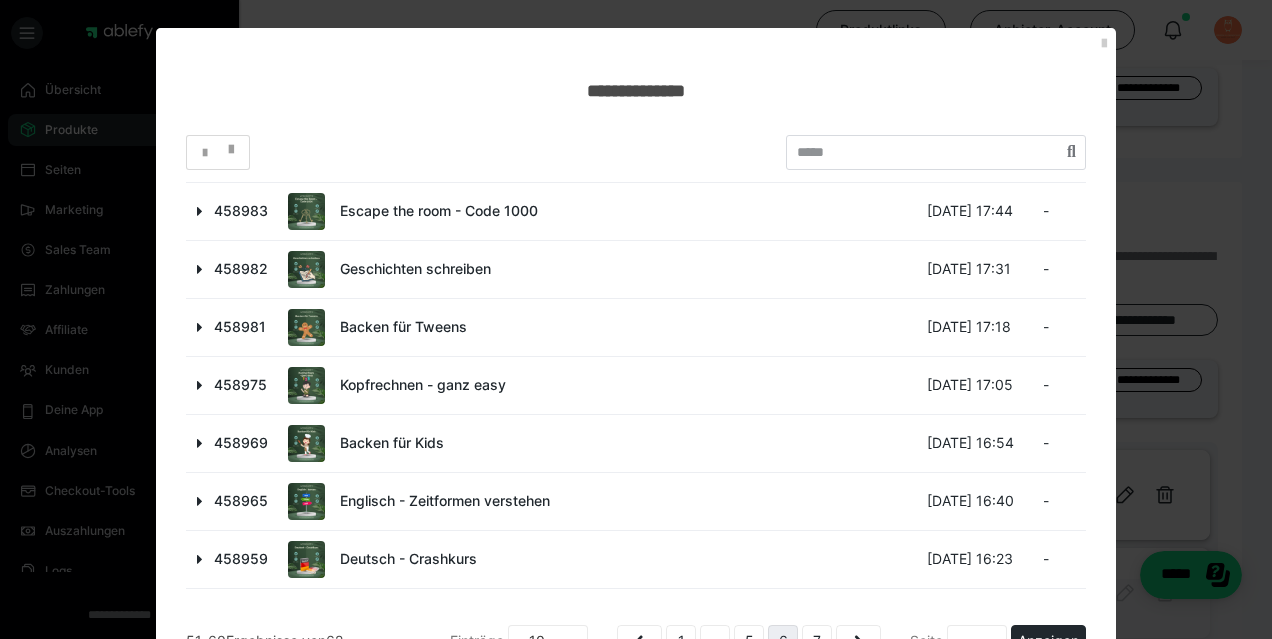 scroll, scrollTop: 208, scrollLeft: 0, axis: vertical 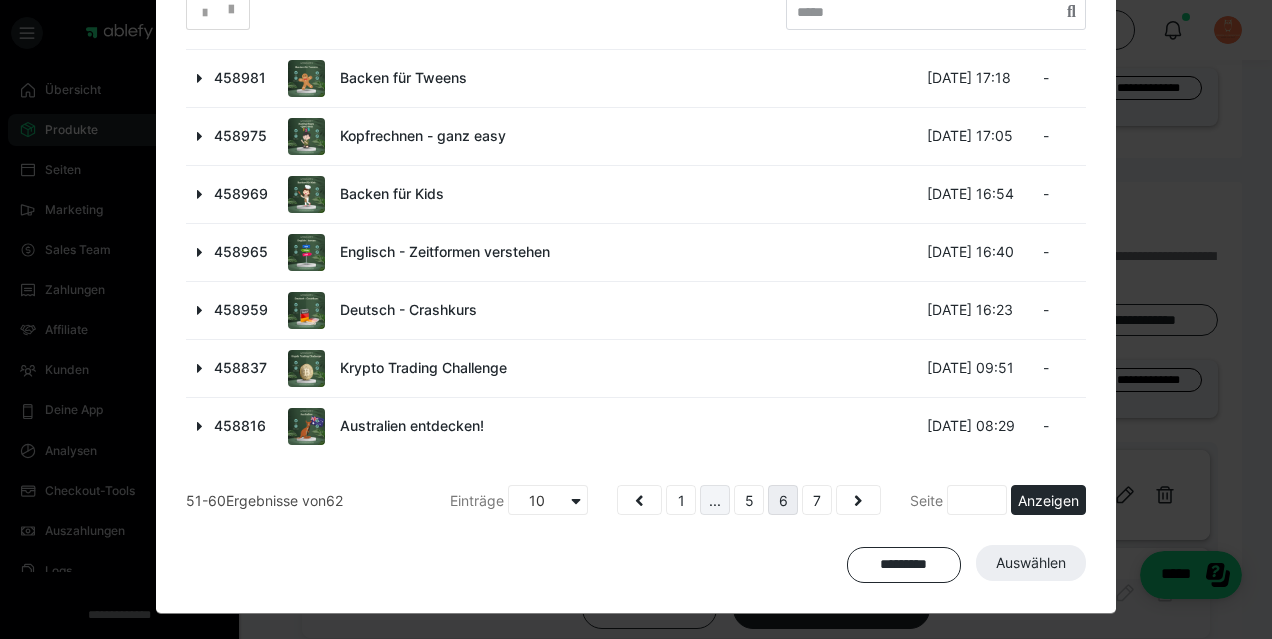 click on "..." at bounding box center [715, 500] 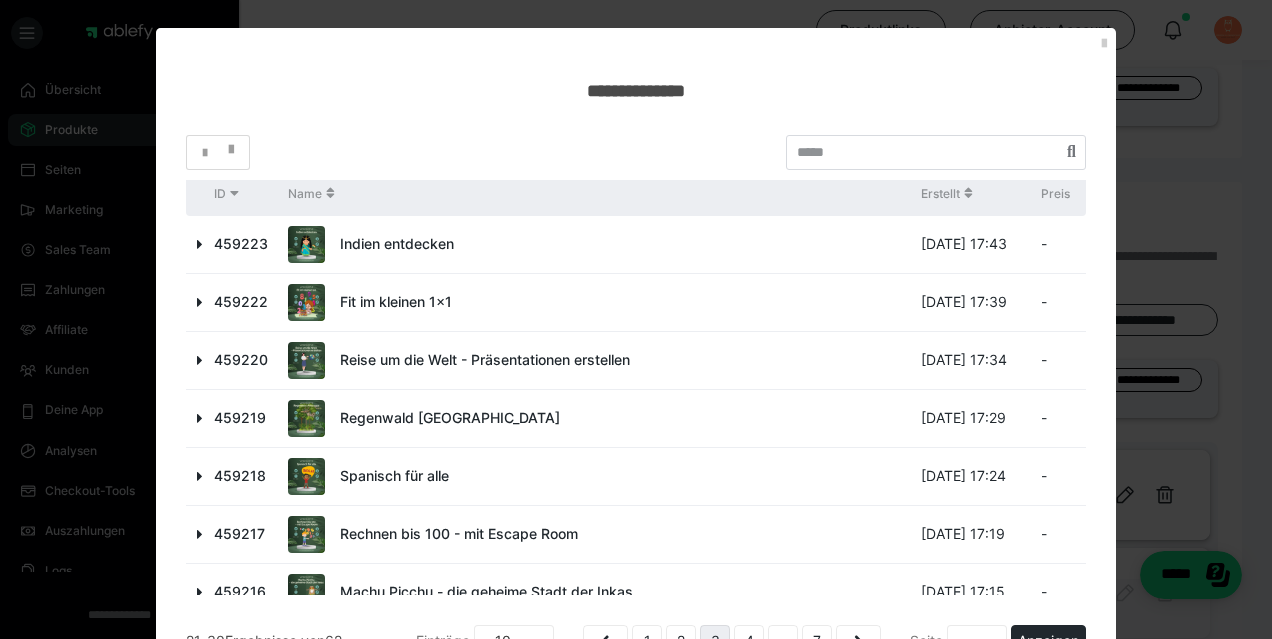 scroll, scrollTop: 208, scrollLeft: 0, axis: vertical 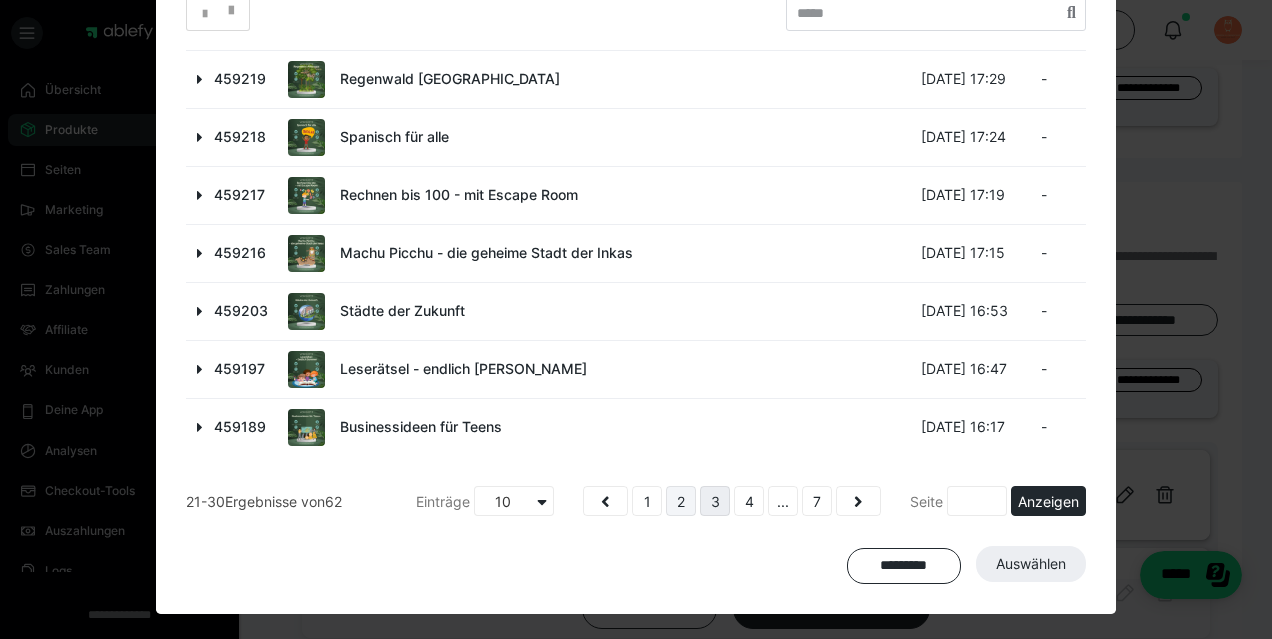 click on "2" at bounding box center [681, 501] 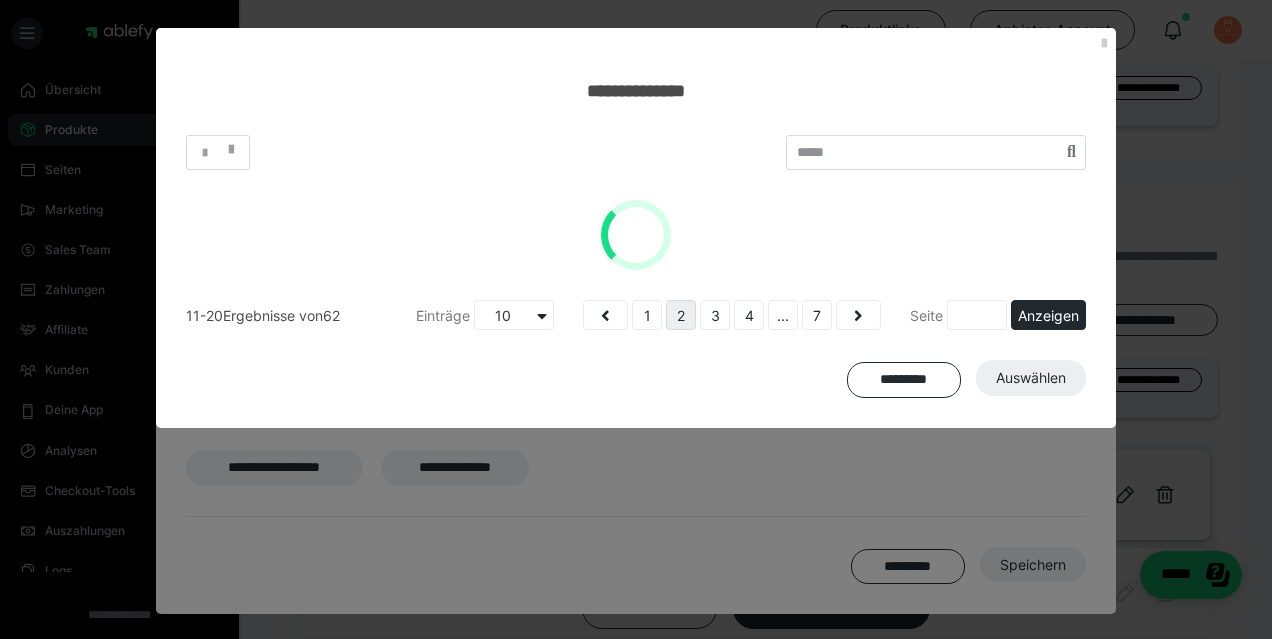 scroll, scrollTop: 0, scrollLeft: 0, axis: both 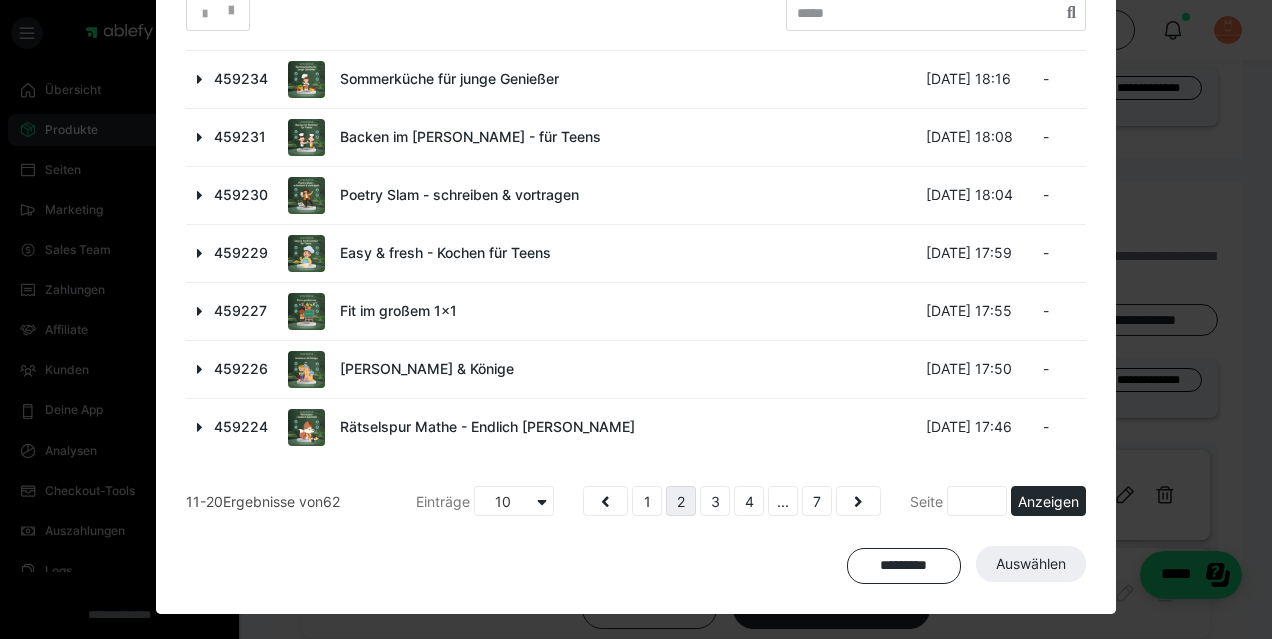 click at bounding box center (200, 369) 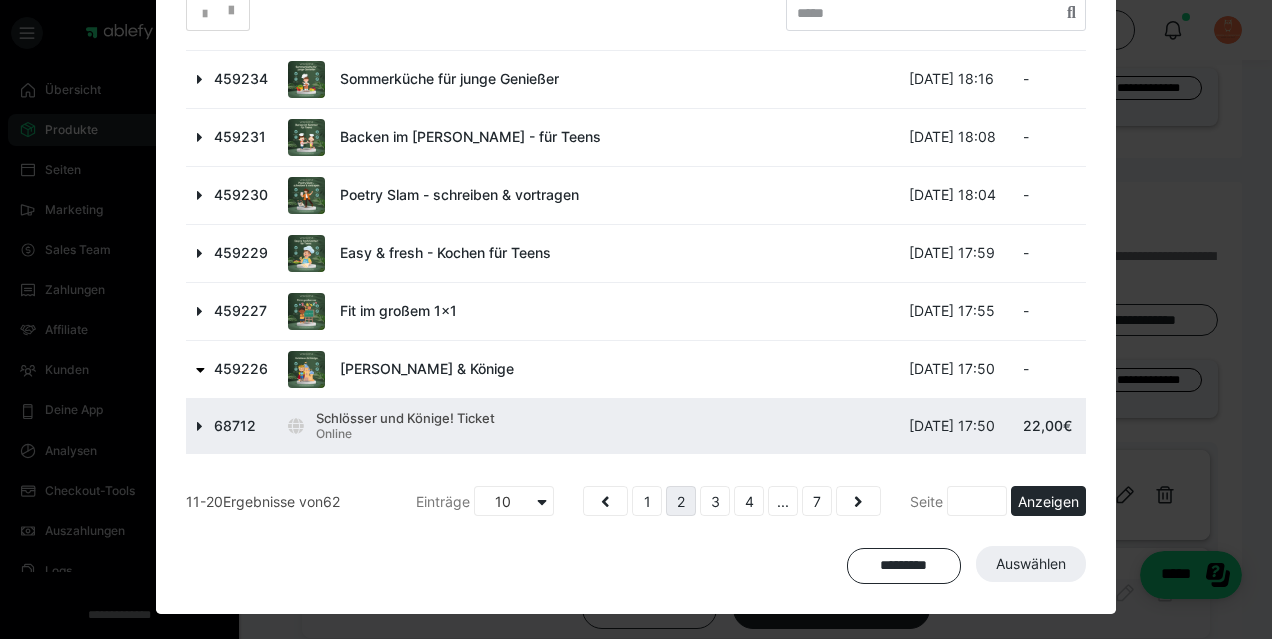 click at bounding box center (200, 426) 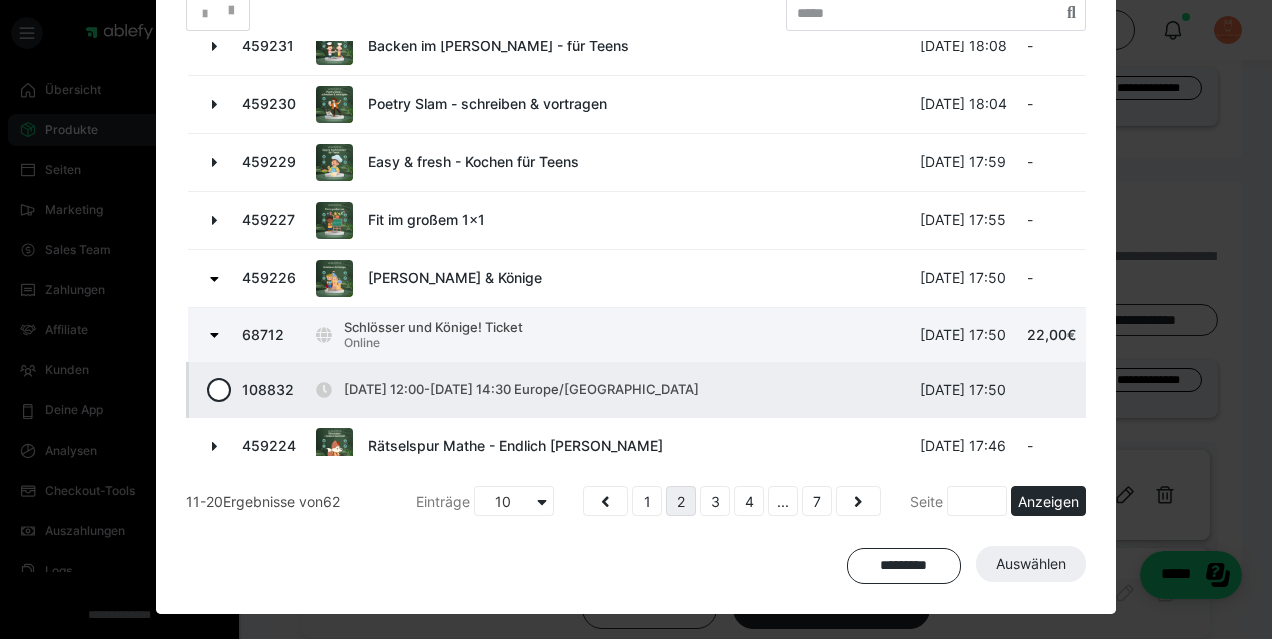 scroll, scrollTop: 316, scrollLeft: 0, axis: vertical 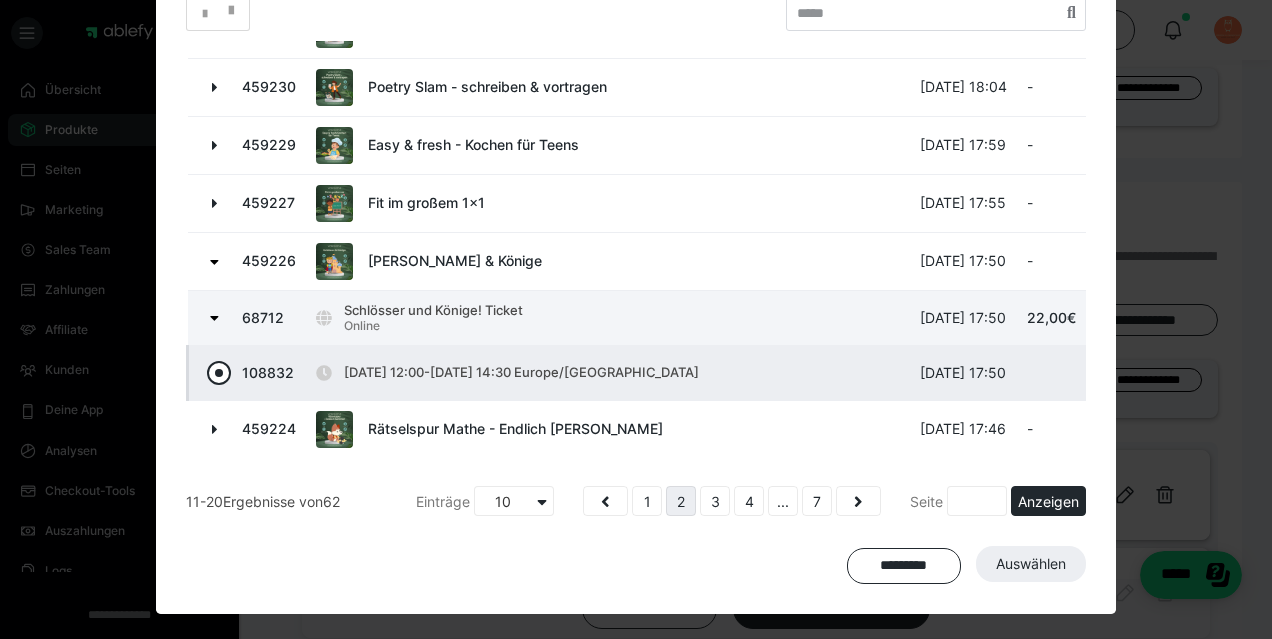 click at bounding box center [219, 373] 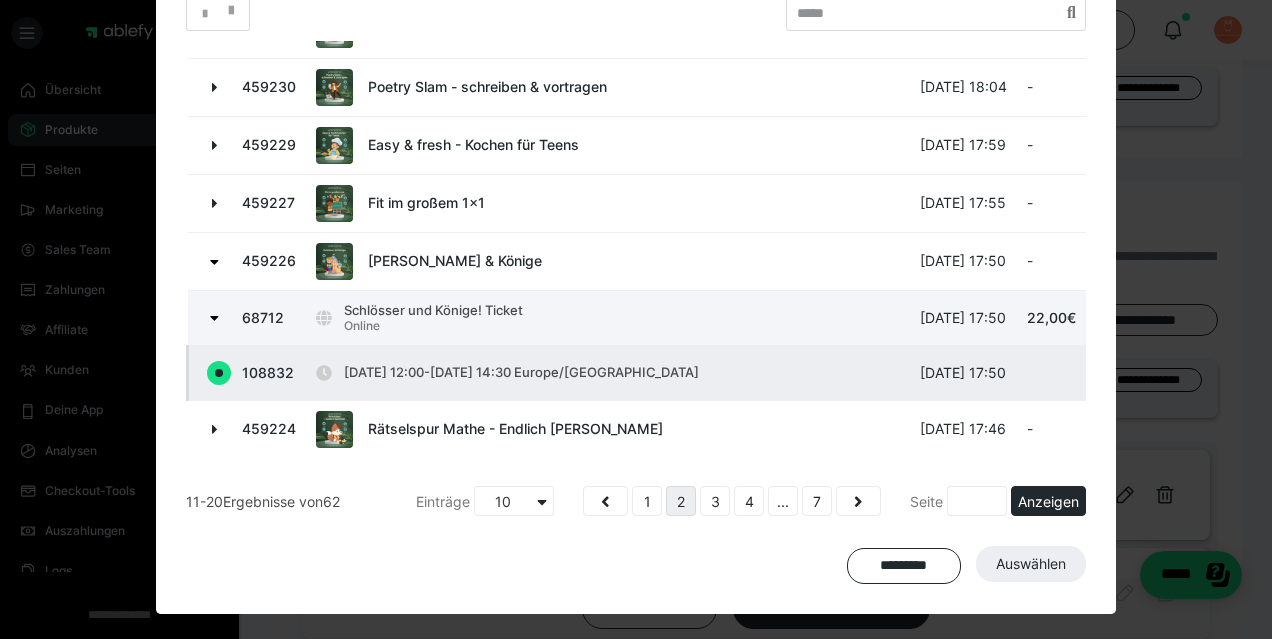 radio on "true" 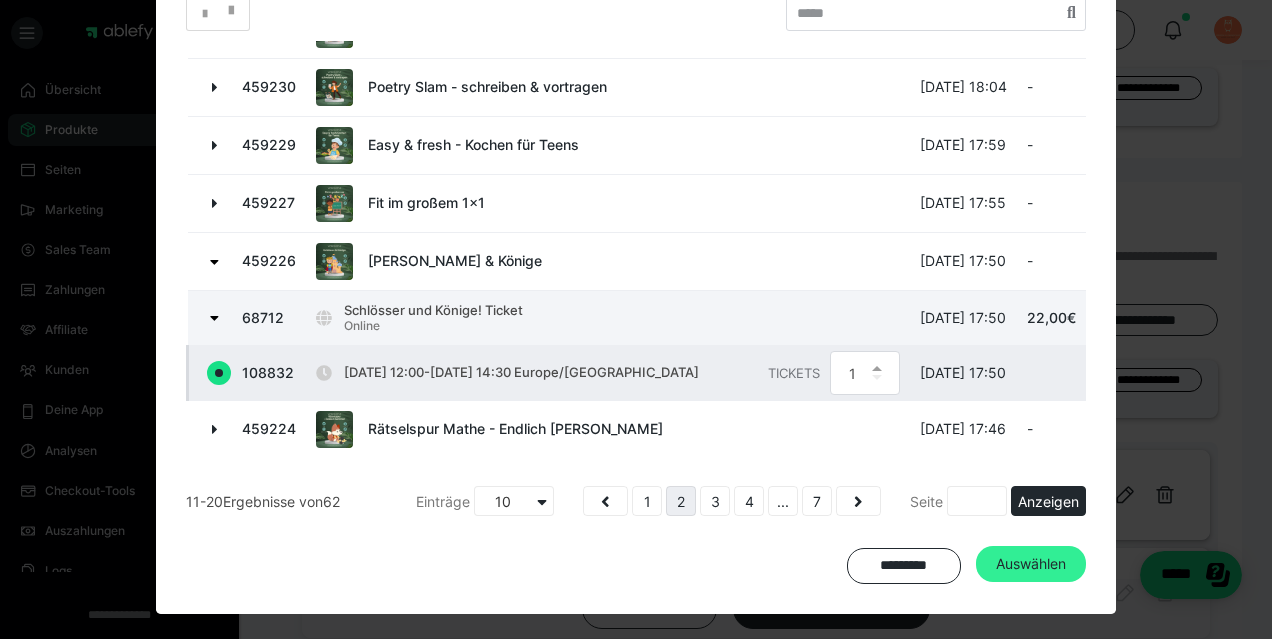 click on "Auswählen" at bounding box center [1031, 564] 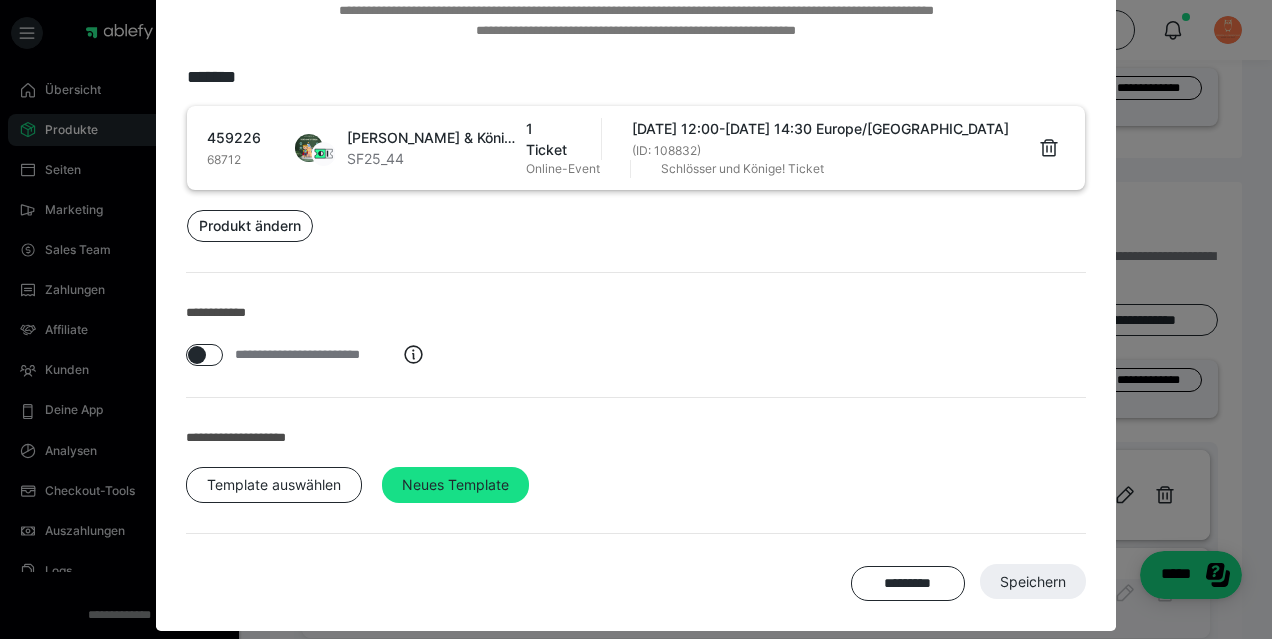scroll, scrollTop: 118, scrollLeft: 0, axis: vertical 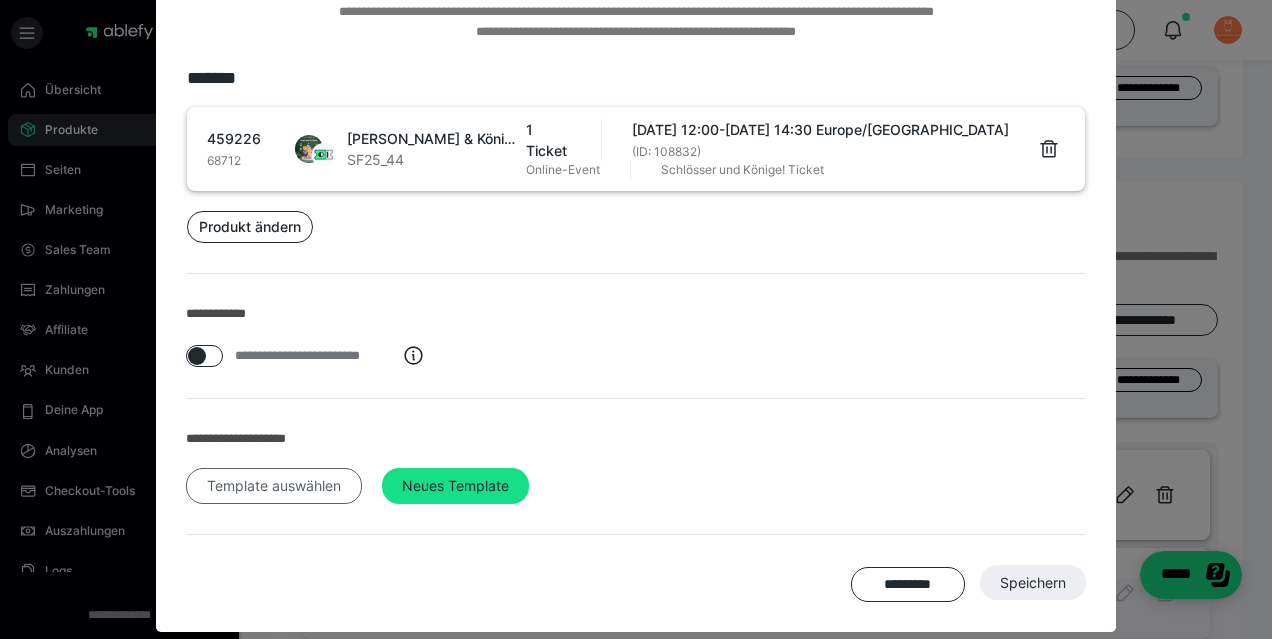 click on "Template auswählen" at bounding box center [274, 486] 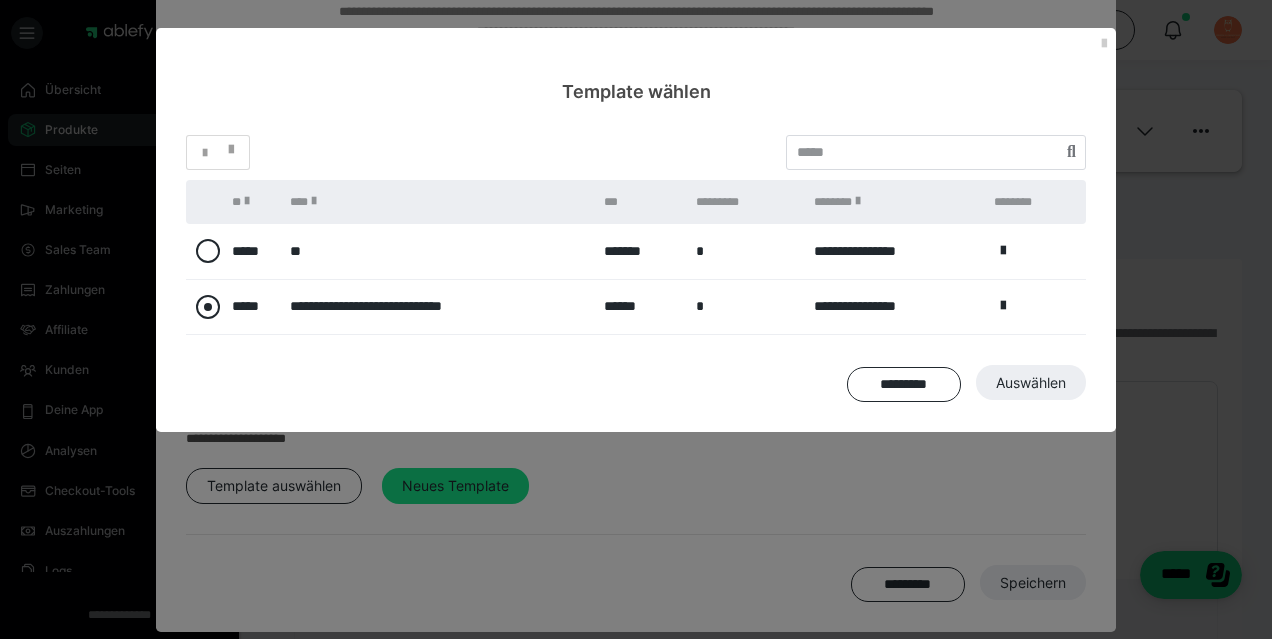 click at bounding box center [208, 307] 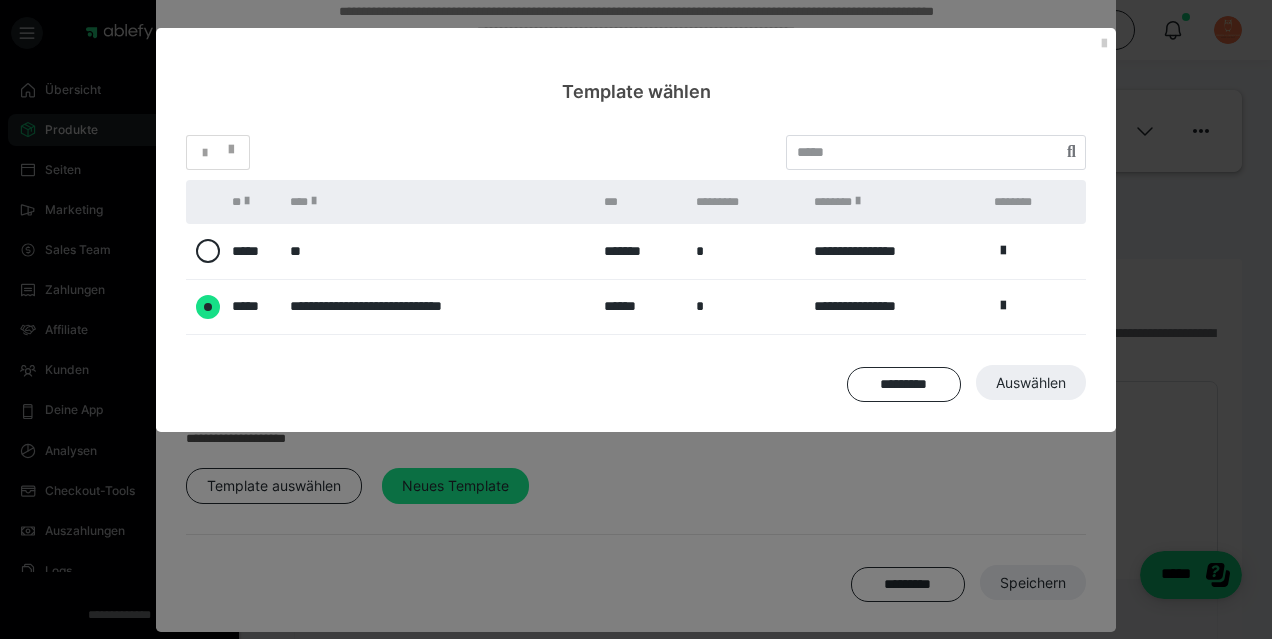 radio on "****" 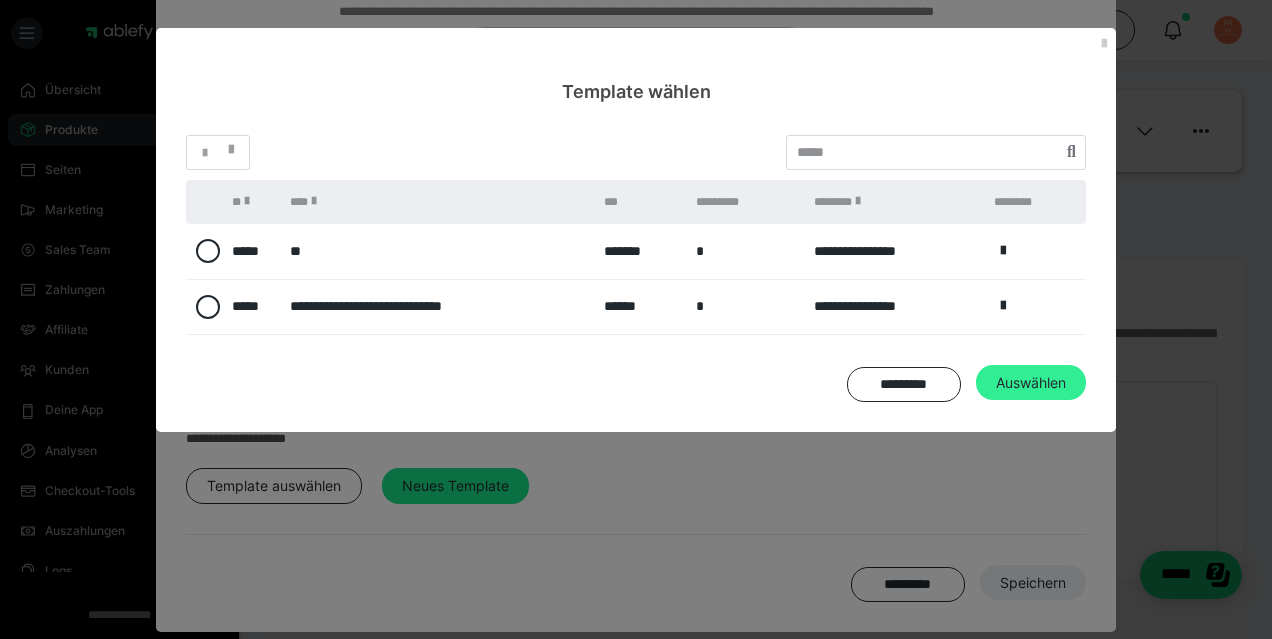 click on "Auswählen" at bounding box center [1033, 583] 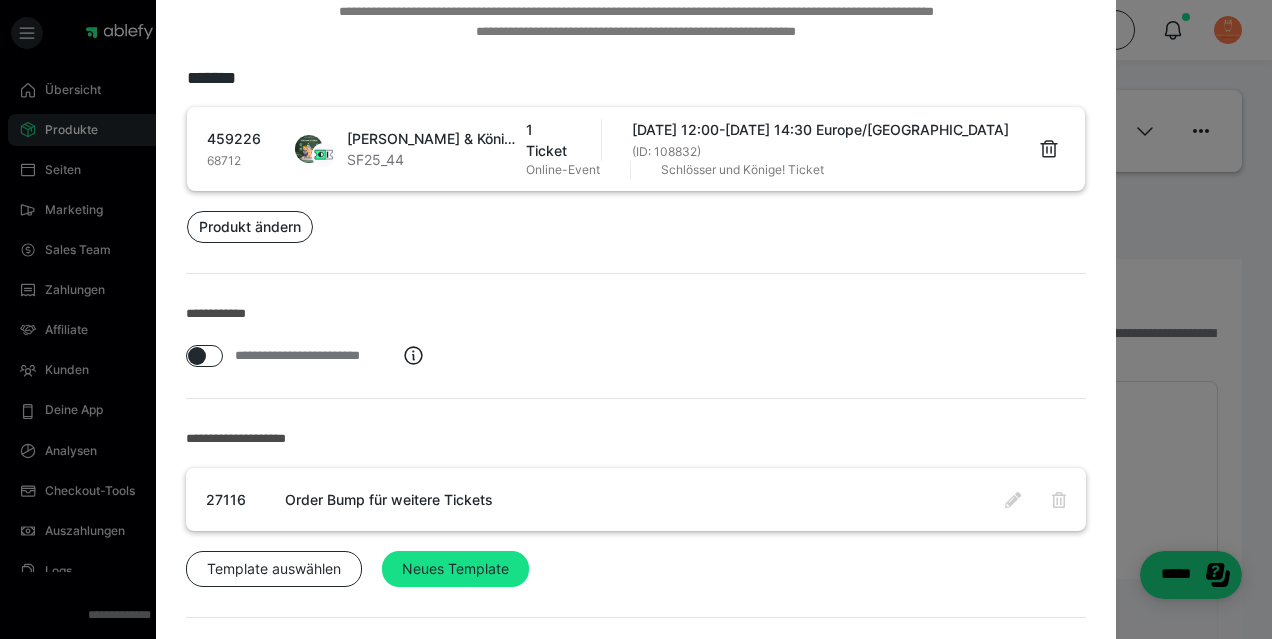 scroll, scrollTop: 202, scrollLeft: 0, axis: vertical 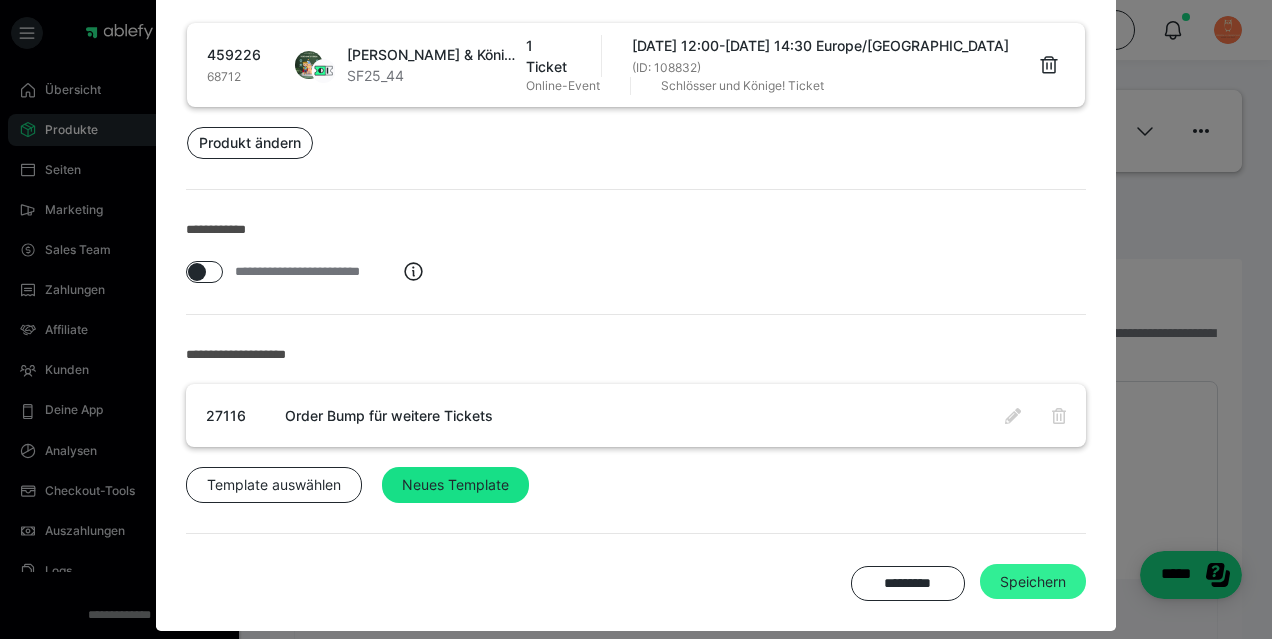 click on "Speichern" at bounding box center [1033, 582] 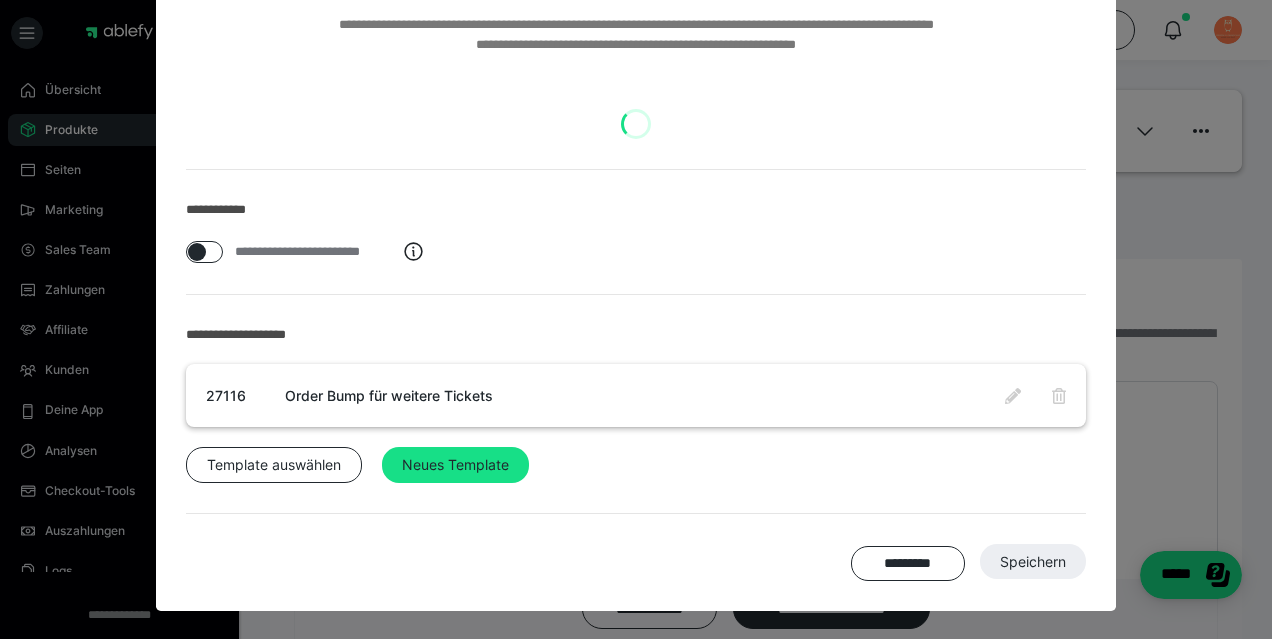 scroll, scrollTop: 103, scrollLeft: 0, axis: vertical 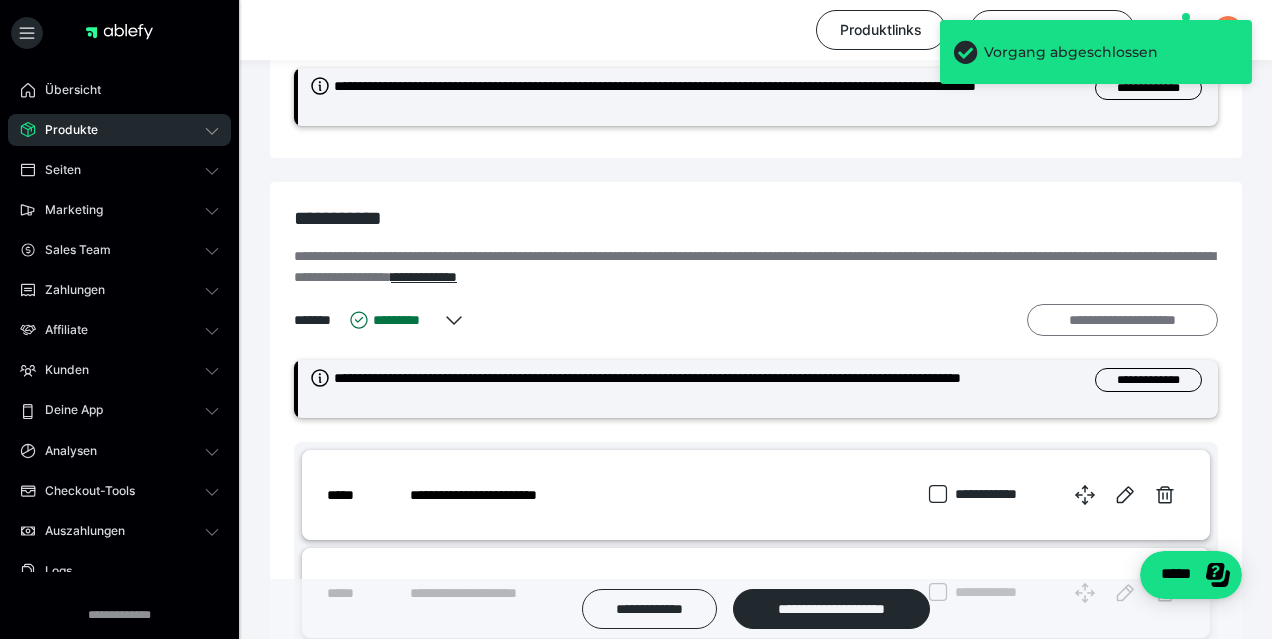 click on "**********" at bounding box center [1122, 320] 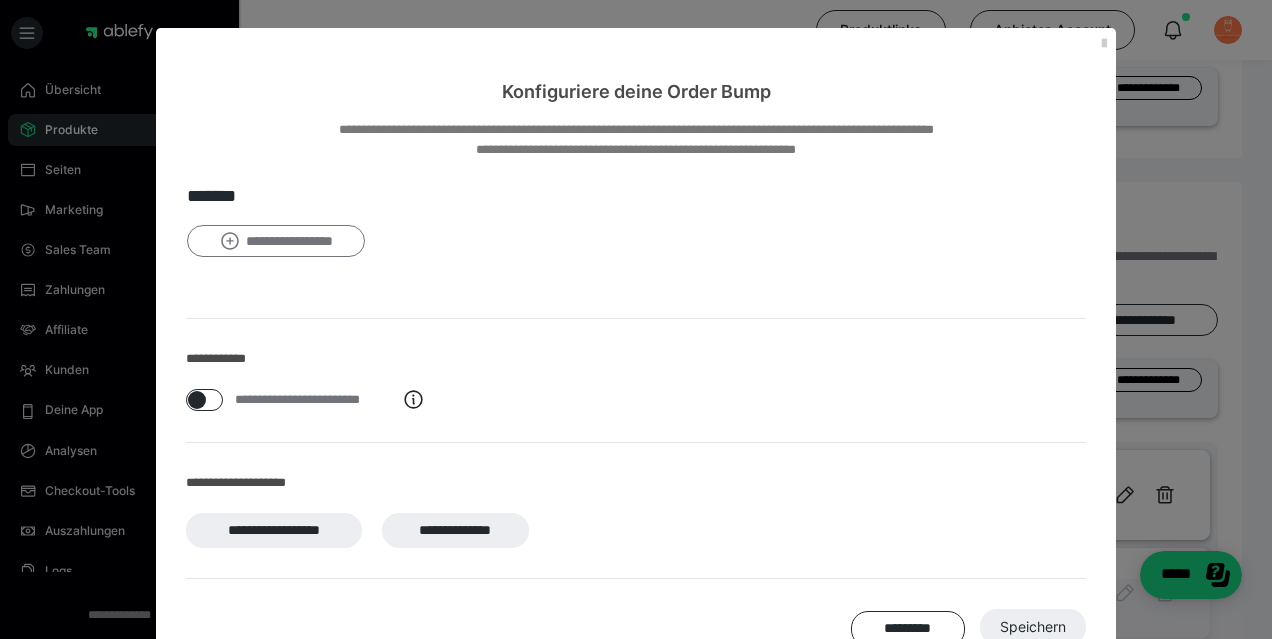 click on "**********" at bounding box center (276, 241) 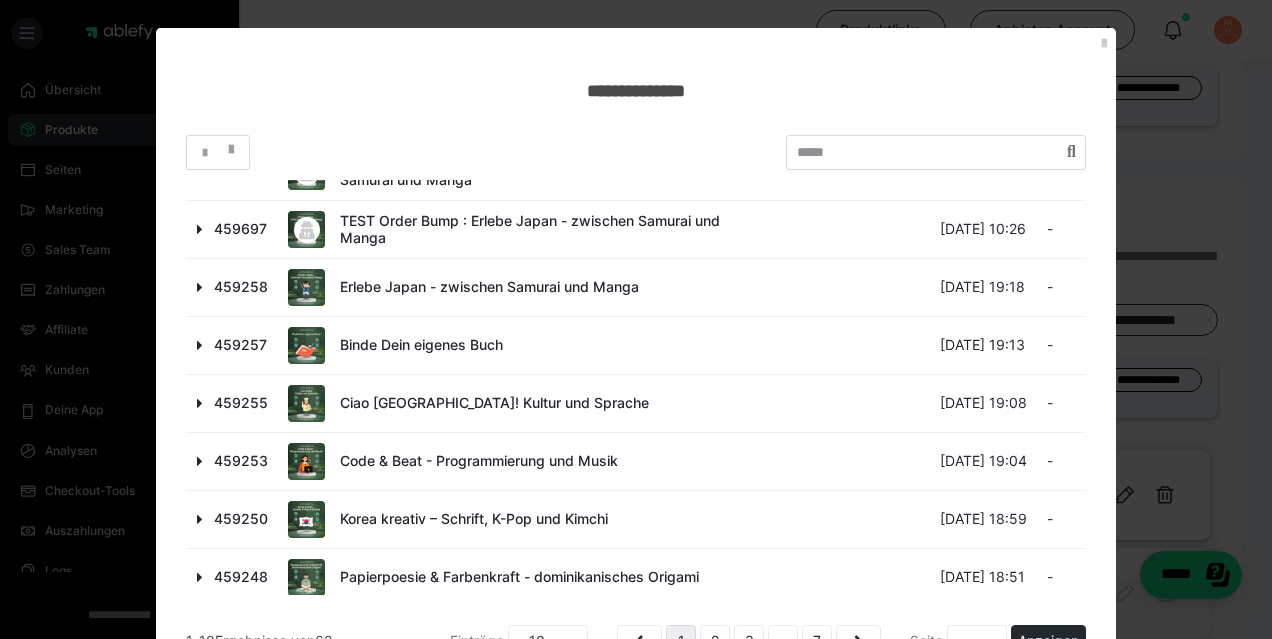 scroll, scrollTop: 208, scrollLeft: 0, axis: vertical 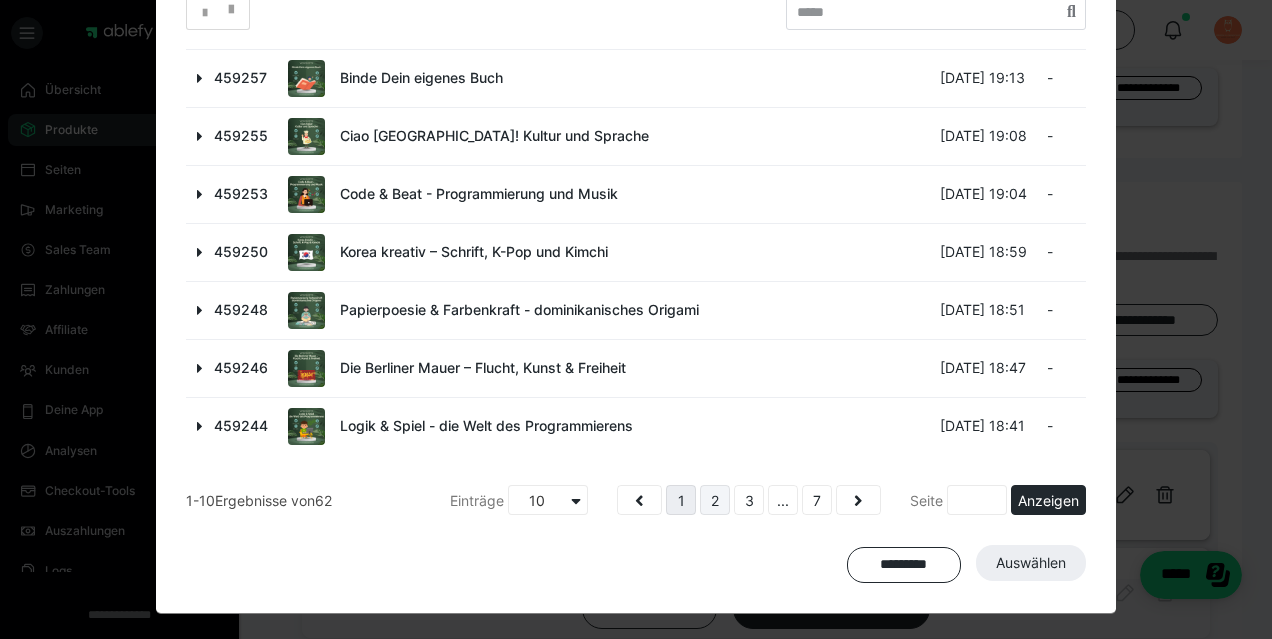click on "2" at bounding box center [715, 500] 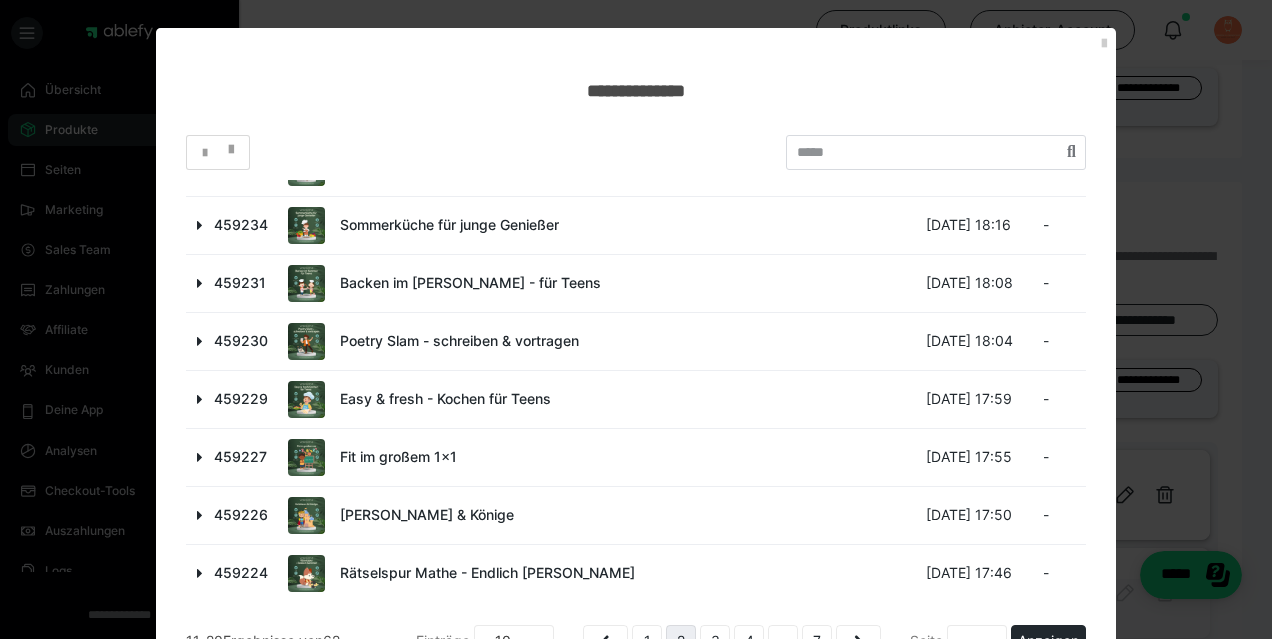 scroll, scrollTop: 198, scrollLeft: 0, axis: vertical 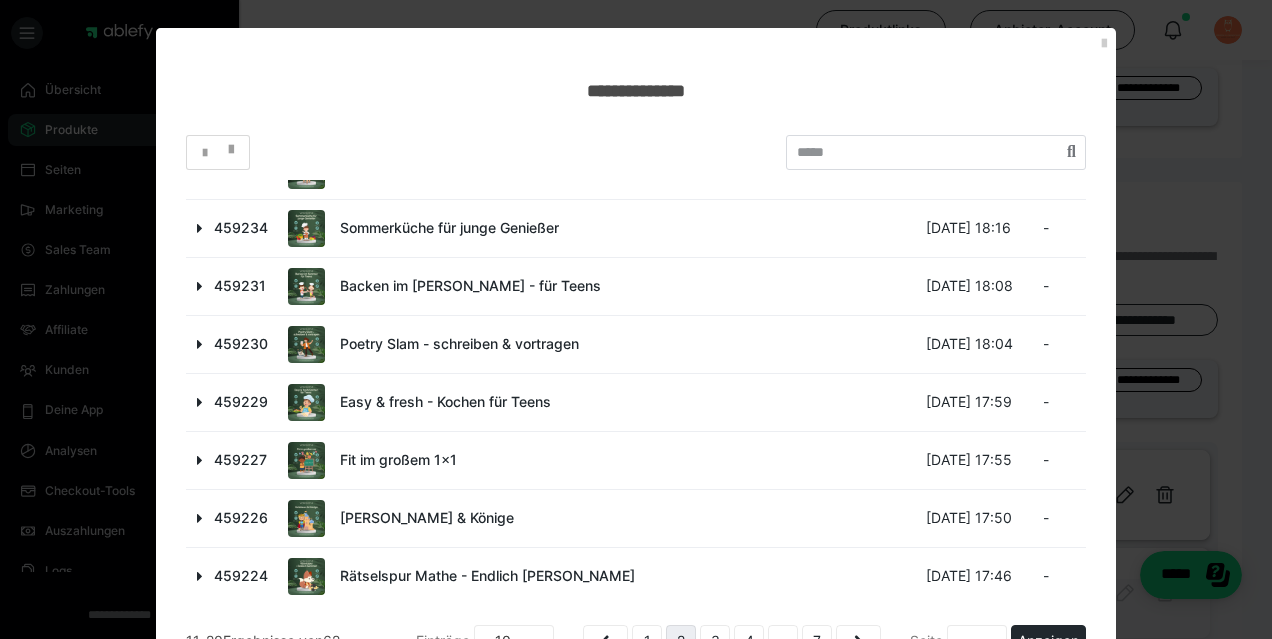click at bounding box center (200, 402) 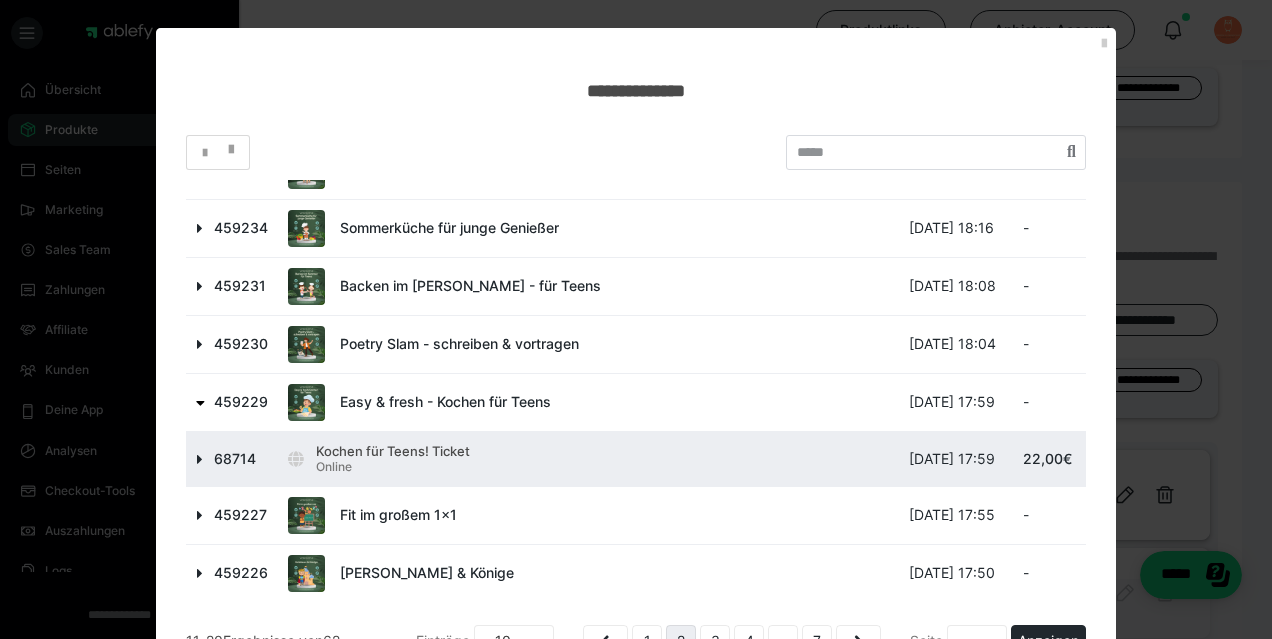 click at bounding box center [200, 459] 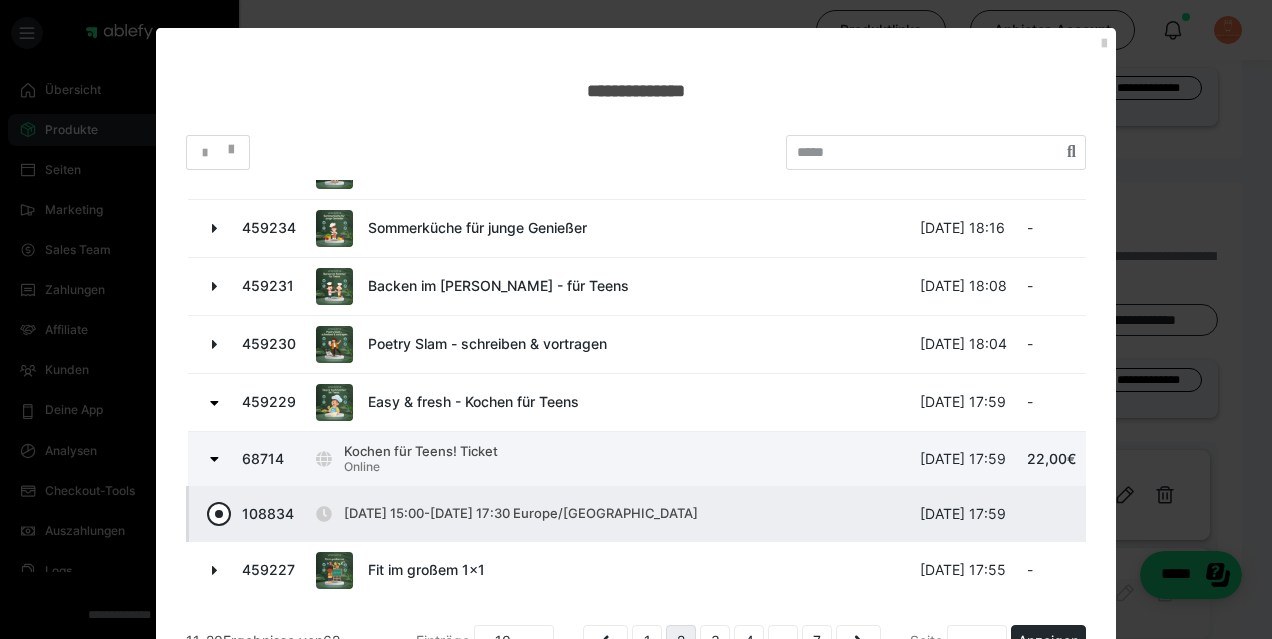 click at bounding box center [219, 514] 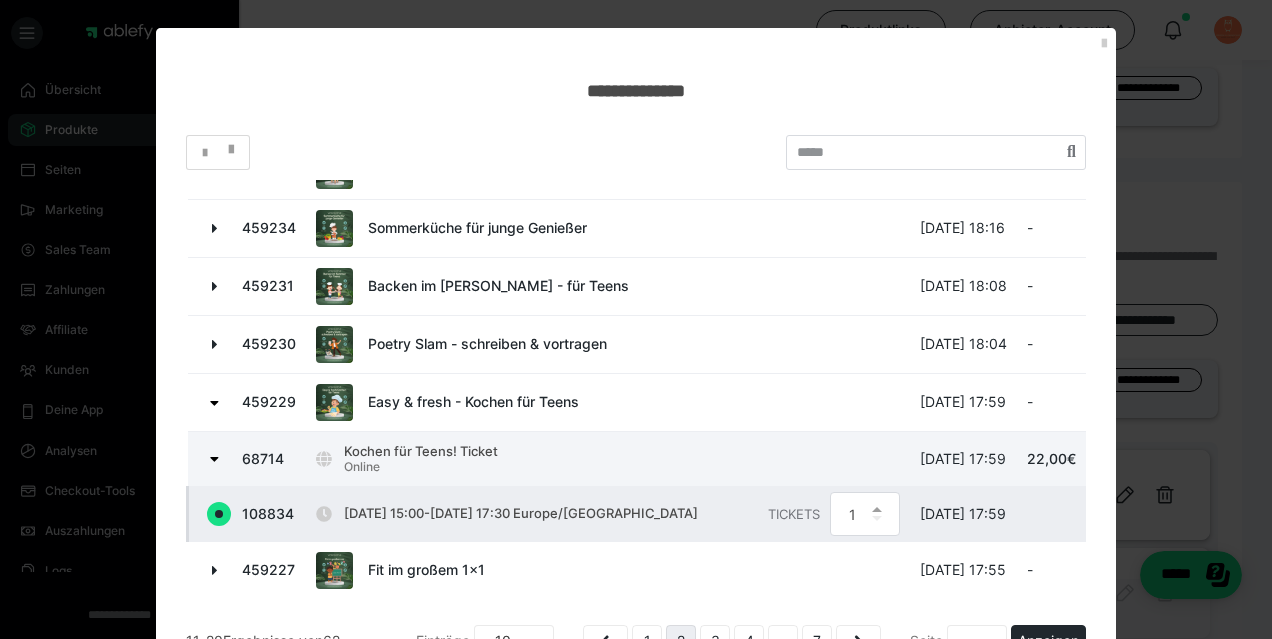 scroll, scrollTop: 318, scrollLeft: 0, axis: vertical 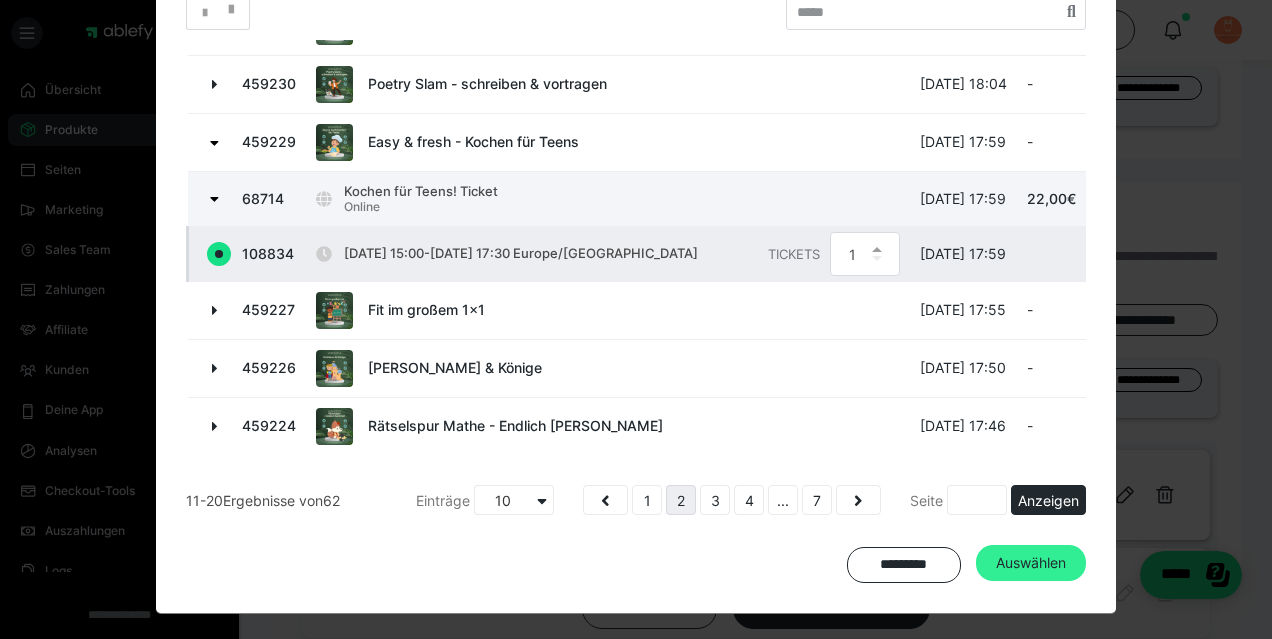 click on "Auswählen" at bounding box center (1031, 563) 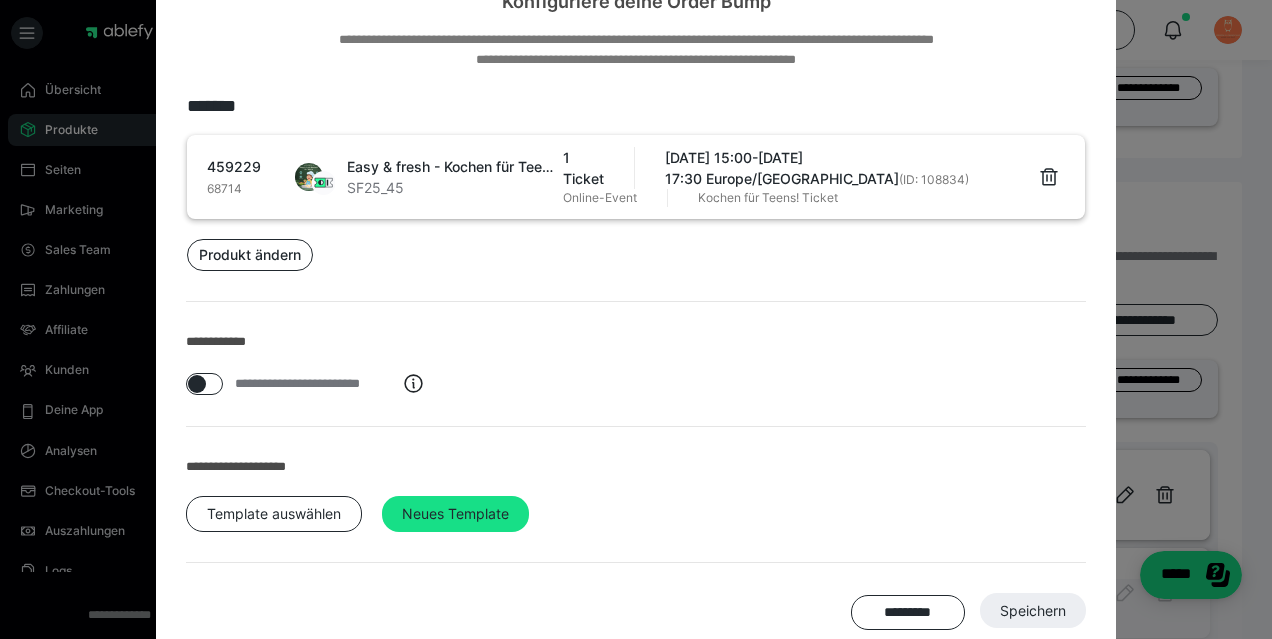 scroll, scrollTop: 137, scrollLeft: 0, axis: vertical 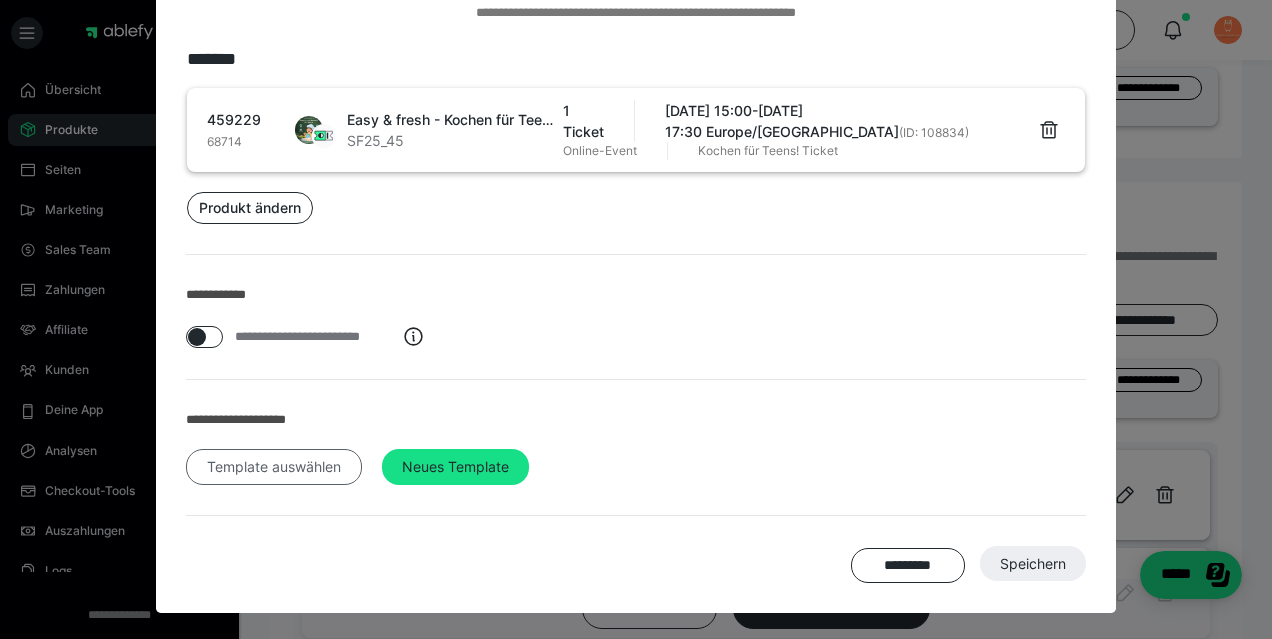 click on "Template auswählen" at bounding box center (274, 467) 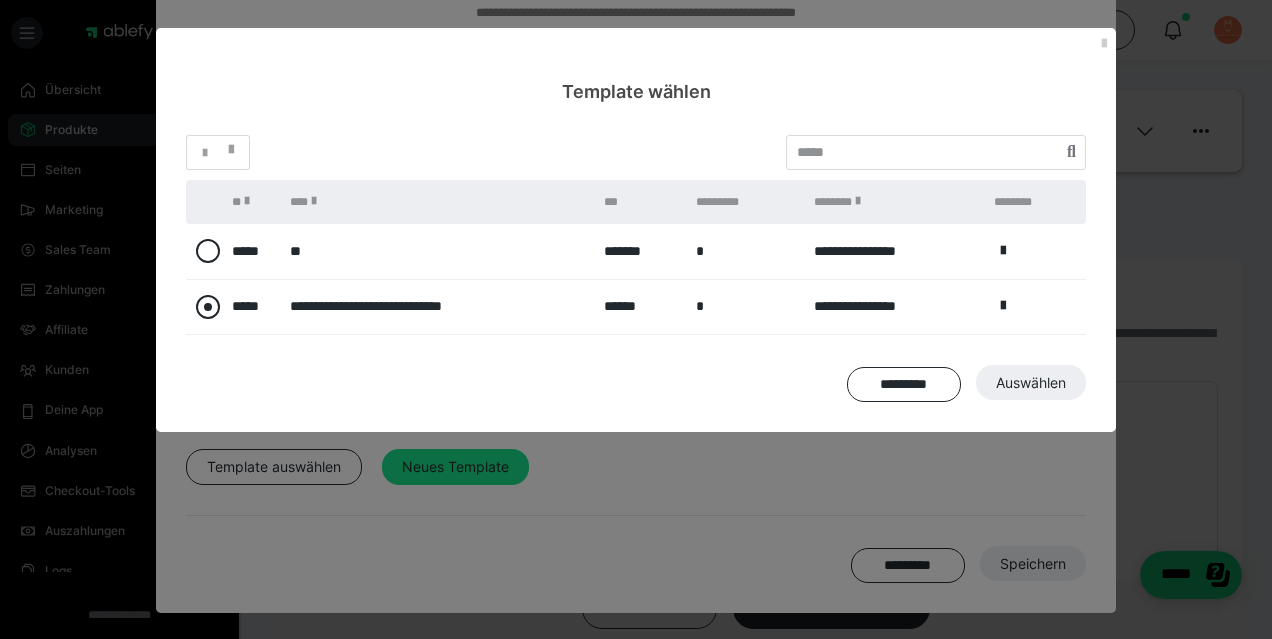 click at bounding box center (208, 307) 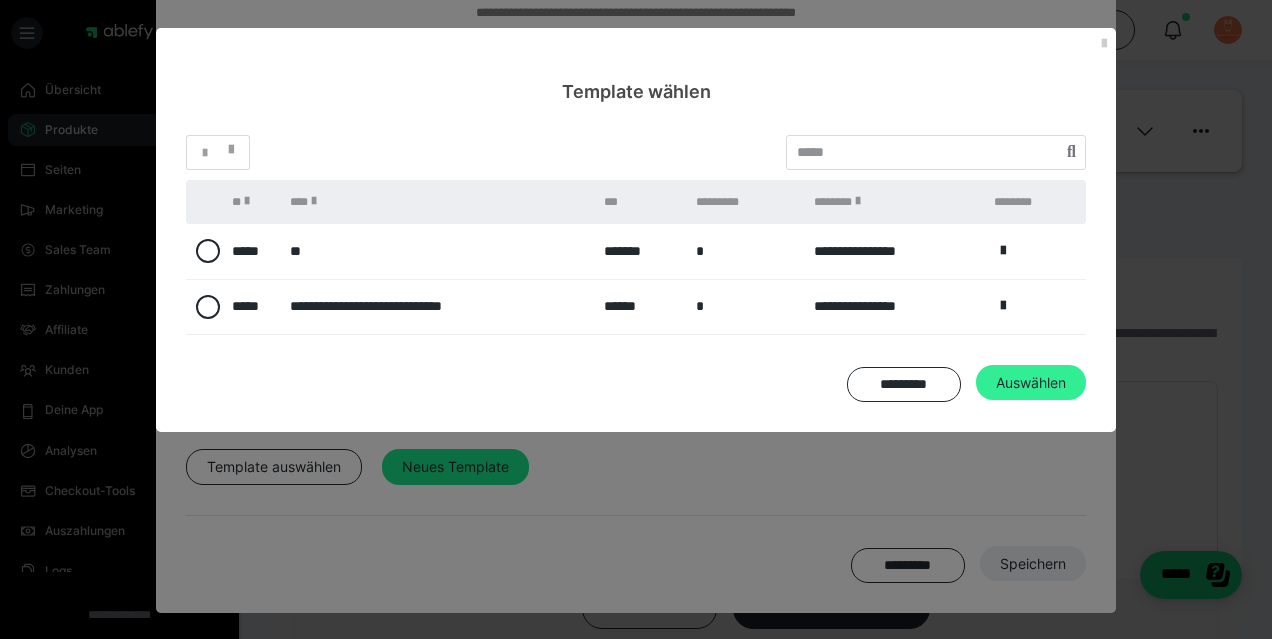 click on "Auswählen" at bounding box center (1033, 564) 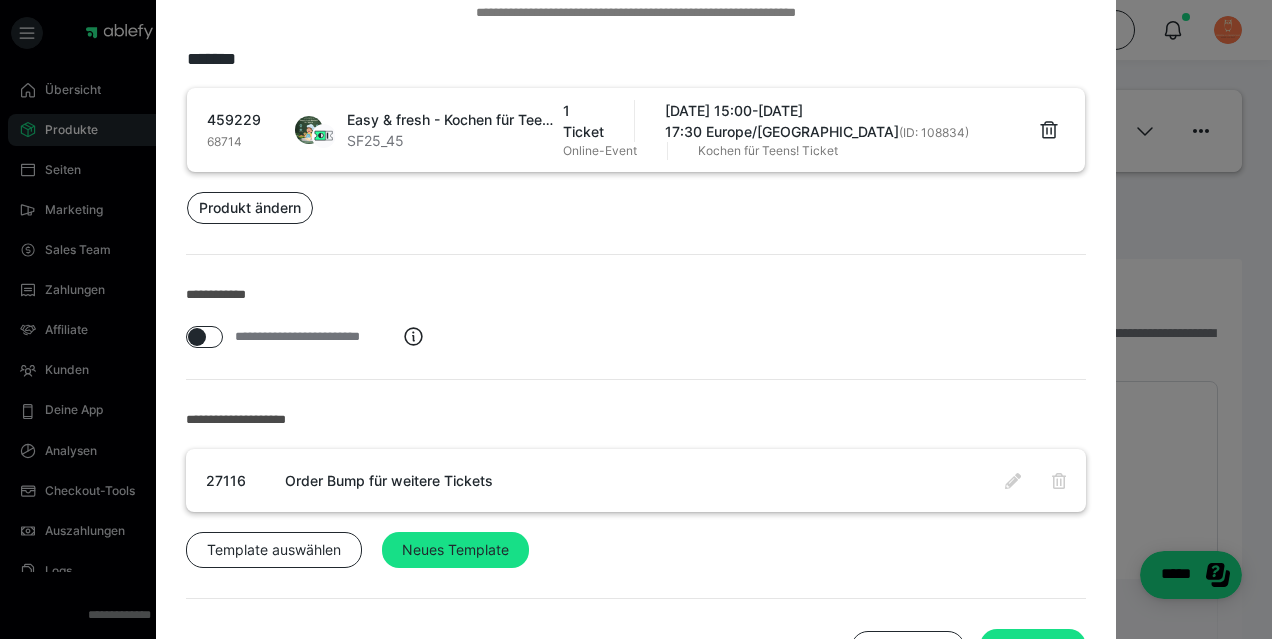 scroll, scrollTop: 220, scrollLeft: 0, axis: vertical 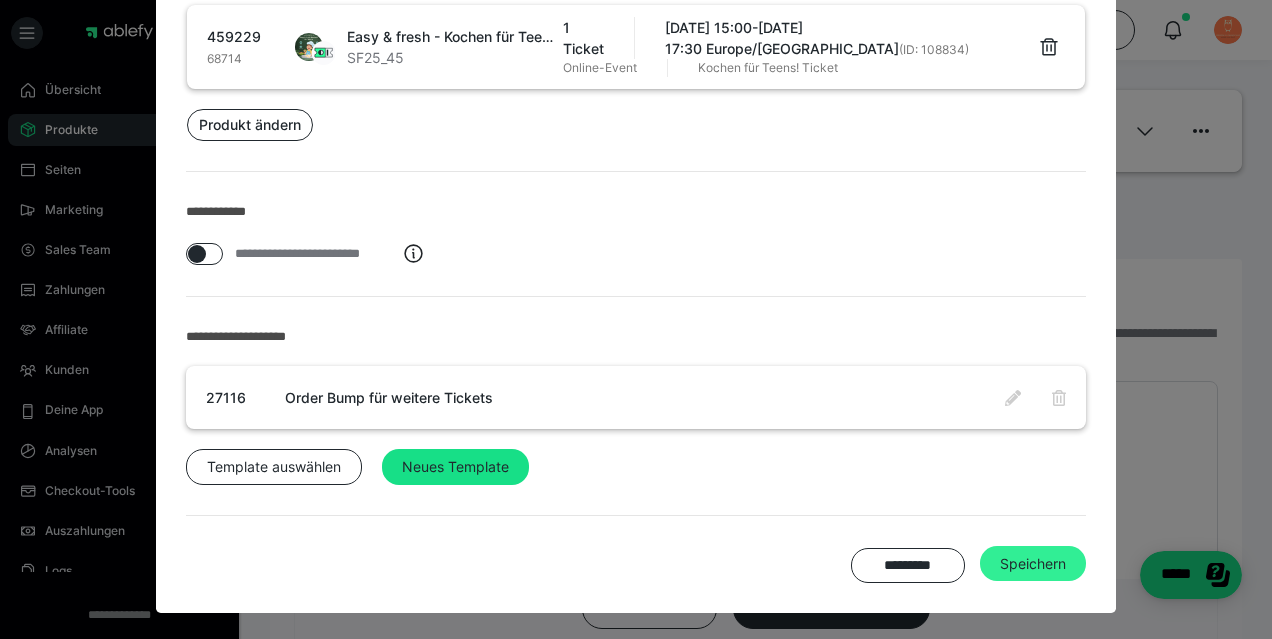 click on "Speichern" at bounding box center [1033, 564] 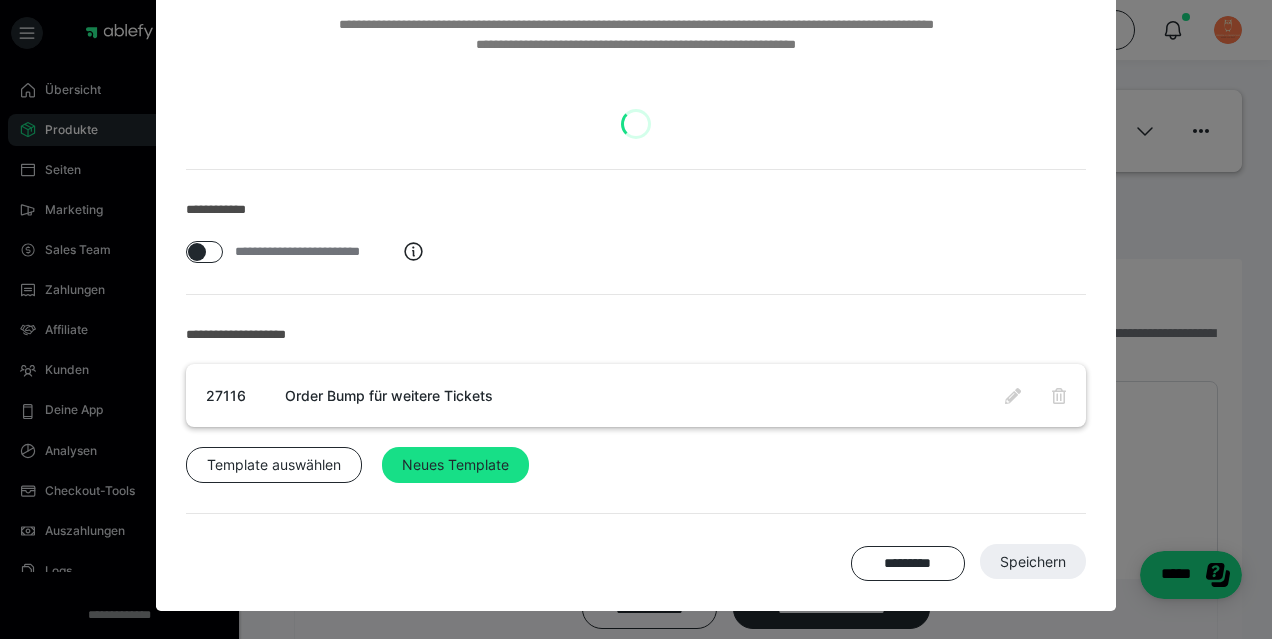 scroll, scrollTop: 602, scrollLeft: 0, axis: vertical 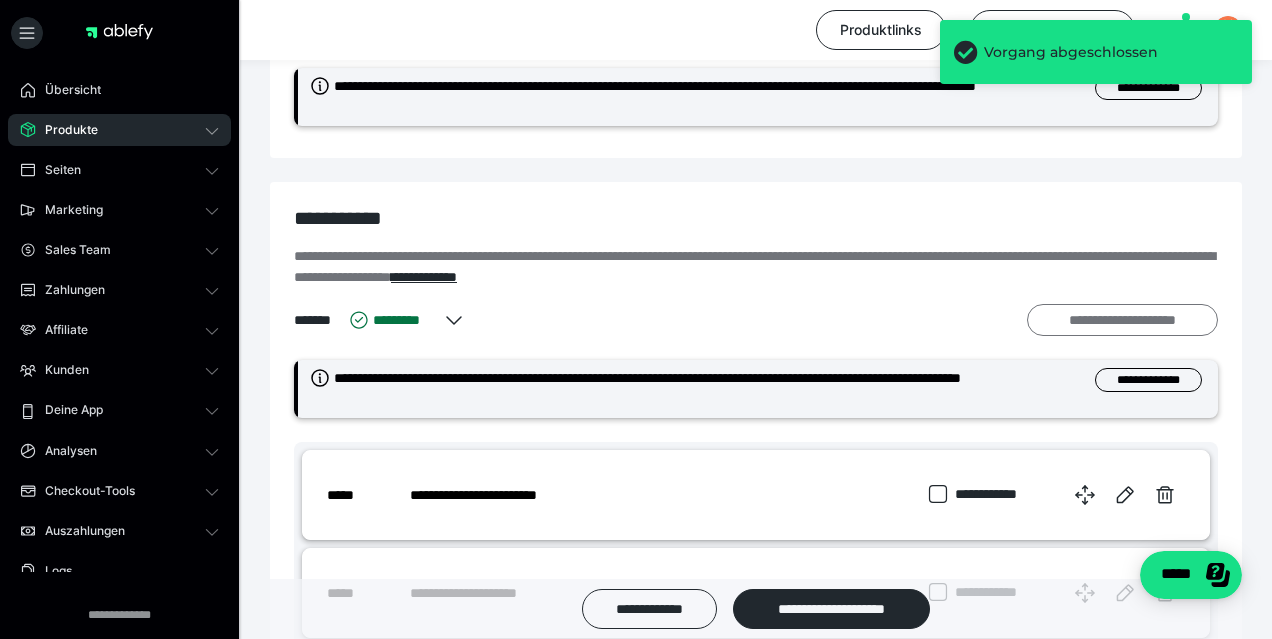 click on "**********" at bounding box center (1122, 320) 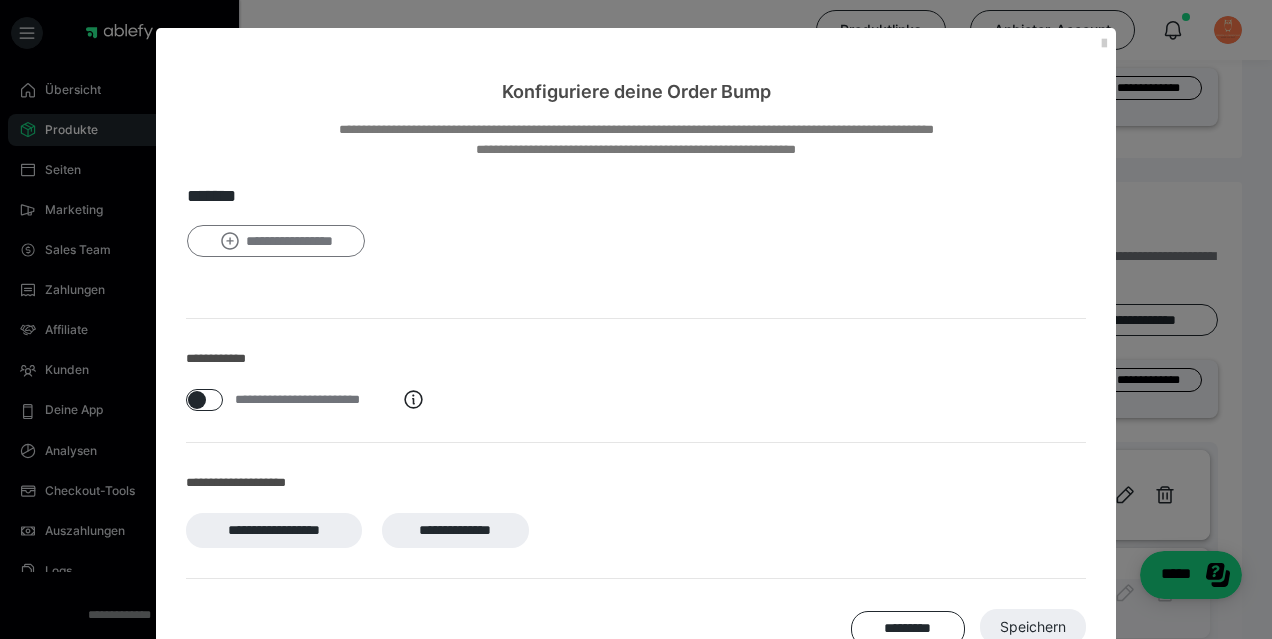 click on "**********" at bounding box center [276, 241] 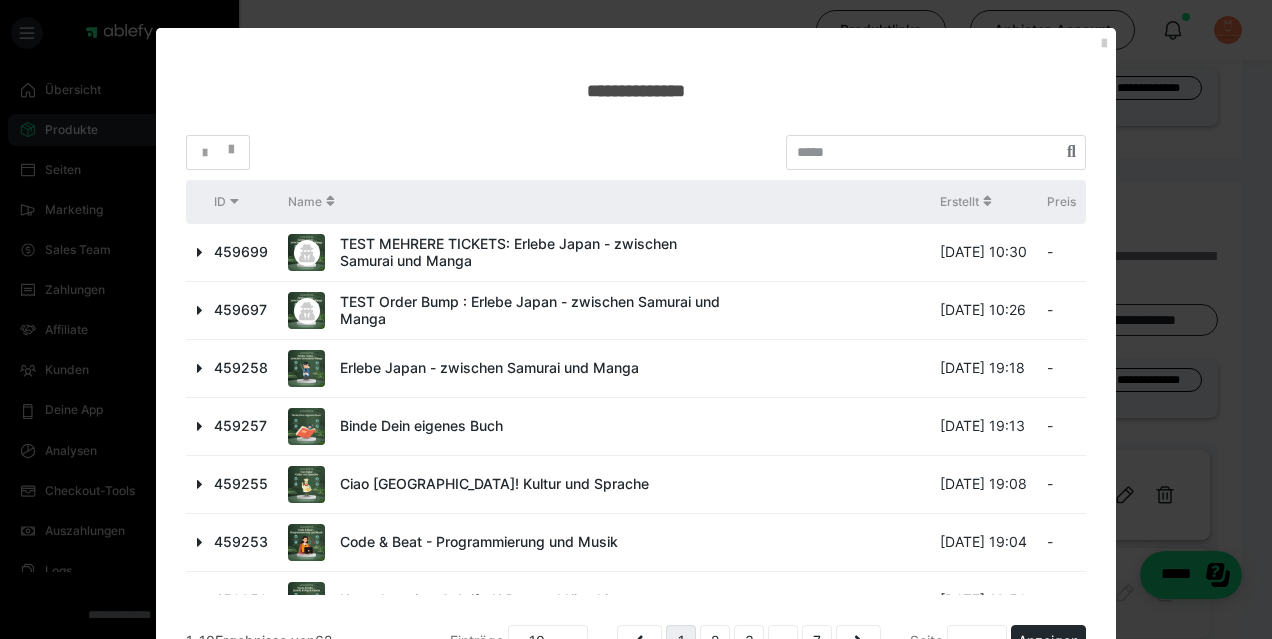 scroll, scrollTop: 208, scrollLeft: 0, axis: vertical 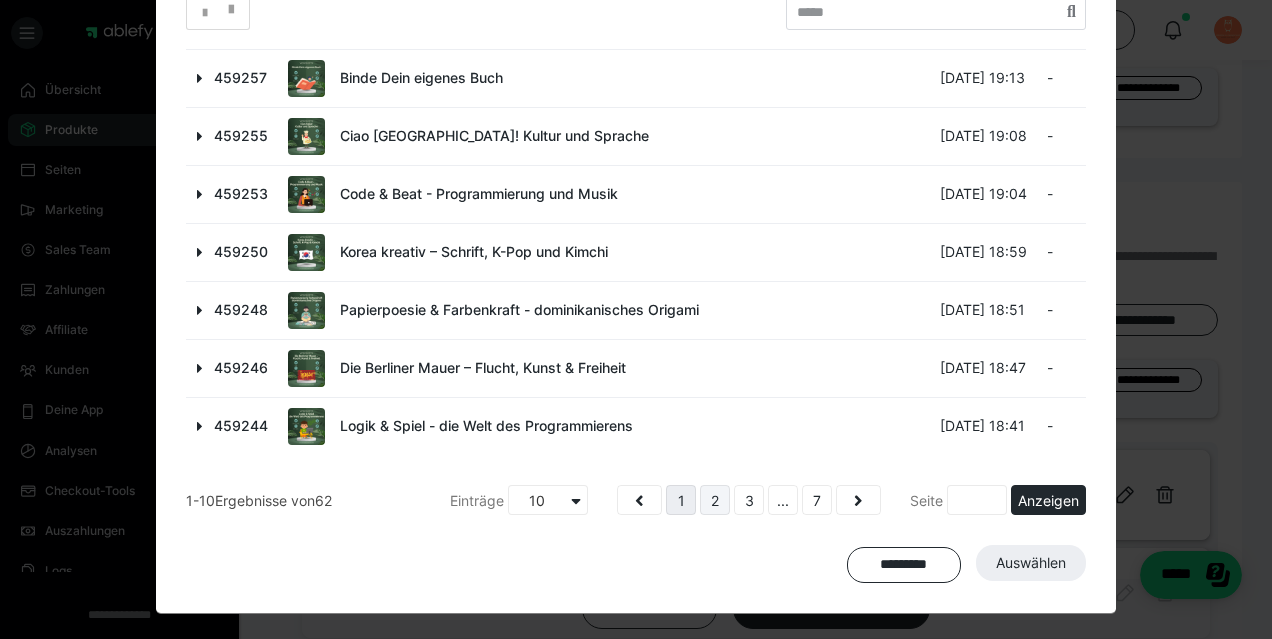 click on "2" at bounding box center (715, 500) 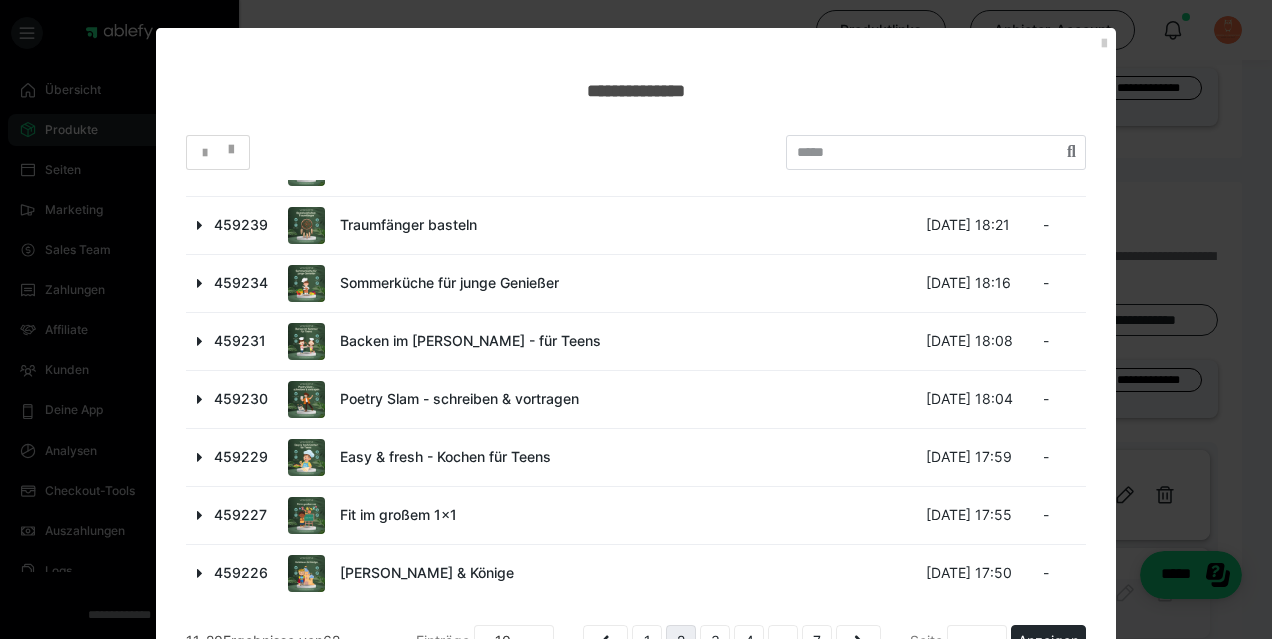 scroll, scrollTop: 159, scrollLeft: 0, axis: vertical 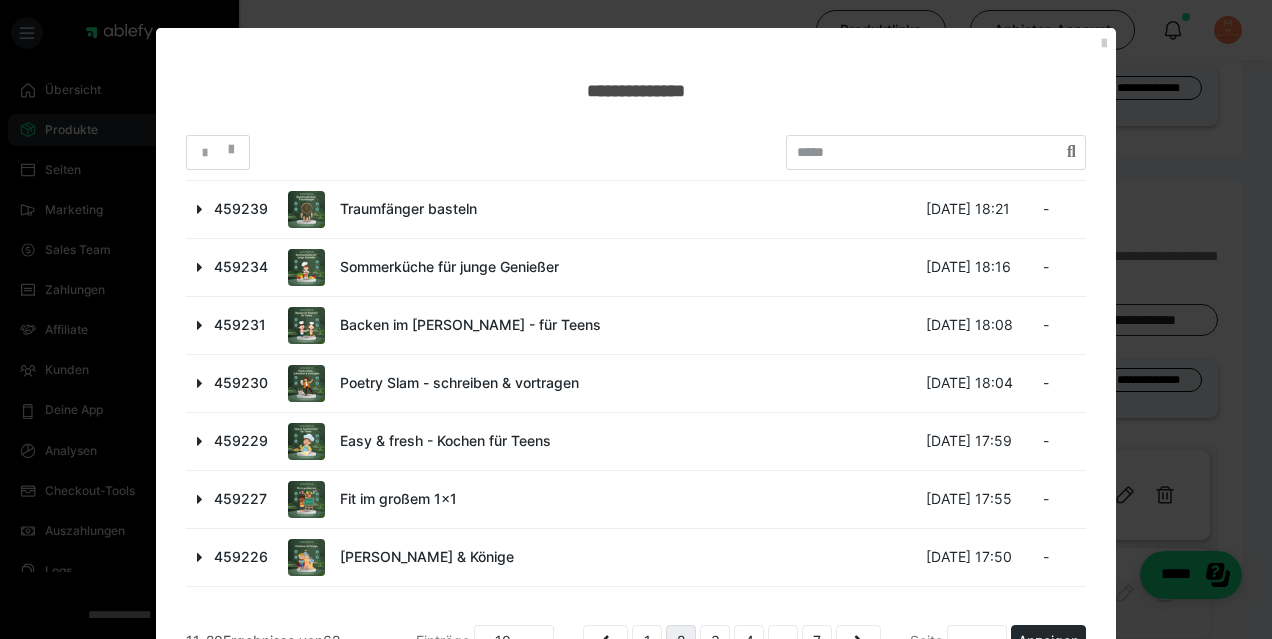 click at bounding box center [200, 499] 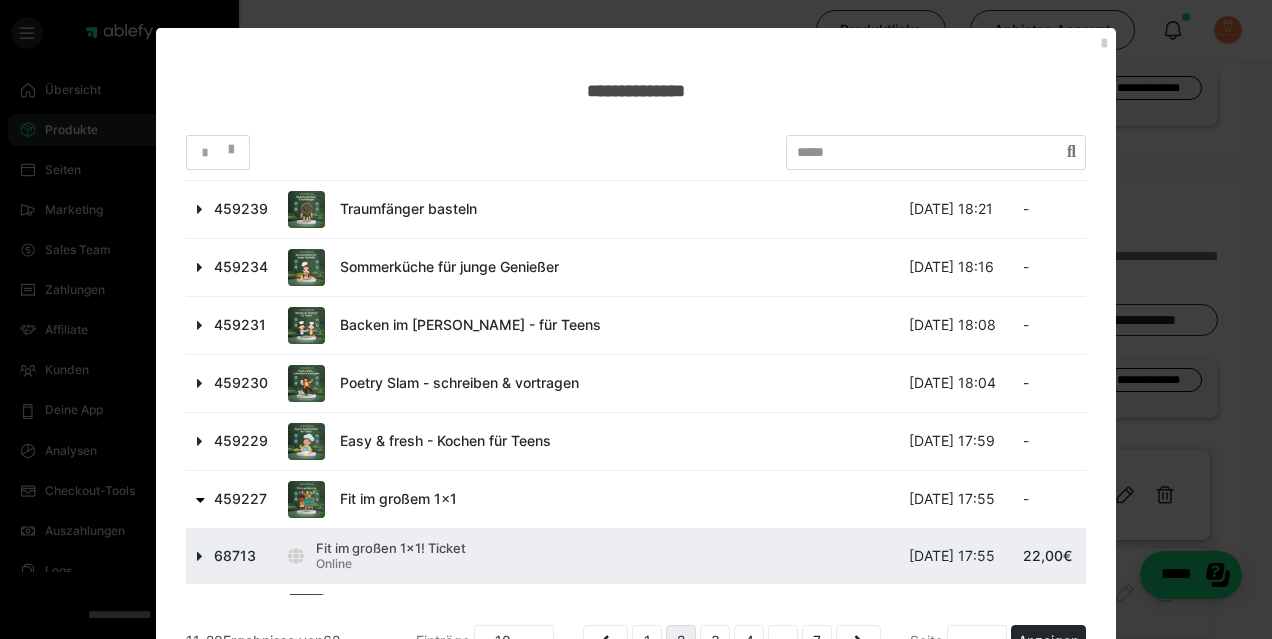 click at bounding box center [200, 556] 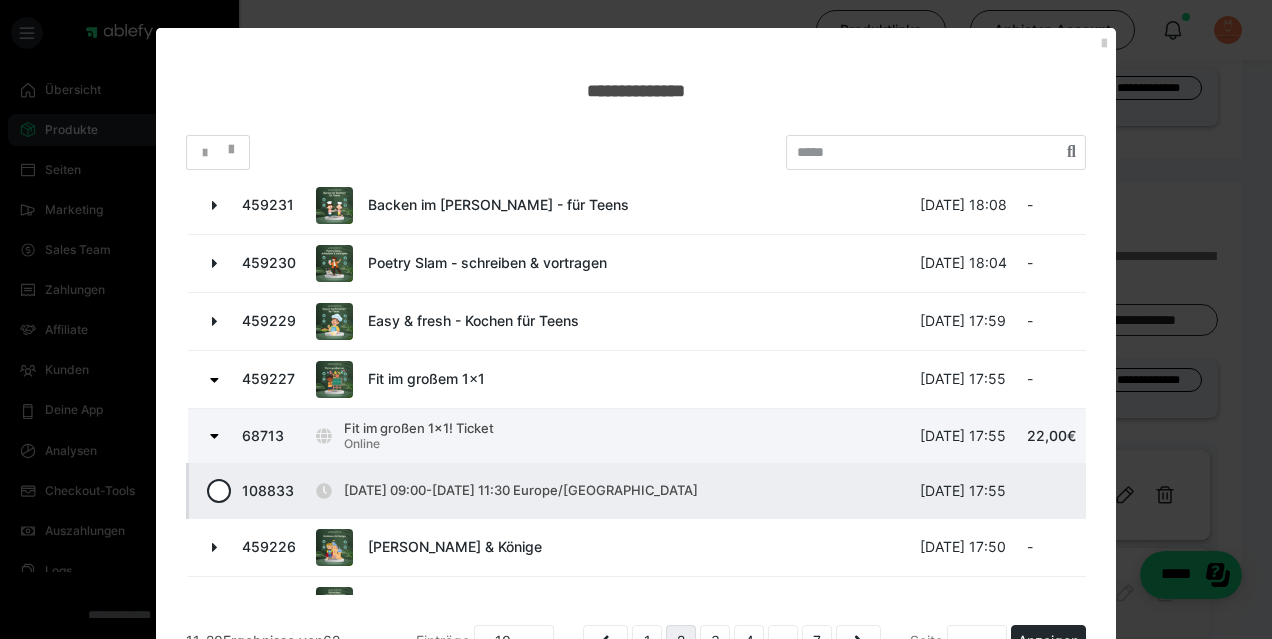 scroll, scrollTop: 318, scrollLeft: 0, axis: vertical 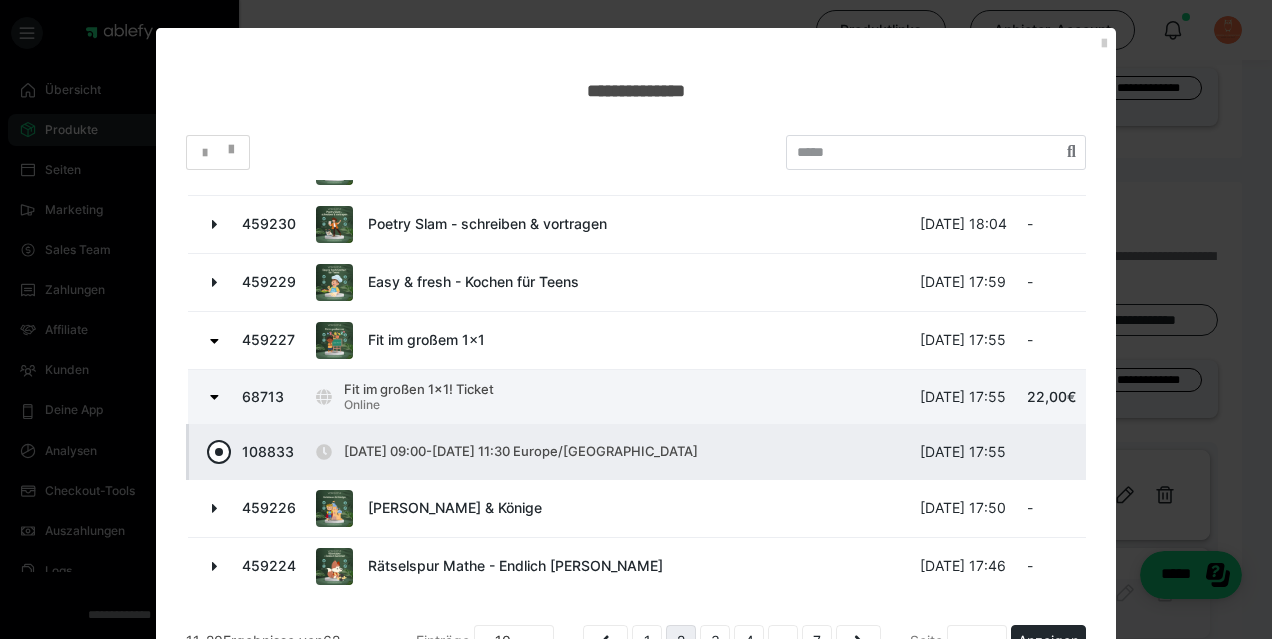 click at bounding box center (219, 452) 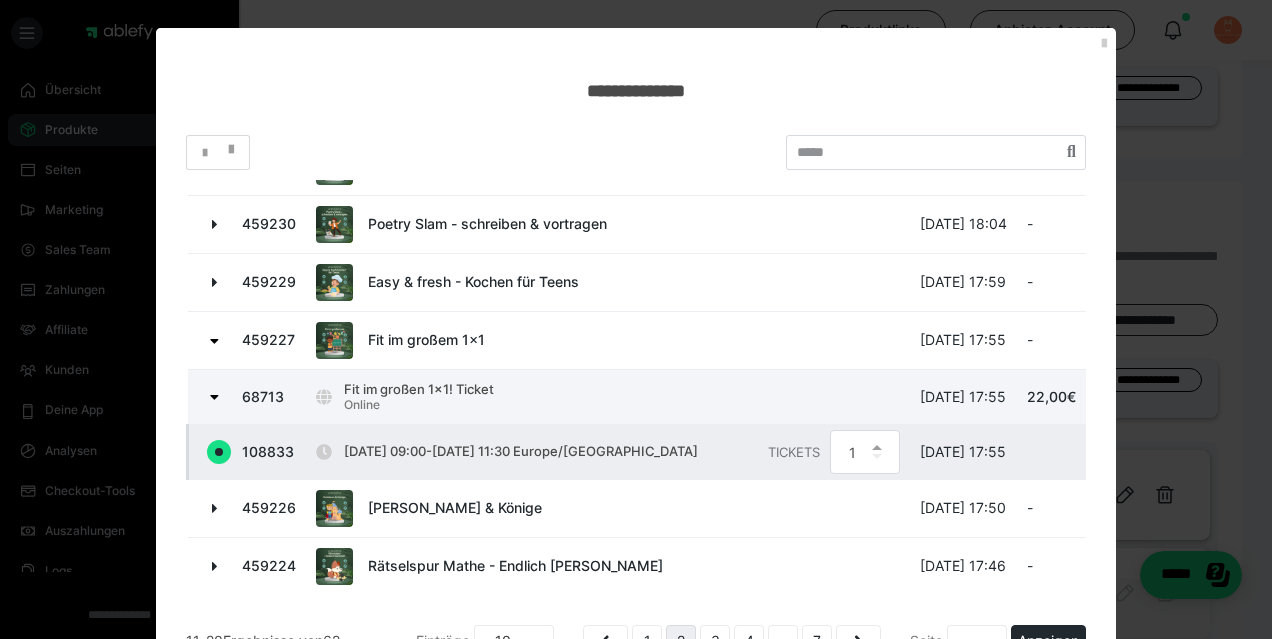 scroll, scrollTop: 140, scrollLeft: 0, axis: vertical 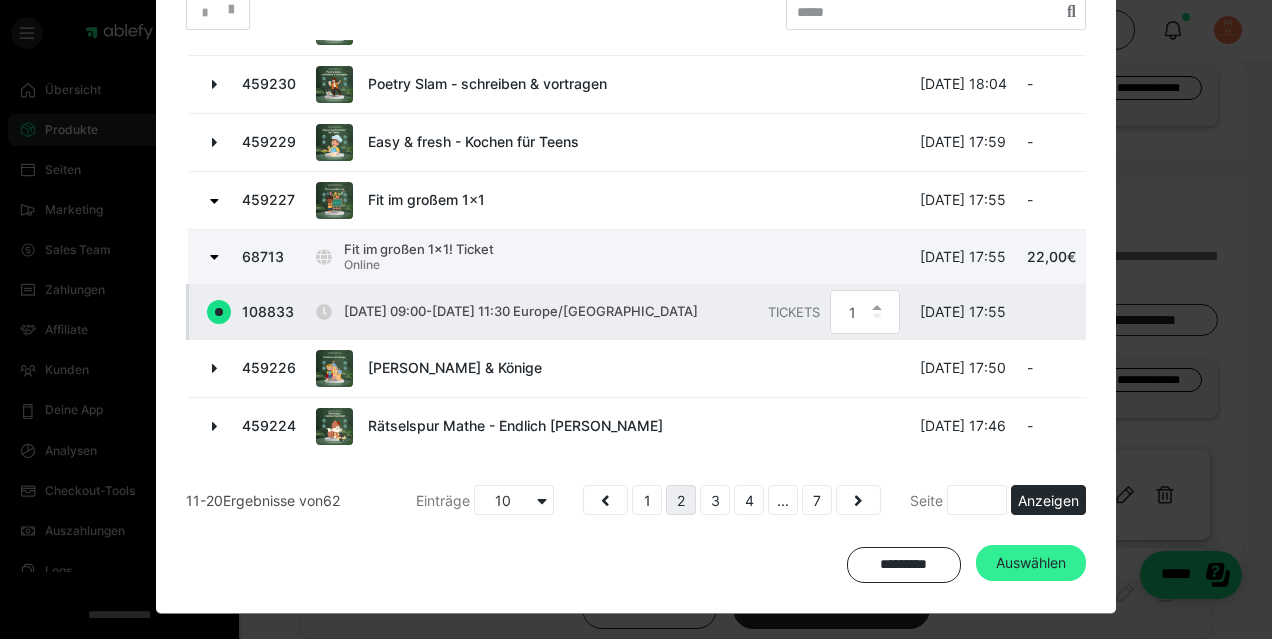 click on "Auswählen" at bounding box center [1031, 563] 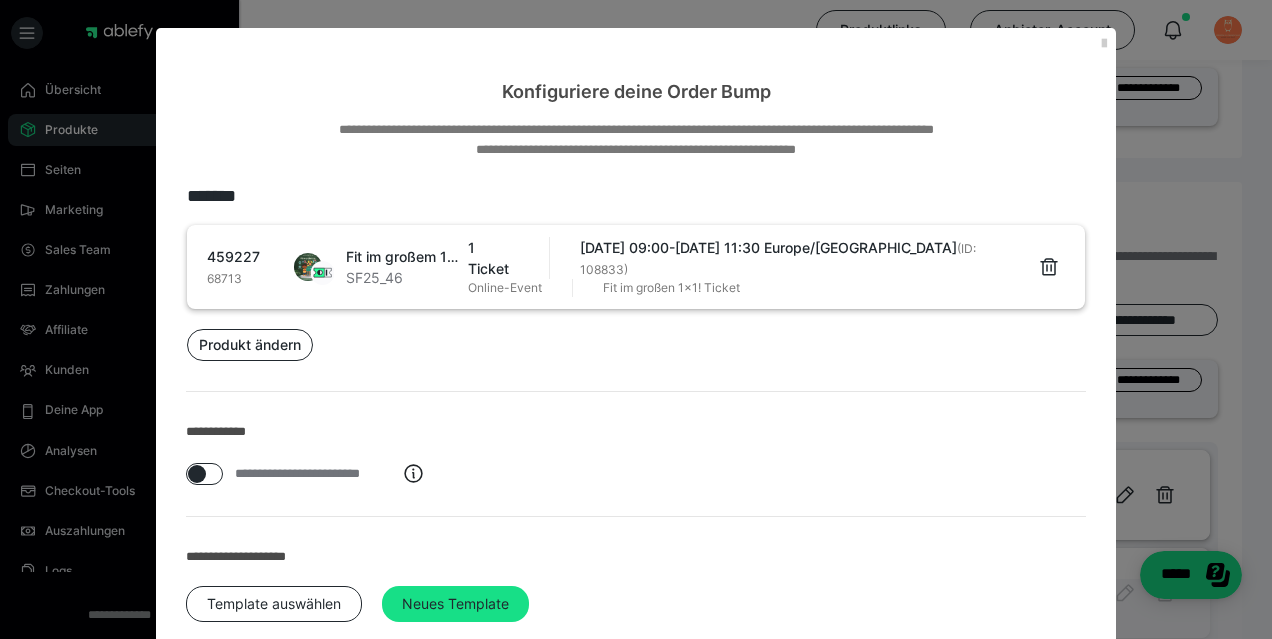 scroll, scrollTop: 119, scrollLeft: 0, axis: vertical 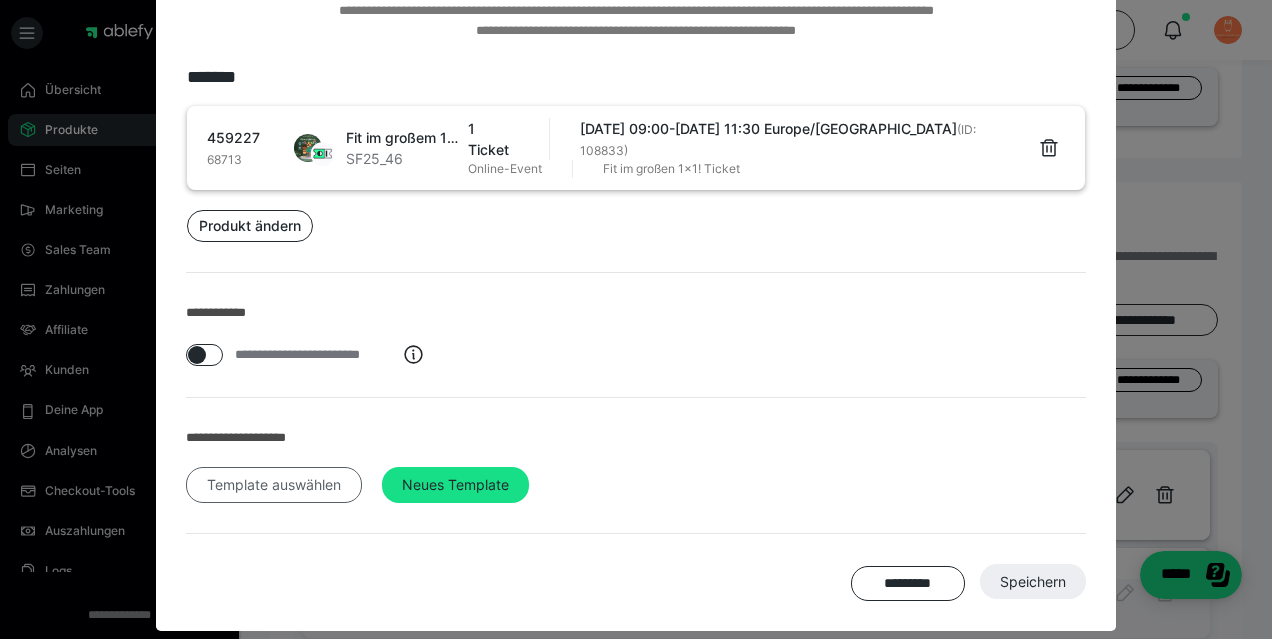 click on "Template auswählen" at bounding box center [274, 485] 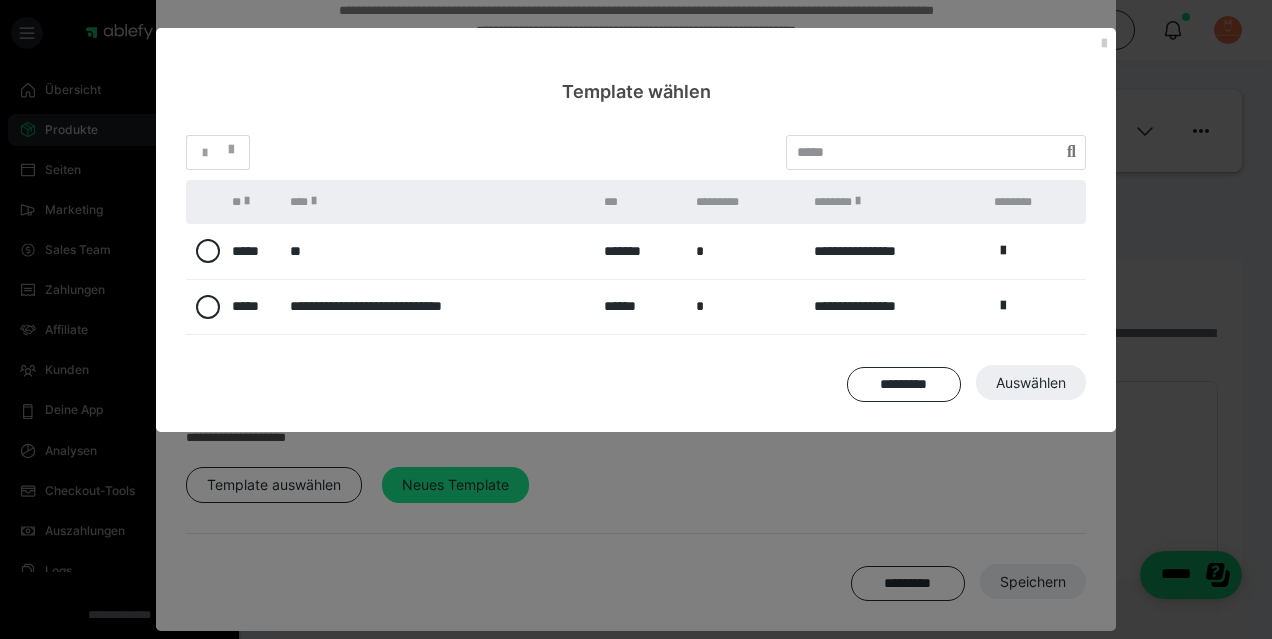 click at bounding box center [204, 306] 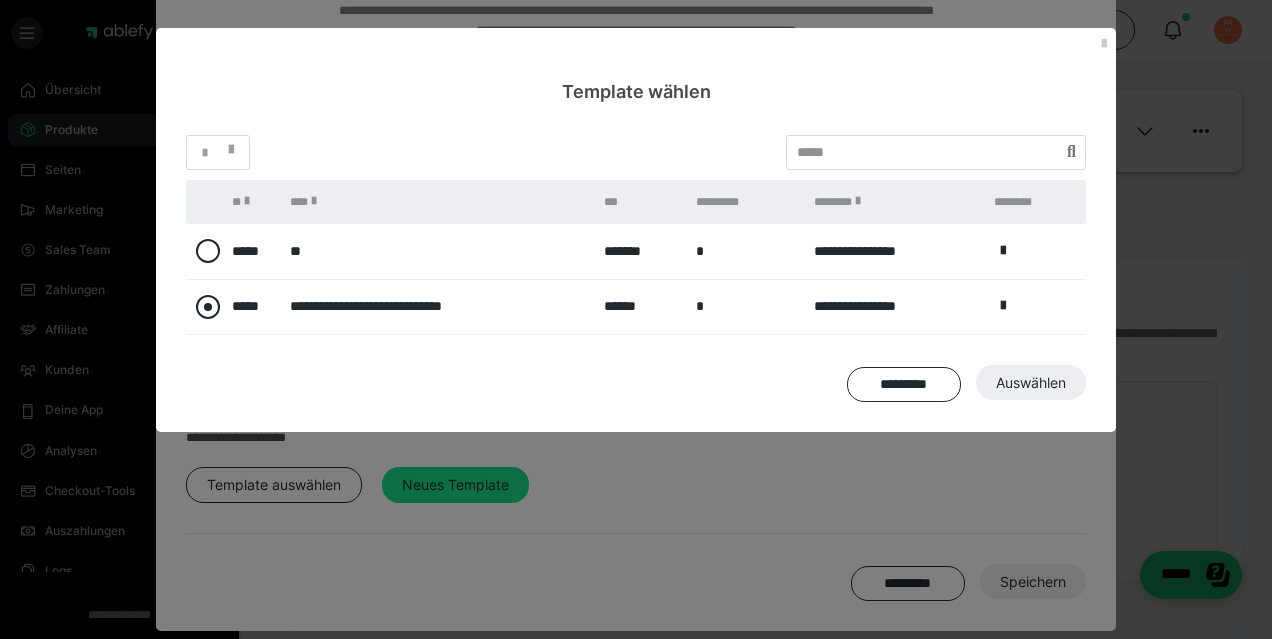 click at bounding box center [208, 307] 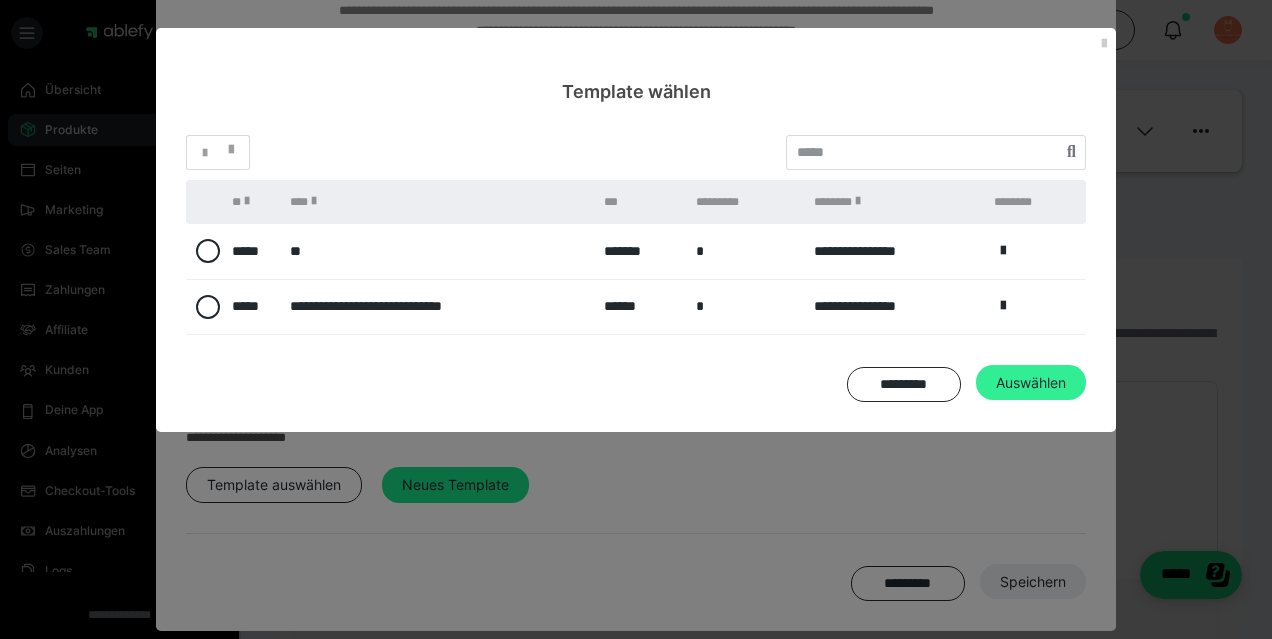 click on "Auswählen" at bounding box center [1033, 582] 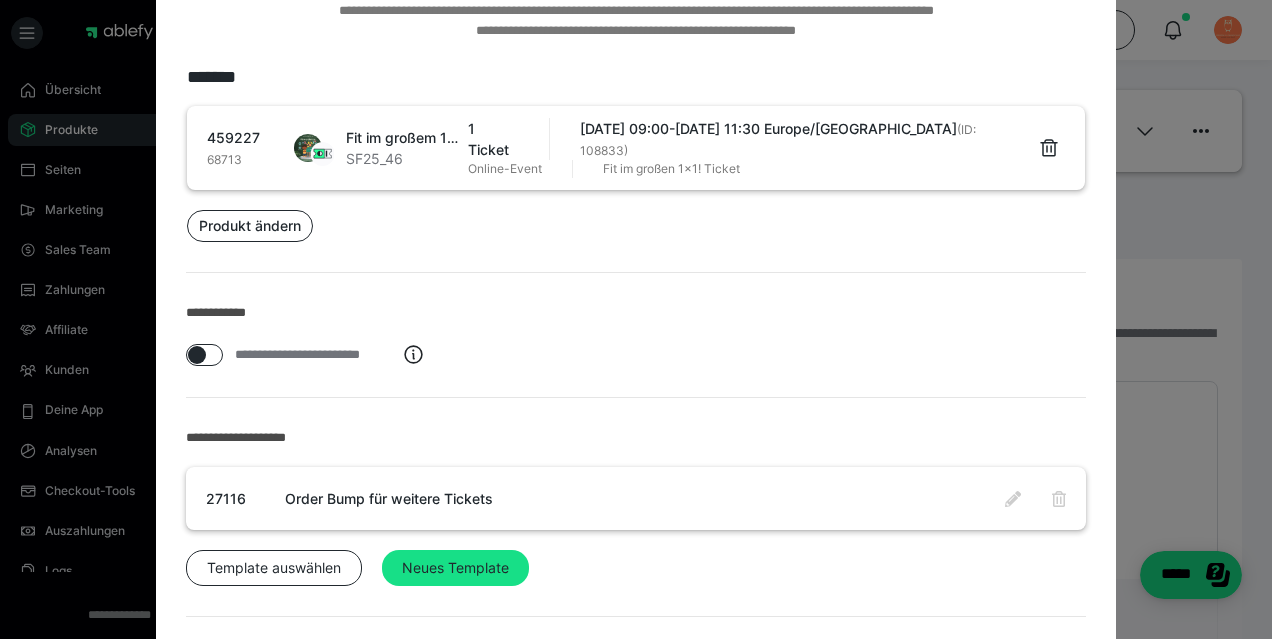 scroll, scrollTop: 202, scrollLeft: 0, axis: vertical 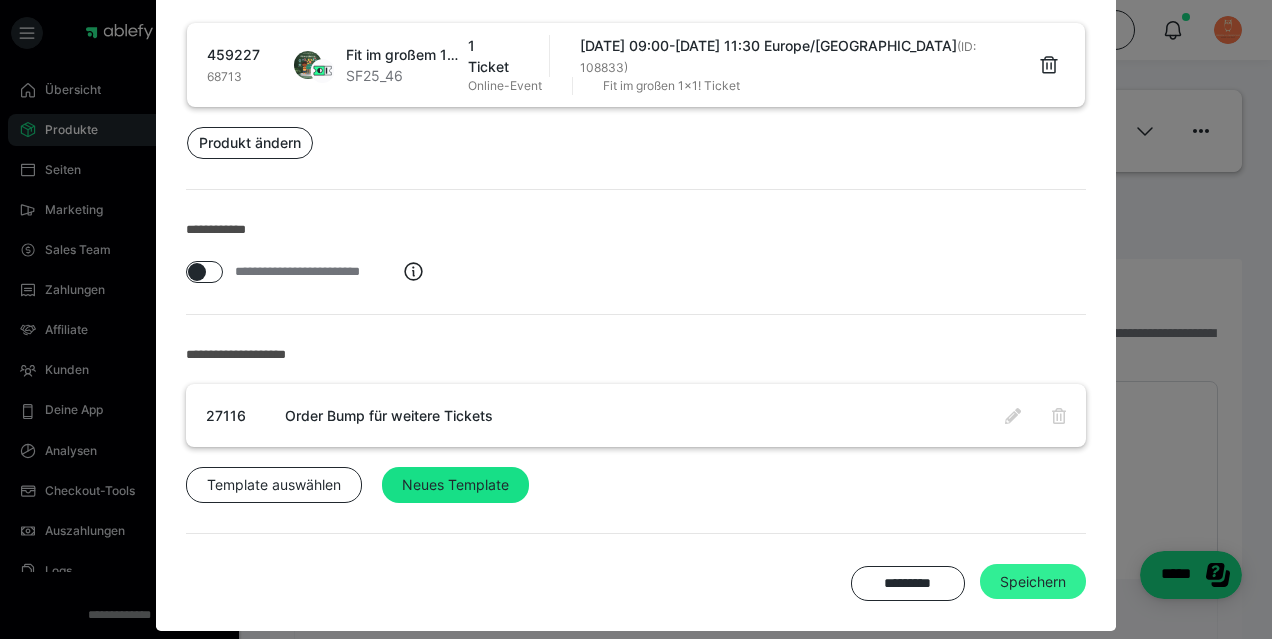 click on "Speichern" at bounding box center (1033, 582) 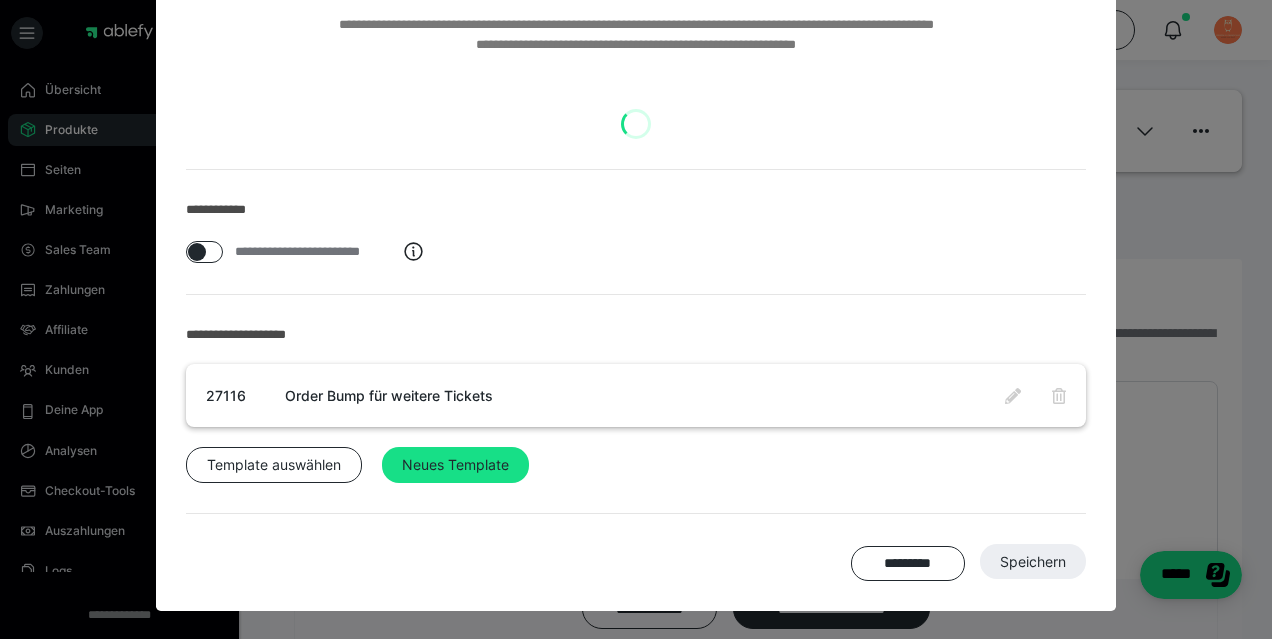 scroll, scrollTop: 103, scrollLeft: 0, axis: vertical 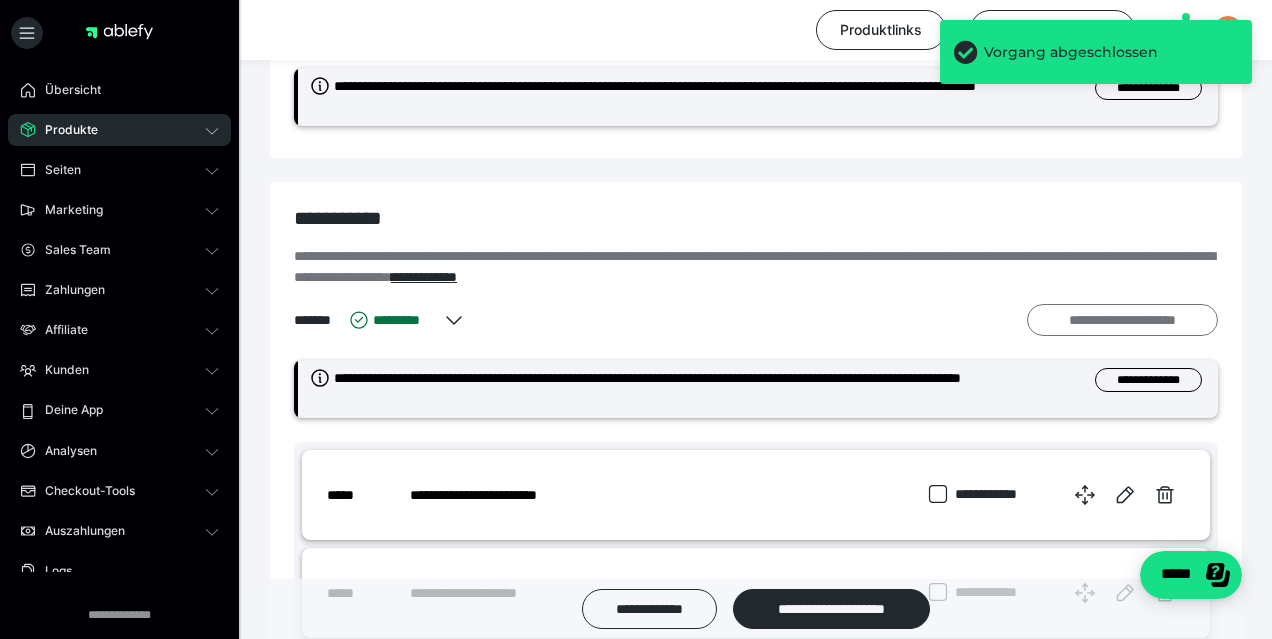 click on "**********" at bounding box center (1122, 320) 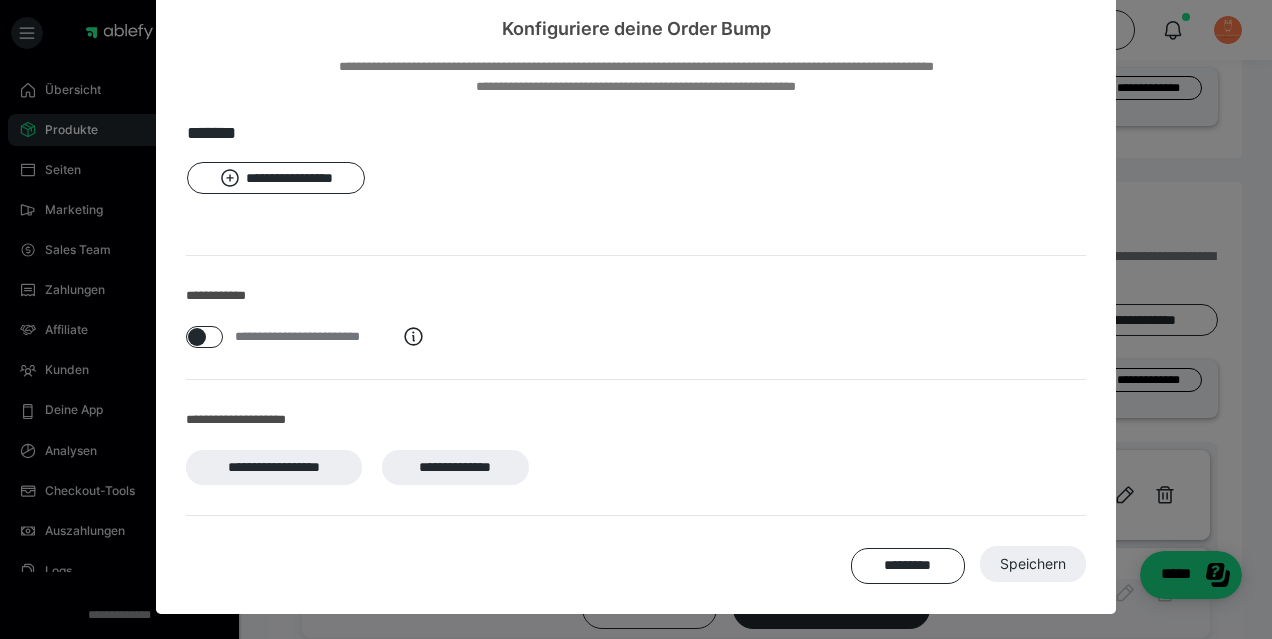 scroll, scrollTop: 62, scrollLeft: 0, axis: vertical 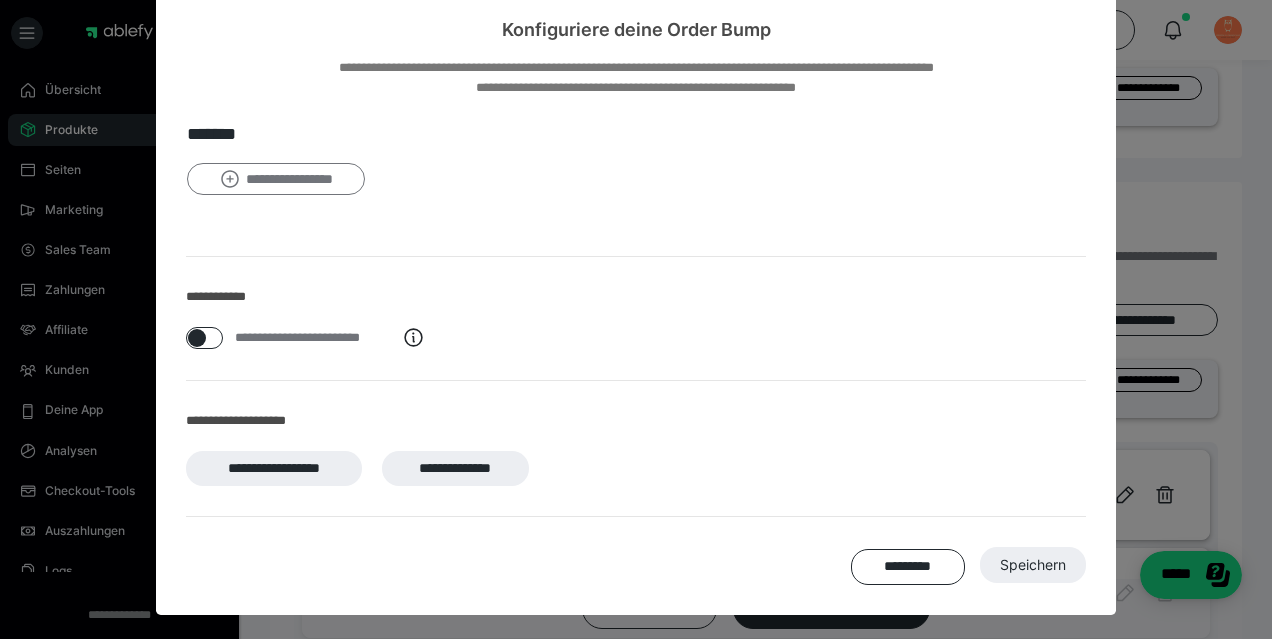 click on "**********" at bounding box center (276, 179) 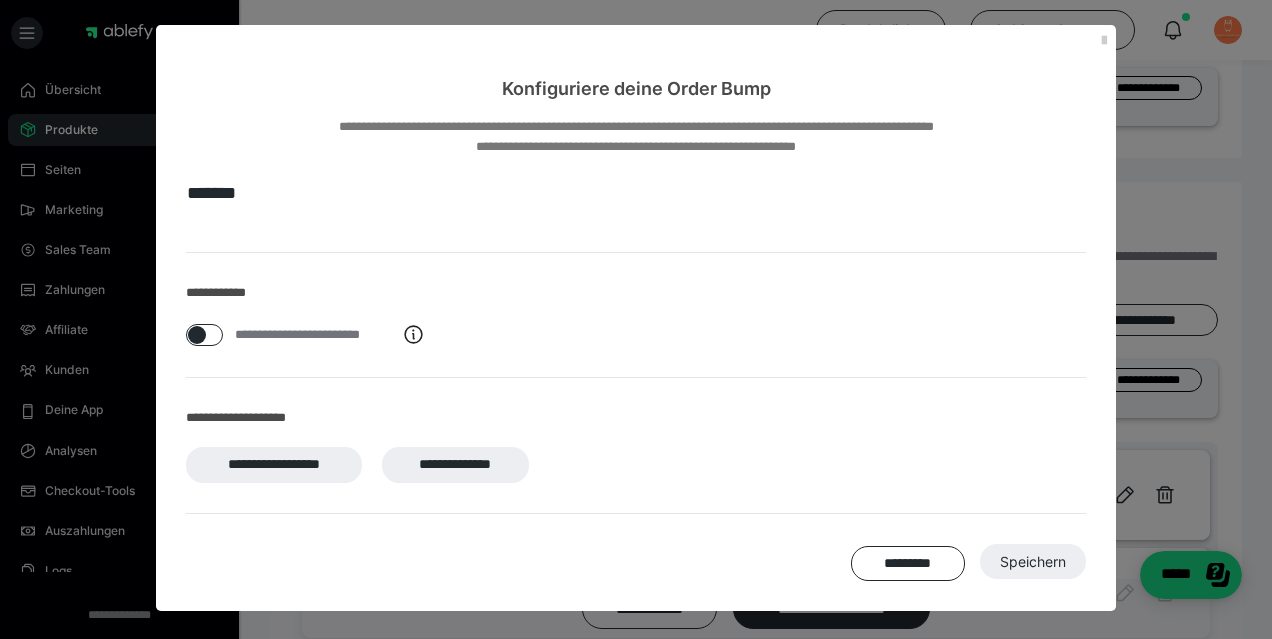 scroll, scrollTop: 1, scrollLeft: 0, axis: vertical 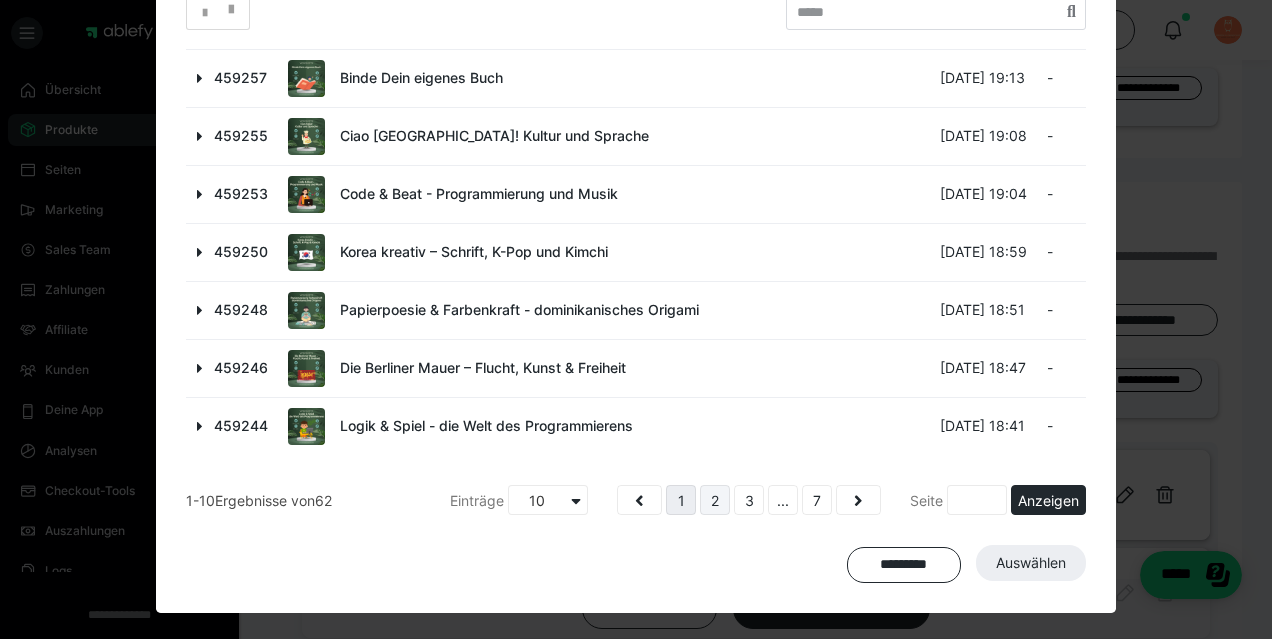 click on "2" at bounding box center (715, 500) 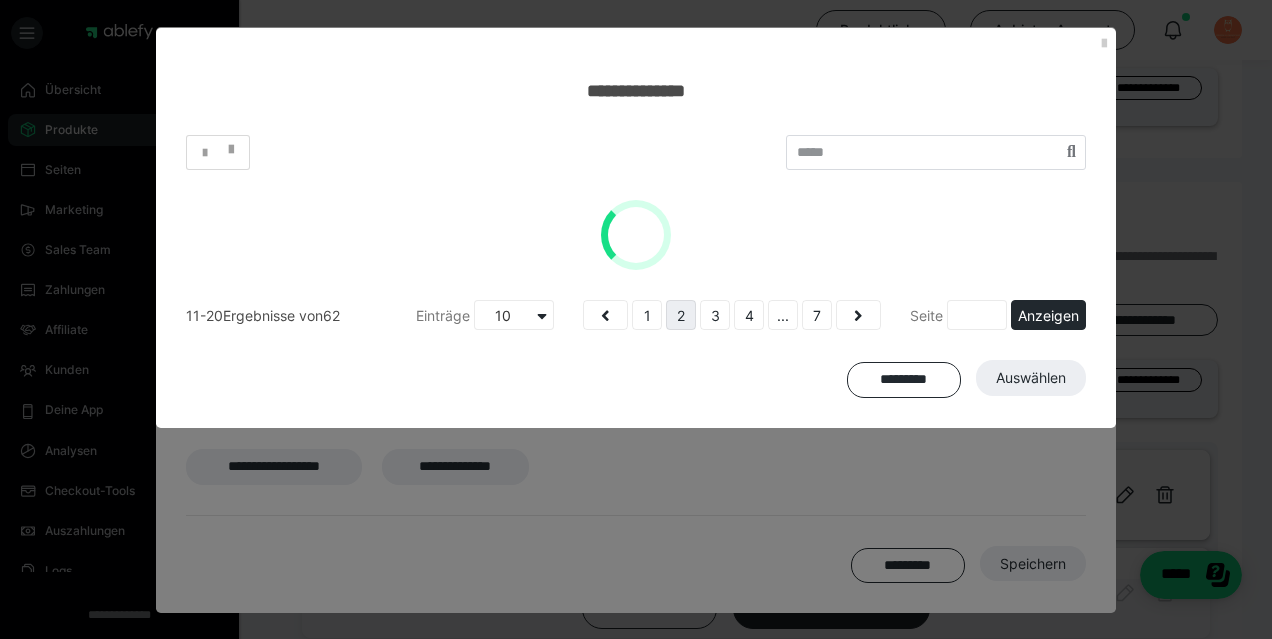 scroll, scrollTop: 0, scrollLeft: 0, axis: both 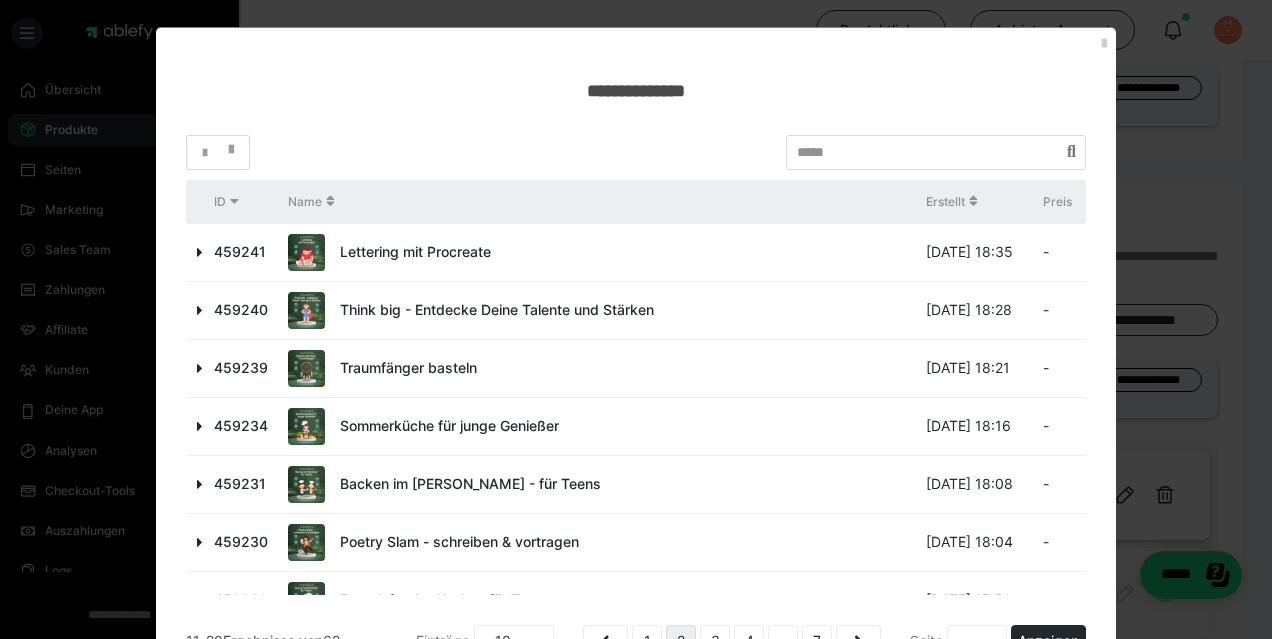 click at bounding box center [200, 542] 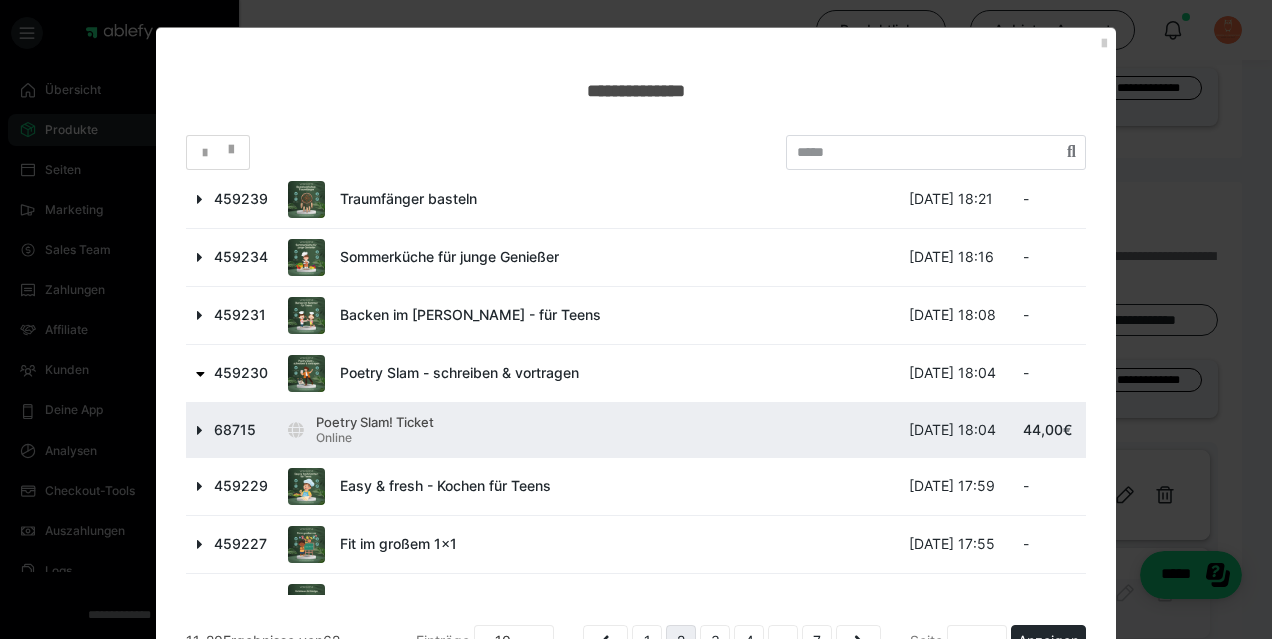 scroll, scrollTop: 181, scrollLeft: 0, axis: vertical 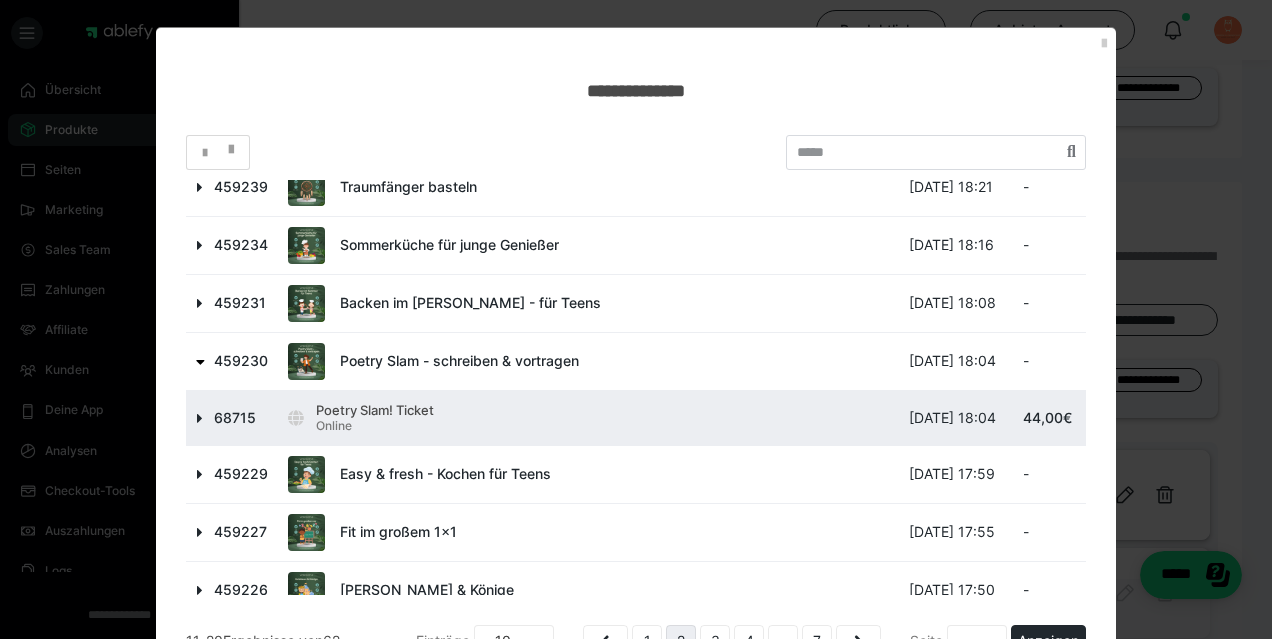 click at bounding box center (200, 418) 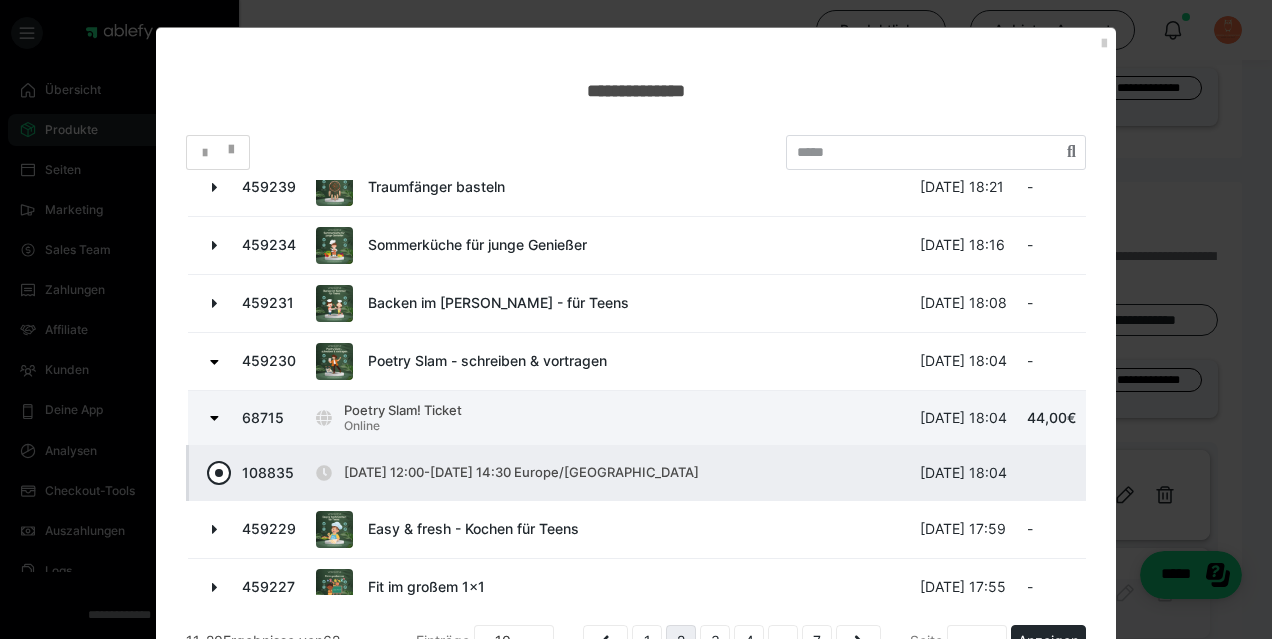 click at bounding box center [219, 473] 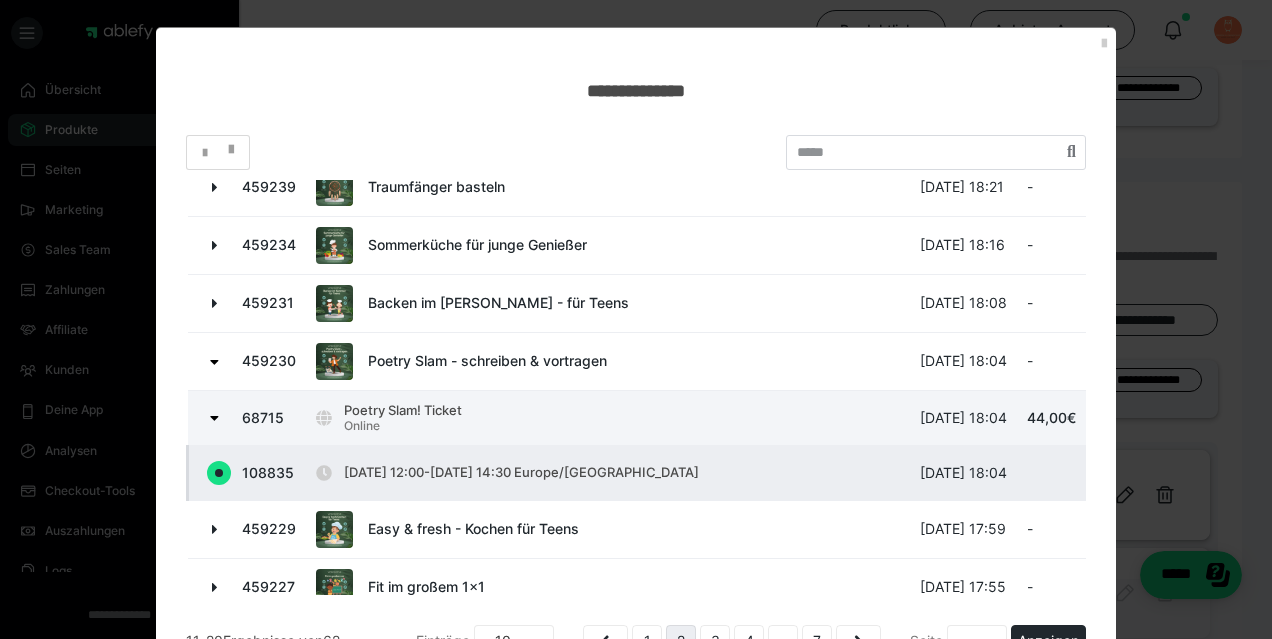 radio on "true" 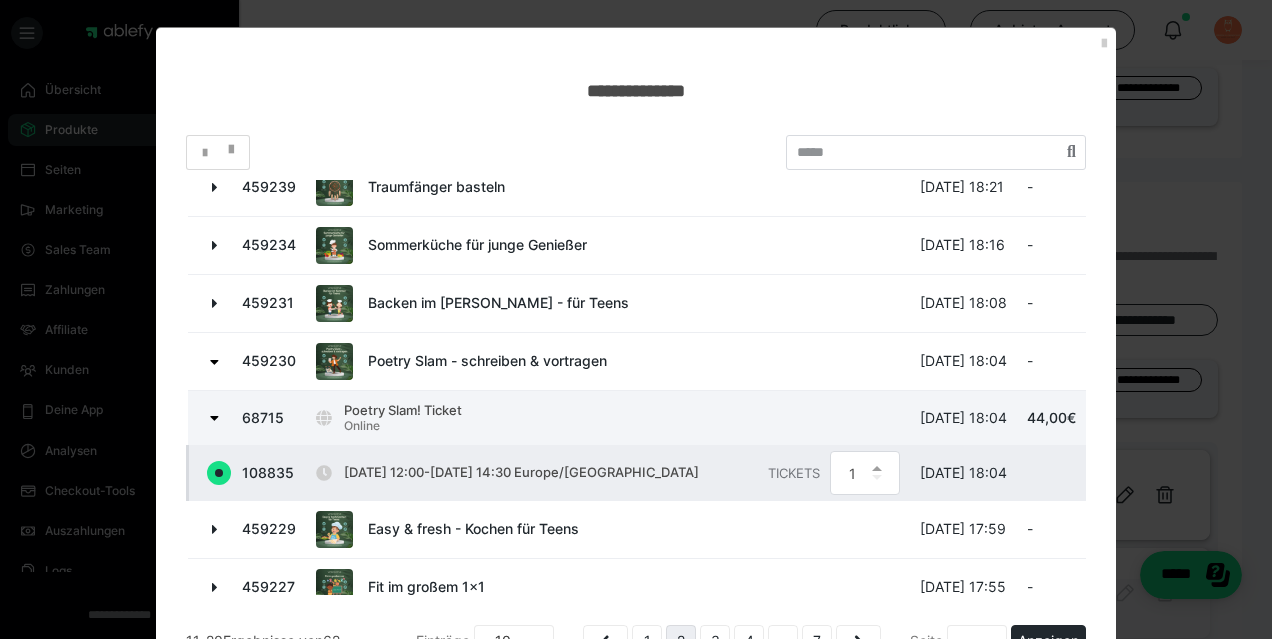 scroll, scrollTop: 318, scrollLeft: 0, axis: vertical 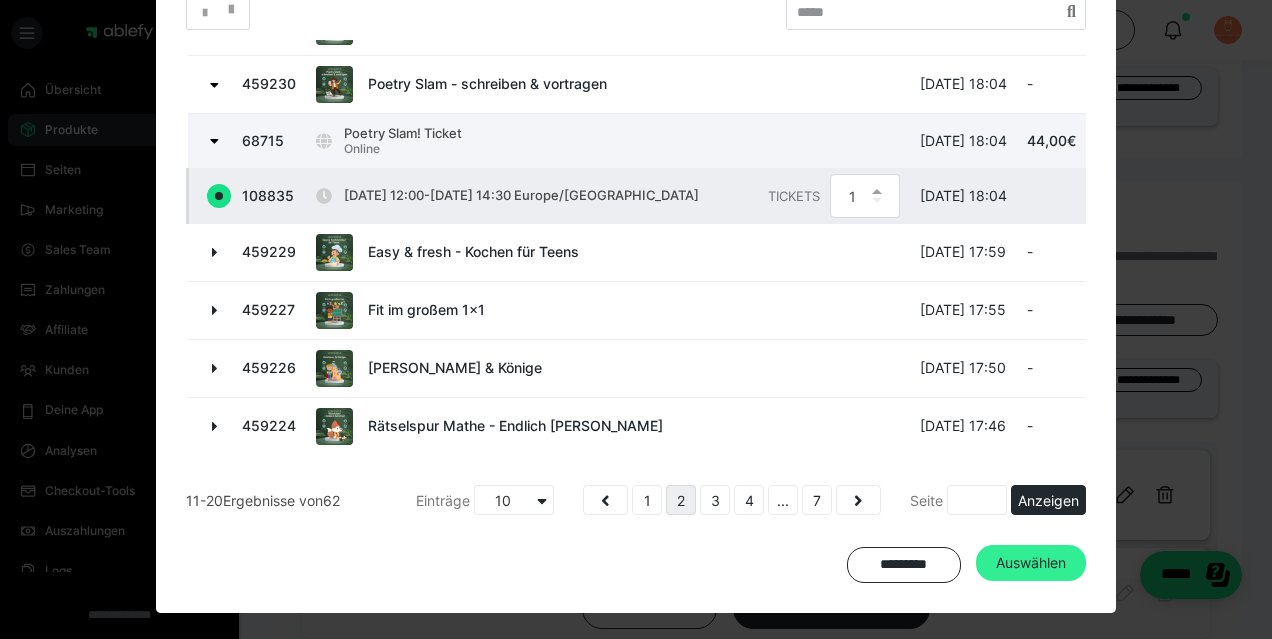 click on "Auswählen" at bounding box center [1031, 563] 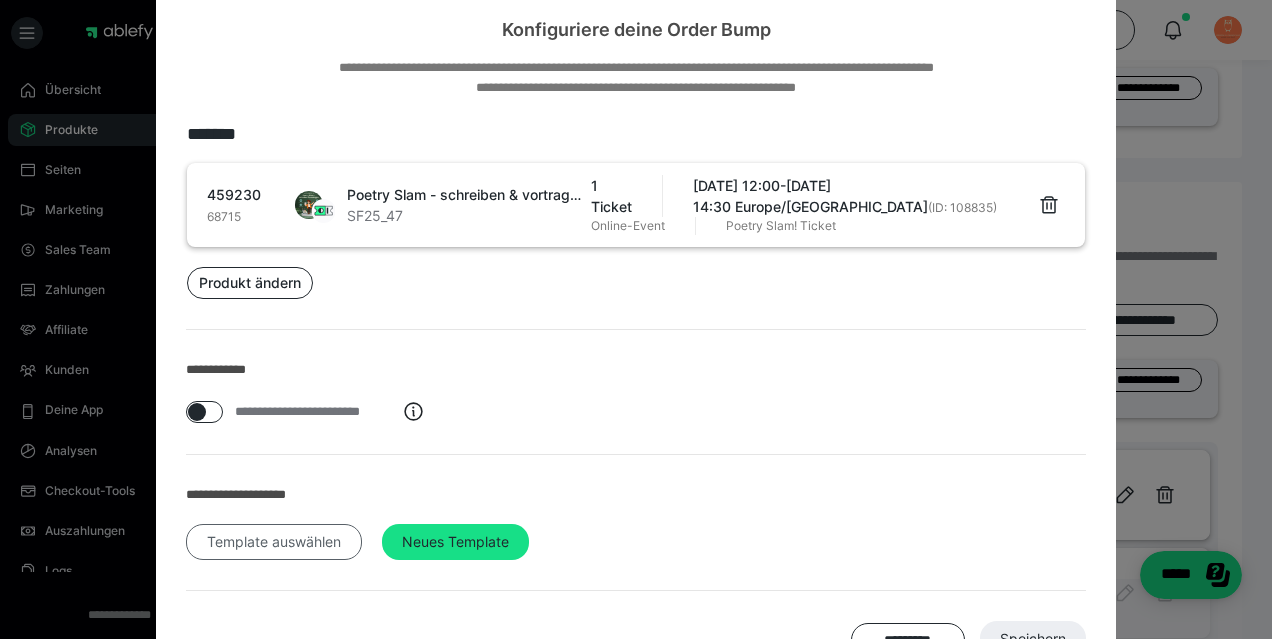 click on "Template auswählen" at bounding box center (274, 542) 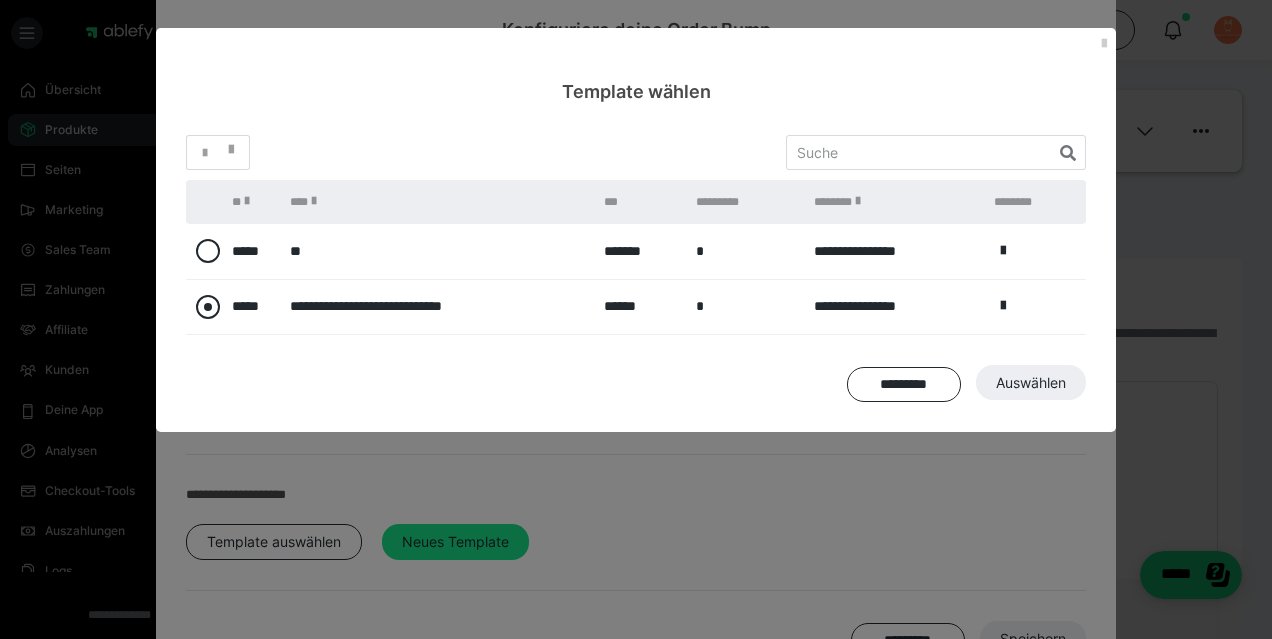click at bounding box center [208, 307] 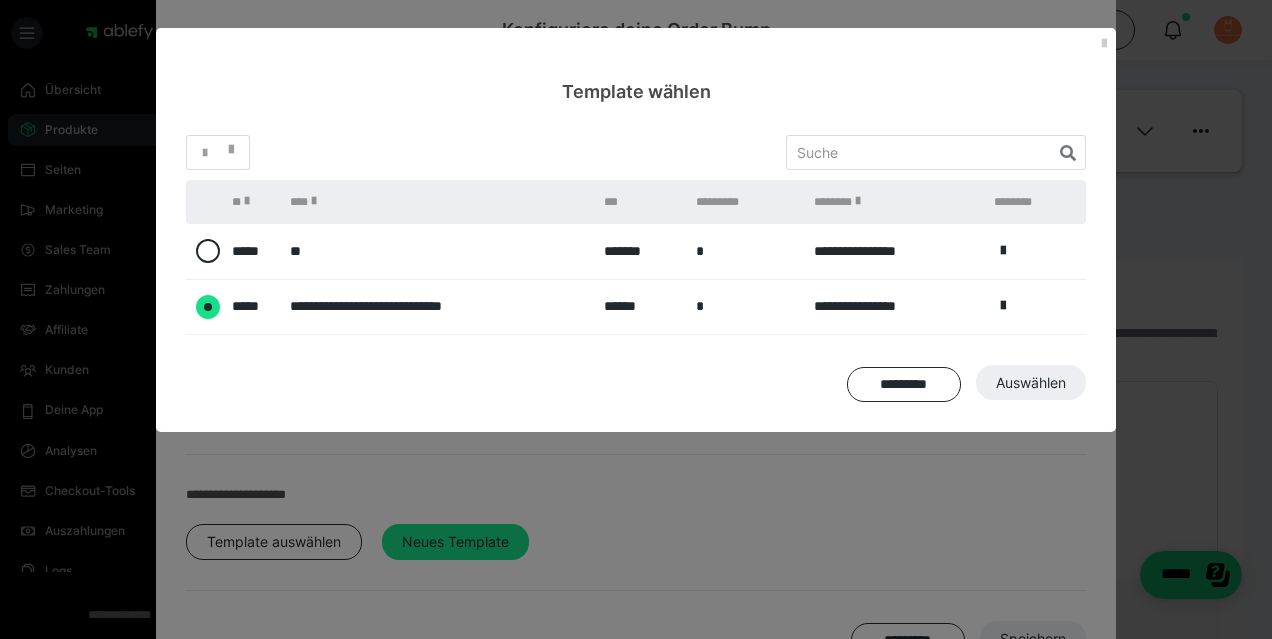 radio on "****" 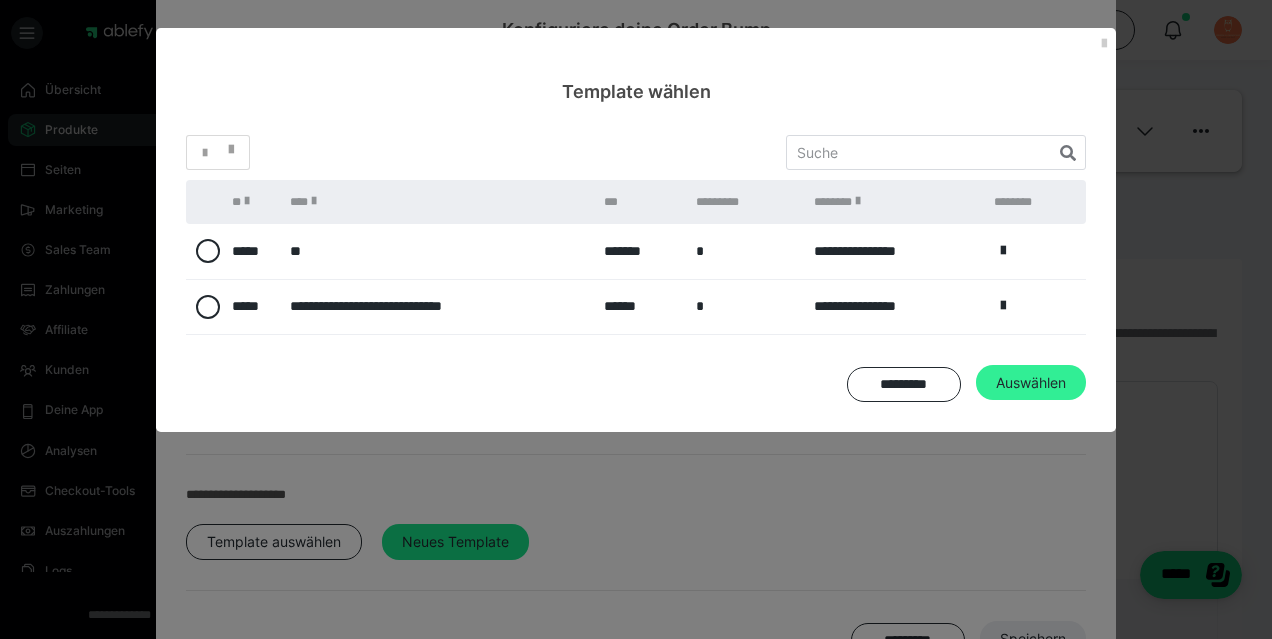 click on "Auswählen" at bounding box center (1033, 639) 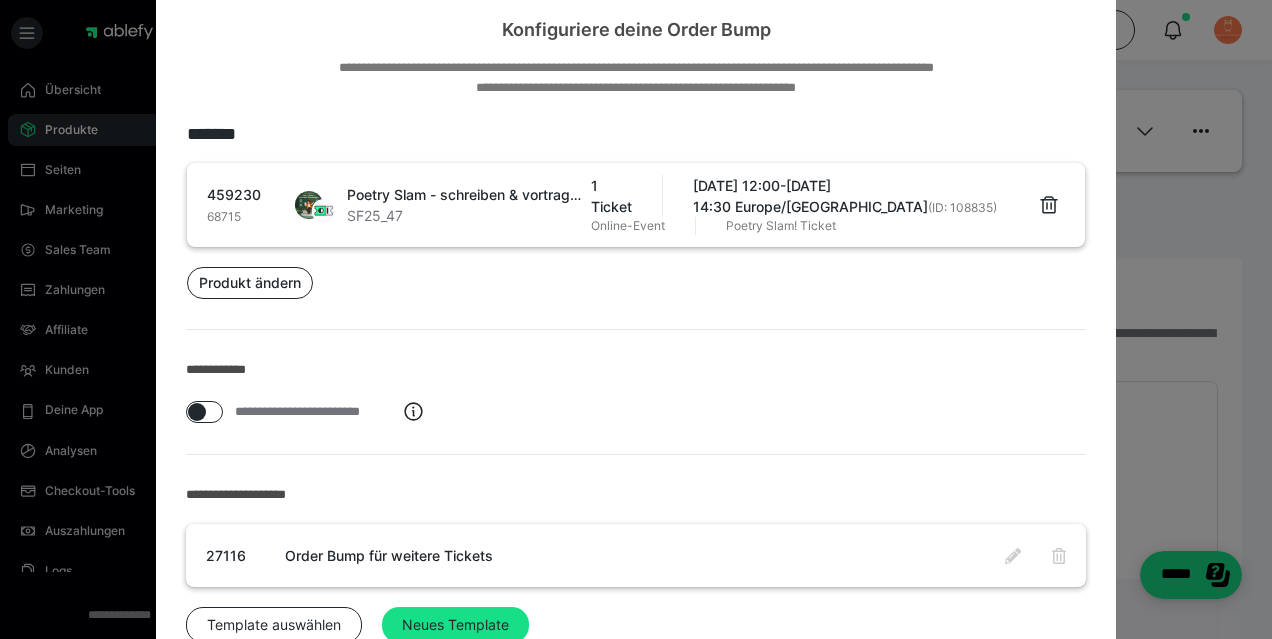 scroll, scrollTop: 220, scrollLeft: 0, axis: vertical 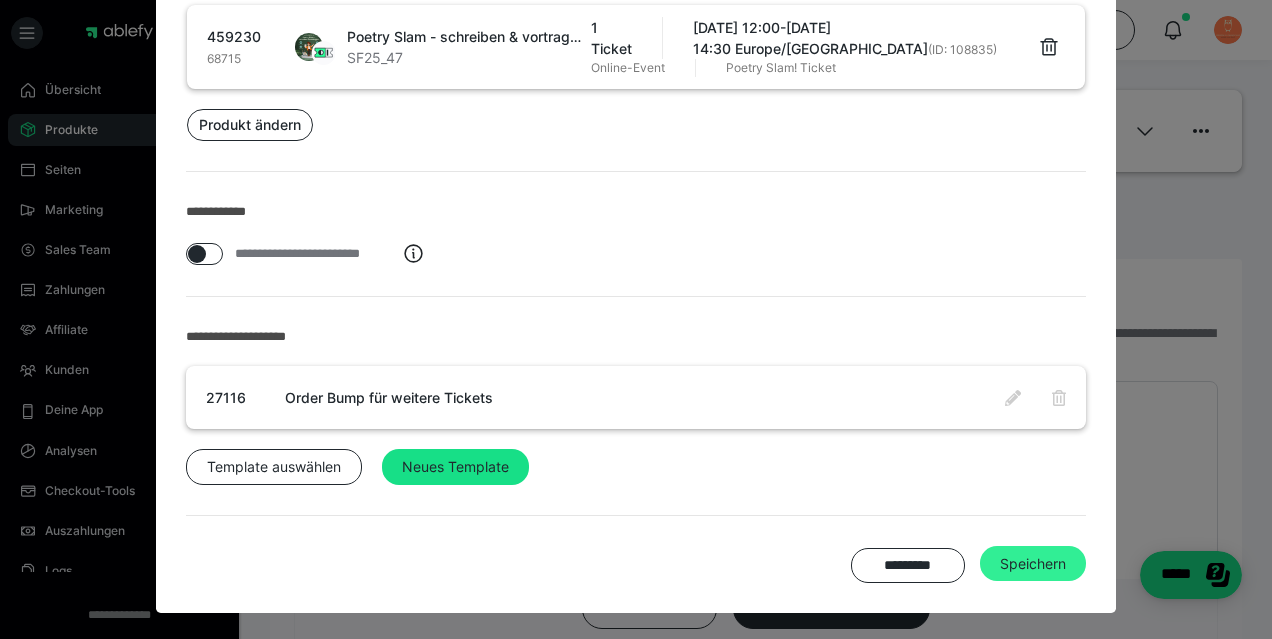 click on "Speichern" at bounding box center [1033, 564] 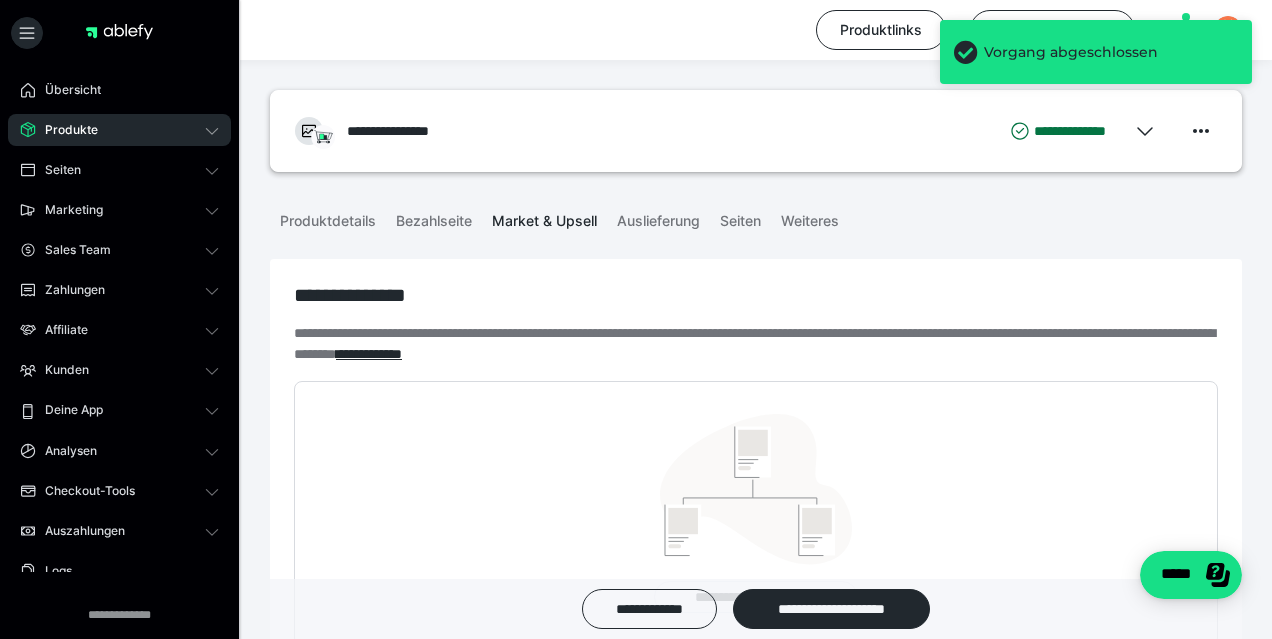 scroll, scrollTop: 602, scrollLeft: 0, axis: vertical 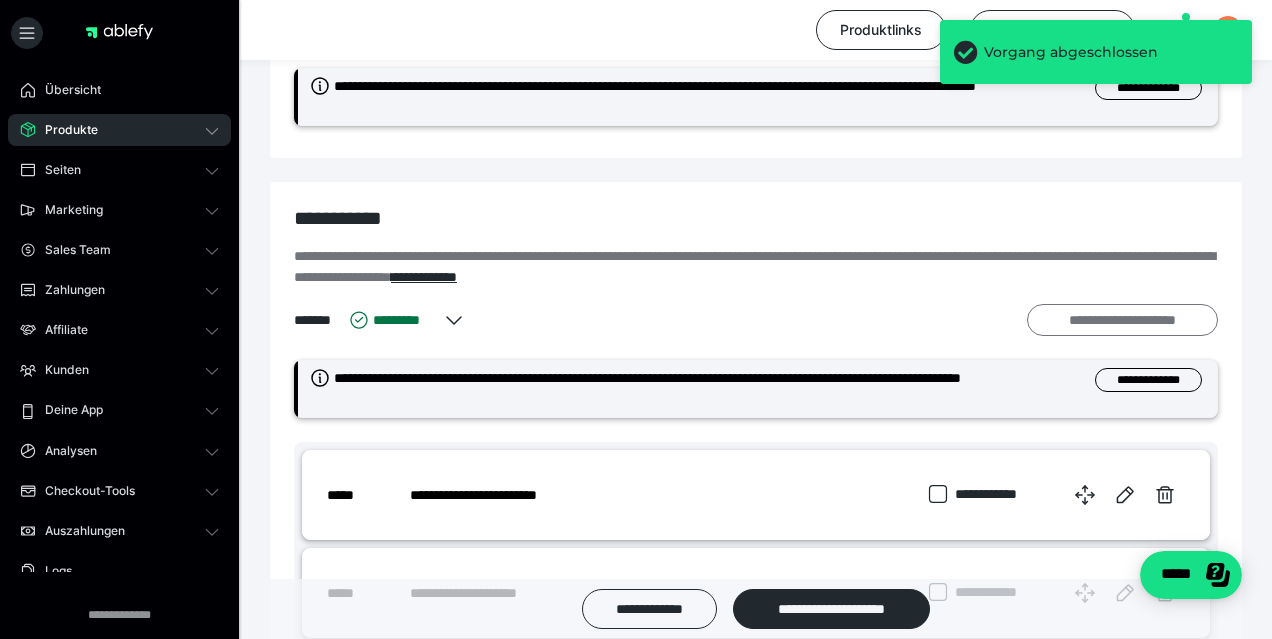 click on "**********" at bounding box center [1122, 320] 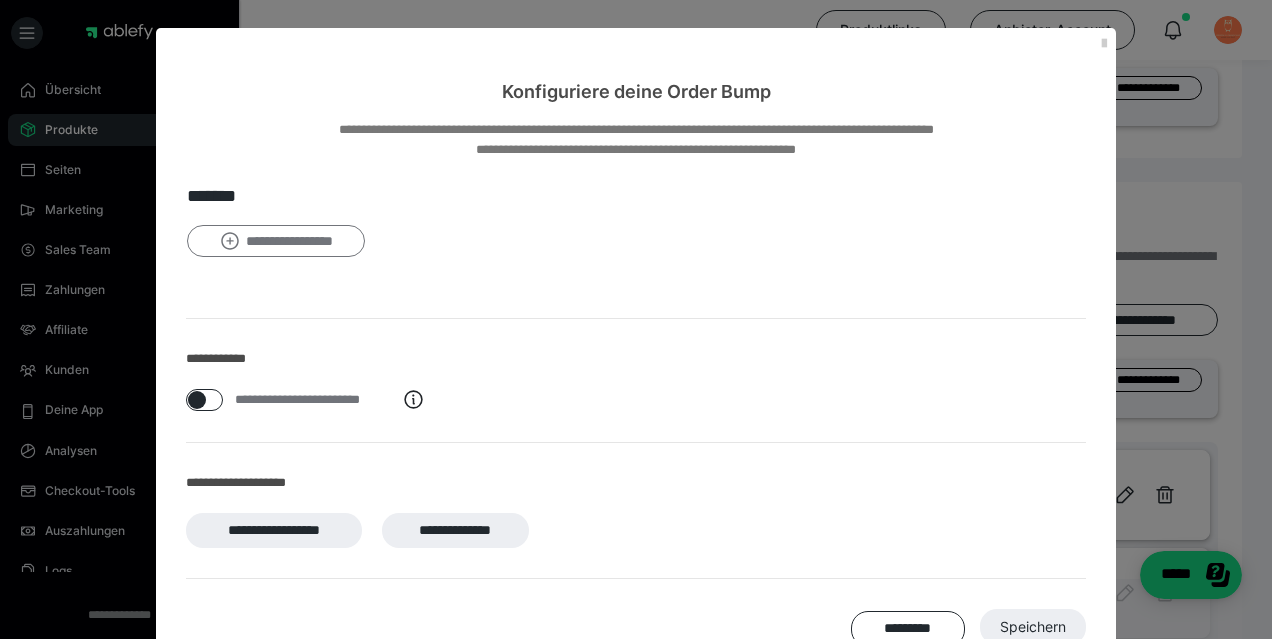 click on "**********" at bounding box center (276, 241) 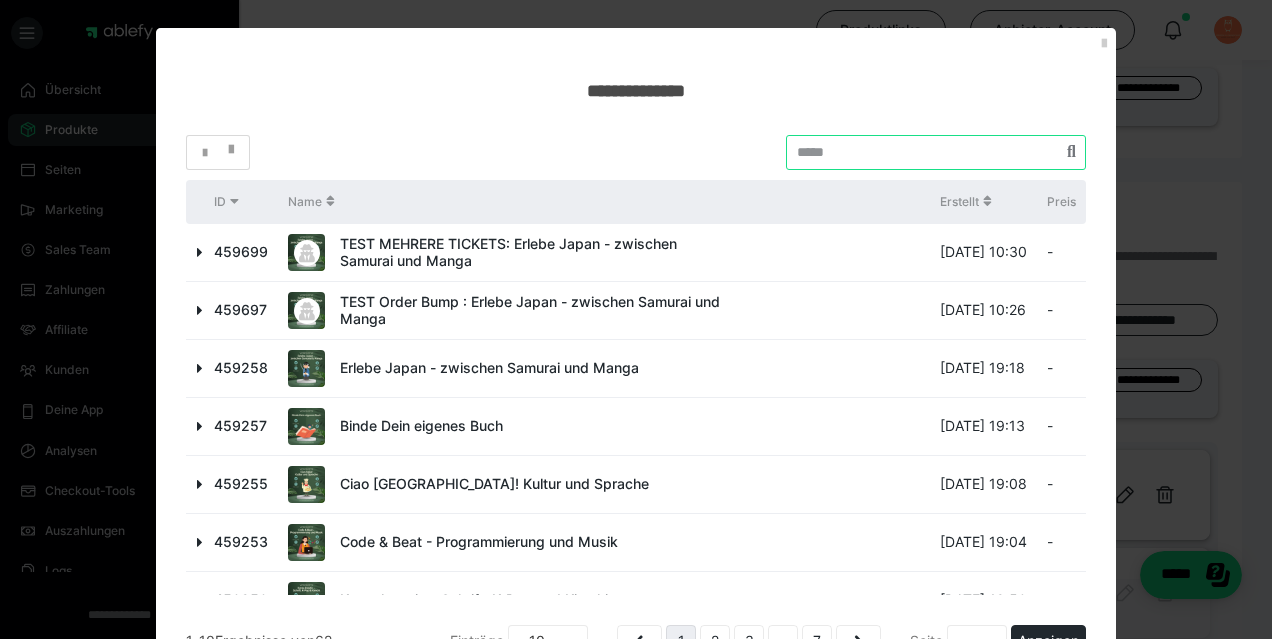 click at bounding box center (936, 152) 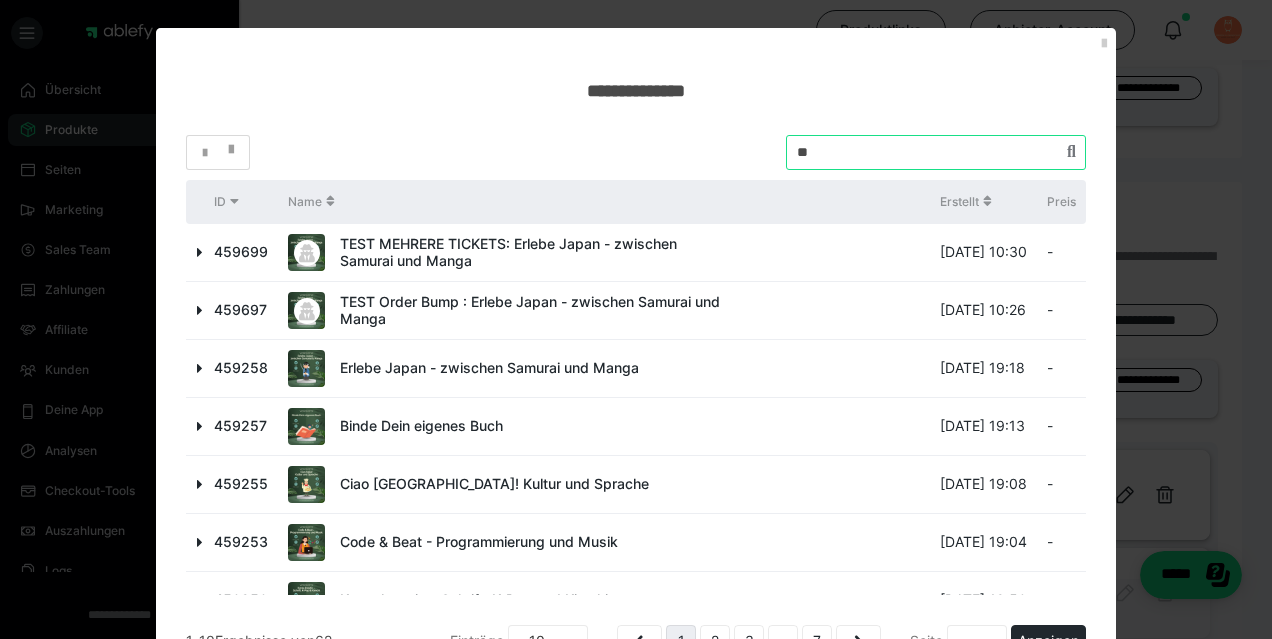 type on "*" 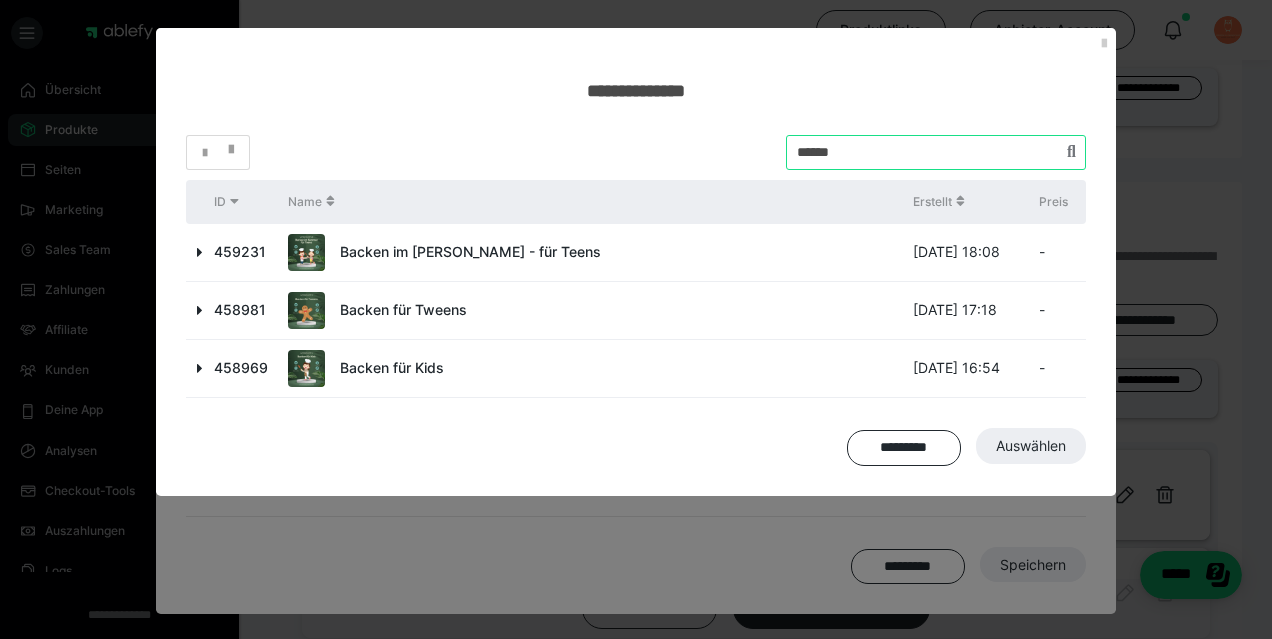 type on "******" 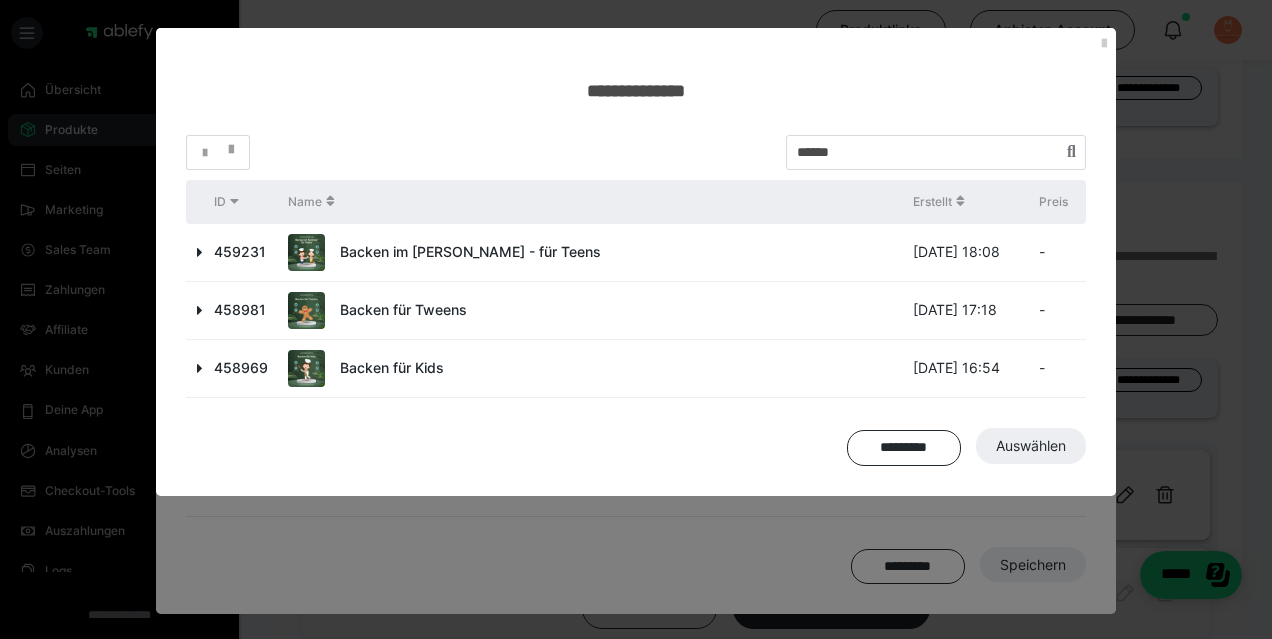 click at bounding box center [200, 252] 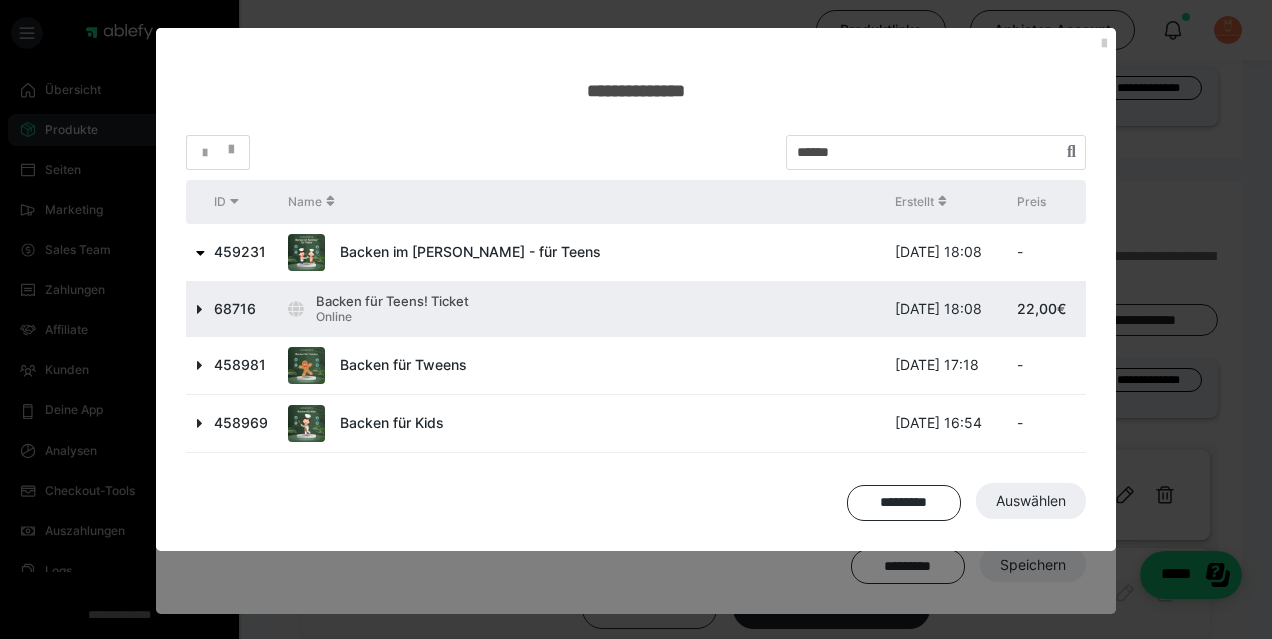 click at bounding box center [200, 309] 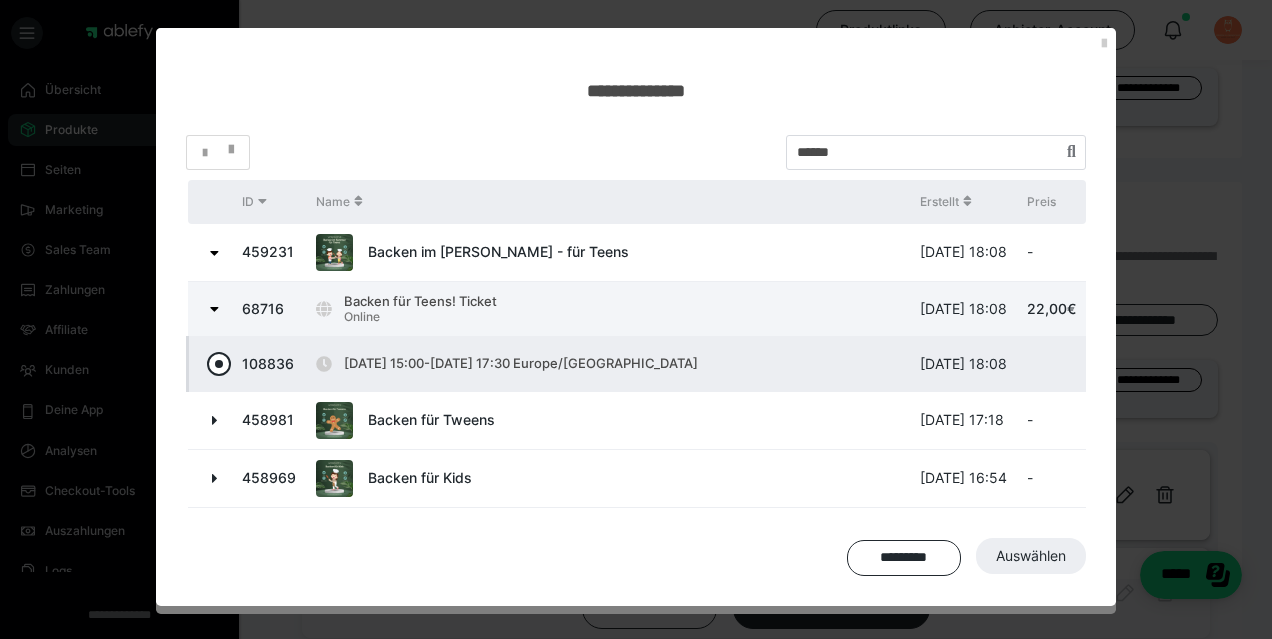 click at bounding box center (219, 364) 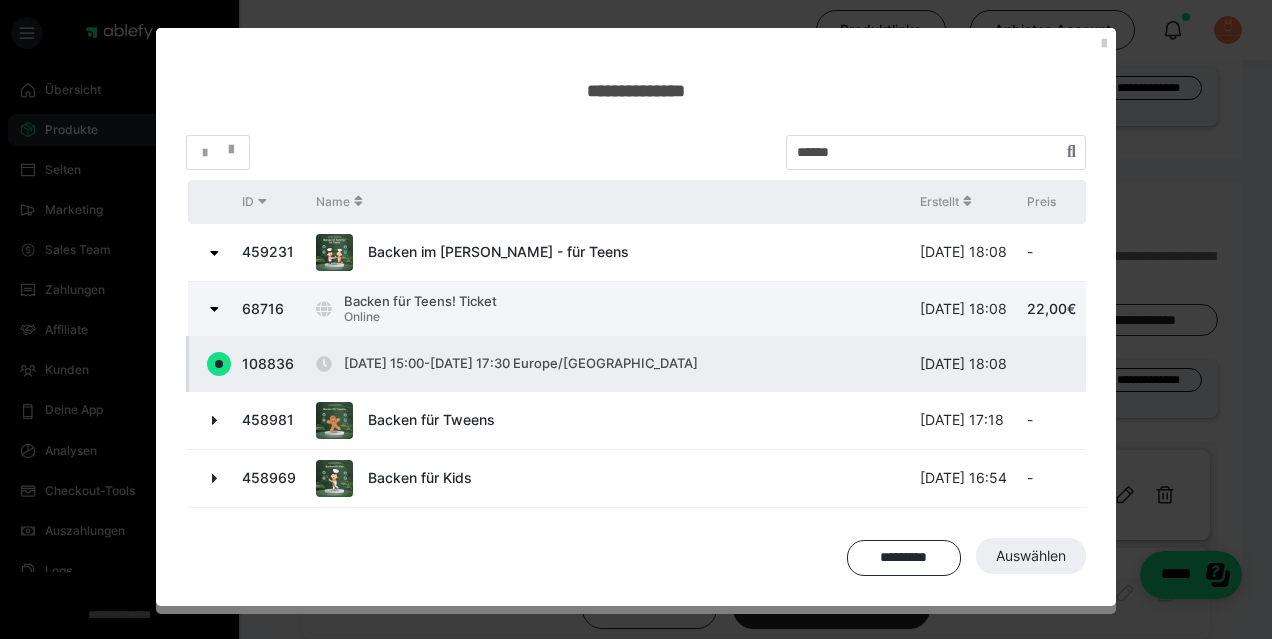 radio on "true" 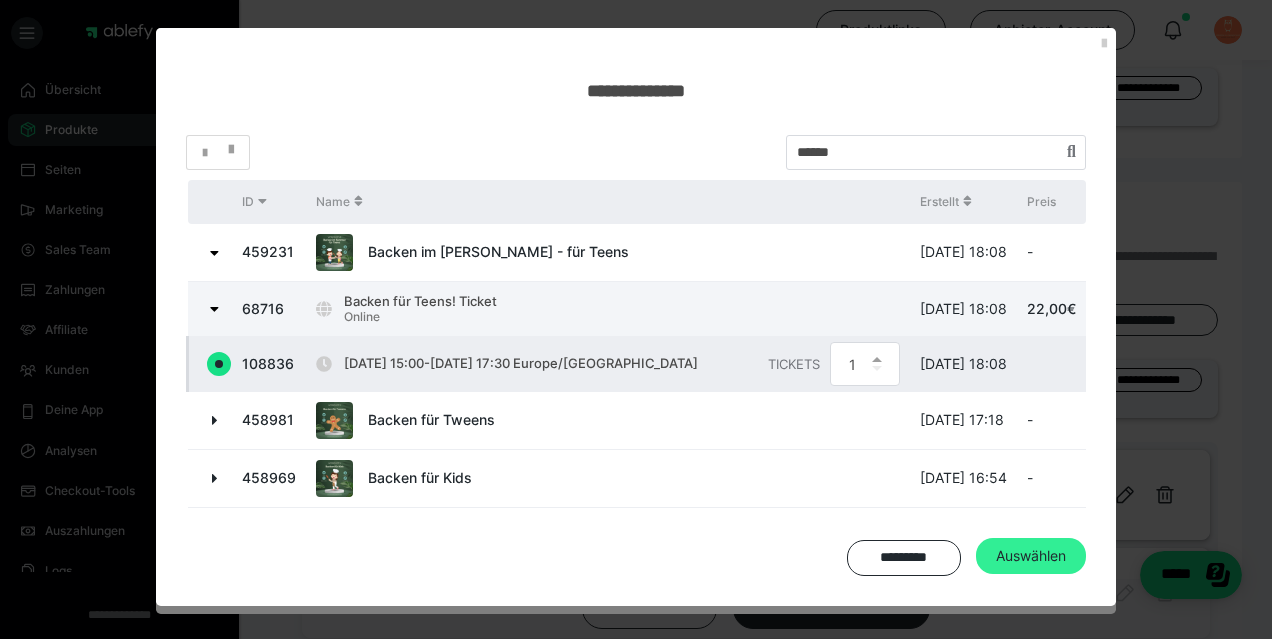 click on "Auswählen" at bounding box center (1031, 556) 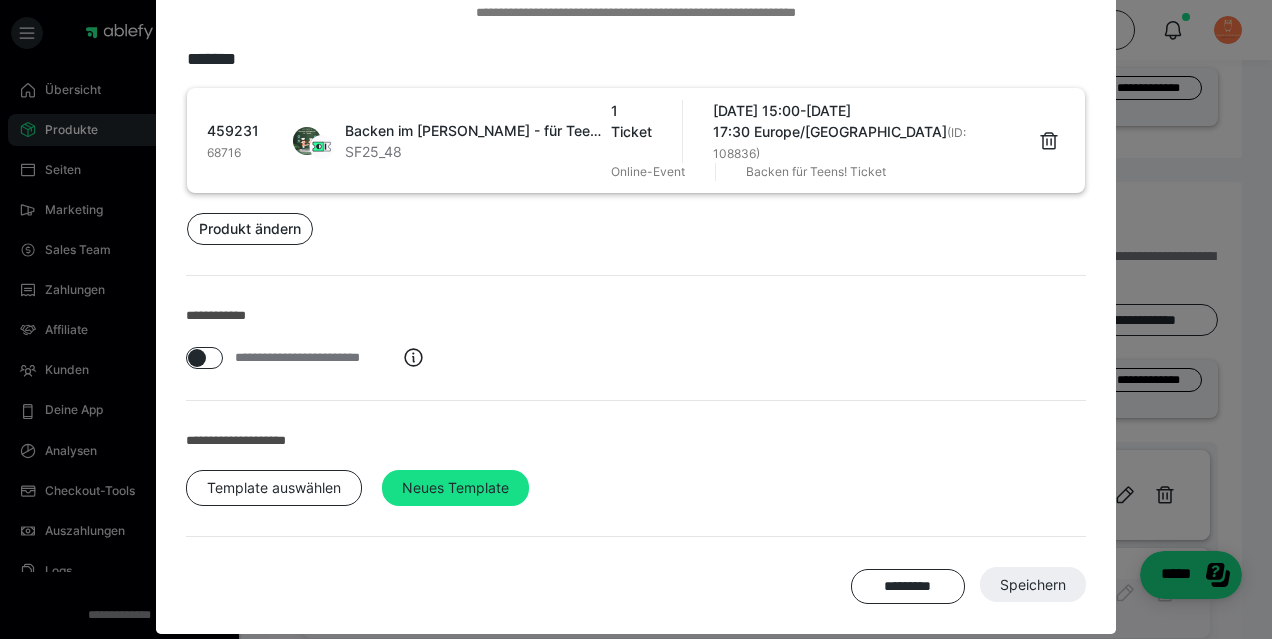 scroll, scrollTop: 136, scrollLeft: 0, axis: vertical 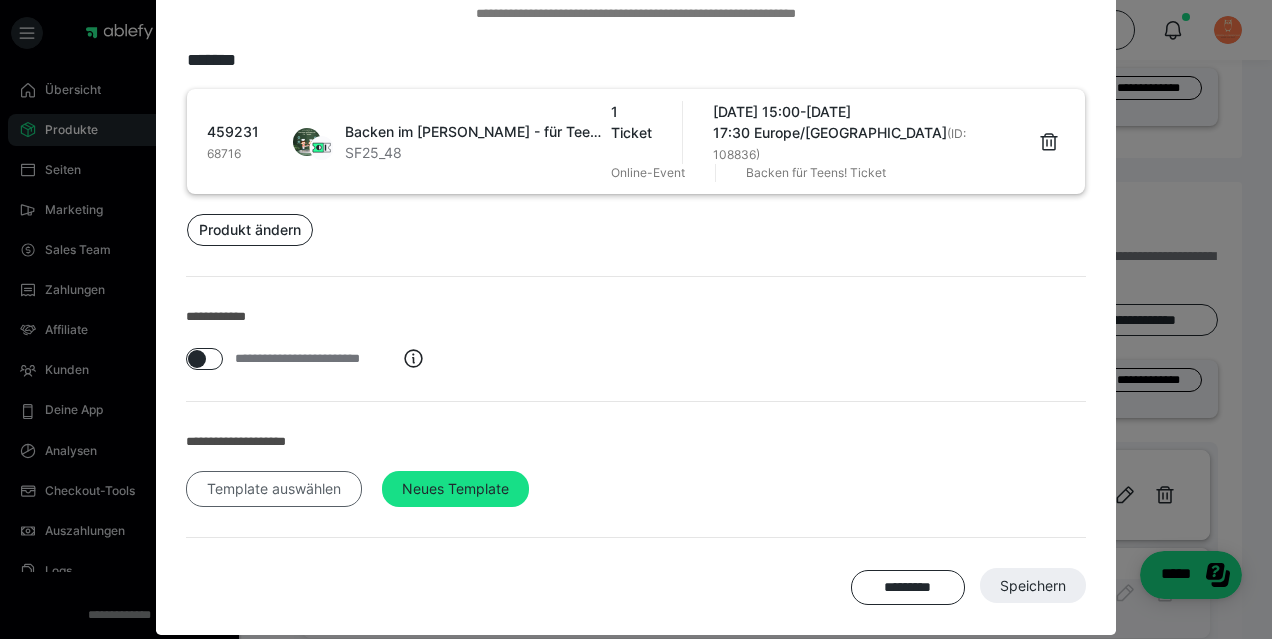 click on "Template auswählen" at bounding box center (274, 489) 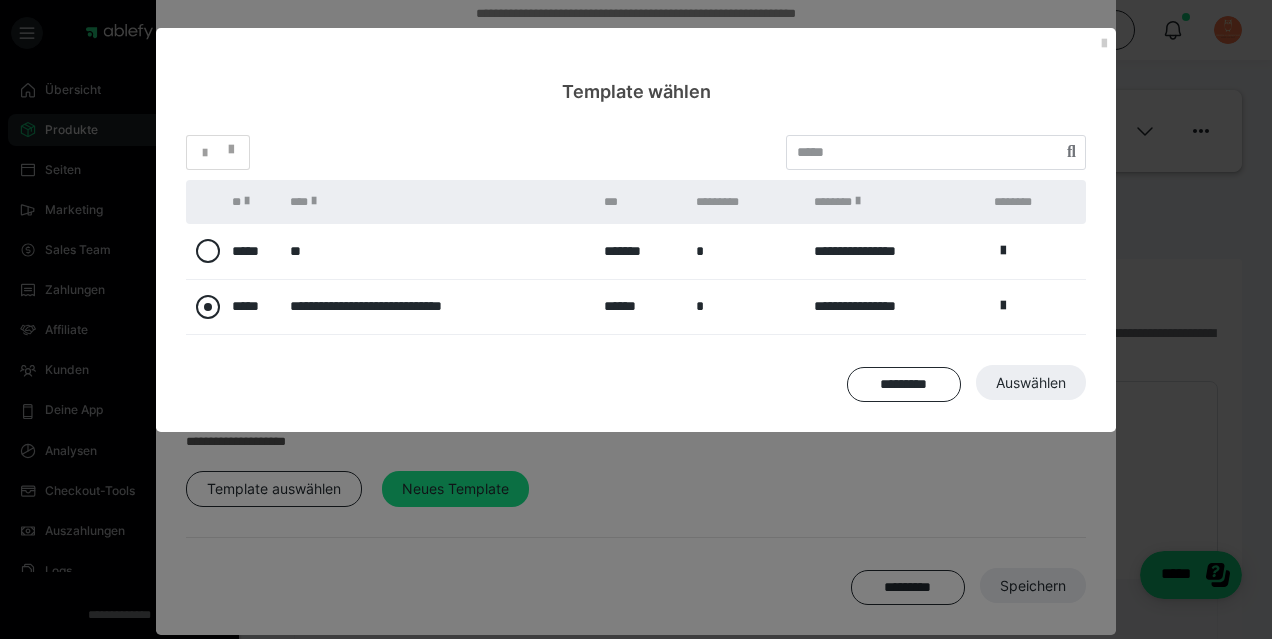 click at bounding box center [208, 307] 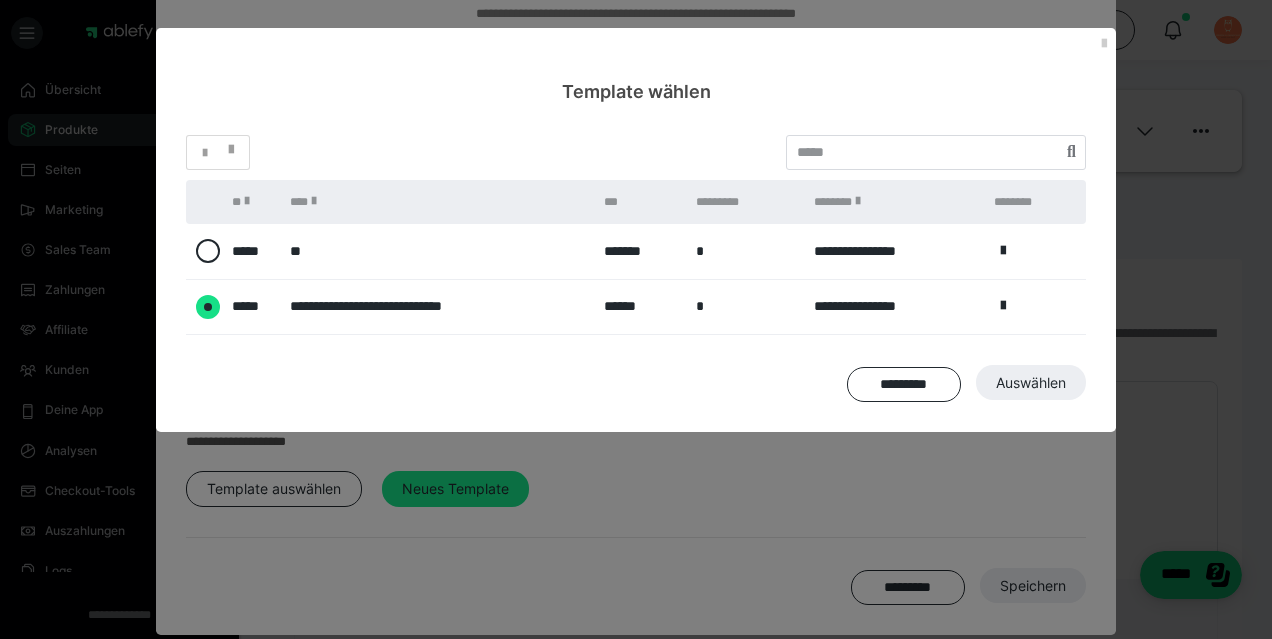 radio on "****" 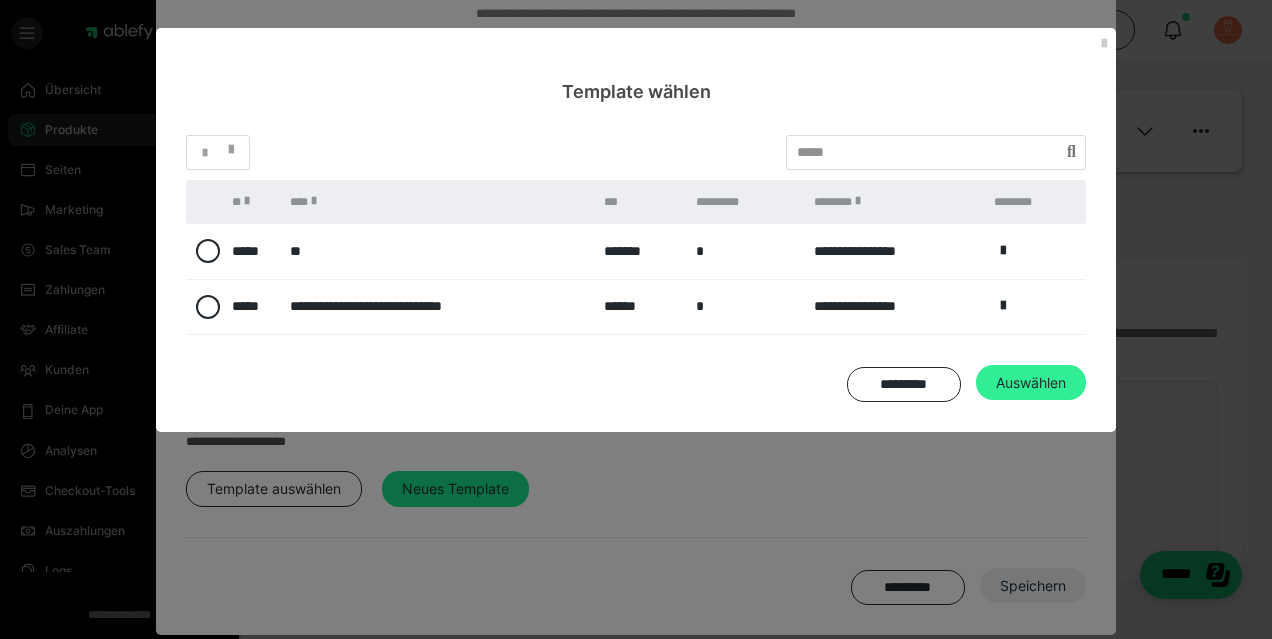 click on "Auswählen" at bounding box center [1033, 586] 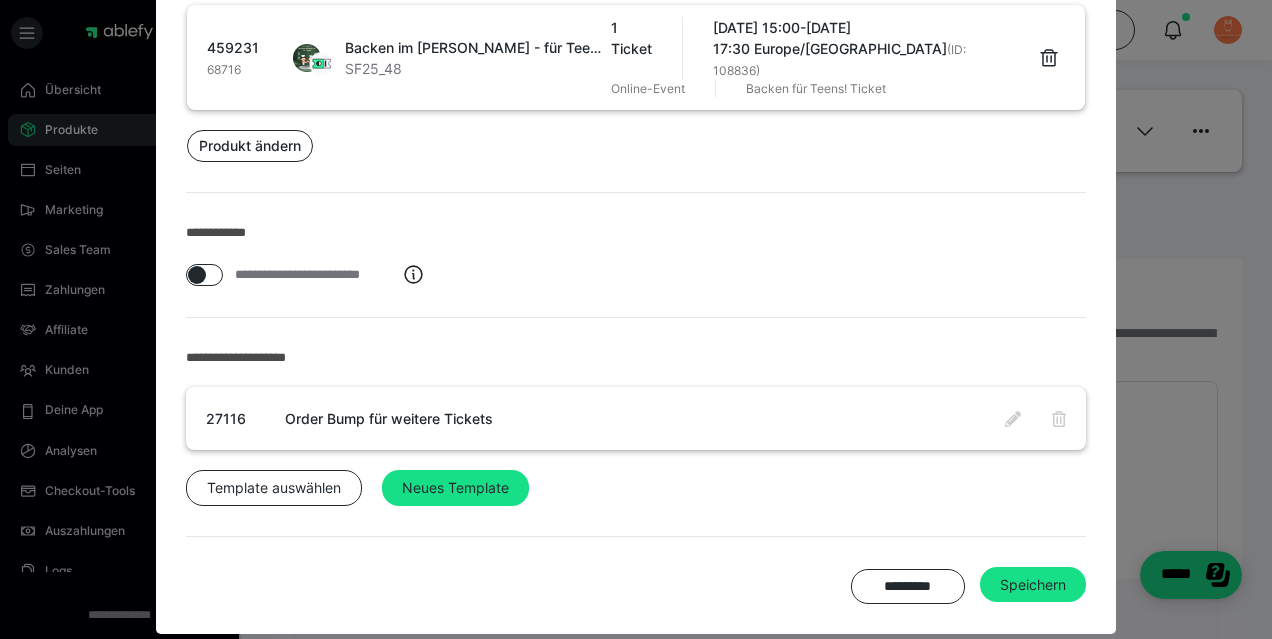 scroll, scrollTop: 219, scrollLeft: 0, axis: vertical 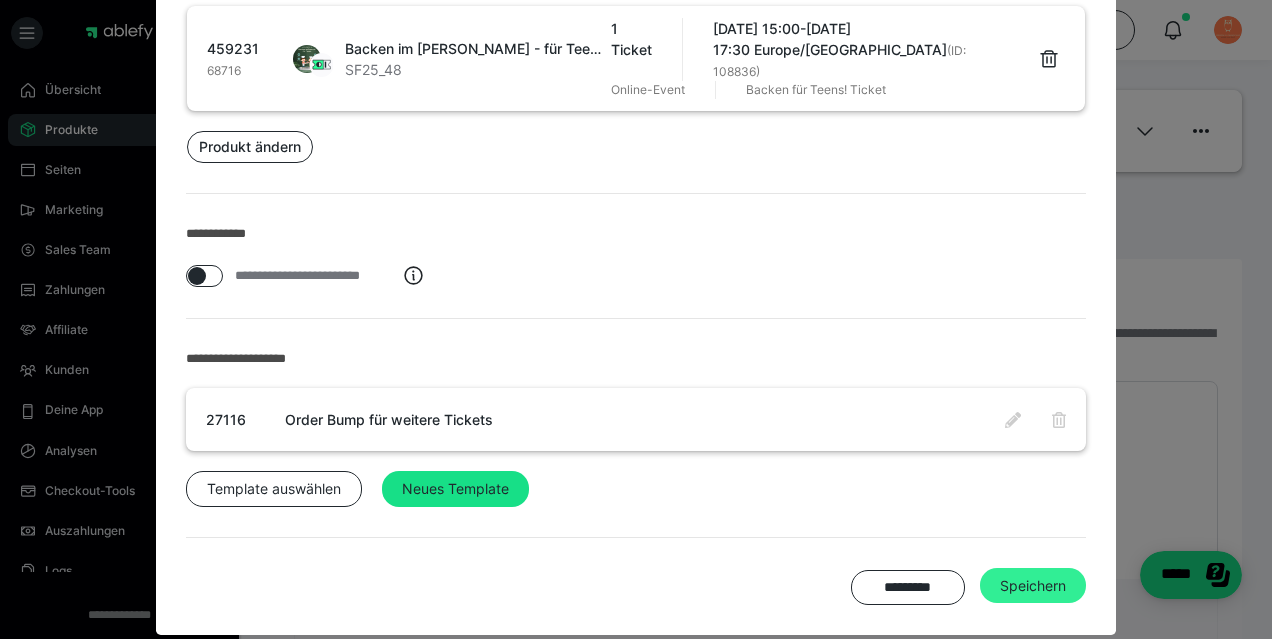 click on "Speichern" at bounding box center [1033, 586] 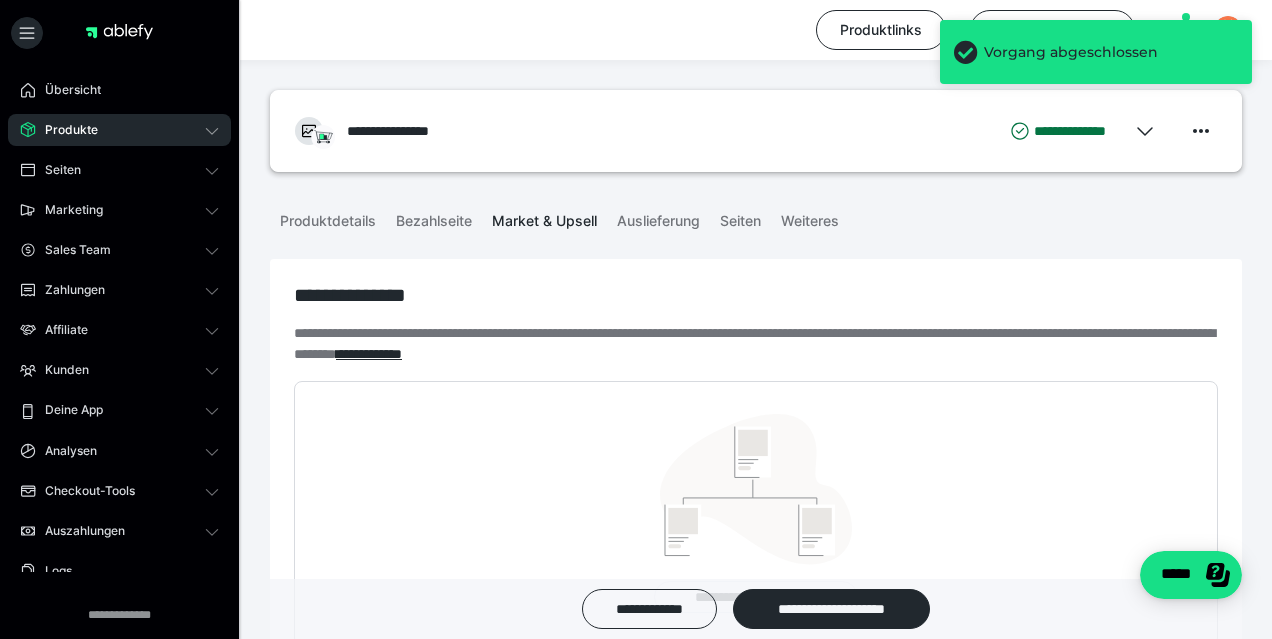 scroll, scrollTop: 602, scrollLeft: 0, axis: vertical 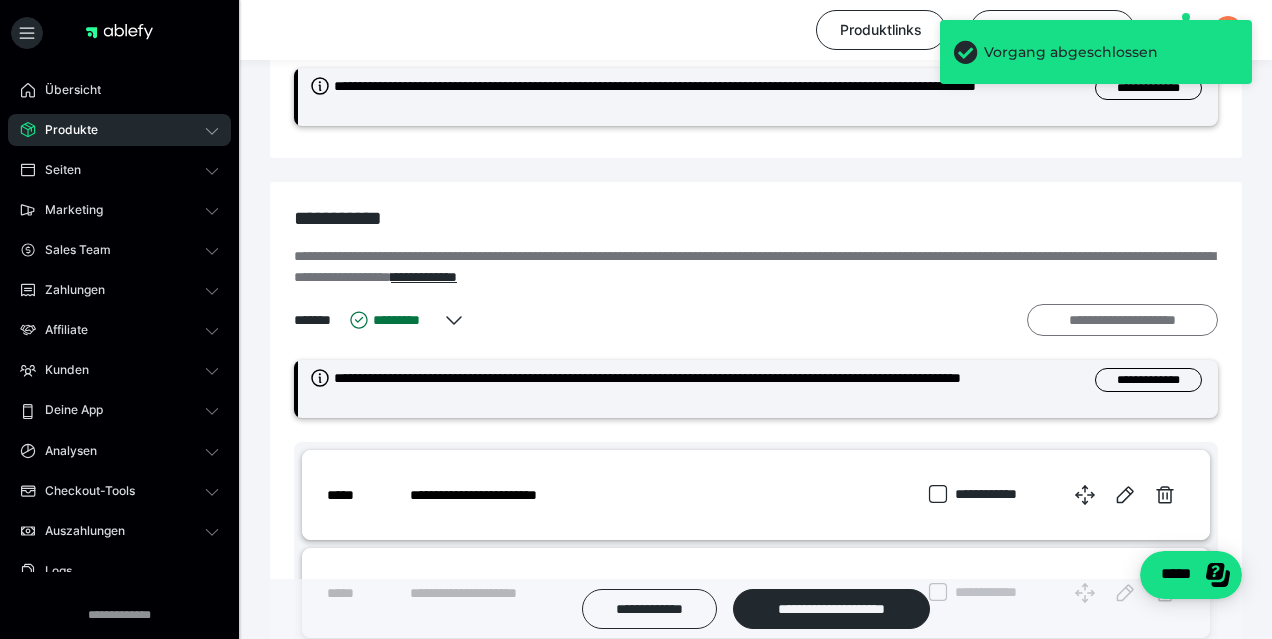 click on "**********" at bounding box center [1122, 320] 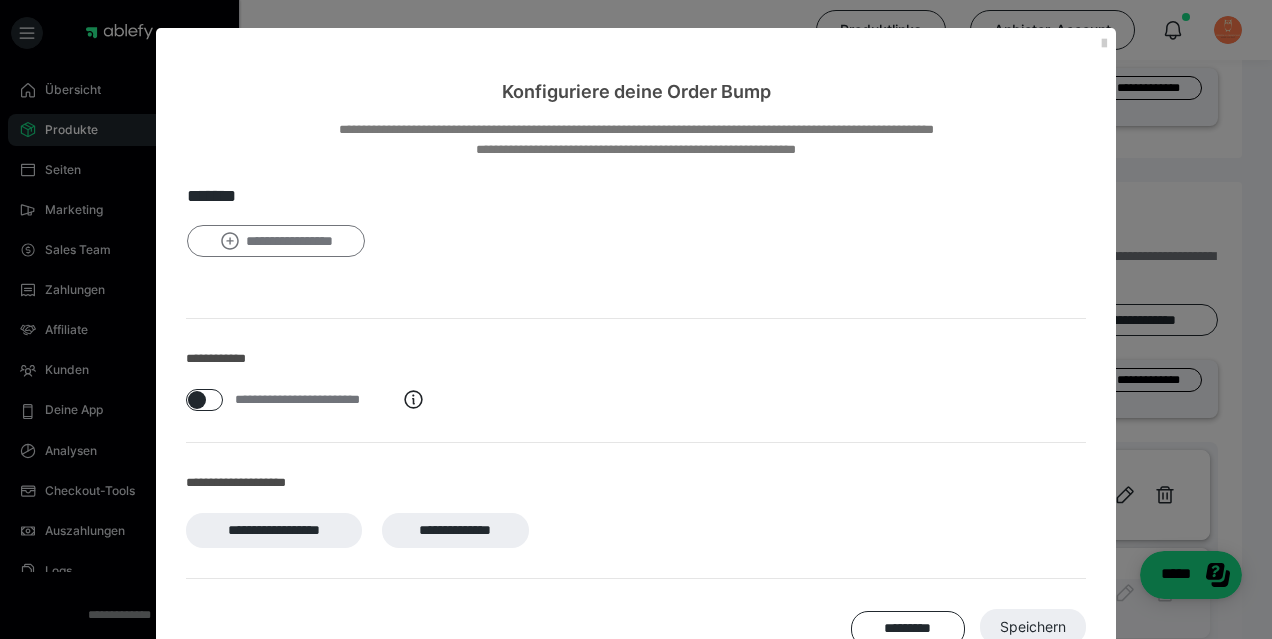 click on "**********" at bounding box center (276, 241) 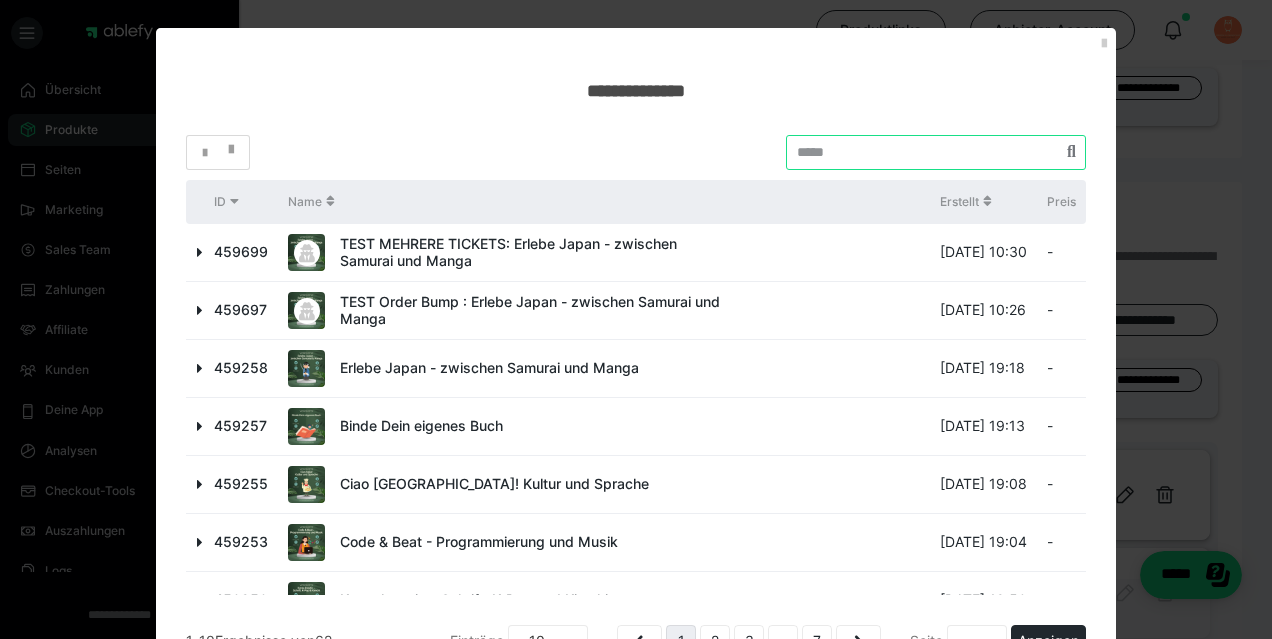 click at bounding box center [936, 152] 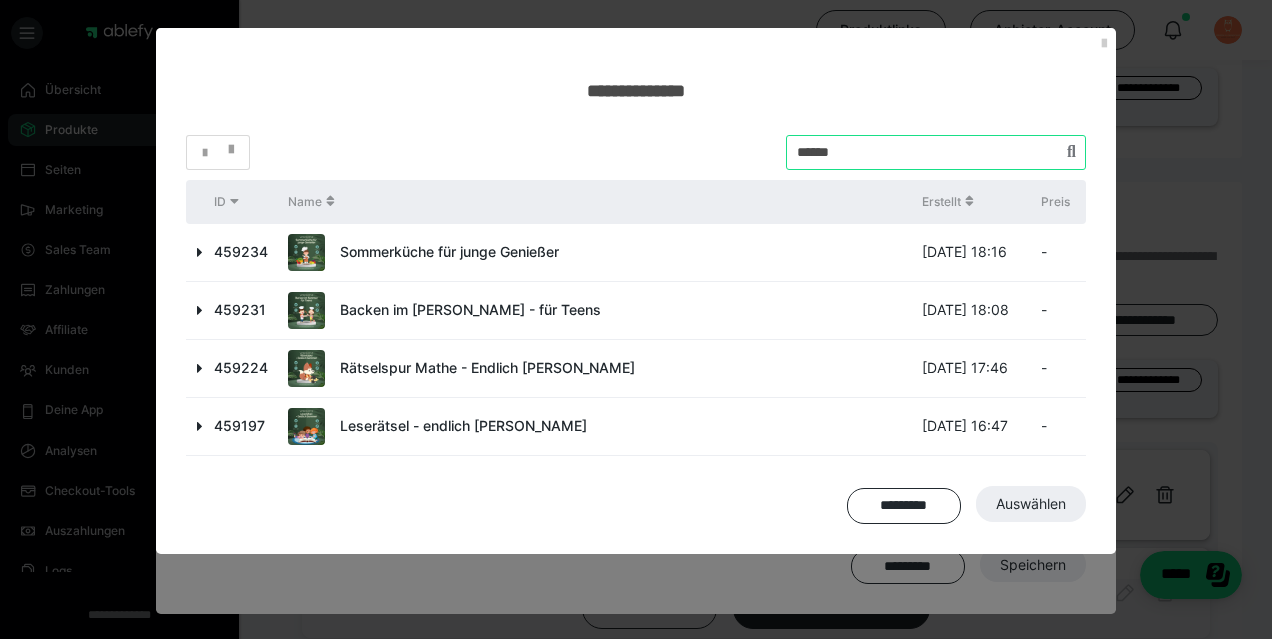 type on "******" 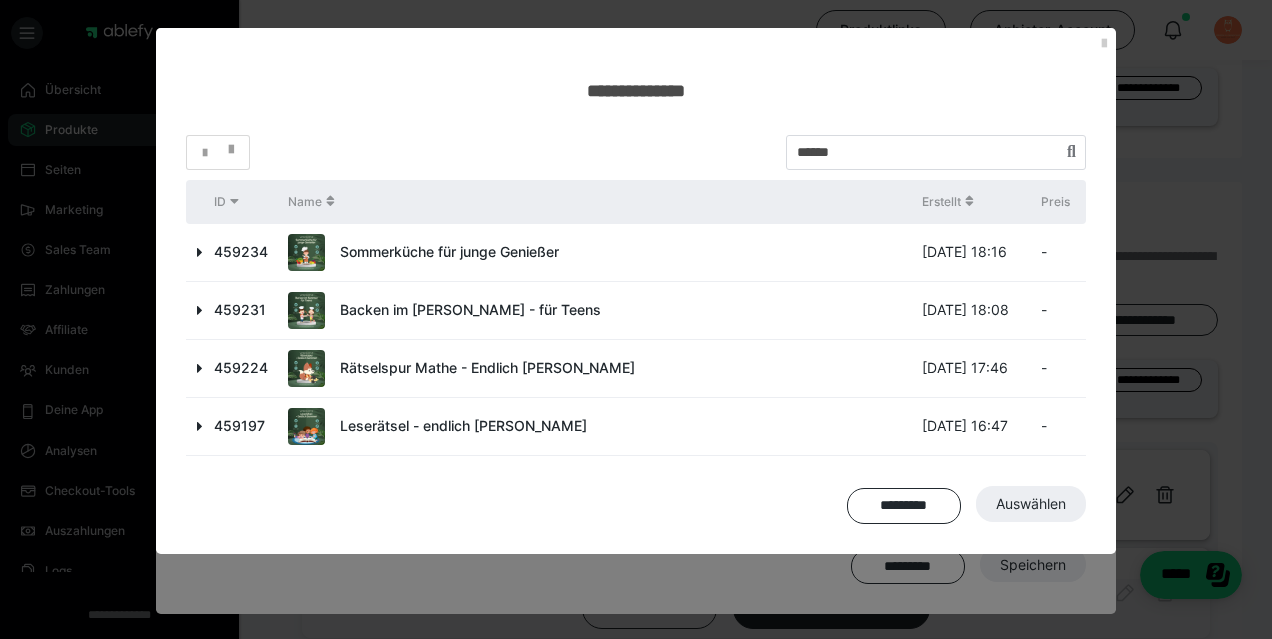click at bounding box center [200, 252] 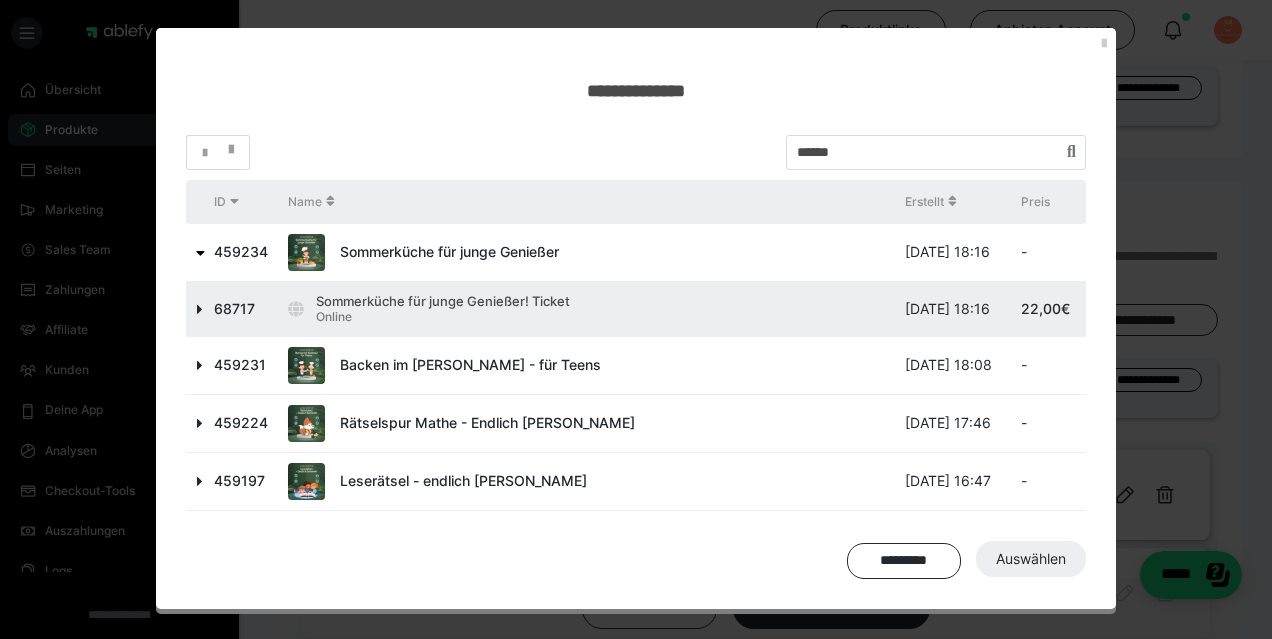 click at bounding box center [200, 309] 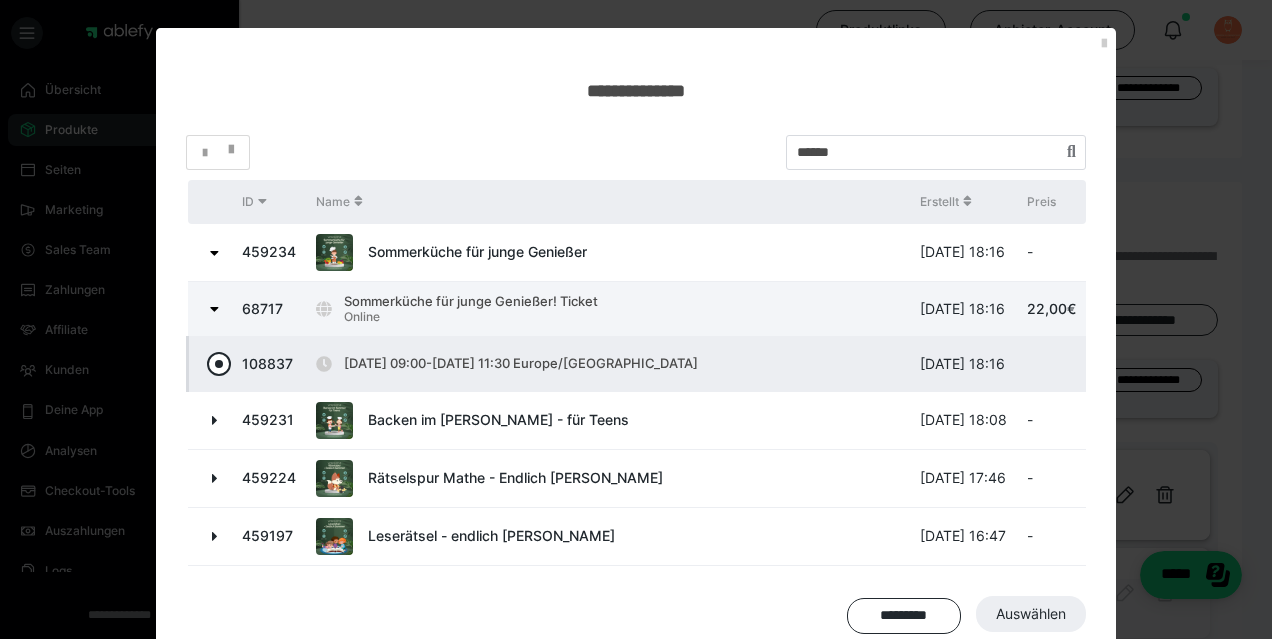 click at bounding box center [219, 364] 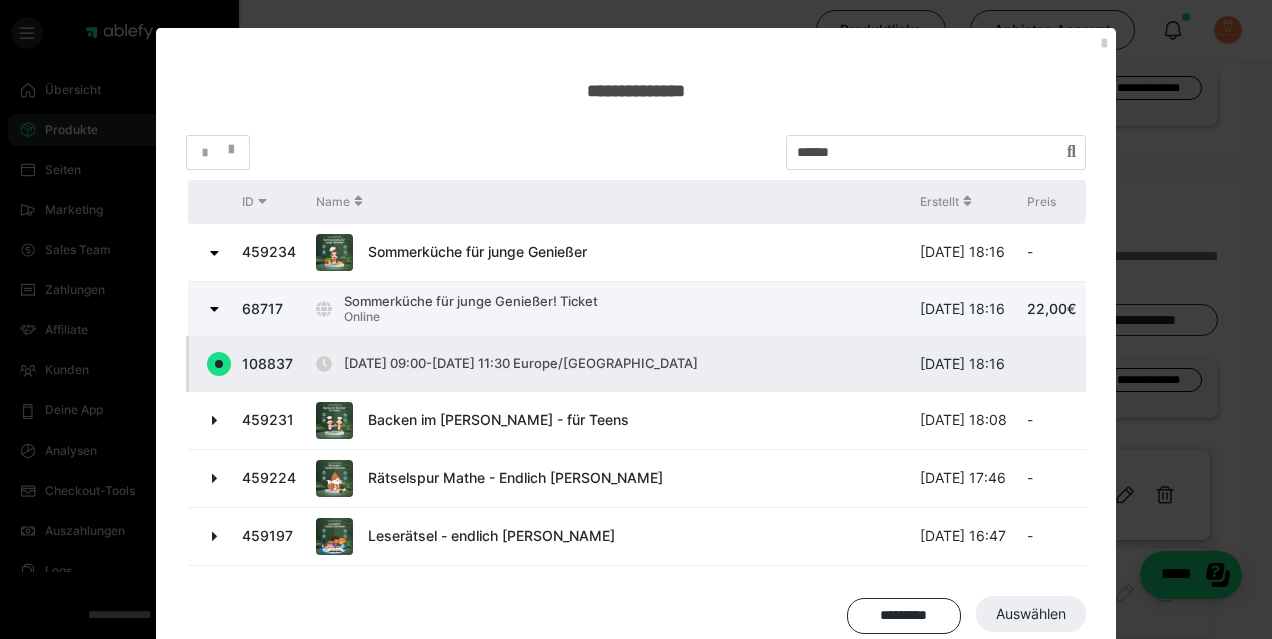 radio on "true" 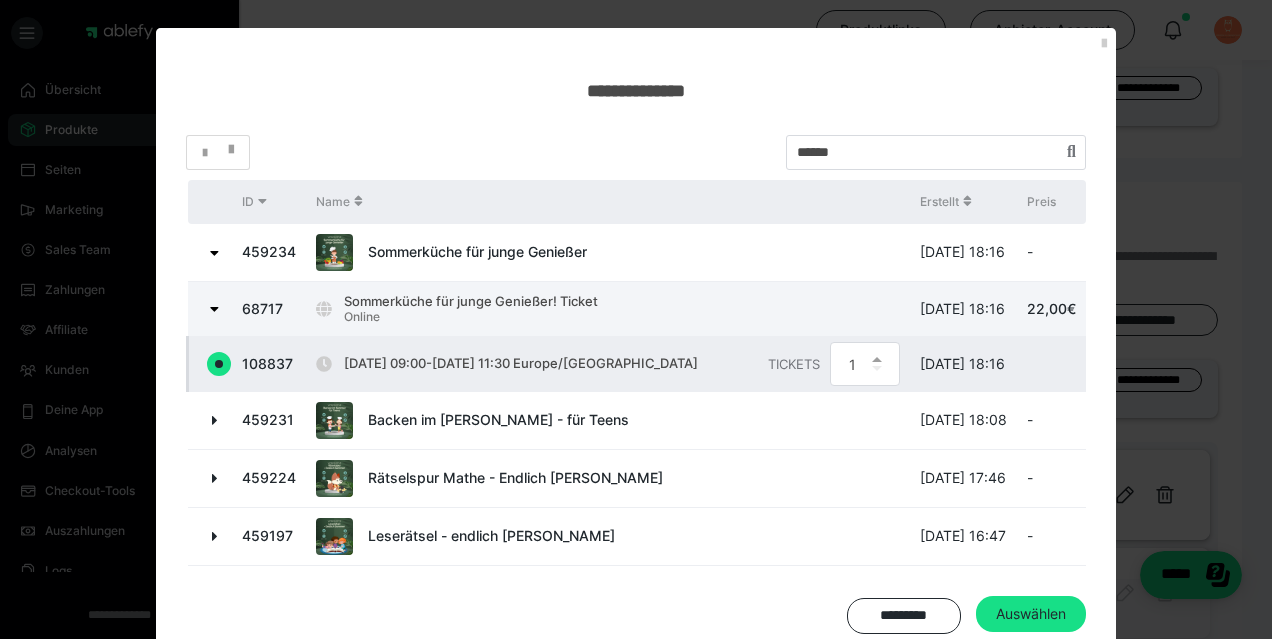 scroll, scrollTop: 50, scrollLeft: 0, axis: vertical 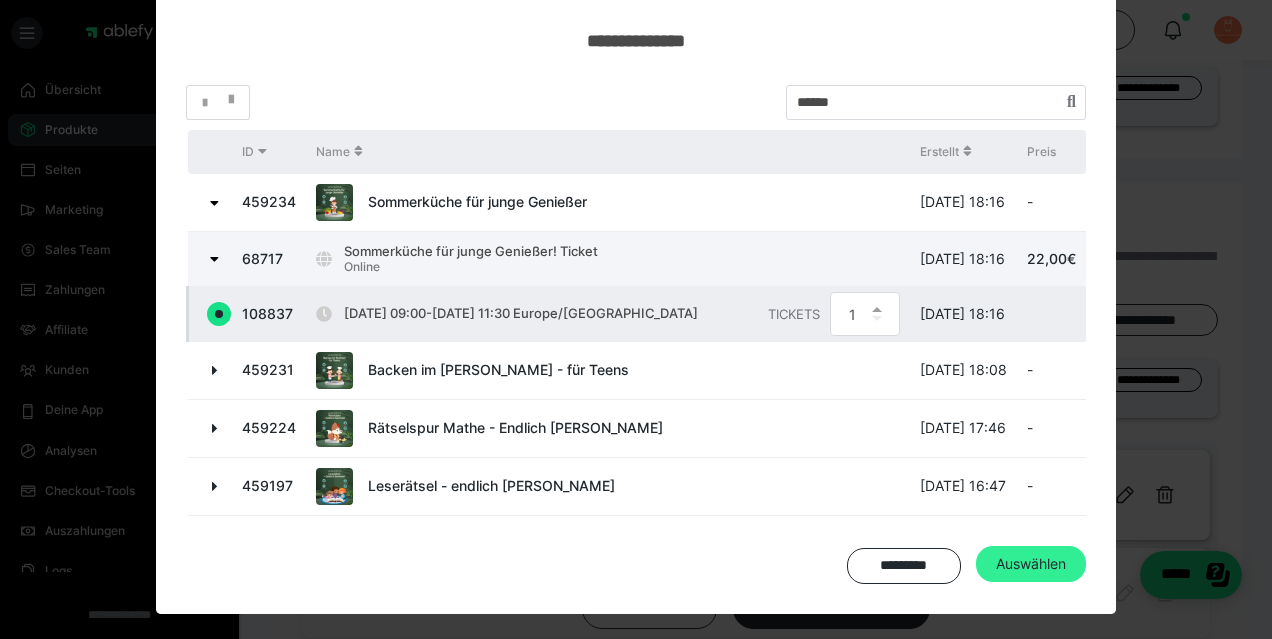 click on "Auswählen" at bounding box center (1031, 564) 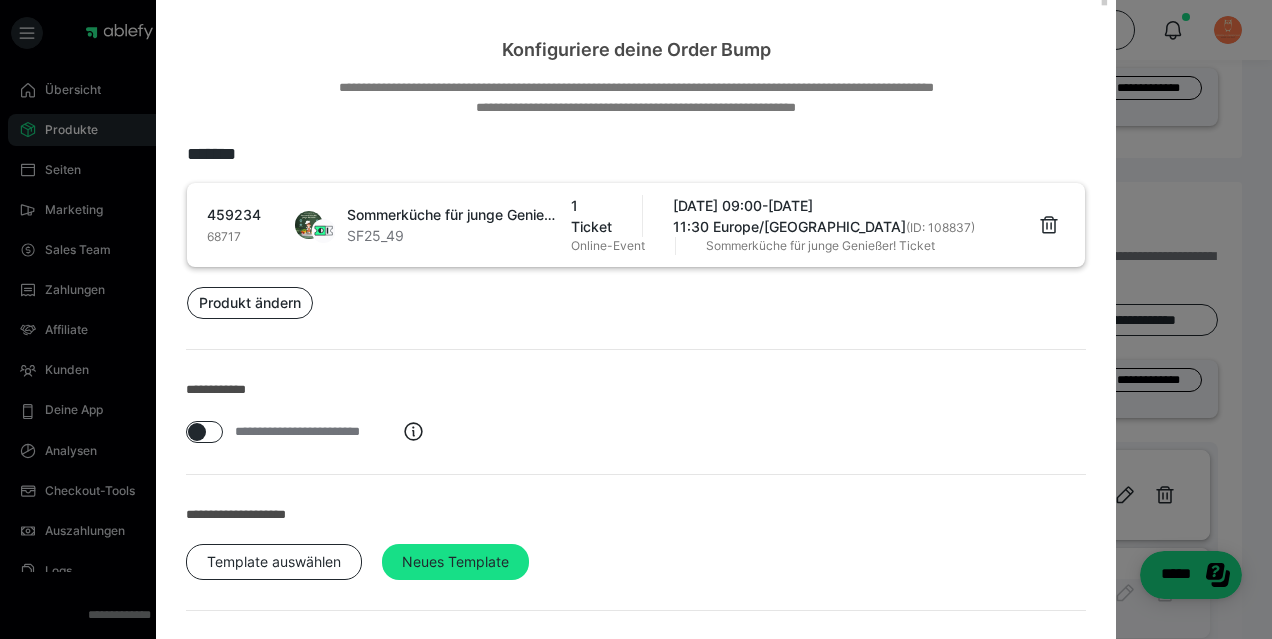 scroll, scrollTop: 137, scrollLeft: 0, axis: vertical 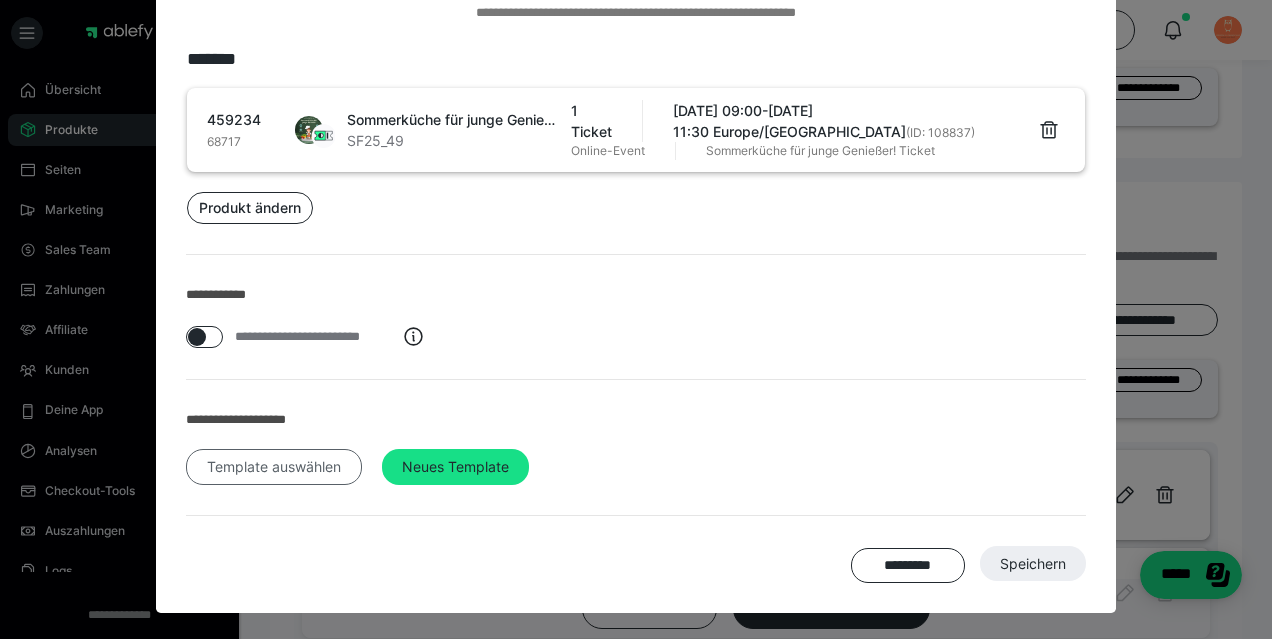 click on "Template auswählen" at bounding box center (274, 467) 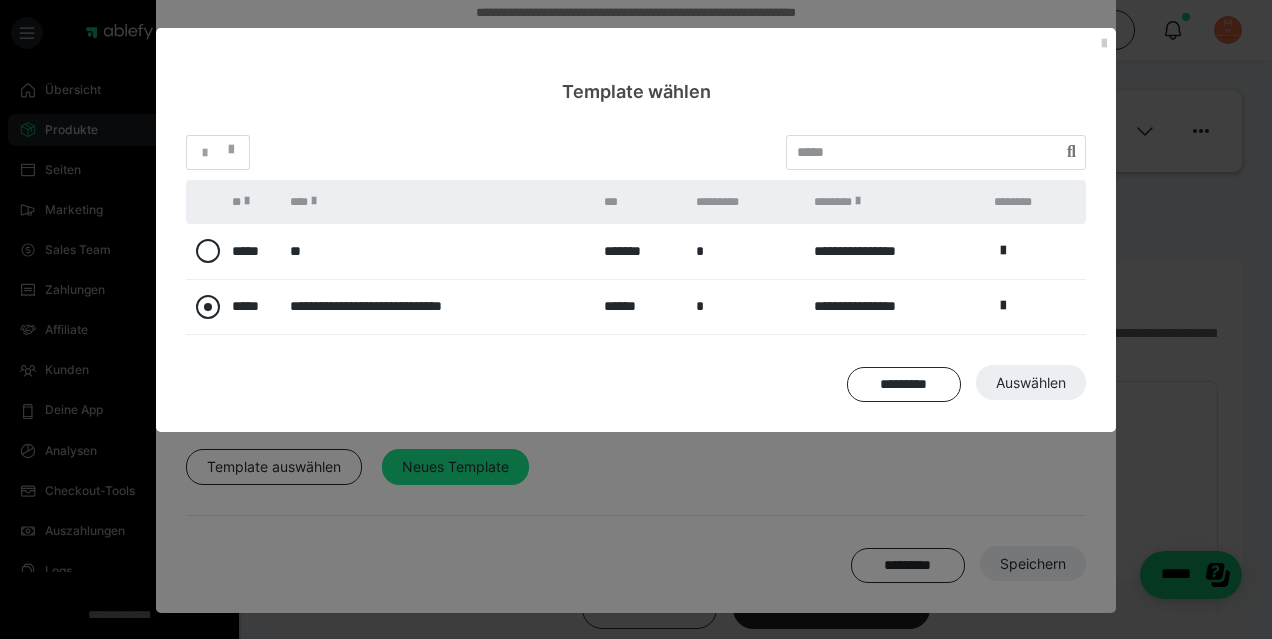 click at bounding box center (208, 307) 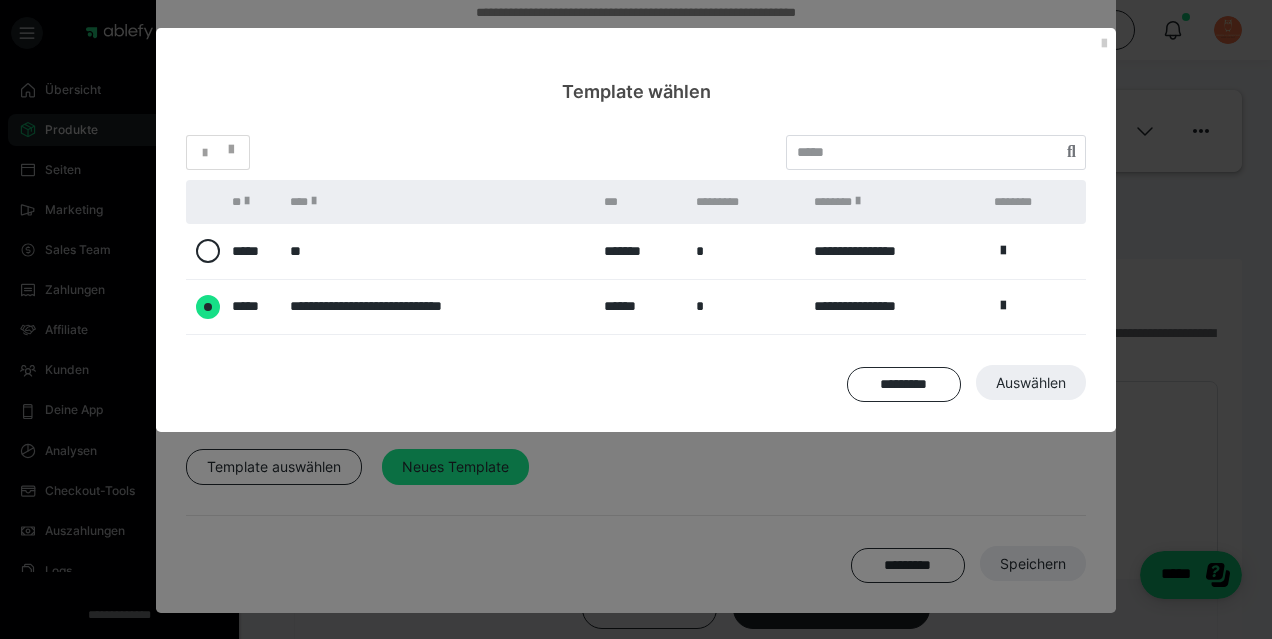 radio on "****" 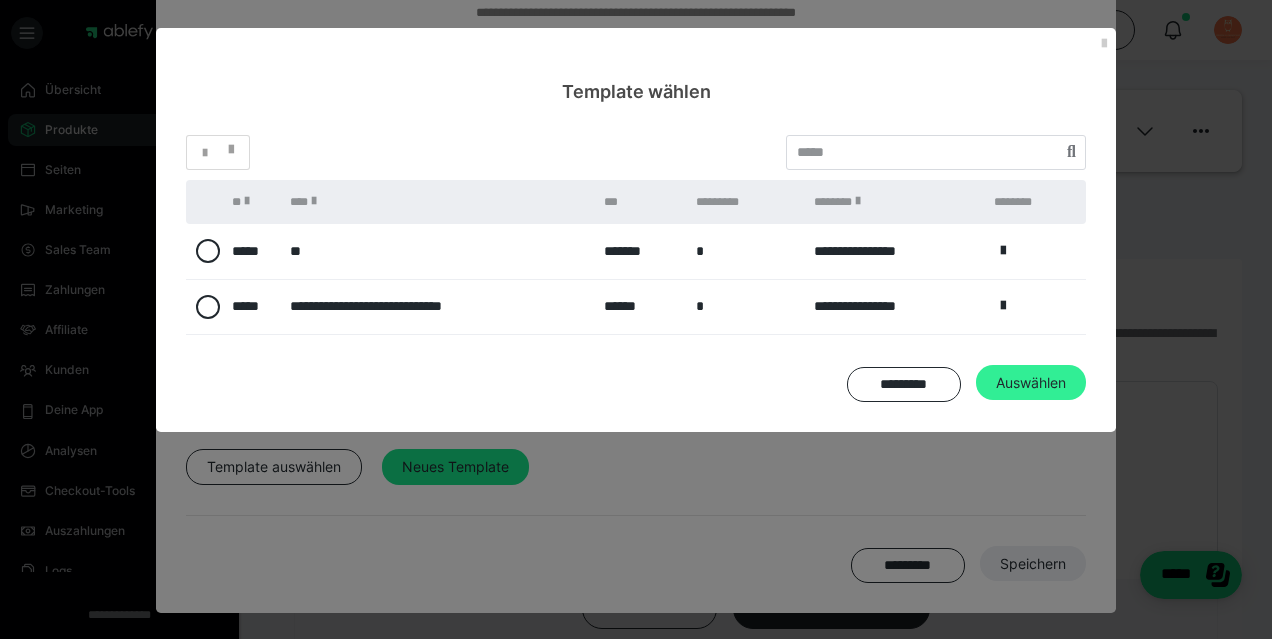 click on "Auswählen" at bounding box center [1033, 564] 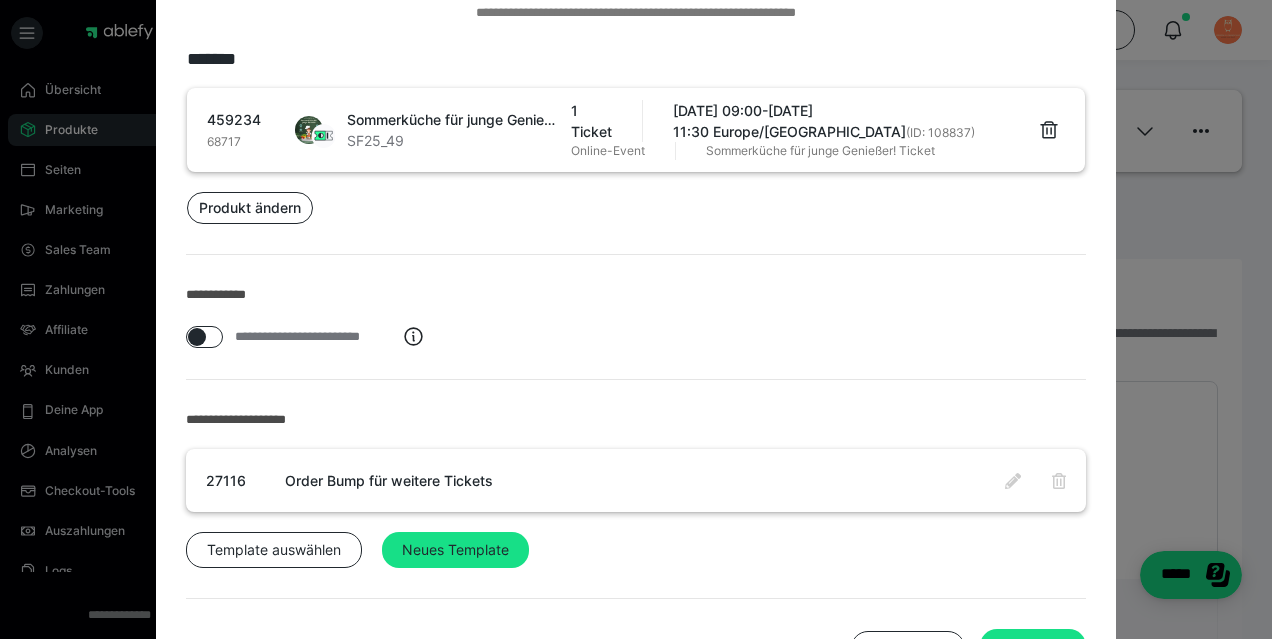 scroll, scrollTop: 220, scrollLeft: 0, axis: vertical 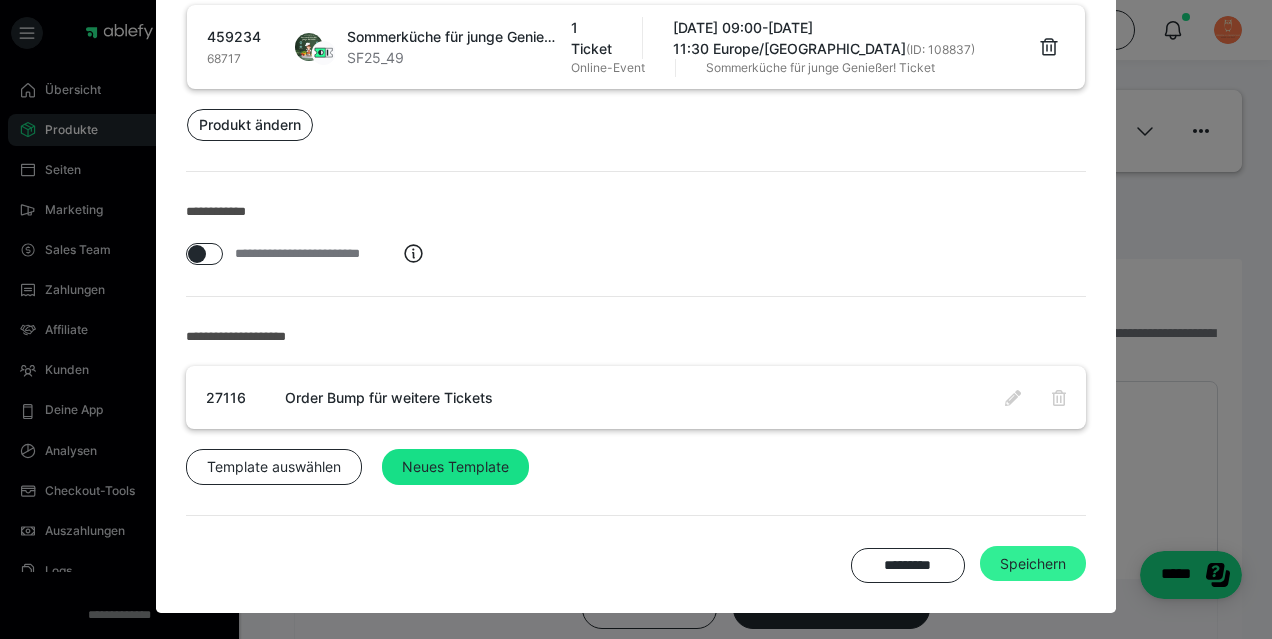 click on "Speichern" at bounding box center (1033, 564) 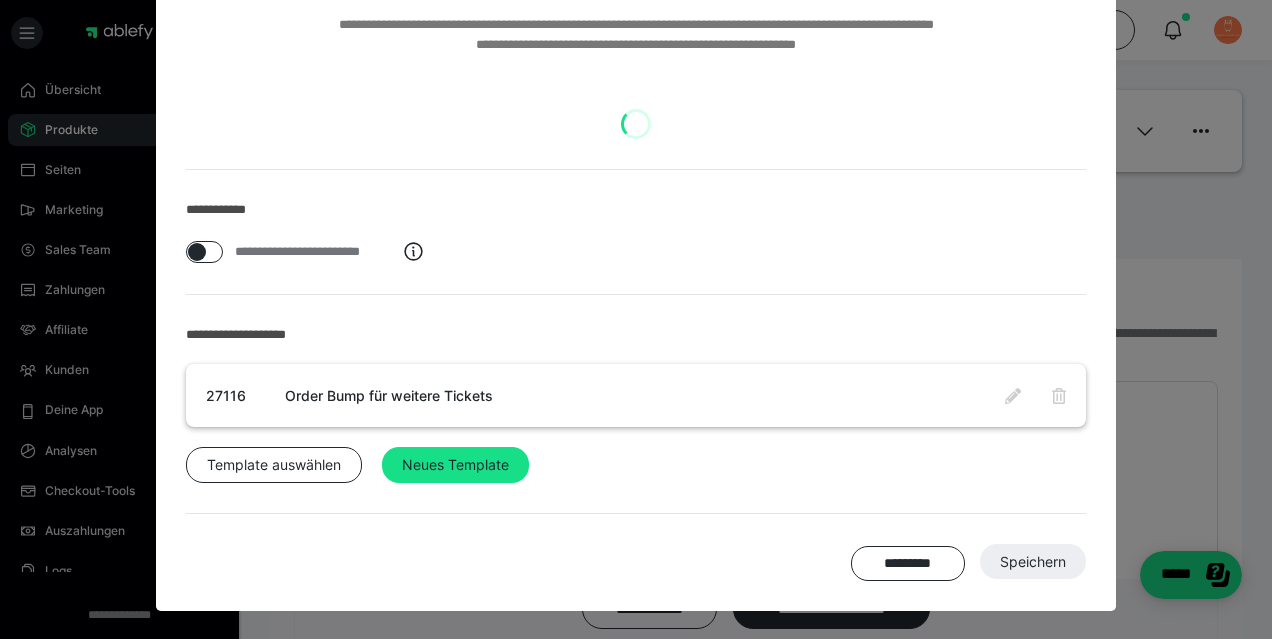 scroll, scrollTop: 103, scrollLeft: 0, axis: vertical 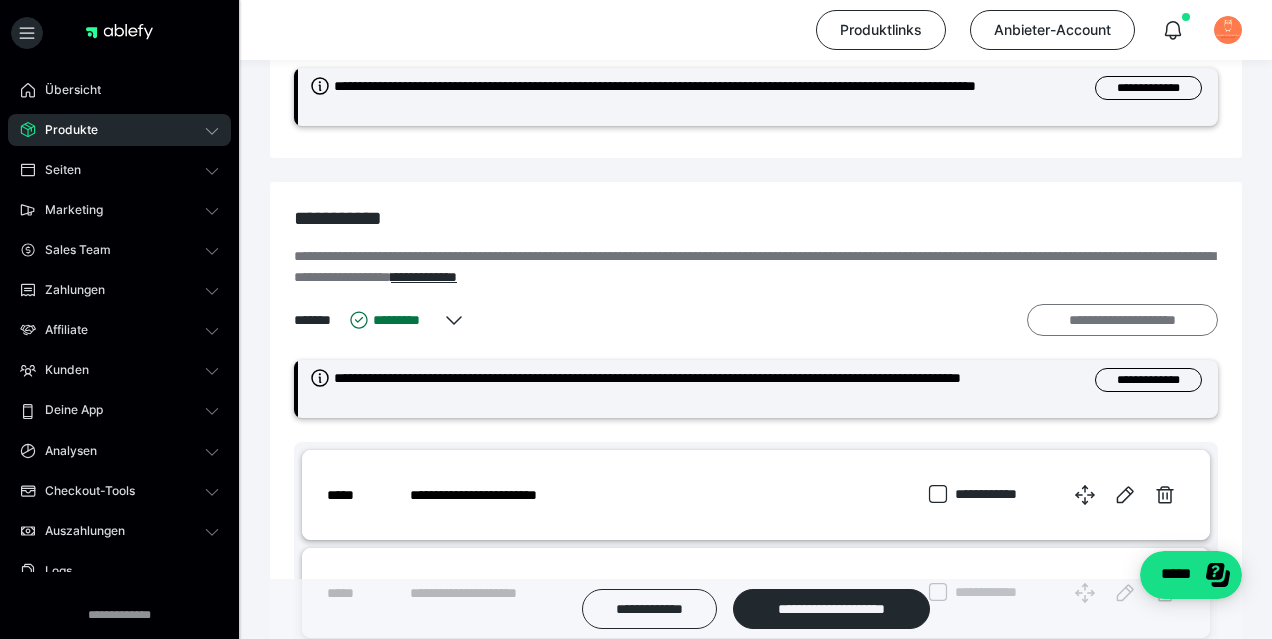 click on "**********" at bounding box center (1122, 320) 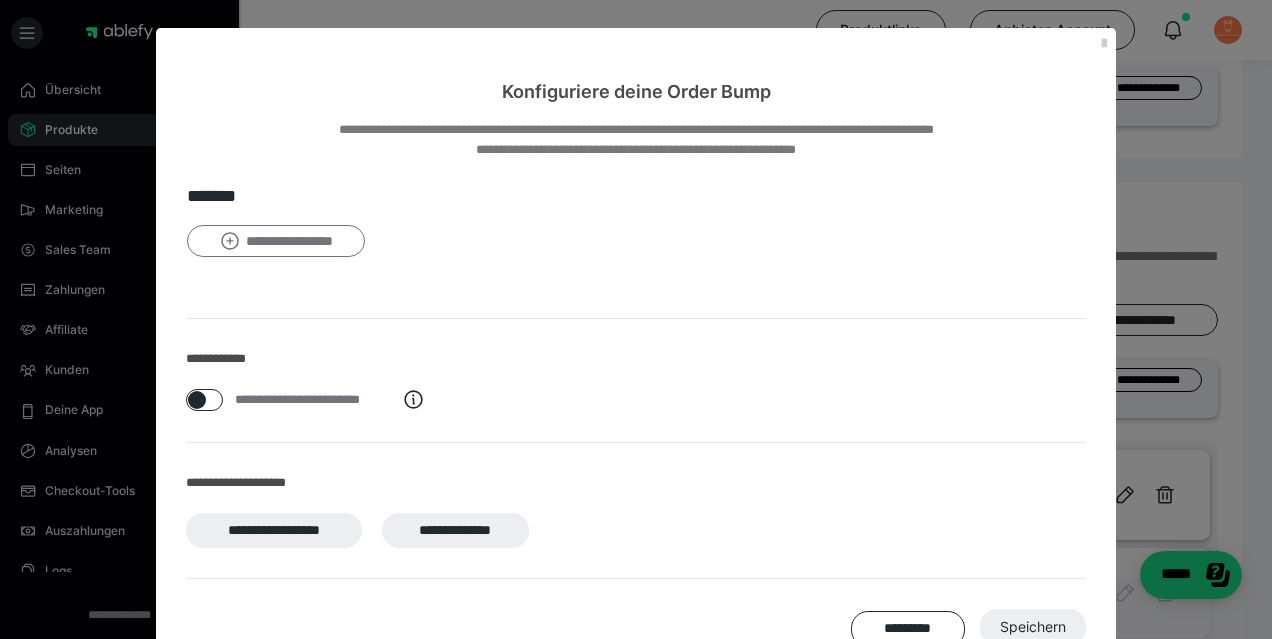 click on "**********" at bounding box center [276, 241] 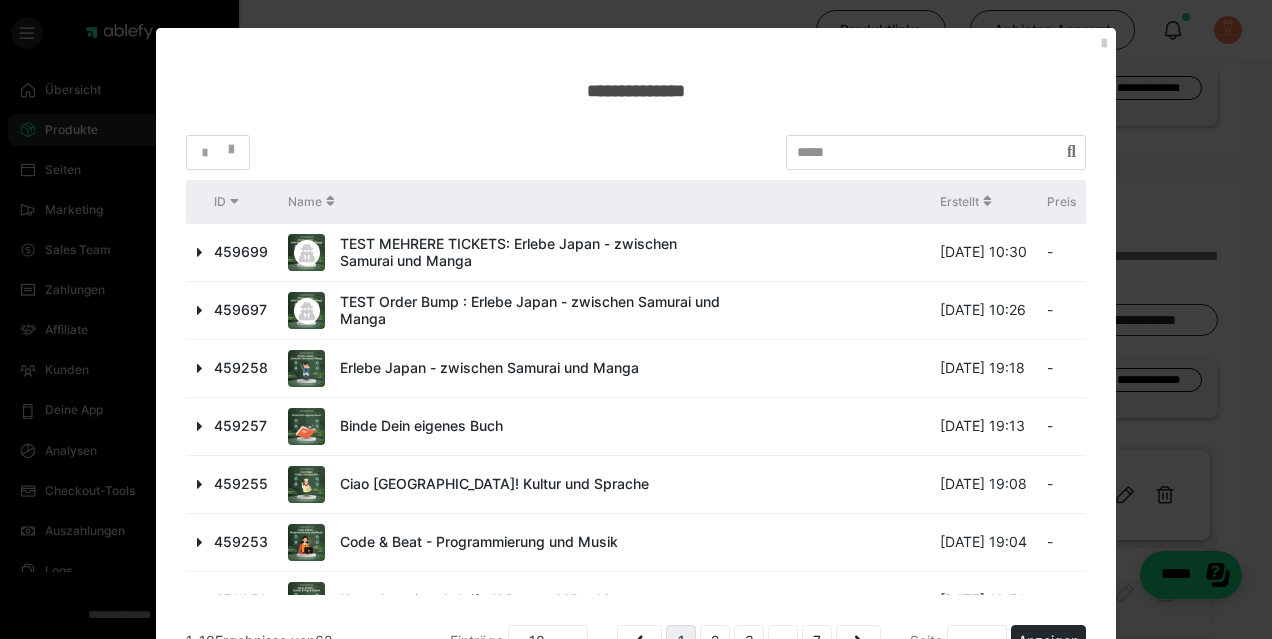 scroll, scrollTop: 208, scrollLeft: 0, axis: vertical 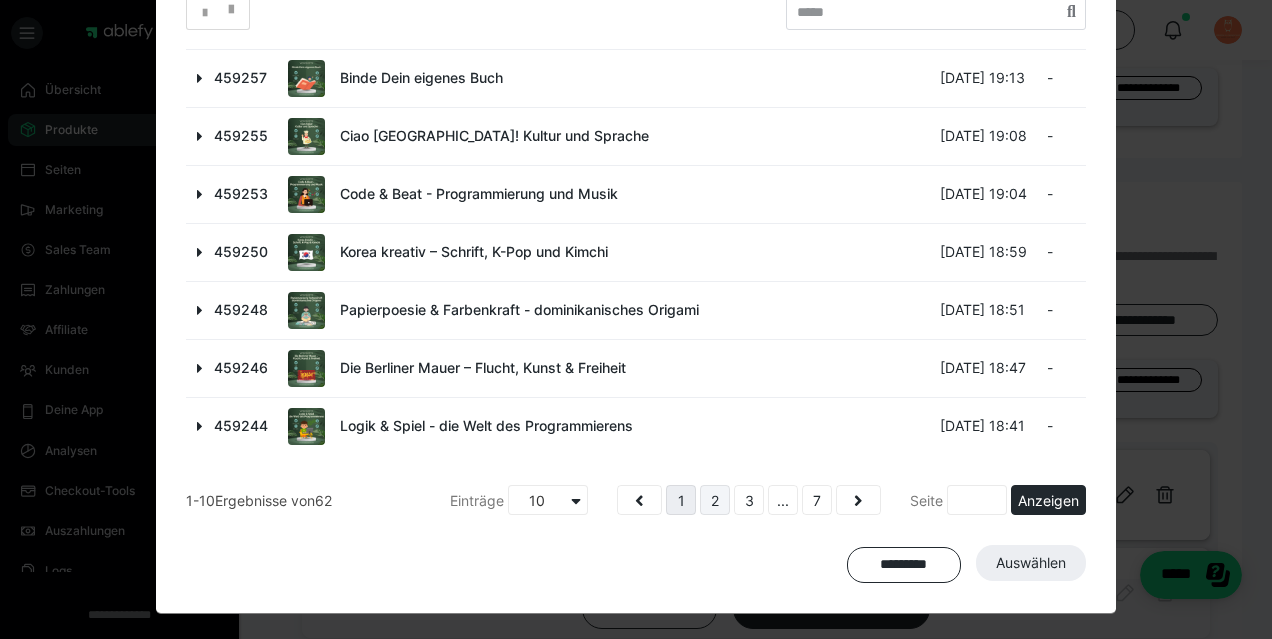click on "2" at bounding box center (715, 500) 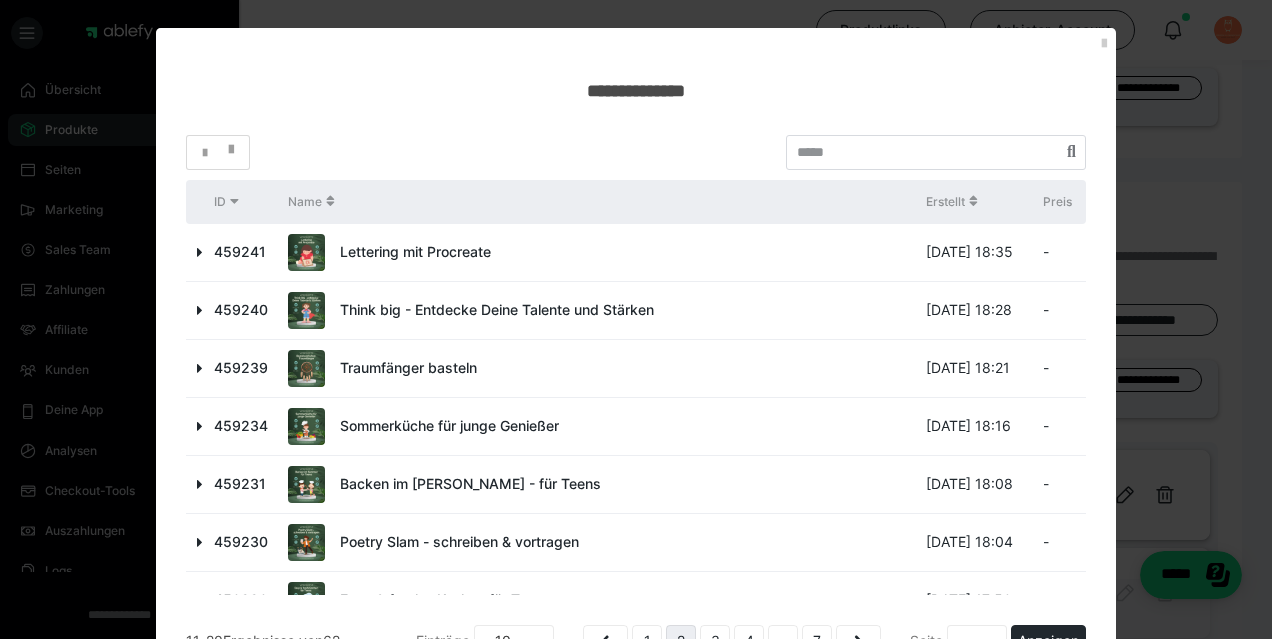 click at bounding box center [200, 368] 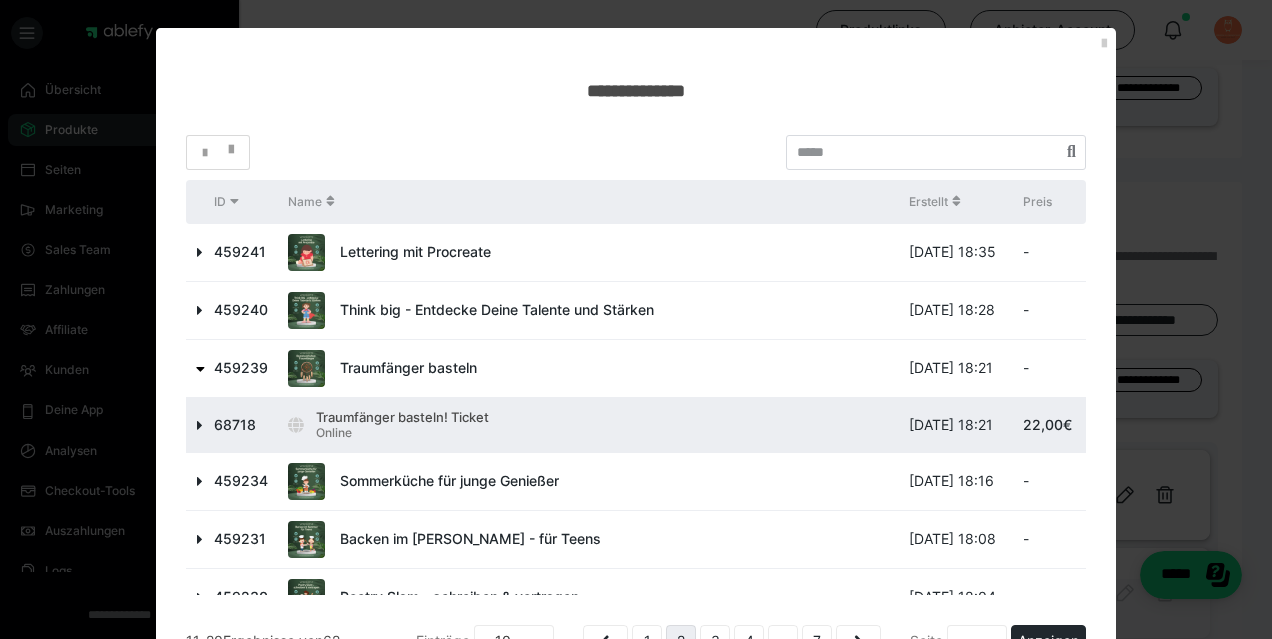 click at bounding box center (200, 425) 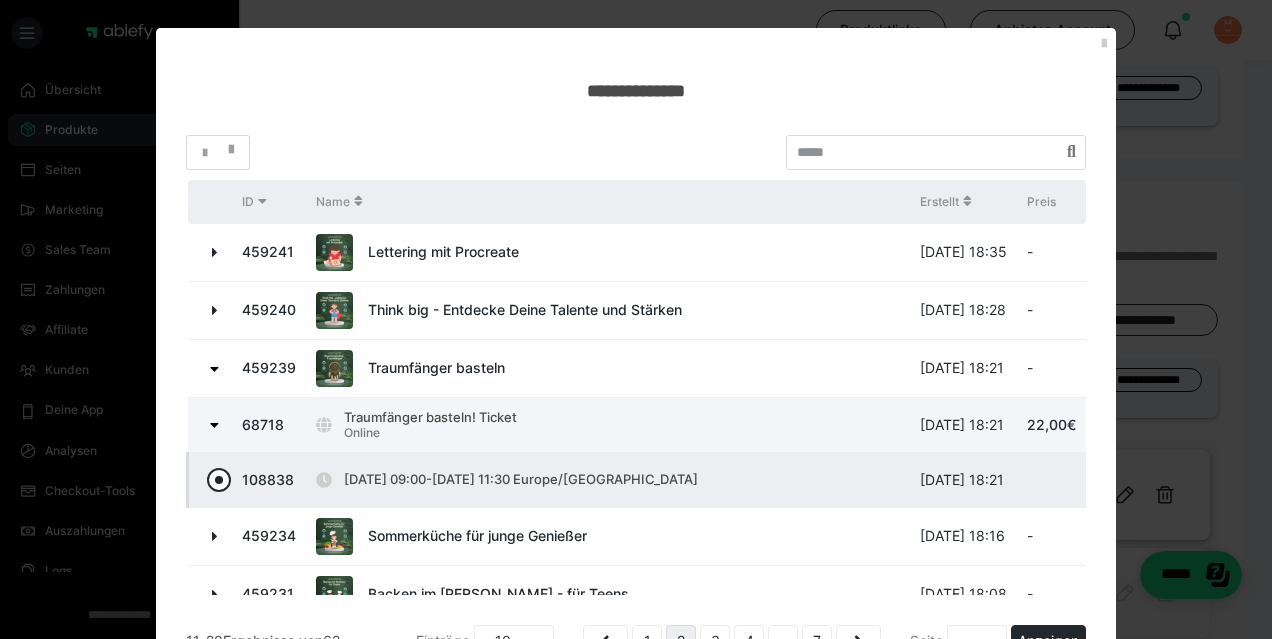click at bounding box center [219, 480] 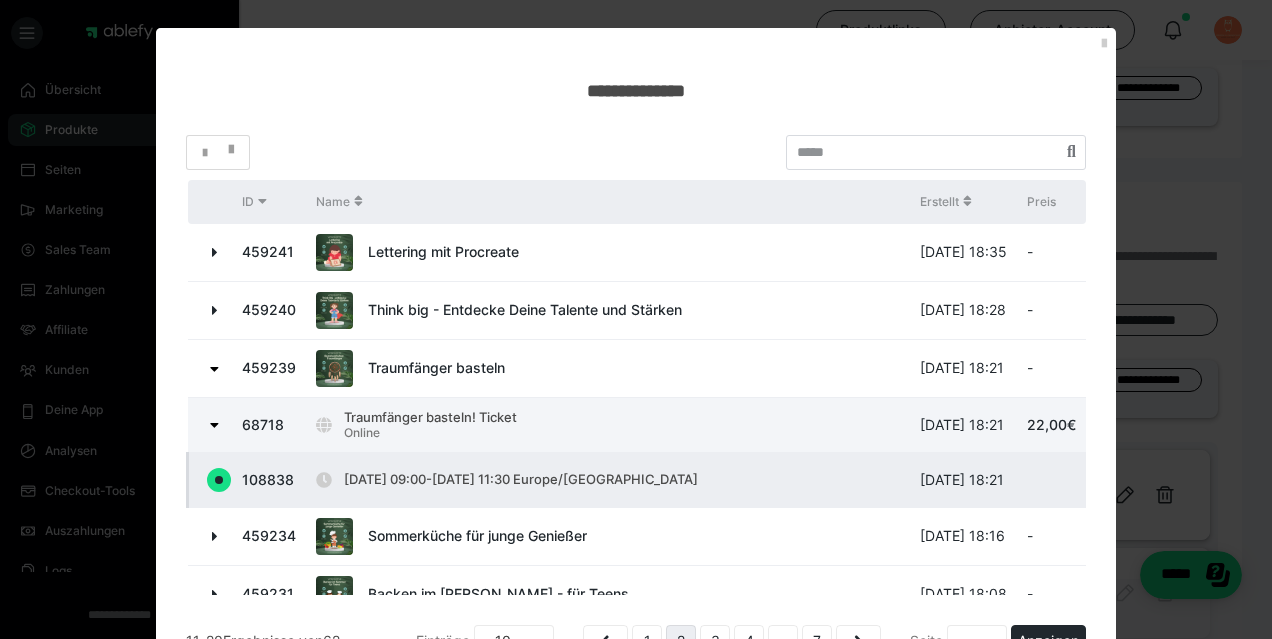 radio on "true" 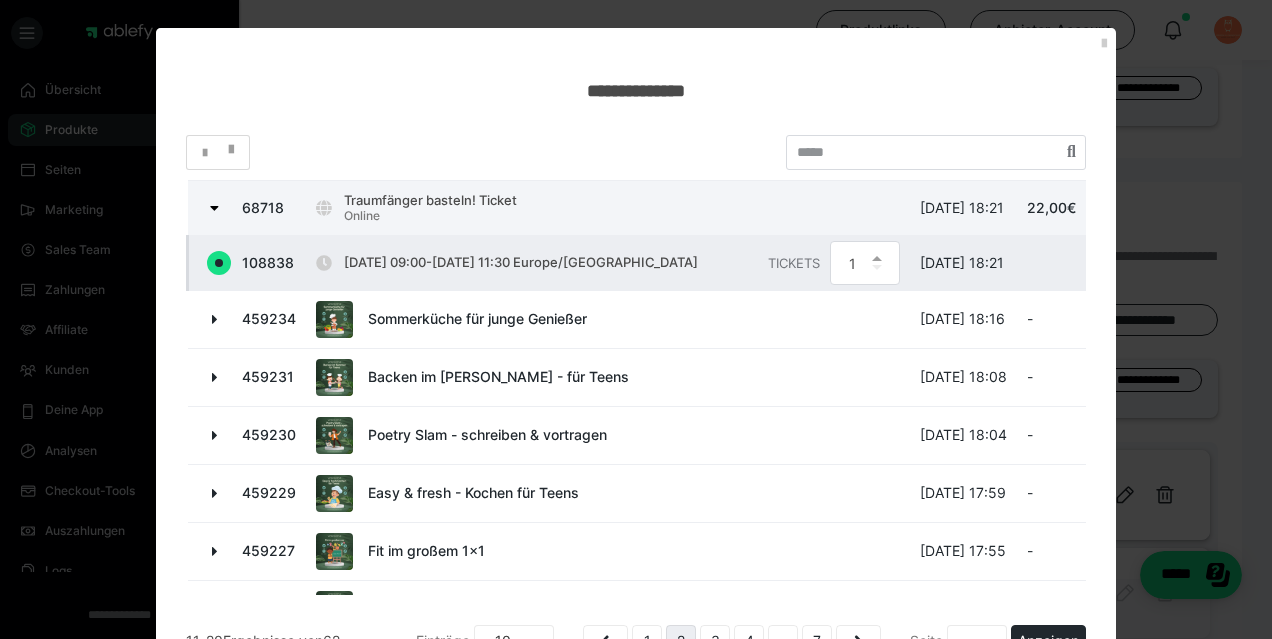 scroll, scrollTop: 318, scrollLeft: 0, axis: vertical 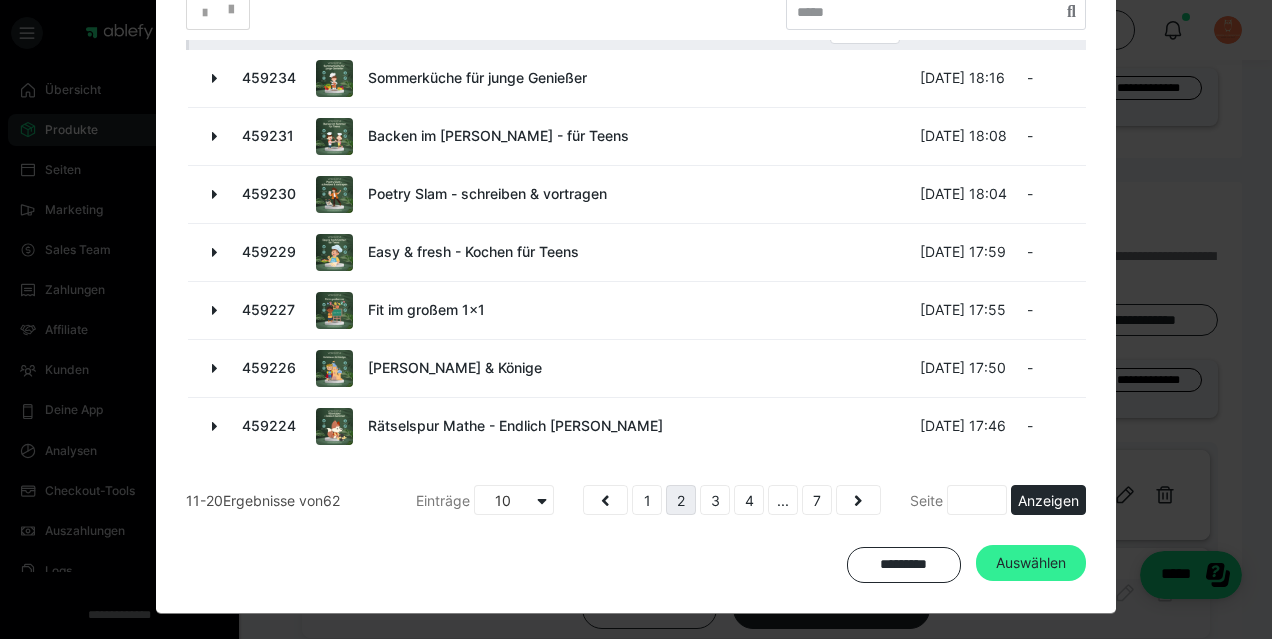 click on "Auswählen" at bounding box center [1031, 563] 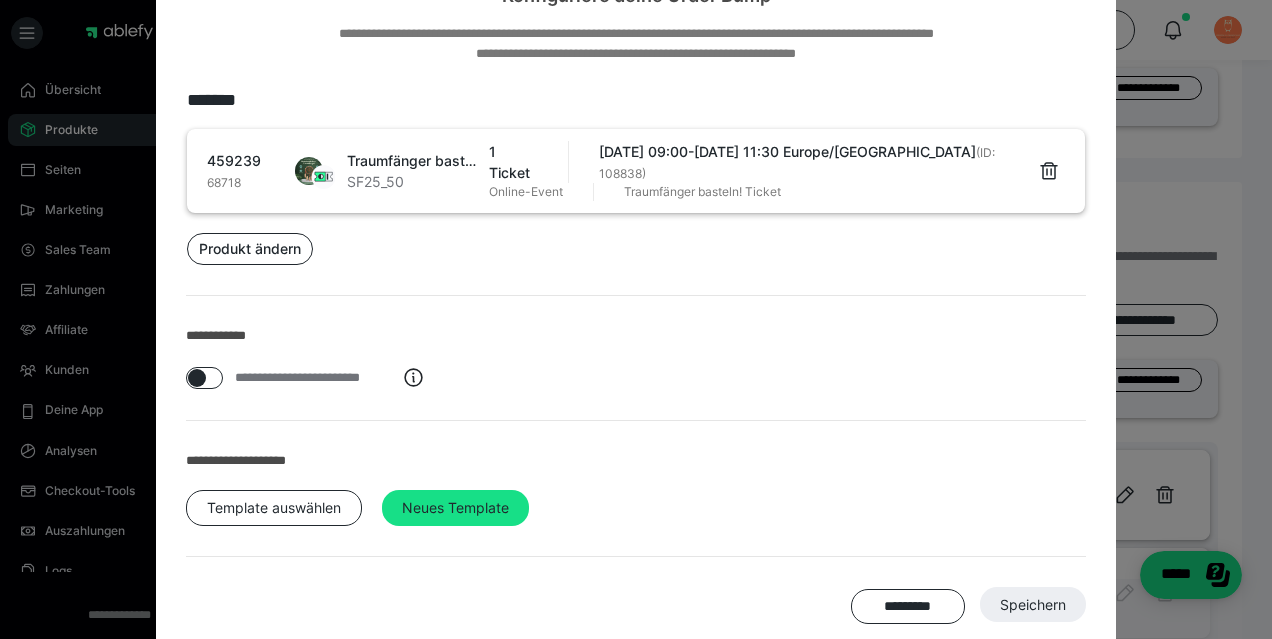 scroll, scrollTop: 137, scrollLeft: 0, axis: vertical 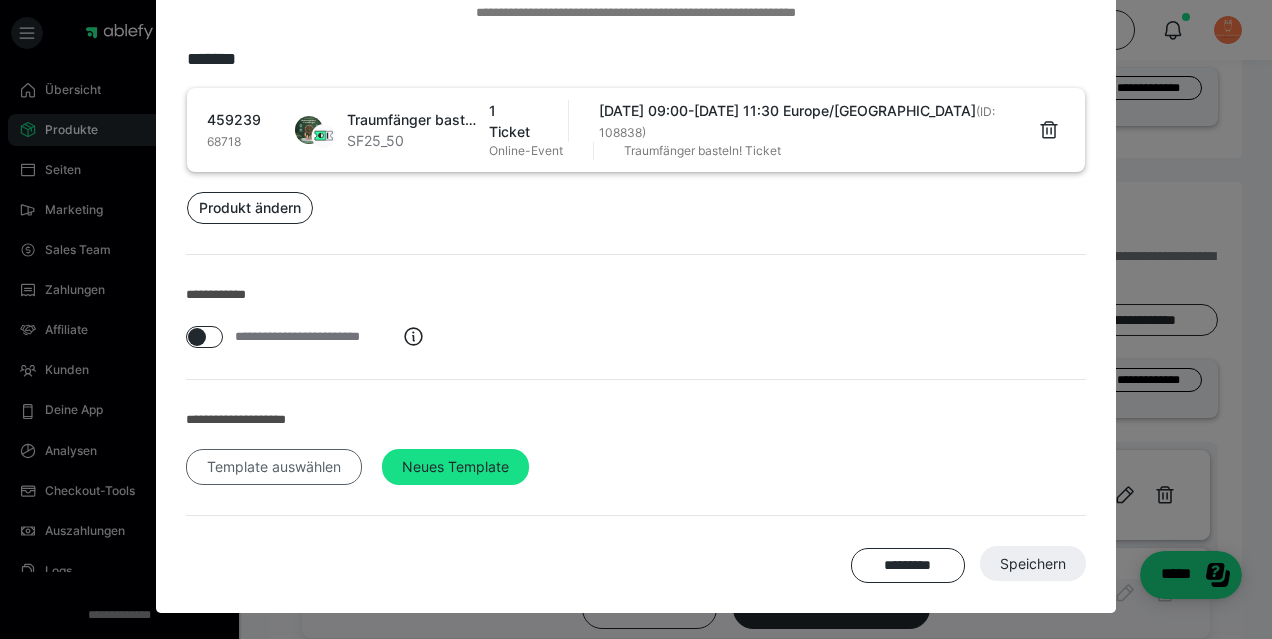 click on "Template auswählen" at bounding box center (274, 467) 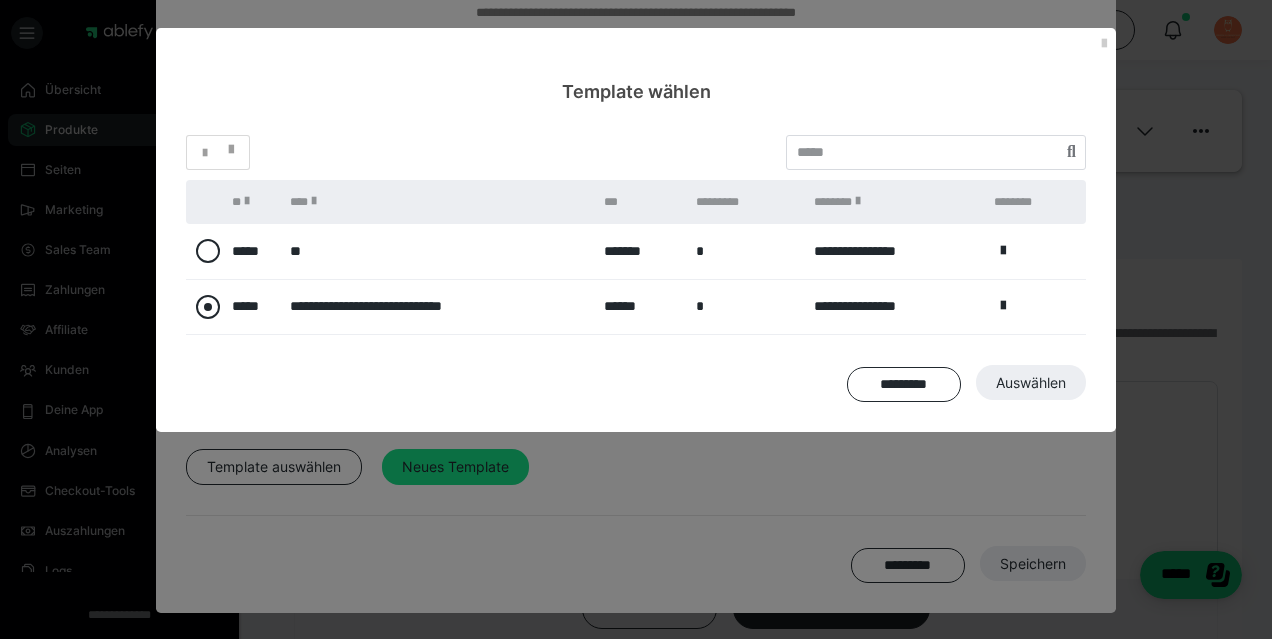 click at bounding box center [208, 307] 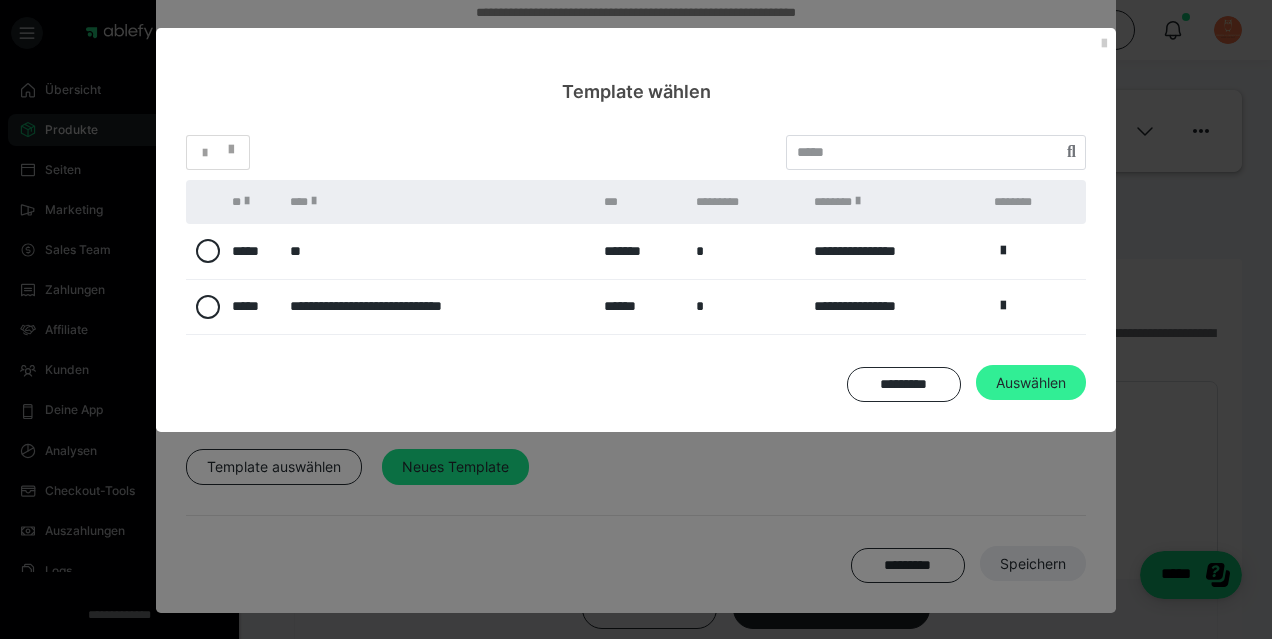 click on "Auswählen" at bounding box center (1033, 564) 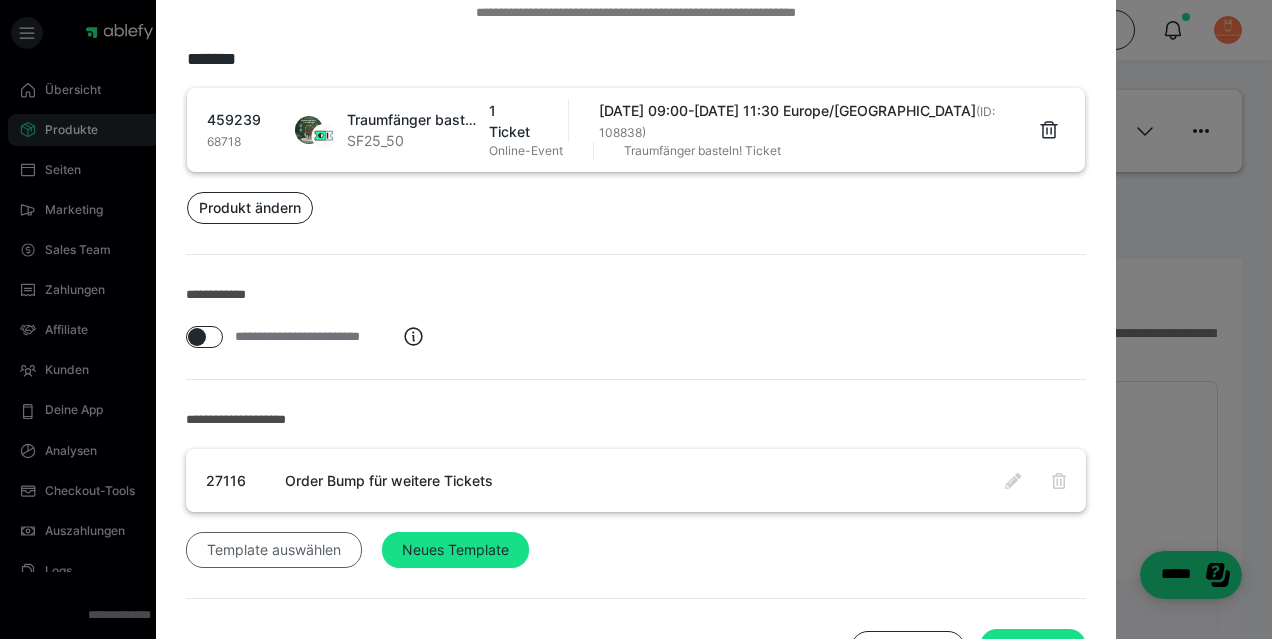 click on "Template auswählen" at bounding box center (274, 550) 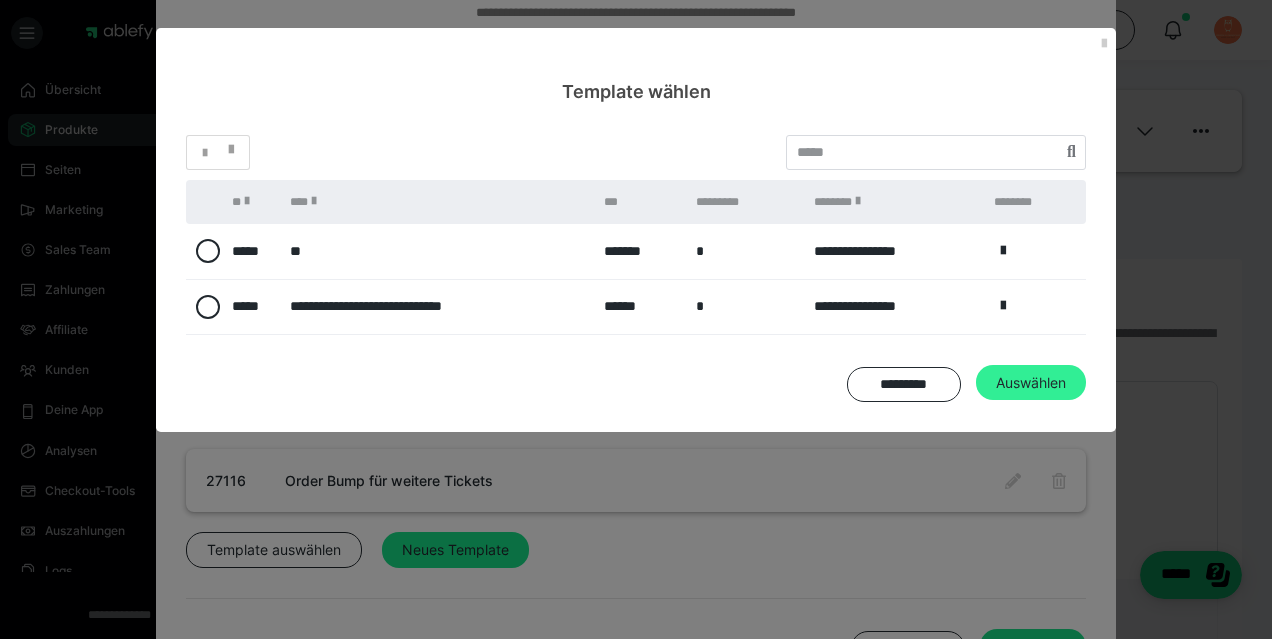 click on "Auswählen" at bounding box center [1033, 647] 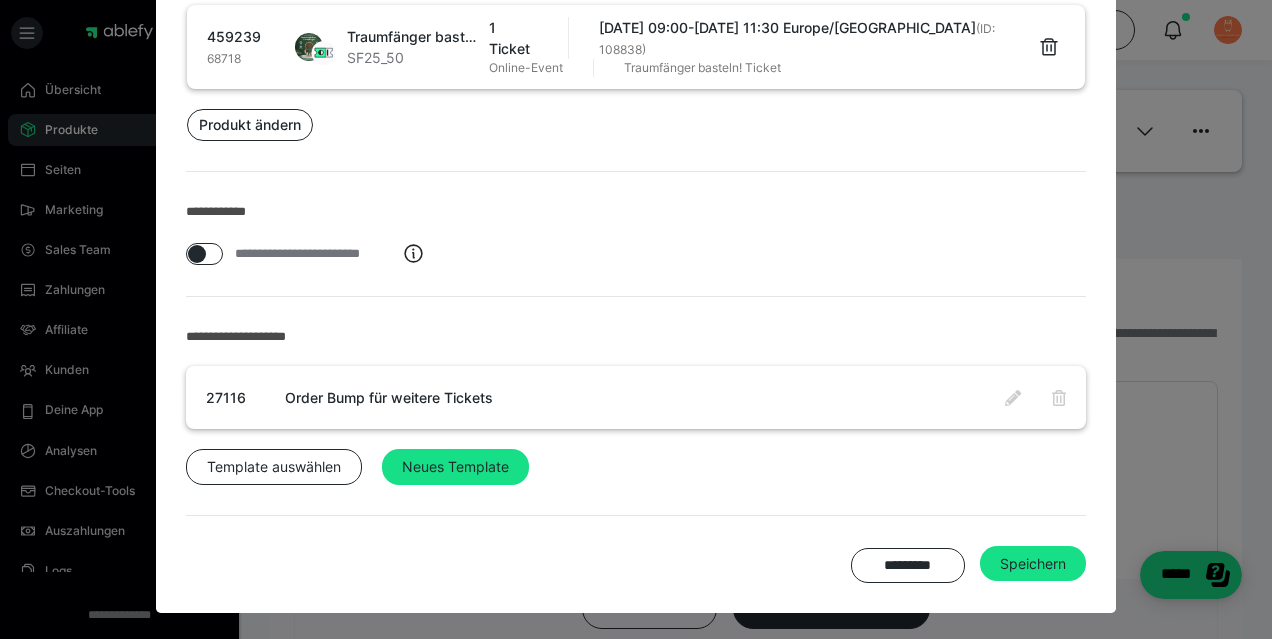 scroll, scrollTop: 218, scrollLeft: 0, axis: vertical 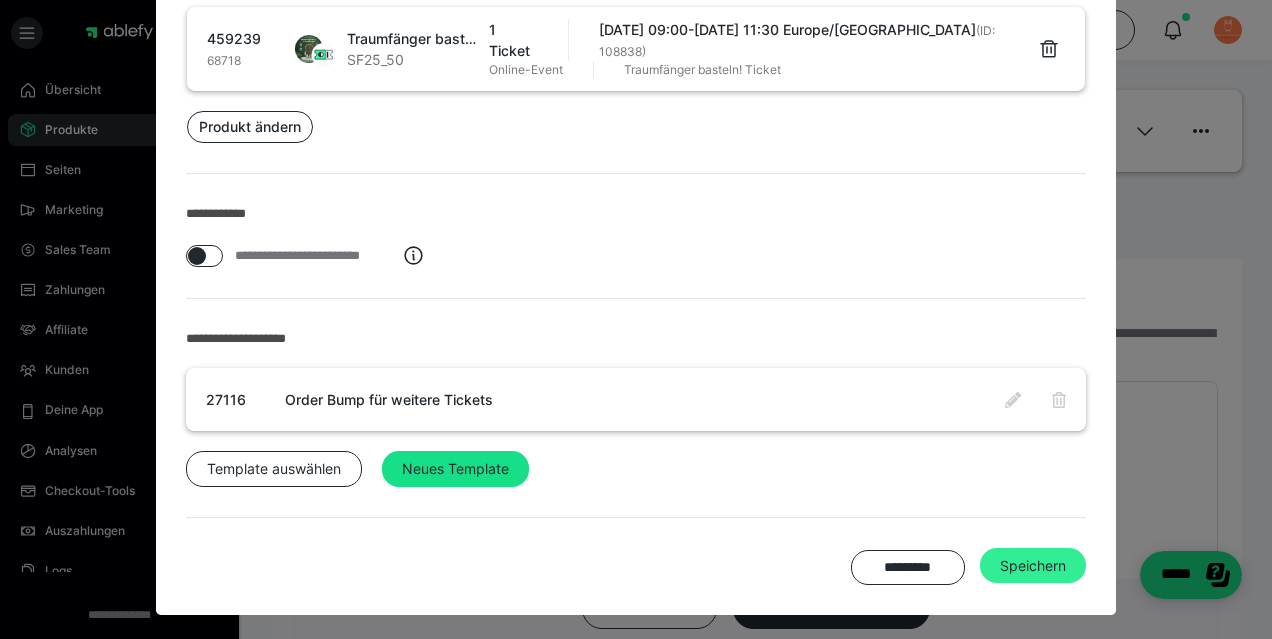 click on "Speichern" at bounding box center (1033, 566) 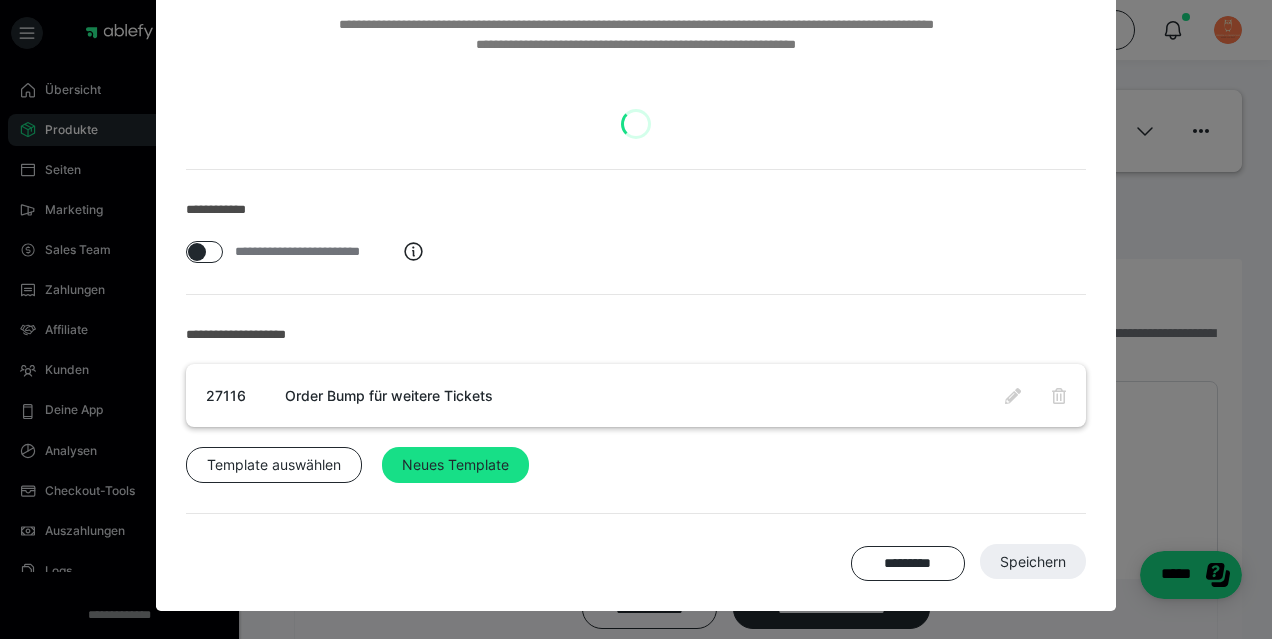 scroll, scrollTop: 602, scrollLeft: 0, axis: vertical 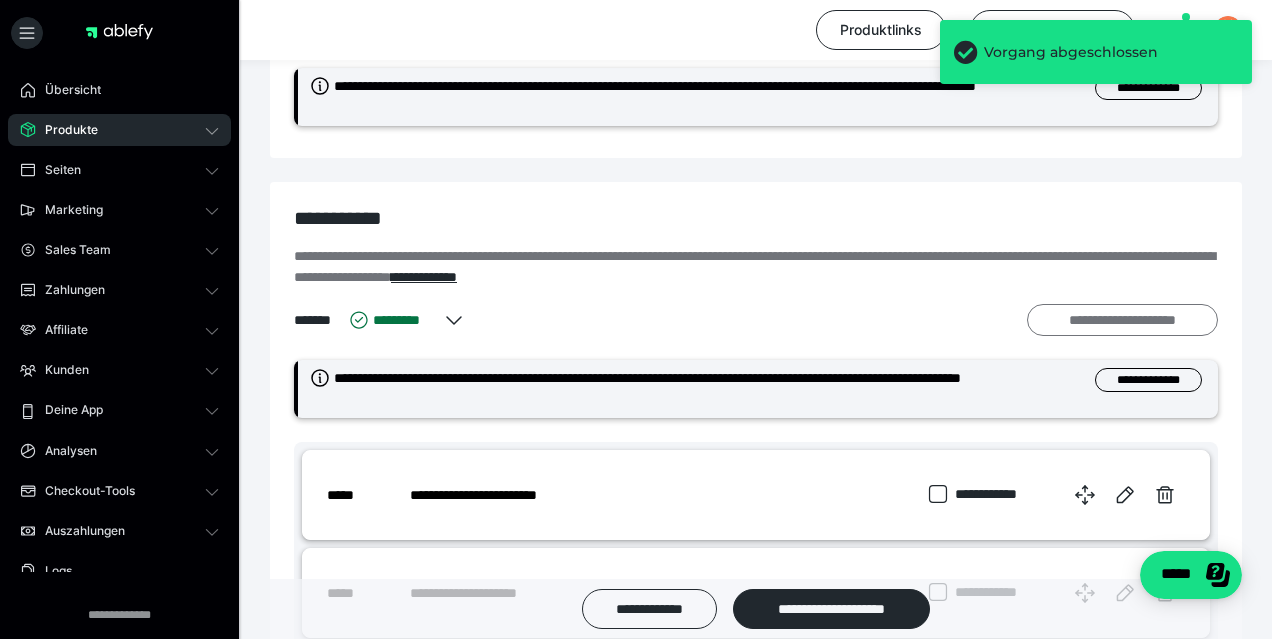 click on "**********" at bounding box center (1122, 320) 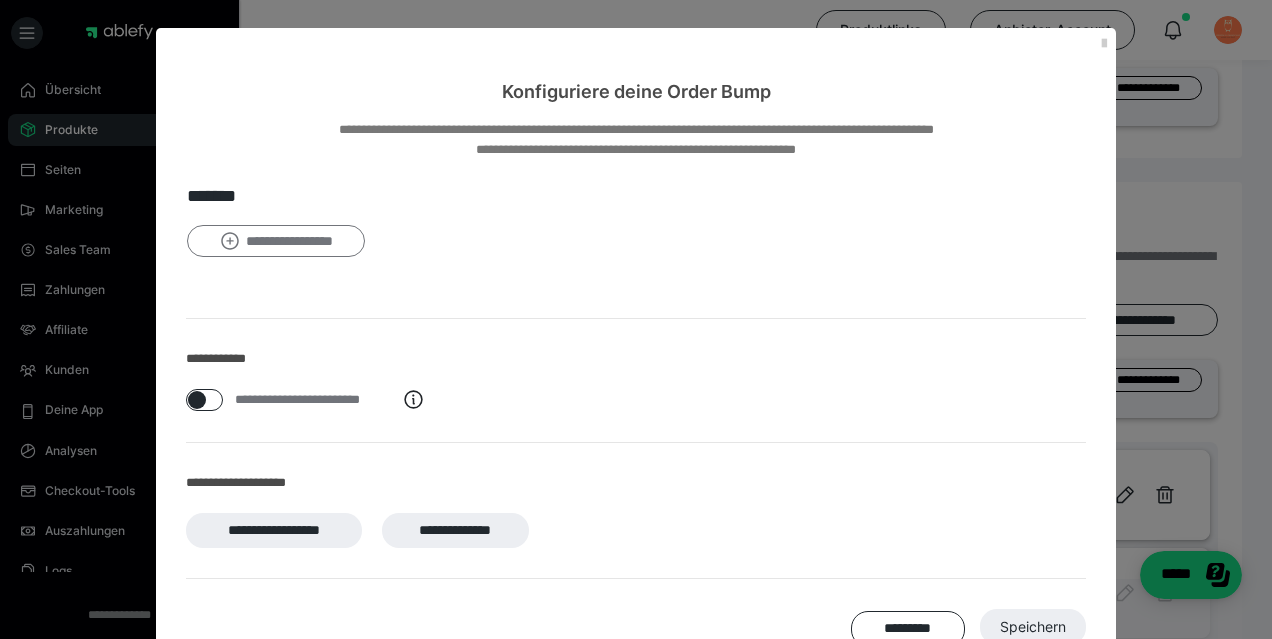 click on "**********" at bounding box center (276, 241) 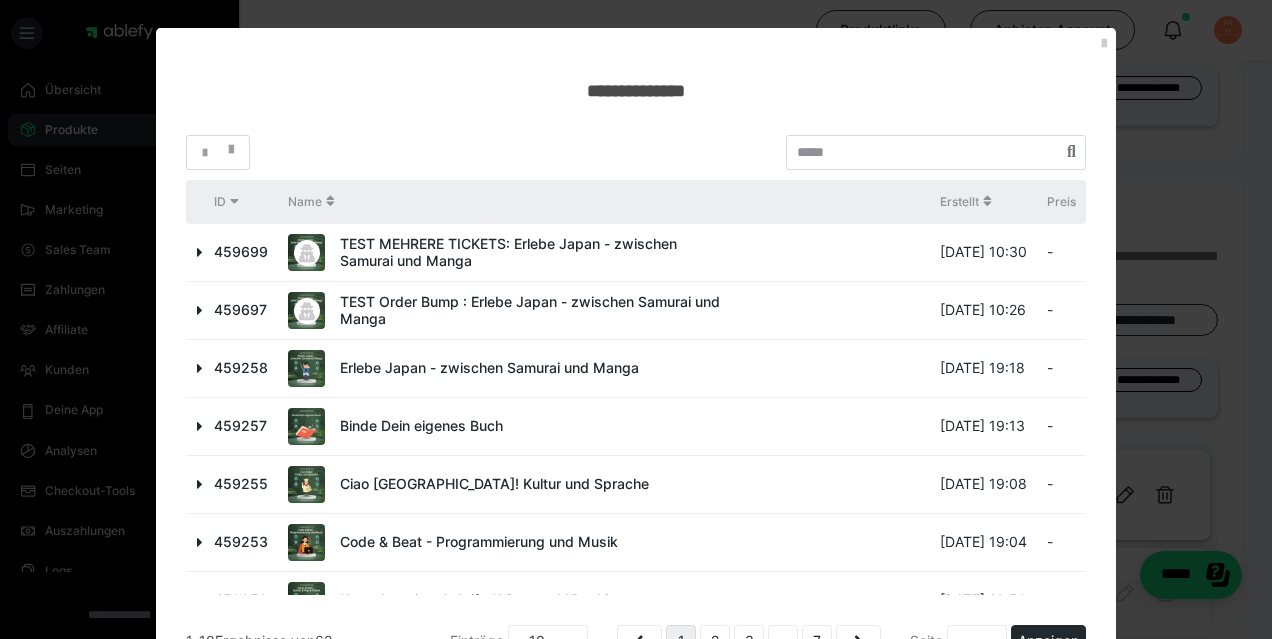 scroll, scrollTop: 208, scrollLeft: 0, axis: vertical 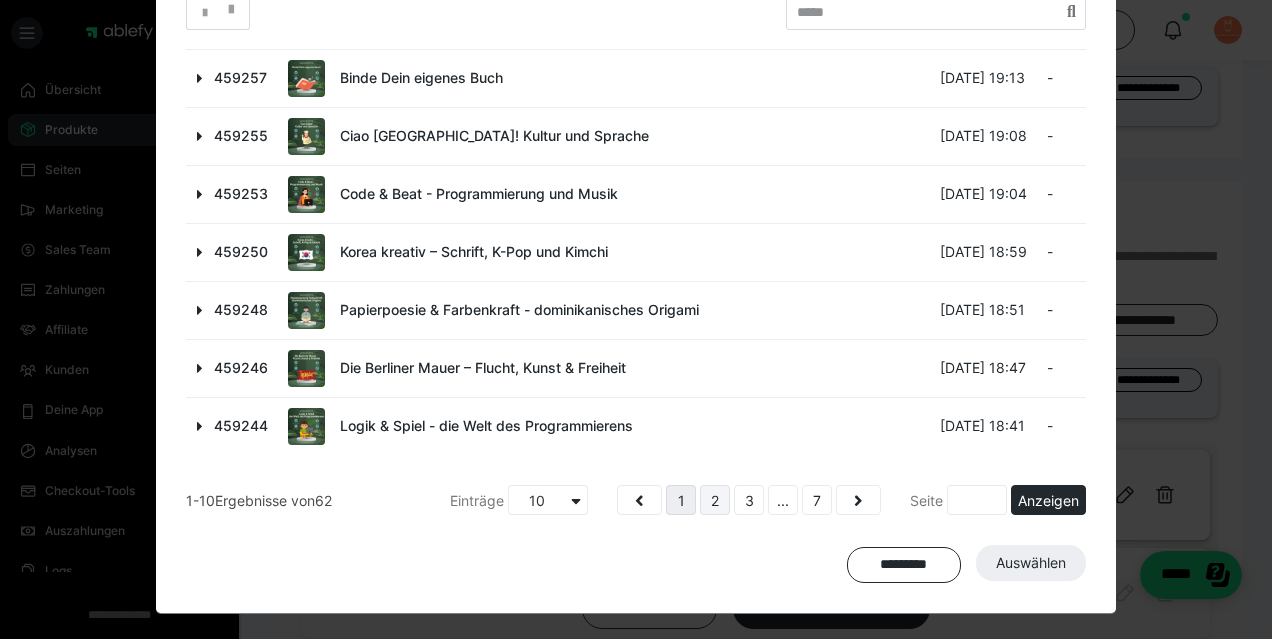click on "2" at bounding box center (715, 500) 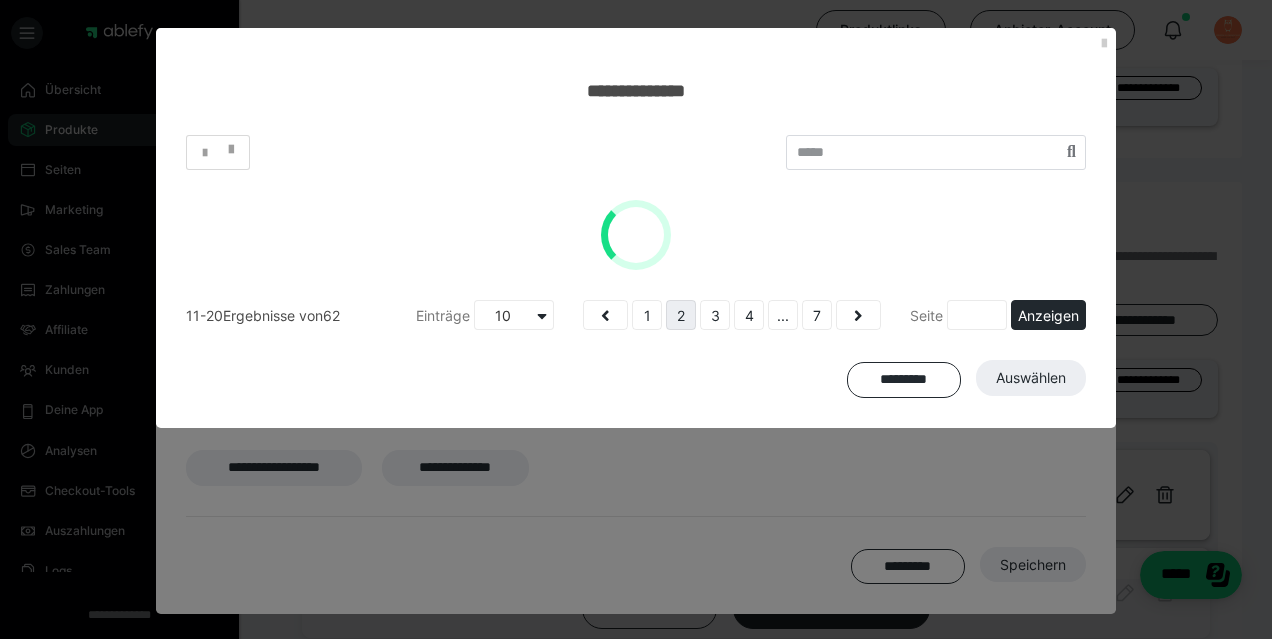 scroll, scrollTop: 0, scrollLeft: 0, axis: both 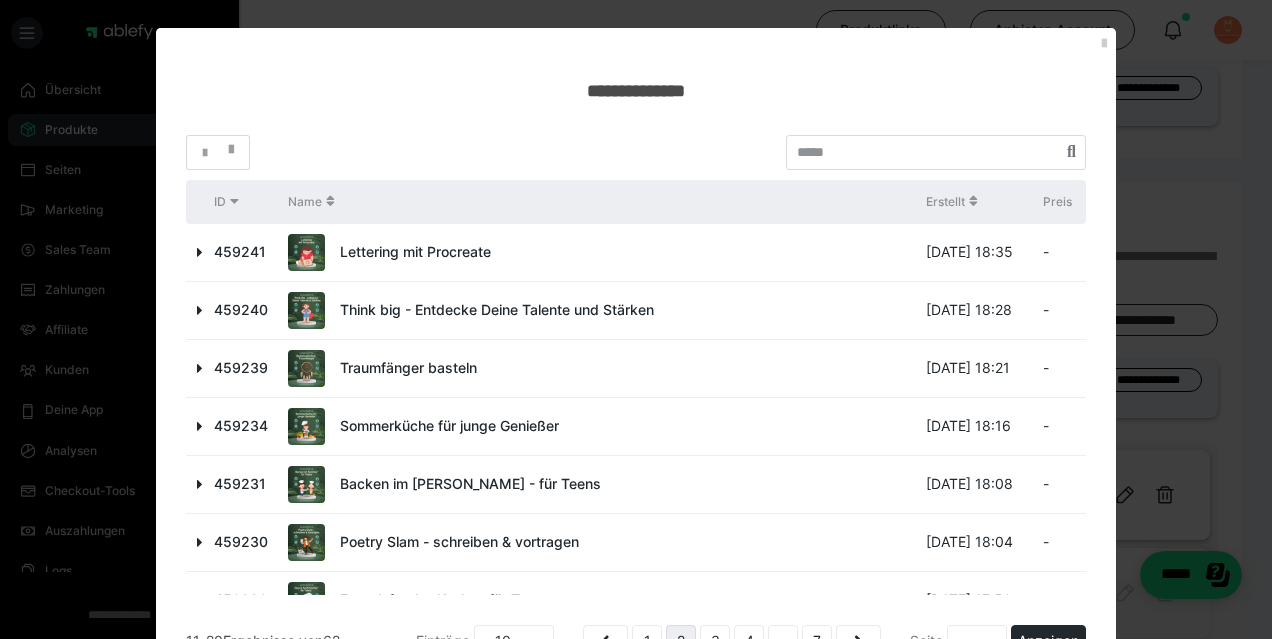 click at bounding box center (200, 310) 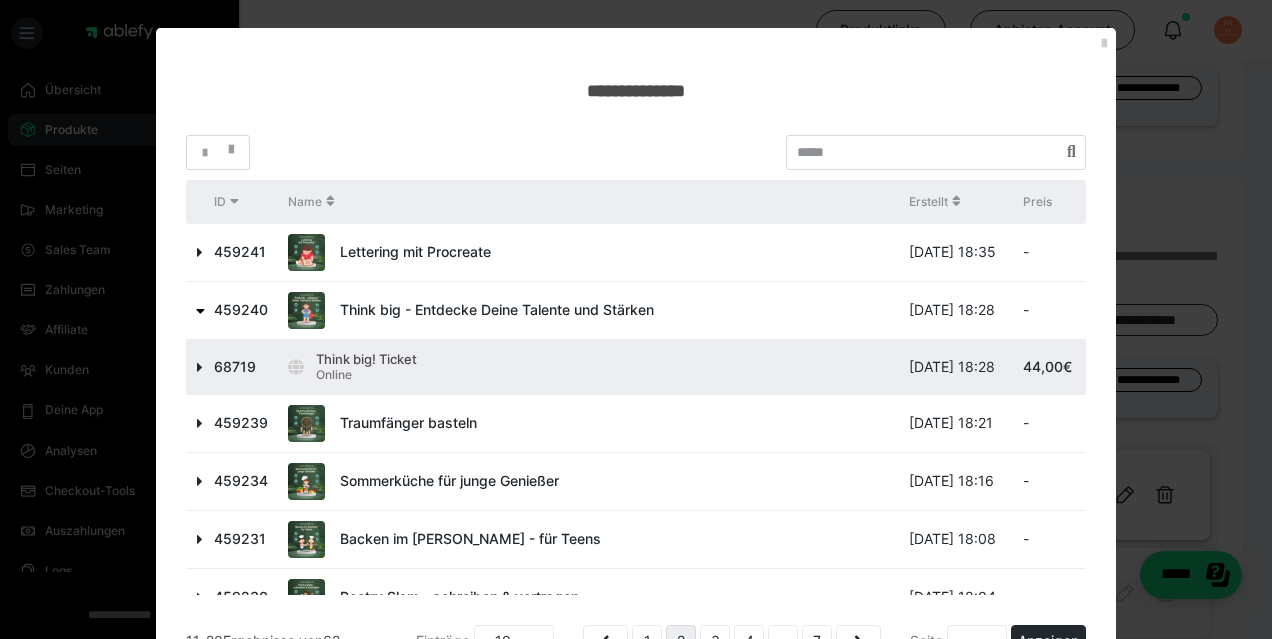 click at bounding box center (200, 367) 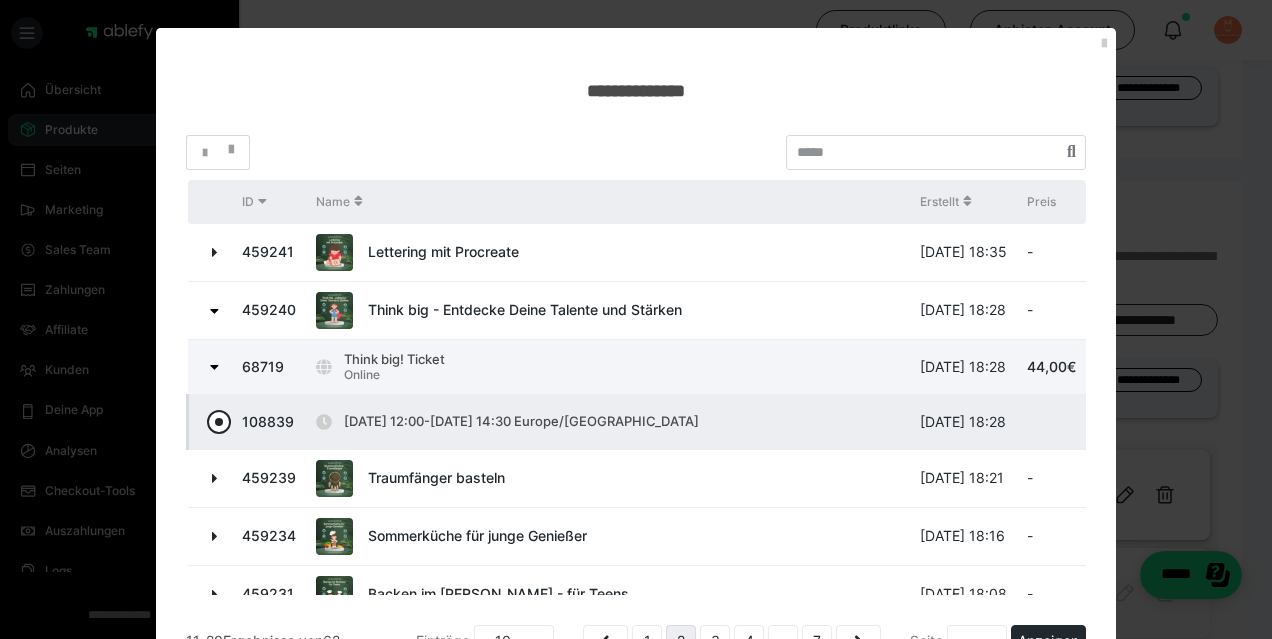 click at bounding box center [219, 422] 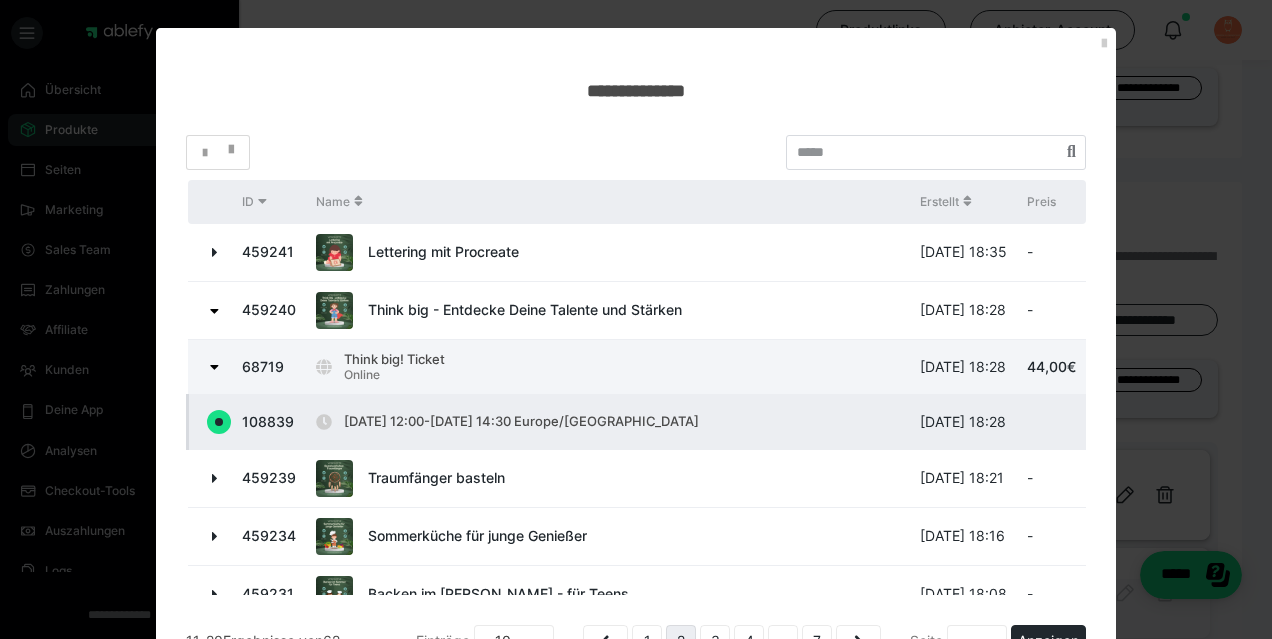 radio on "true" 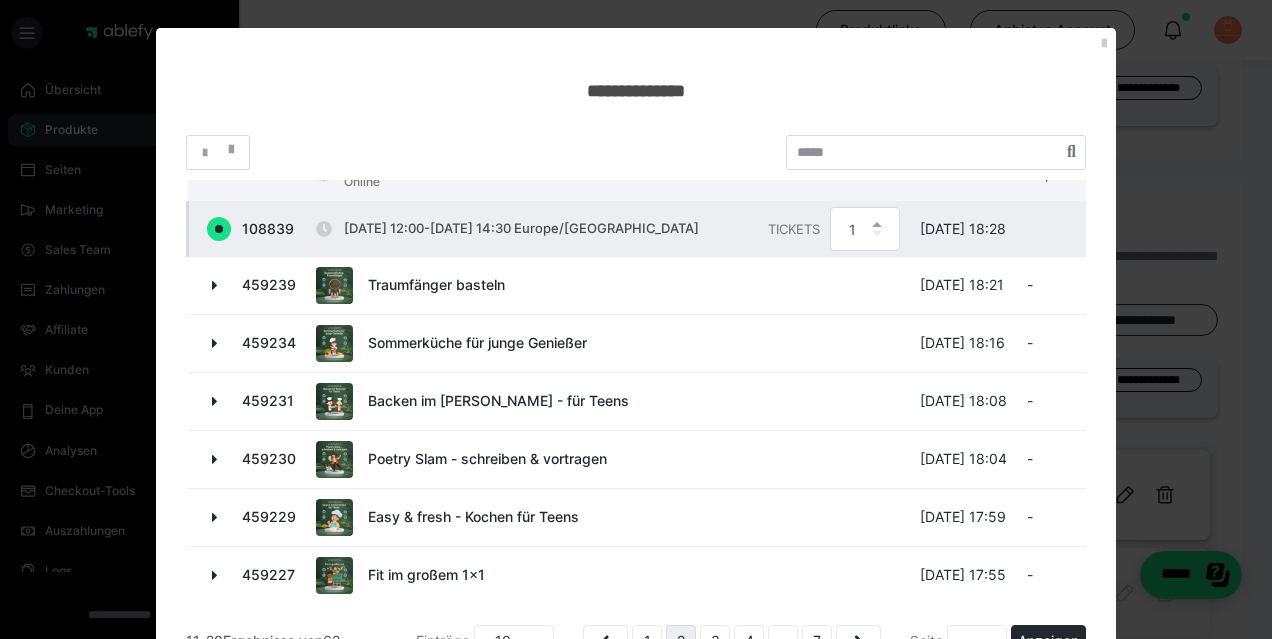 scroll, scrollTop: 318, scrollLeft: 0, axis: vertical 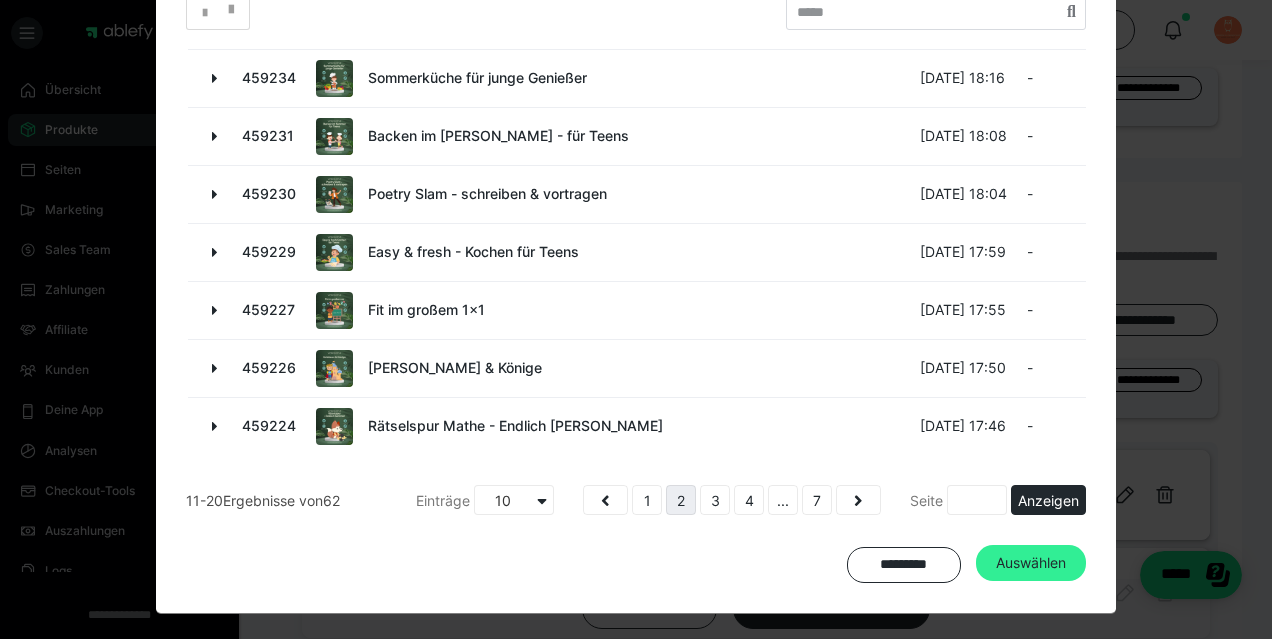 click on "Auswählen" at bounding box center [1031, 563] 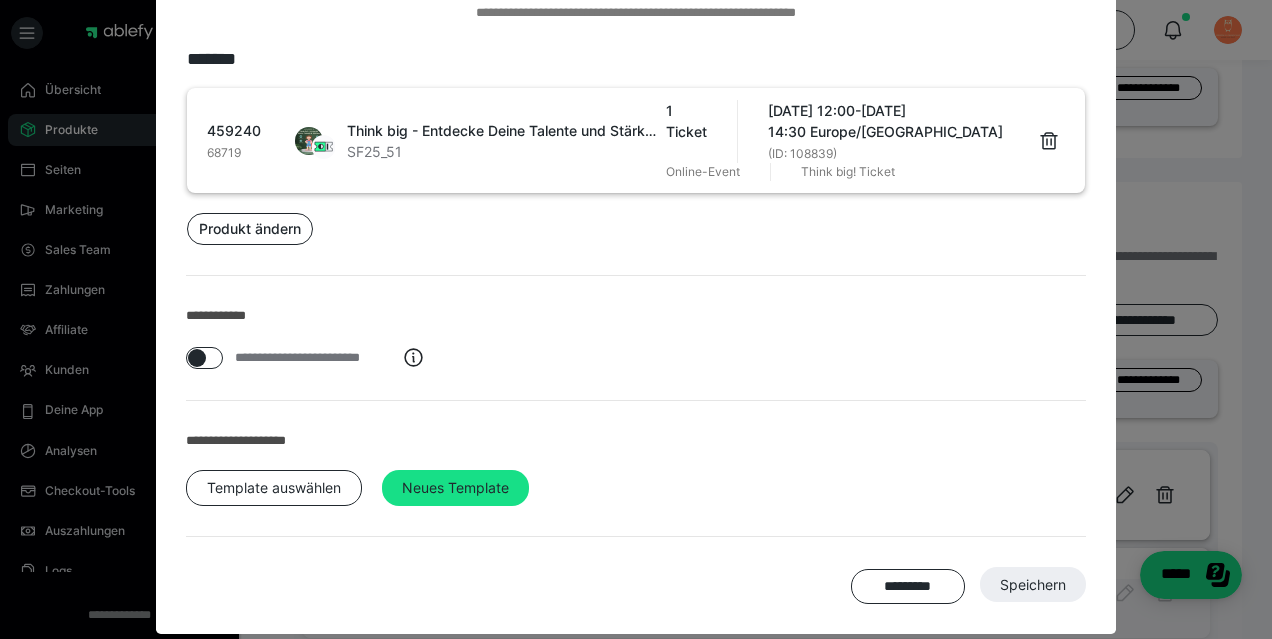 scroll, scrollTop: 136, scrollLeft: 0, axis: vertical 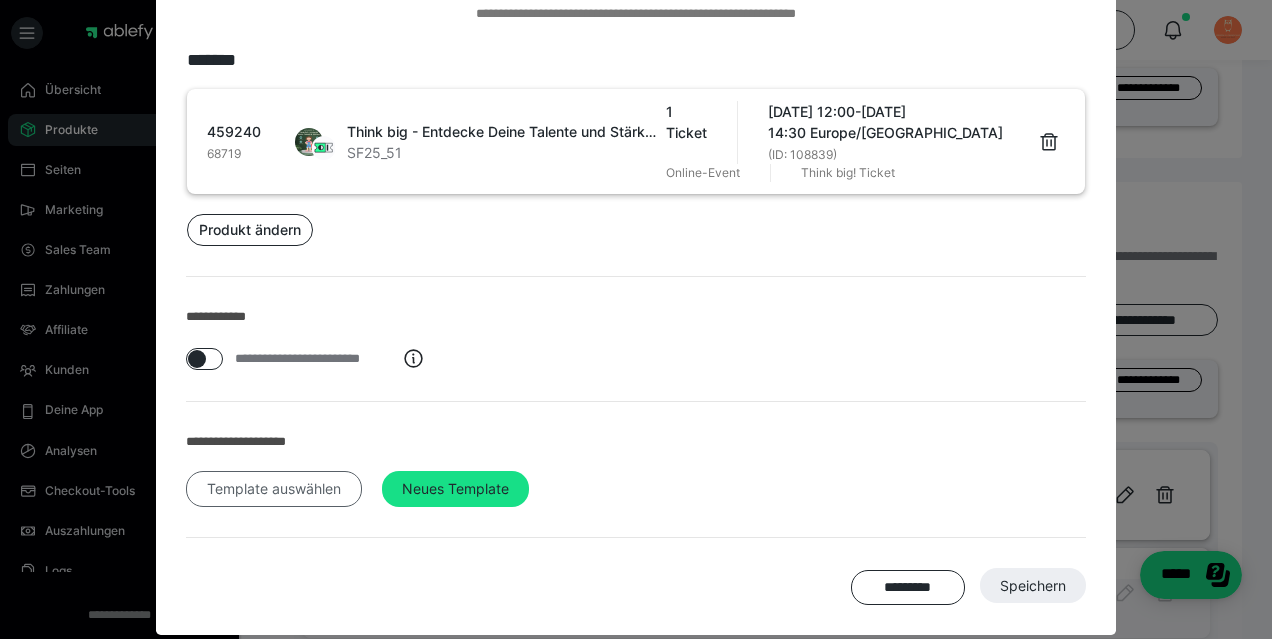 click on "Template auswählen" at bounding box center [274, 489] 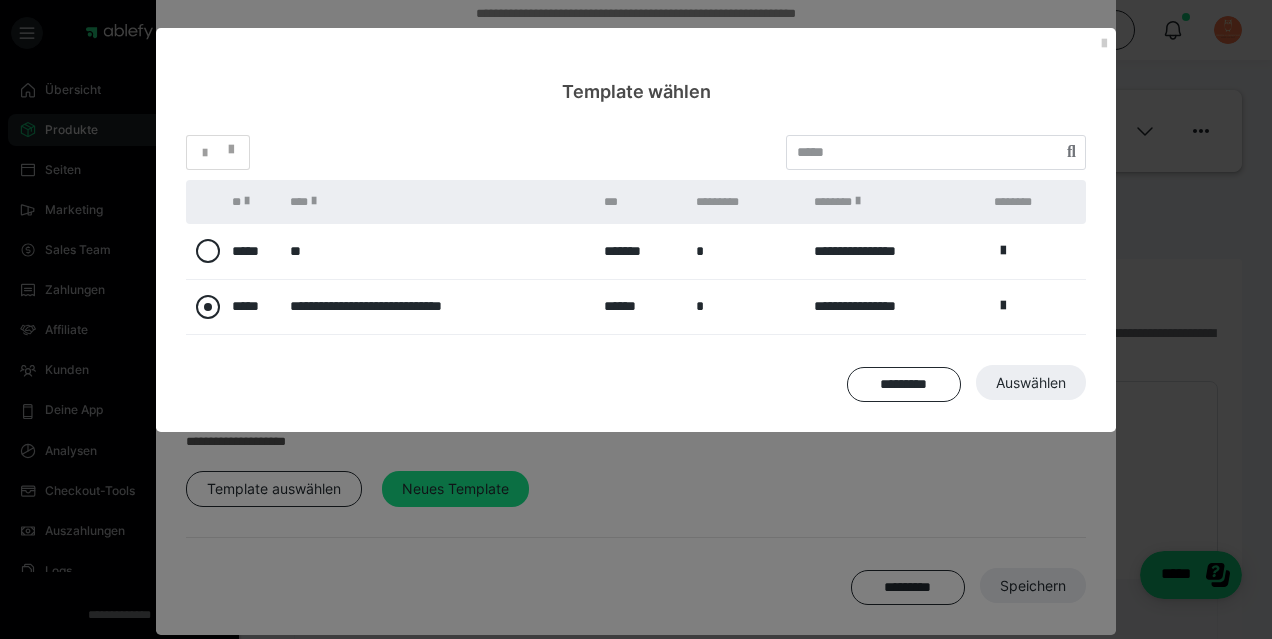 click at bounding box center [208, 307] 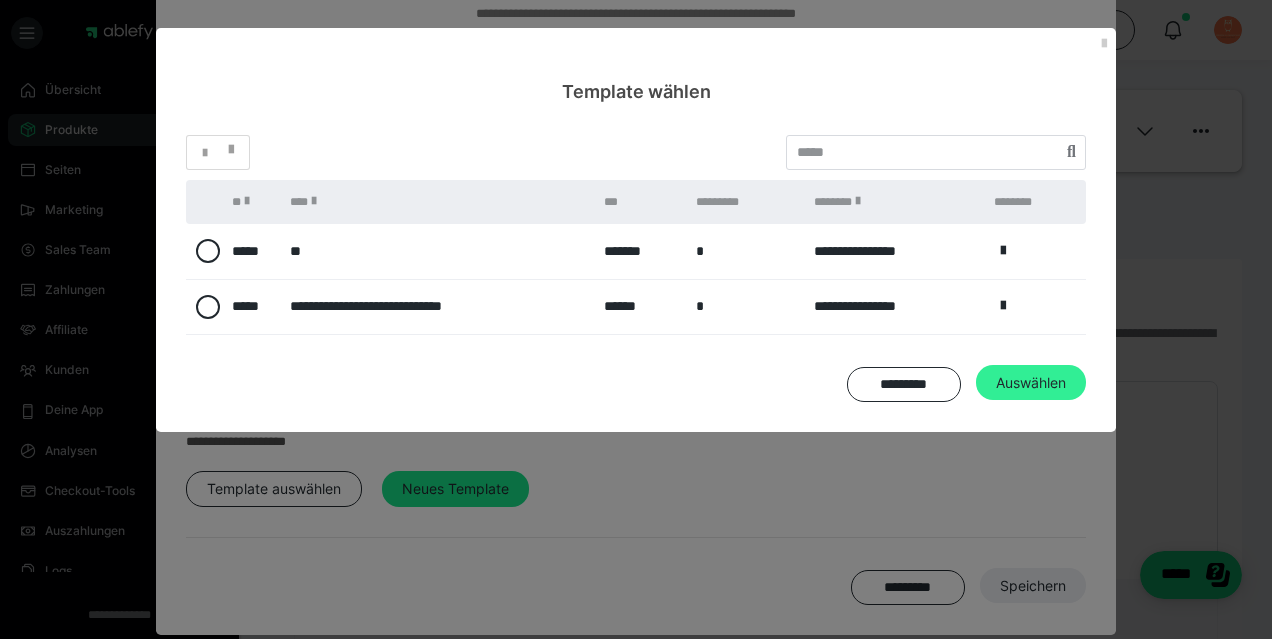 click on "Auswählen" at bounding box center [1033, 586] 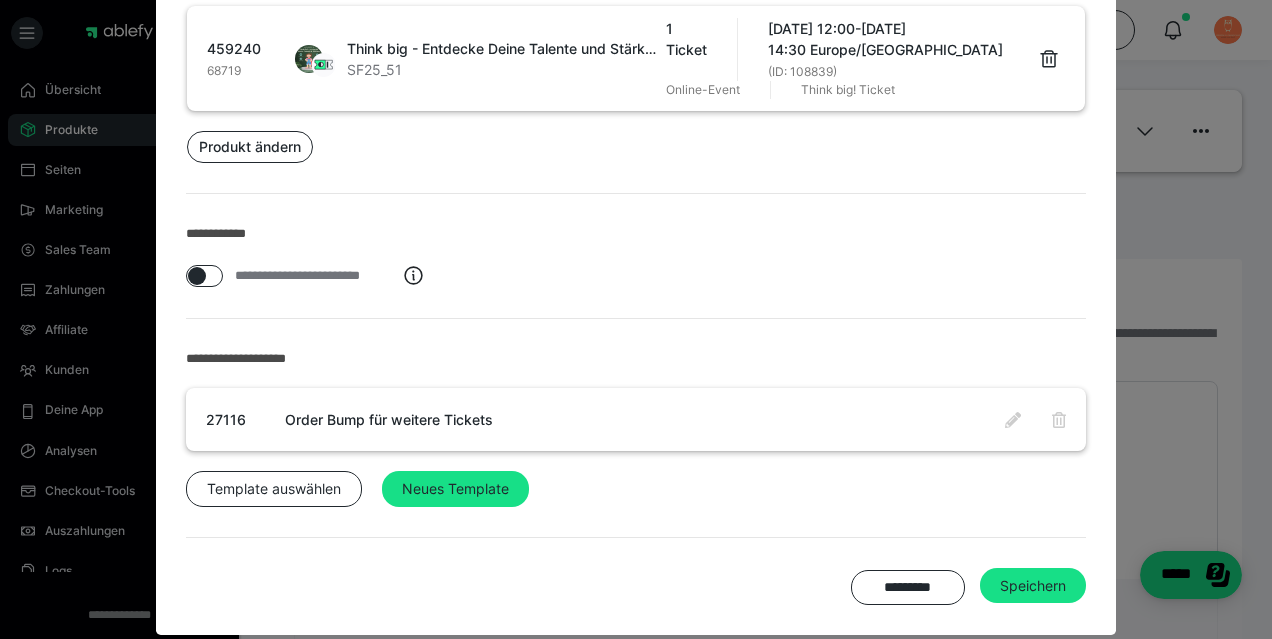 scroll, scrollTop: 220, scrollLeft: 0, axis: vertical 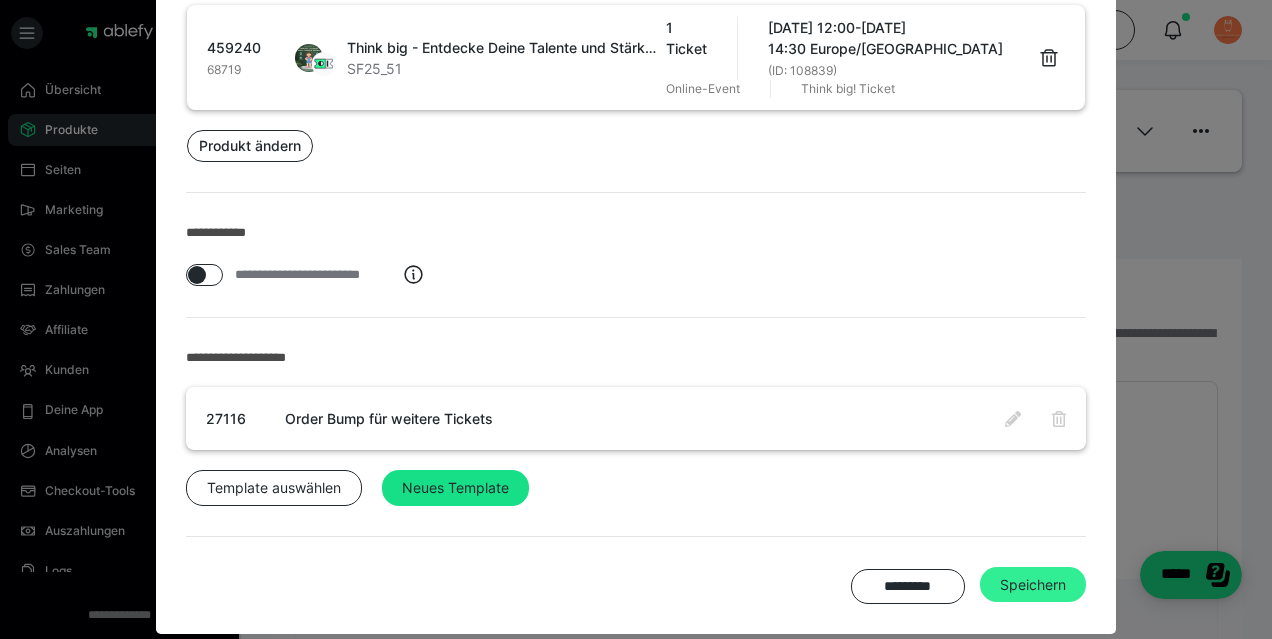 click on "Speichern" at bounding box center [1033, 585] 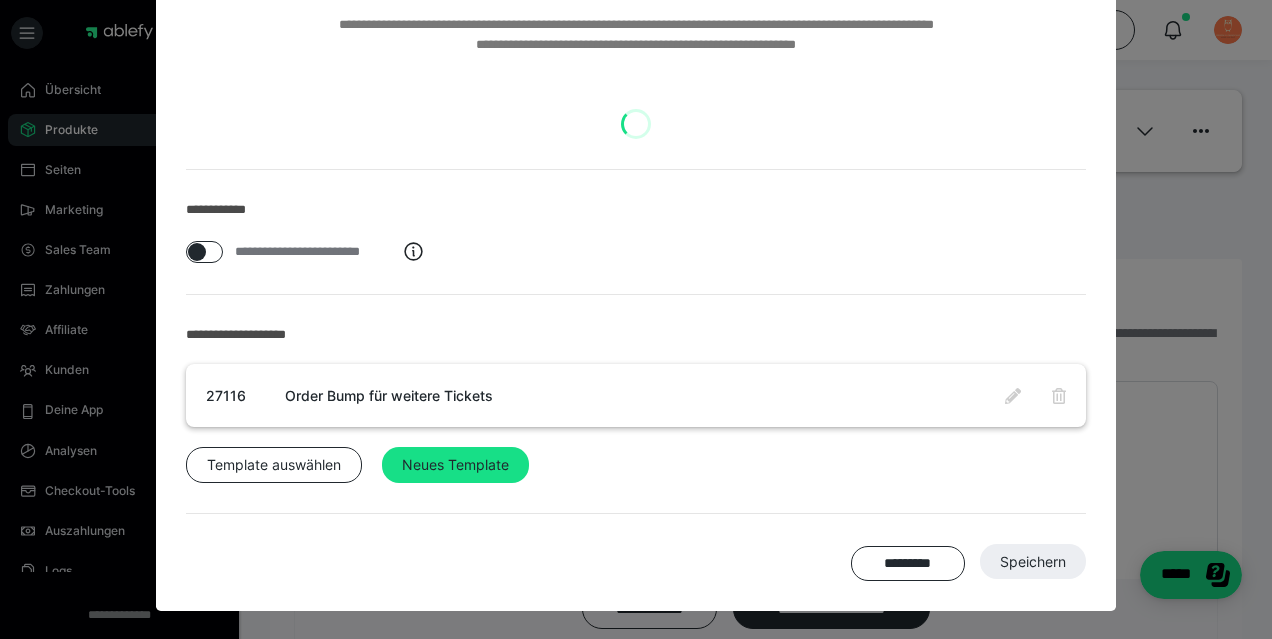 scroll, scrollTop: 103, scrollLeft: 0, axis: vertical 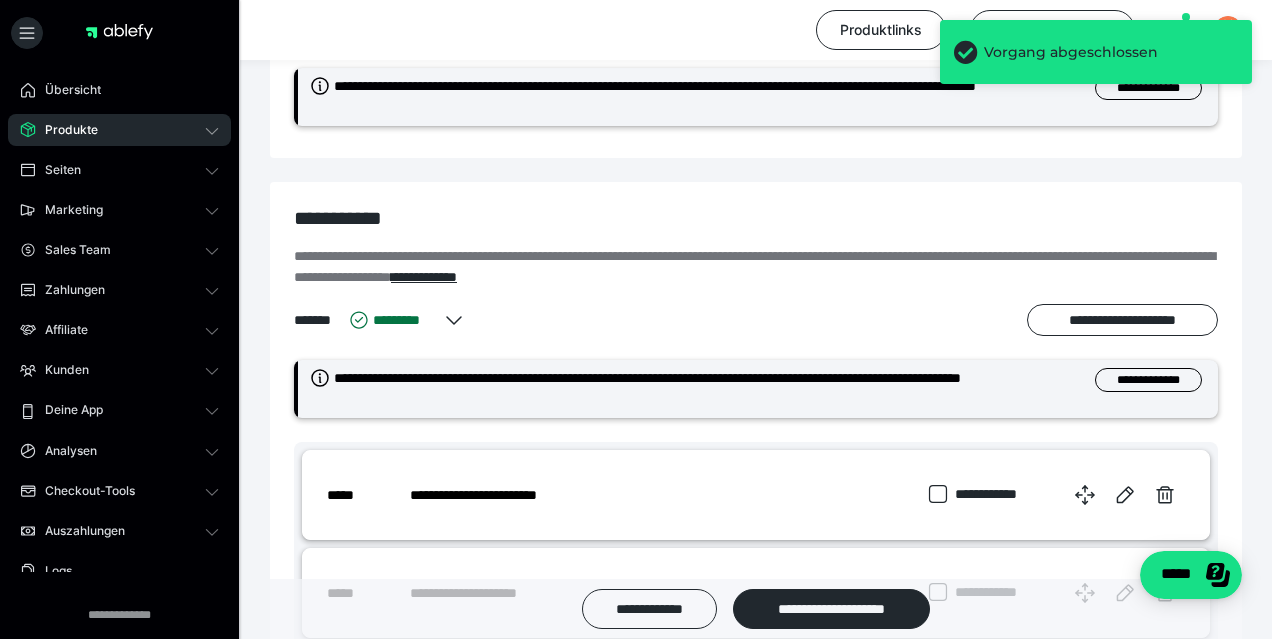 click on "**********" at bounding box center [1122, 320] 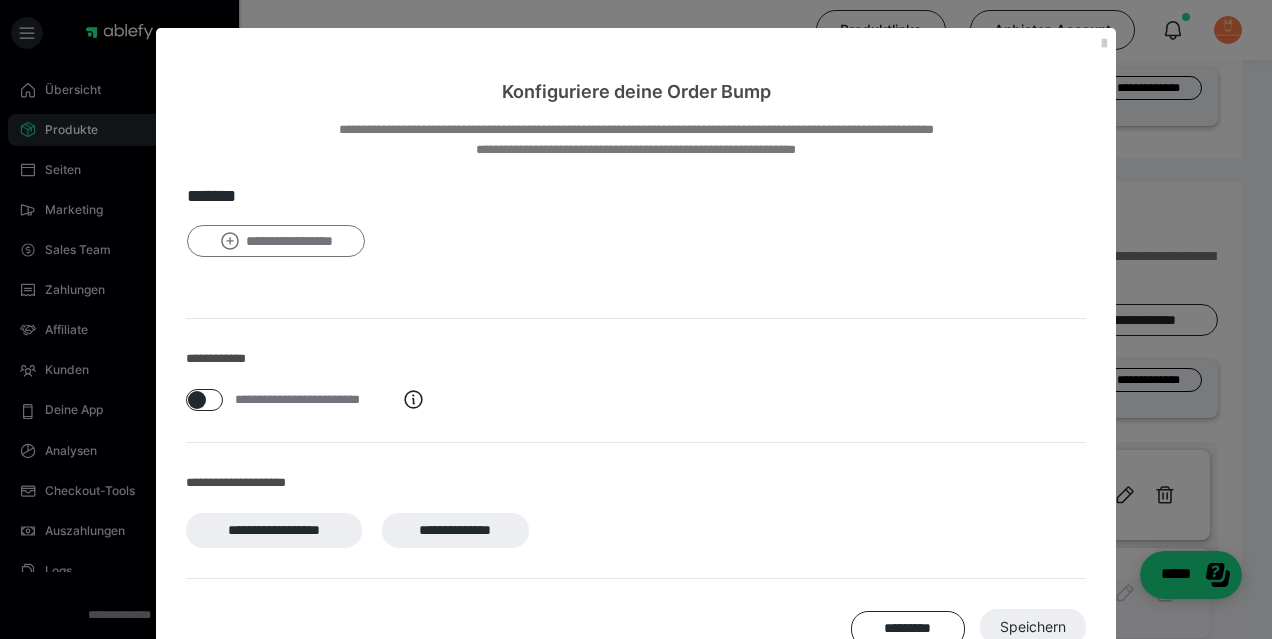 click on "**********" at bounding box center [276, 241] 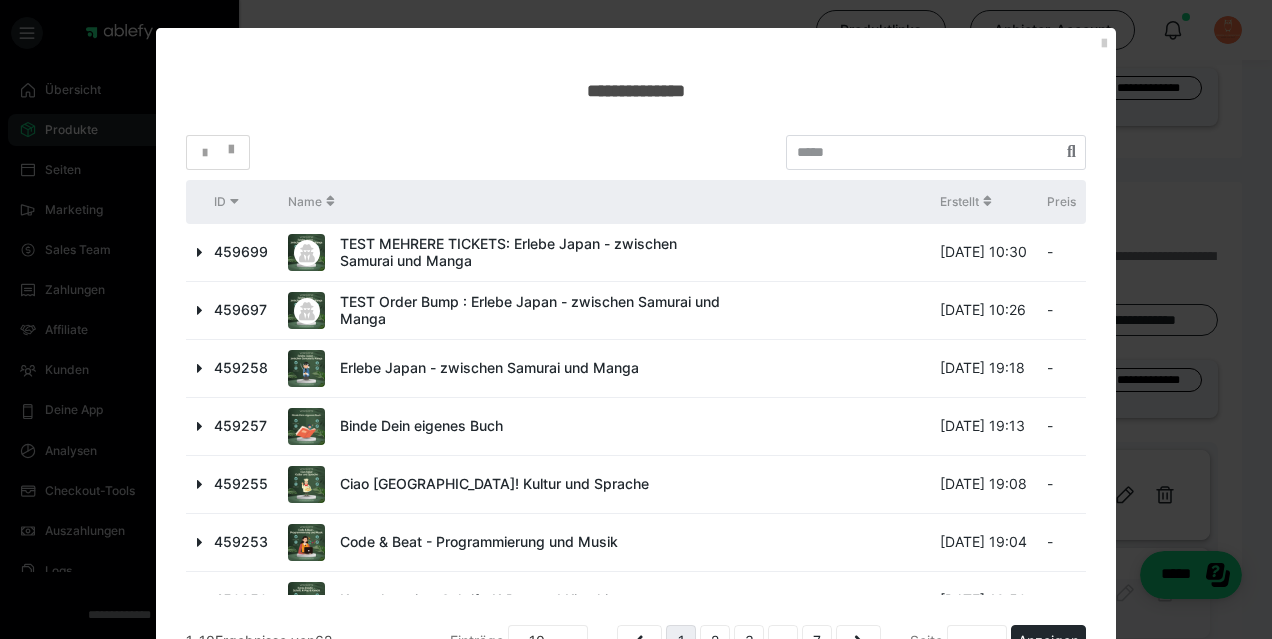 scroll, scrollTop: 208, scrollLeft: 0, axis: vertical 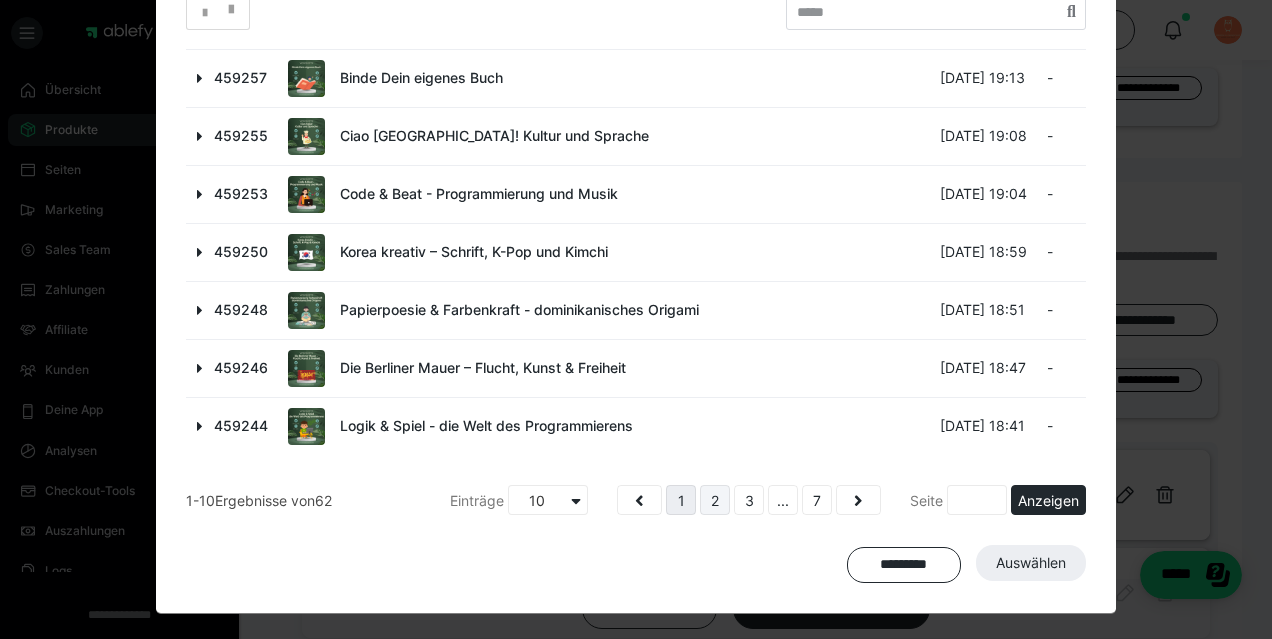 click on "2" at bounding box center (715, 500) 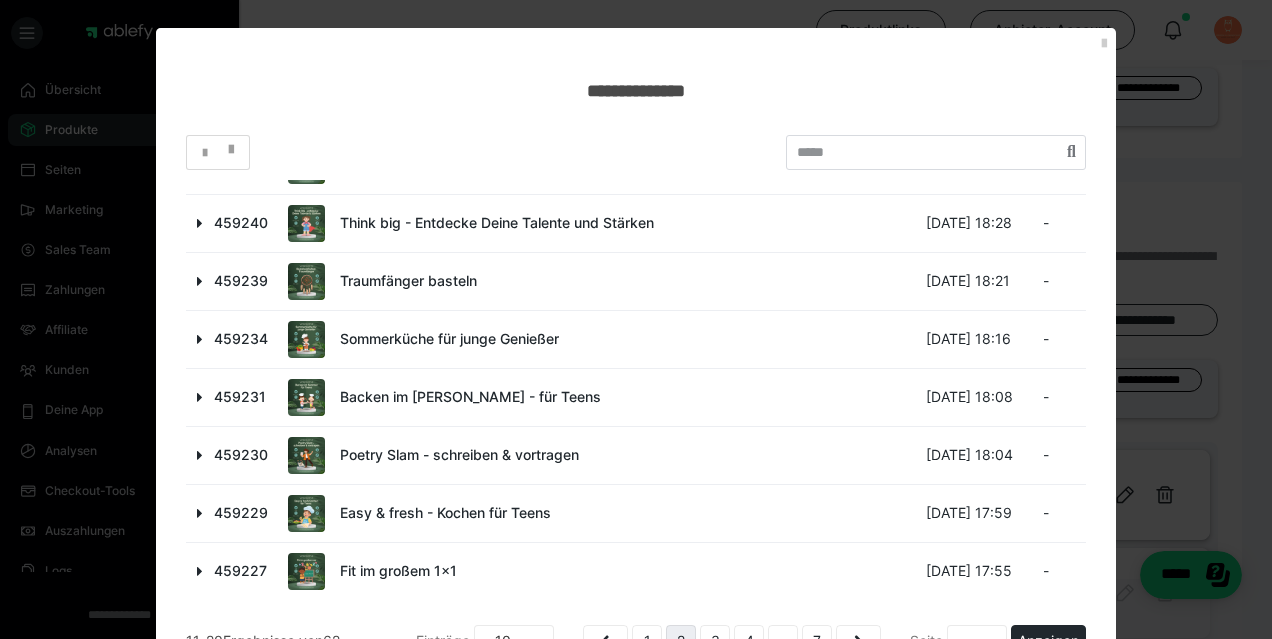 scroll, scrollTop: 0, scrollLeft: 0, axis: both 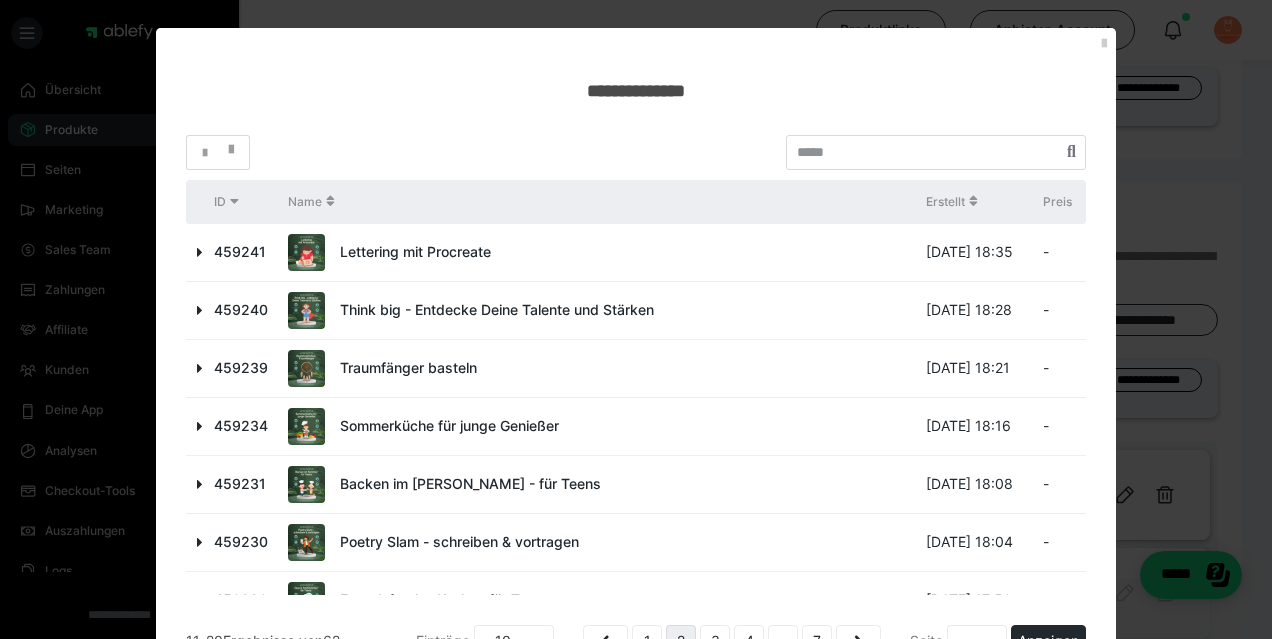 click at bounding box center (200, 252) 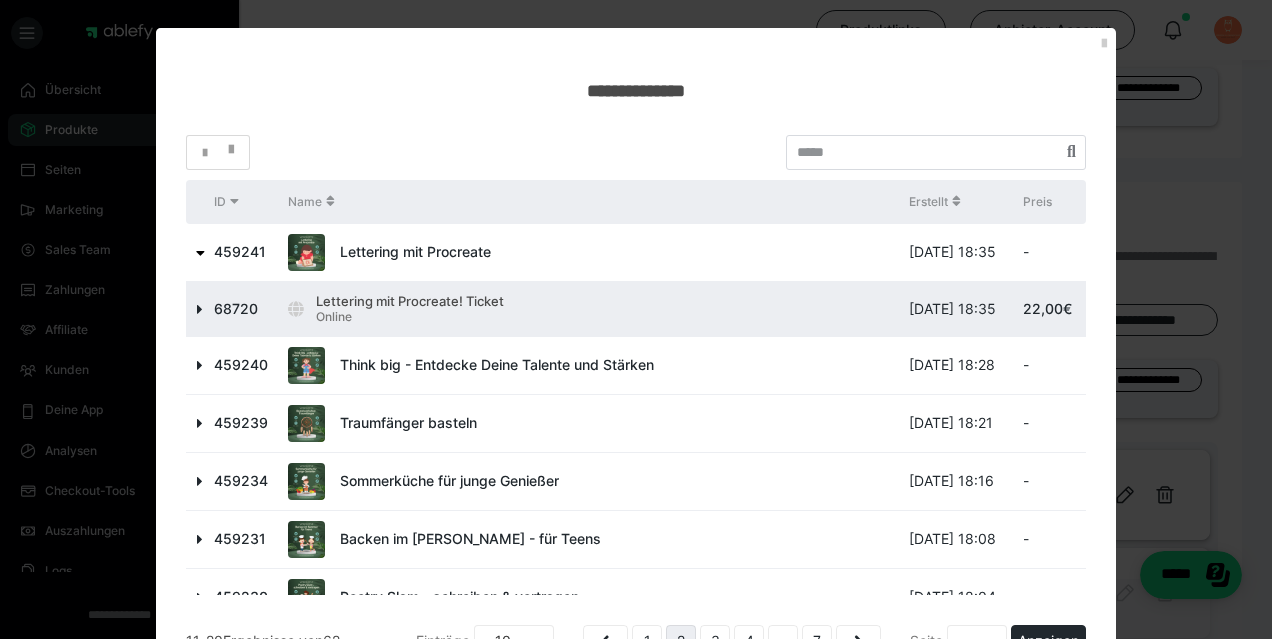 click at bounding box center [200, 309] 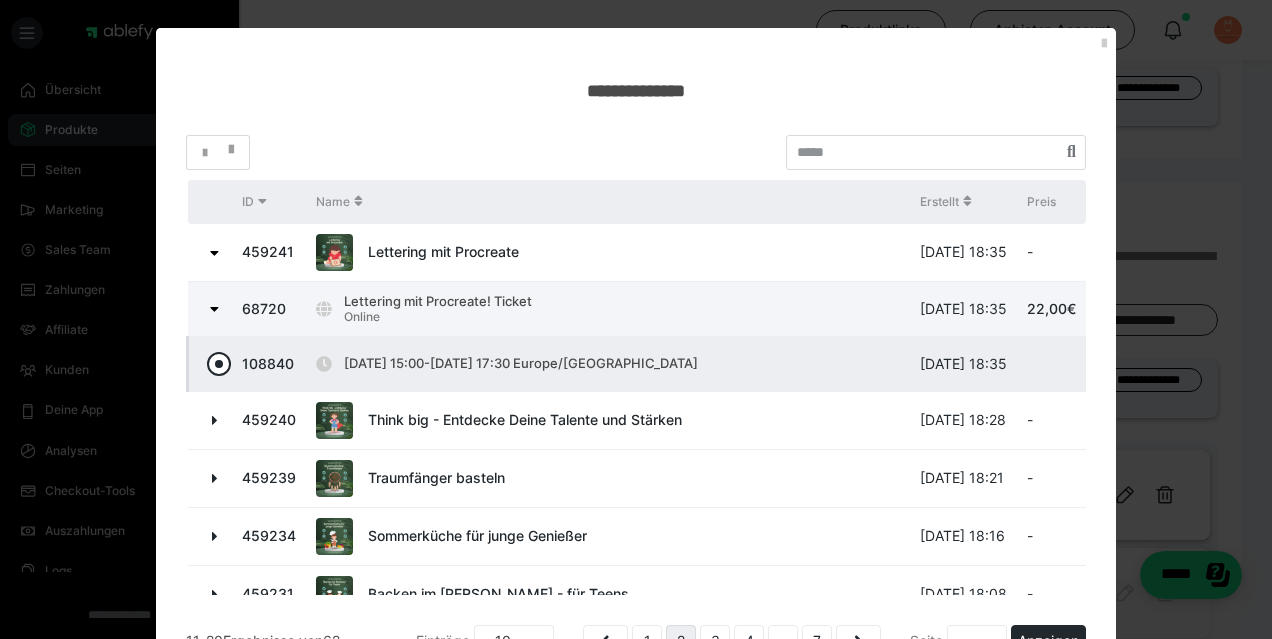 click at bounding box center (219, 364) 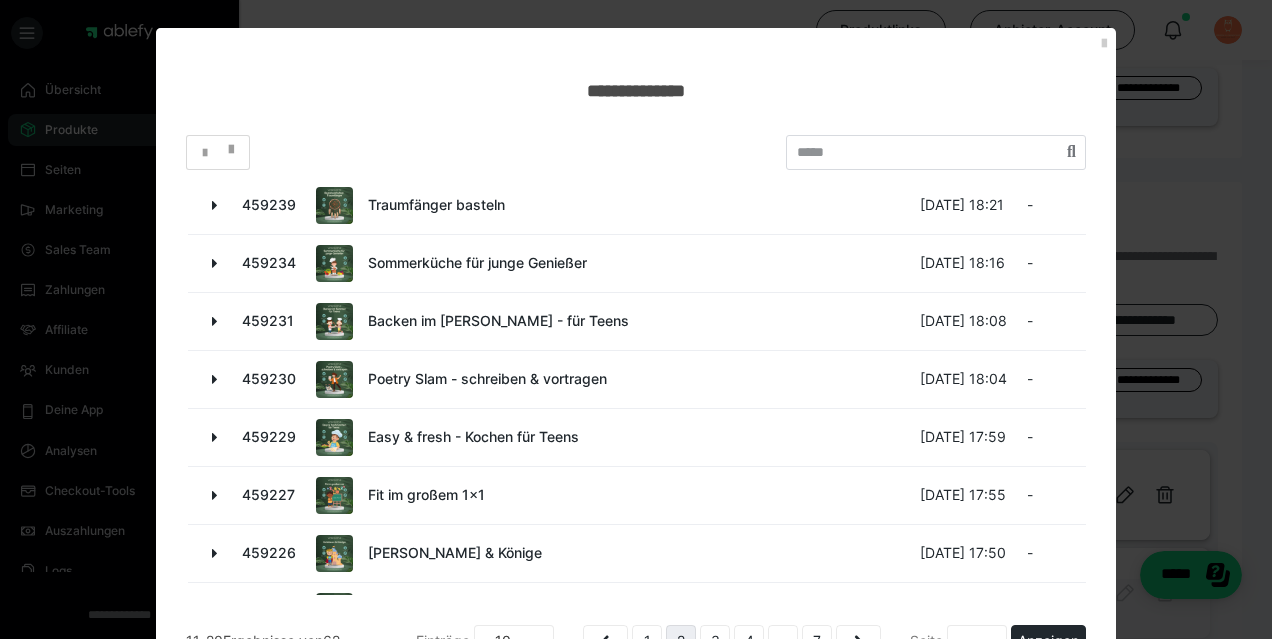 scroll, scrollTop: 318, scrollLeft: 0, axis: vertical 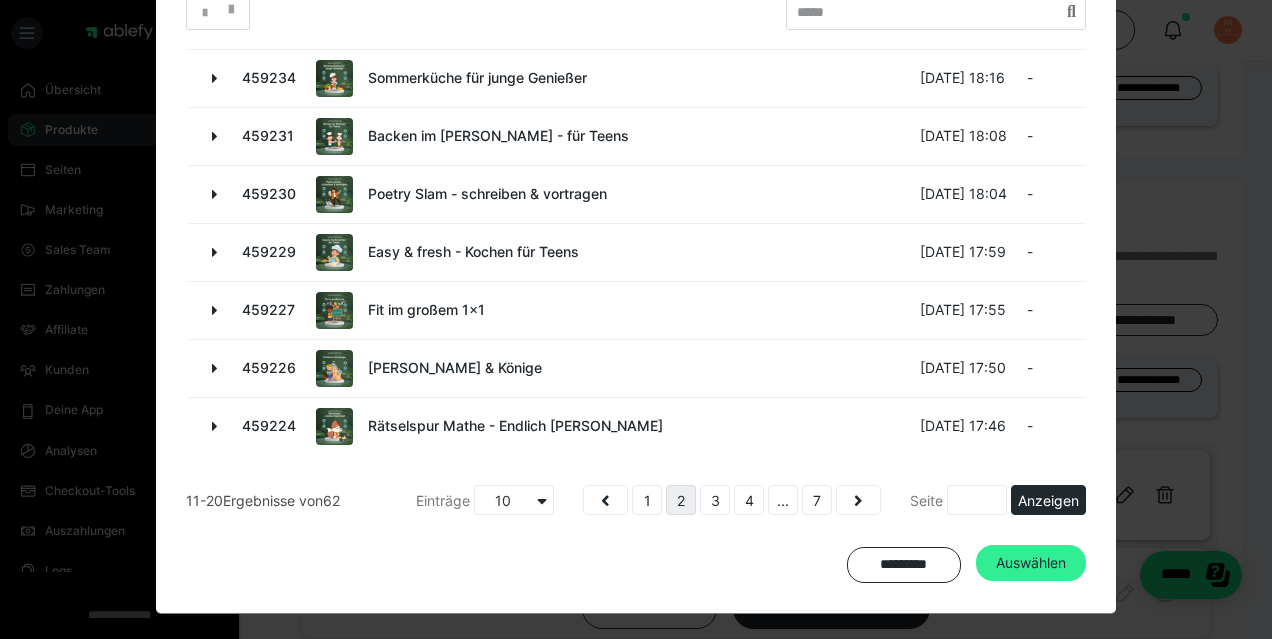 click on "Auswählen" at bounding box center (1031, 563) 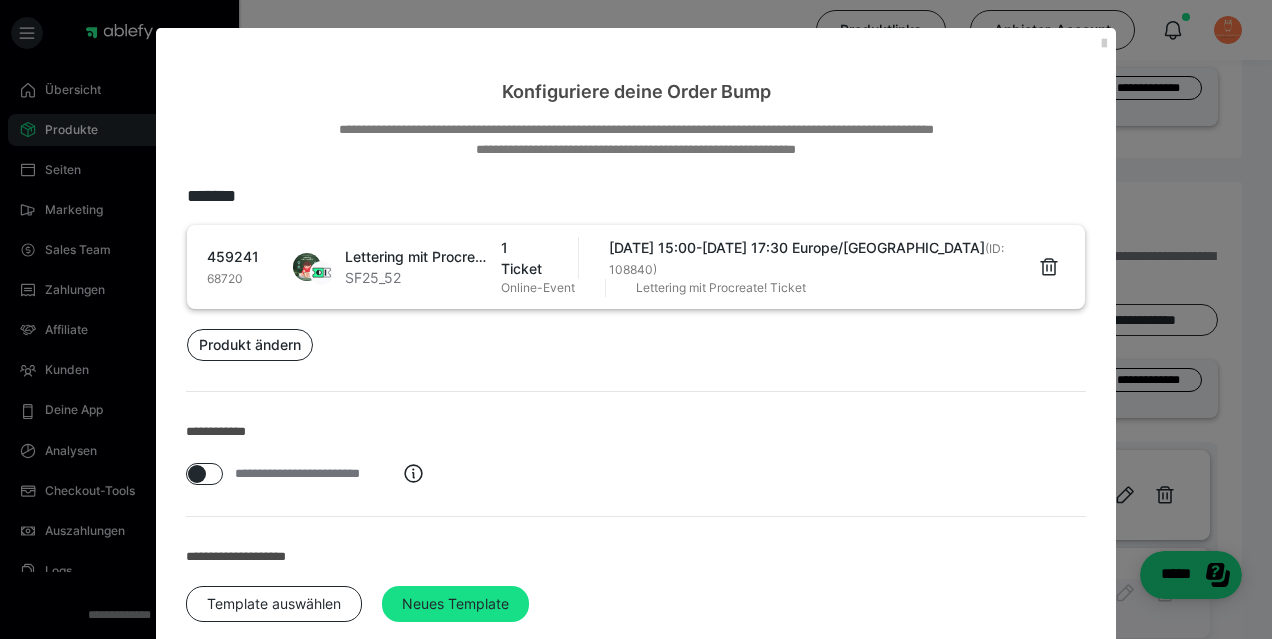 scroll, scrollTop: 137, scrollLeft: 0, axis: vertical 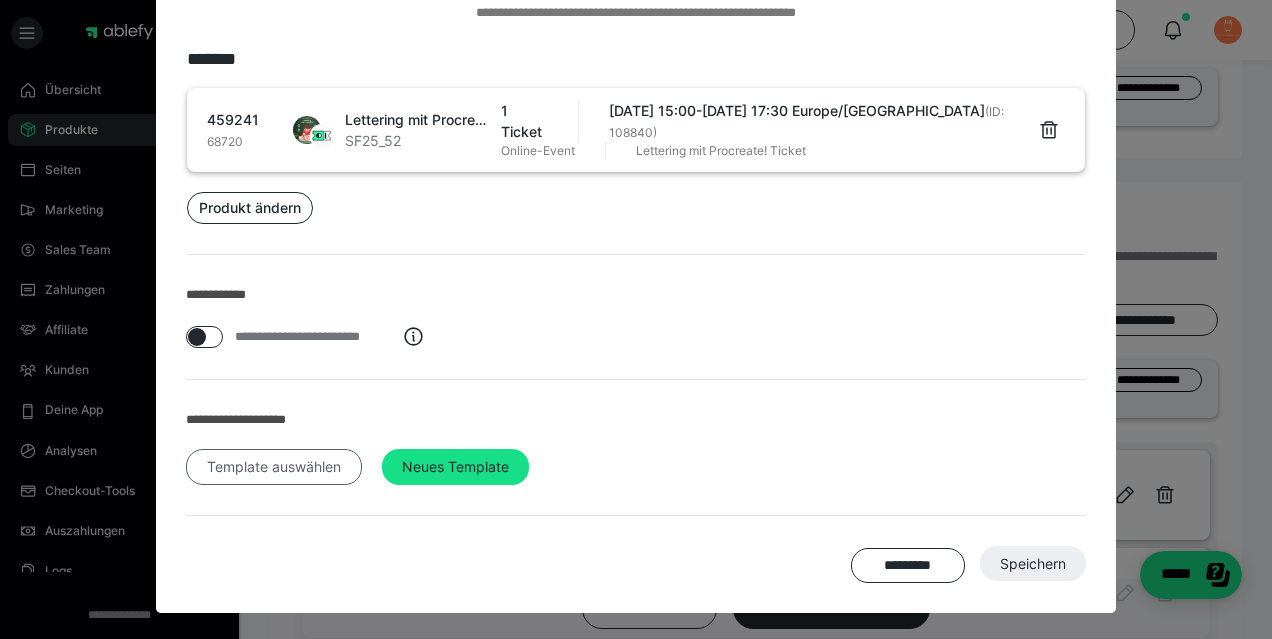 click on "Template auswählen" at bounding box center [274, 467] 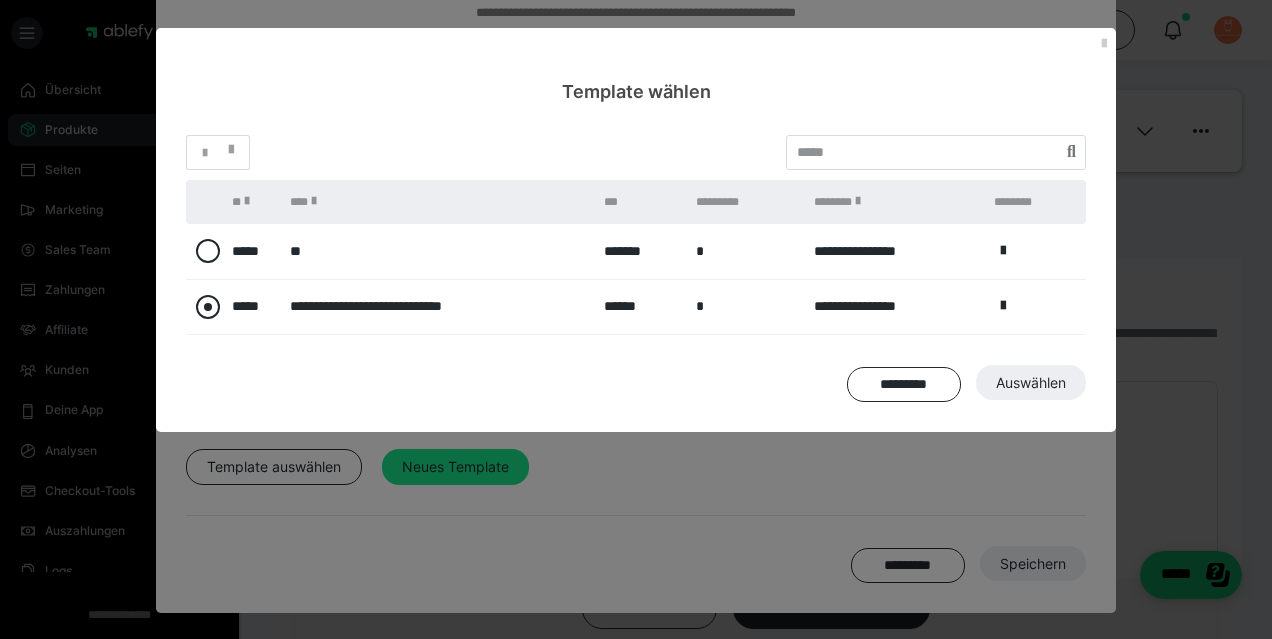 click at bounding box center (208, 307) 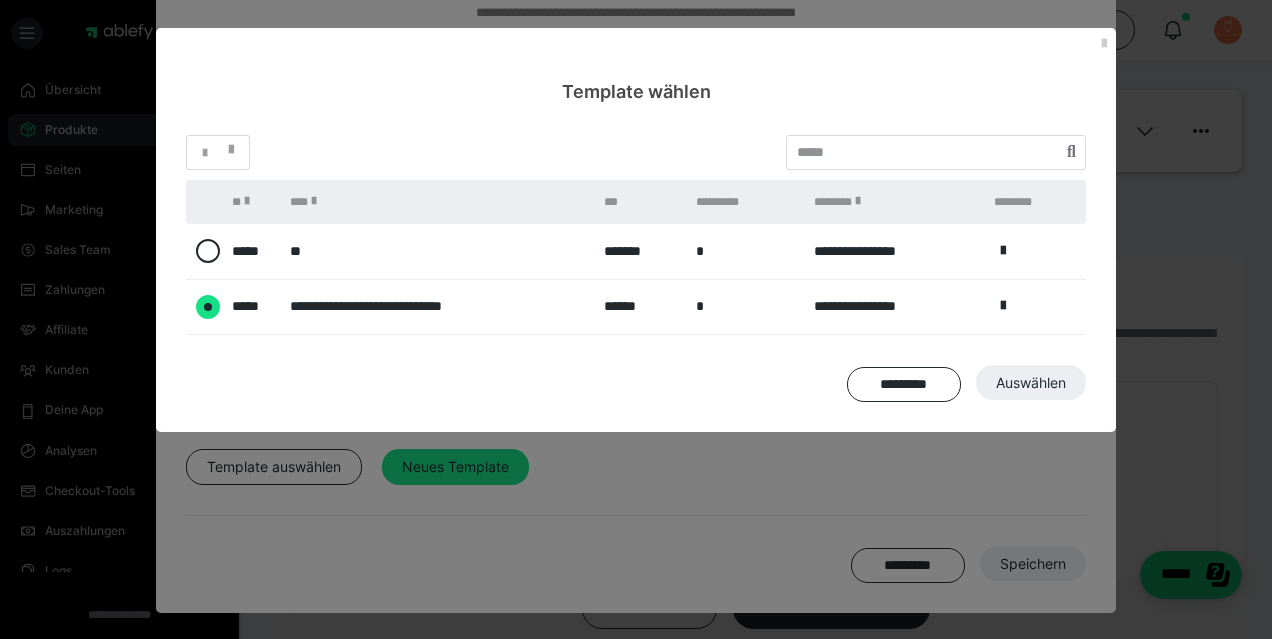 radio on "****" 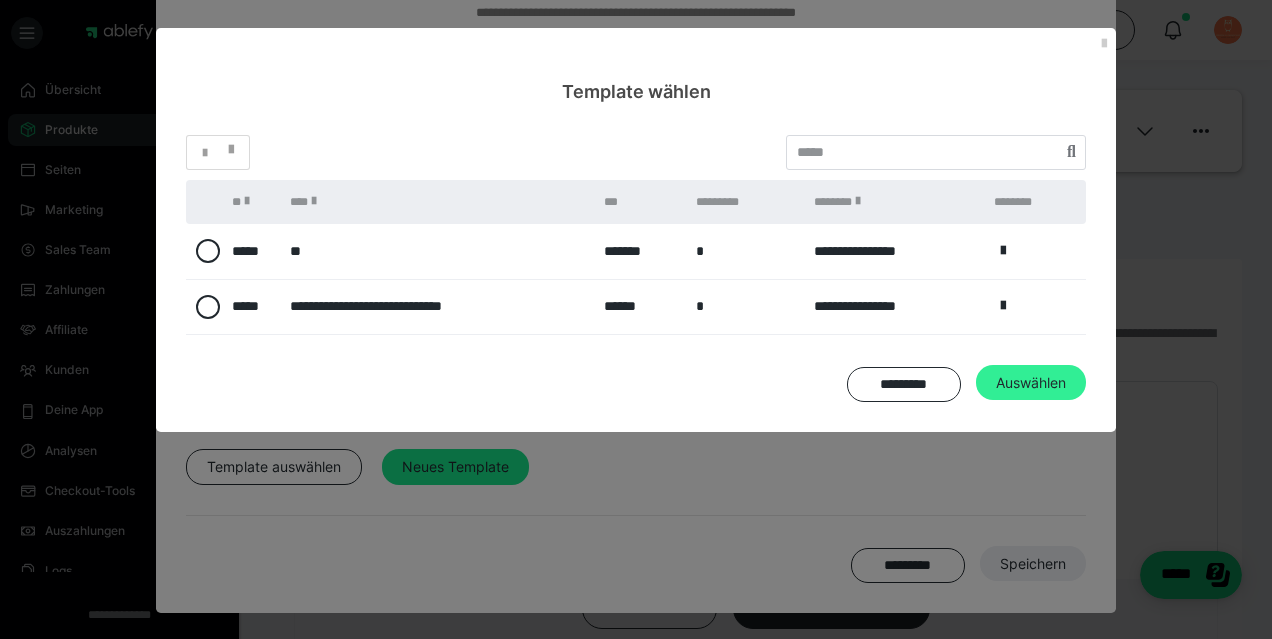 click on "Auswählen" at bounding box center (1033, 564) 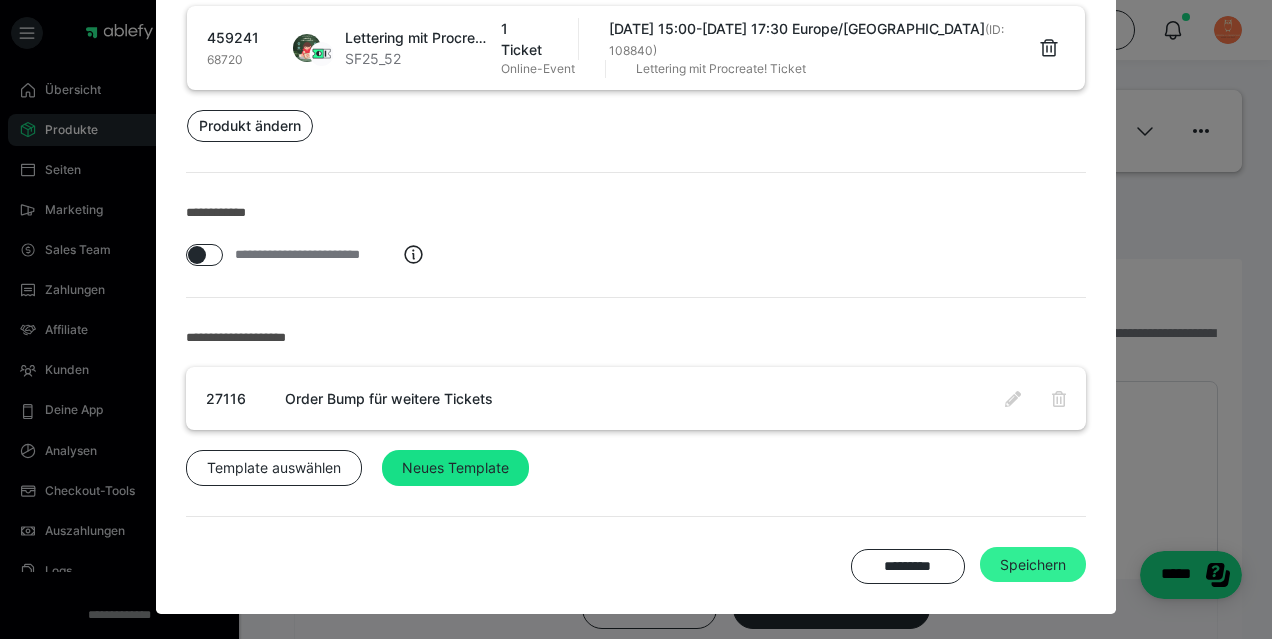 click on "Speichern" at bounding box center [1033, 565] 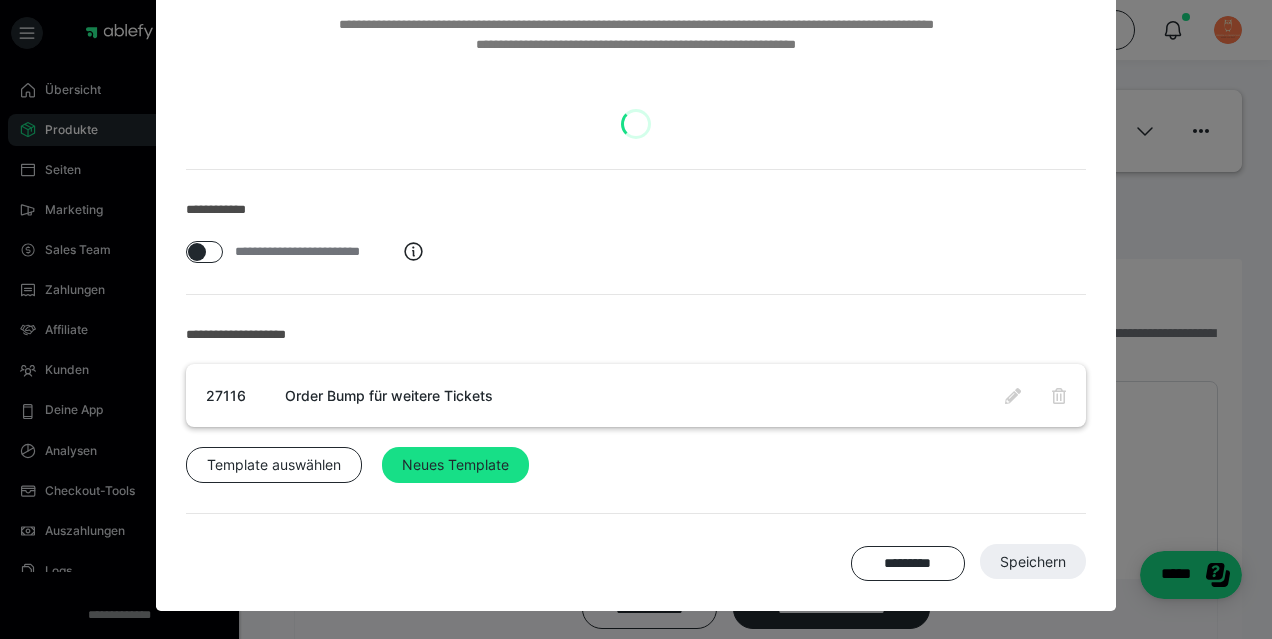 scroll, scrollTop: 103, scrollLeft: 0, axis: vertical 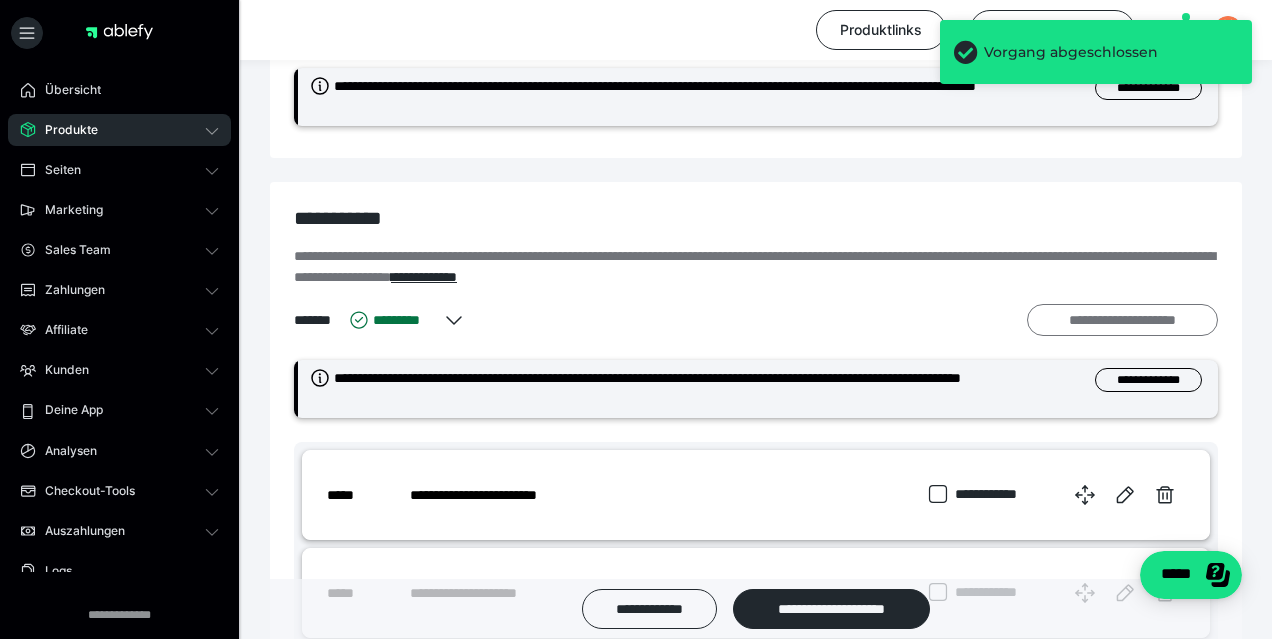 click on "**********" at bounding box center (1122, 320) 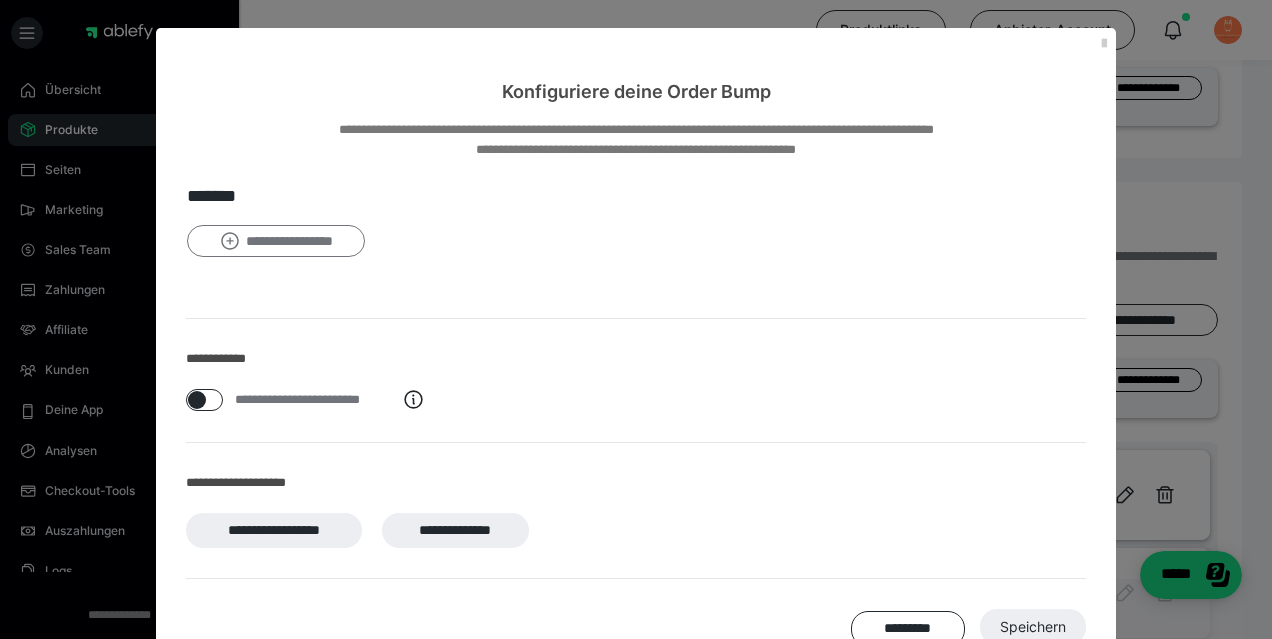 click on "**********" at bounding box center [276, 241] 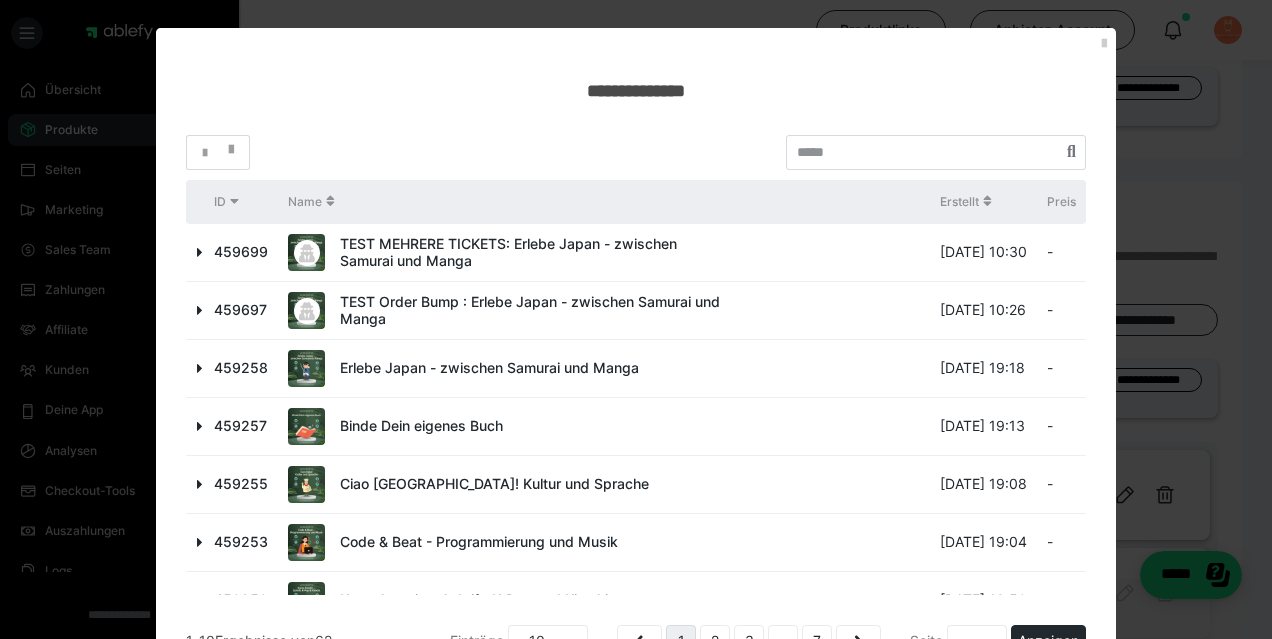scroll, scrollTop: 208, scrollLeft: 0, axis: vertical 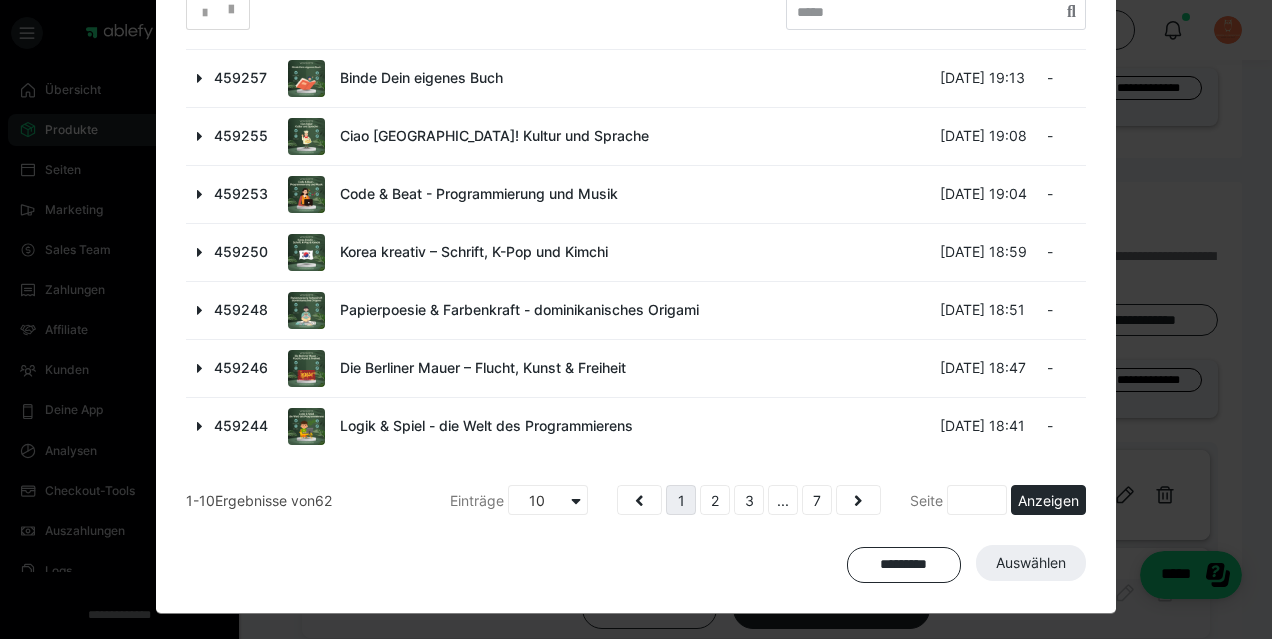 click at bounding box center (200, 426) 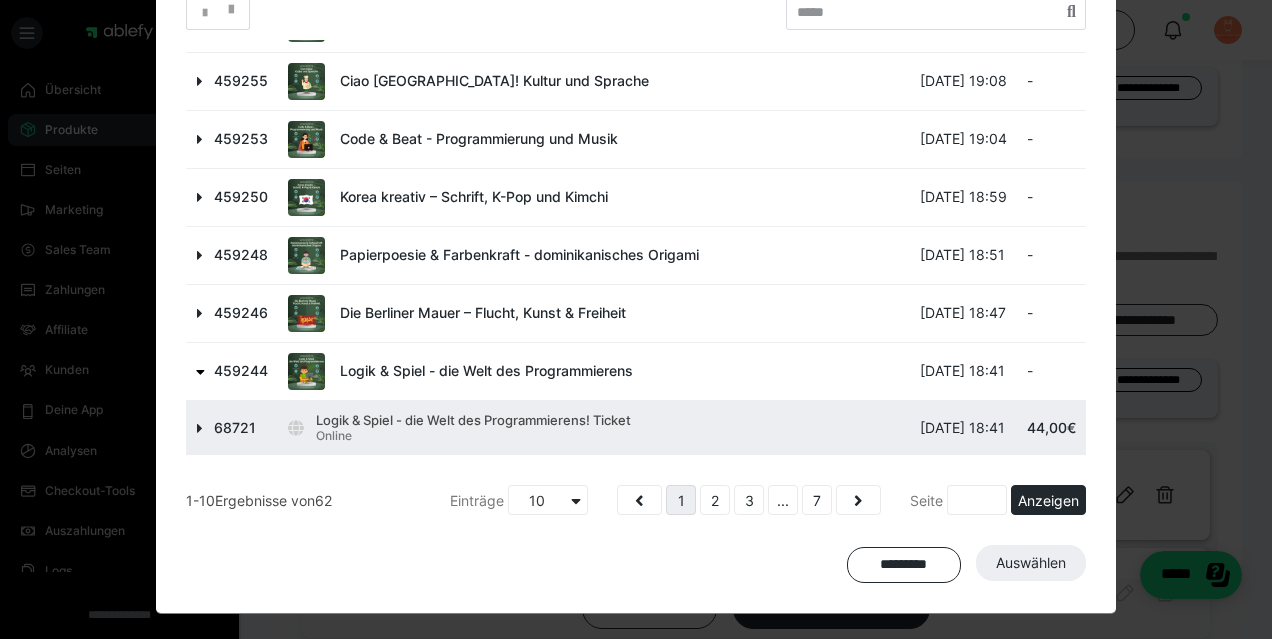scroll, scrollTop: 262, scrollLeft: 0, axis: vertical 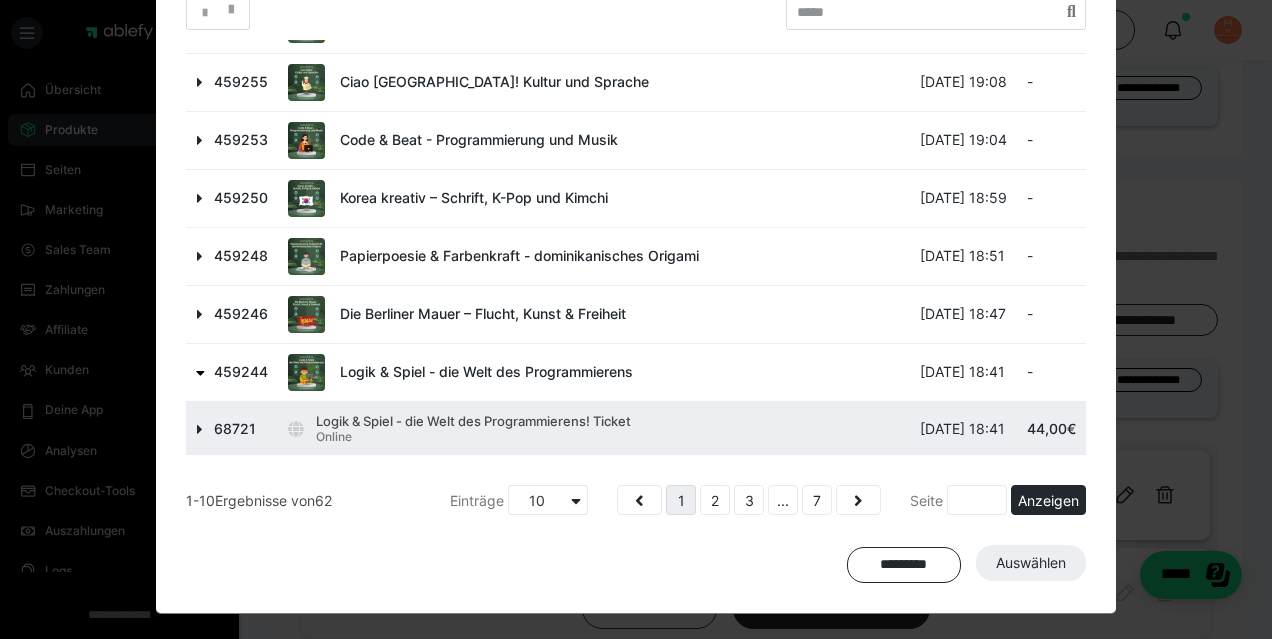 click at bounding box center [200, 429] 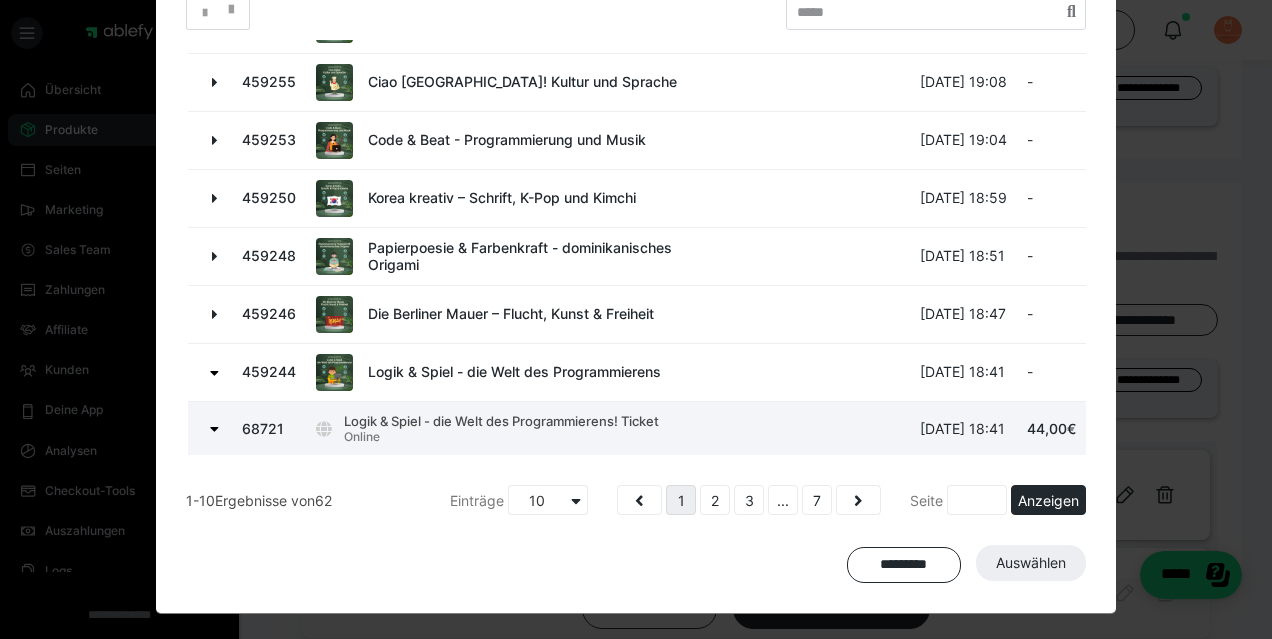 scroll, scrollTop: 318, scrollLeft: 0, axis: vertical 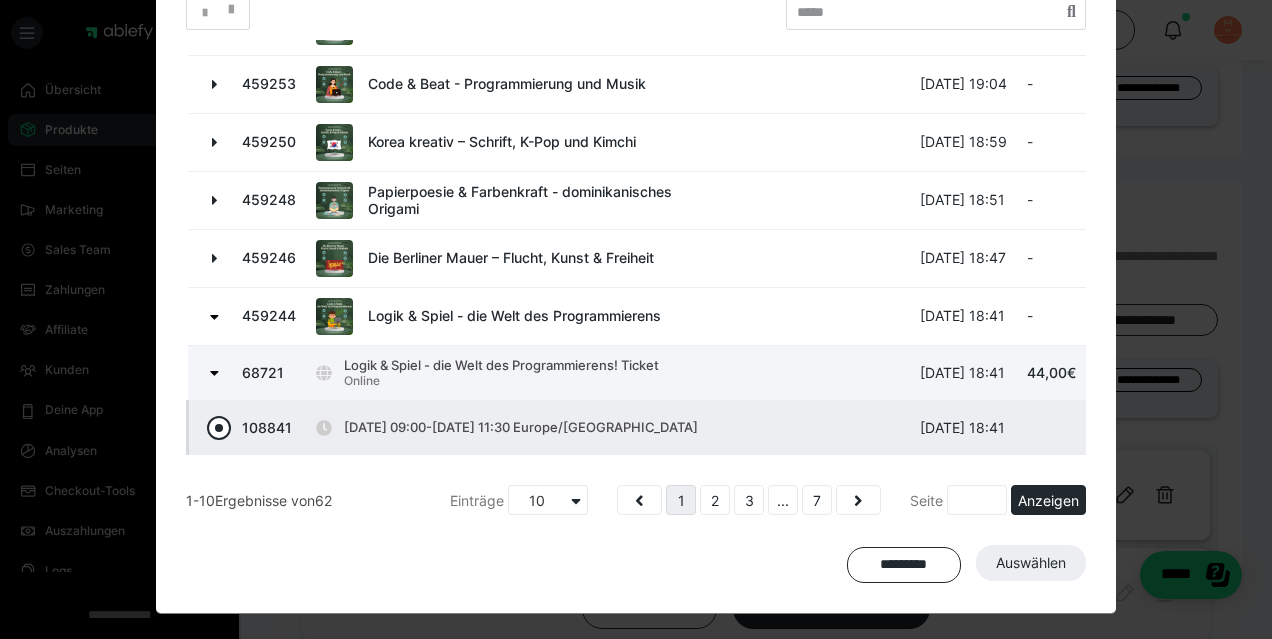 click at bounding box center [219, 428] 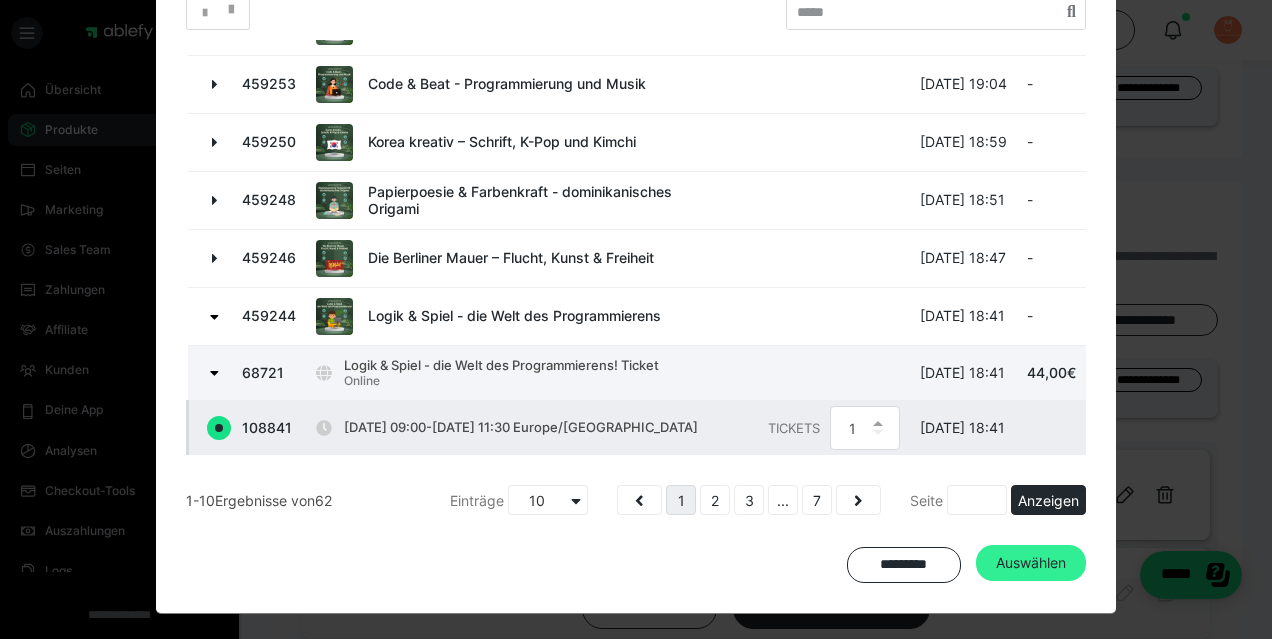 click on "Auswählen" at bounding box center [1031, 563] 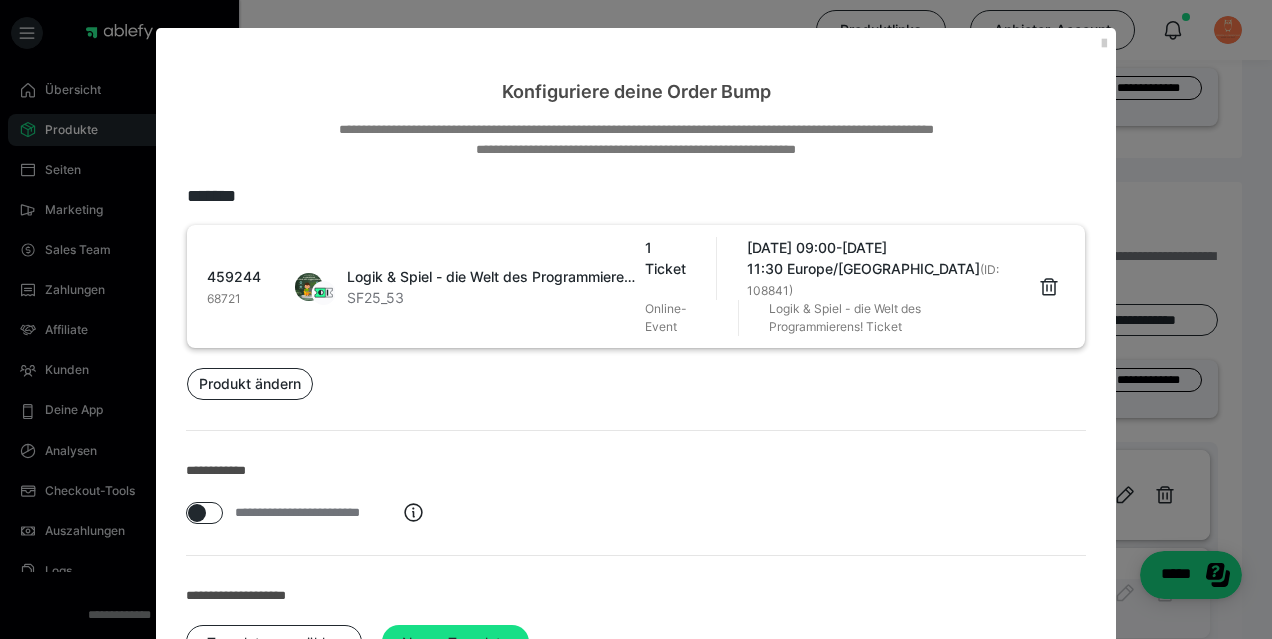 scroll, scrollTop: 155, scrollLeft: 0, axis: vertical 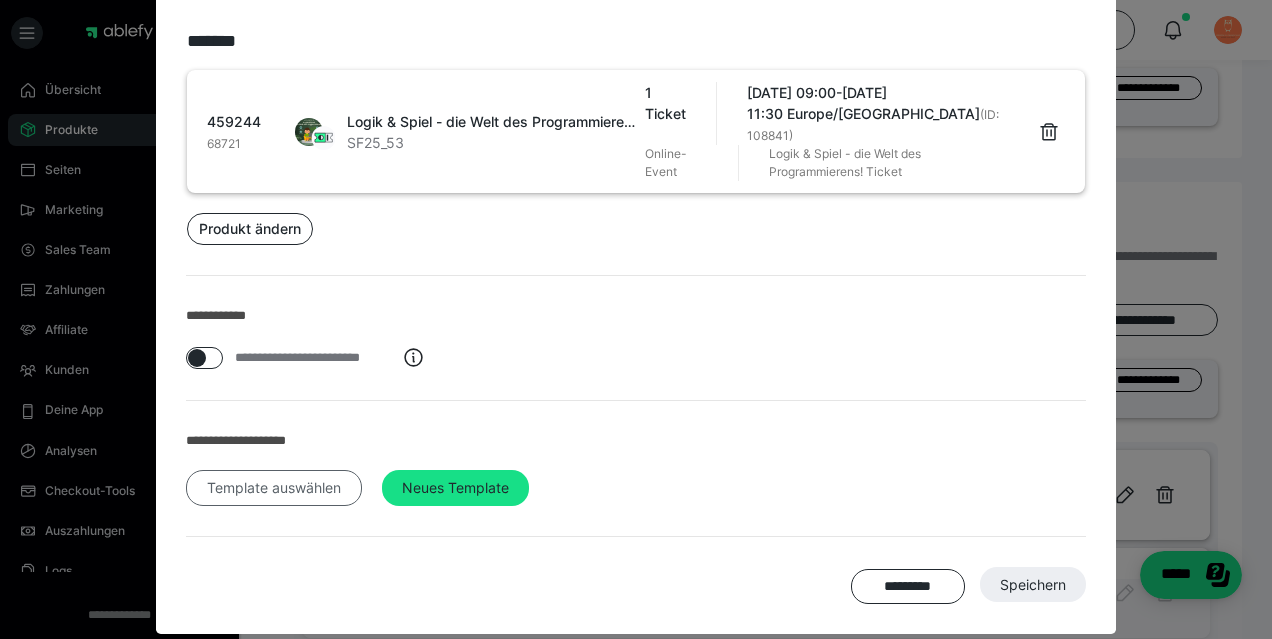 click on "Template auswählen" at bounding box center [274, 488] 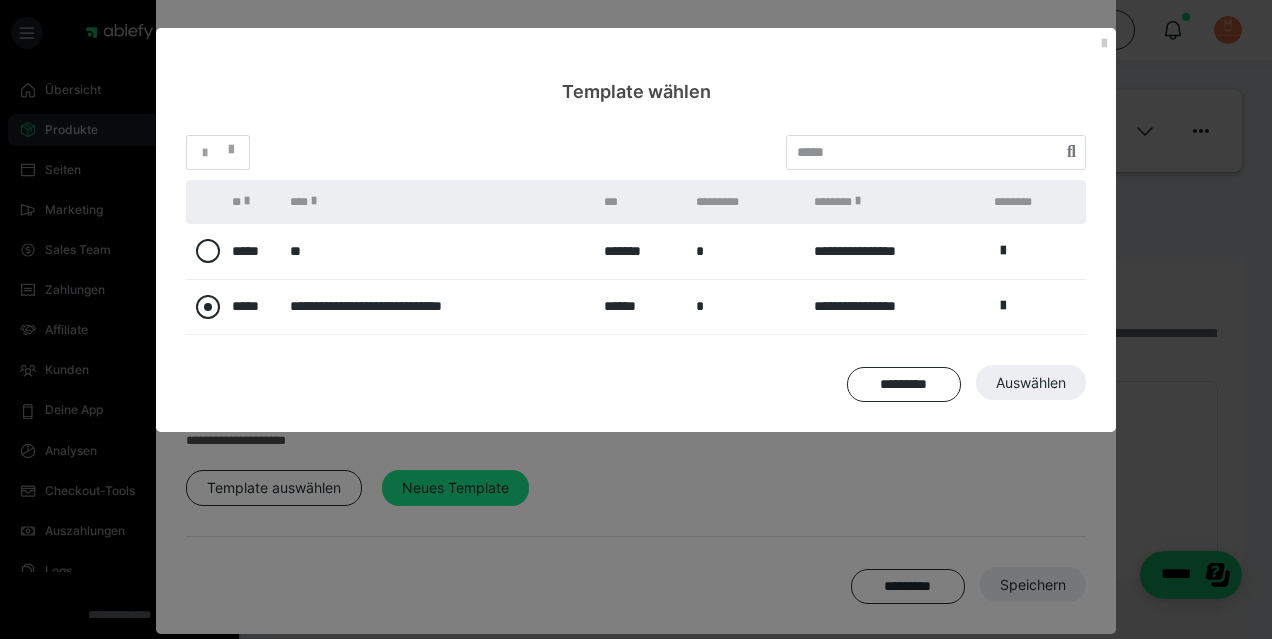 click at bounding box center (208, 307) 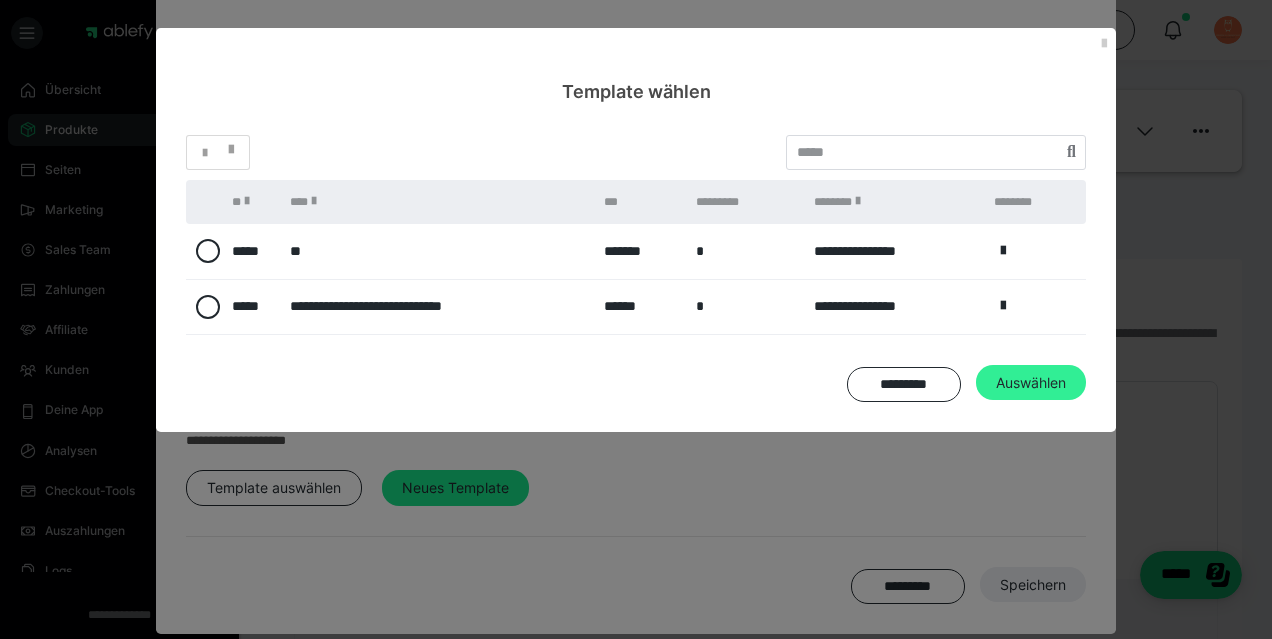 click on "Auswählen" at bounding box center (1033, 585) 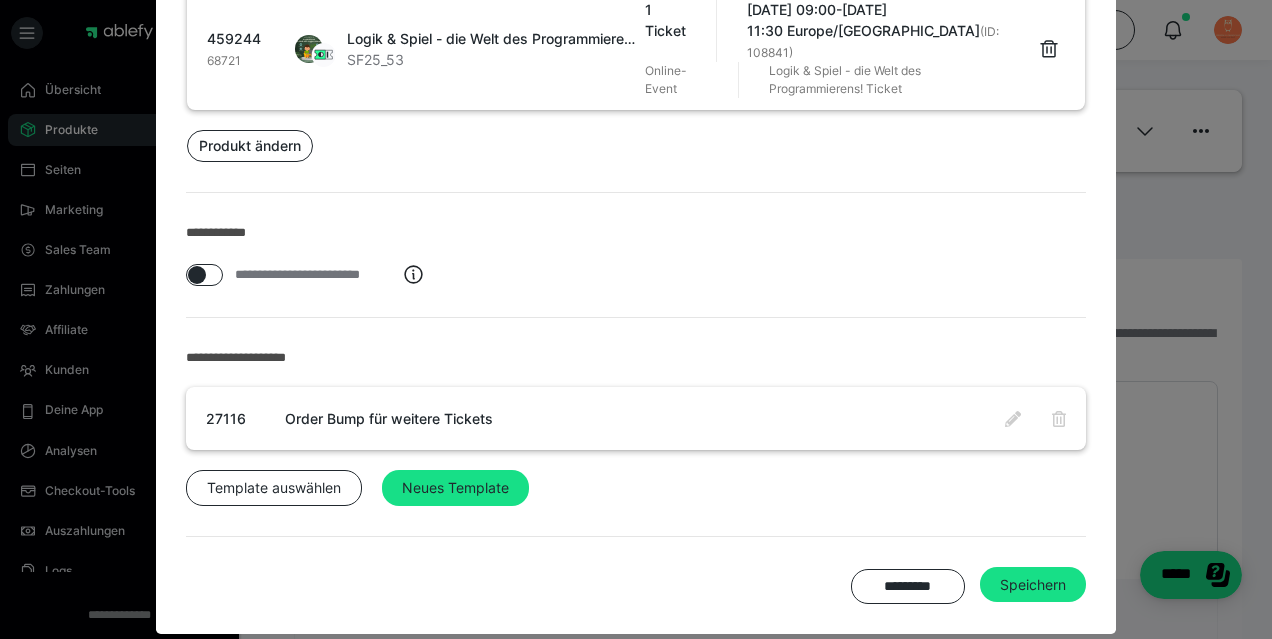 scroll, scrollTop: 237, scrollLeft: 0, axis: vertical 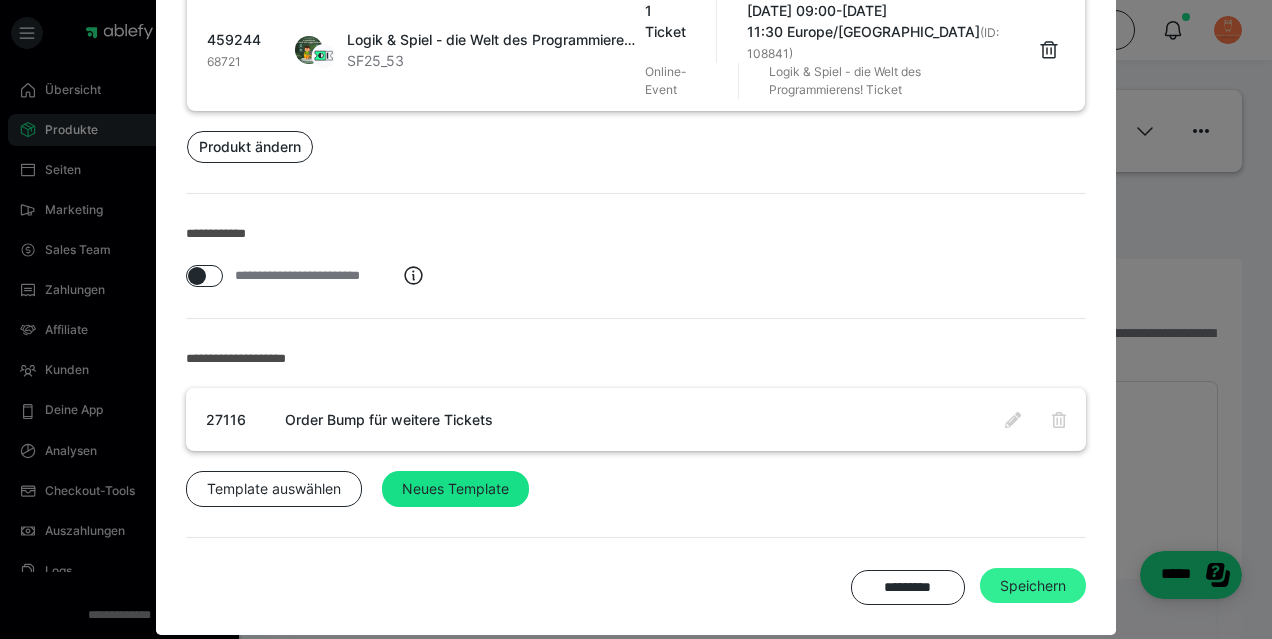 click on "Speichern" at bounding box center (1033, 586) 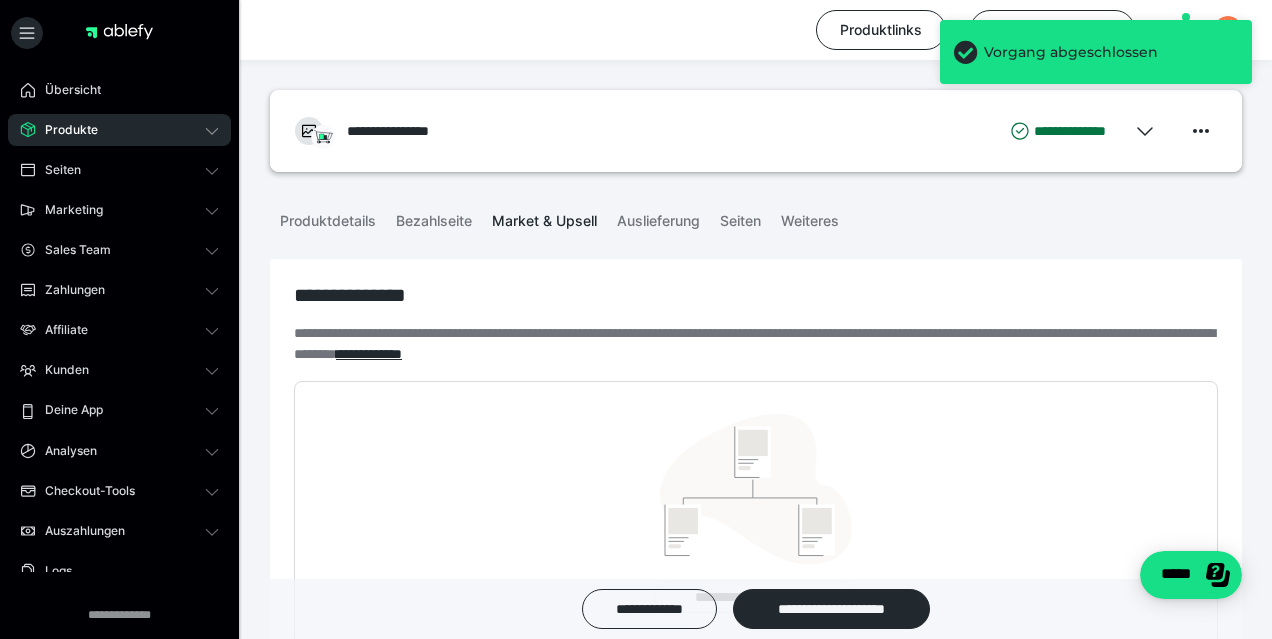 scroll, scrollTop: 602, scrollLeft: 0, axis: vertical 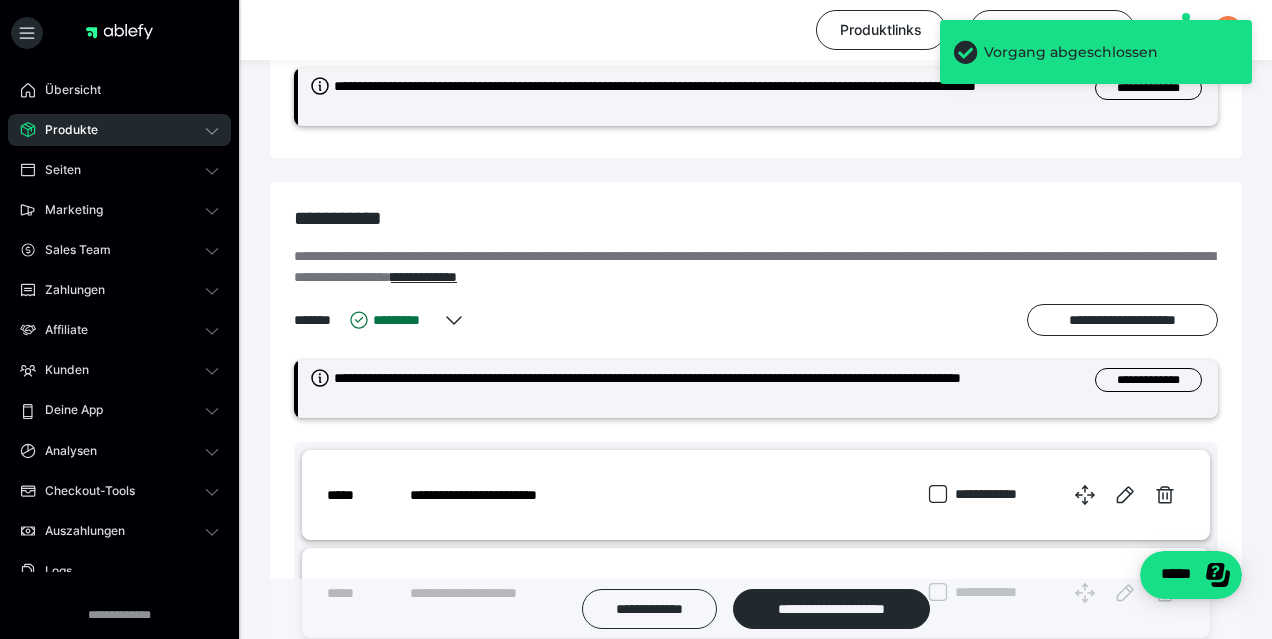 click on "**********" at bounding box center [1122, 320] 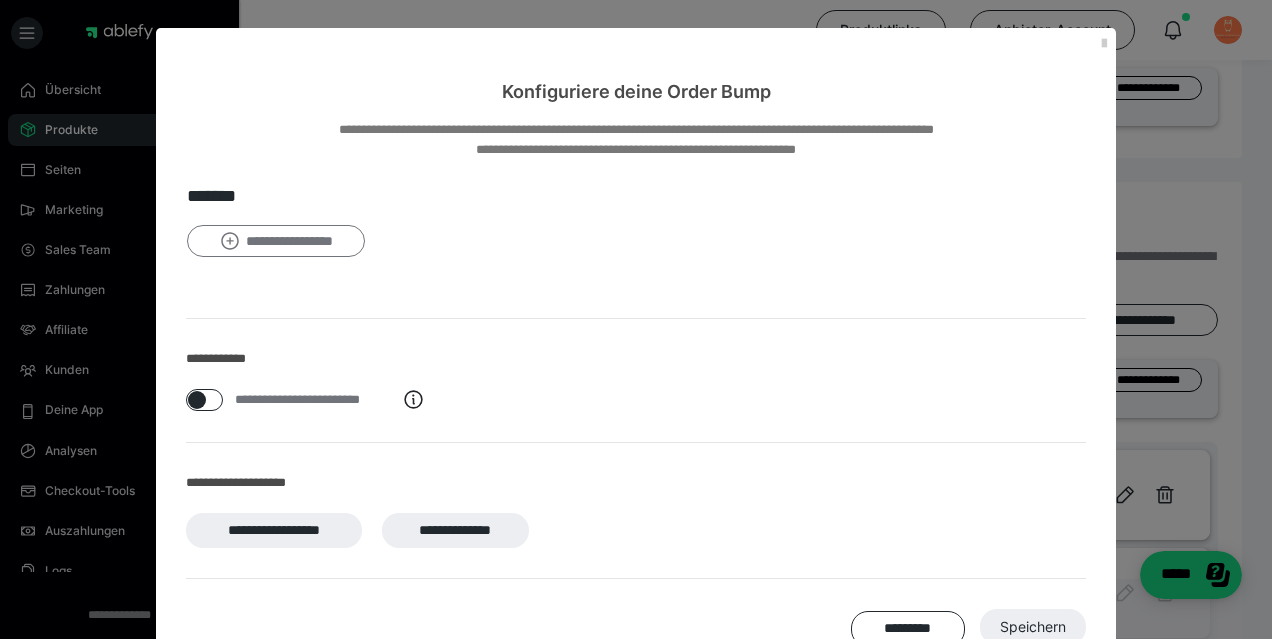 click on "**********" at bounding box center (276, 241) 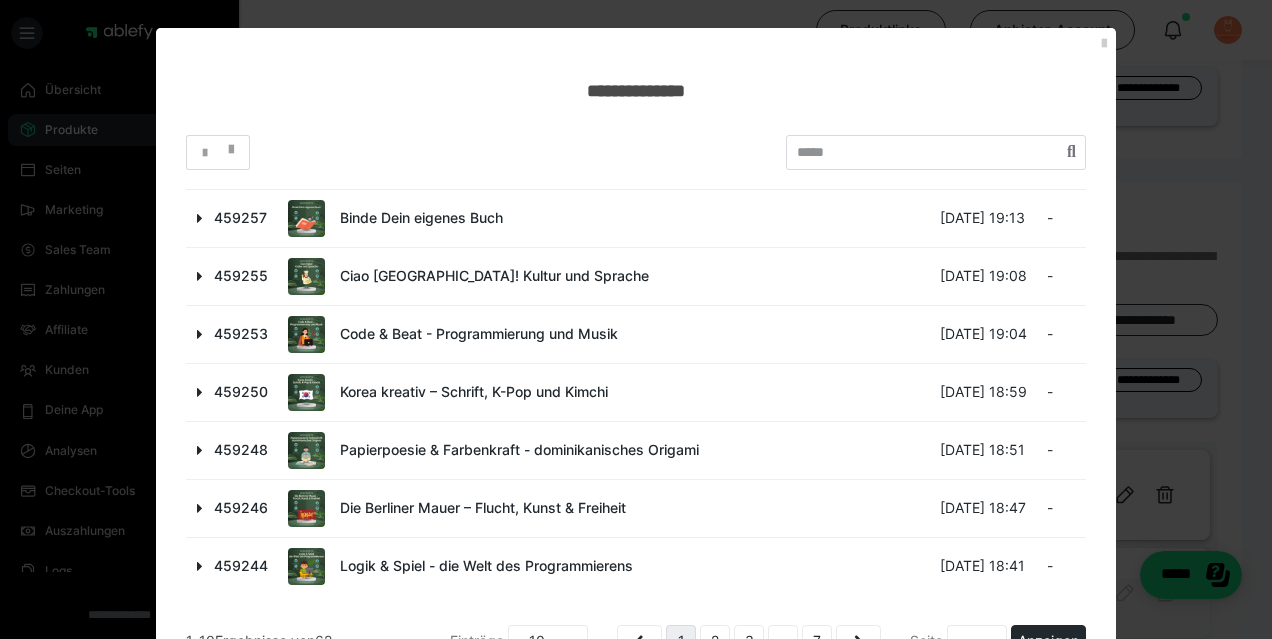 scroll, scrollTop: 207, scrollLeft: 0, axis: vertical 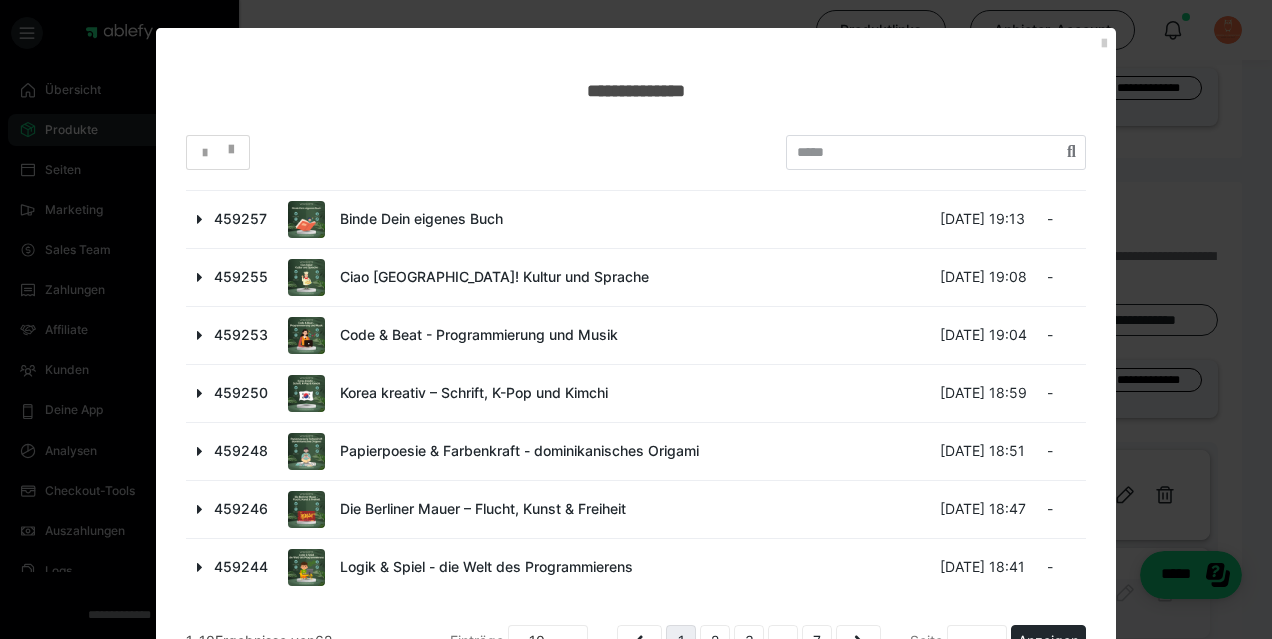 click at bounding box center (200, 509) 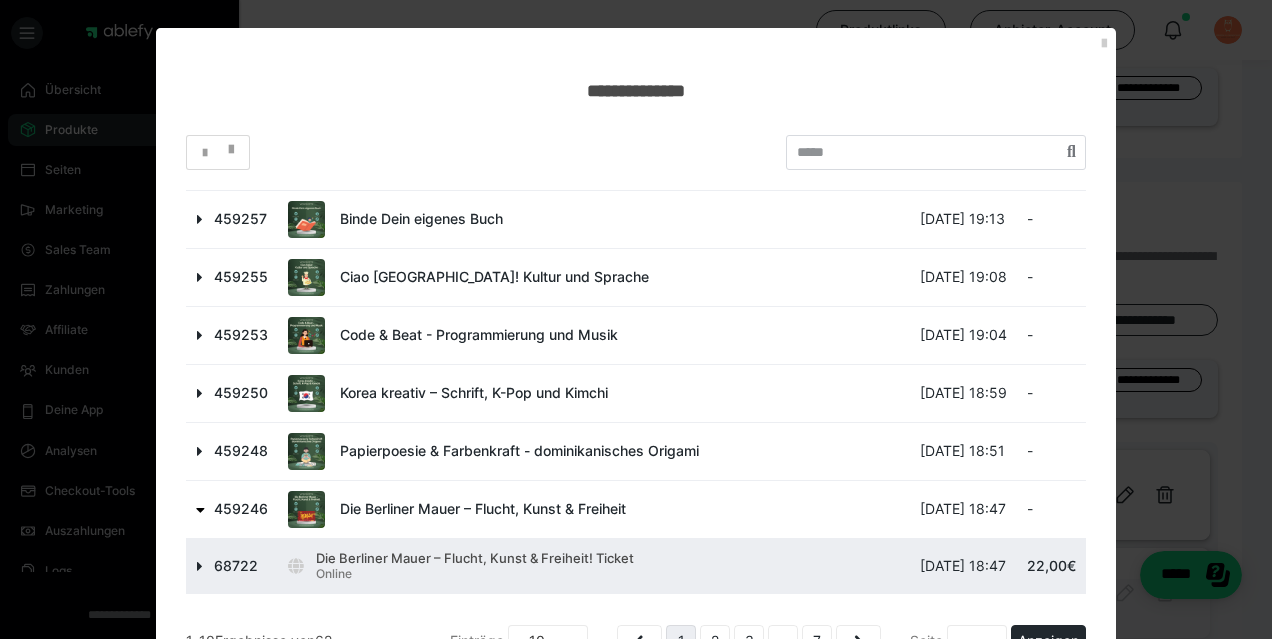 click at bounding box center [200, 566] 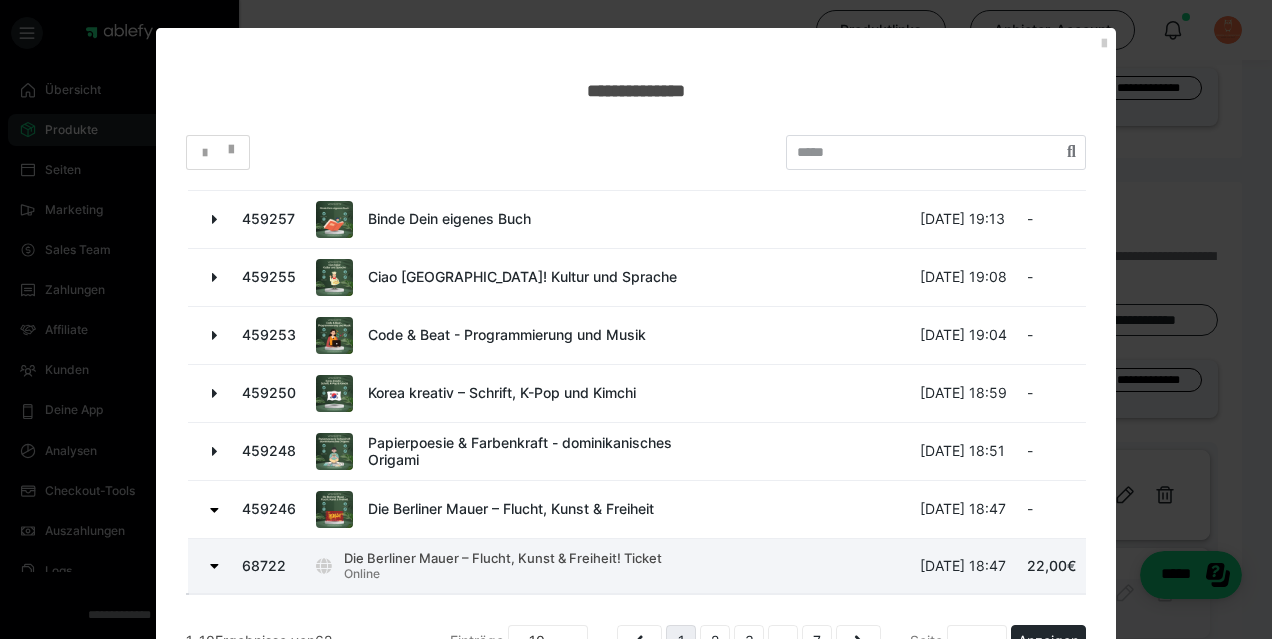 scroll, scrollTop: 318, scrollLeft: 0, axis: vertical 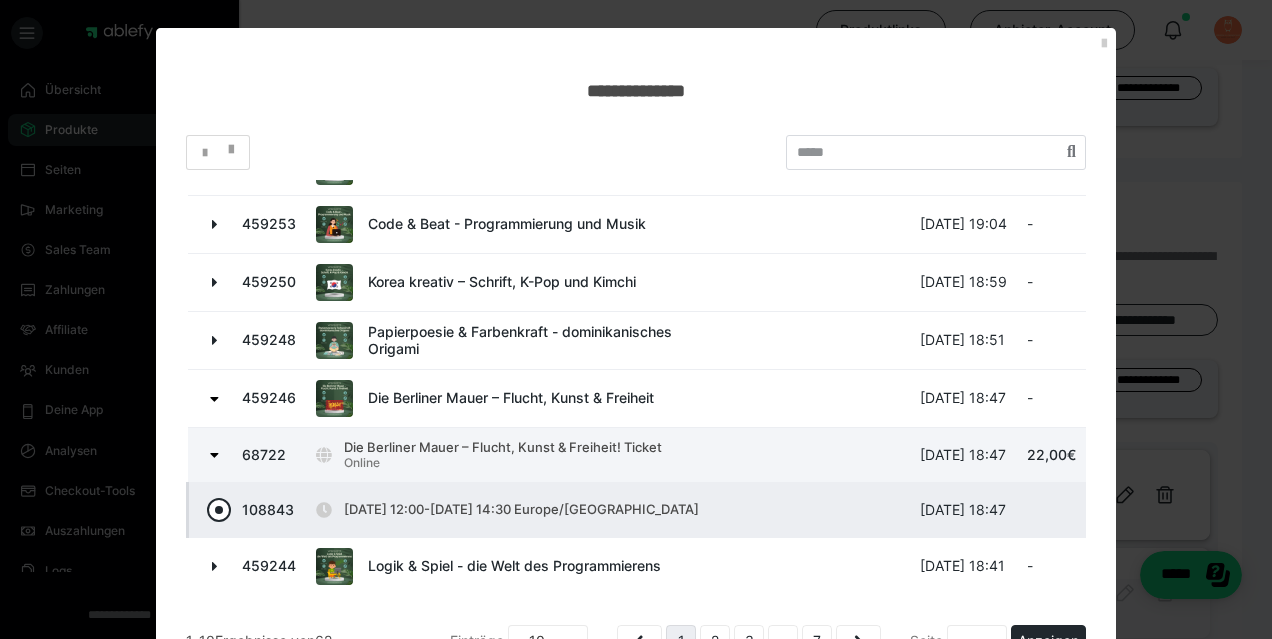click at bounding box center [219, 510] 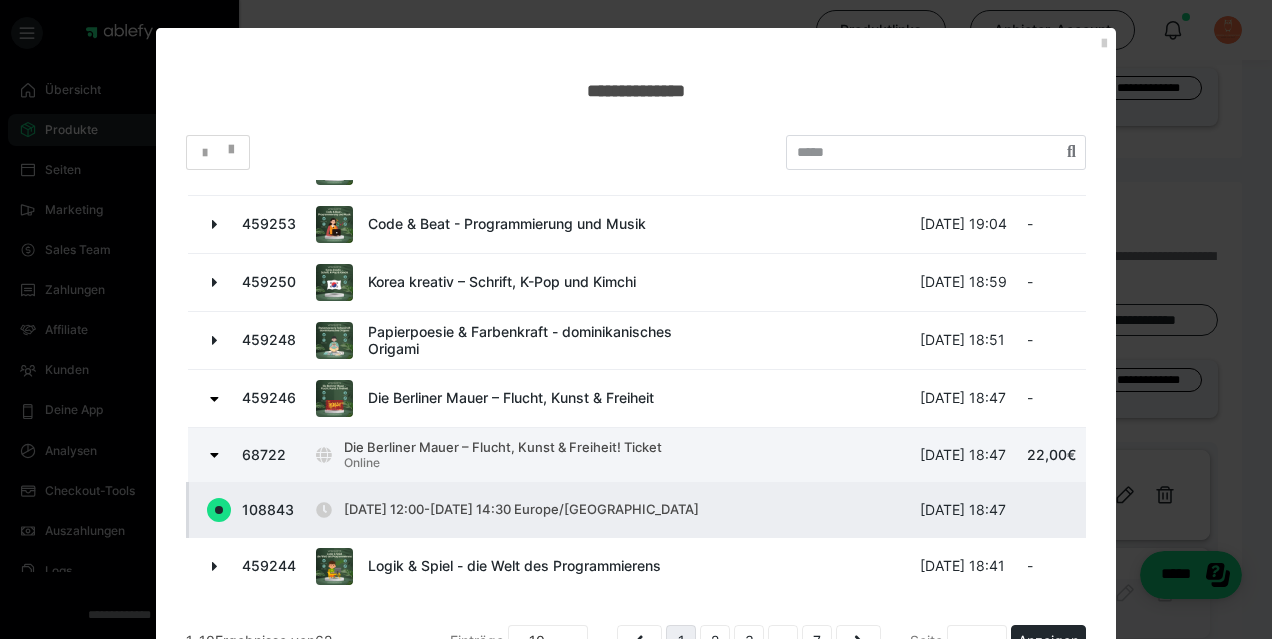 radio on "true" 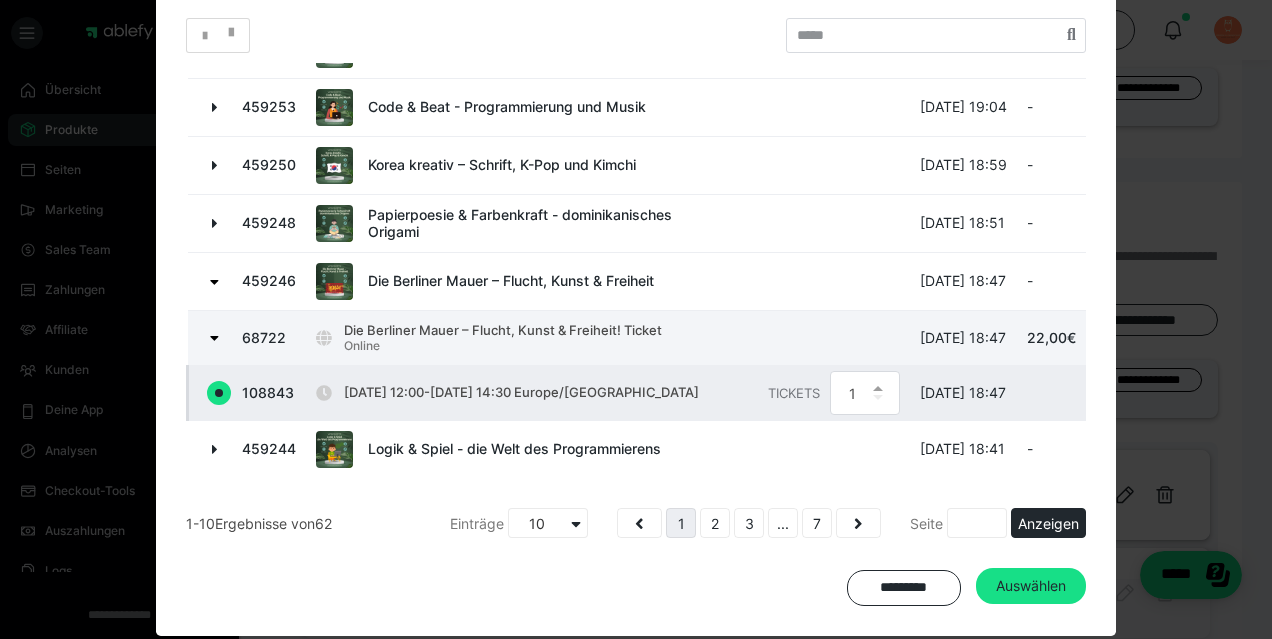 scroll, scrollTop: 140, scrollLeft: 0, axis: vertical 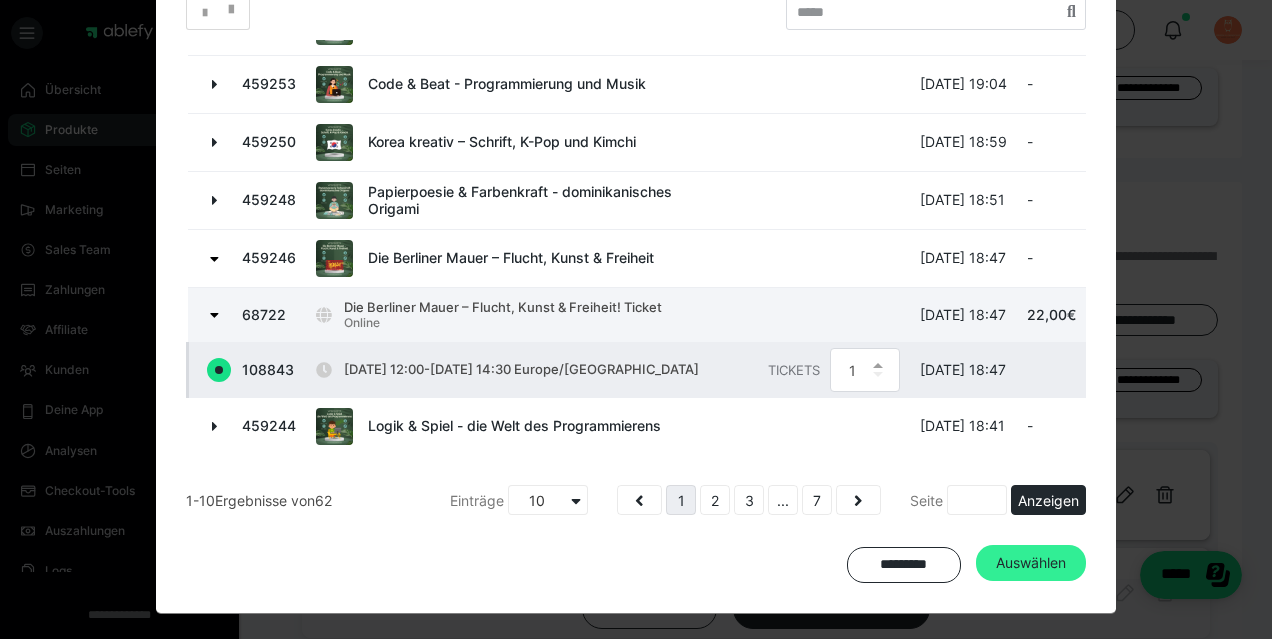 click on "Auswählen" at bounding box center (1031, 563) 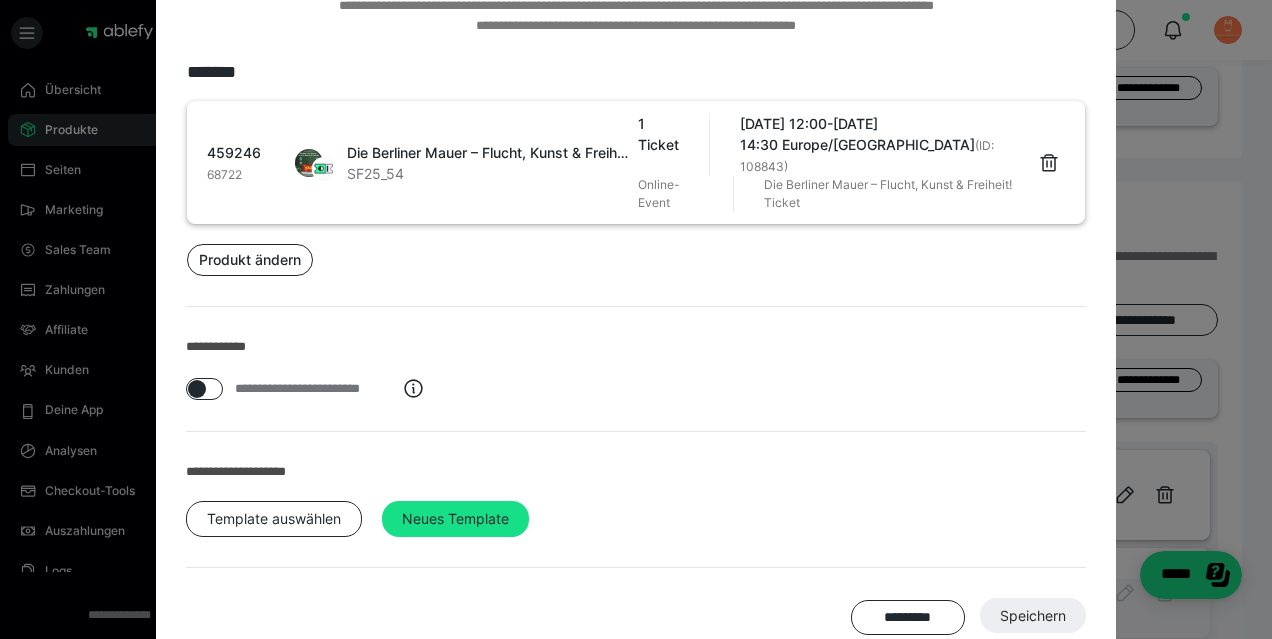 scroll, scrollTop: 155, scrollLeft: 0, axis: vertical 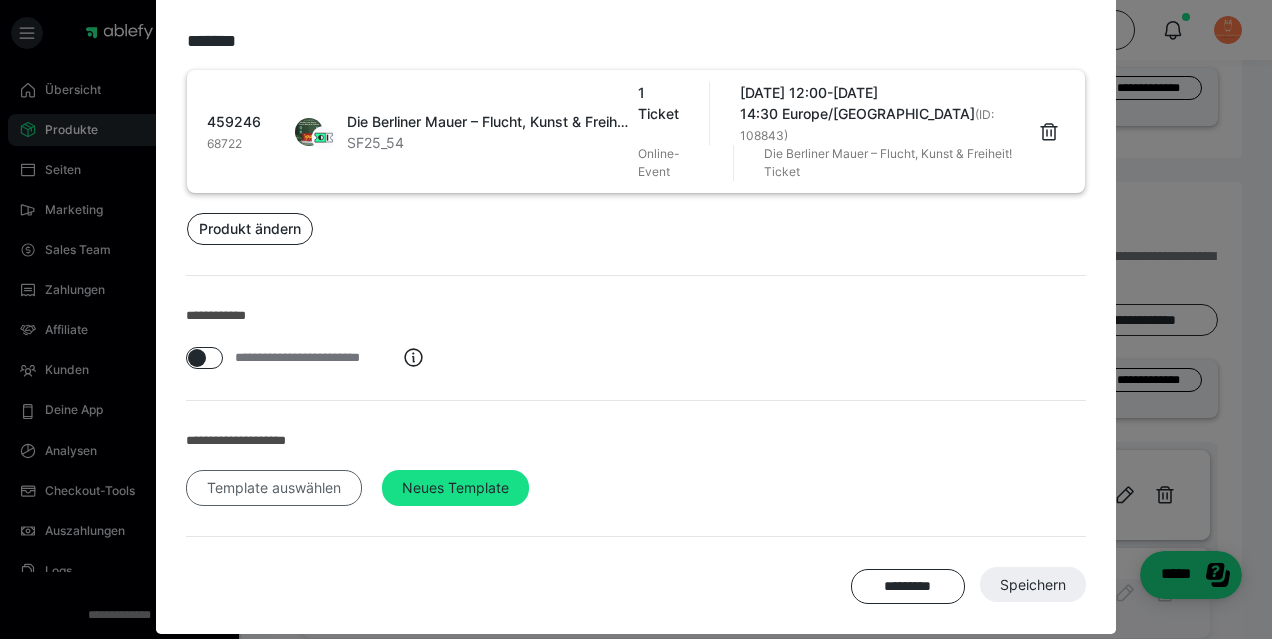 click on "Template auswählen" at bounding box center (274, 488) 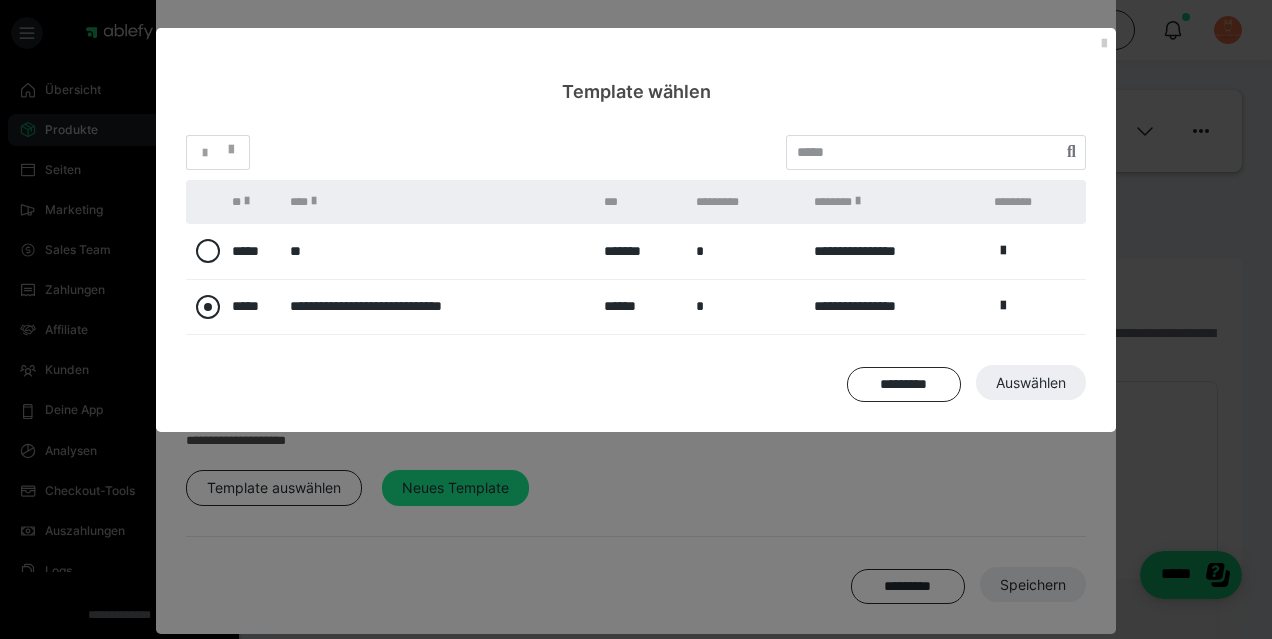click at bounding box center (208, 307) 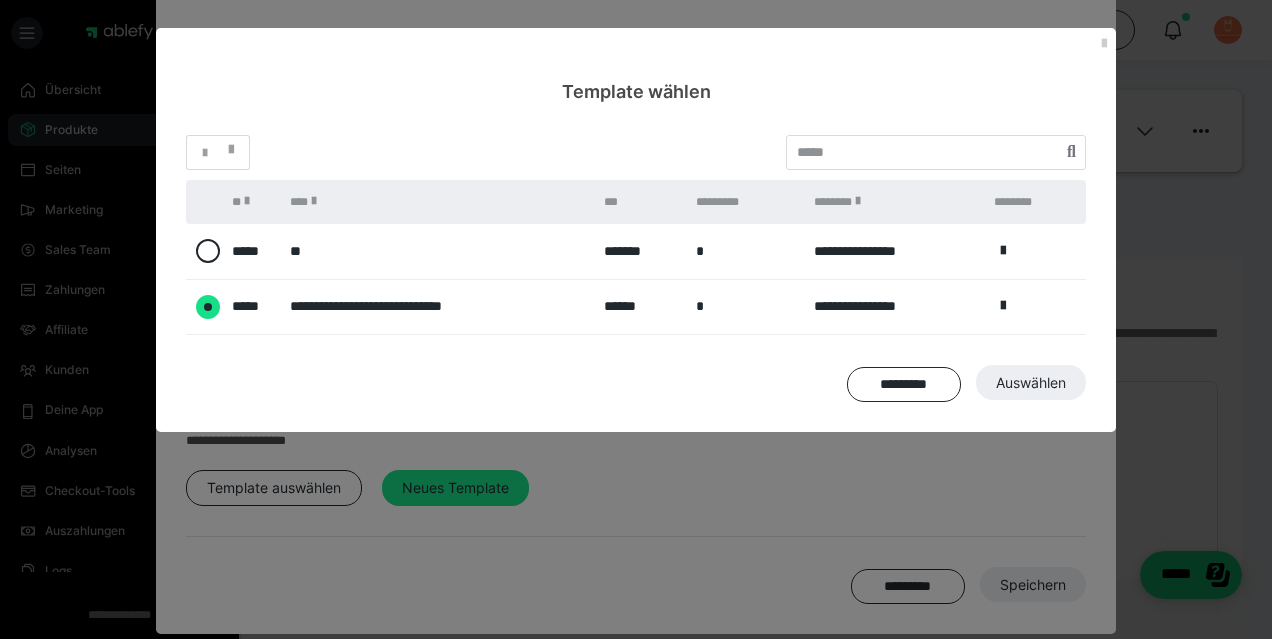 radio on "****" 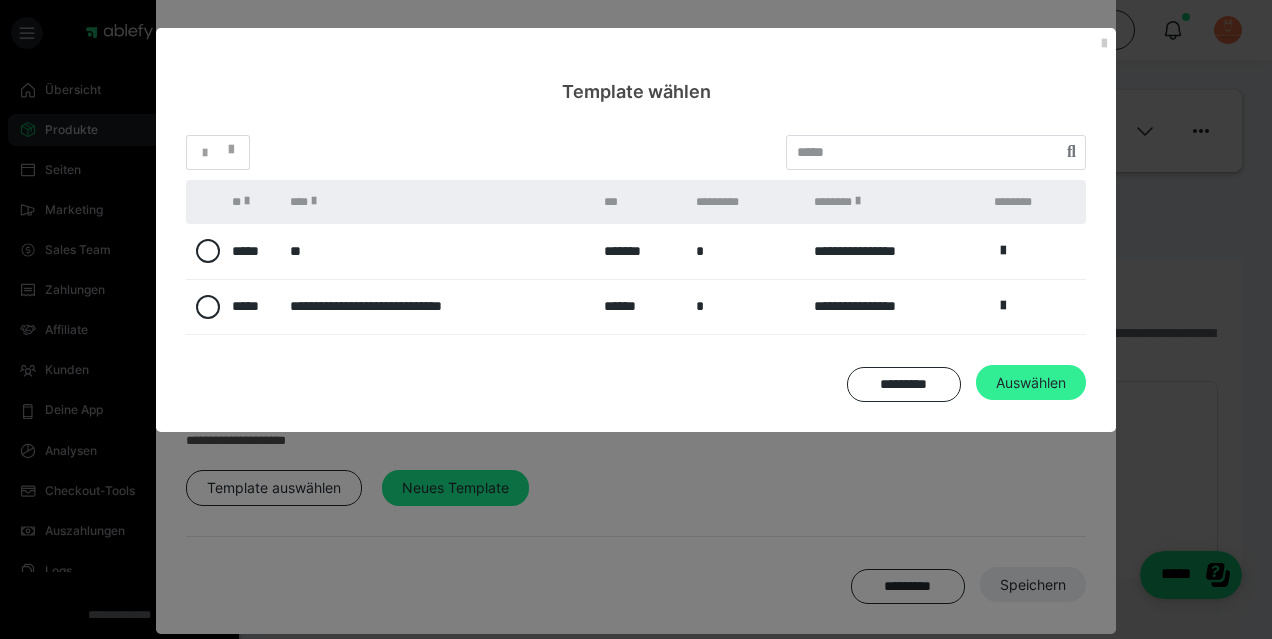 click on "Auswählen" at bounding box center [1033, 585] 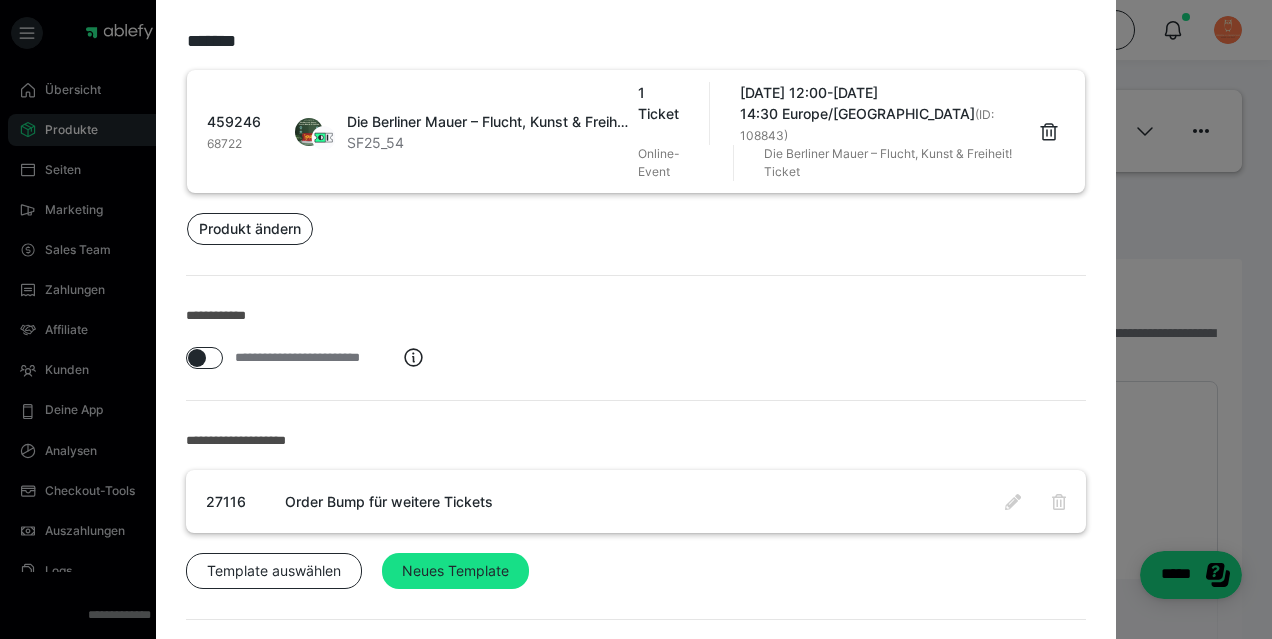 scroll, scrollTop: 238, scrollLeft: 0, axis: vertical 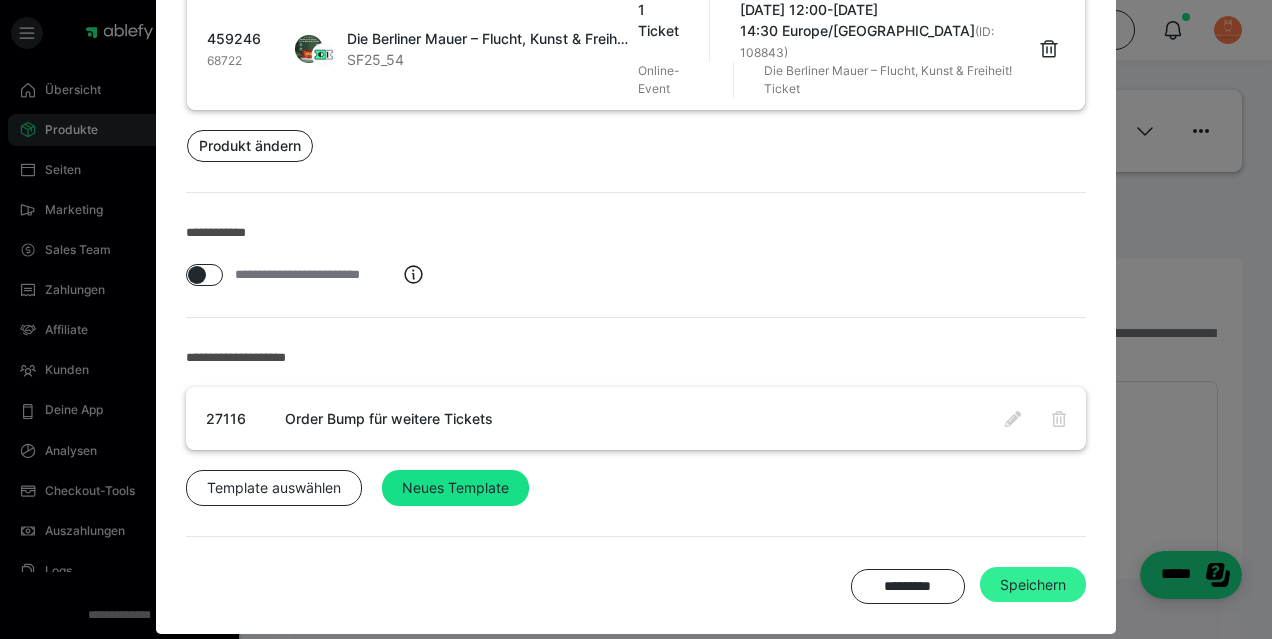 click on "Speichern" at bounding box center (1033, 585) 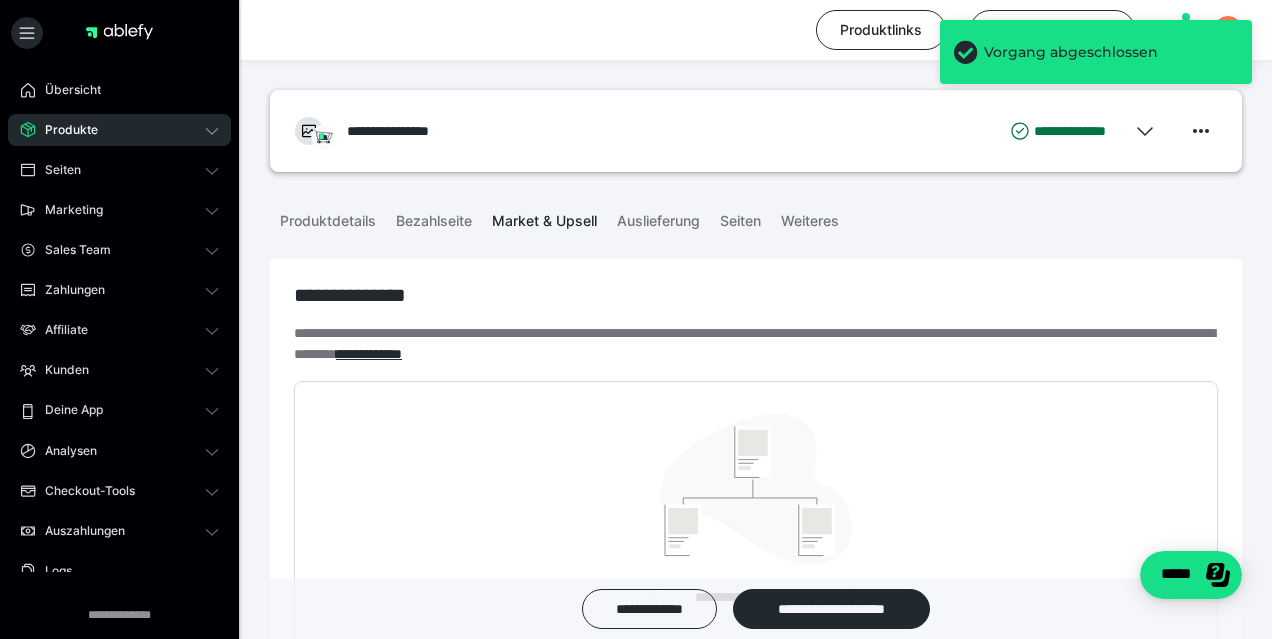 scroll, scrollTop: 602, scrollLeft: 0, axis: vertical 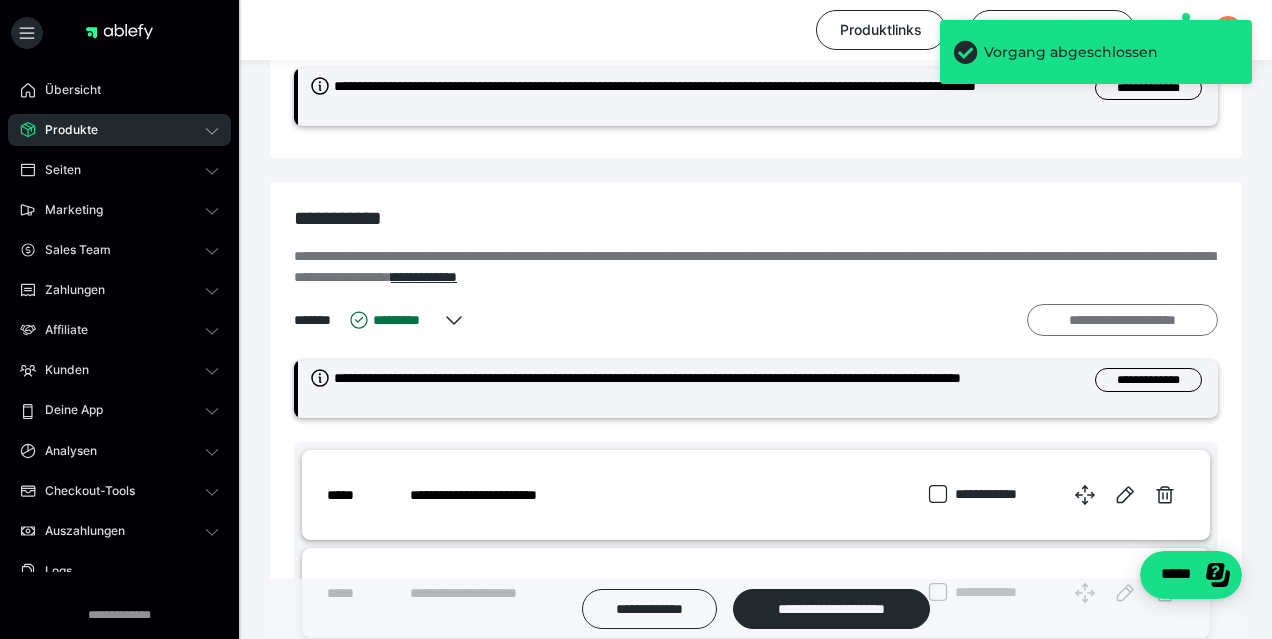click on "**********" at bounding box center [1122, 320] 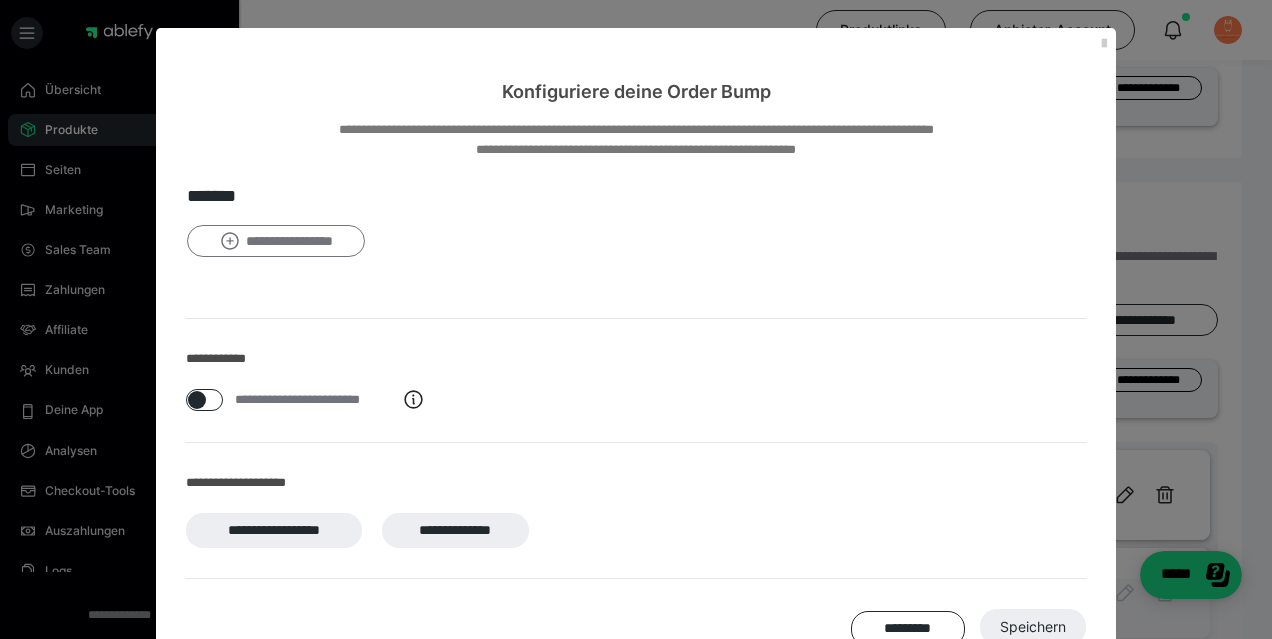 click on "**********" at bounding box center (276, 241) 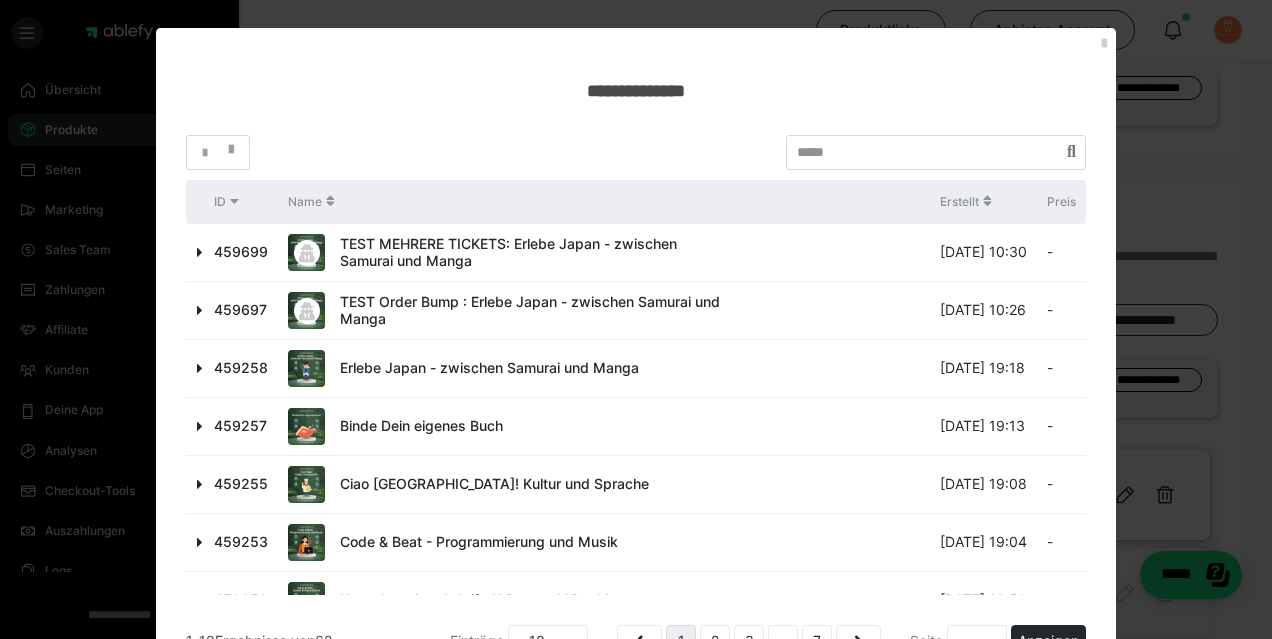 scroll, scrollTop: 208, scrollLeft: 0, axis: vertical 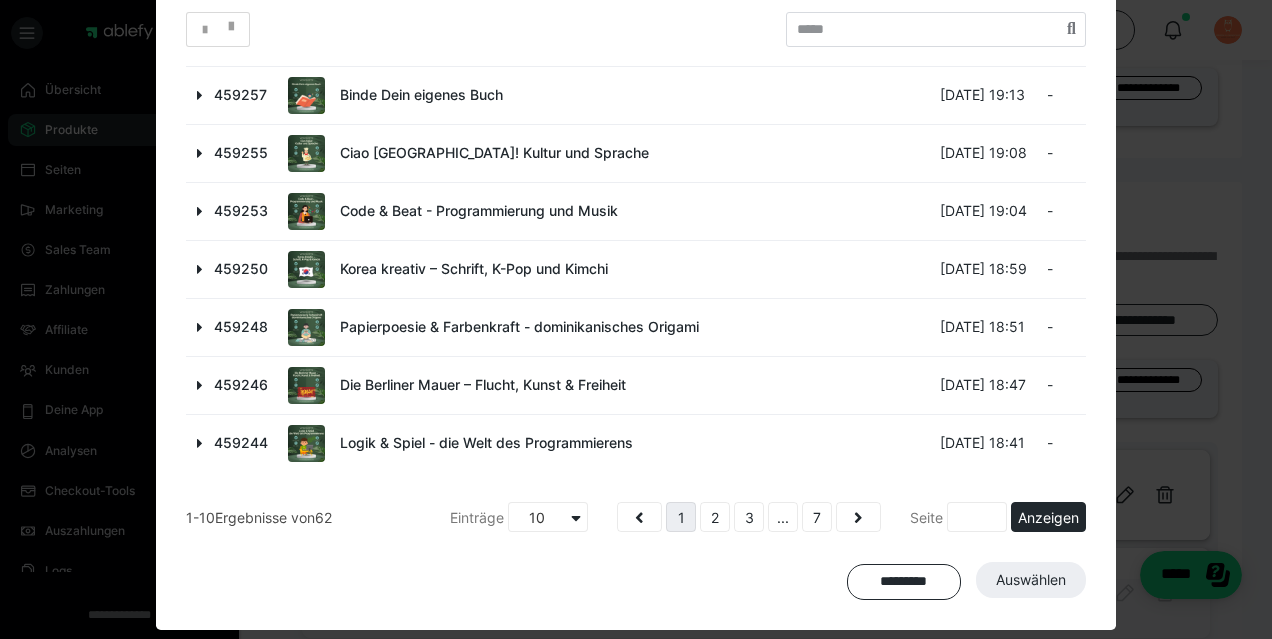 click at bounding box center (200, 327) 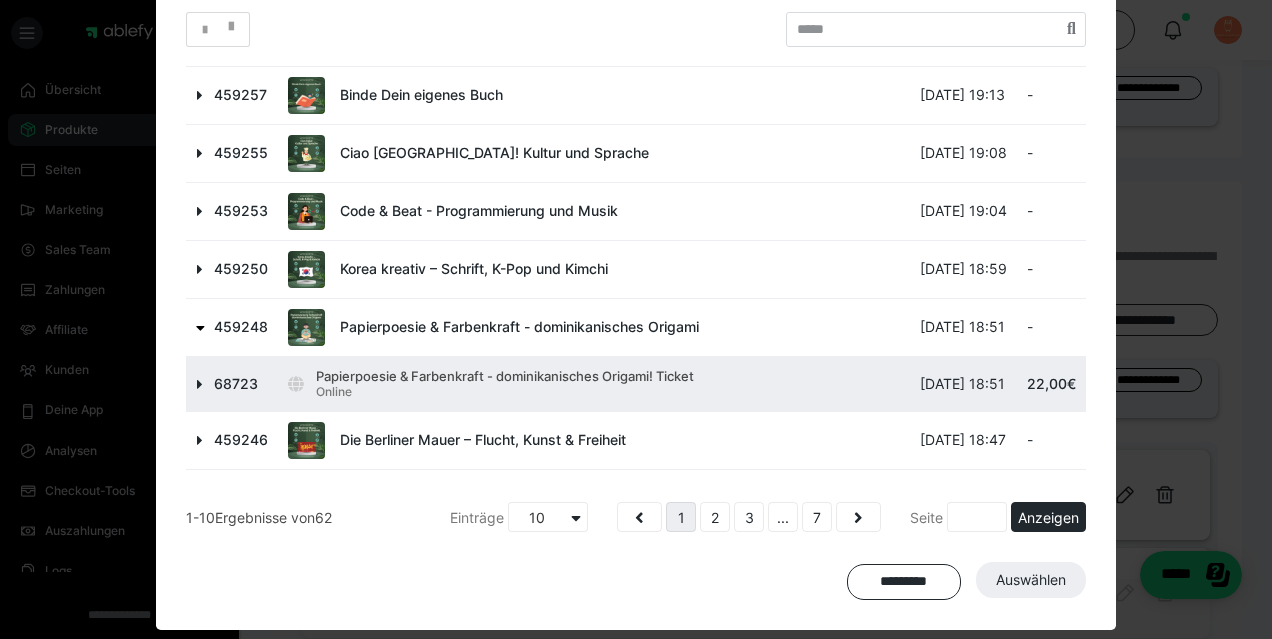 click at bounding box center (200, 384) 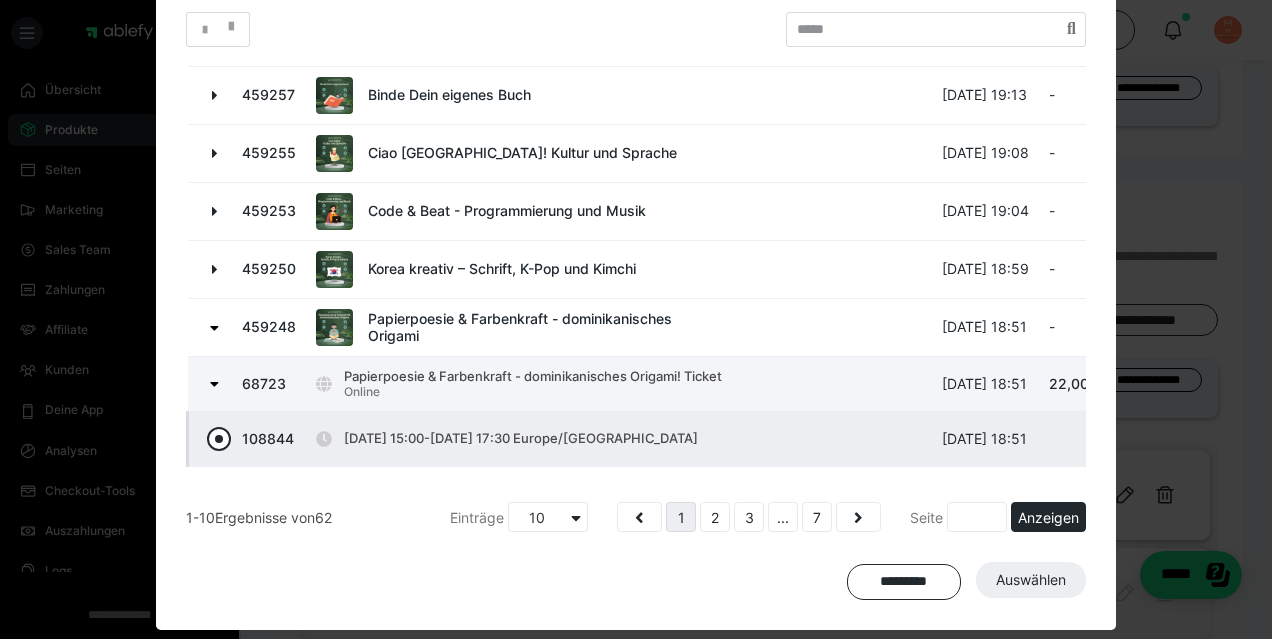 click at bounding box center [219, 439] 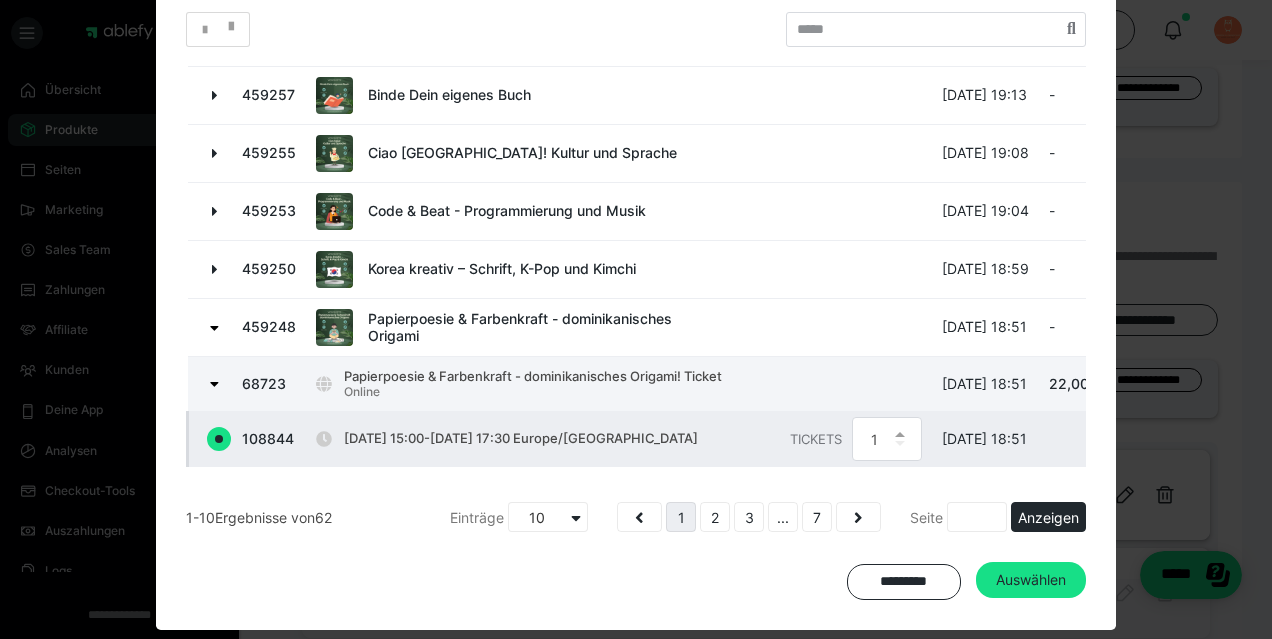 scroll, scrollTop: 318, scrollLeft: 0, axis: vertical 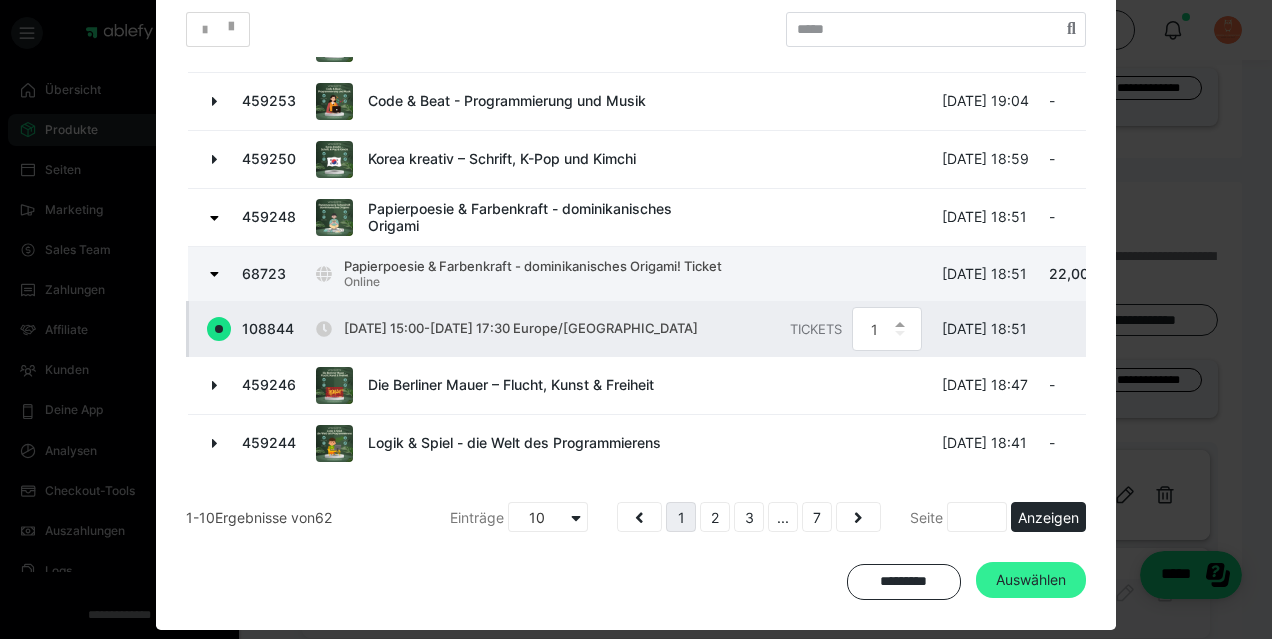 click on "Auswählen" at bounding box center (1031, 580) 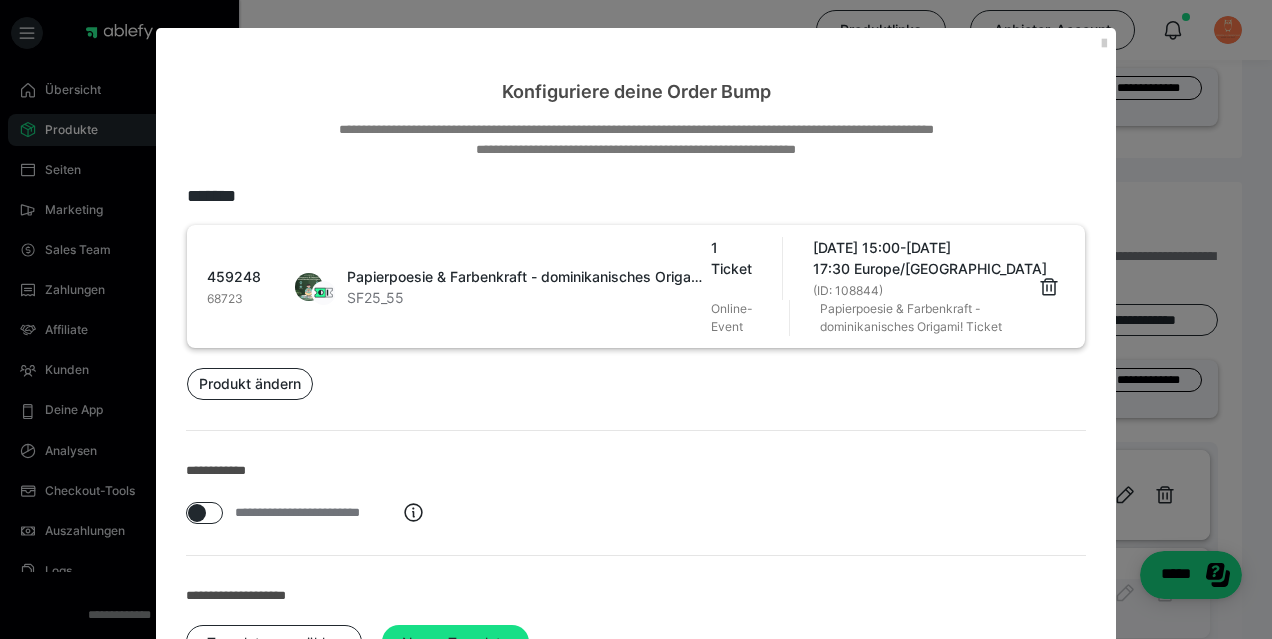 scroll, scrollTop: 197, scrollLeft: 0, axis: vertical 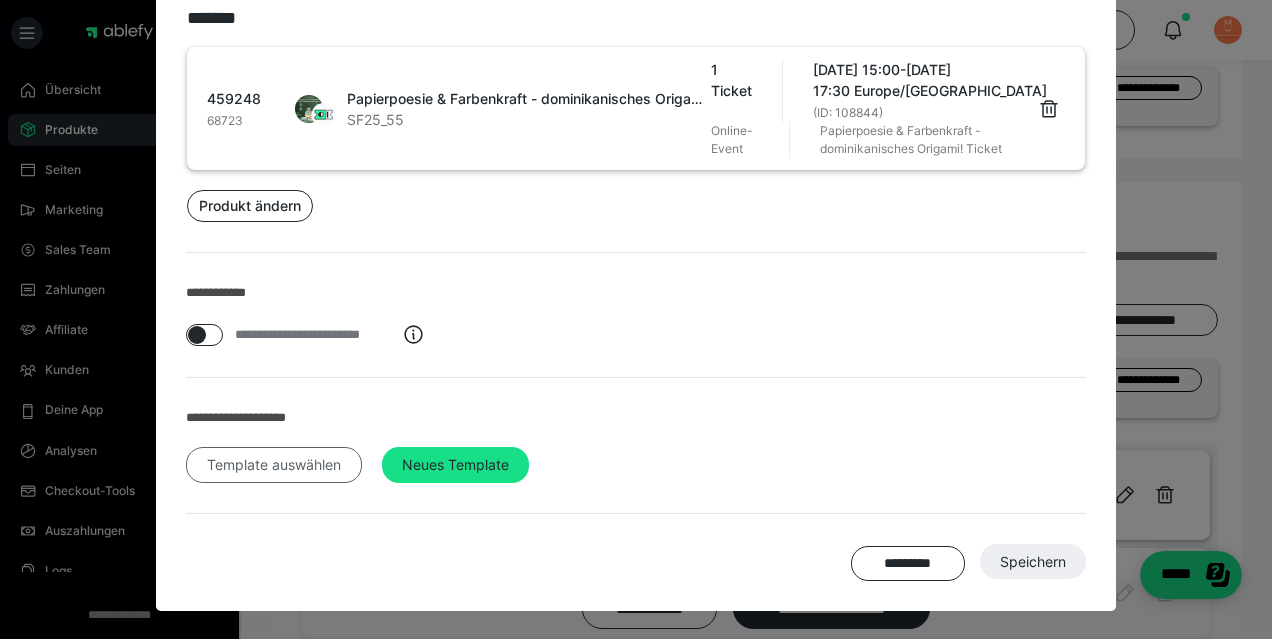 click on "Template auswählen" at bounding box center (274, 465) 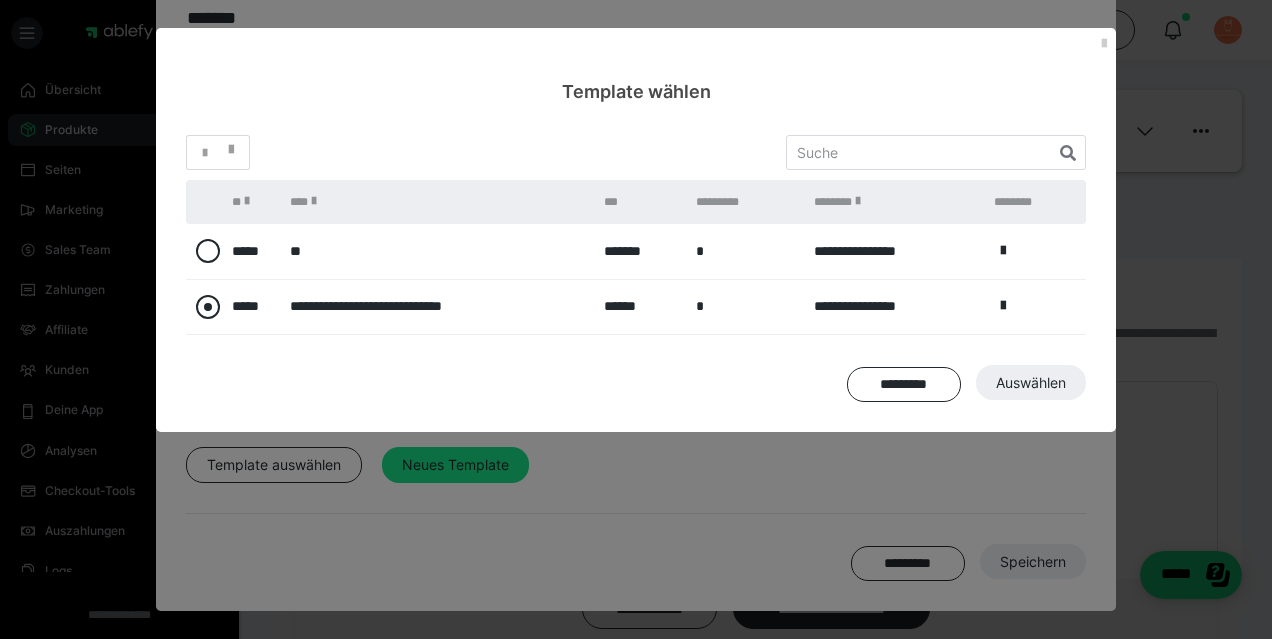 click at bounding box center [208, 307] 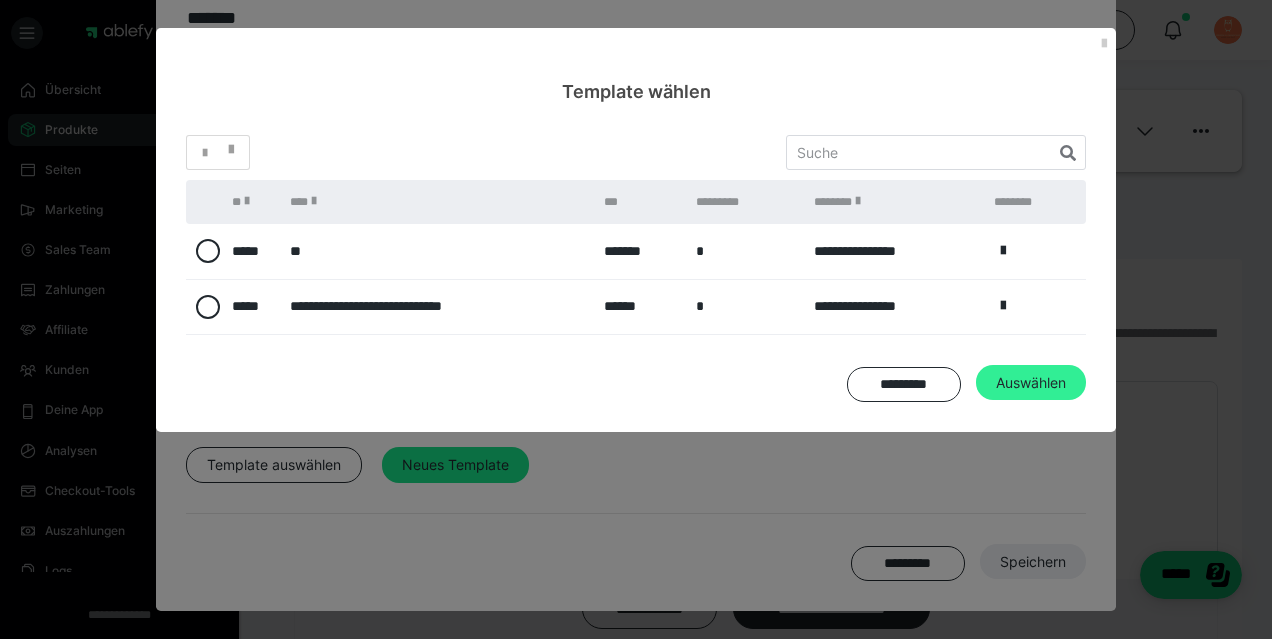 click on "Auswählen" at bounding box center [1033, 562] 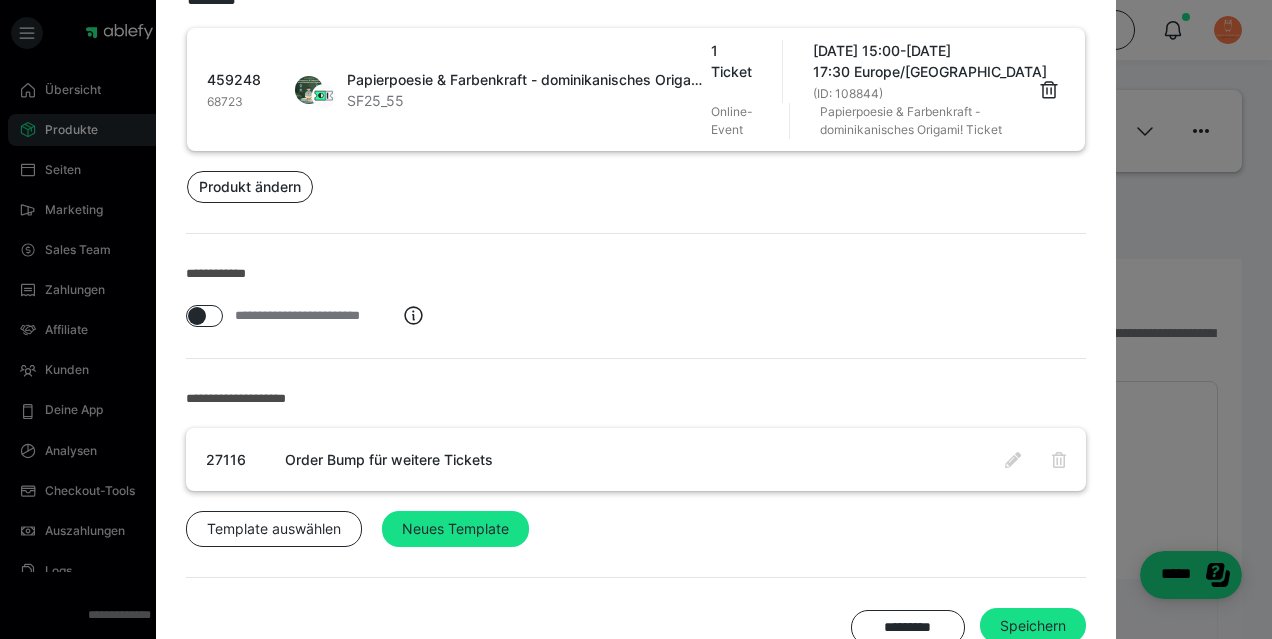 scroll, scrollTop: 280, scrollLeft: 0, axis: vertical 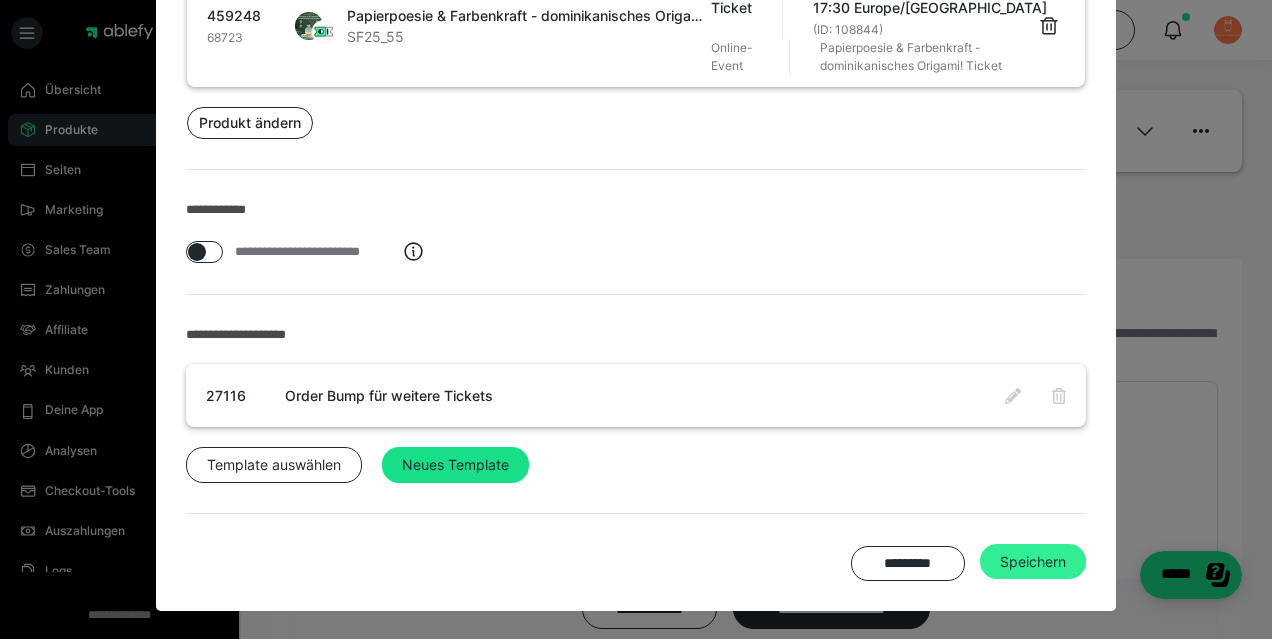 click on "Speichern" at bounding box center [1033, 562] 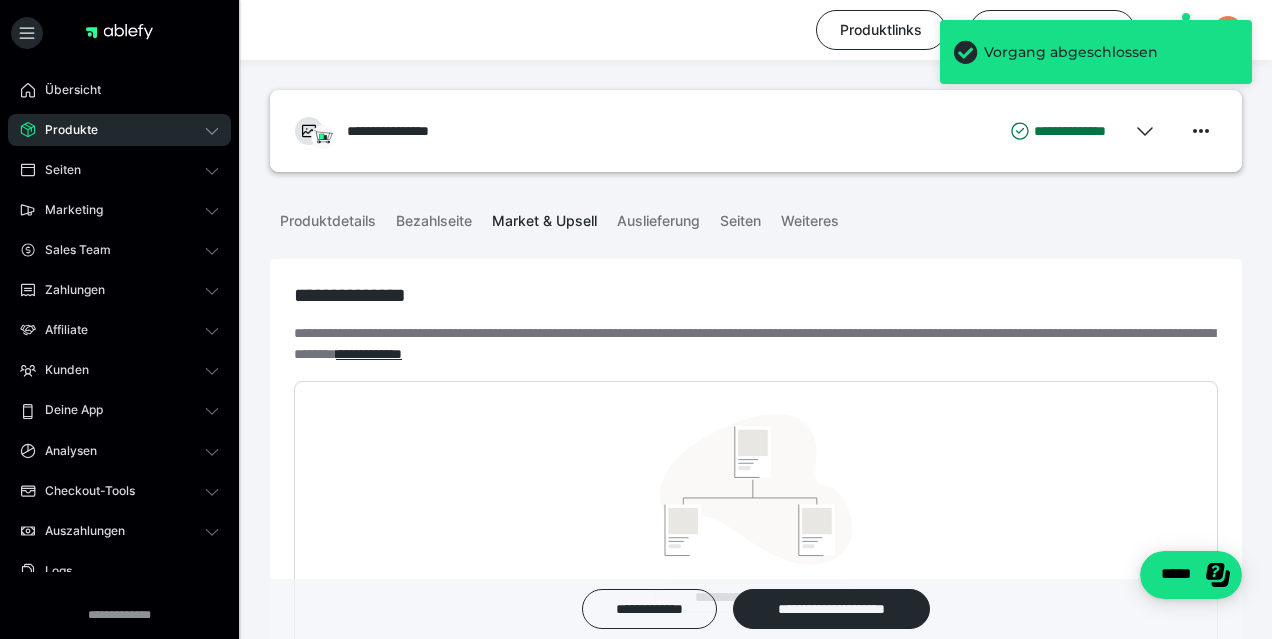 scroll, scrollTop: 602, scrollLeft: 0, axis: vertical 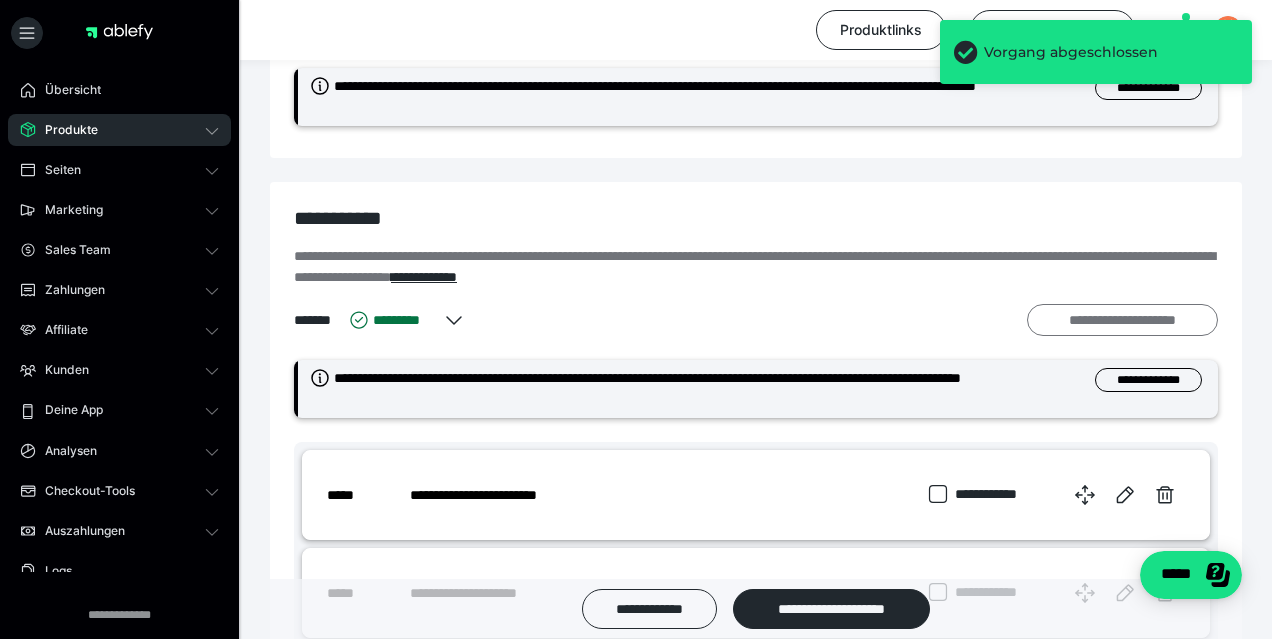 click on "**********" at bounding box center [1122, 320] 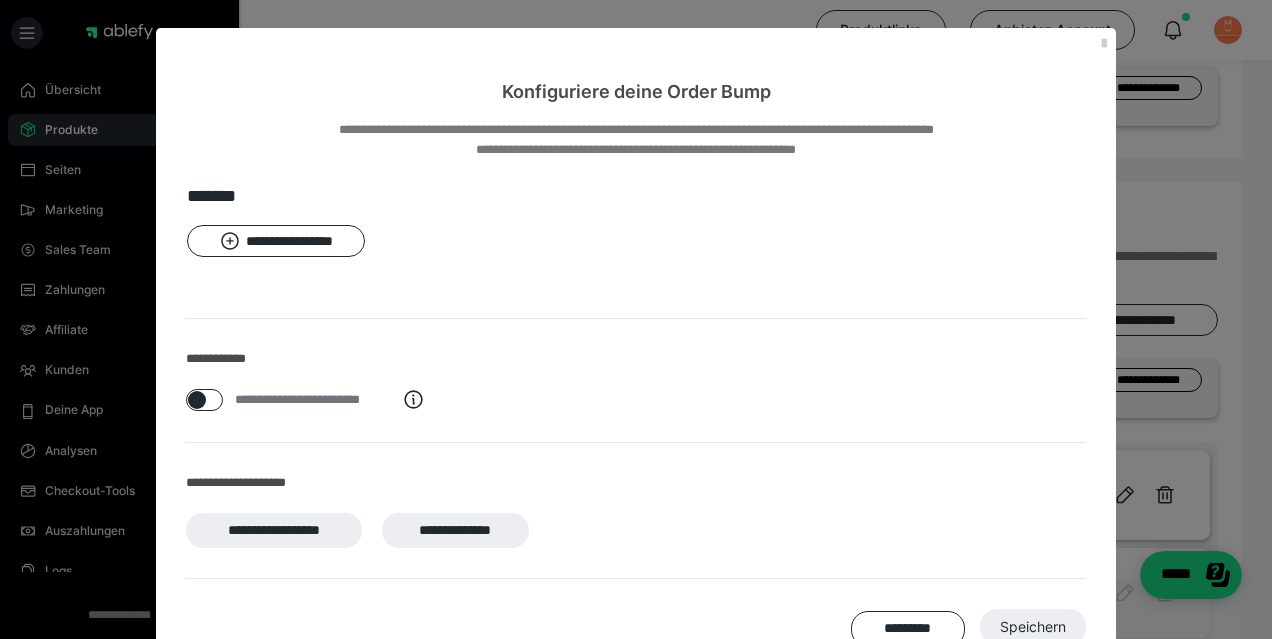 scroll, scrollTop: 63, scrollLeft: 0, axis: vertical 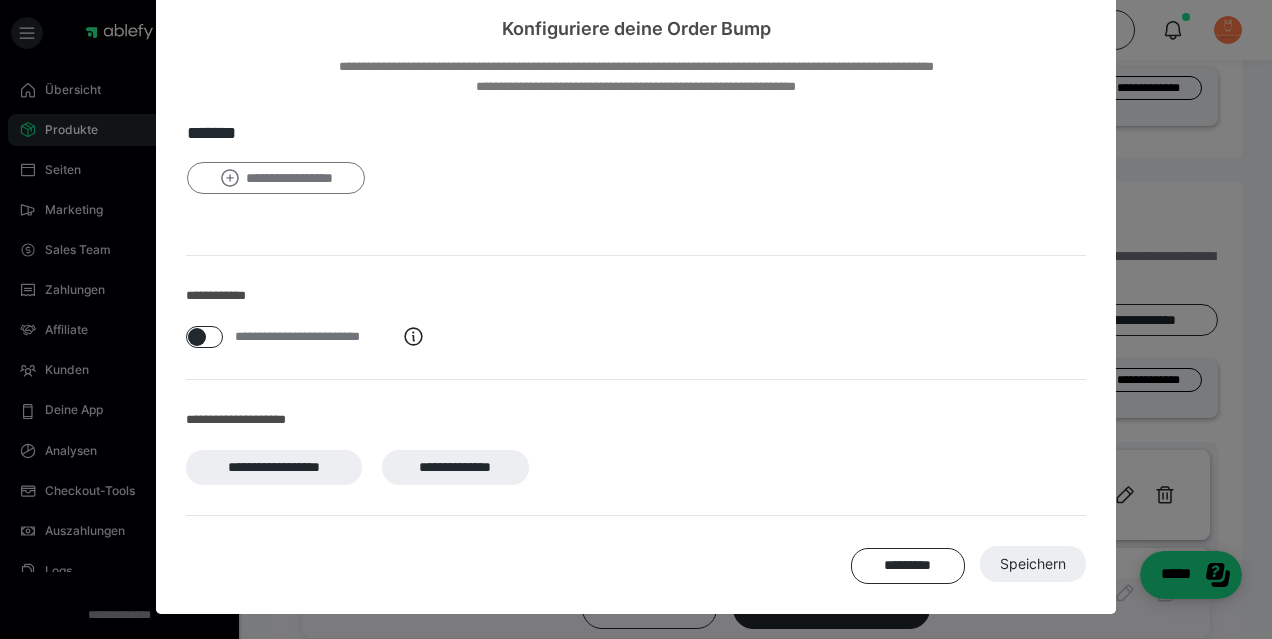 click on "**********" at bounding box center (276, 178) 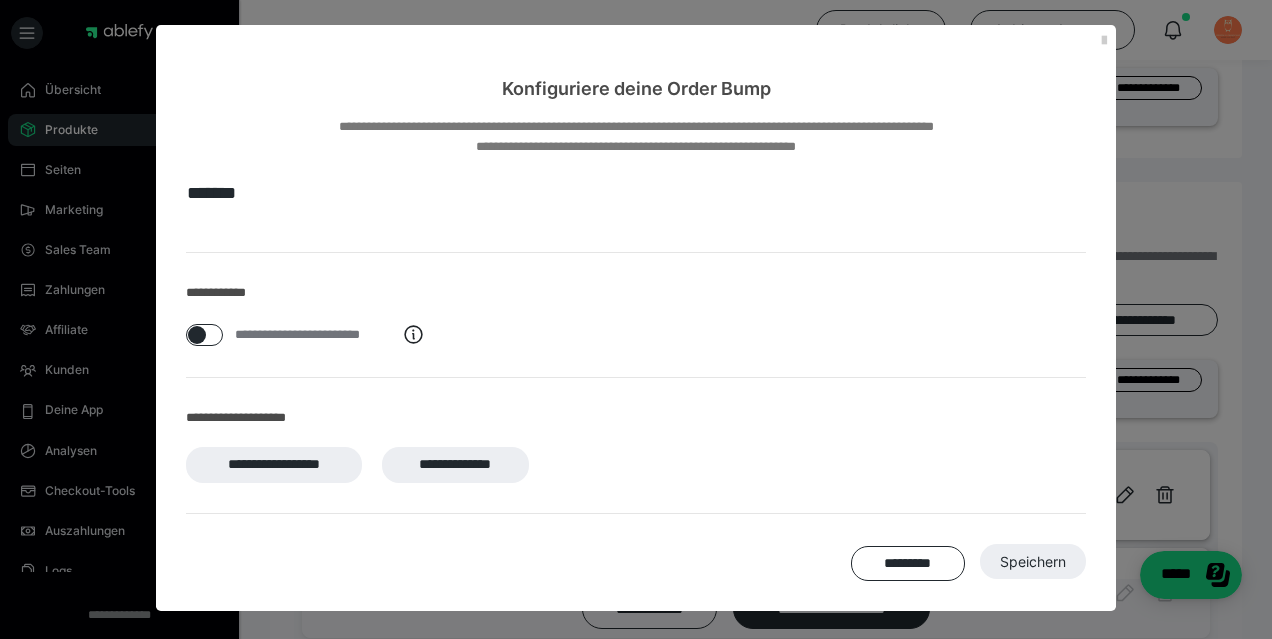 scroll, scrollTop: 1, scrollLeft: 0, axis: vertical 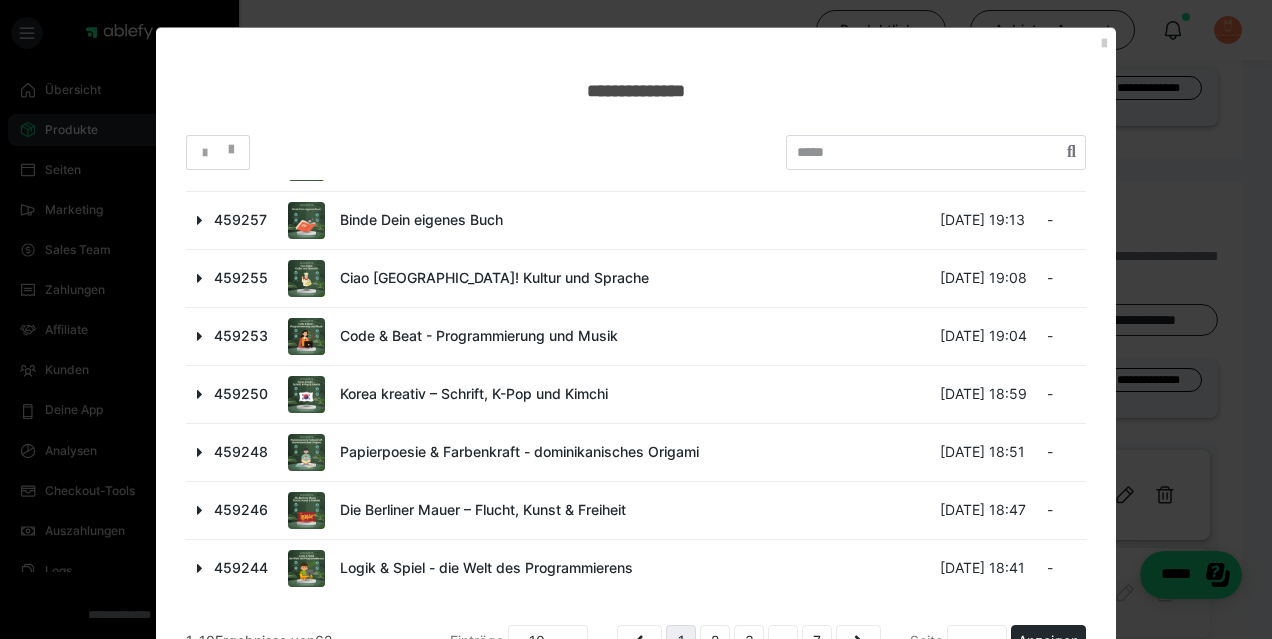 click at bounding box center [200, 394] 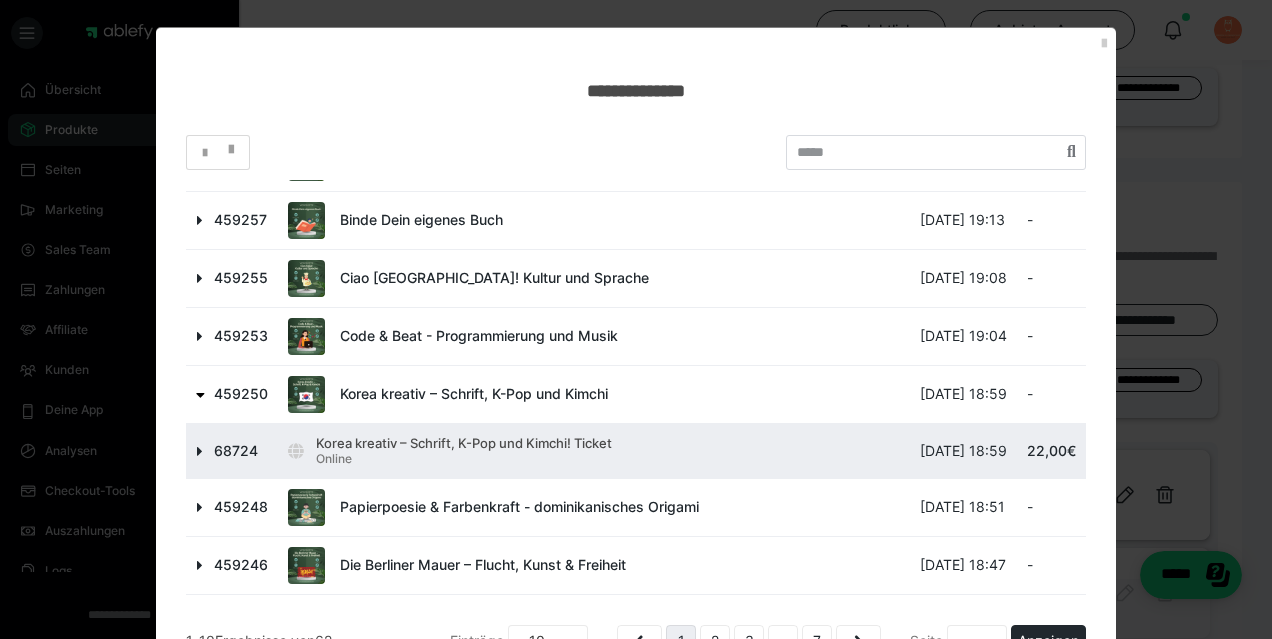 click at bounding box center [200, 451] 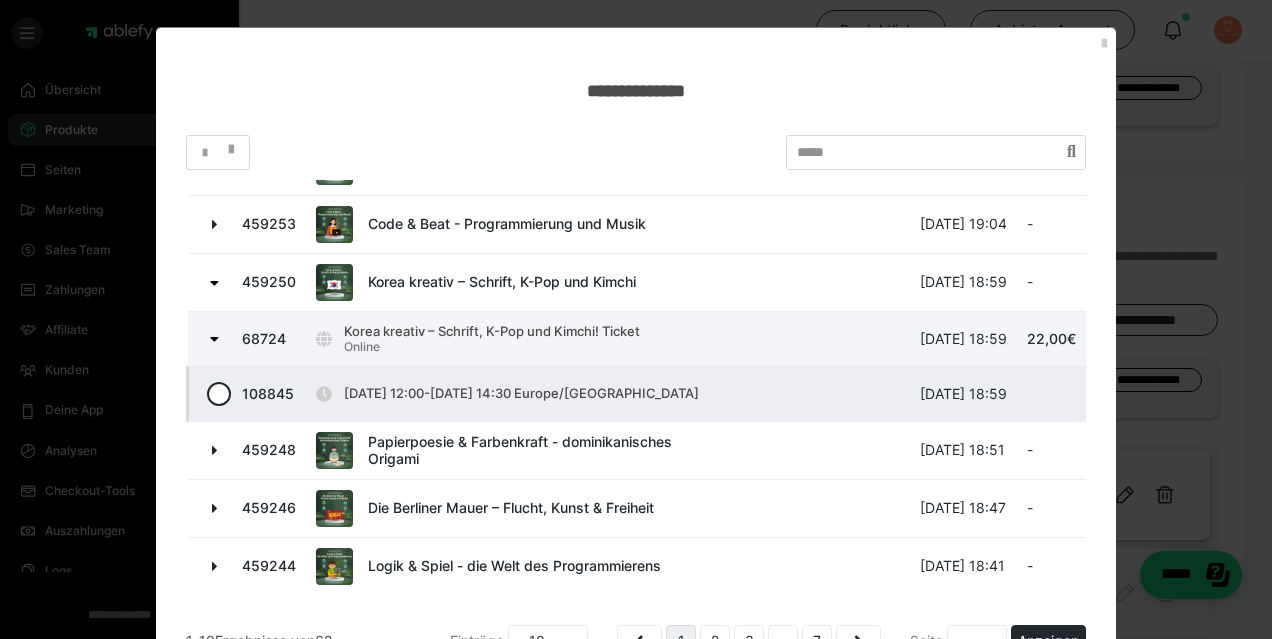 scroll, scrollTop: 316, scrollLeft: 0, axis: vertical 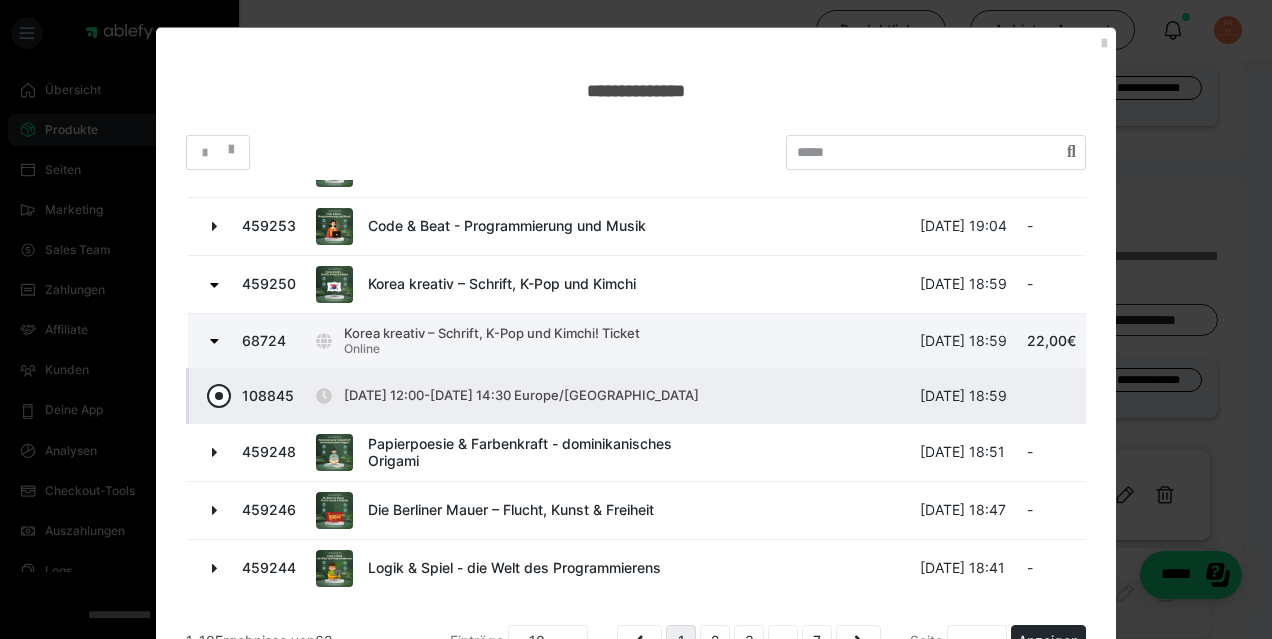 click at bounding box center [219, 396] 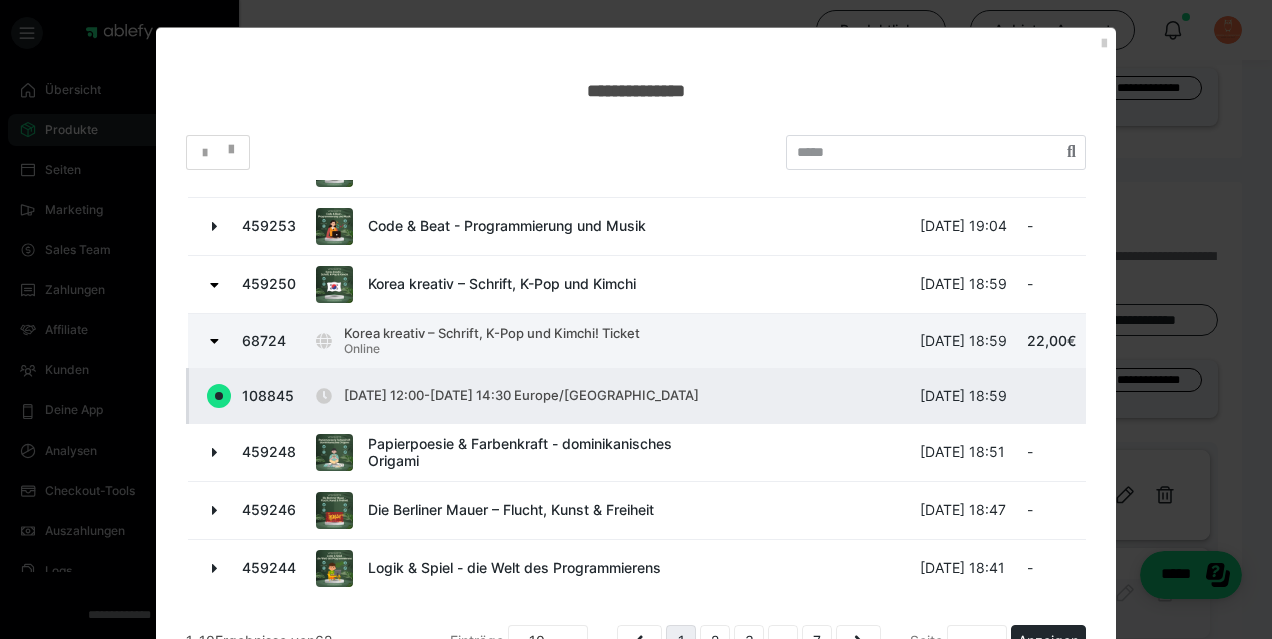 radio on "true" 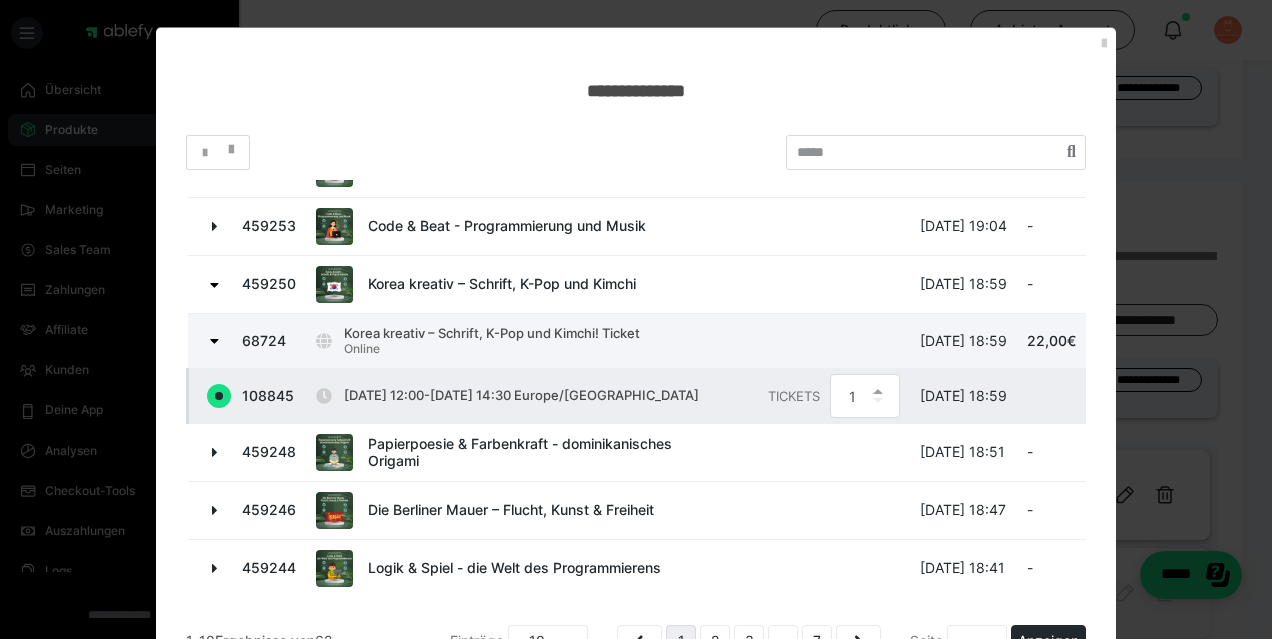 scroll, scrollTop: 318, scrollLeft: 0, axis: vertical 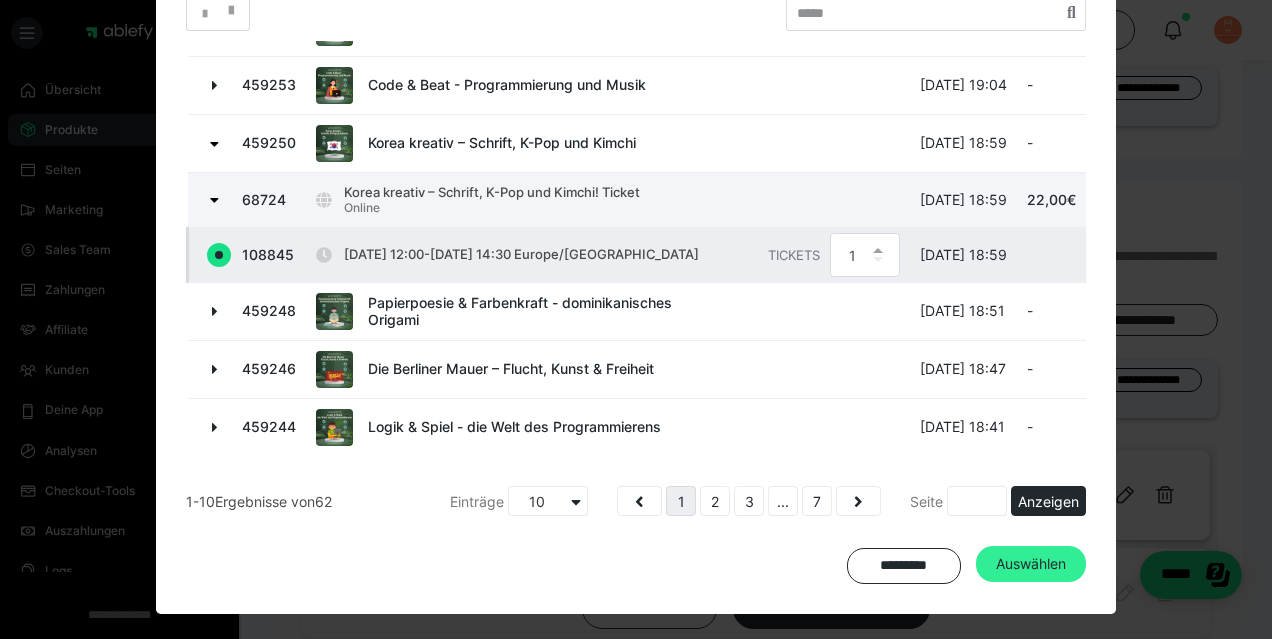 click on "Auswählen" at bounding box center (1031, 564) 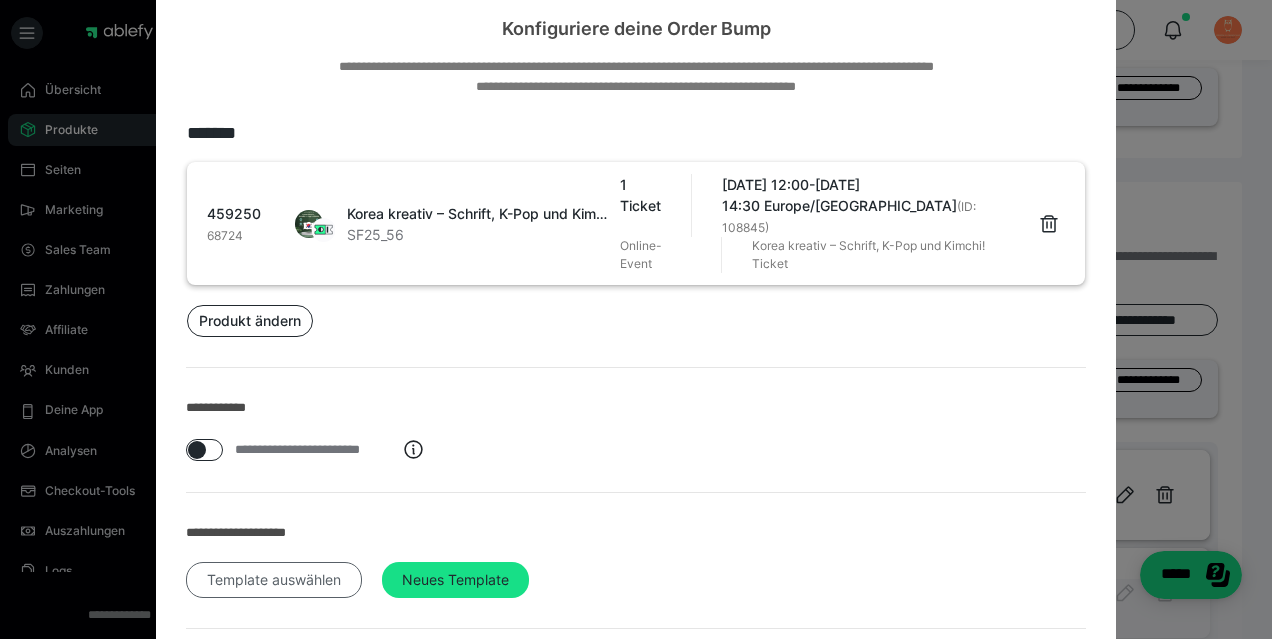 click on "Template auswählen" at bounding box center [274, 580] 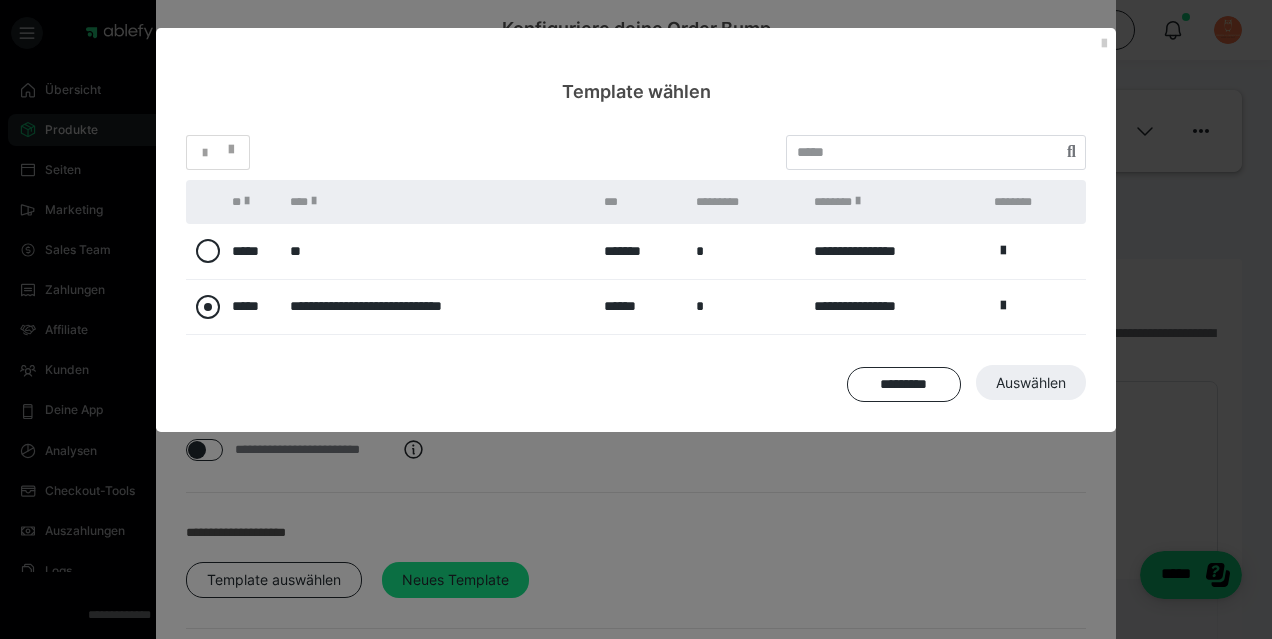 click at bounding box center [208, 307] 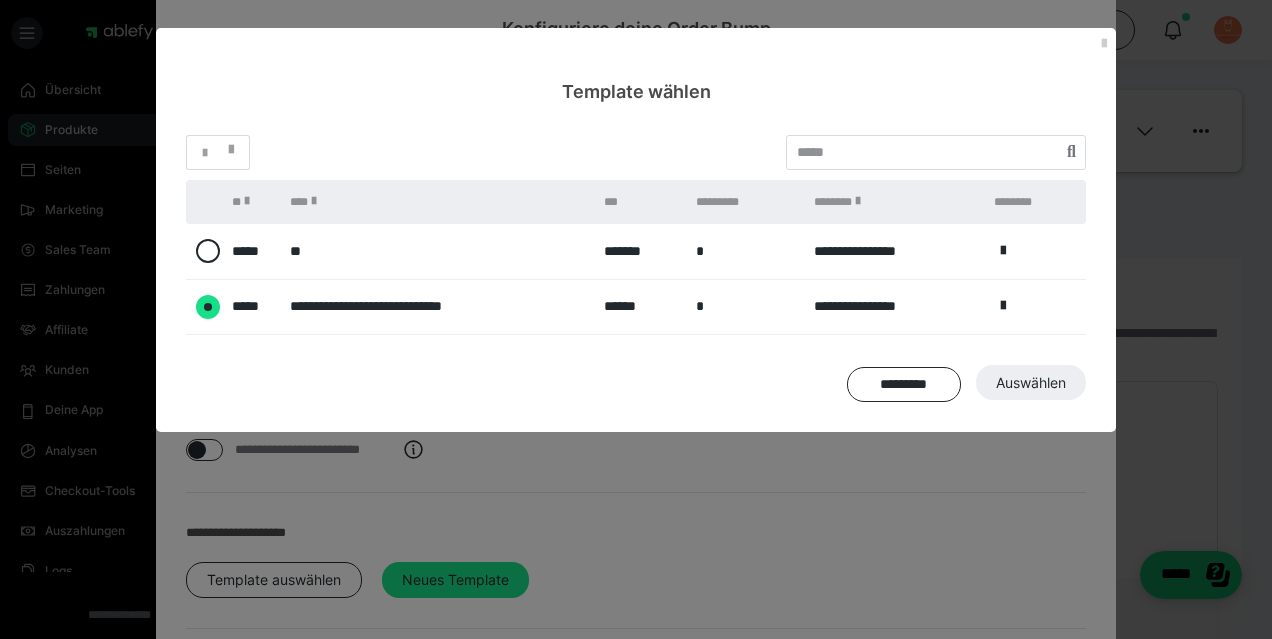 radio on "****" 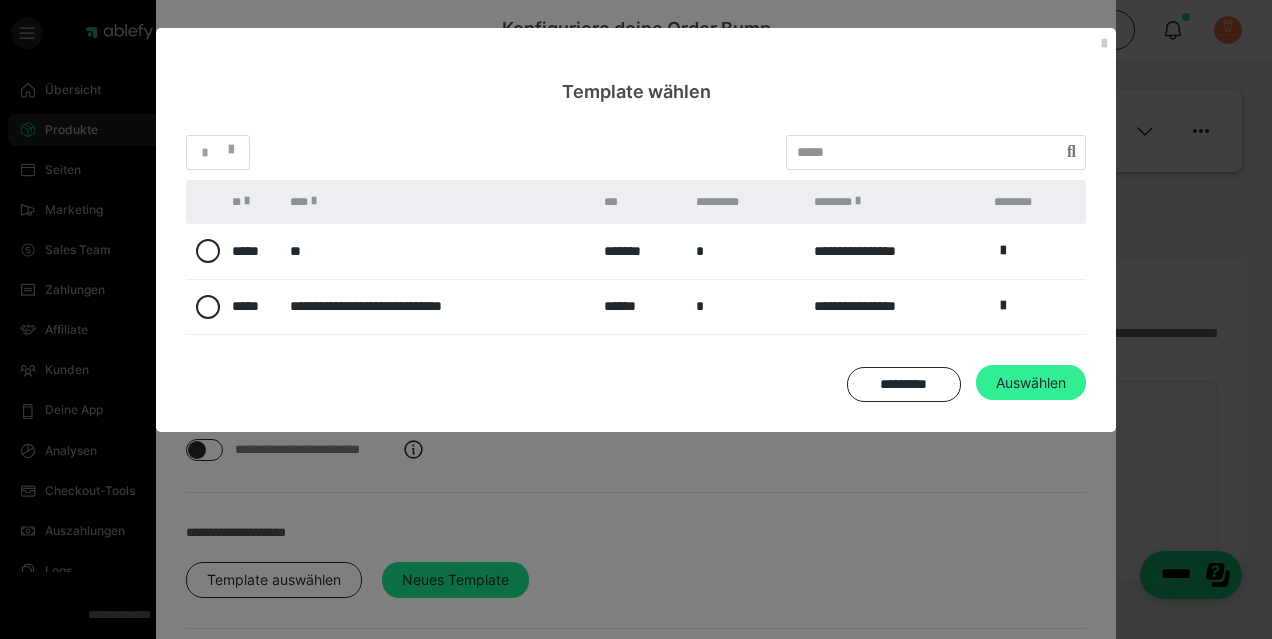 click on "Auswählen" at bounding box center (1033, 677) 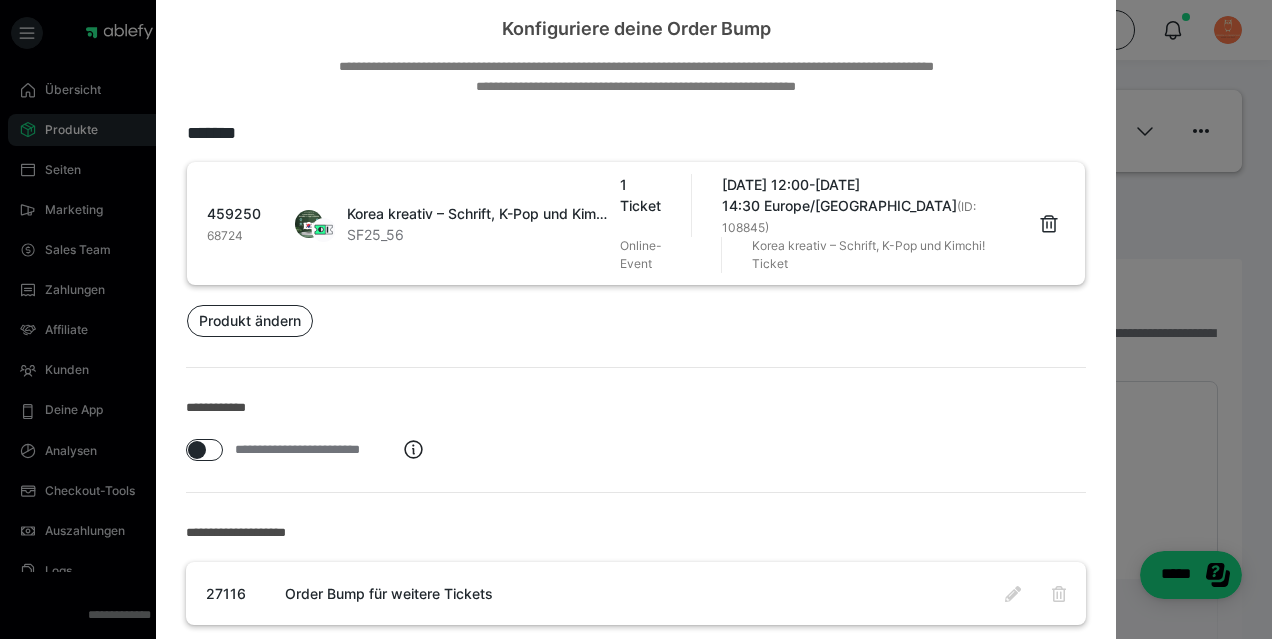 scroll, scrollTop: 238, scrollLeft: 0, axis: vertical 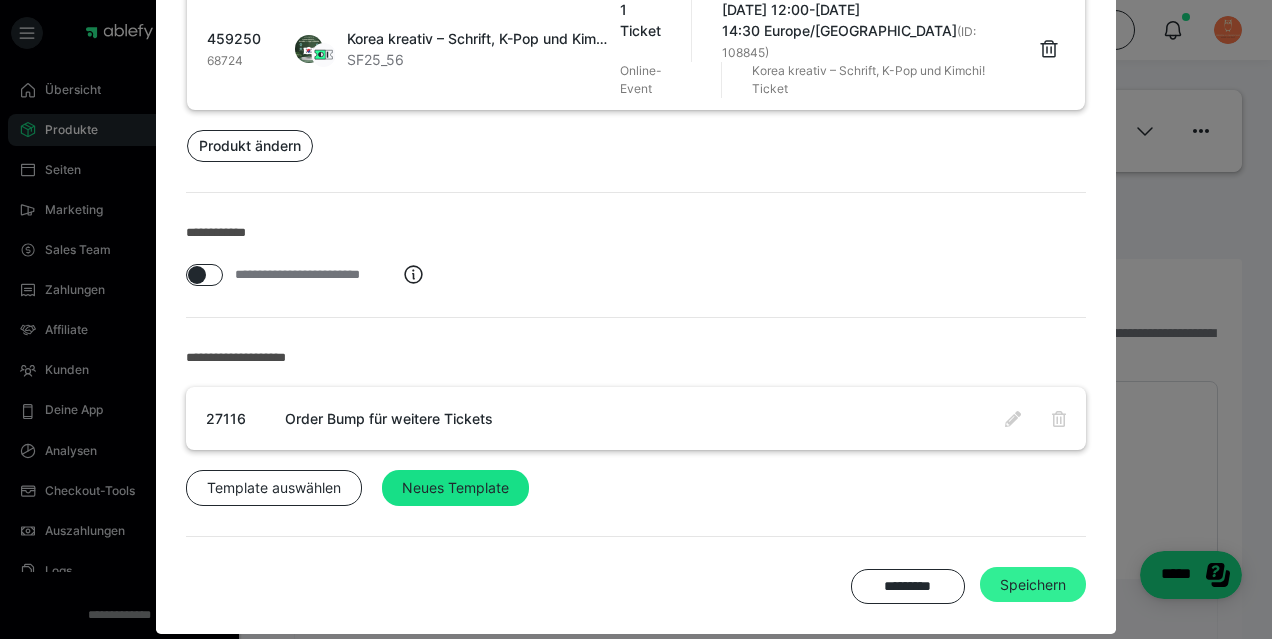 click on "Speichern" at bounding box center (1033, 585) 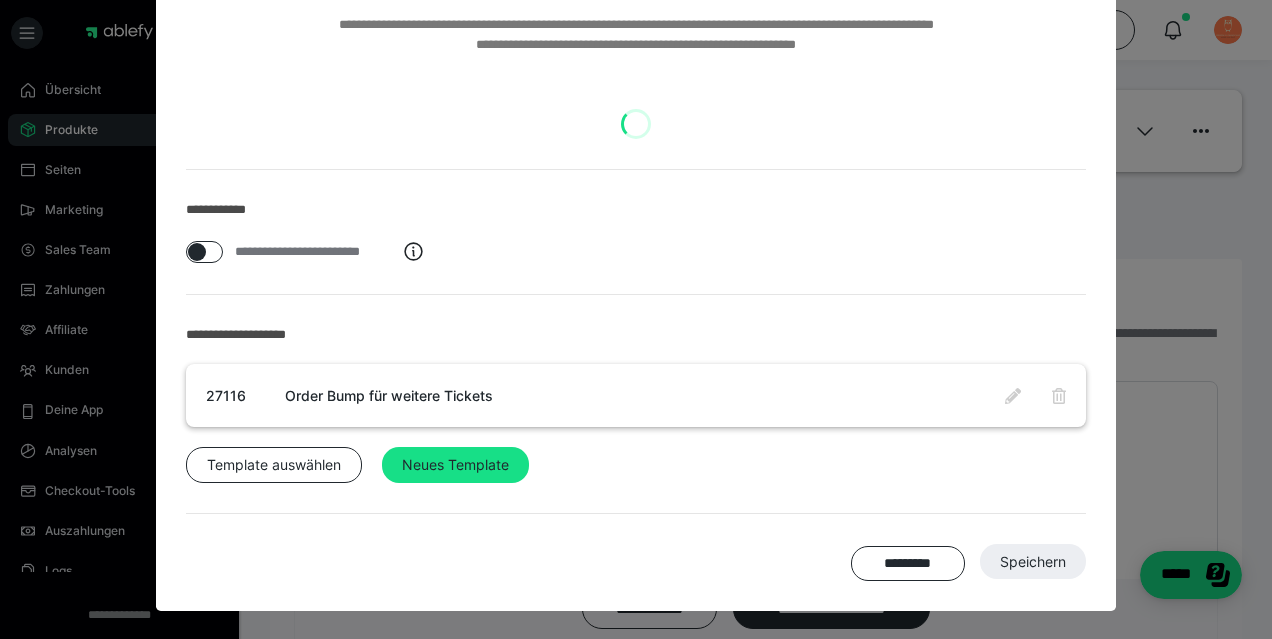scroll, scrollTop: 0, scrollLeft: 0, axis: both 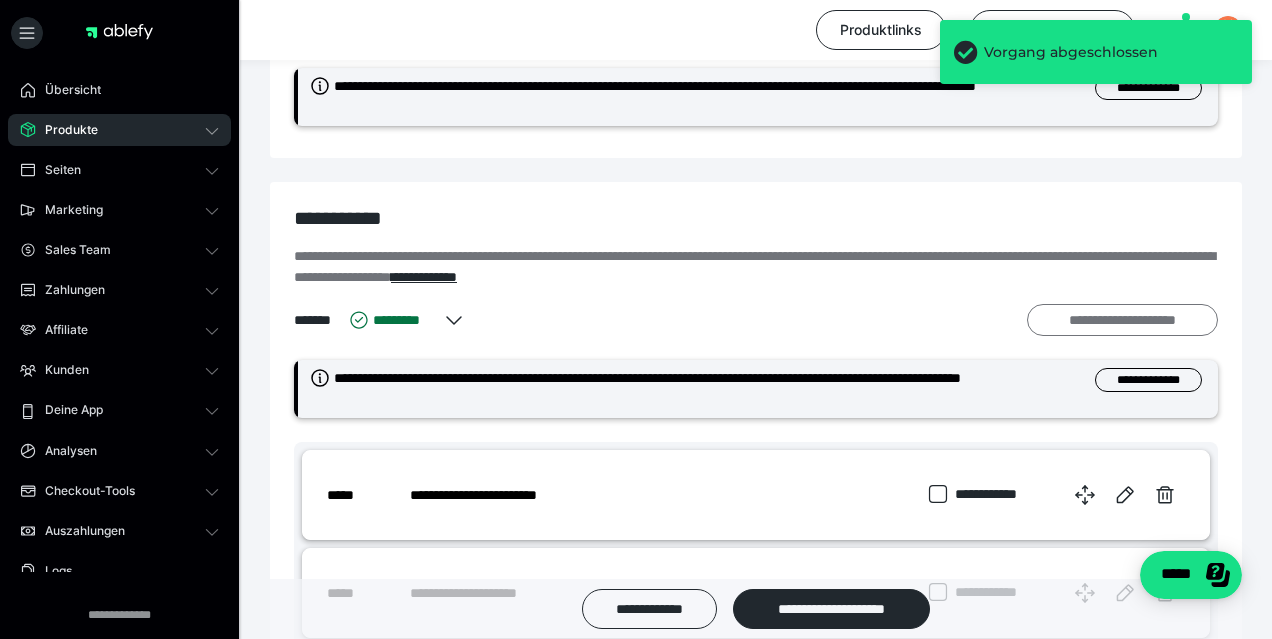 click on "**********" at bounding box center (1122, 320) 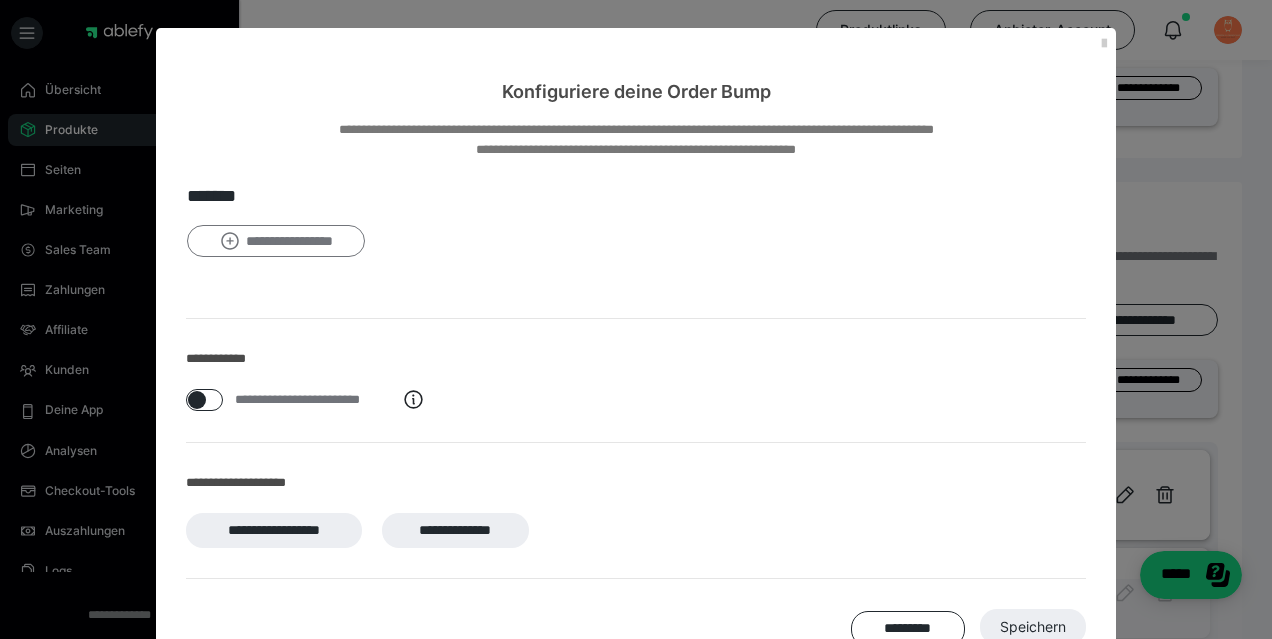 click on "**********" at bounding box center (276, 241) 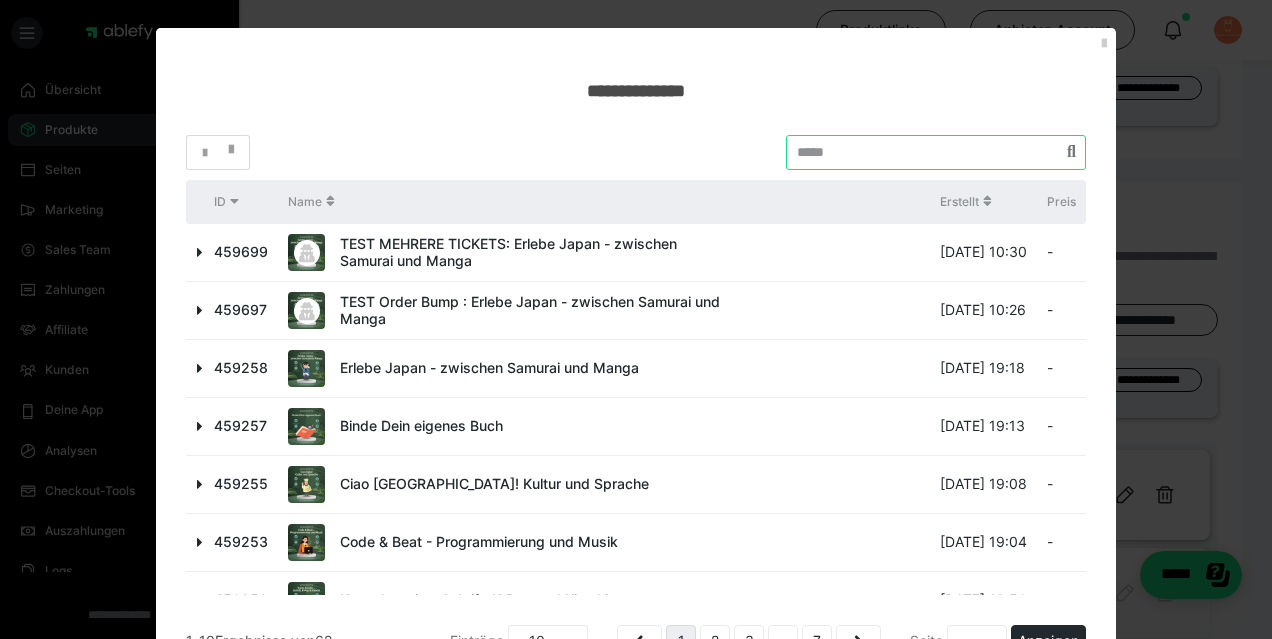 click at bounding box center (936, 152) 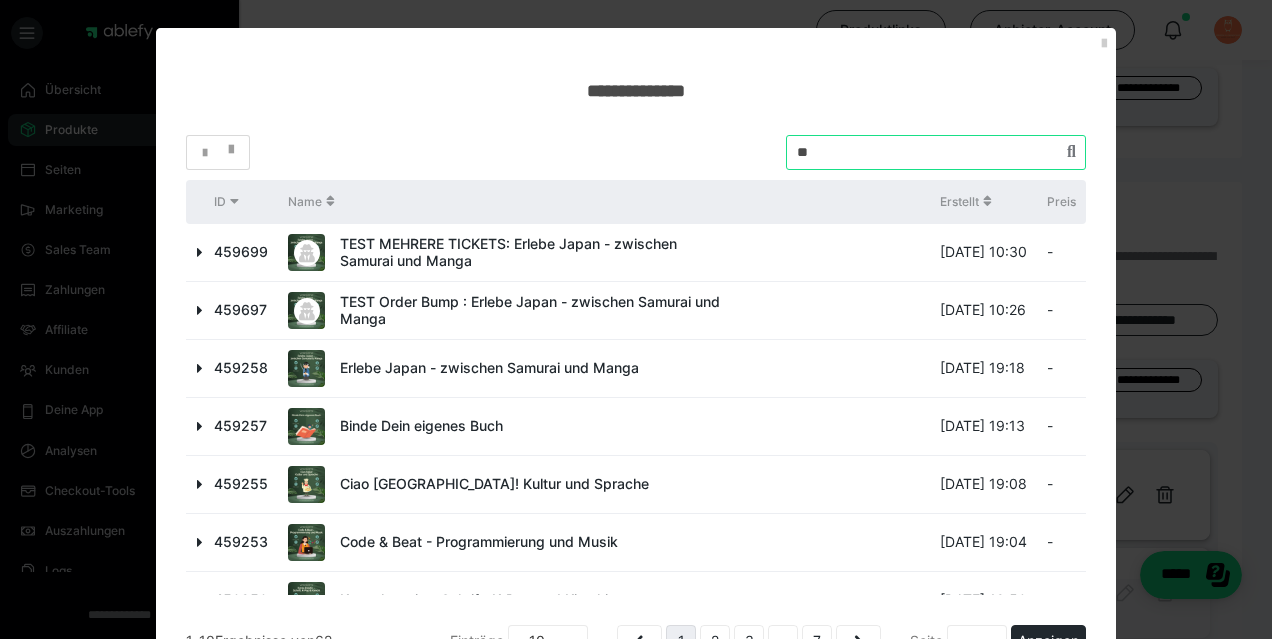 type on "*" 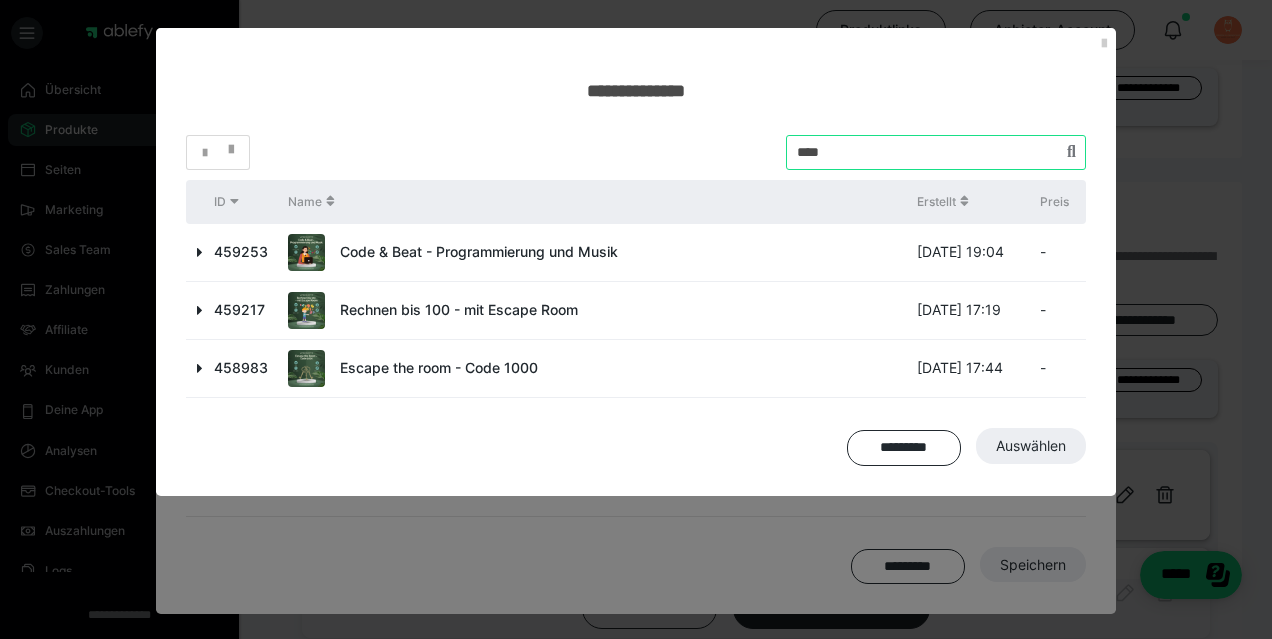 type on "****" 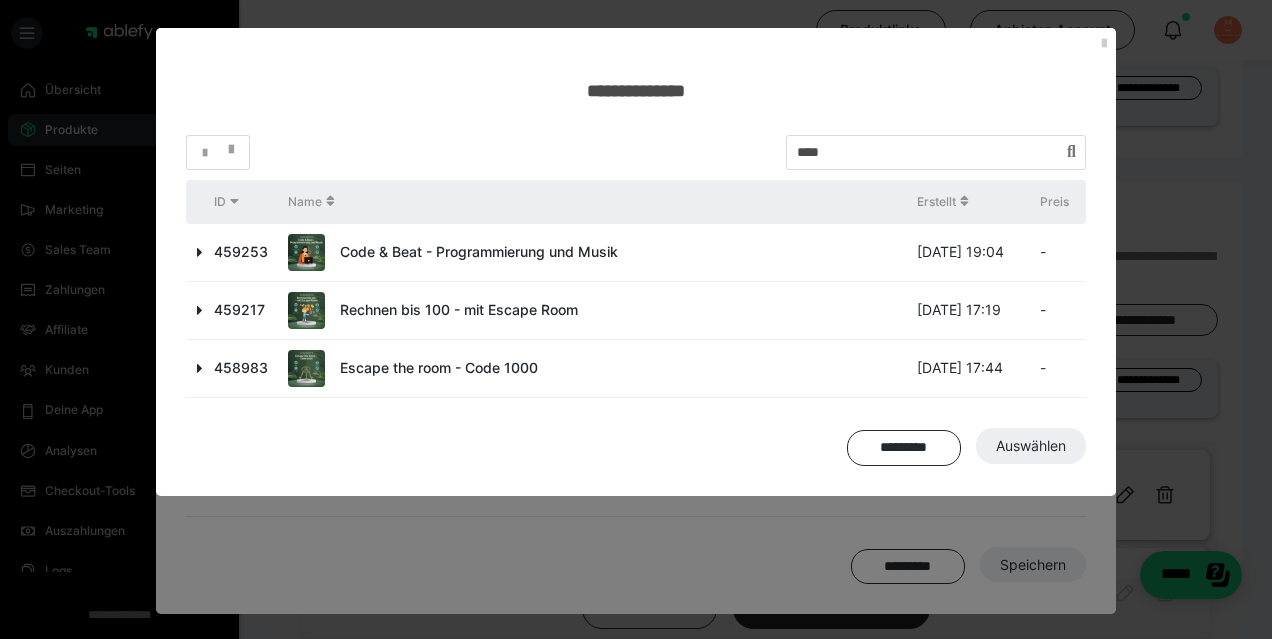 click at bounding box center [200, 252] 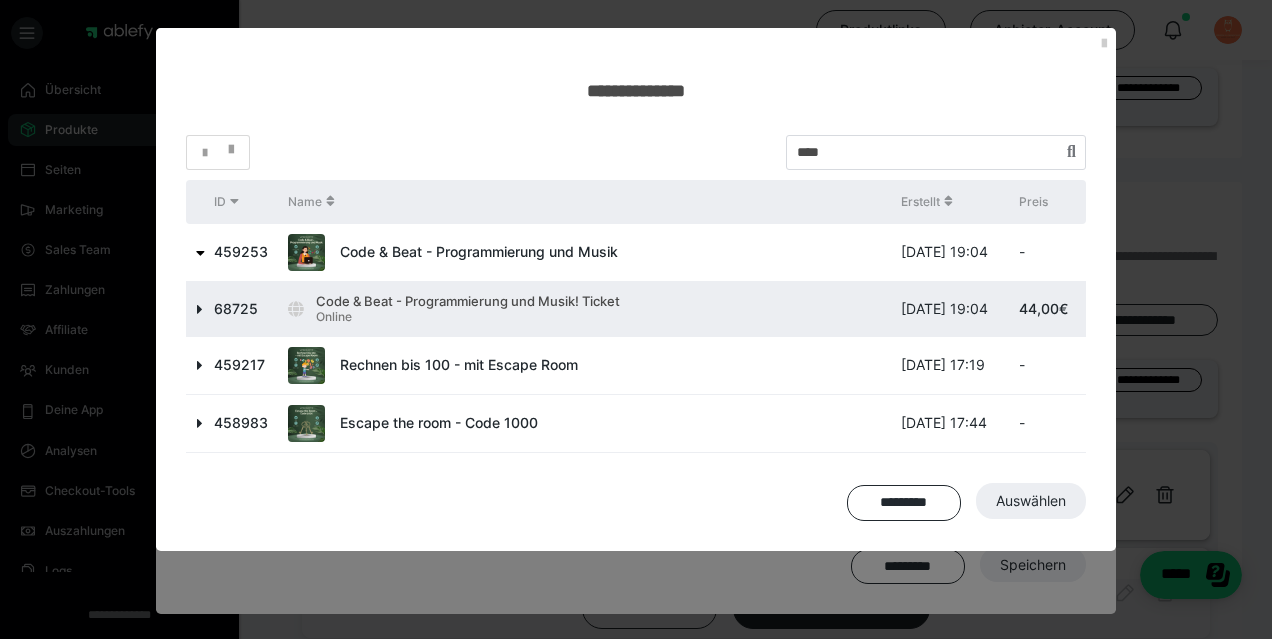 click at bounding box center (200, 309) 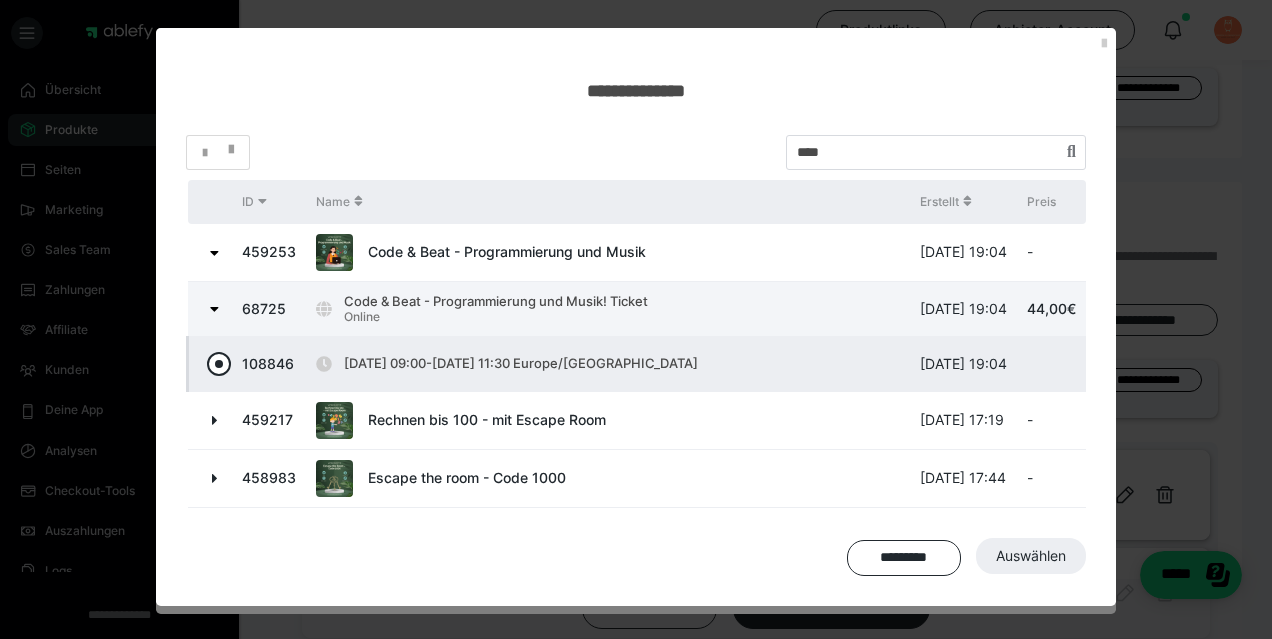 click at bounding box center (219, 364) 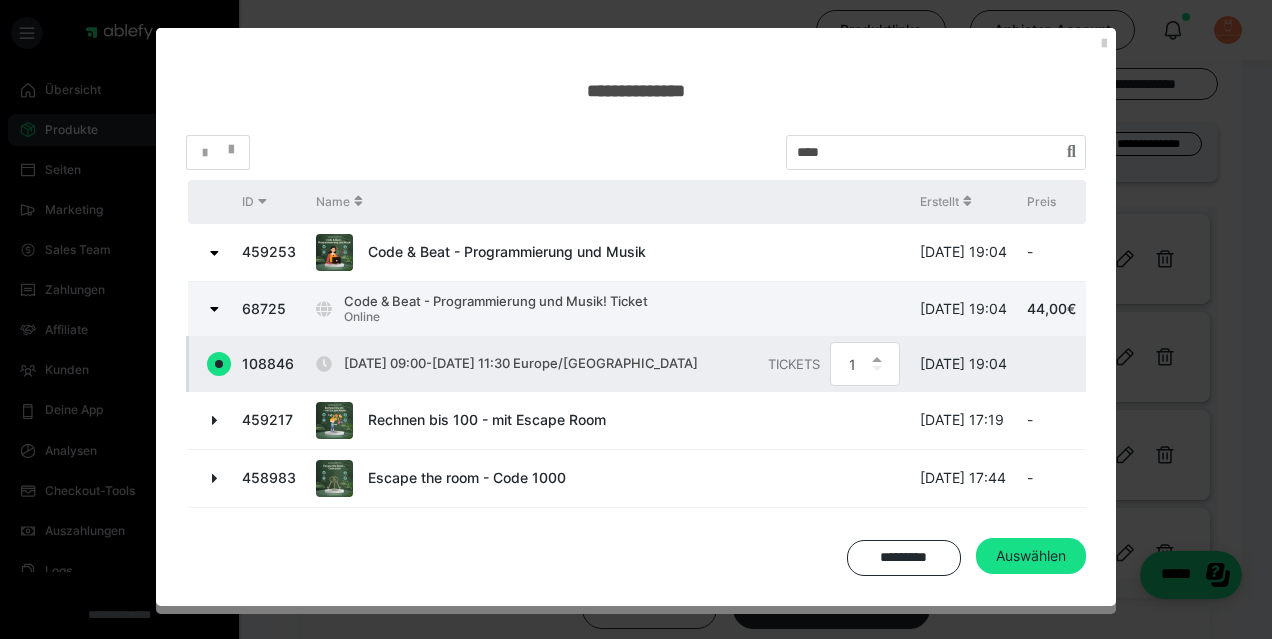 scroll, scrollTop: 881, scrollLeft: 0, axis: vertical 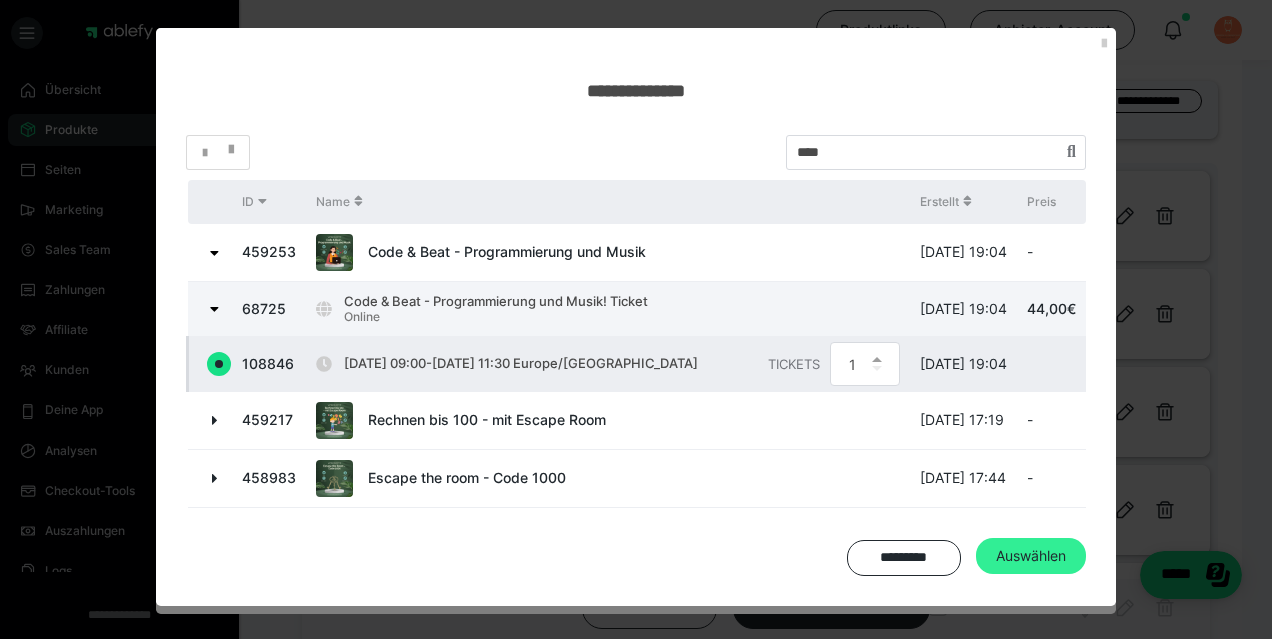 click on "Auswählen" at bounding box center (1031, 556) 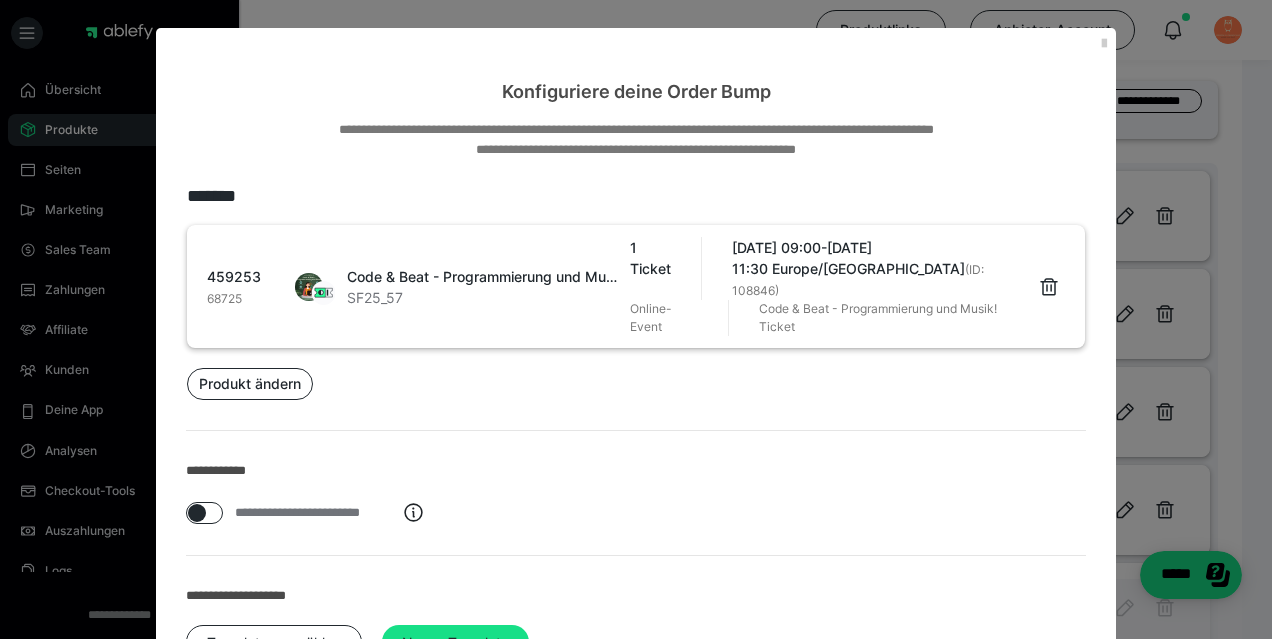 scroll, scrollTop: 155, scrollLeft: 0, axis: vertical 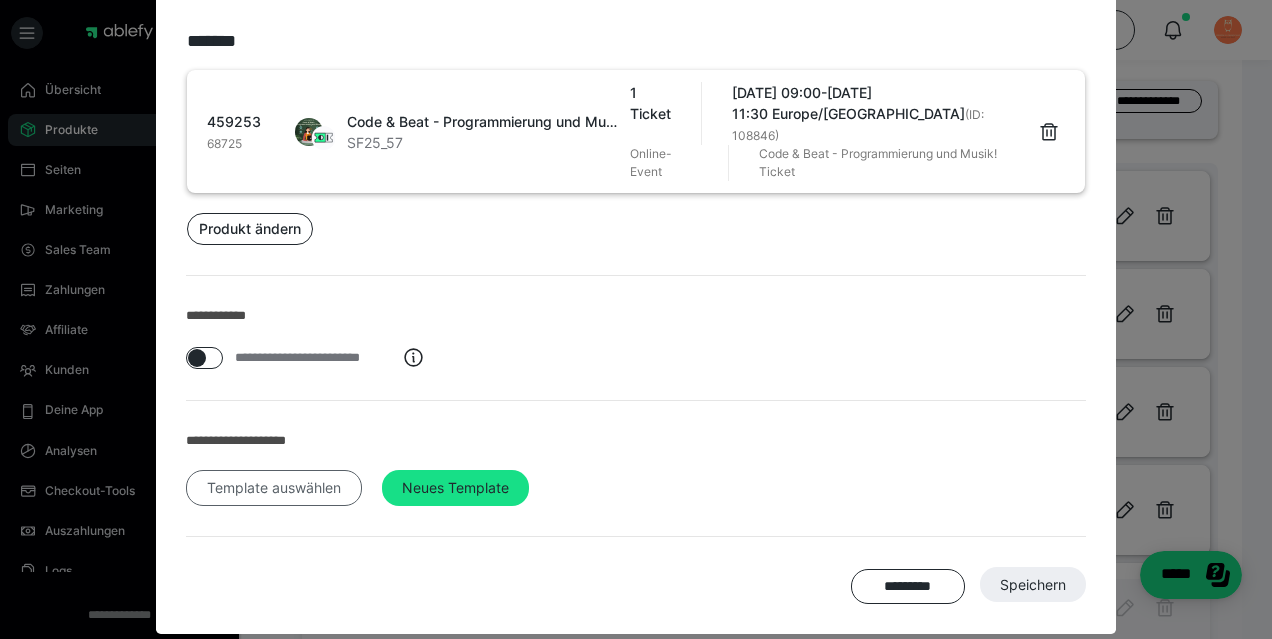 click on "Template auswählen" at bounding box center [274, 488] 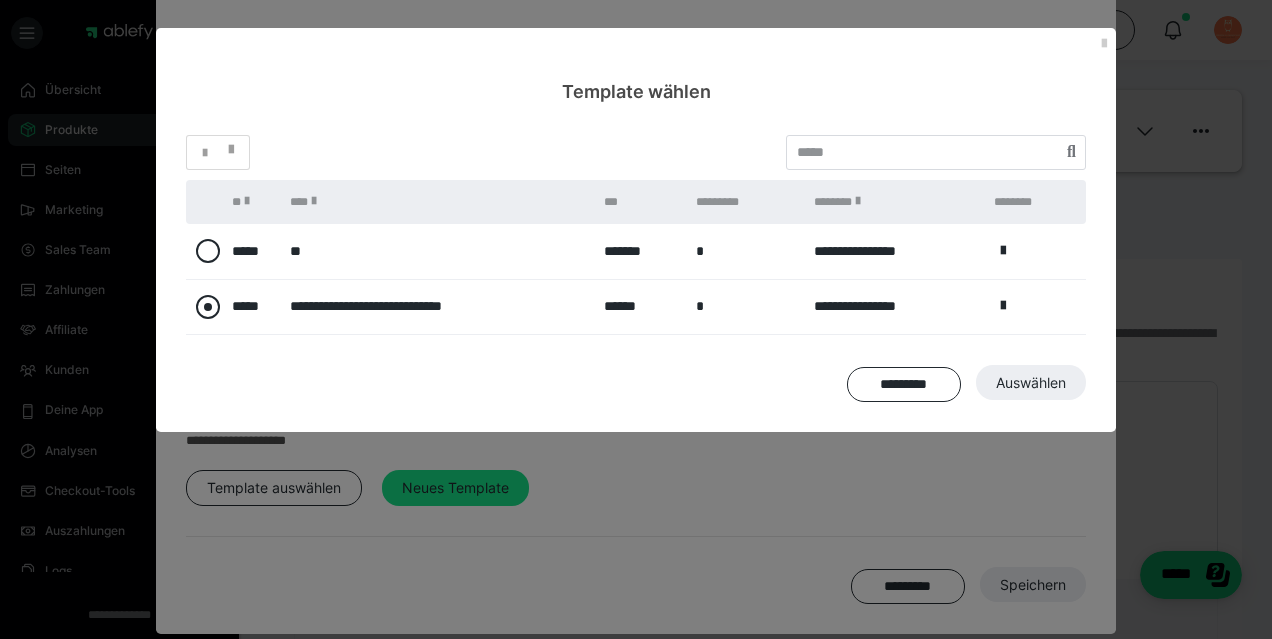 click at bounding box center (208, 307) 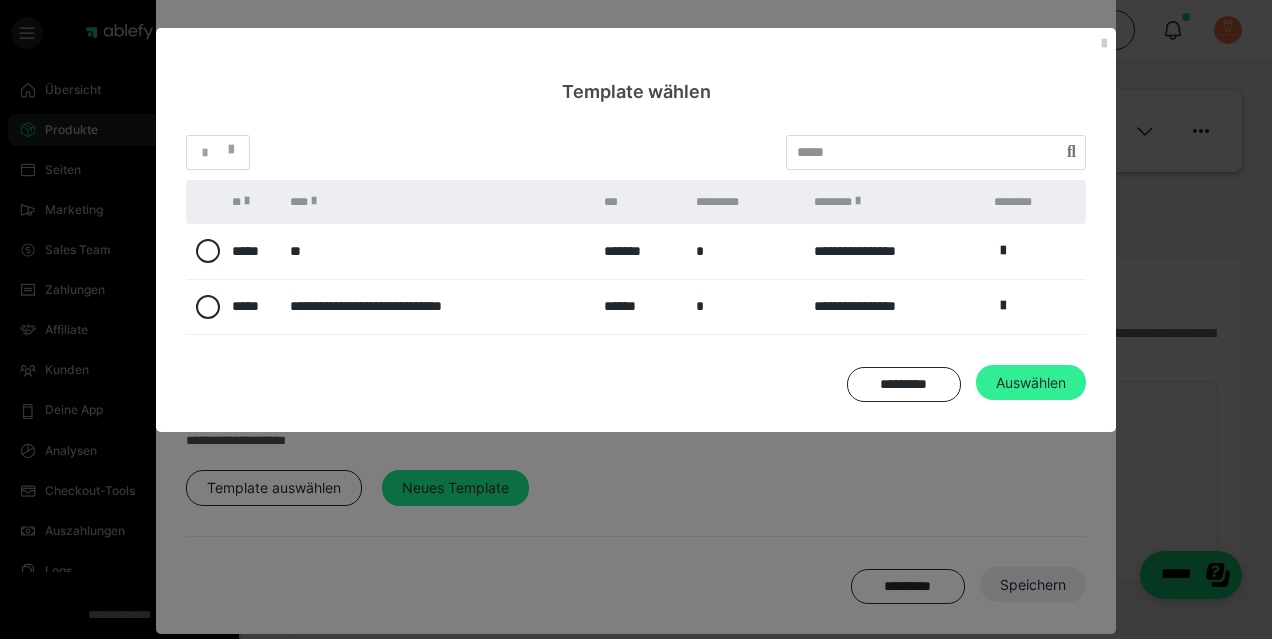 click on "Auswählen" at bounding box center (1033, 585) 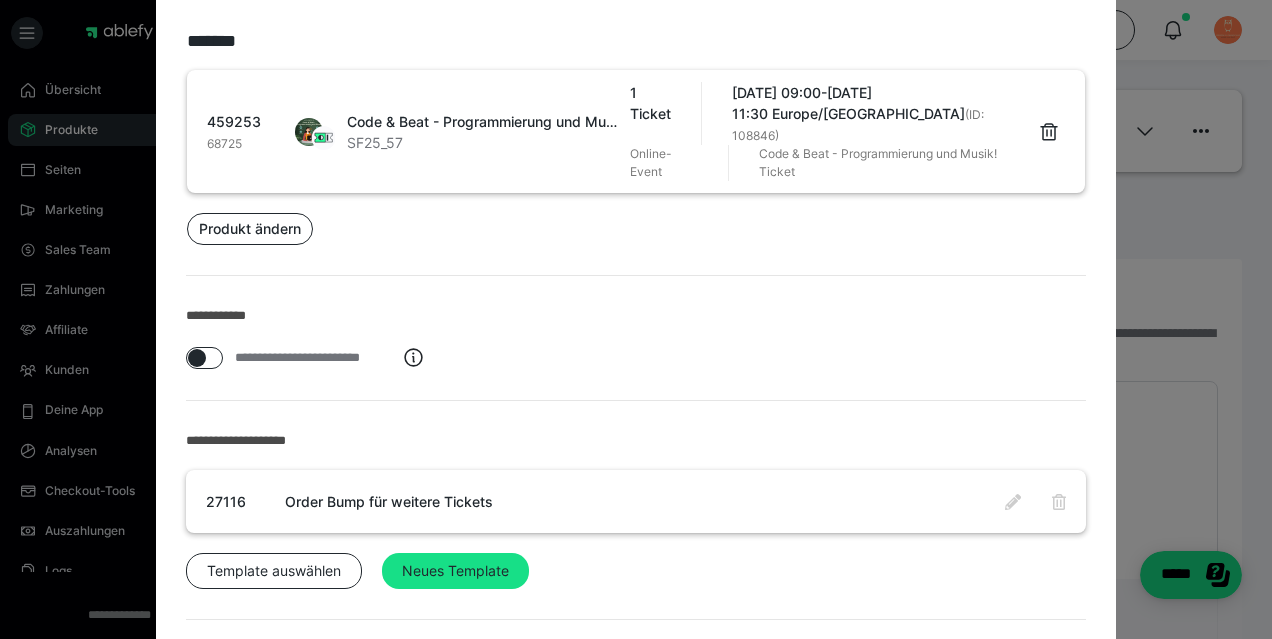 scroll, scrollTop: 238, scrollLeft: 0, axis: vertical 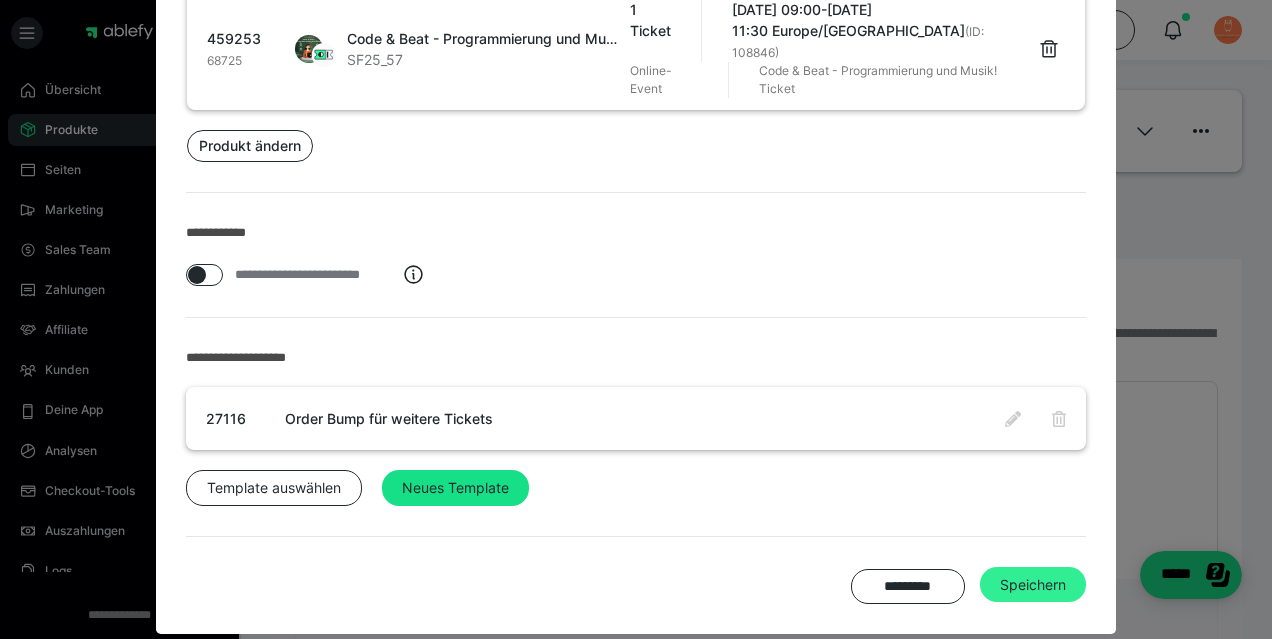 click on "Speichern" at bounding box center (1033, 585) 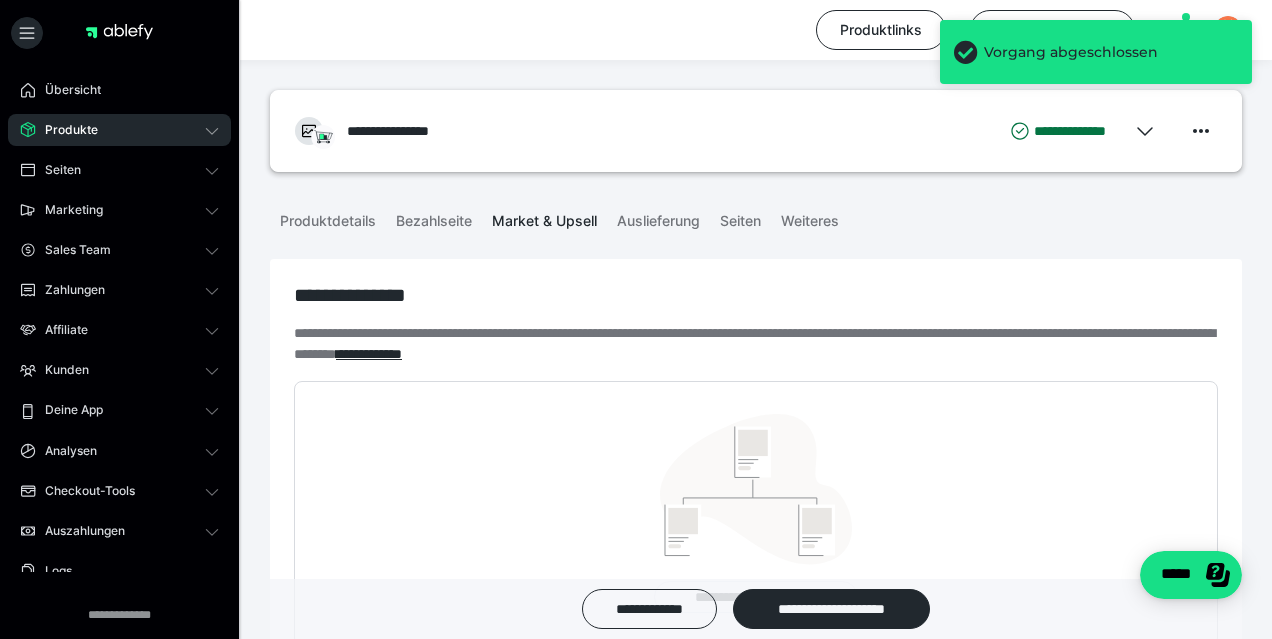 scroll, scrollTop: 602, scrollLeft: 0, axis: vertical 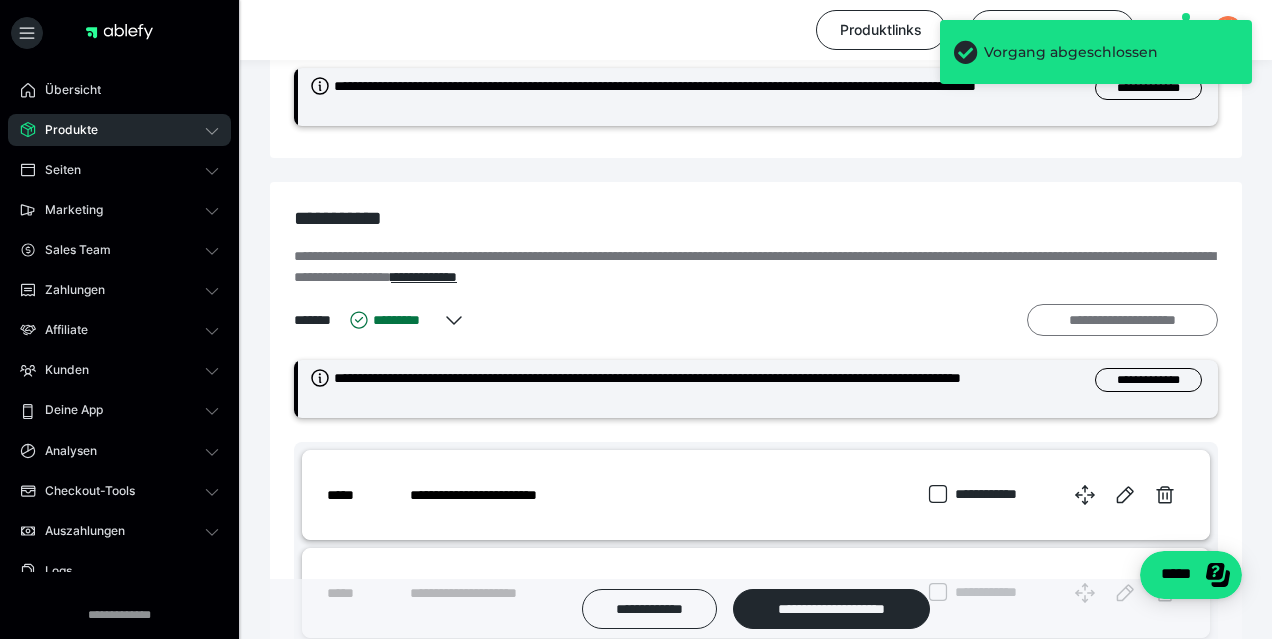 click on "**********" at bounding box center [1122, 320] 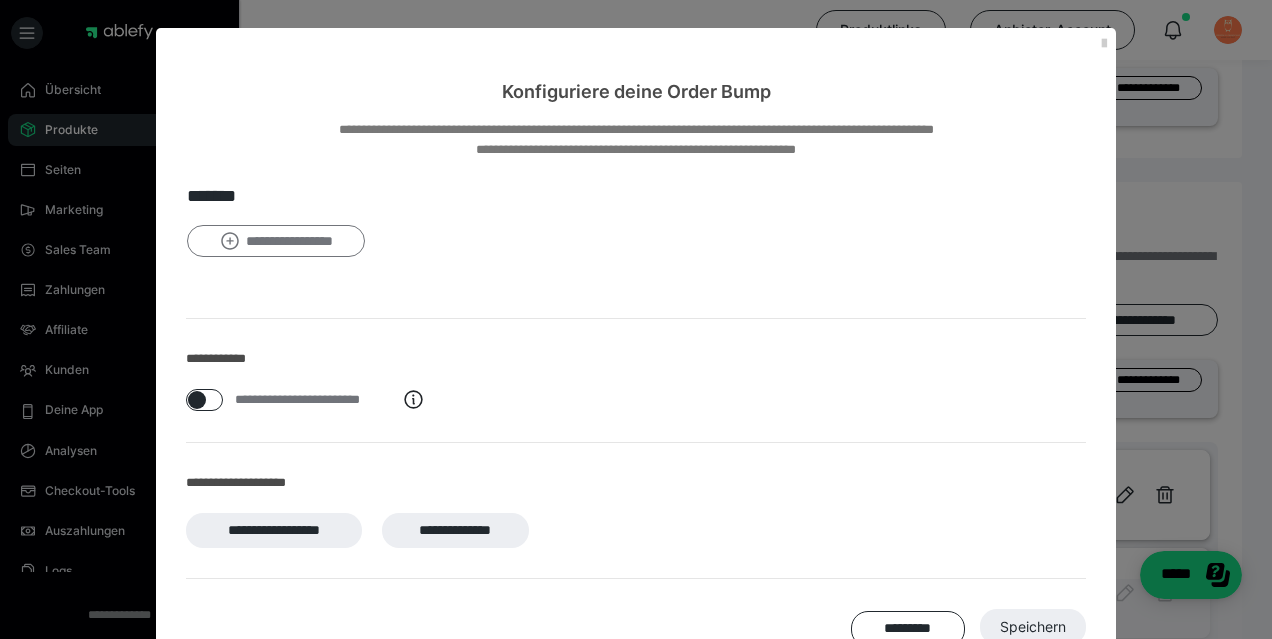 click on "**********" at bounding box center (276, 241) 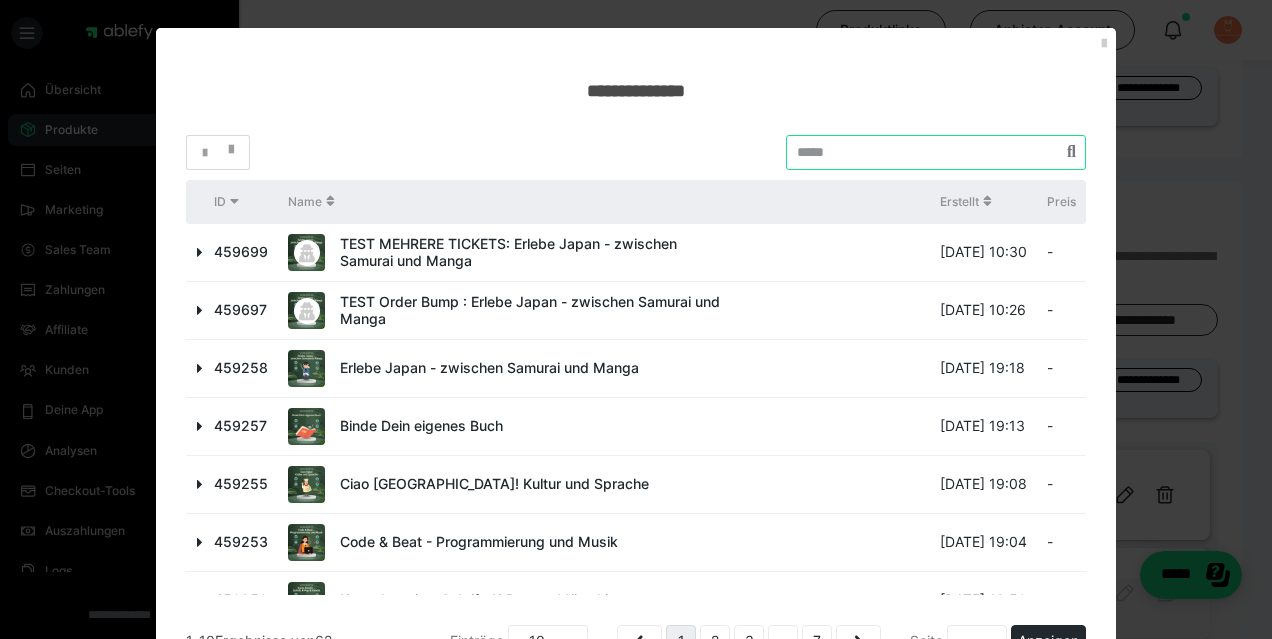 click at bounding box center (936, 152) 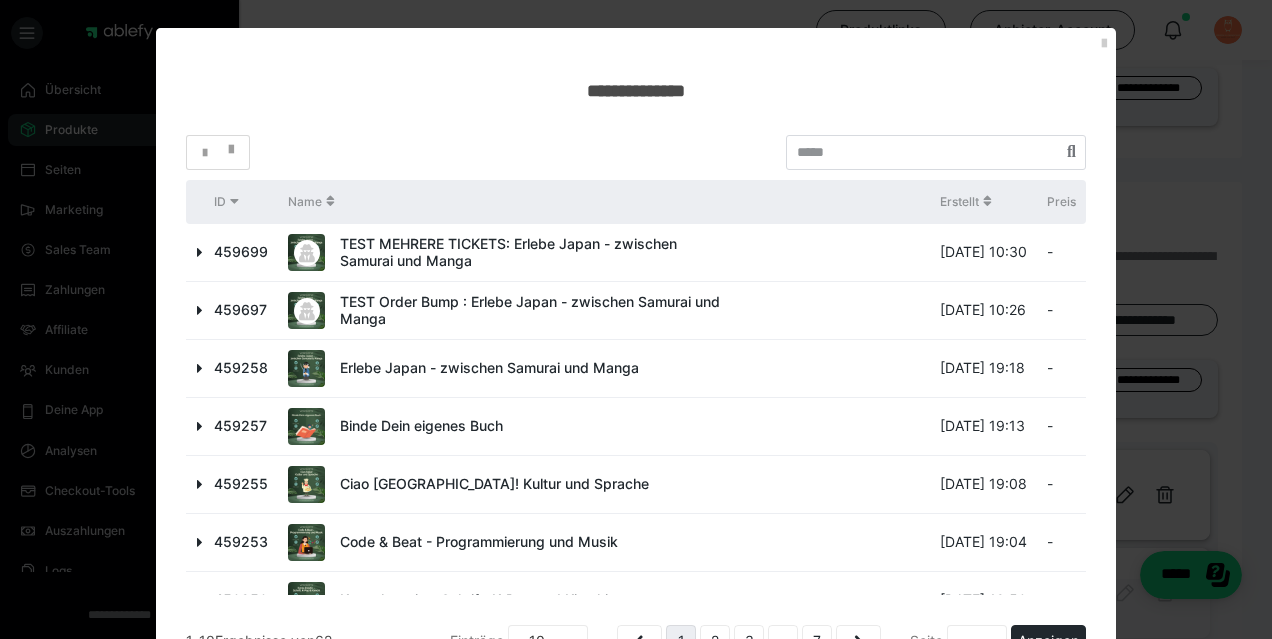 click at bounding box center (200, 484) 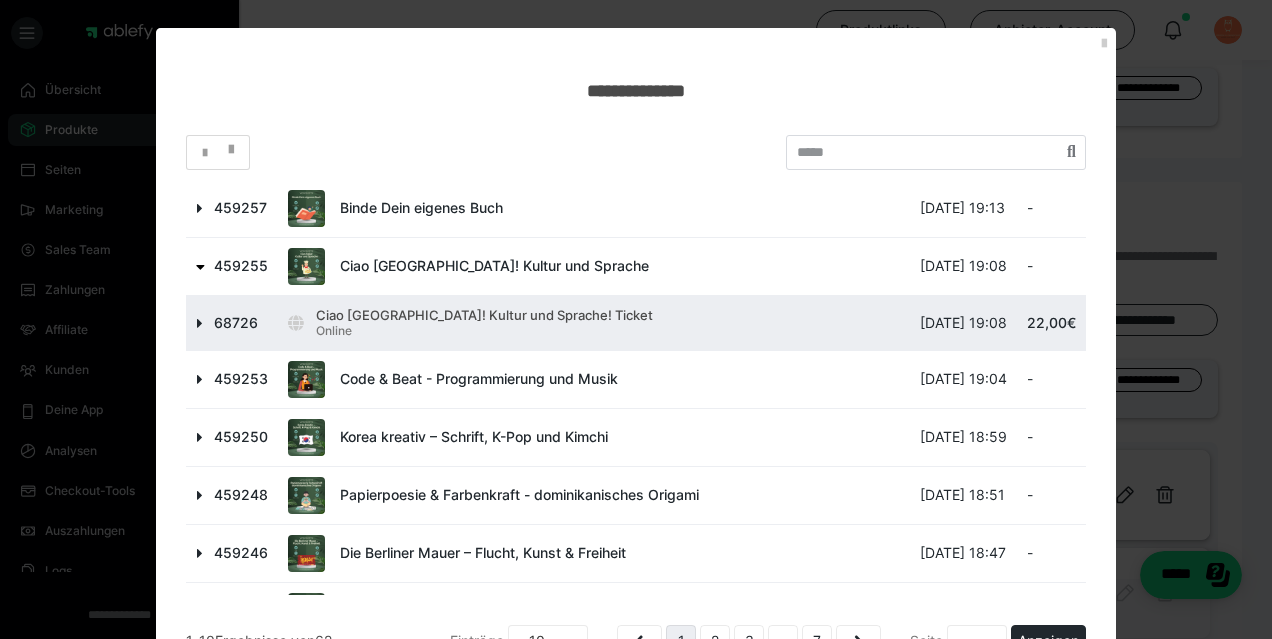scroll, scrollTop: 217, scrollLeft: 0, axis: vertical 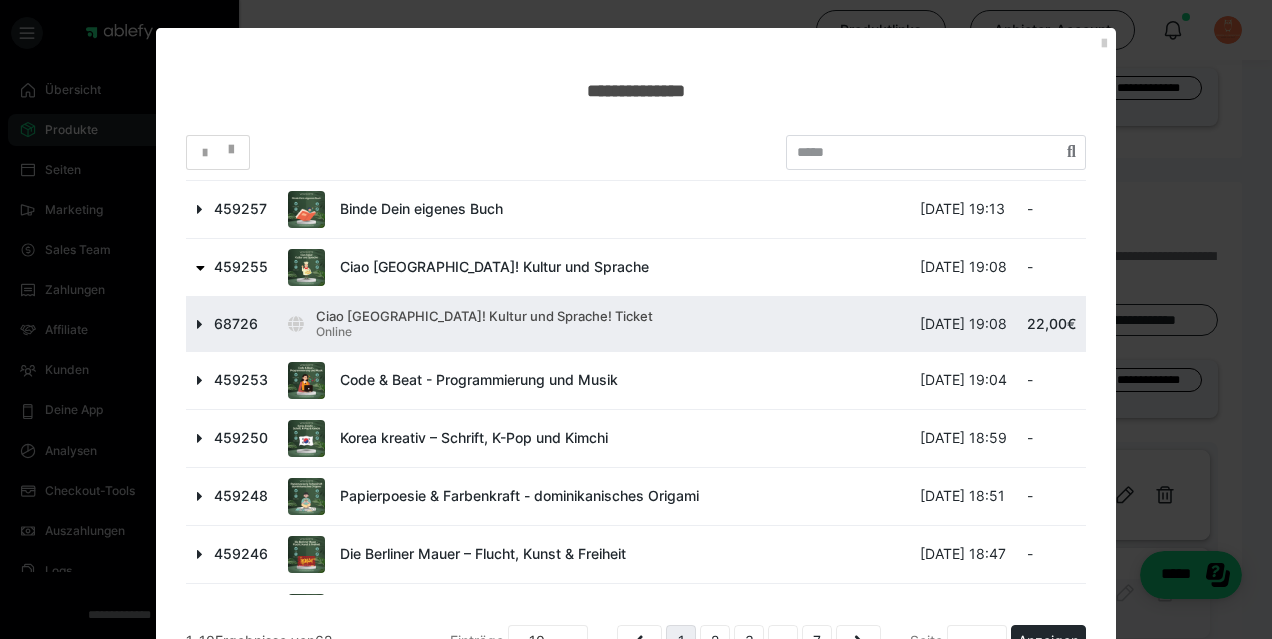 click at bounding box center (200, 324) 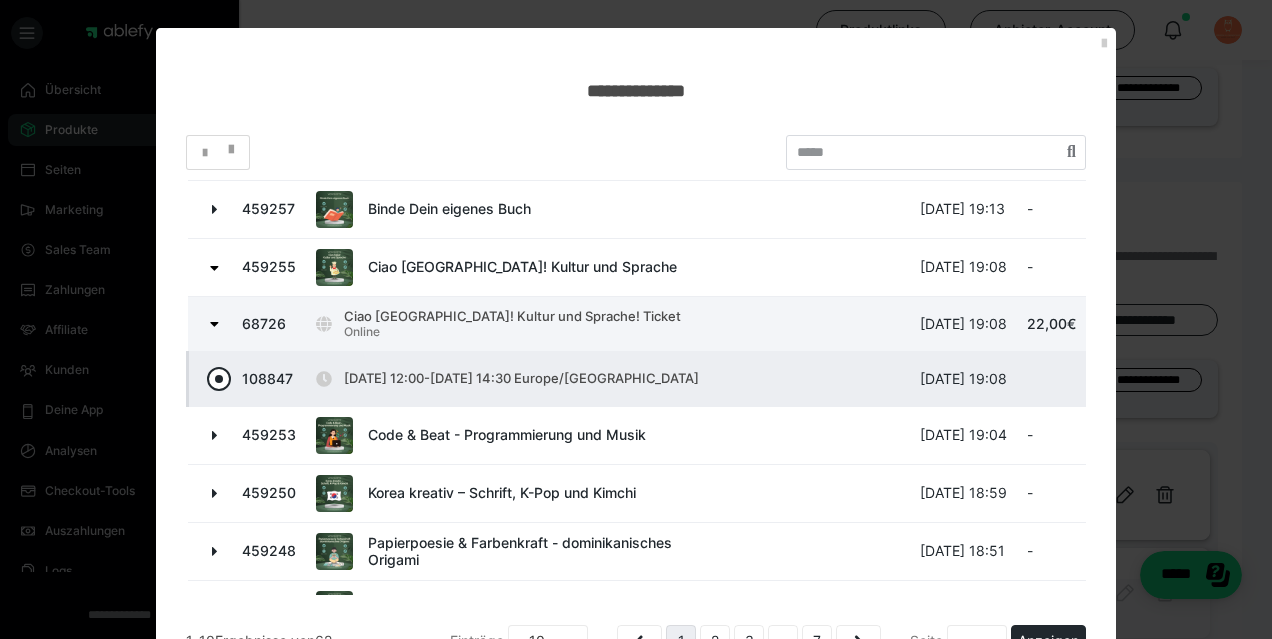 click at bounding box center [219, 379] 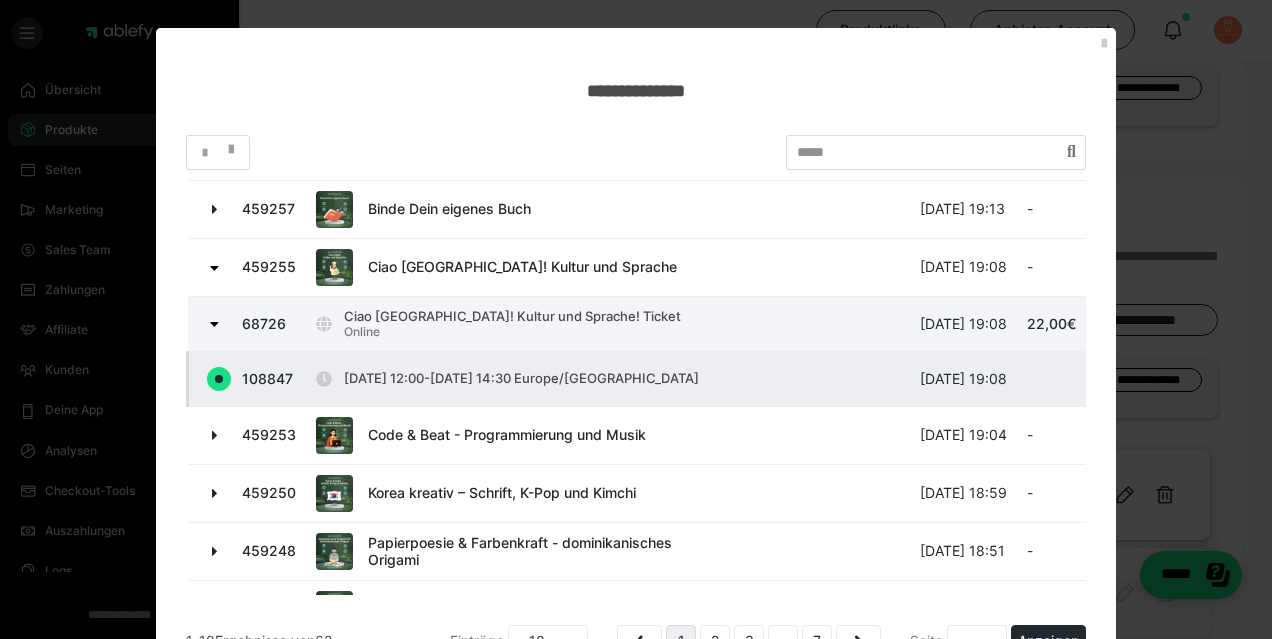 radio on "true" 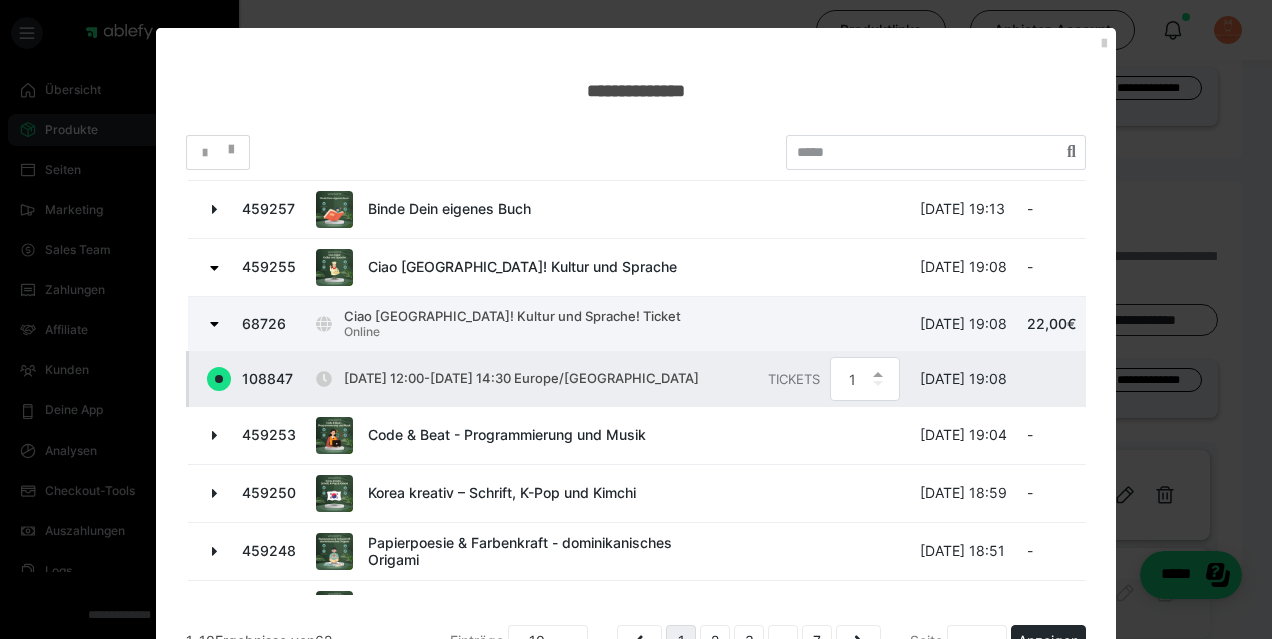 scroll, scrollTop: 318, scrollLeft: 0, axis: vertical 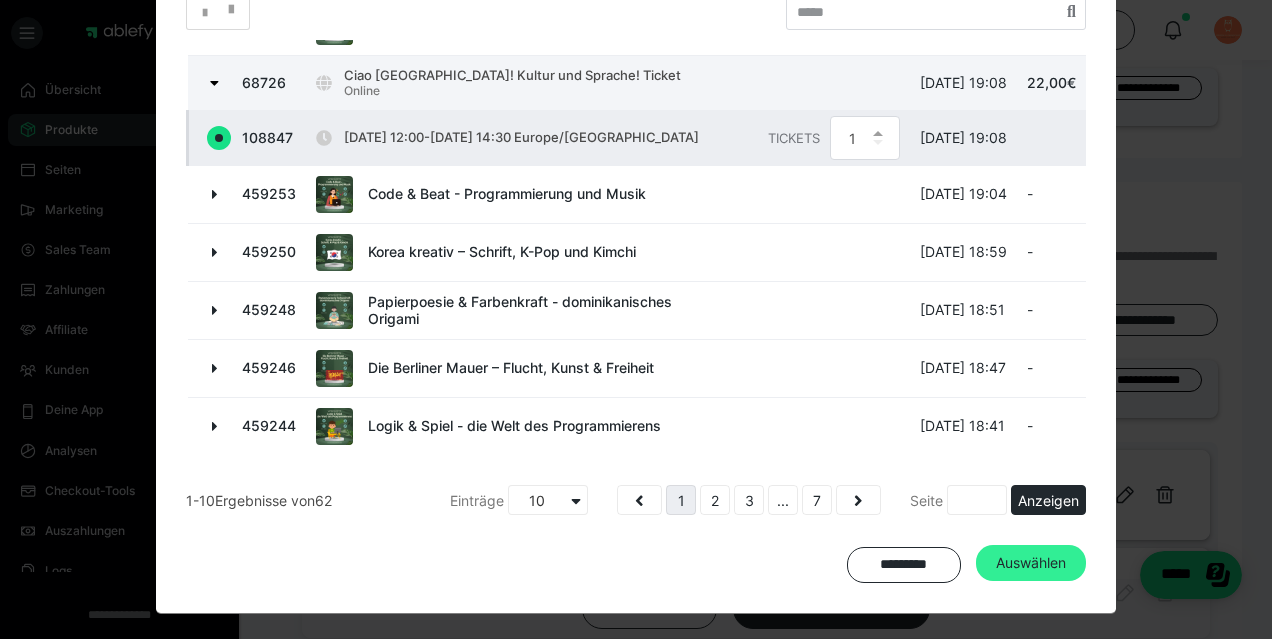 click on "Auswählen" at bounding box center (1031, 563) 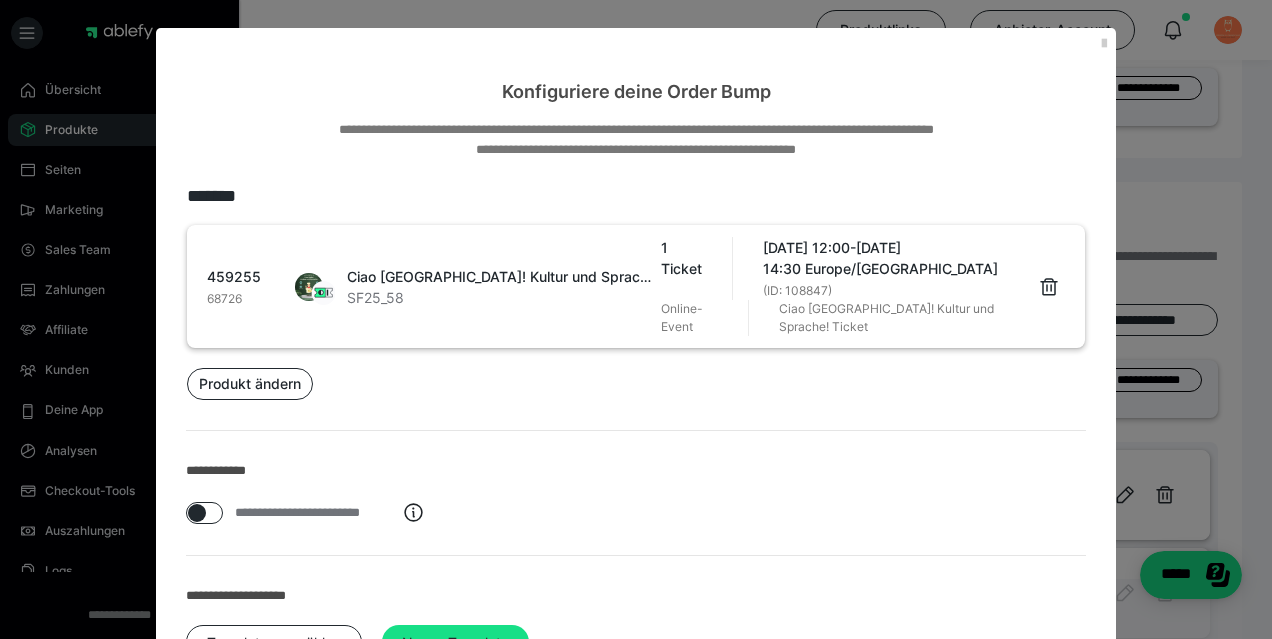 scroll, scrollTop: 137, scrollLeft: 0, axis: vertical 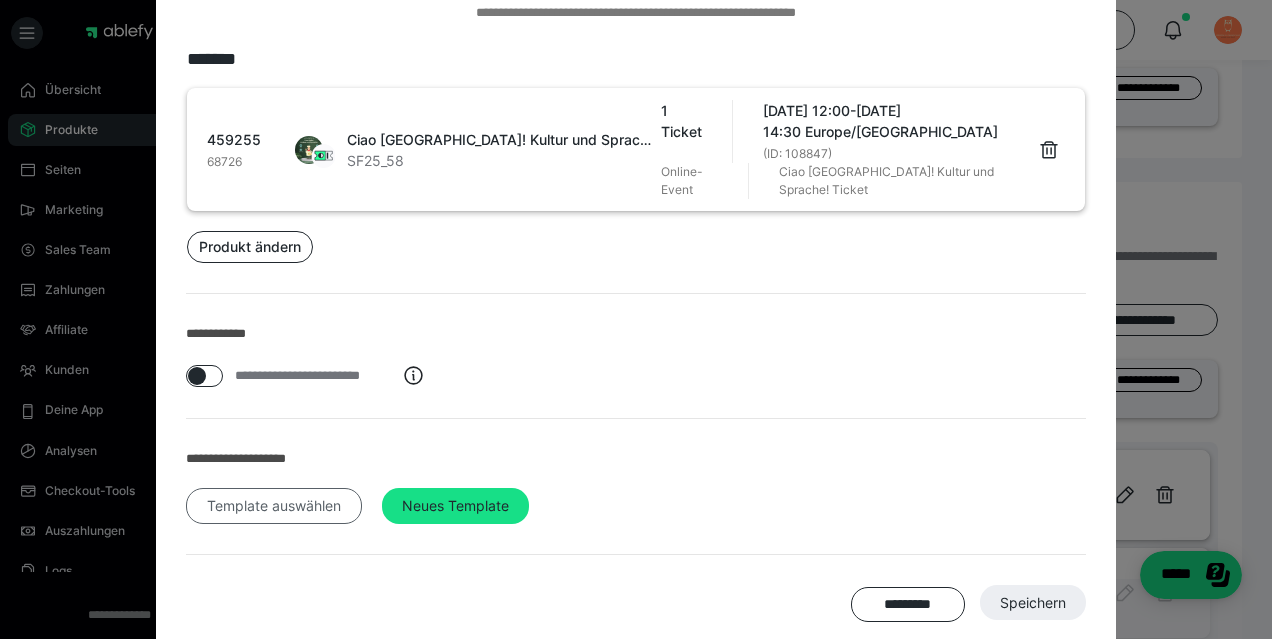 click on "Template auswählen" at bounding box center (274, 506) 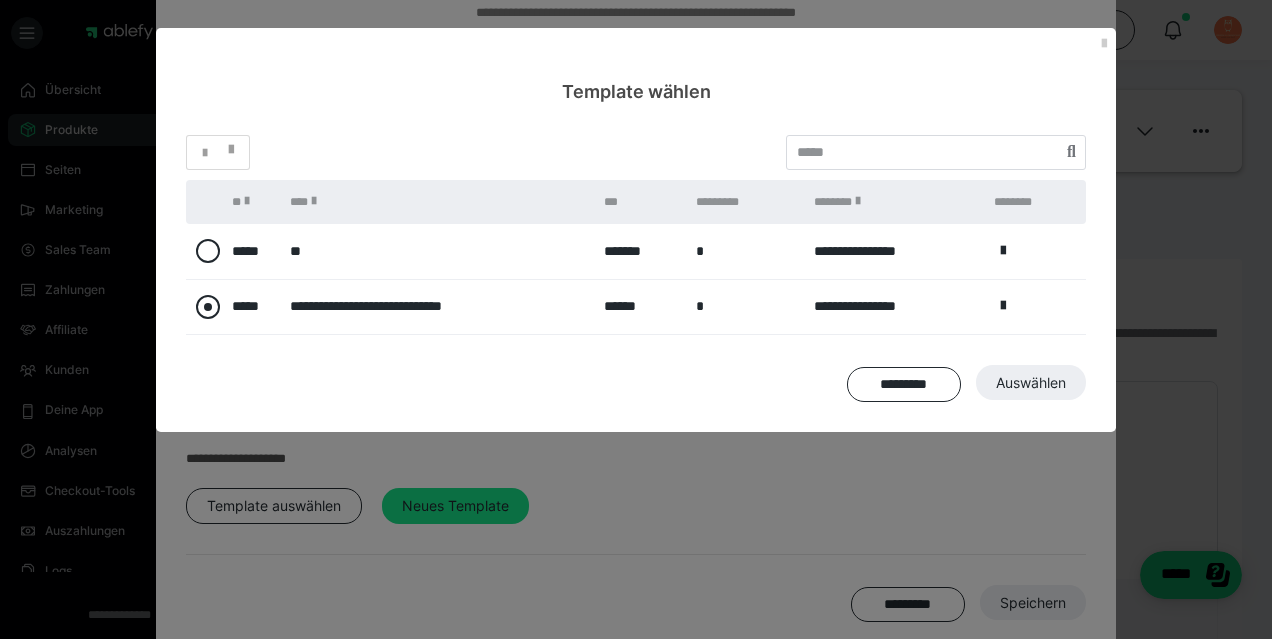 click at bounding box center [208, 307] 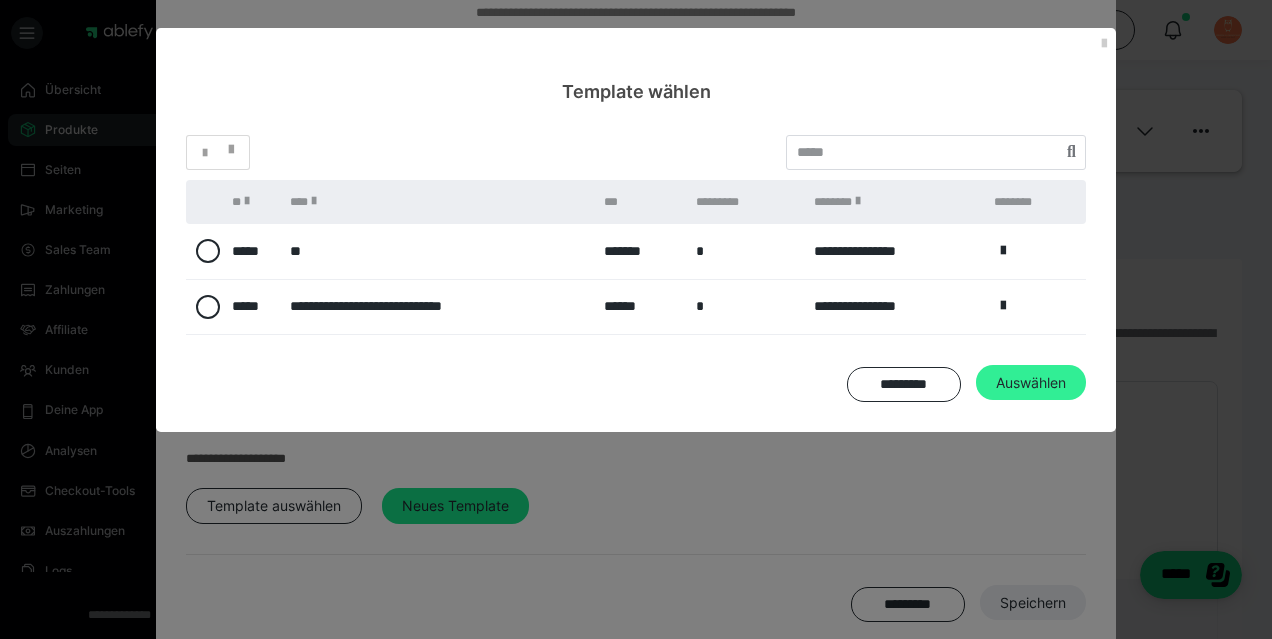 click on "Auswählen" at bounding box center [1033, 603] 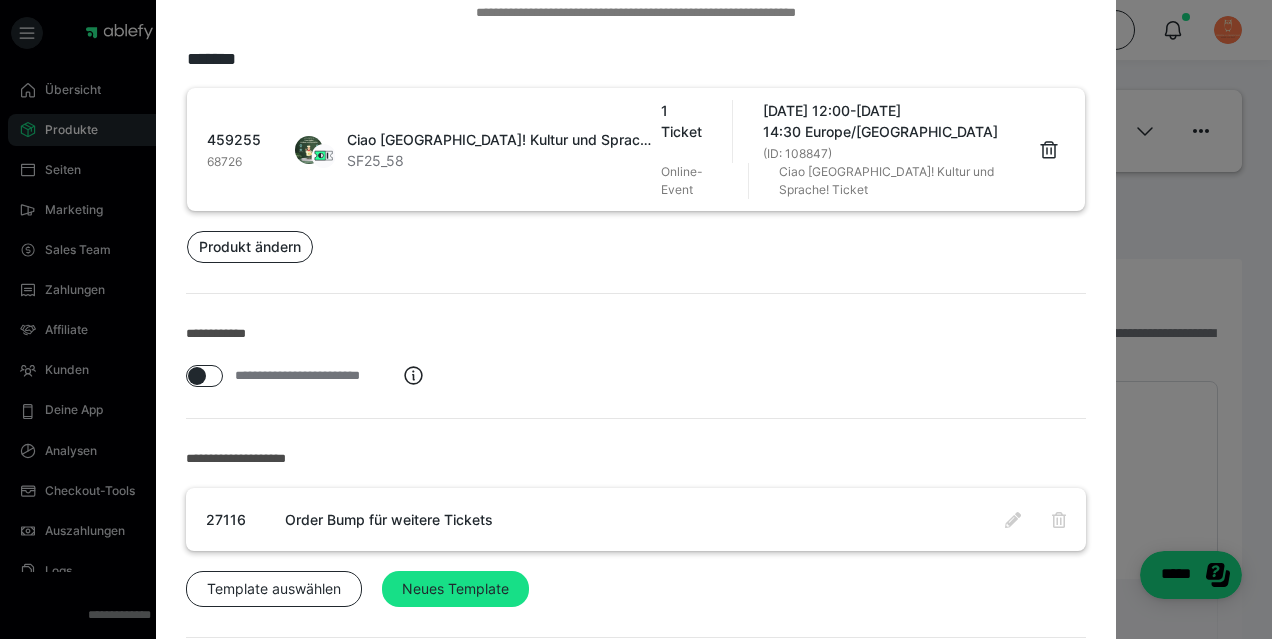 scroll, scrollTop: 220, scrollLeft: 0, axis: vertical 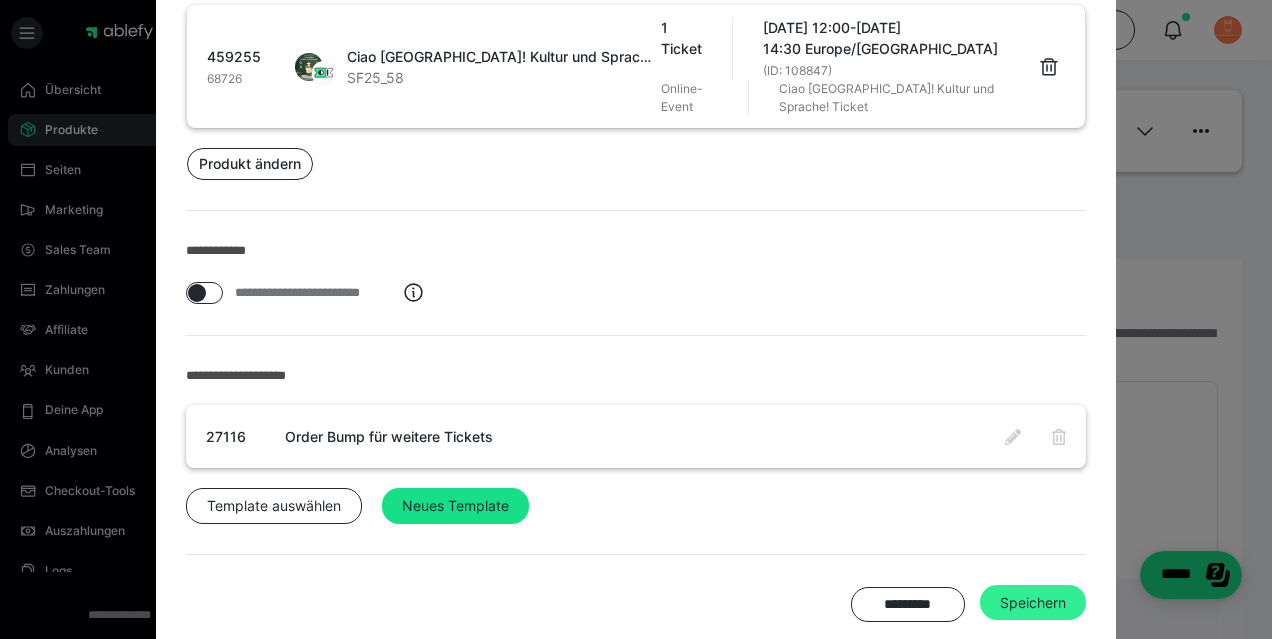 click on "Speichern" at bounding box center (1033, 603) 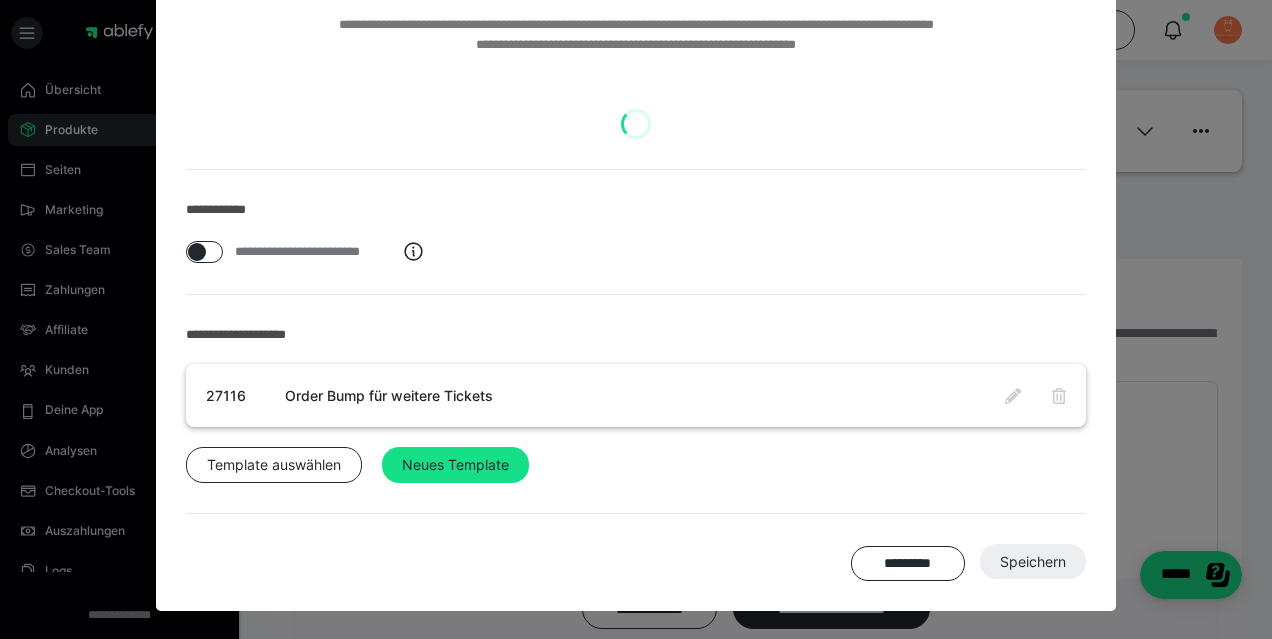 scroll, scrollTop: 0, scrollLeft: 0, axis: both 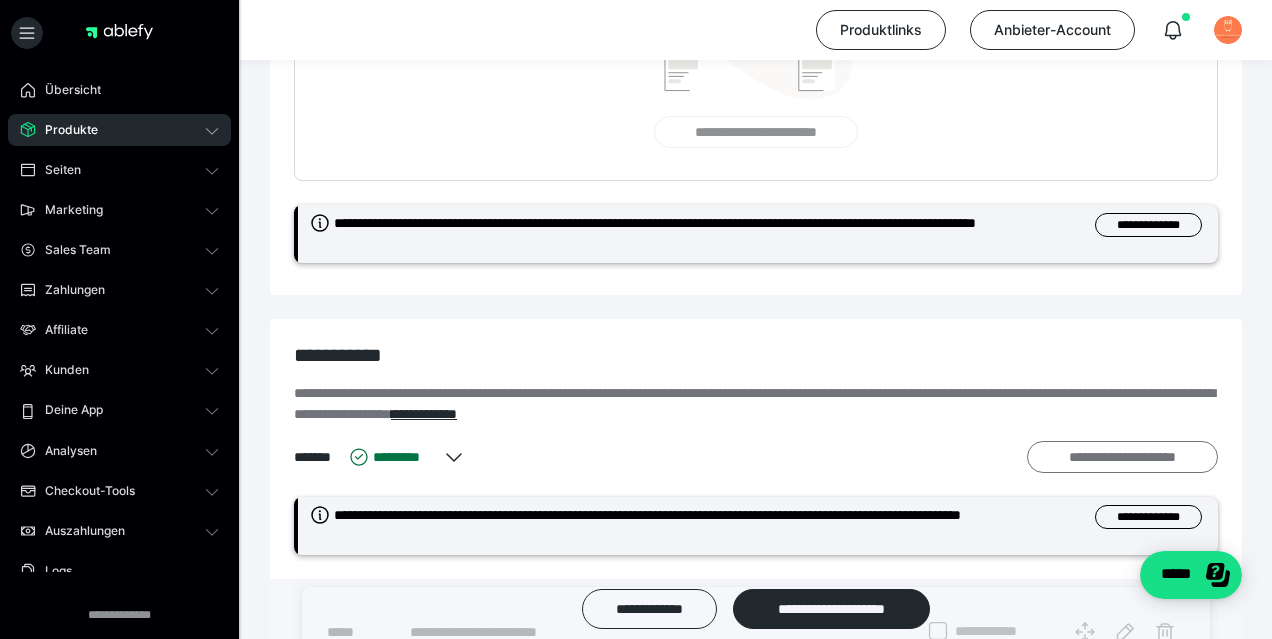 click on "**********" at bounding box center [1122, 457] 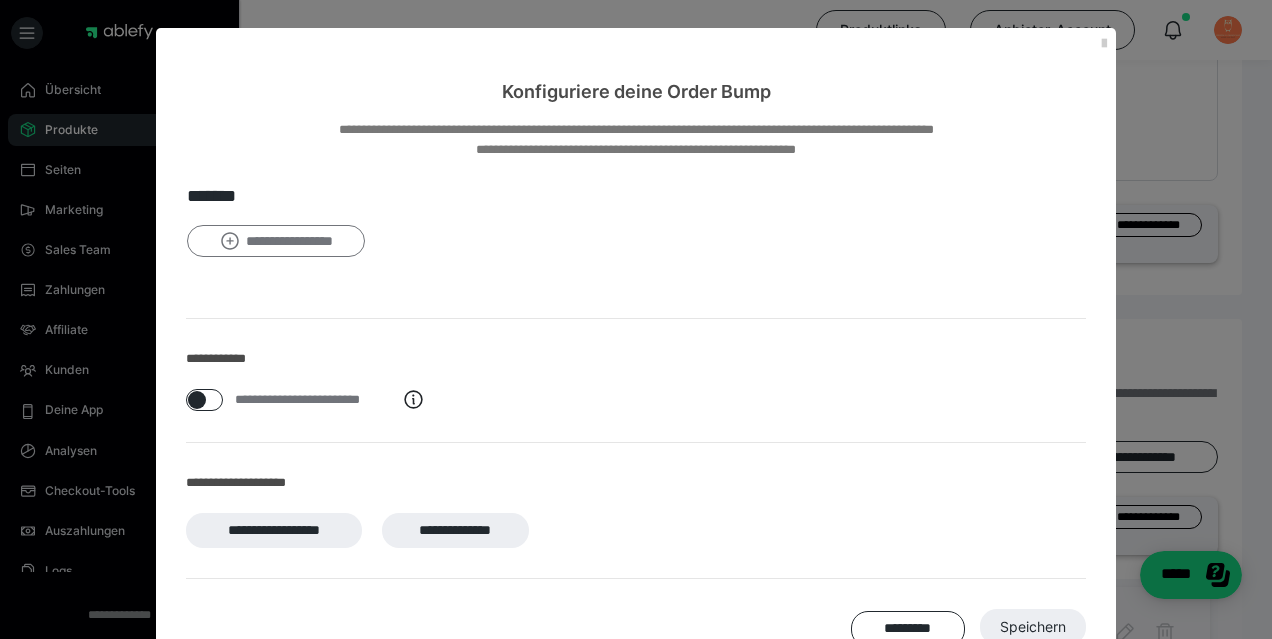 click on "**********" at bounding box center (276, 241) 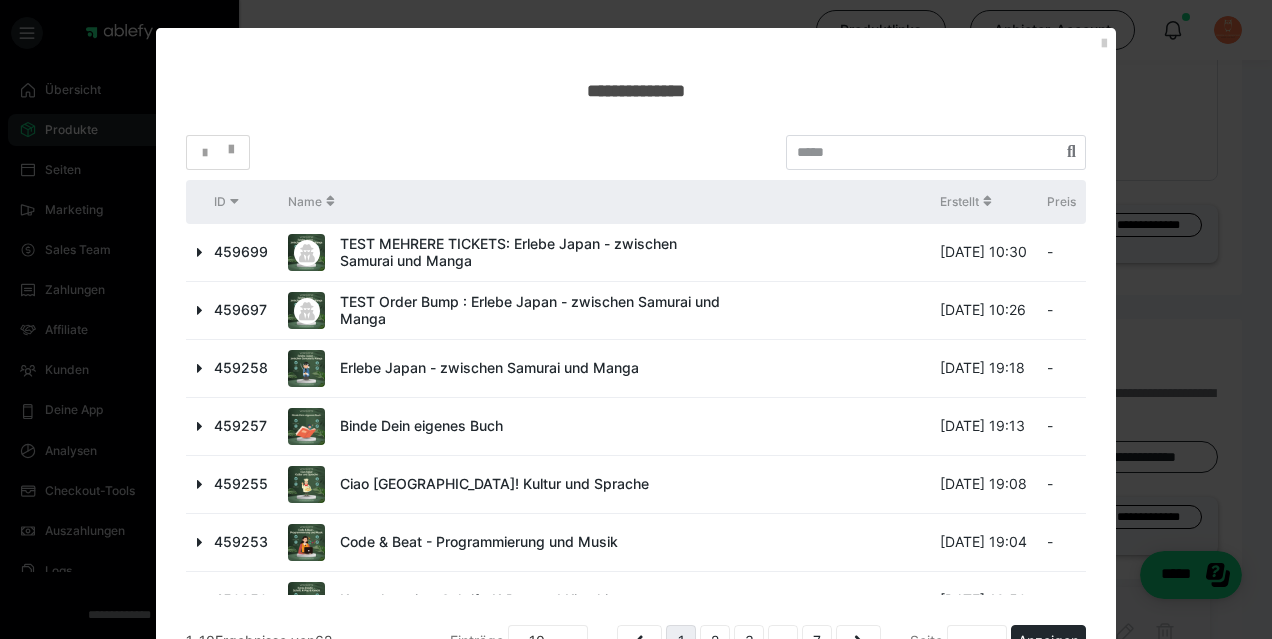 click at bounding box center [200, 426] 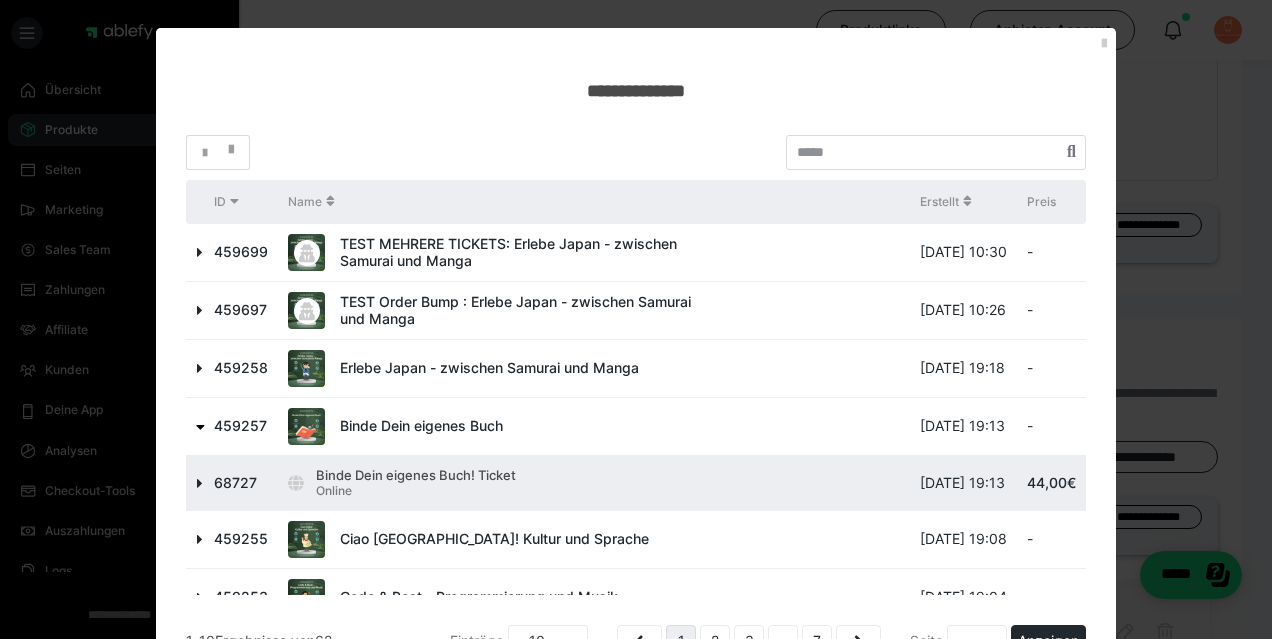 click at bounding box center [200, 483] 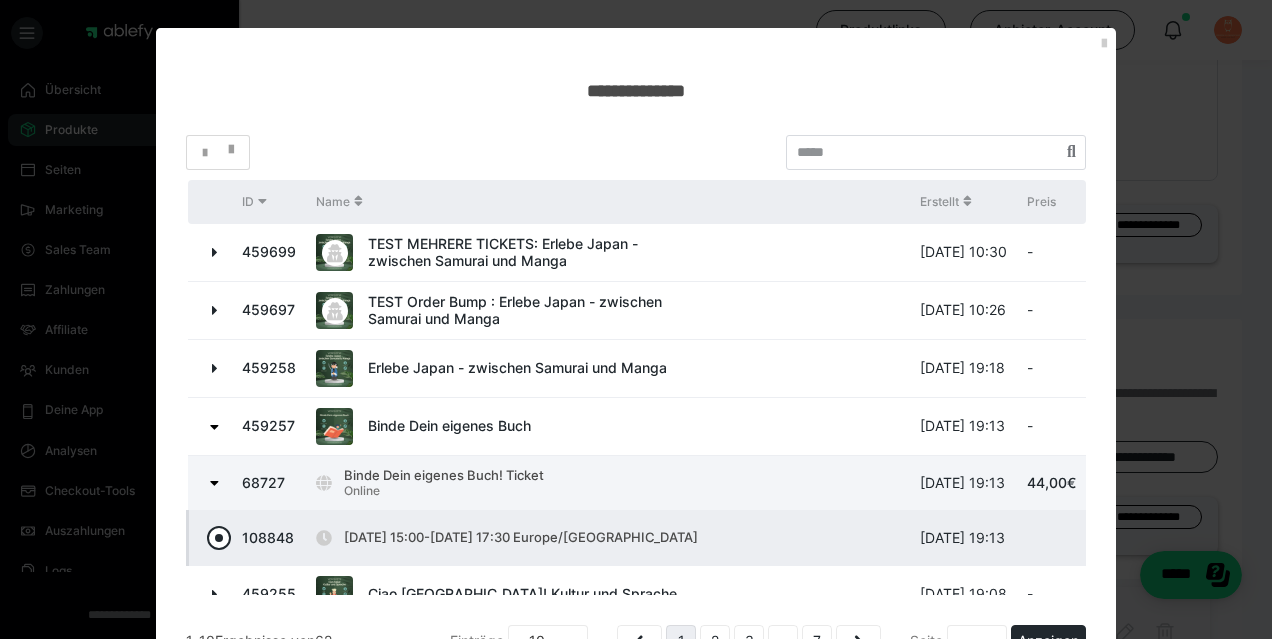 click at bounding box center (219, 538) 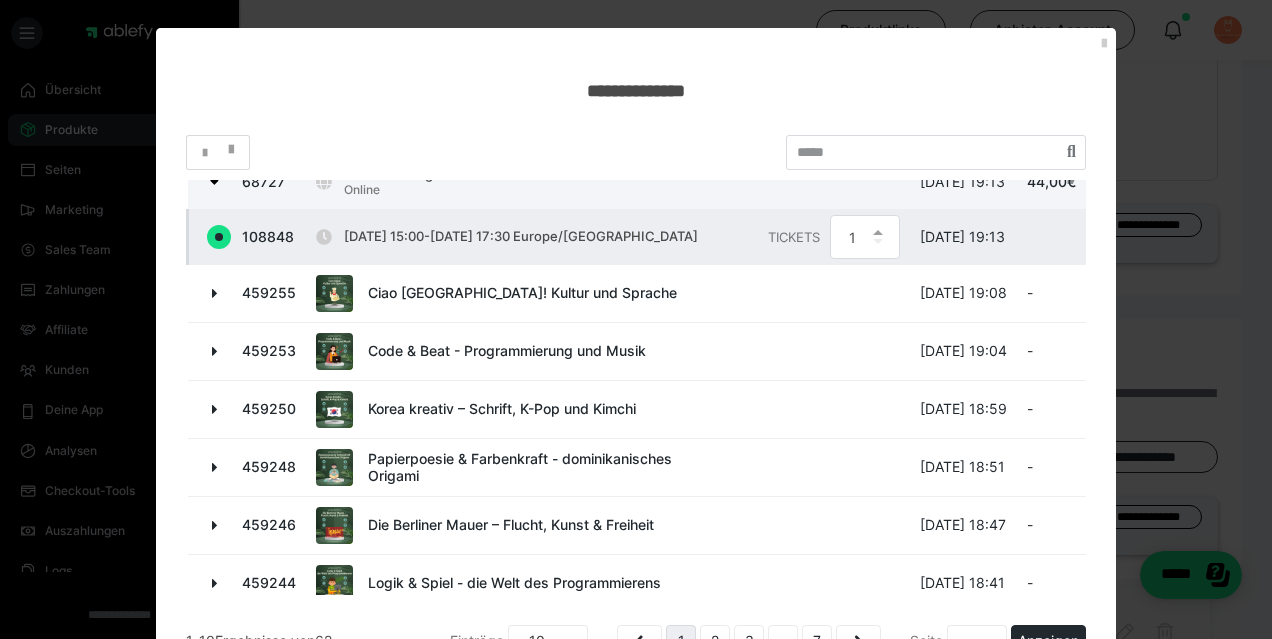 scroll, scrollTop: 318, scrollLeft: 0, axis: vertical 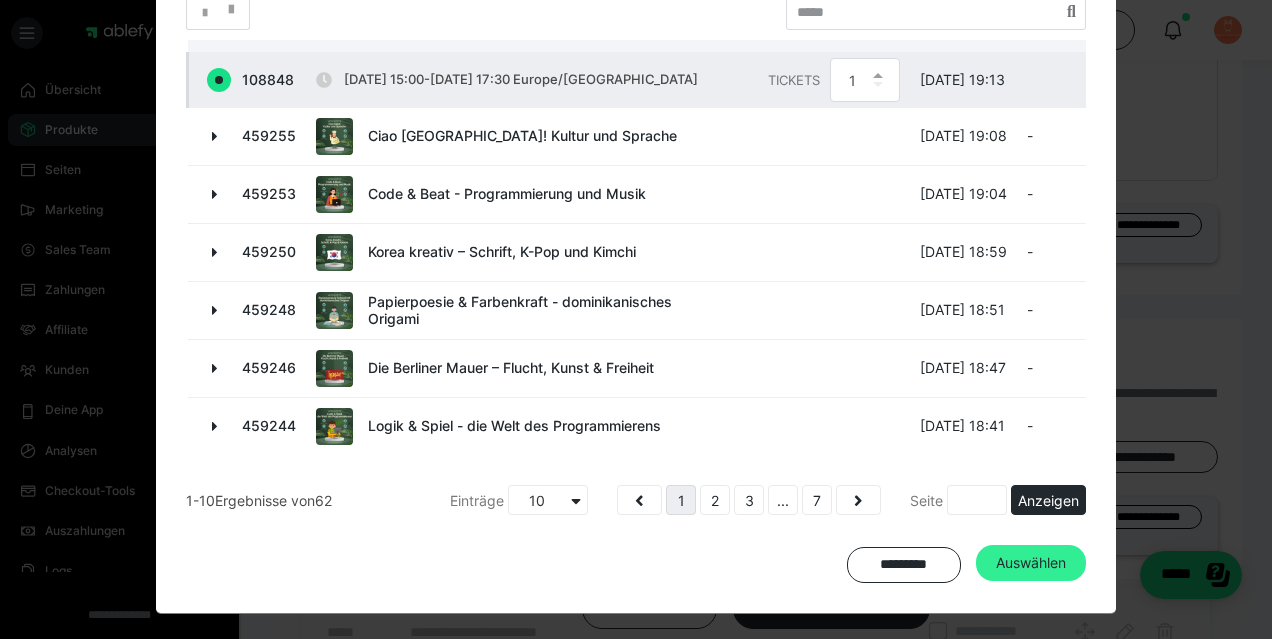 click on "Auswählen" at bounding box center [1031, 563] 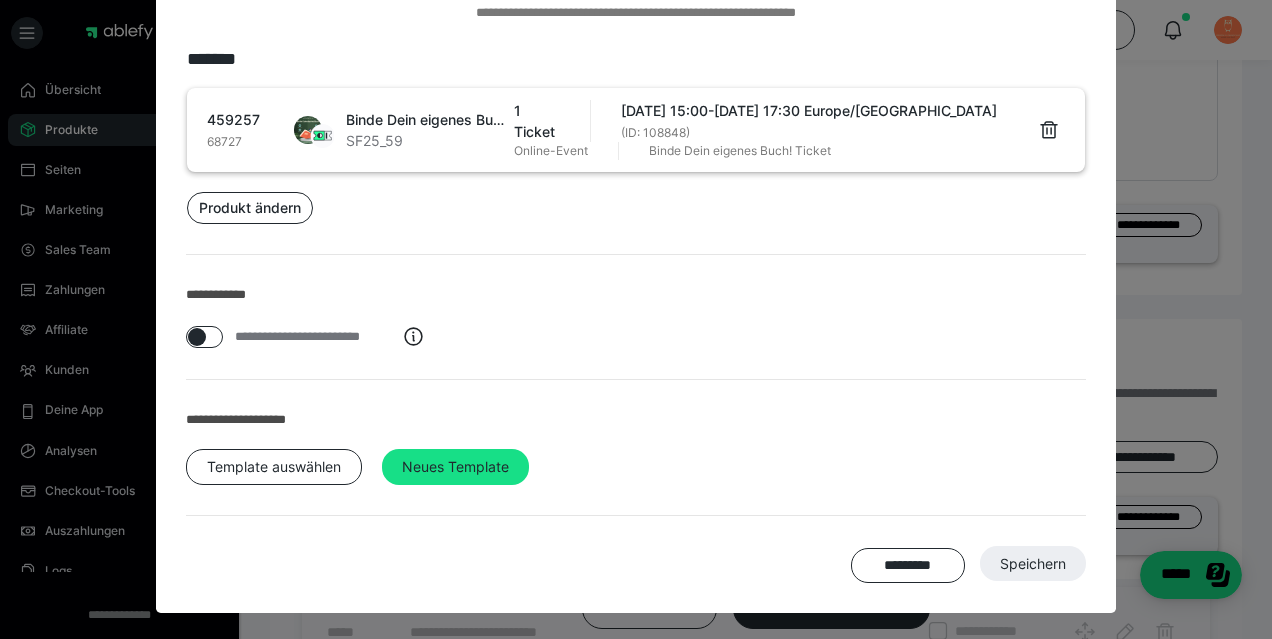 scroll, scrollTop: 136, scrollLeft: 0, axis: vertical 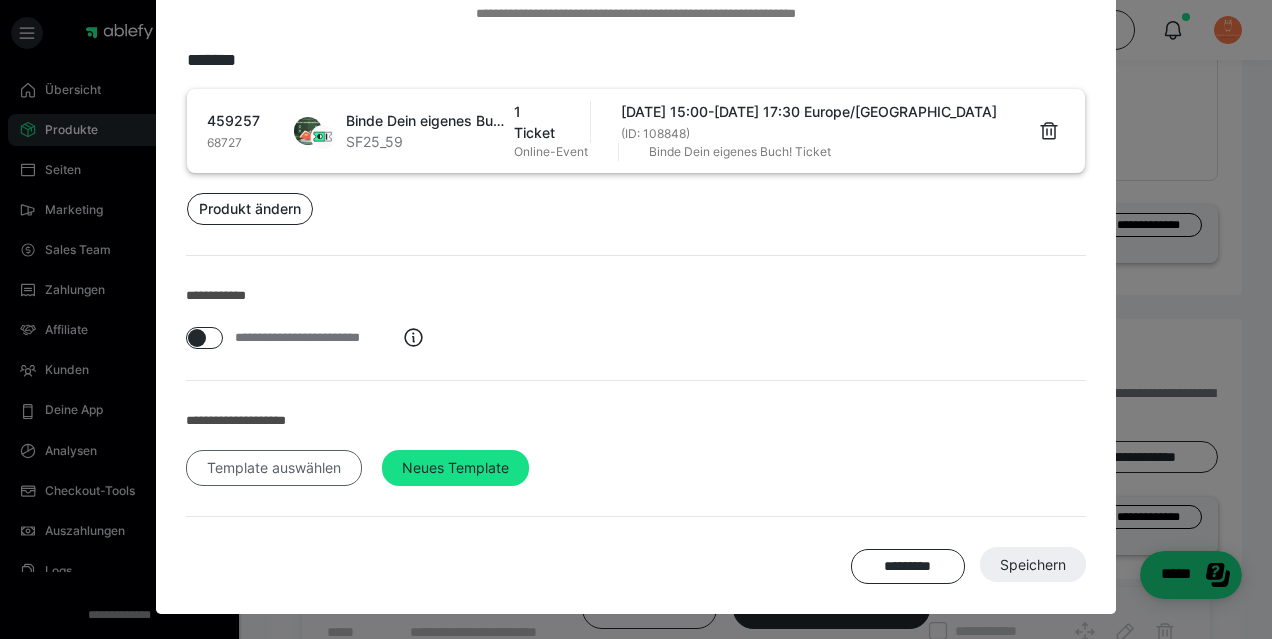 click on "Template auswählen" at bounding box center [274, 468] 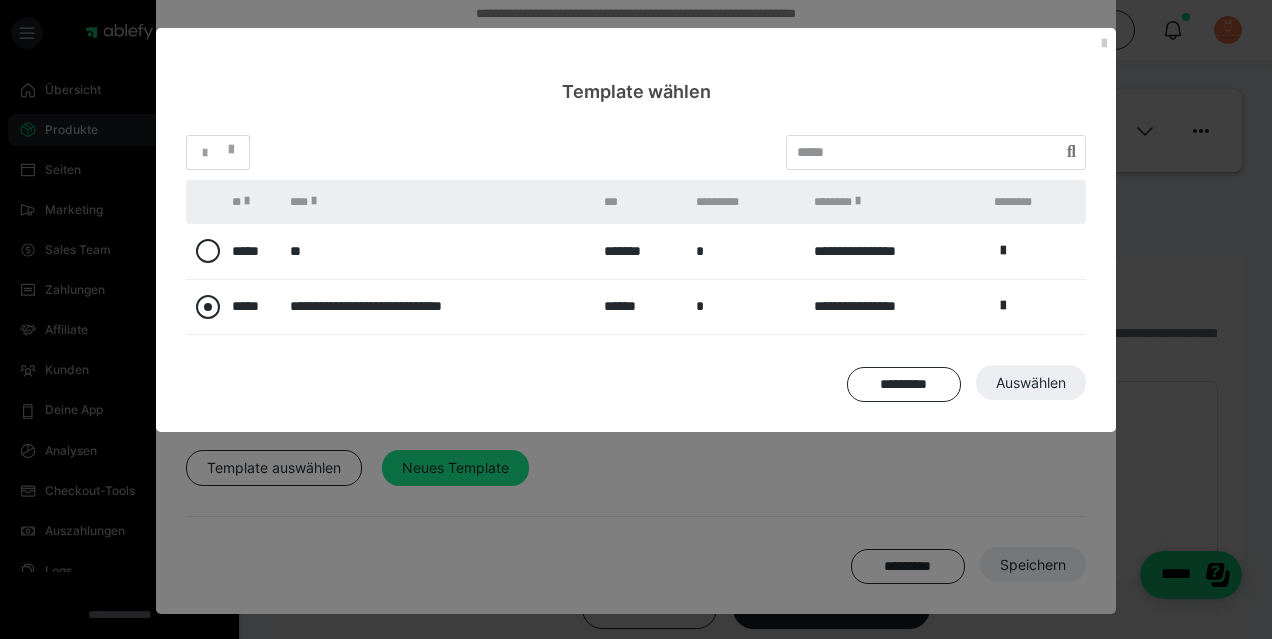 click at bounding box center [208, 307] 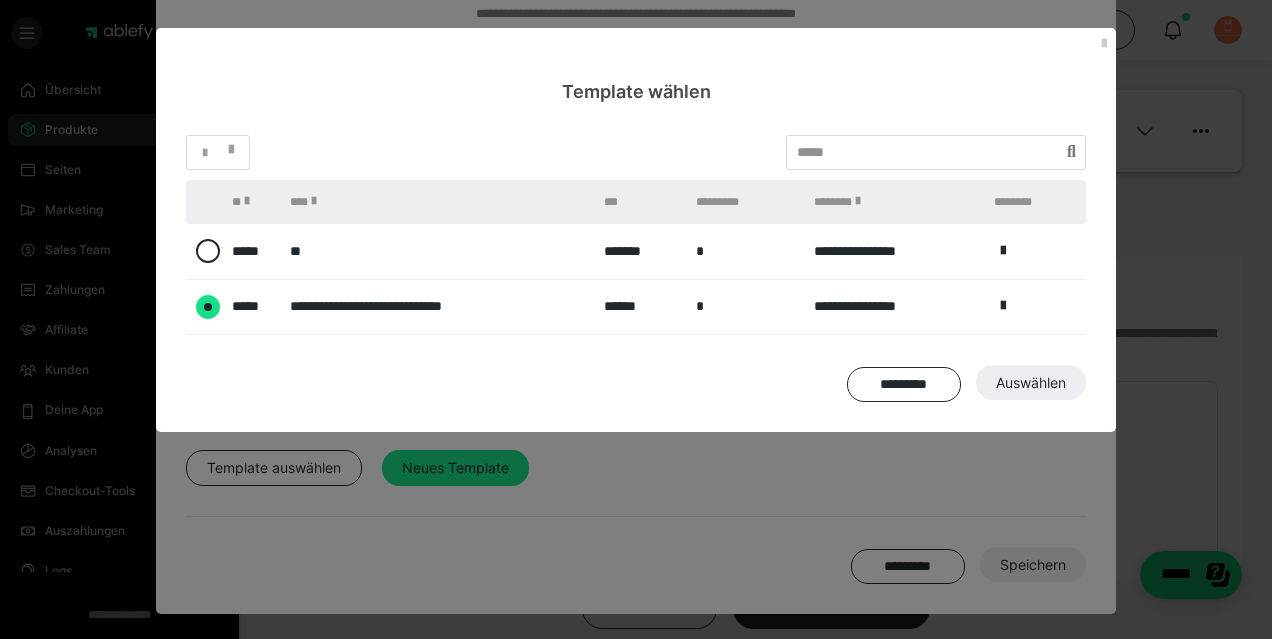 radio on "****" 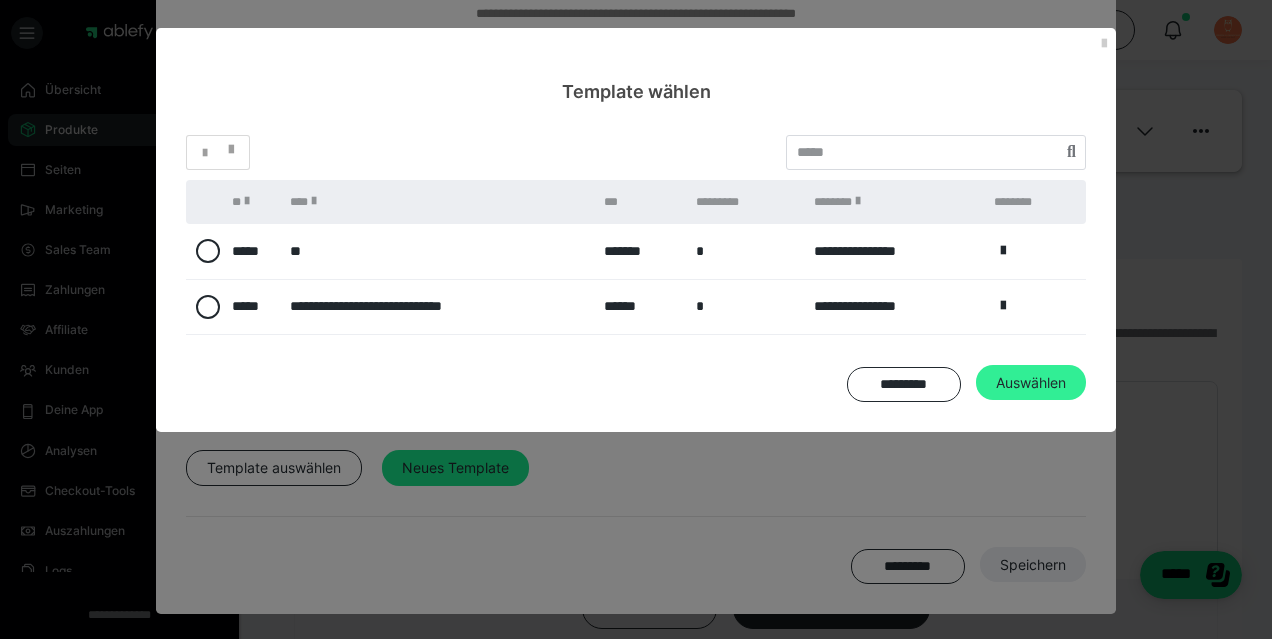 click on "Auswählen" at bounding box center (1033, 565) 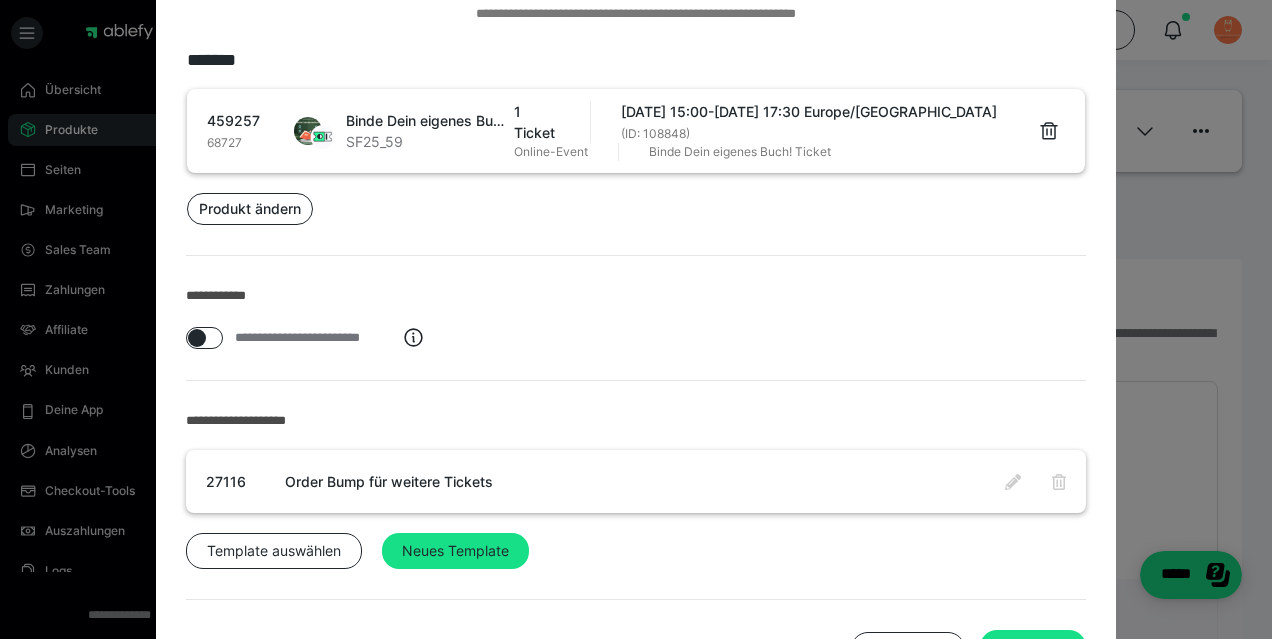 scroll, scrollTop: 220, scrollLeft: 0, axis: vertical 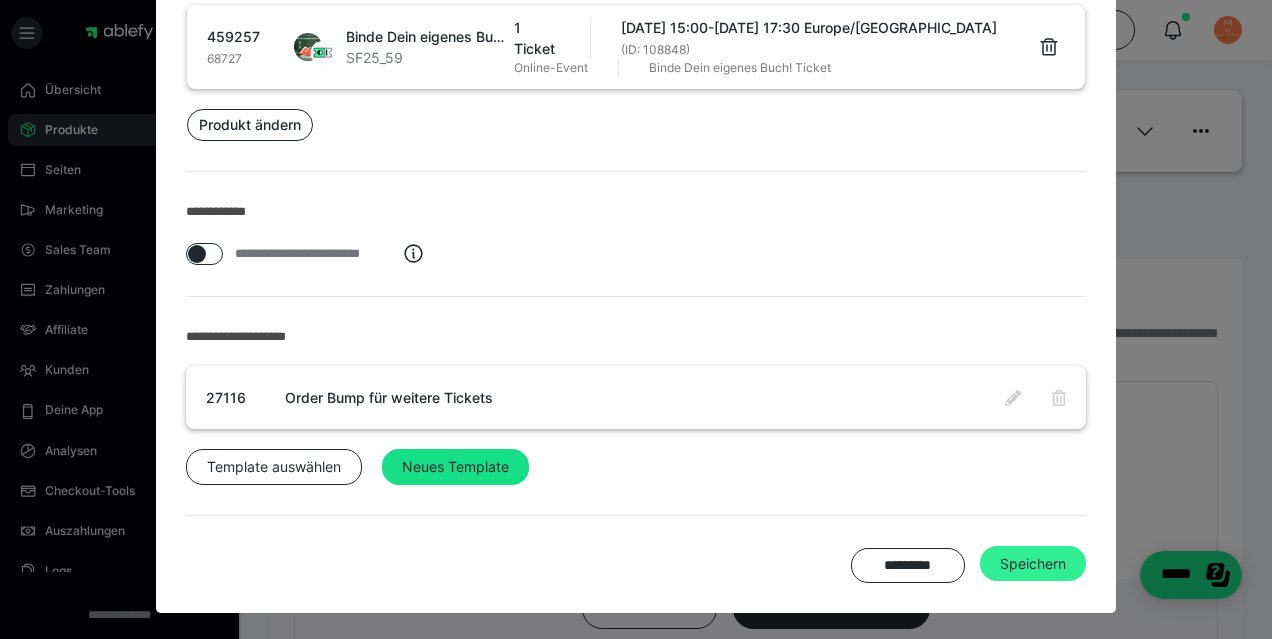 click on "Speichern" at bounding box center (1033, 564) 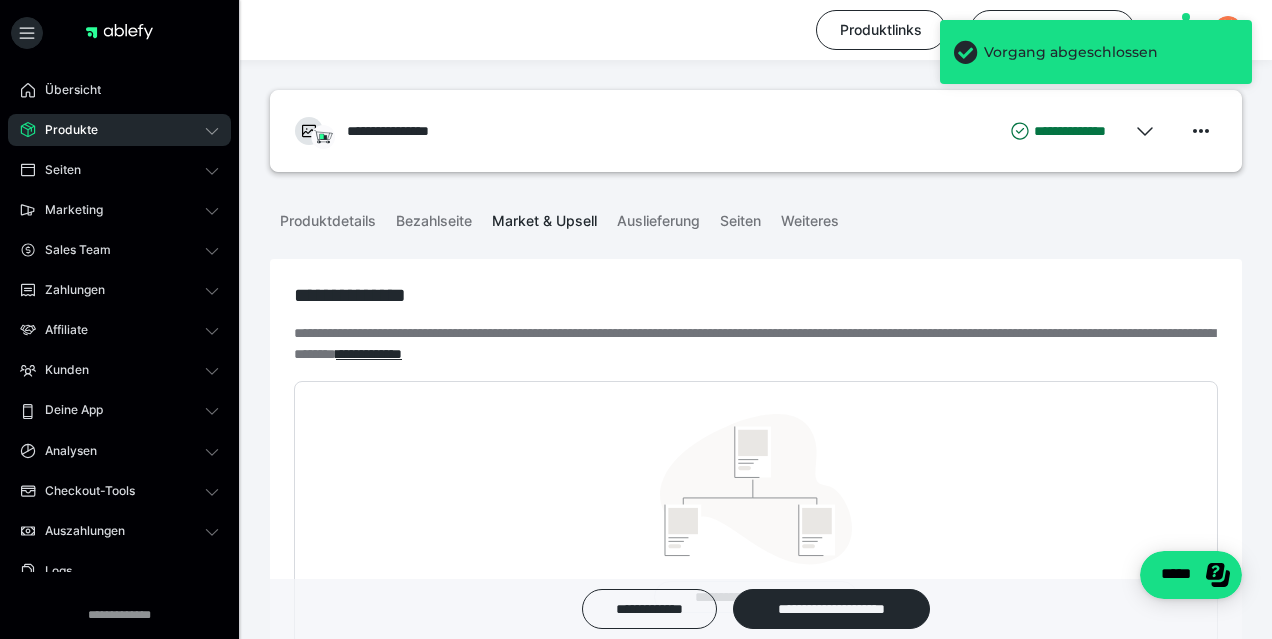 scroll, scrollTop: 602, scrollLeft: 0, axis: vertical 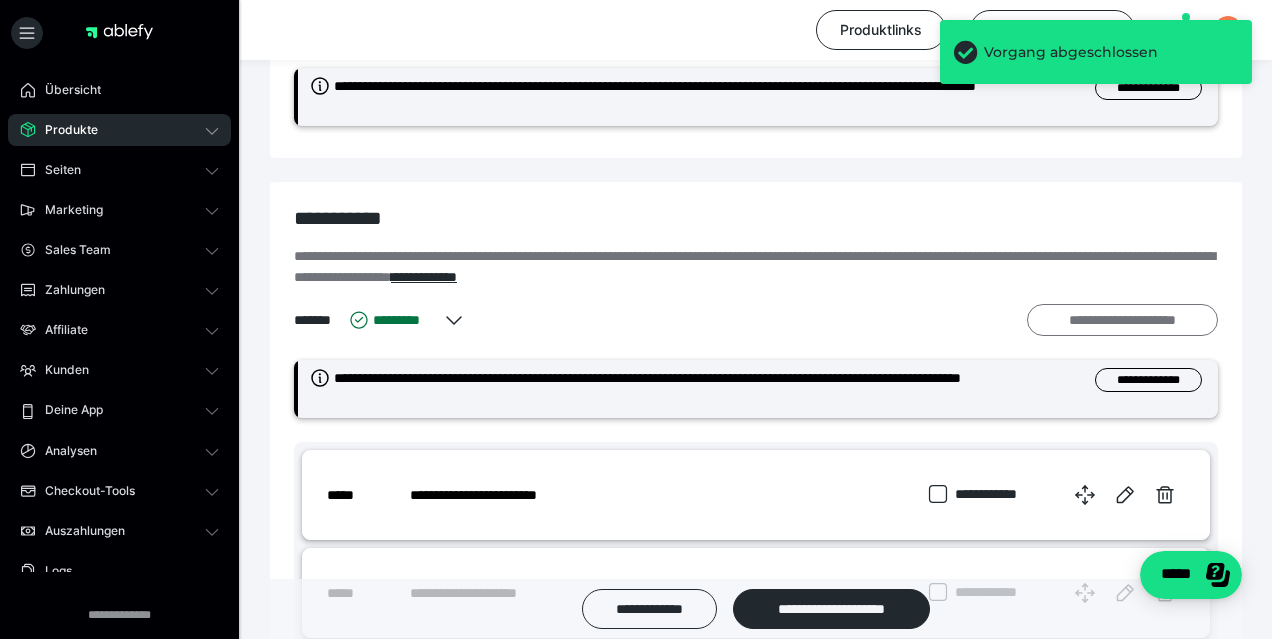 click on "**********" at bounding box center (1122, 320) 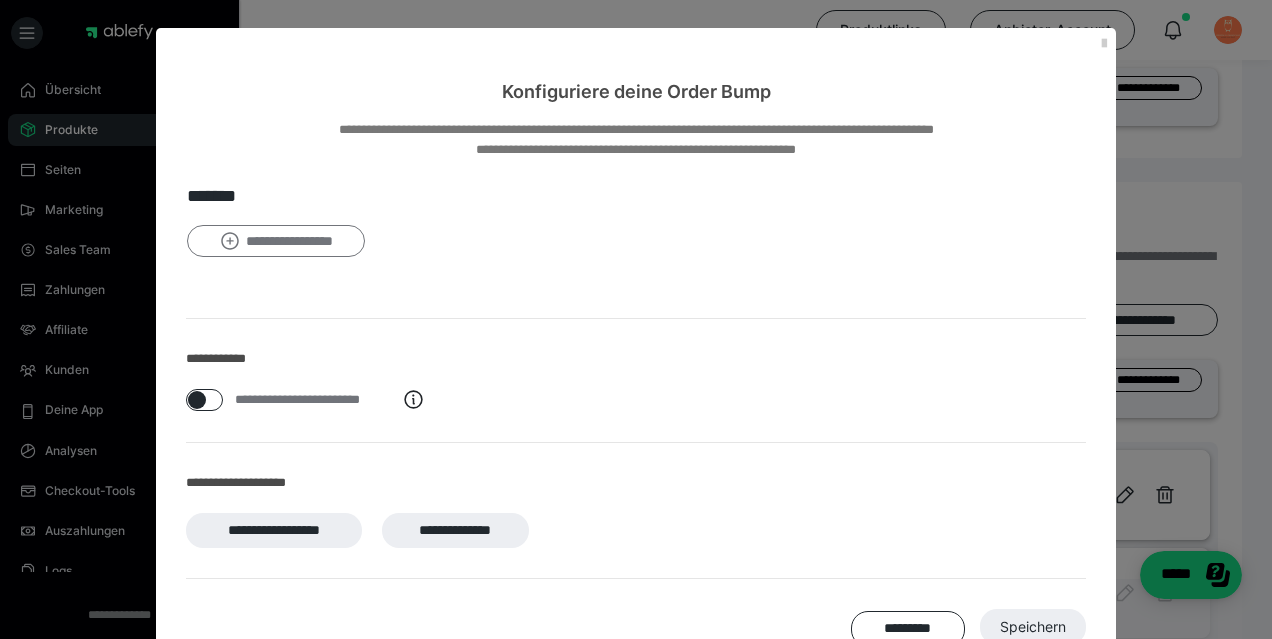 click on "**********" at bounding box center (276, 241) 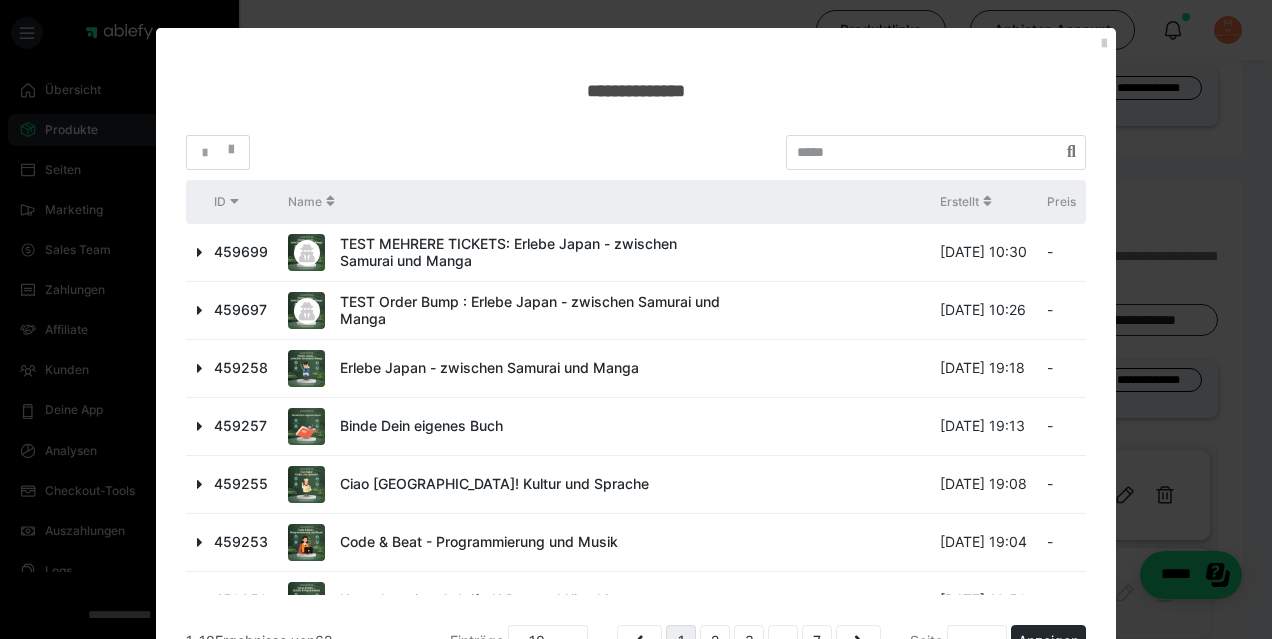 click at bounding box center [200, 368] 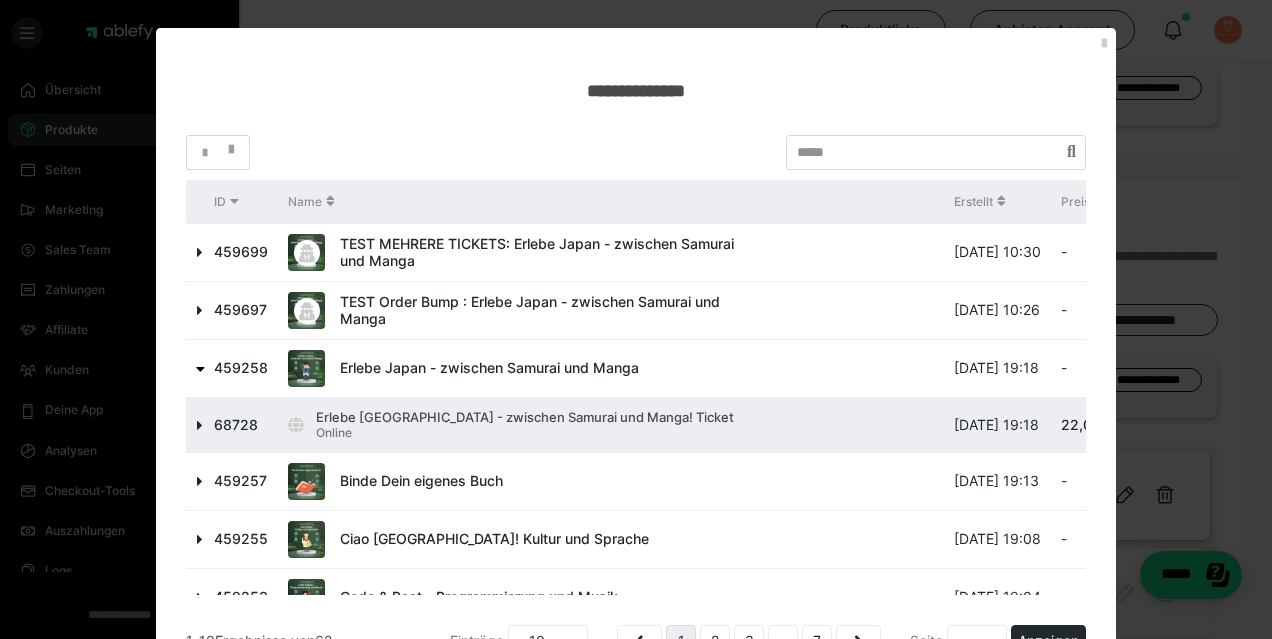 click at bounding box center (200, 425) 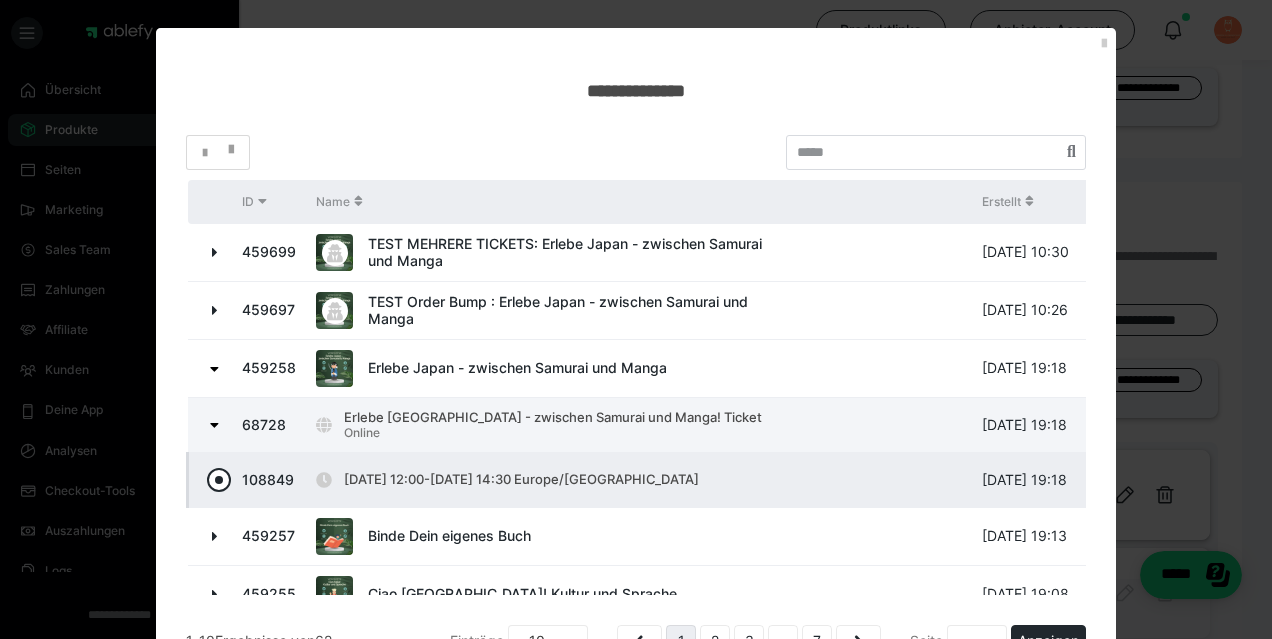 click at bounding box center (219, 480) 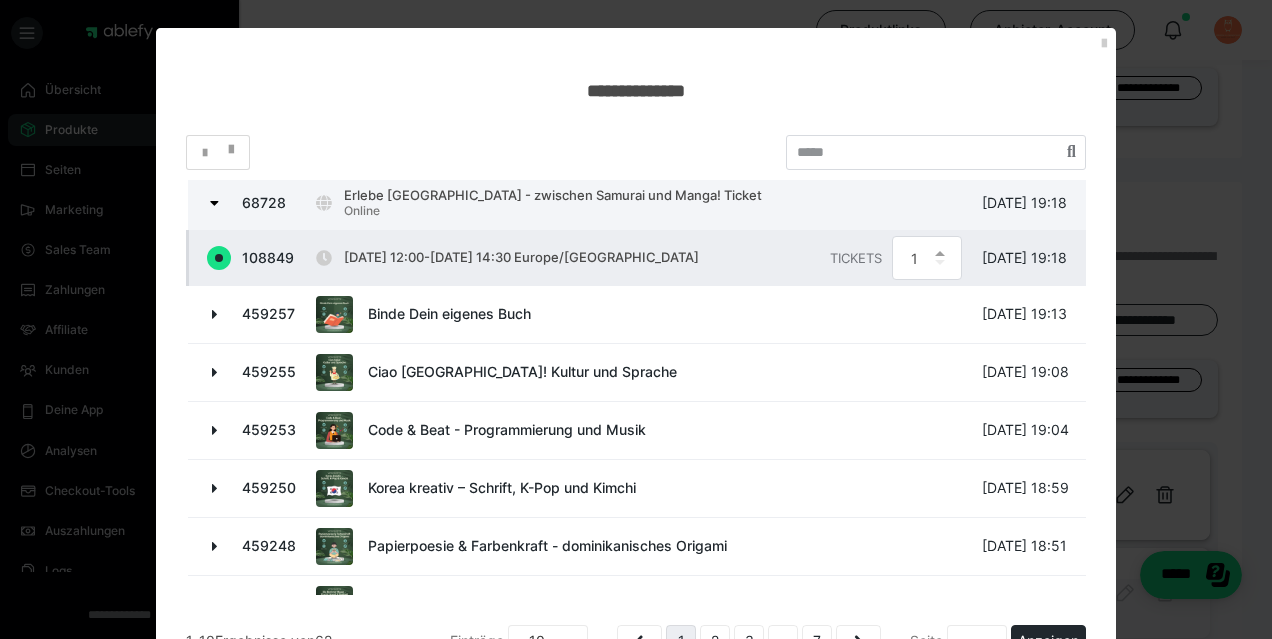 scroll, scrollTop: 318, scrollLeft: 0, axis: vertical 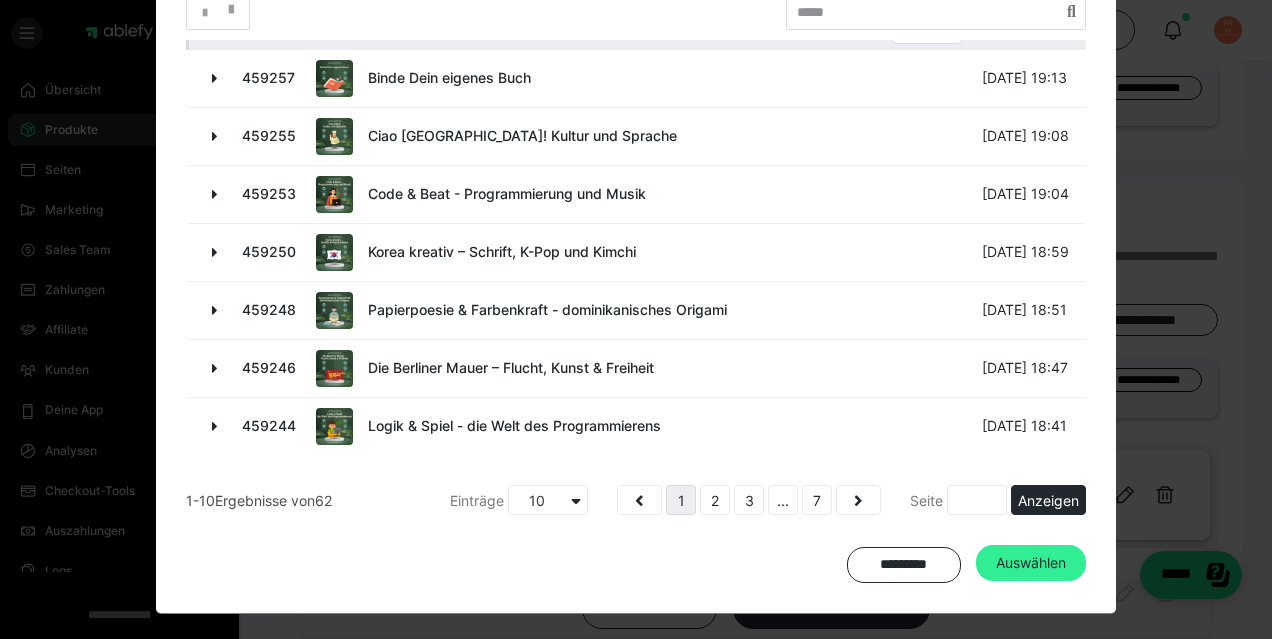 click on "Auswählen" at bounding box center (1031, 563) 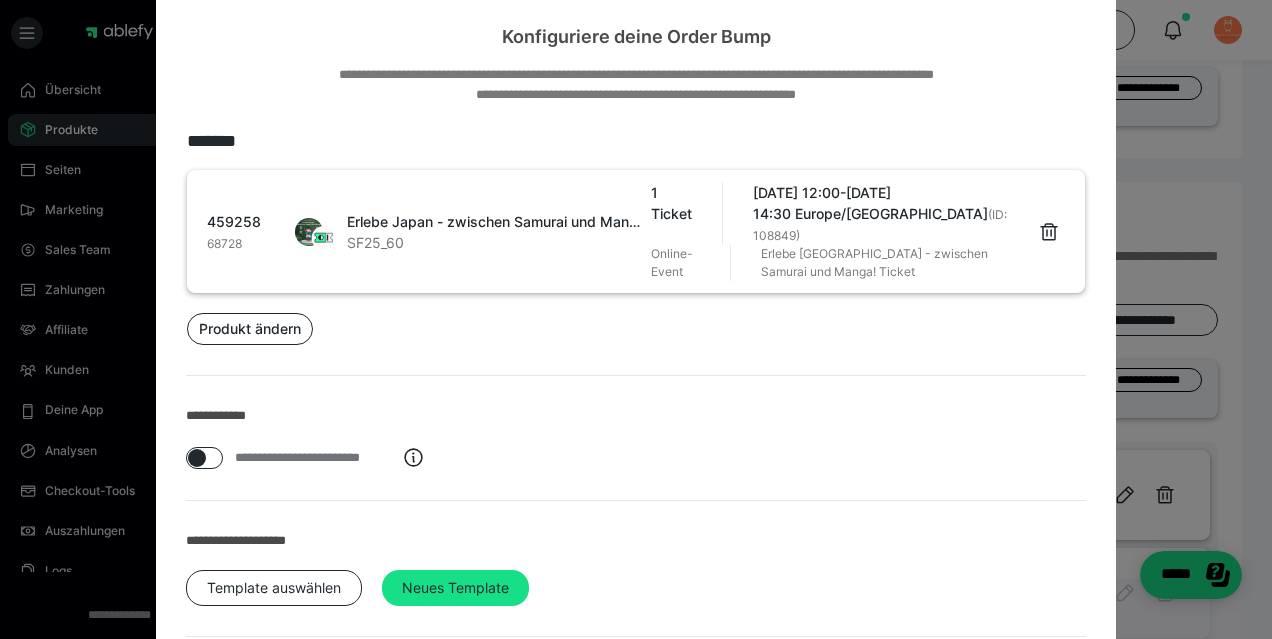 scroll, scrollTop: 155, scrollLeft: 0, axis: vertical 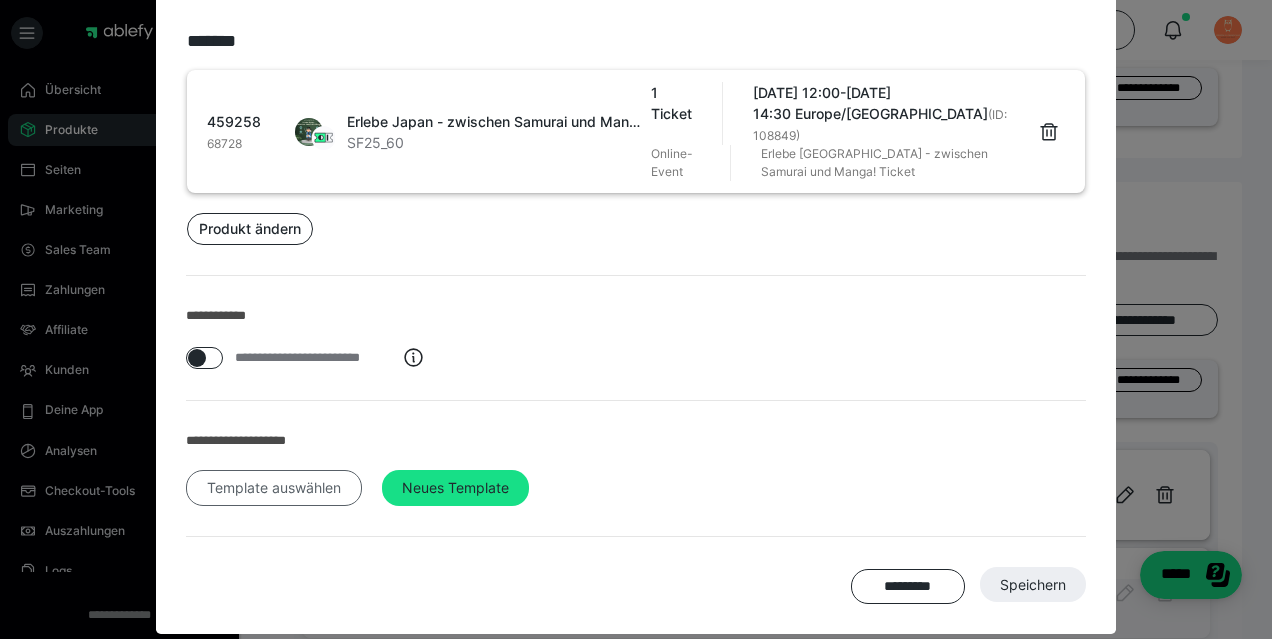 click on "Template auswählen" at bounding box center (274, 488) 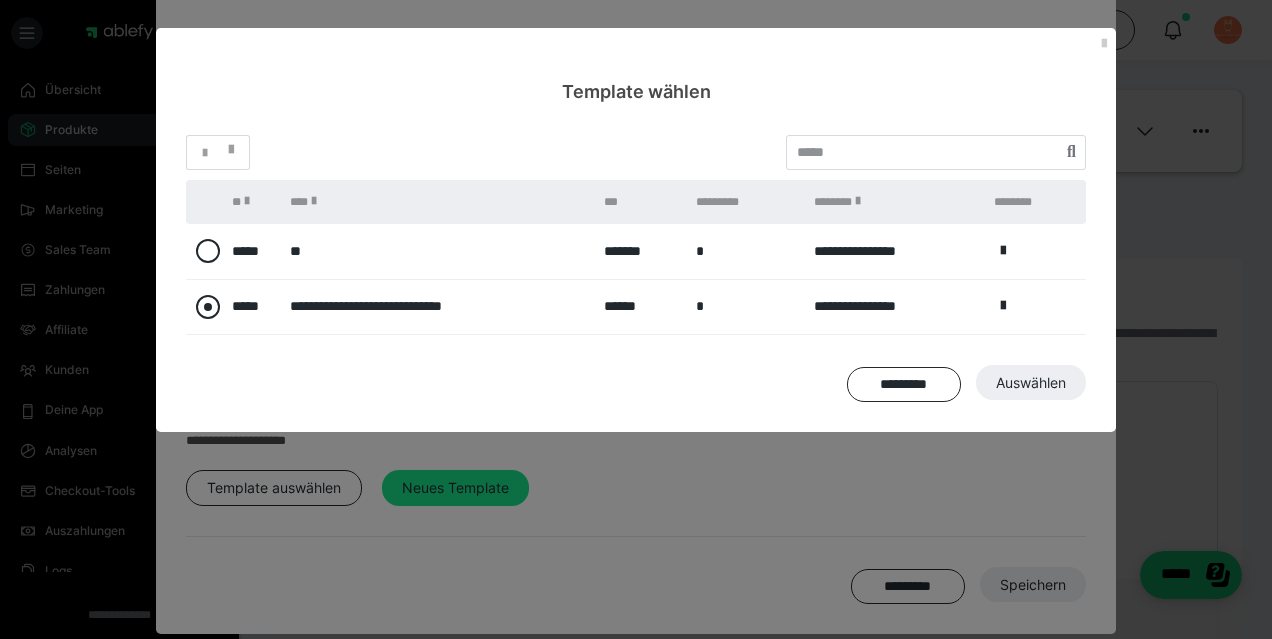 click at bounding box center (208, 307) 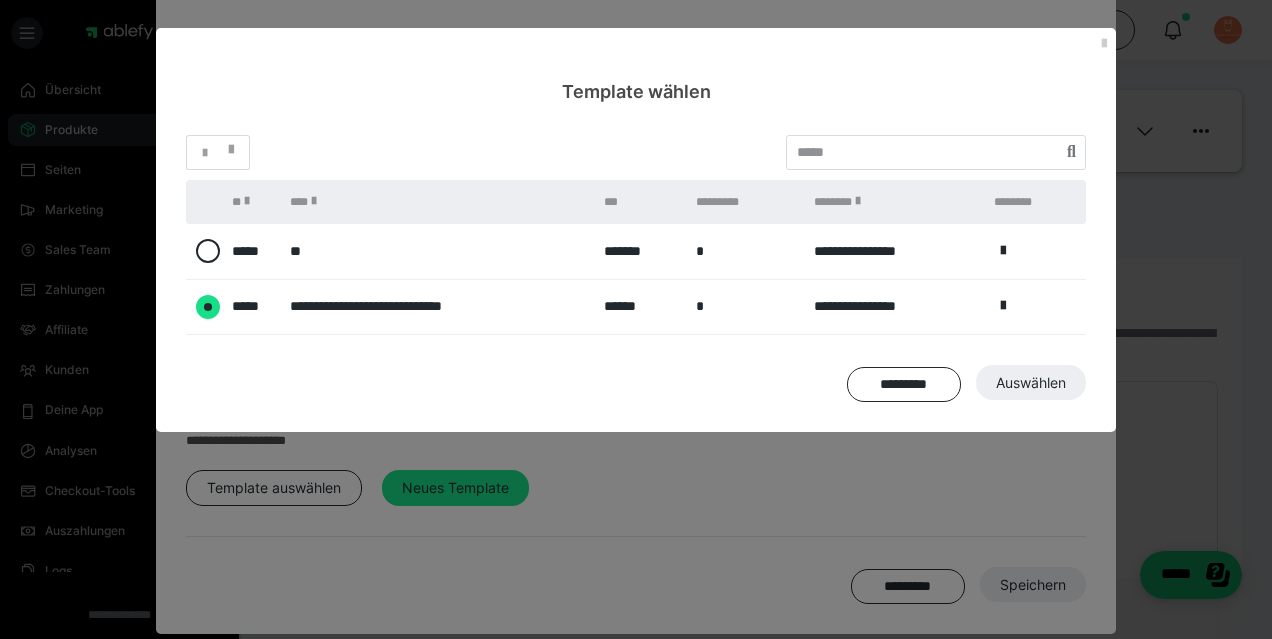 radio on "****" 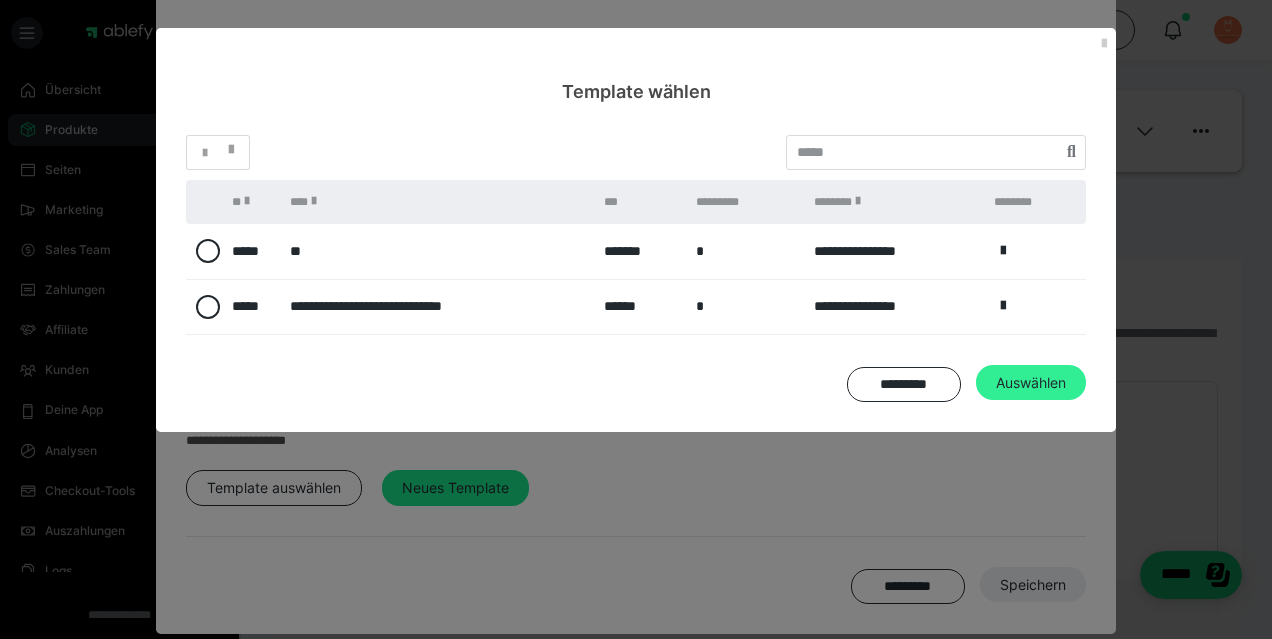 click on "Auswählen" at bounding box center [1033, 585] 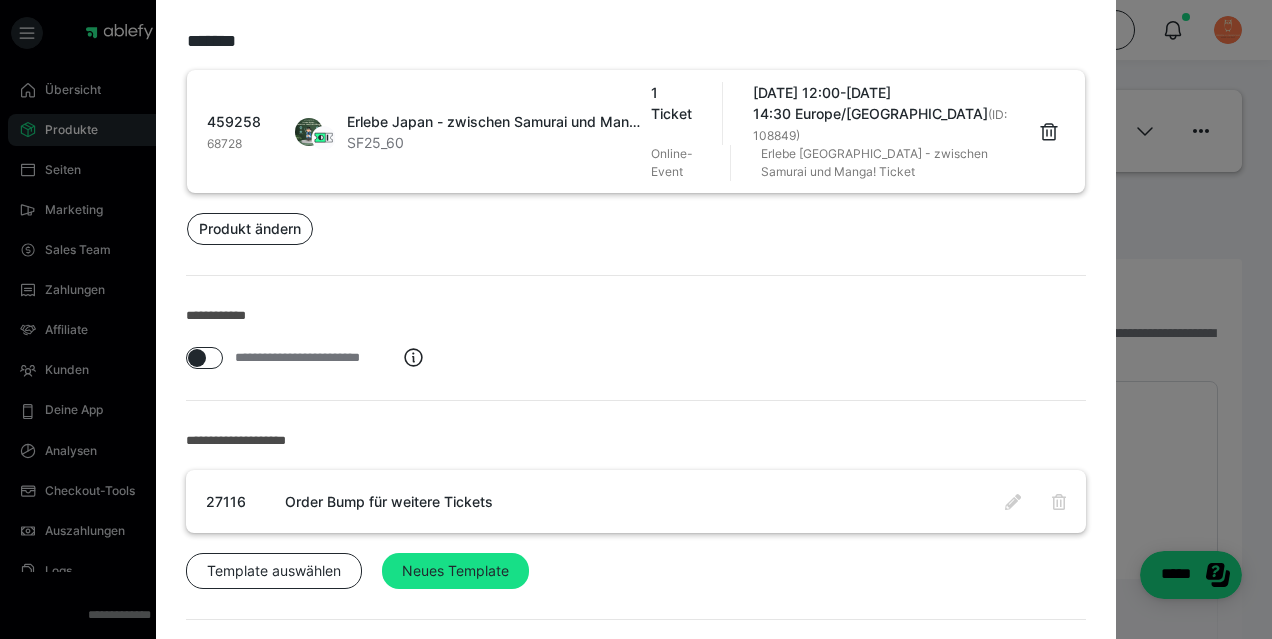 scroll, scrollTop: 238, scrollLeft: 0, axis: vertical 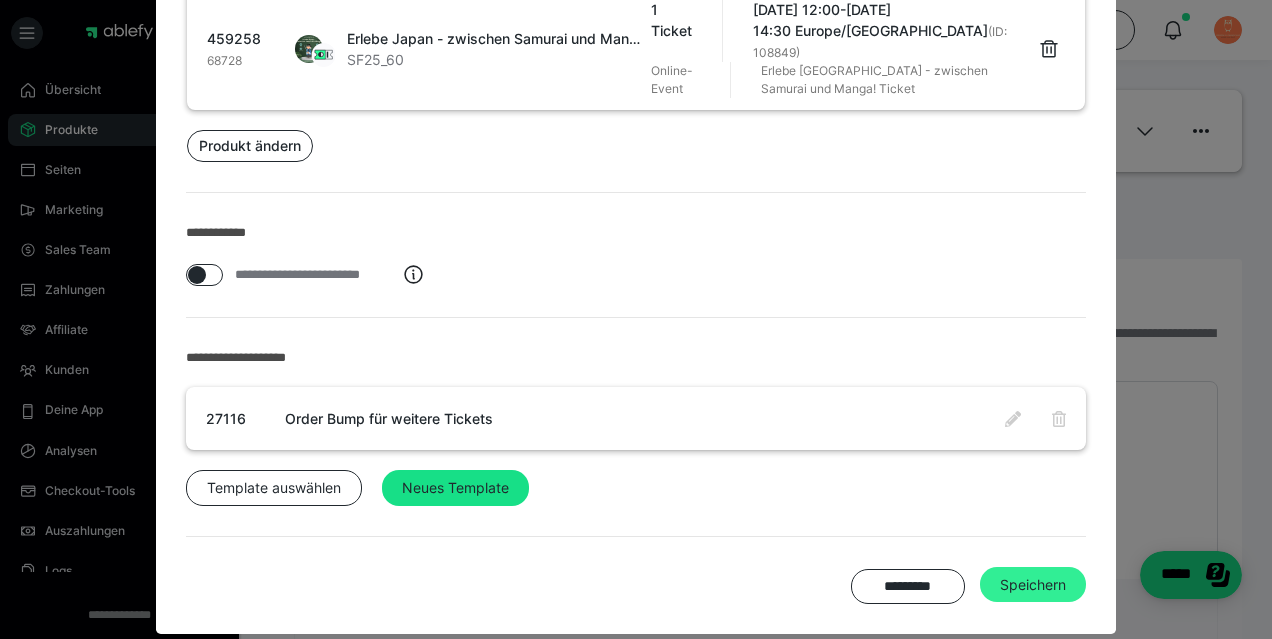 click on "Speichern" at bounding box center [1033, 585] 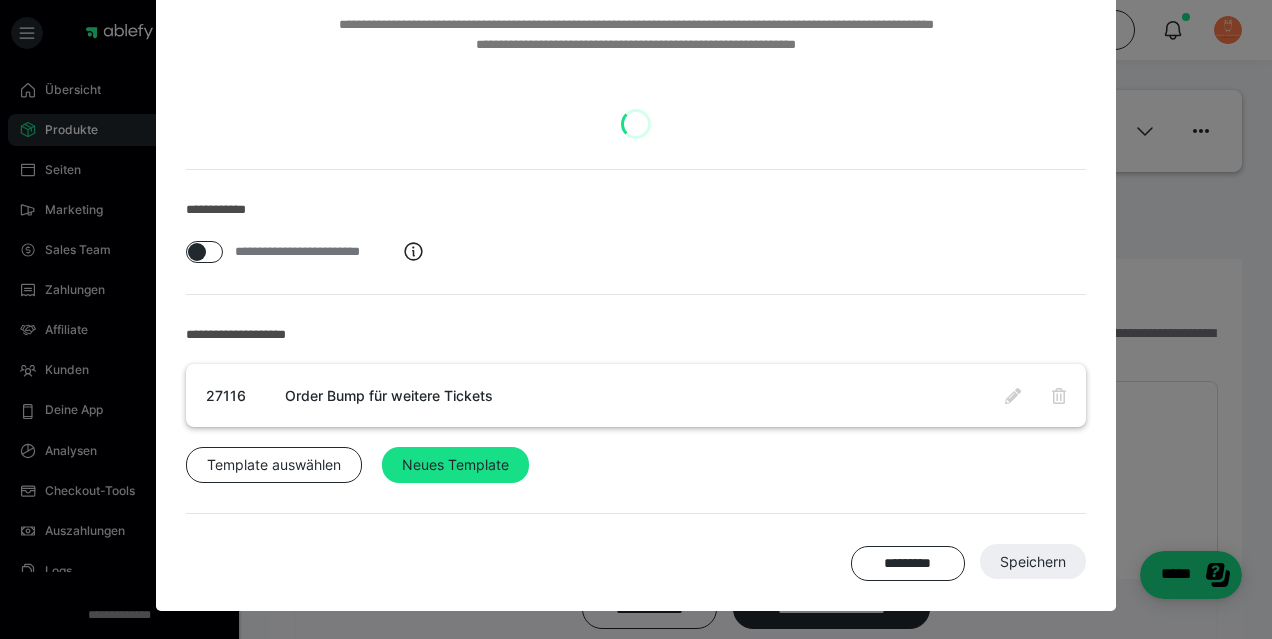 scroll, scrollTop: 0, scrollLeft: 0, axis: both 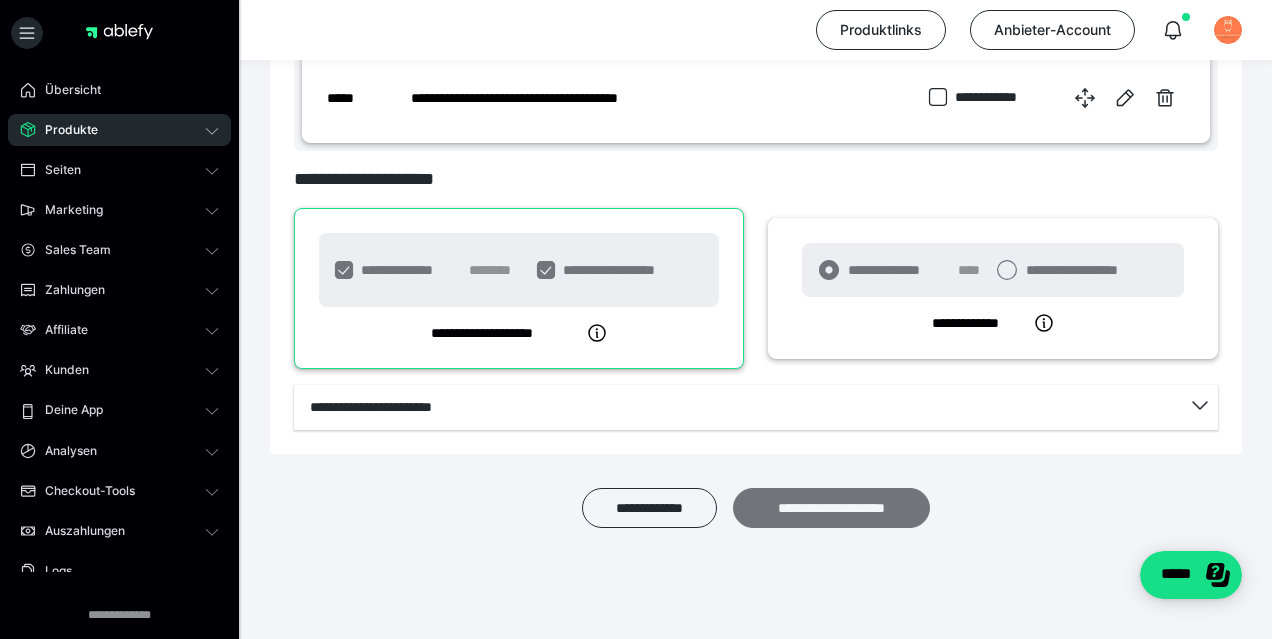 click on "**********" at bounding box center (831, 508) 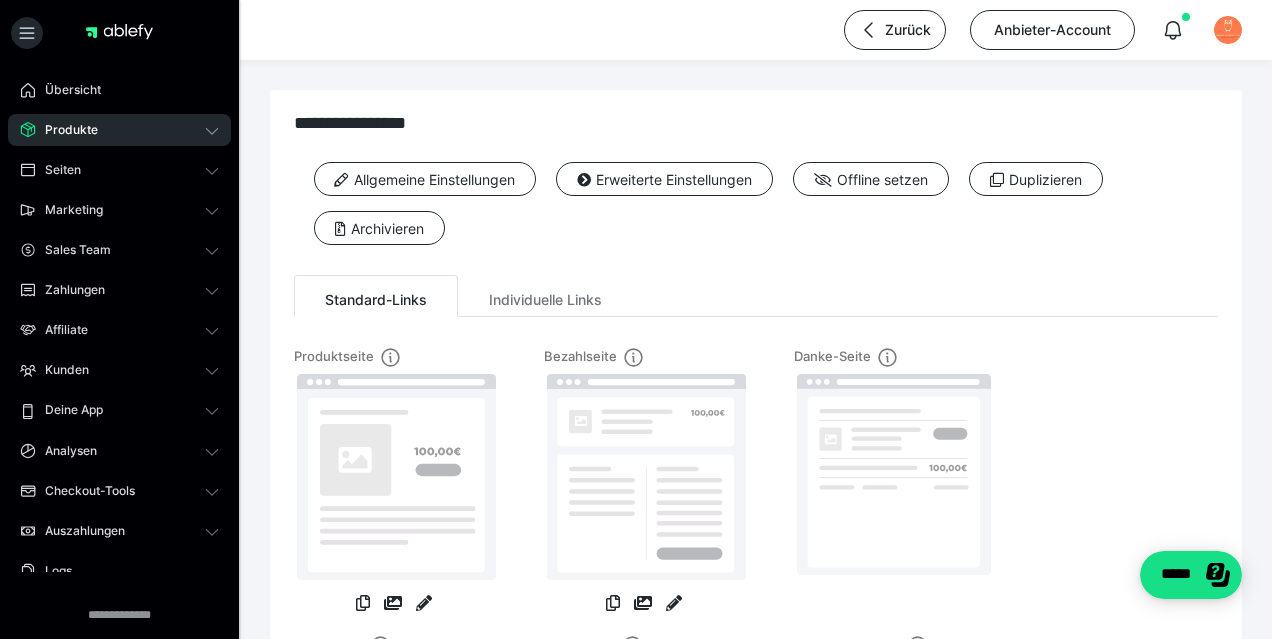 click 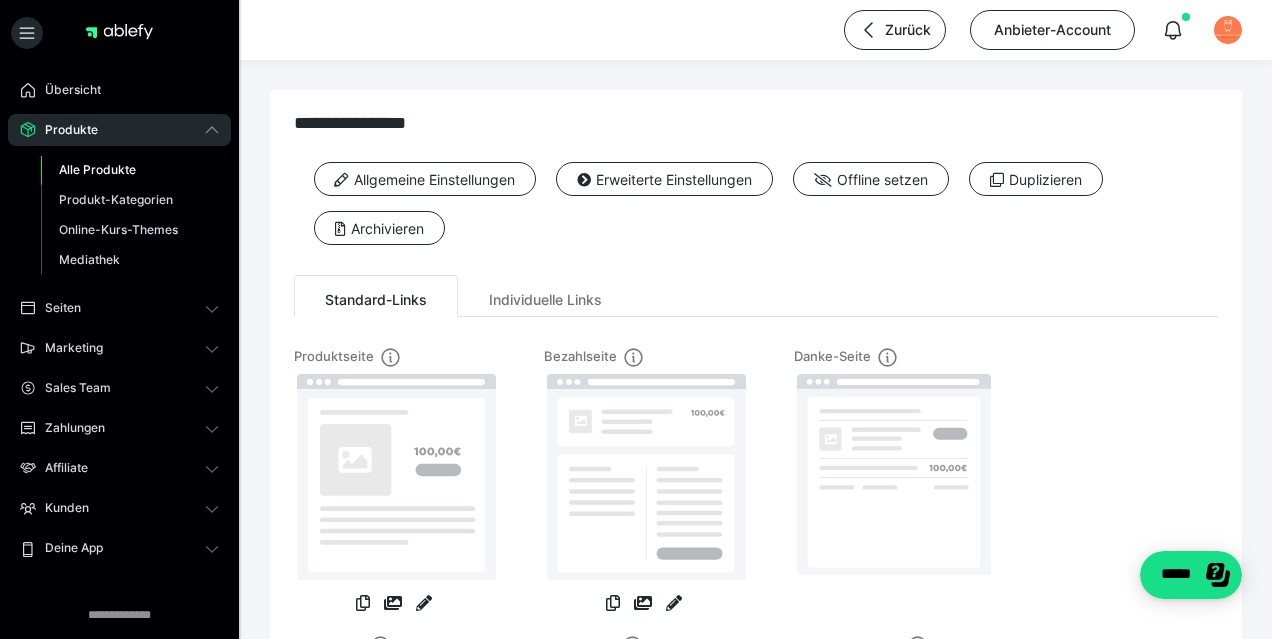 click on "Alle Produkte" at bounding box center [97, 169] 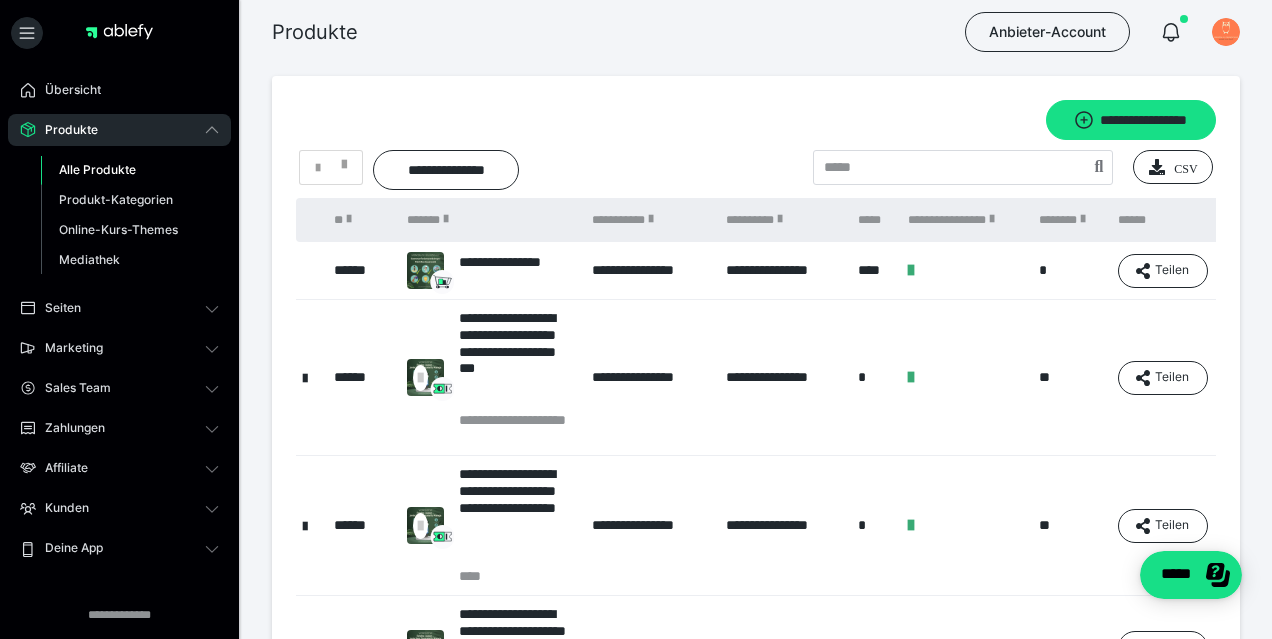 scroll, scrollTop: 0, scrollLeft: 123, axis: horizontal 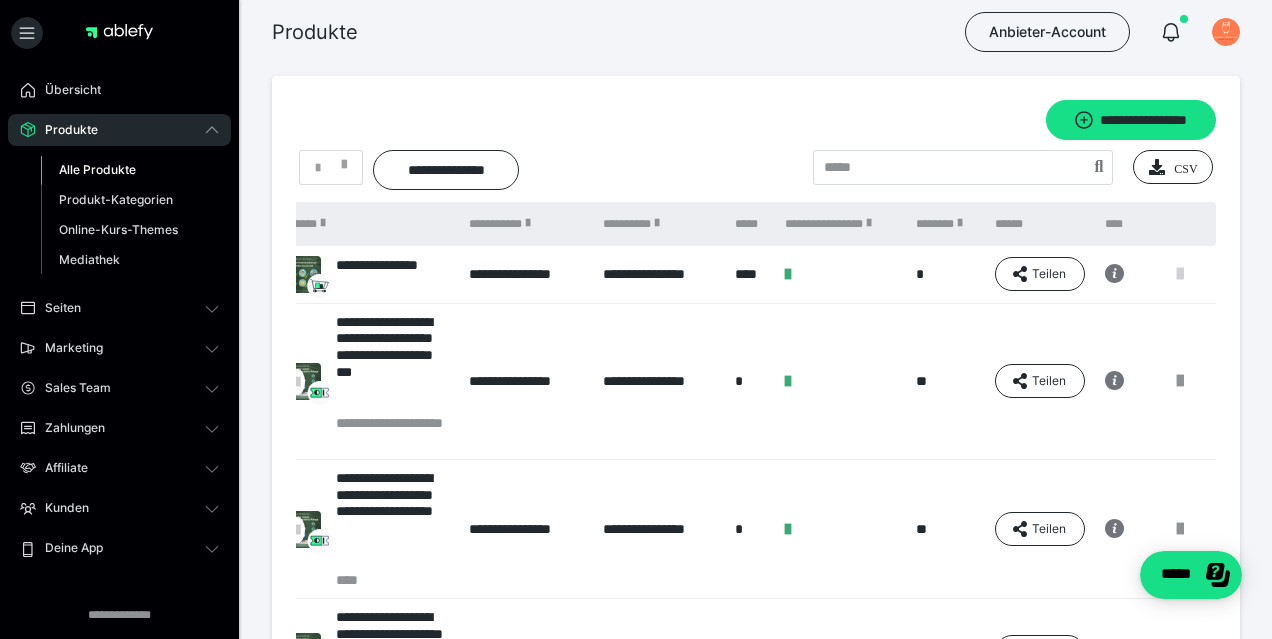 click at bounding box center (1180, 274) 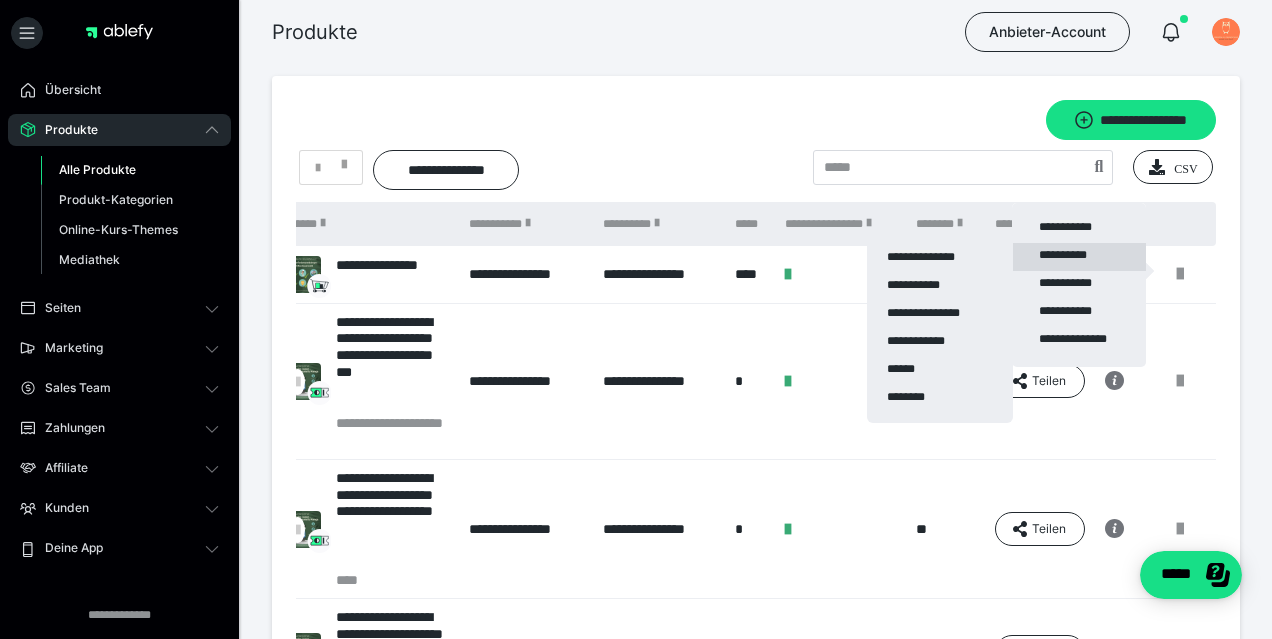 click on "**********" at bounding box center [1079, 257] 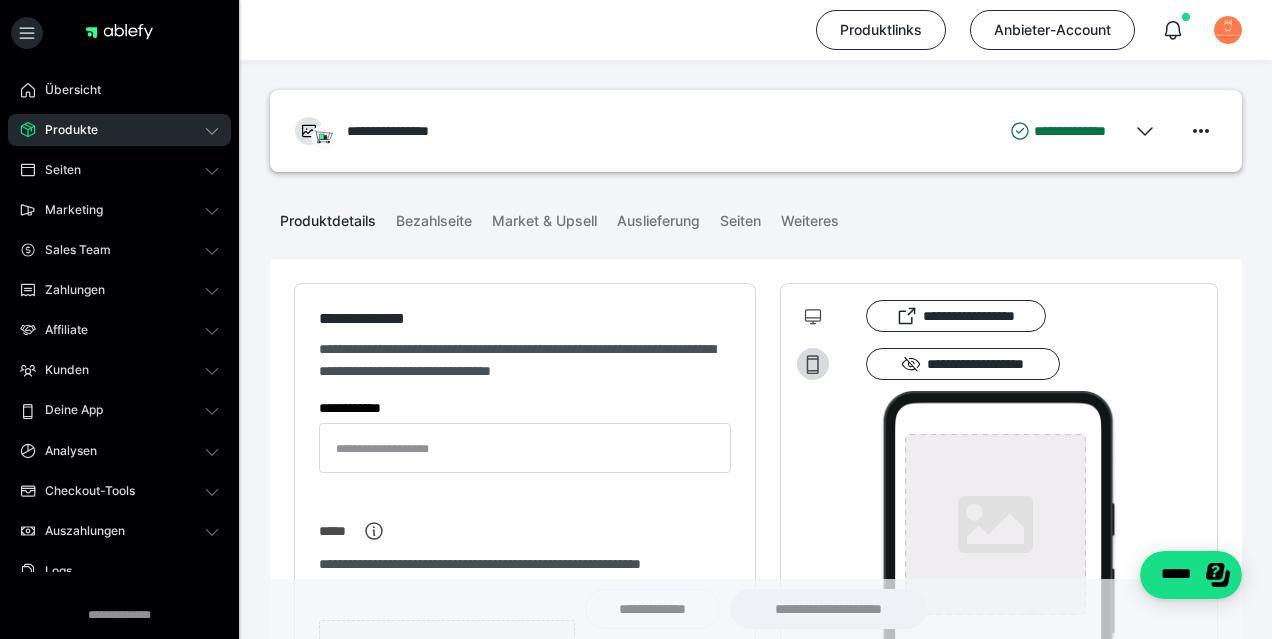 type on "**********" 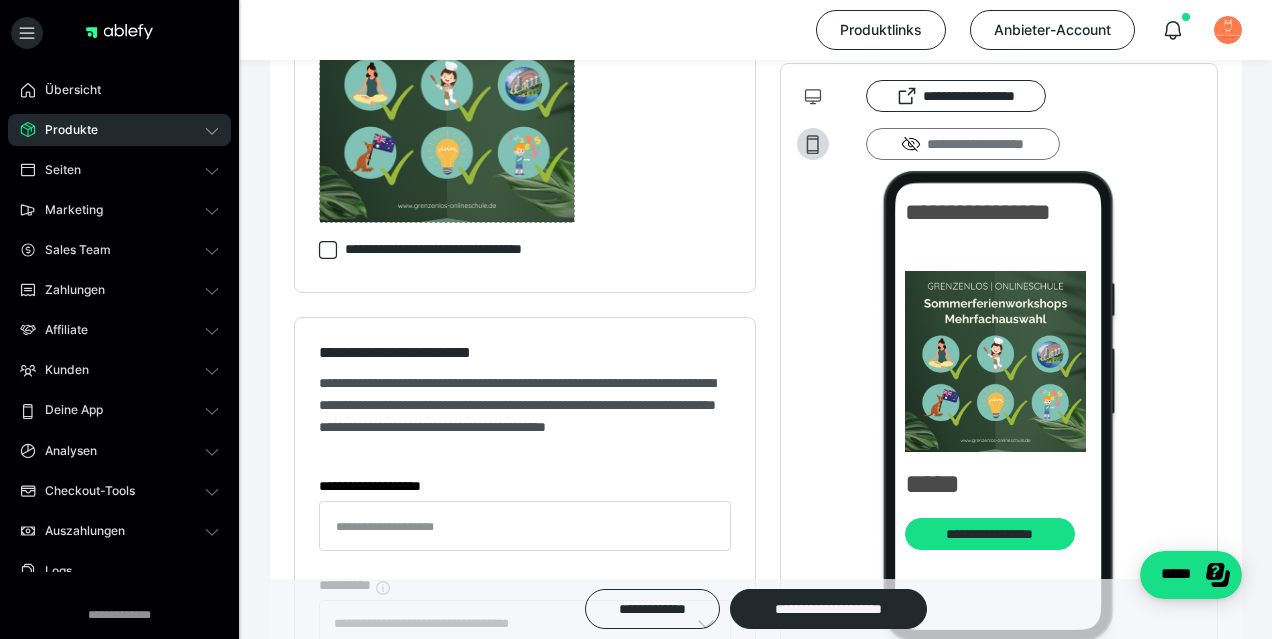 scroll, scrollTop: 0, scrollLeft: 0, axis: both 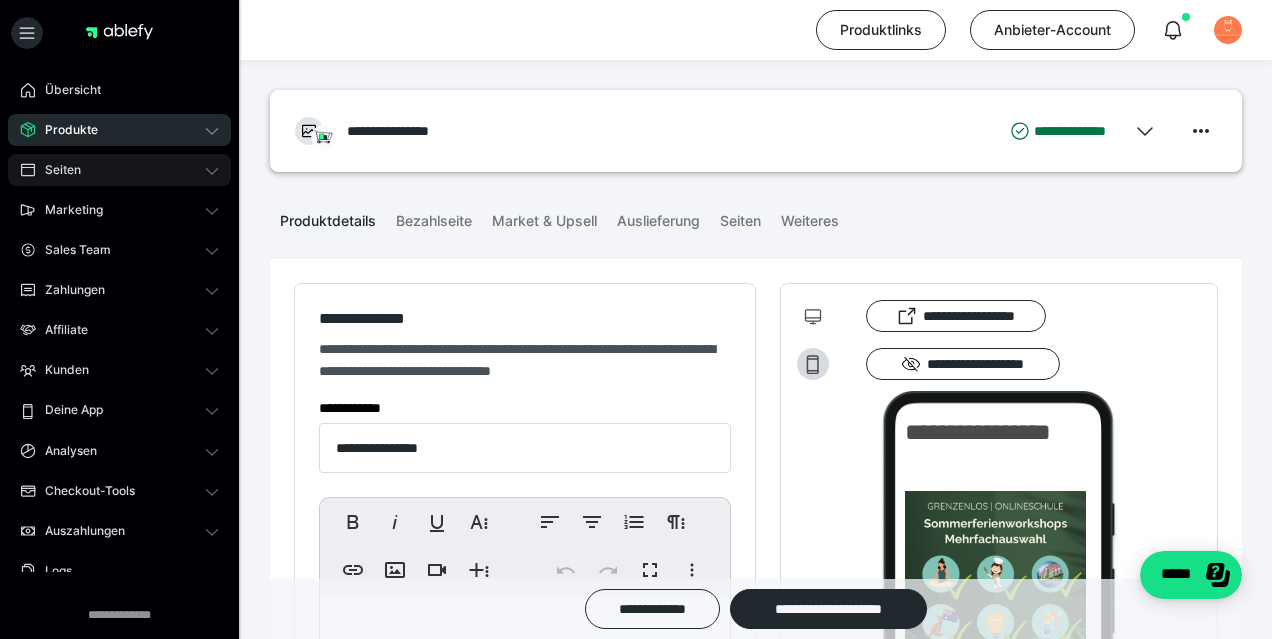 click 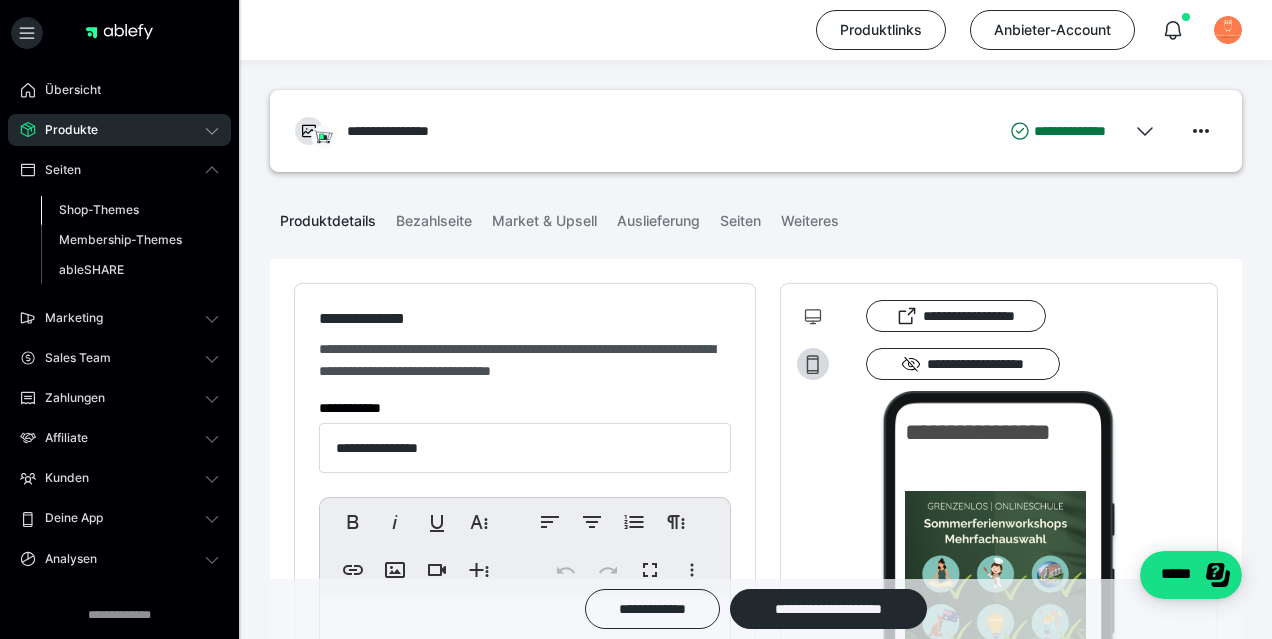 click on "Shop-Themes" at bounding box center (99, 209) 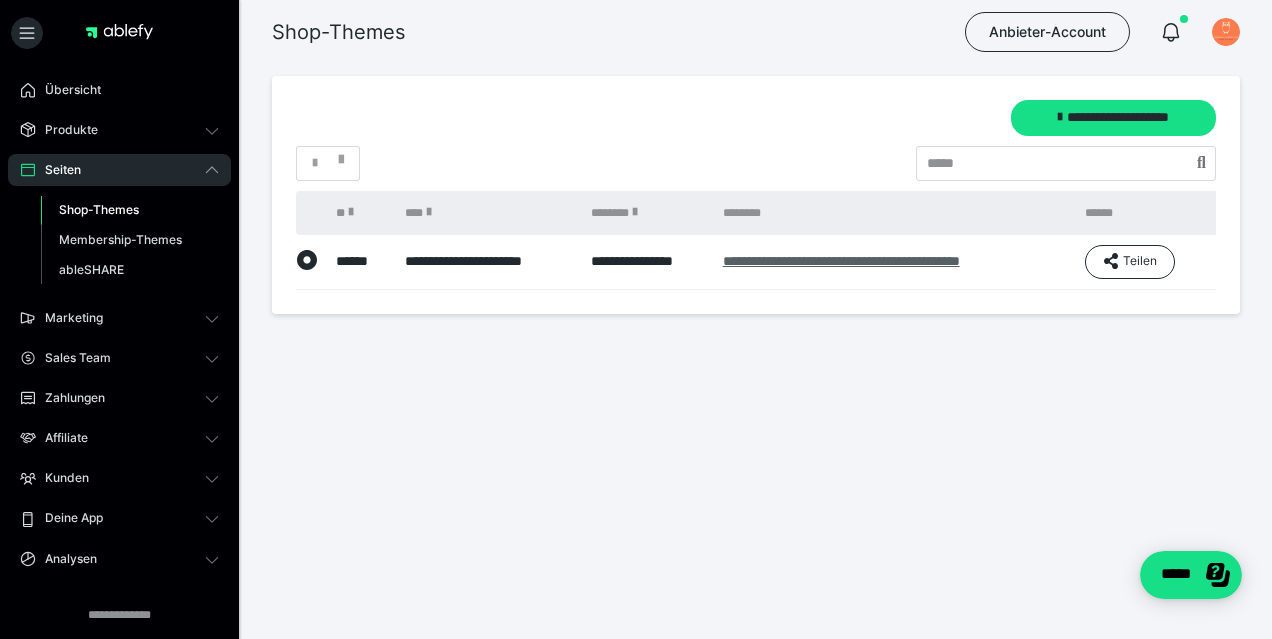 scroll, scrollTop: 0, scrollLeft: 41, axis: horizontal 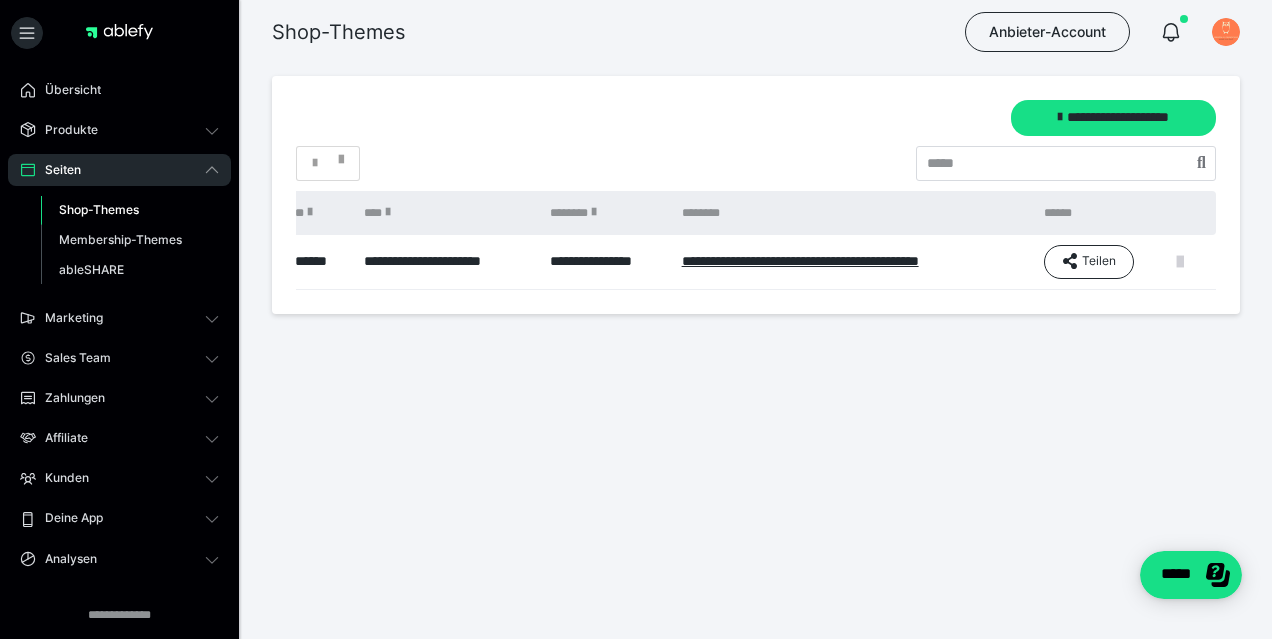 click at bounding box center [1180, 262] 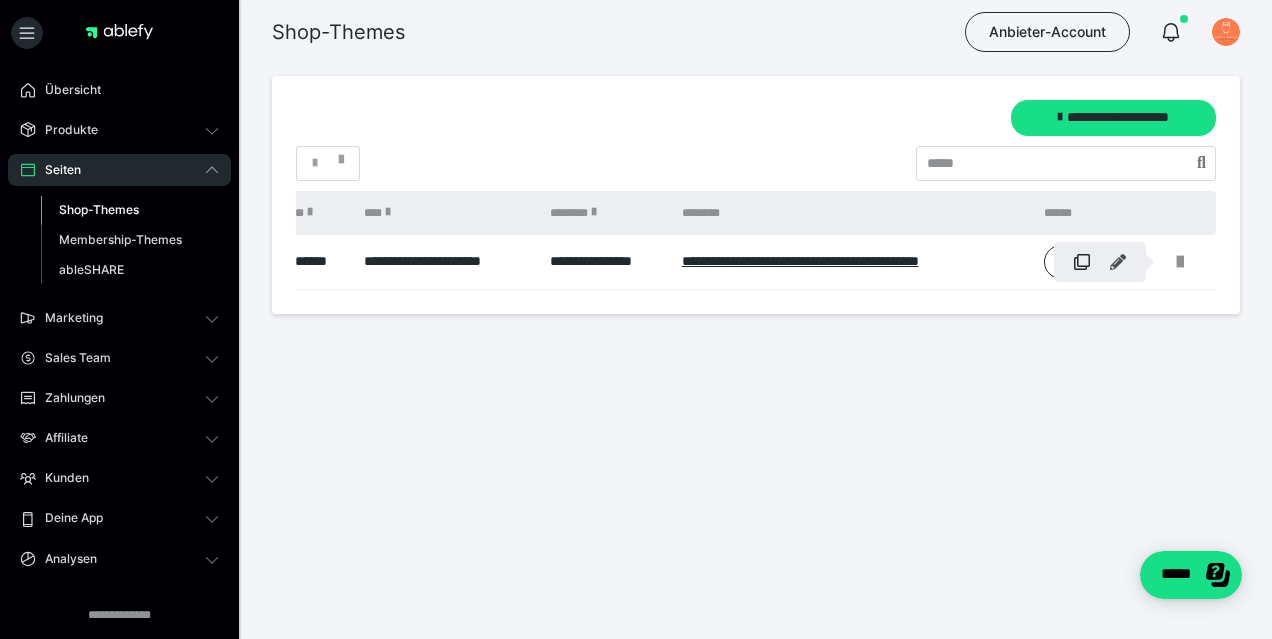 click at bounding box center [1118, 262] 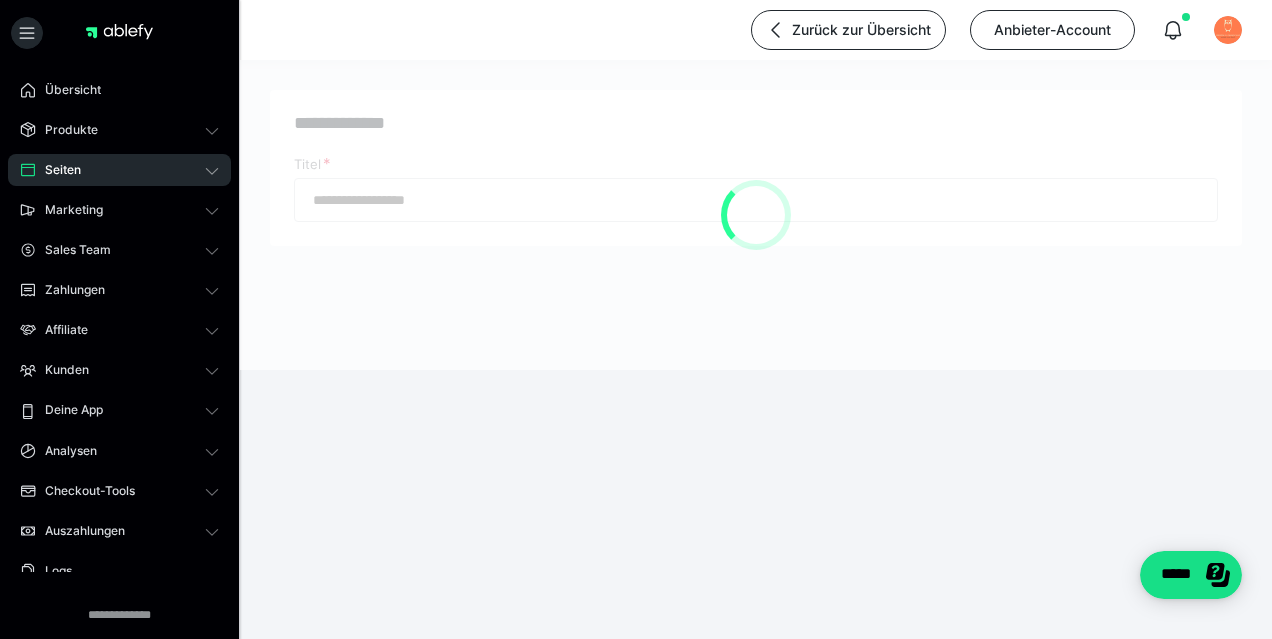 type on "**********" 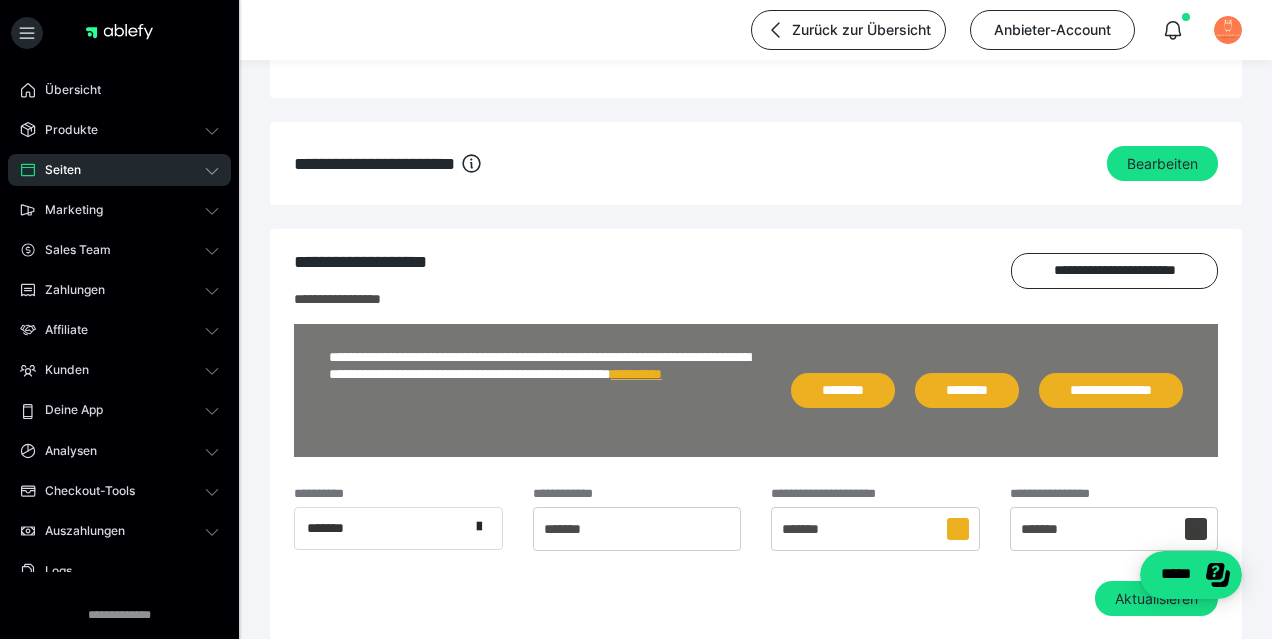 scroll, scrollTop: 1667, scrollLeft: 0, axis: vertical 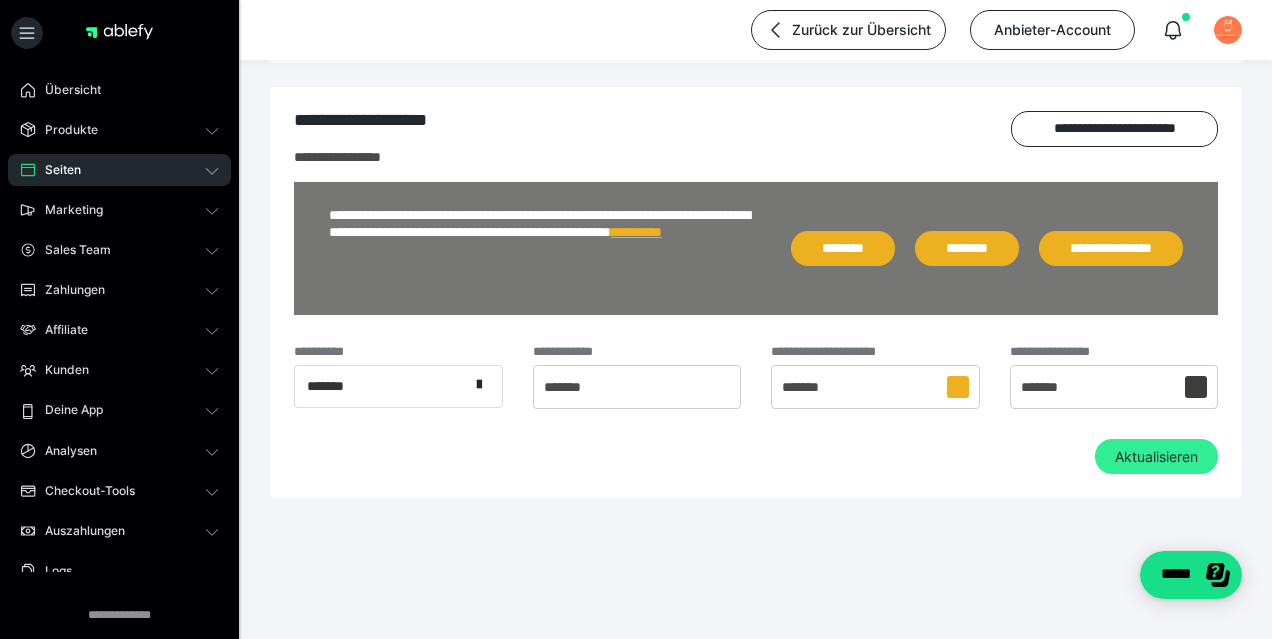 click on "Aktualisieren" at bounding box center (1156, 457) 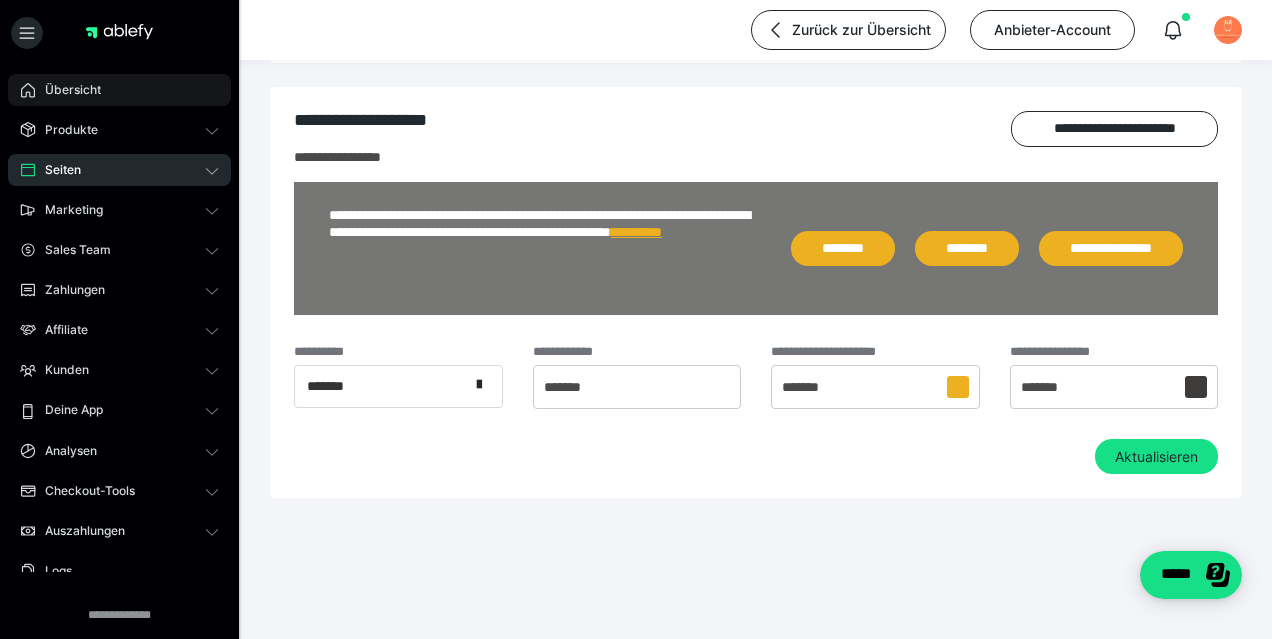 click on "Übersicht" at bounding box center (66, 90) 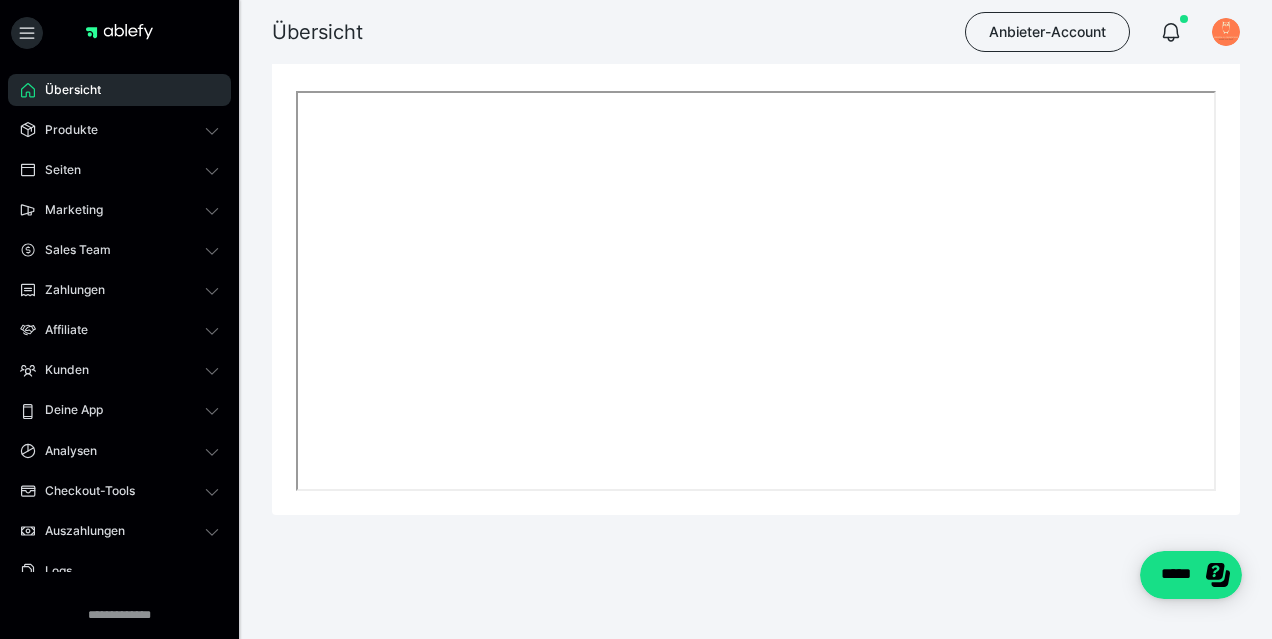 scroll, scrollTop: 890, scrollLeft: 0, axis: vertical 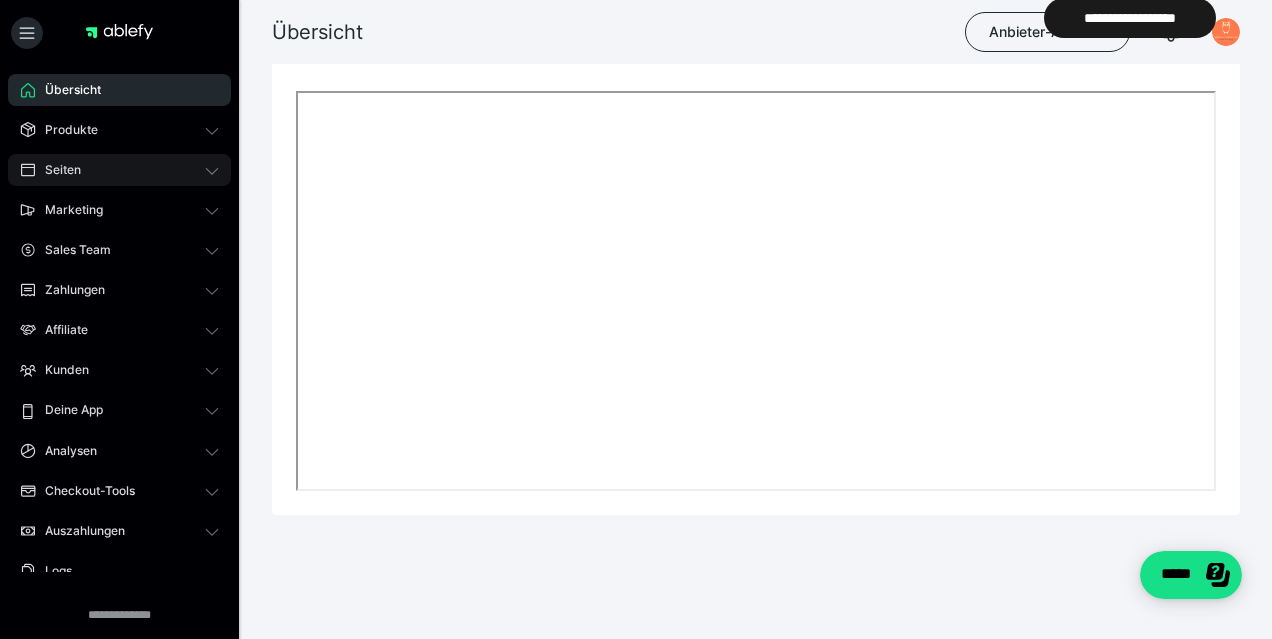 click on "Seiten" at bounding box center [119, 170] 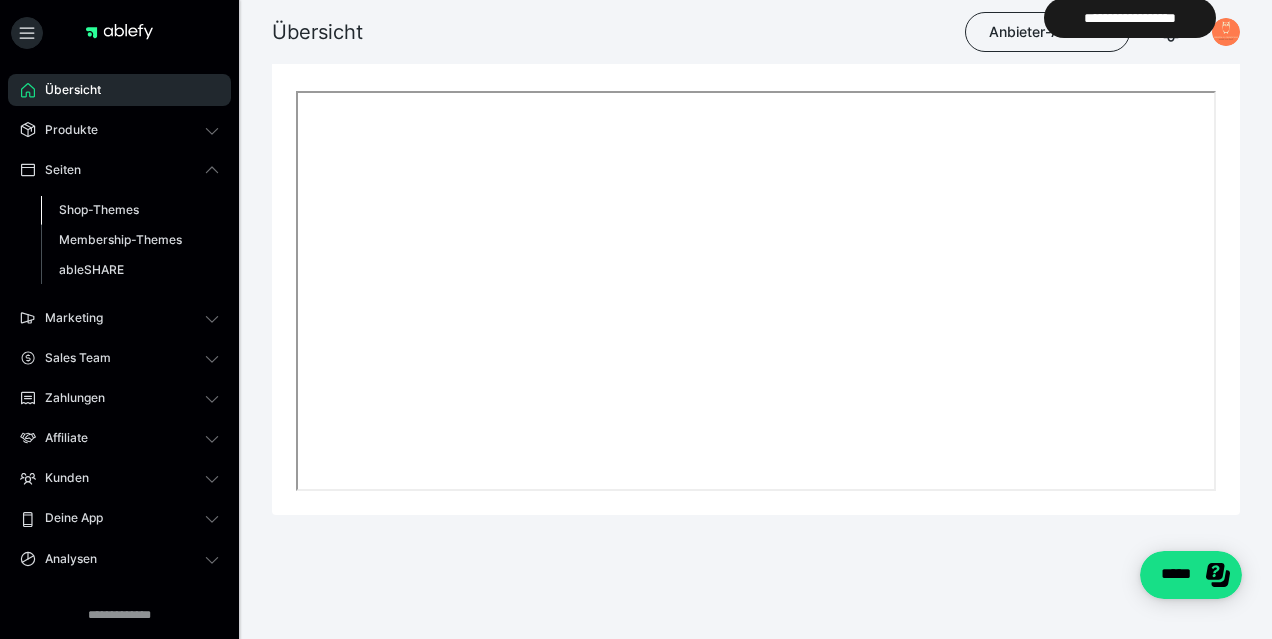 click on "Shop-Themes" at bounding box center (130, 210) 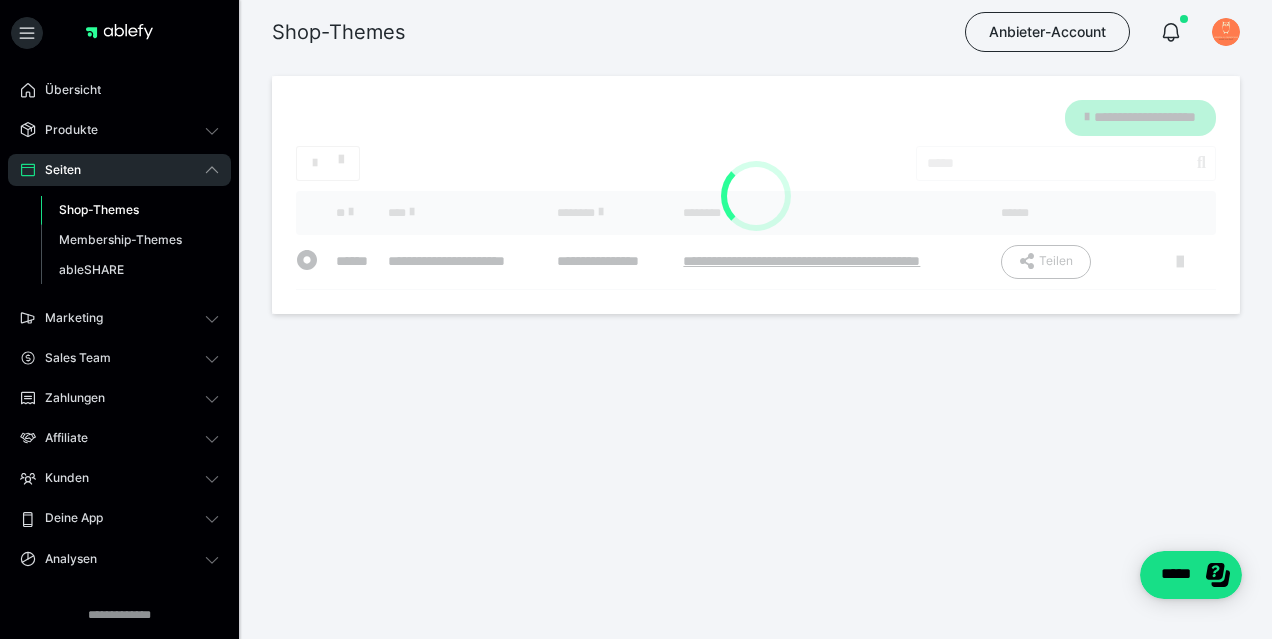 scroll, scrollTop: 0, scrollLeft: 0, axis: both 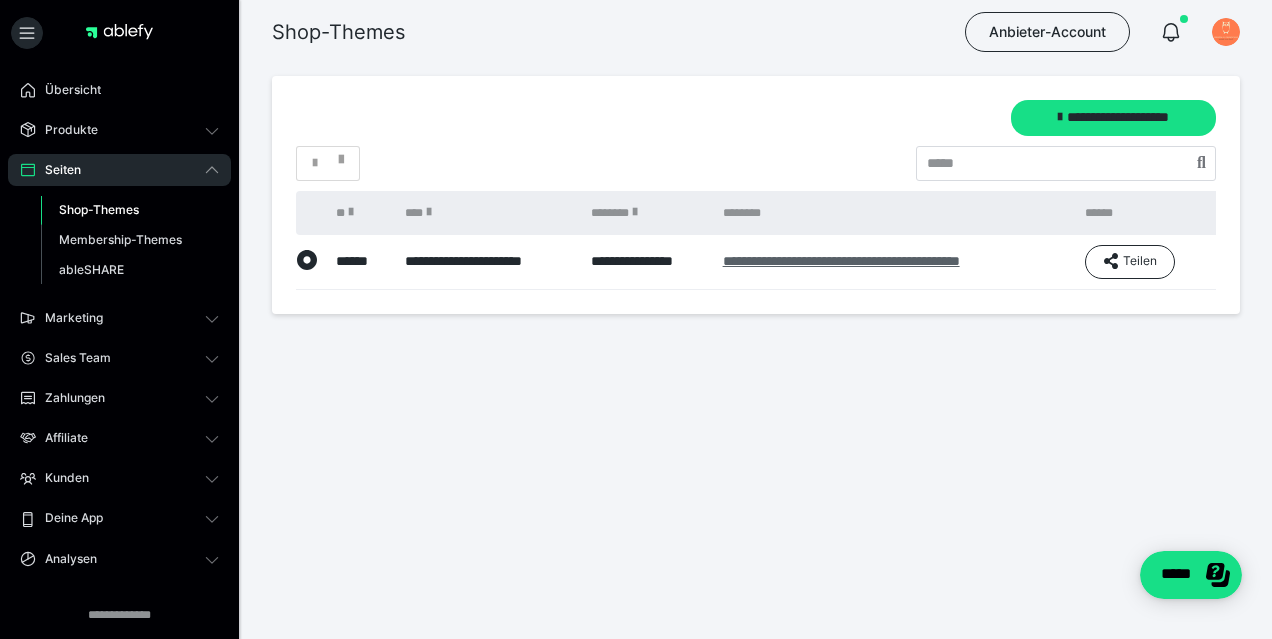 click on "**********" at bounding box center [841, 261] 